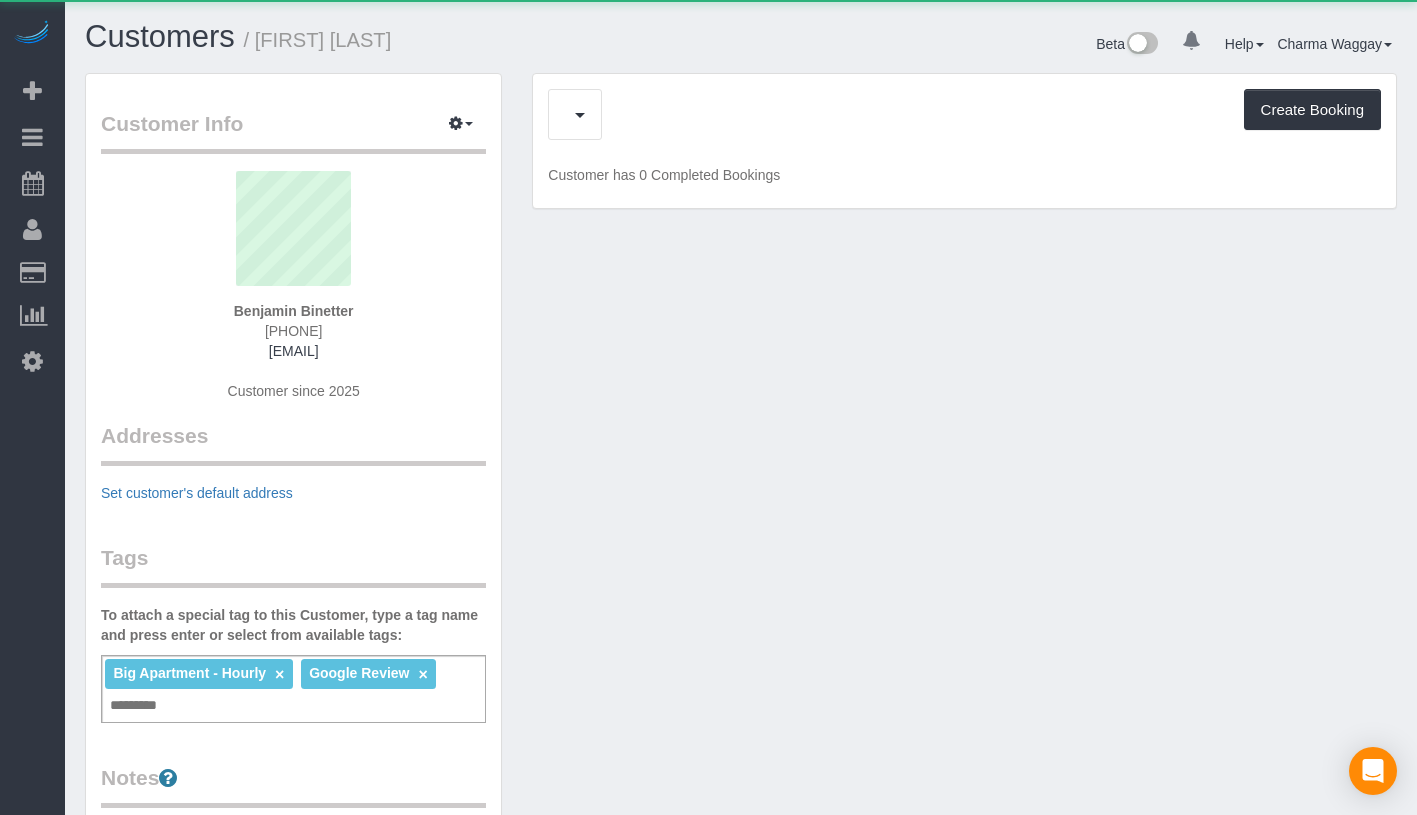 scroll, scrollTop: 0, scrollLeft: 0, axis: both 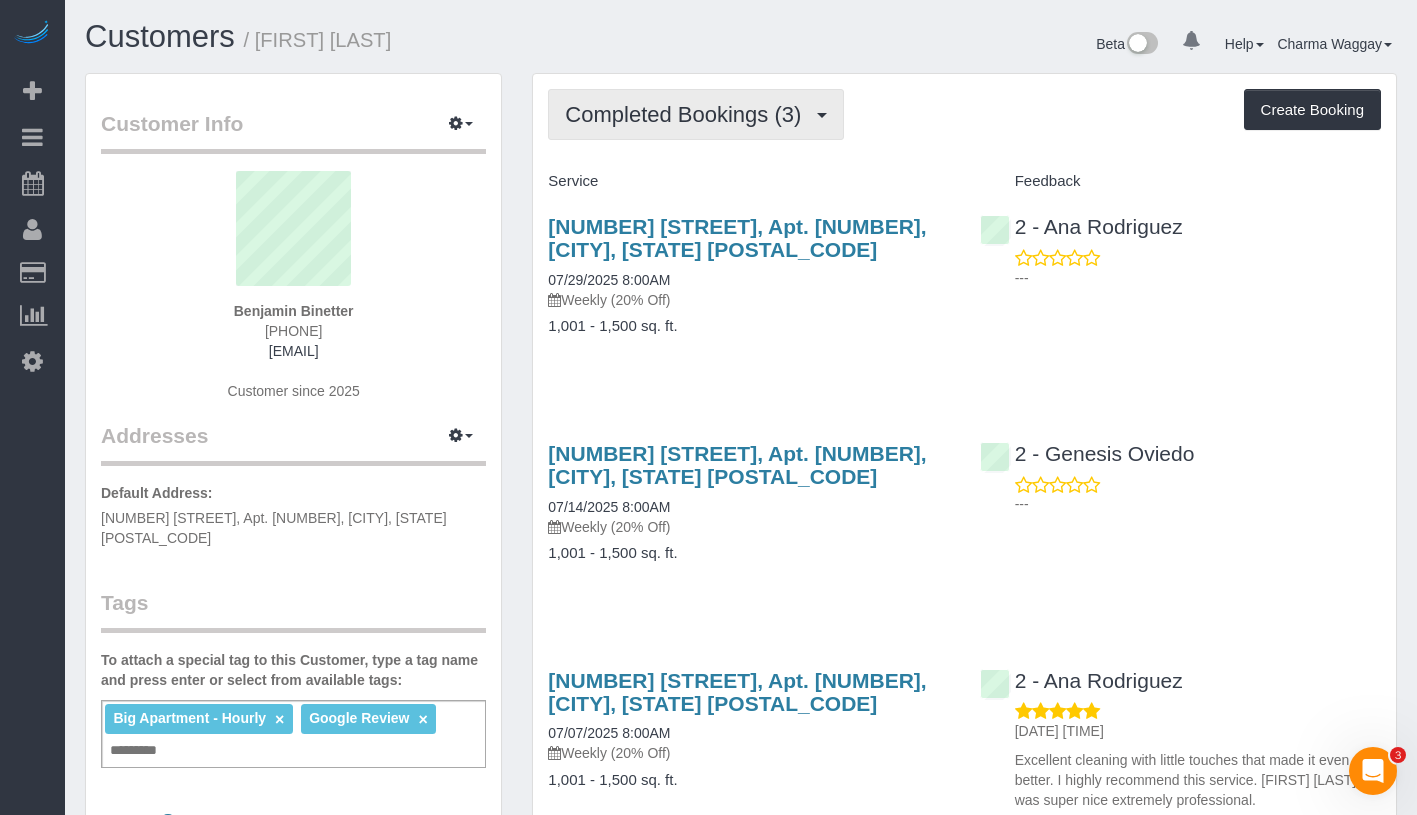 click on "Completed Bookings (3)" at bounding box center (688, 114) 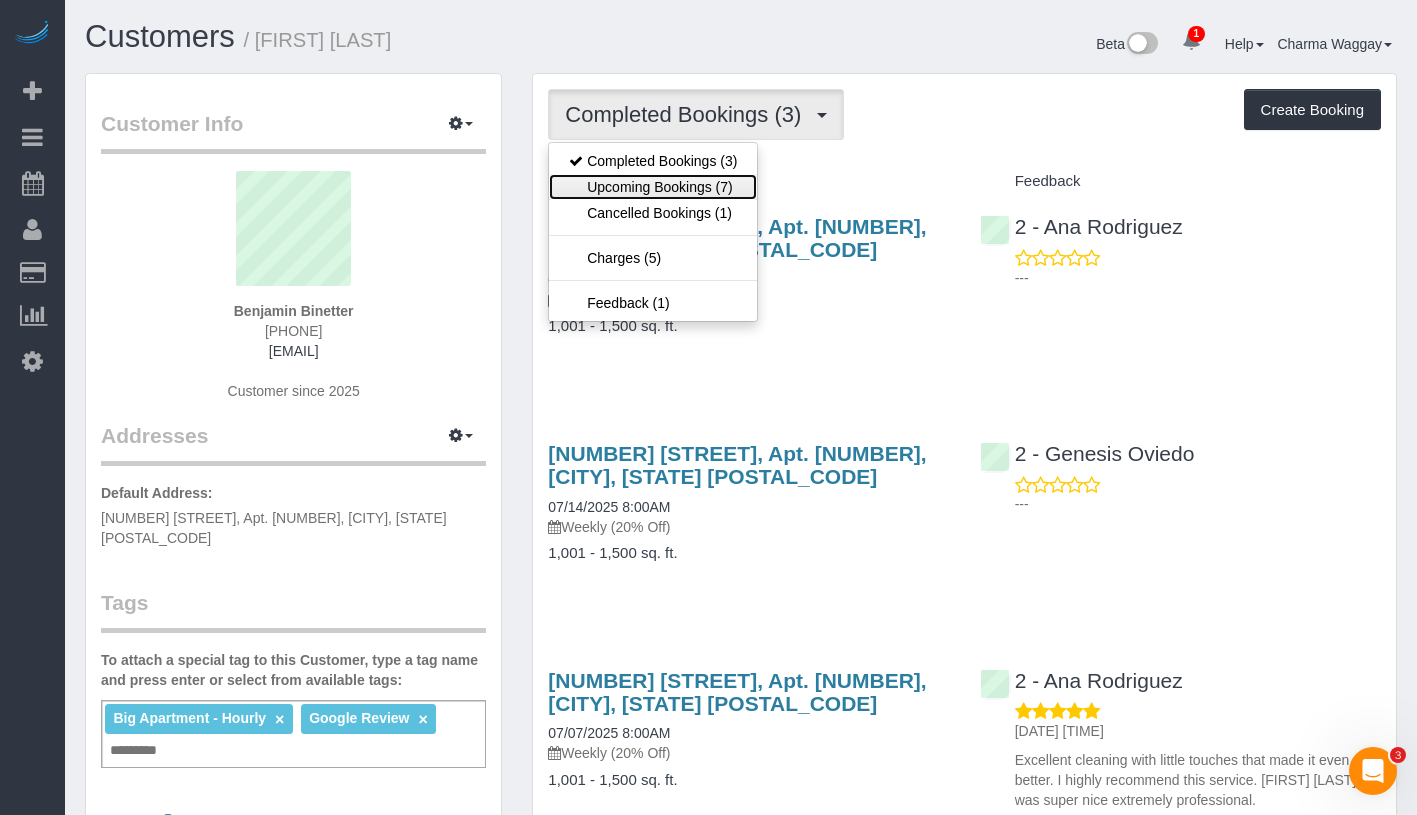 click on "Upcoming Bookings (7)" at bounding box center [653, 187] 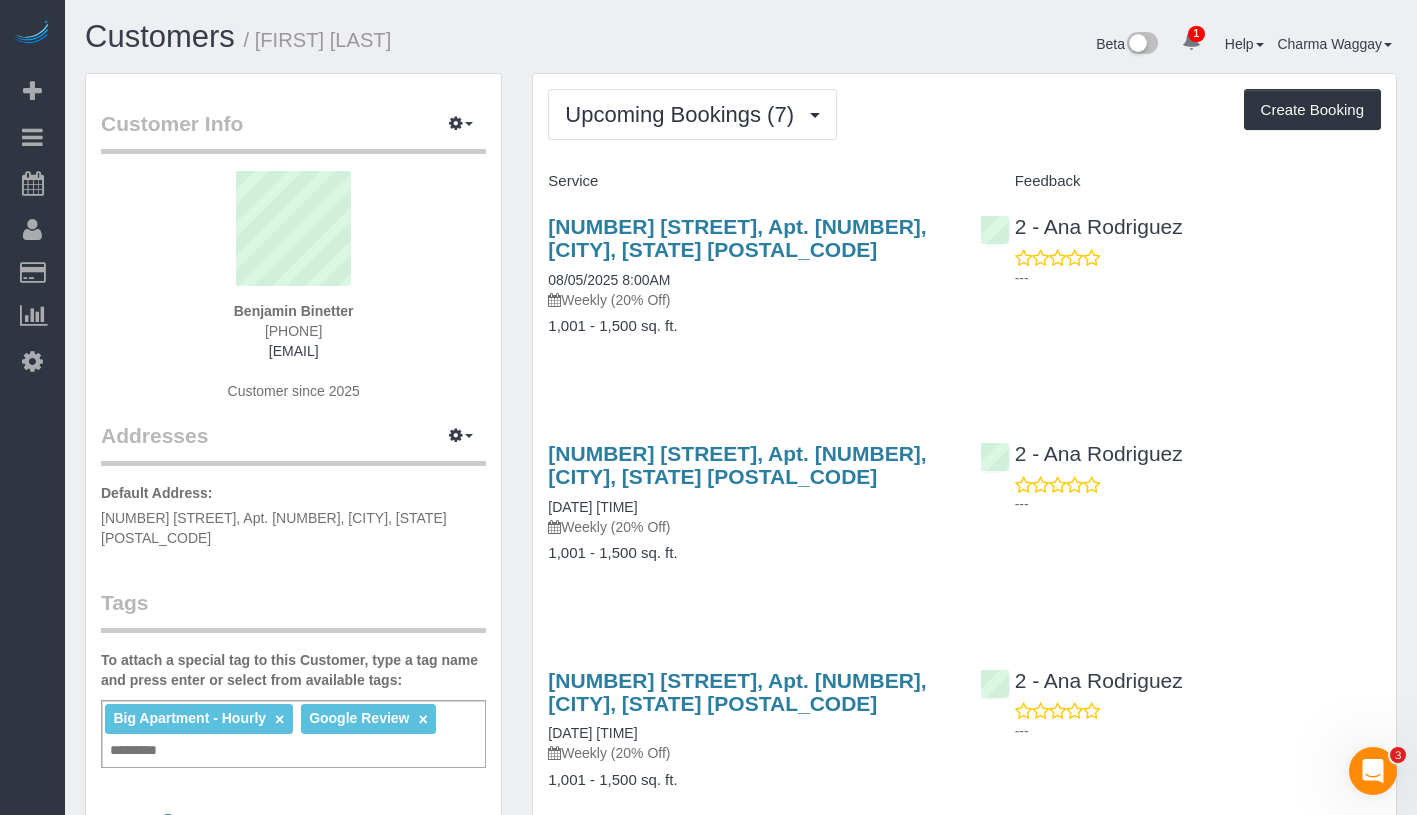 drag, startPoint x: 246, startPoint y: 309, endPoint x: 406, endPoint y: 302, distance: 160.15305 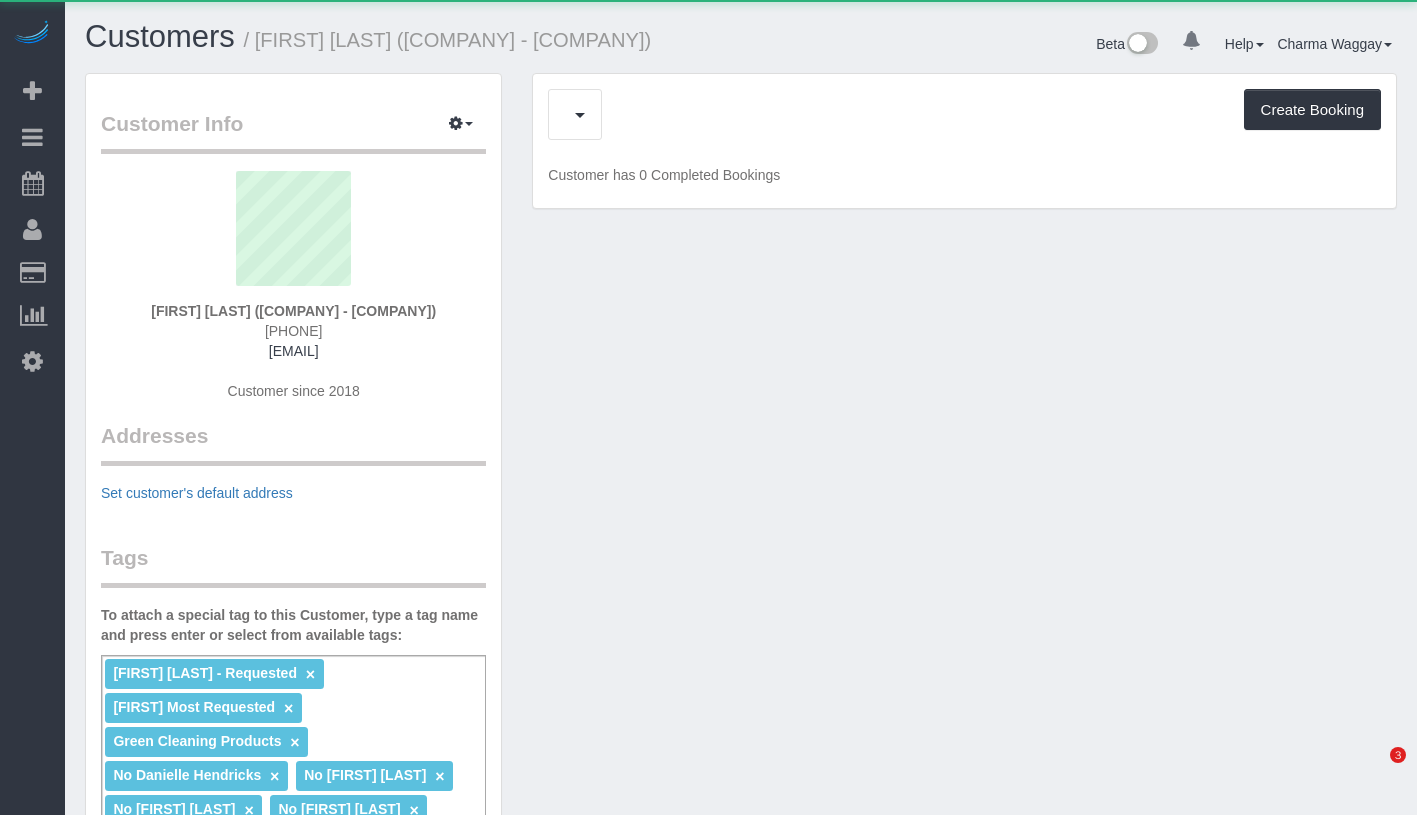 scroll, scrollTop: 0, scrollLeft: 0, axis: both 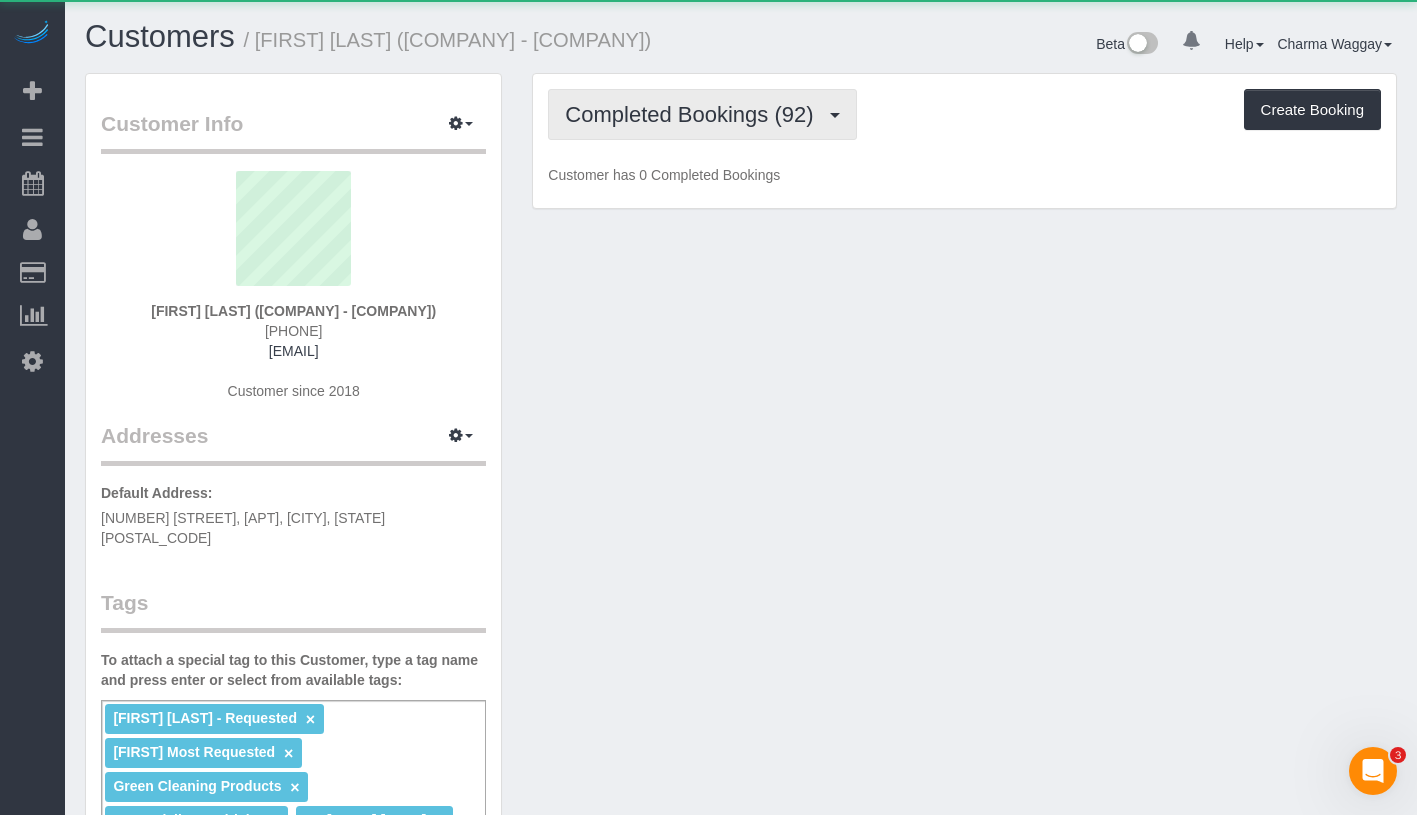 click on "Completed Bookings (92)" at bounding box center (694, 114) 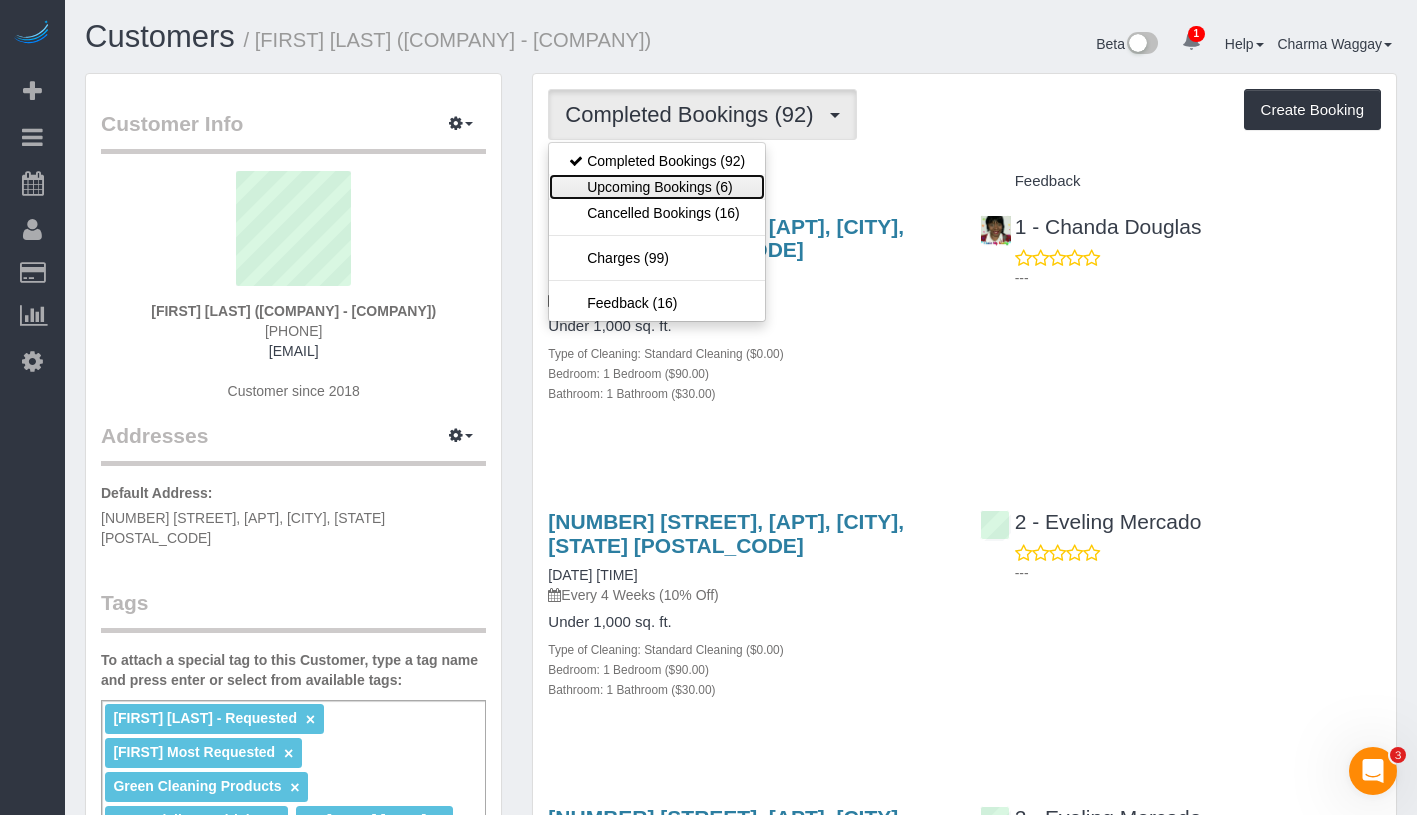click on "Upcoming Bookings (6)" at bounding box center [657, 187] 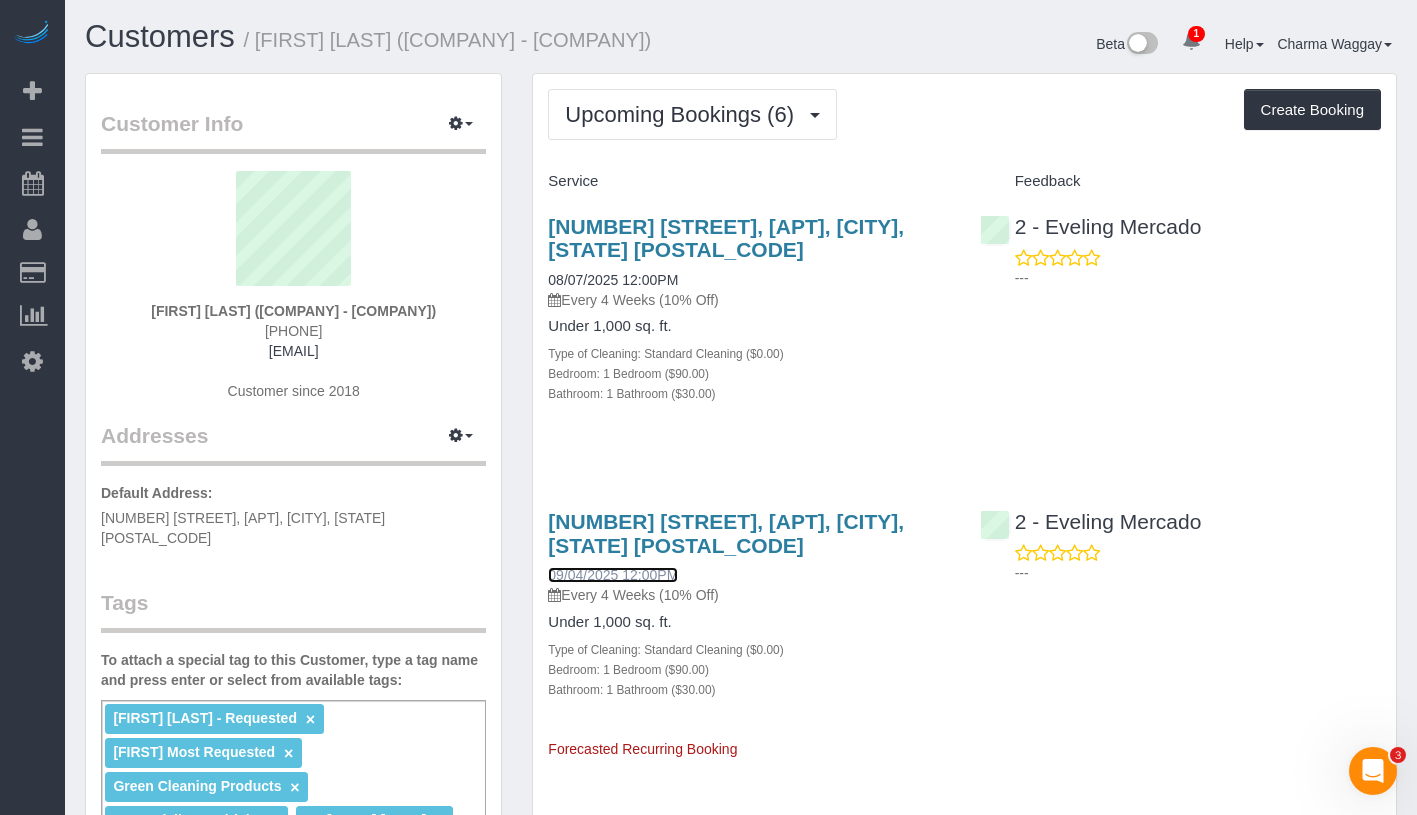 click on "09/04/2025 12:00PM" at bounding box center [613, 575] 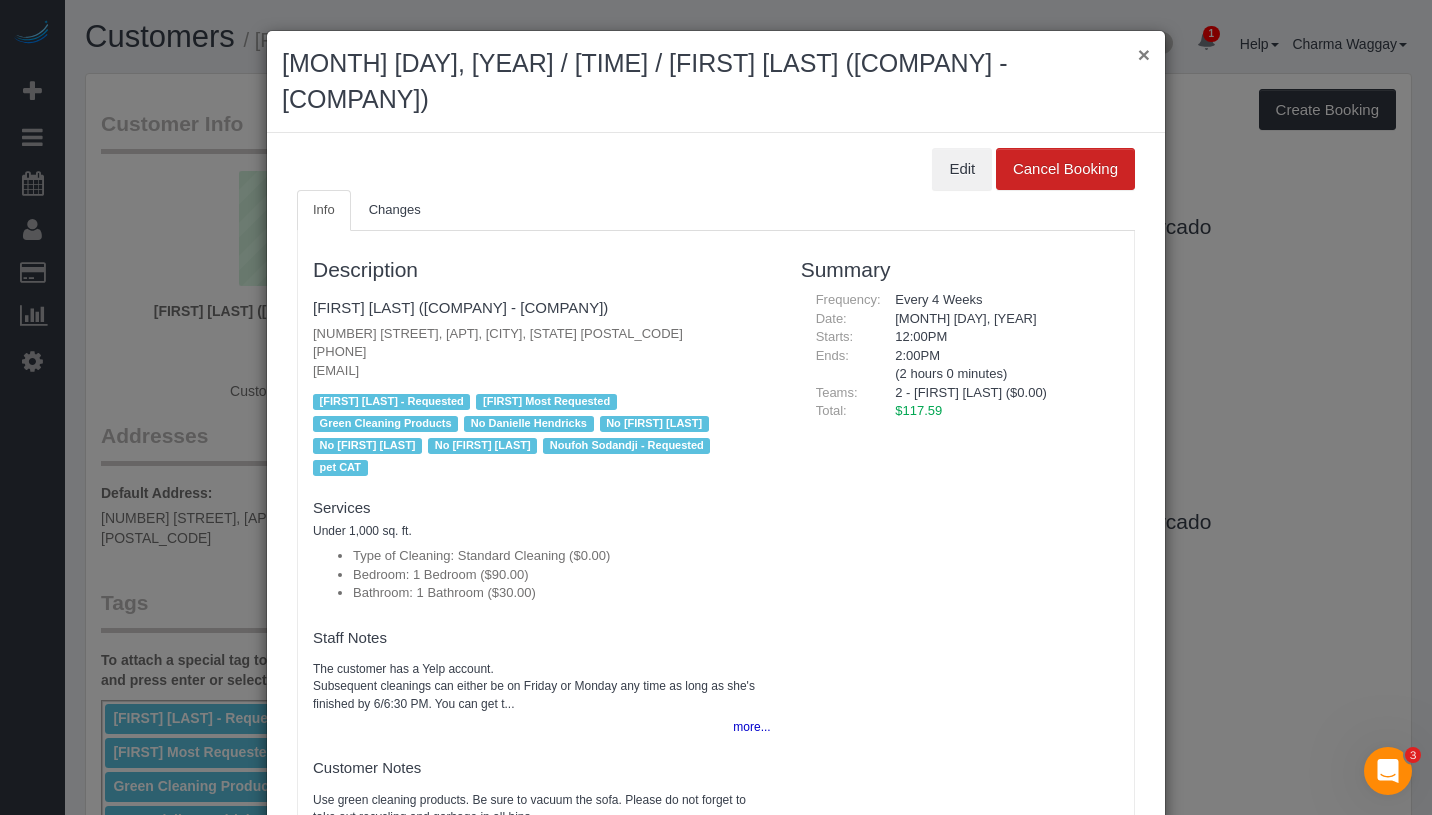 click on "×" at bounding box center [1144, 54] 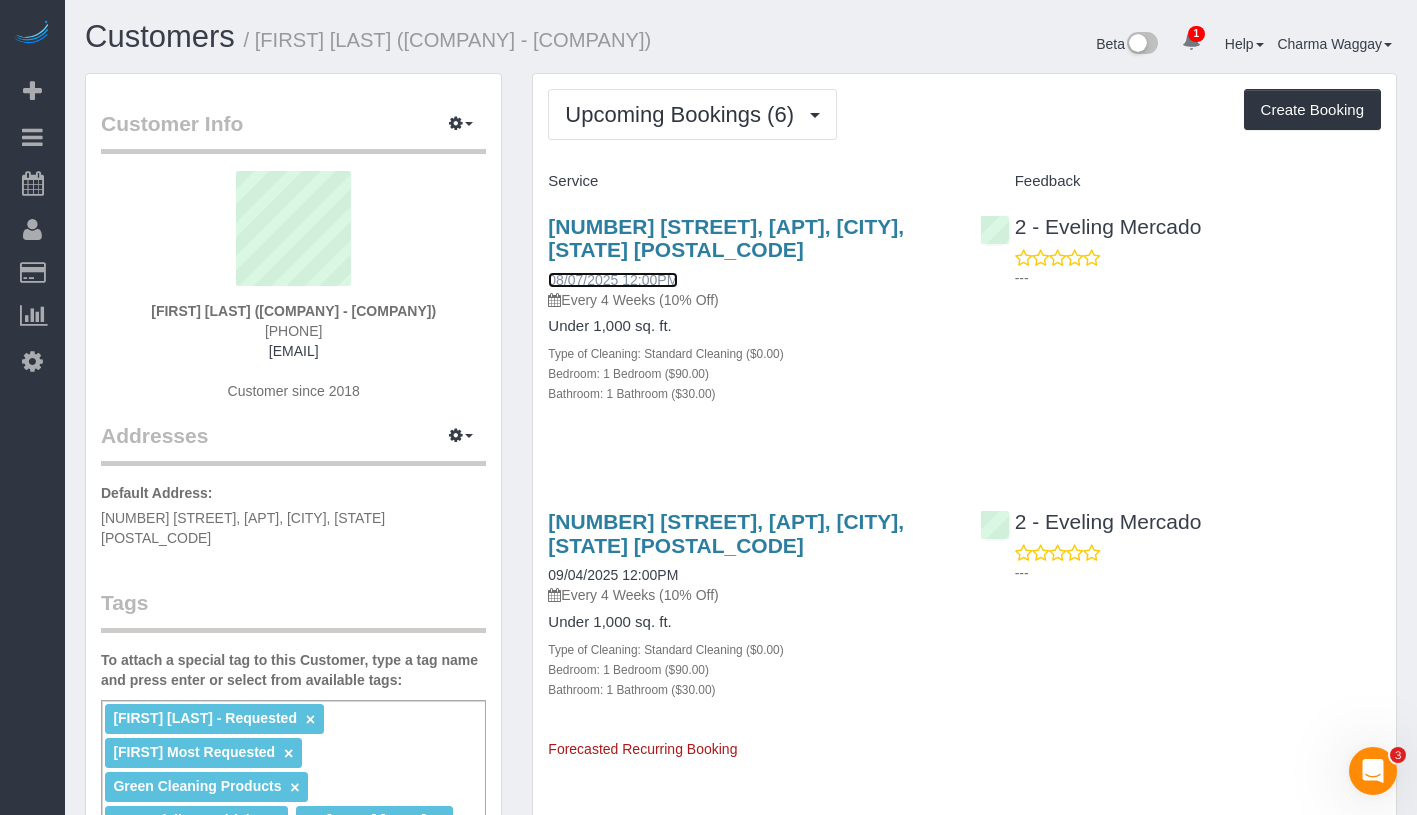 click on "08/07/2025 12:00PM" at bounding box center [613, 280] 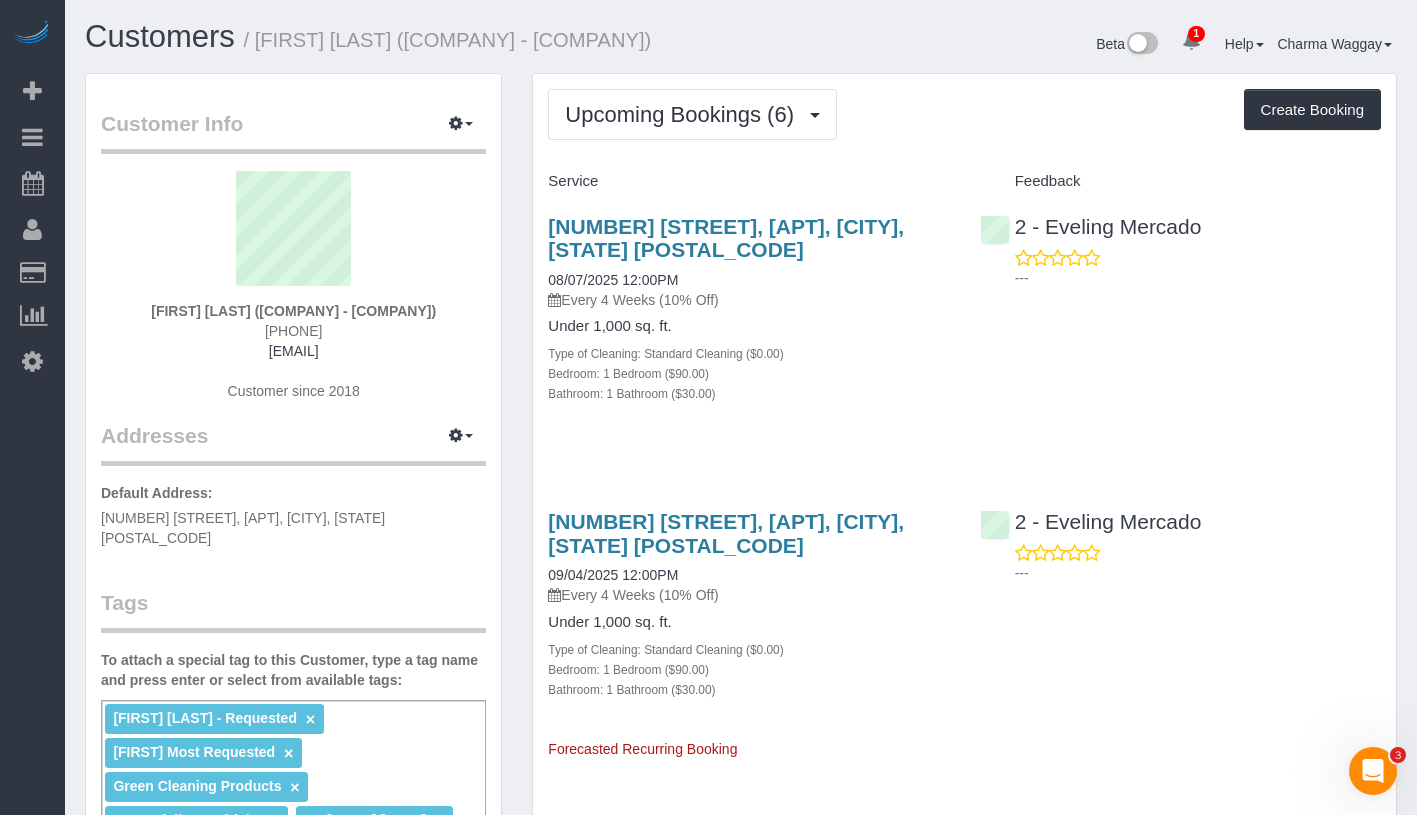 drag, startPoint x: 143, startPoint y: 303, endPoint x: 443, endPoint y: 308, distance: 300.04166 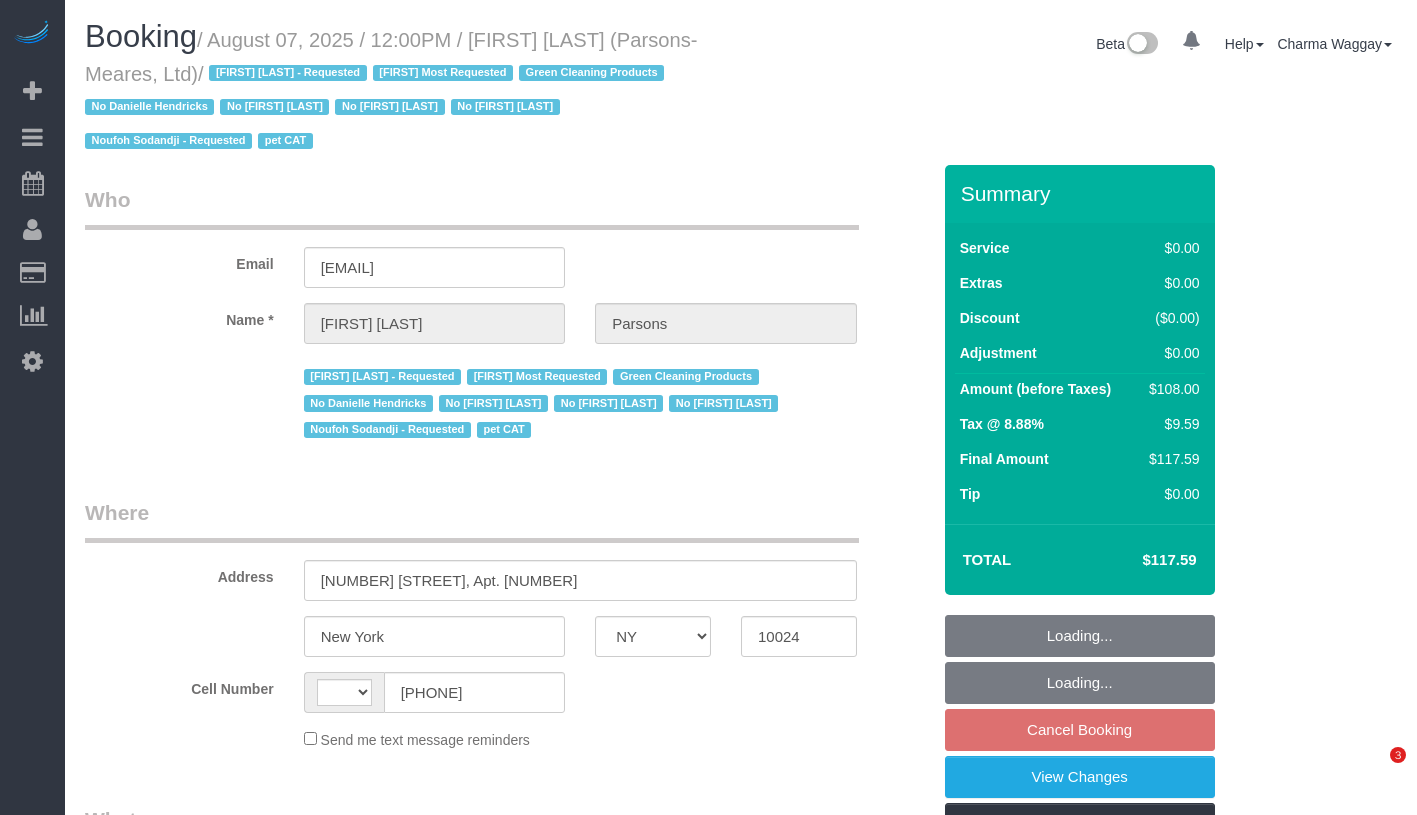 select on "NY" 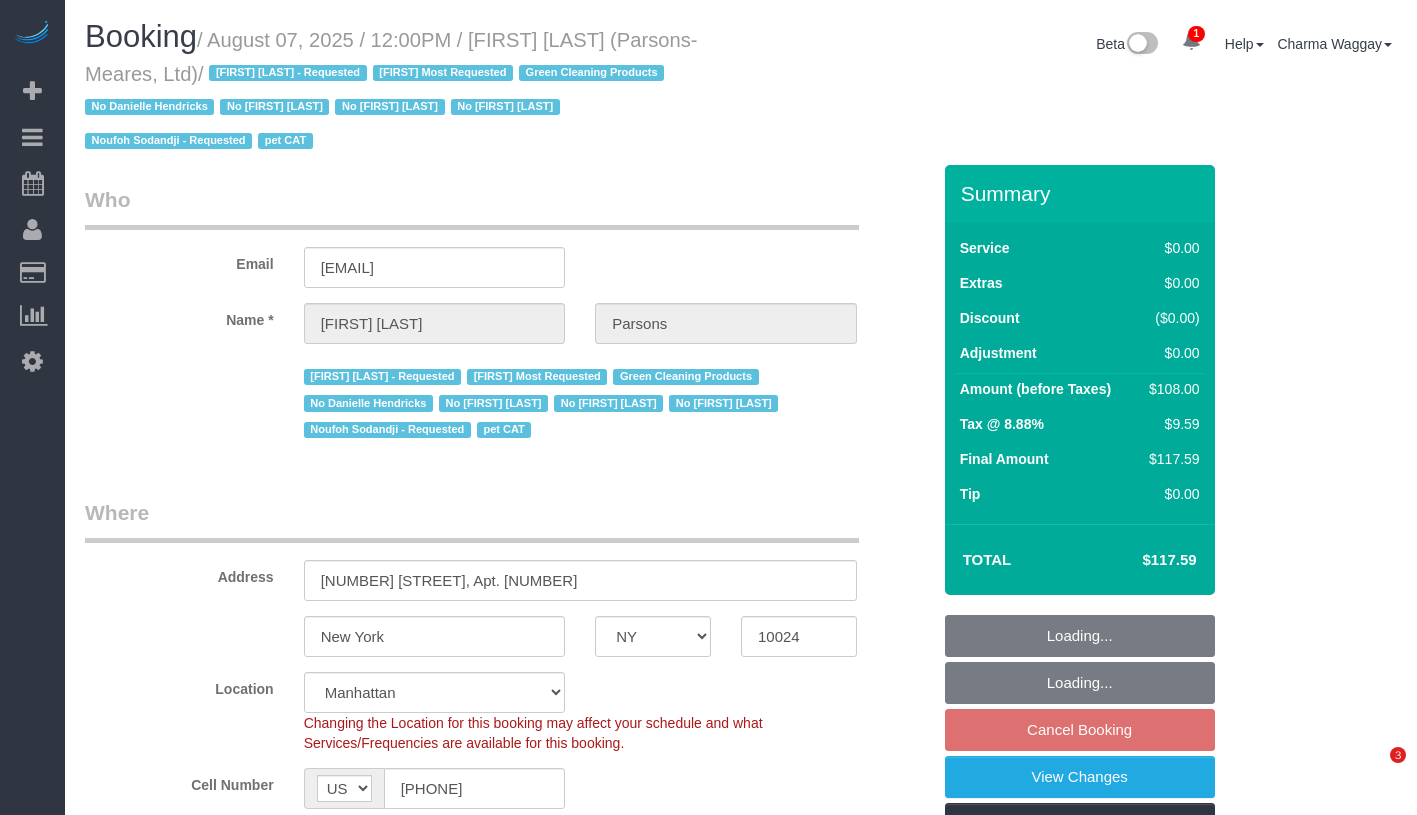 select on "22223" 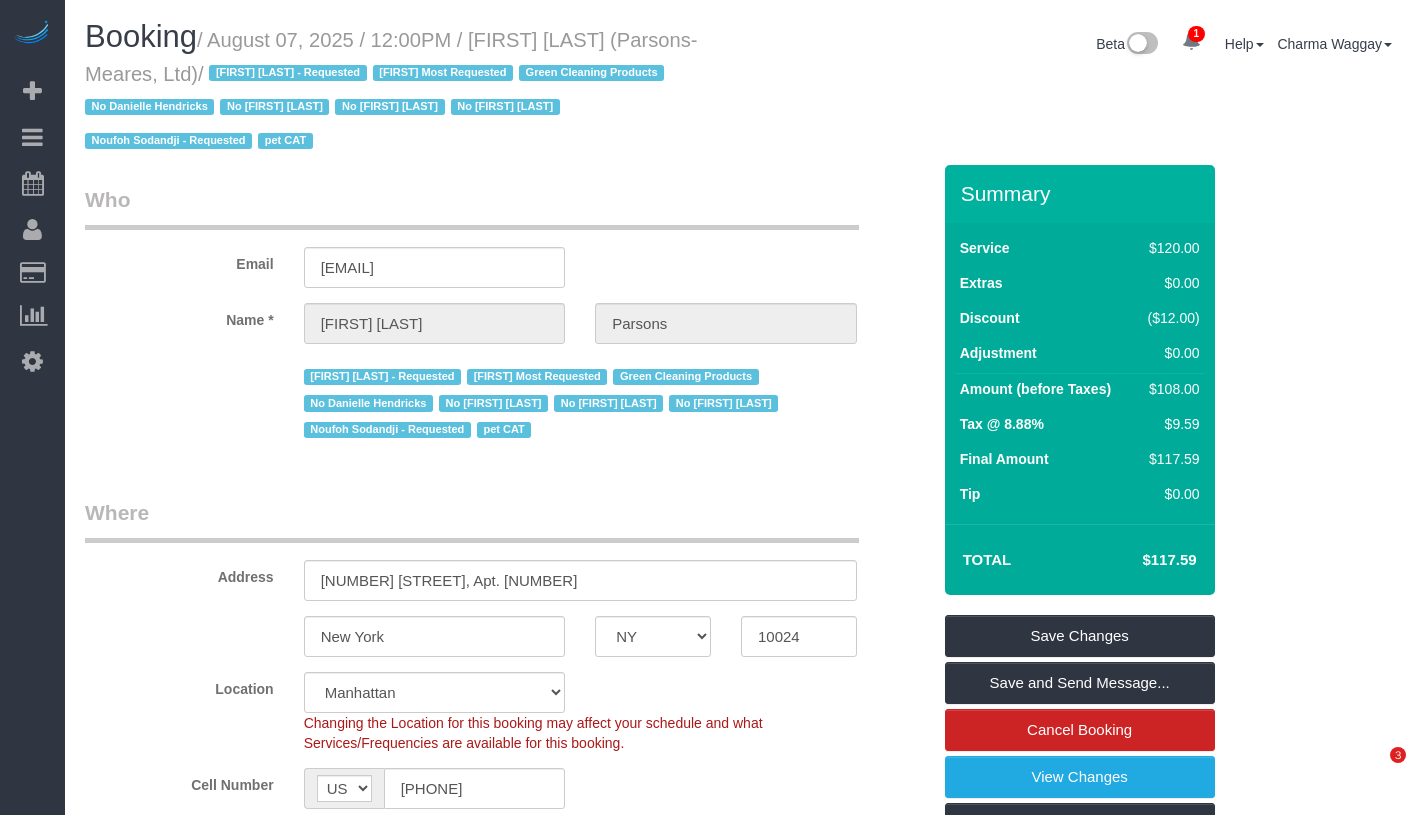 scroll, scrollTop: 0, scrollLeft: 0, axis: both 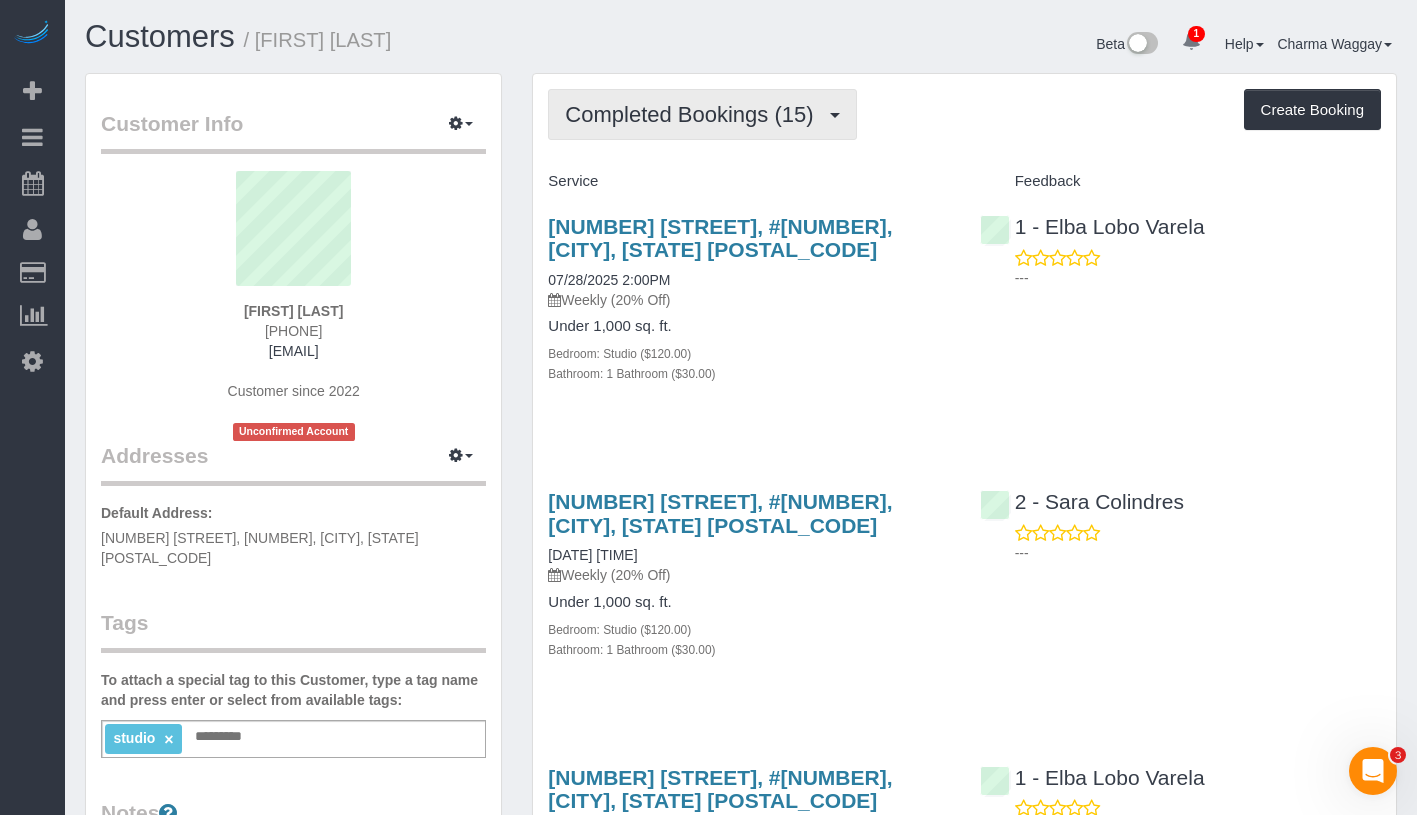 click on "Completed Bookings (15)" at bounding box center [694, 114] 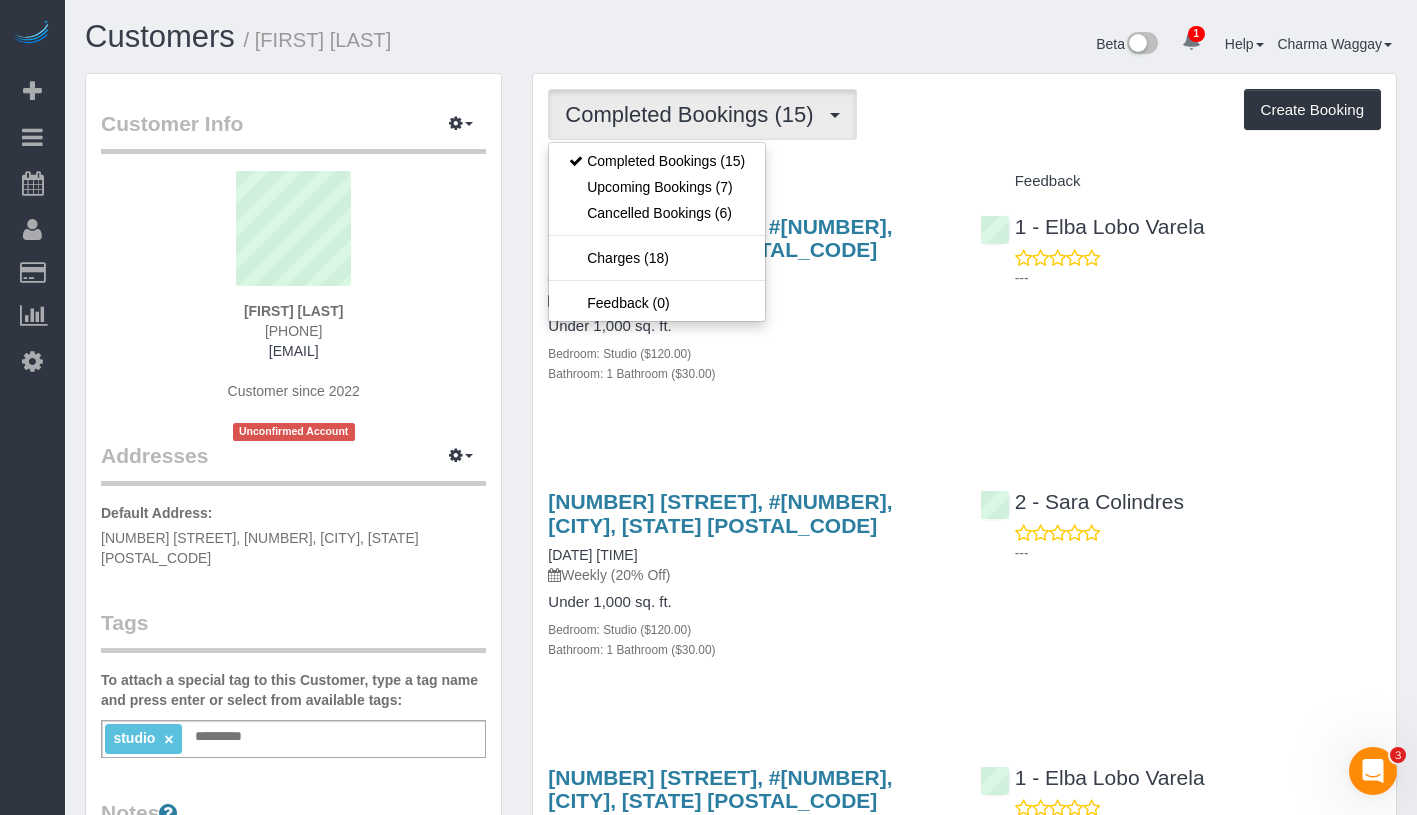 click on "Weekly (20% Off)" at bounding box center (748, 300) 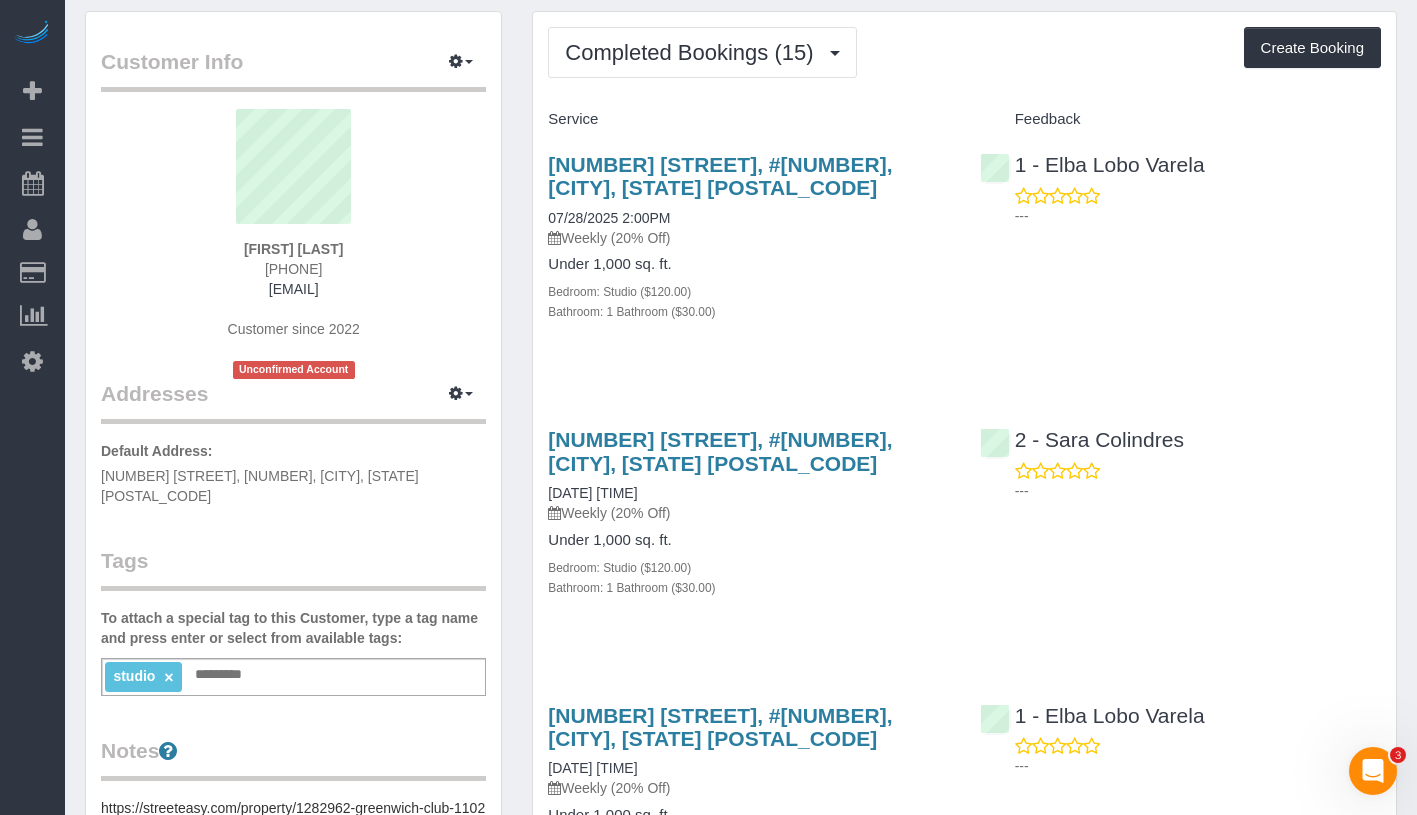 scroll, scrollTop: 0, scrollLeft: 0, axis: both 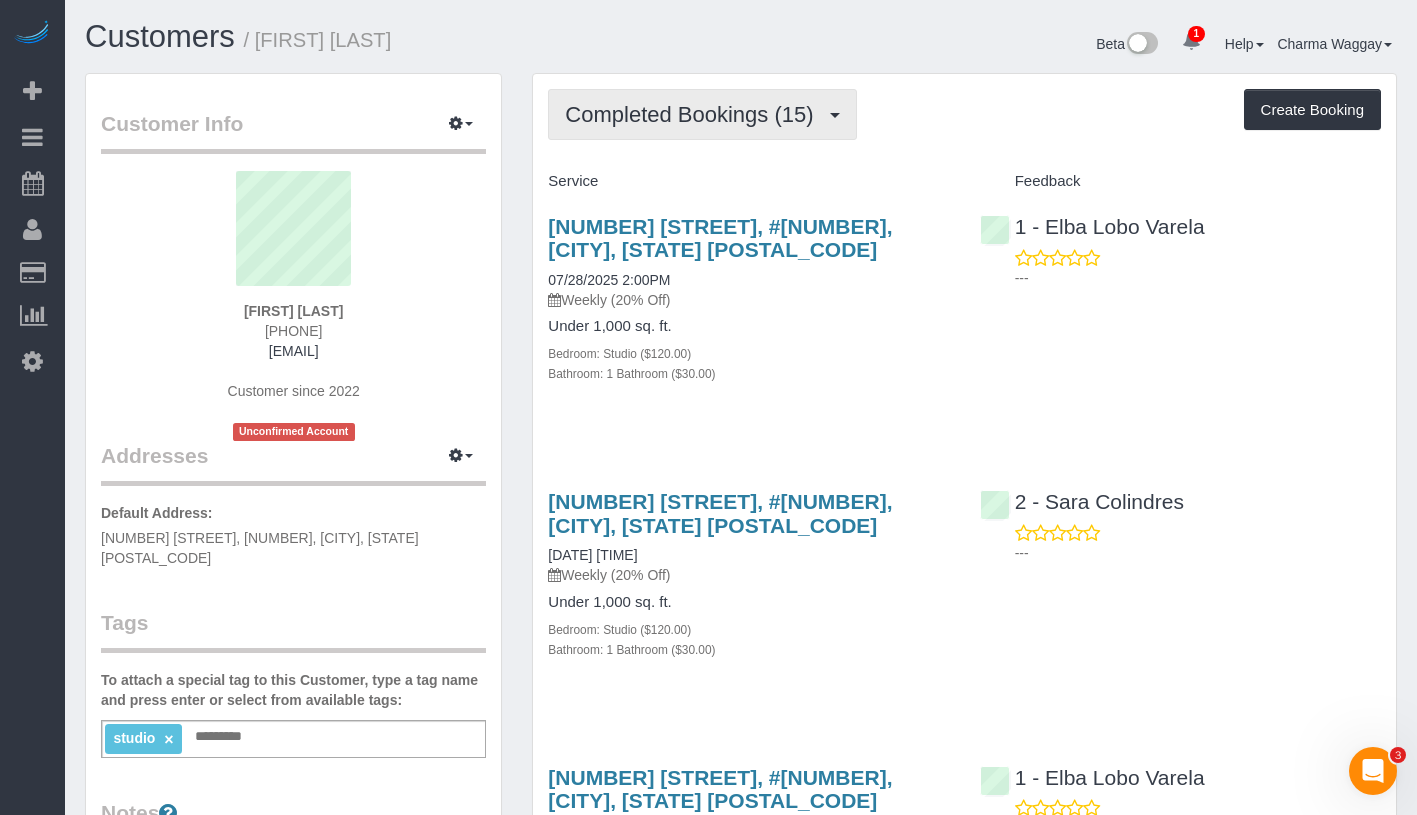 click on "Completed Bookings (15)" at bounding box center [694, 114] 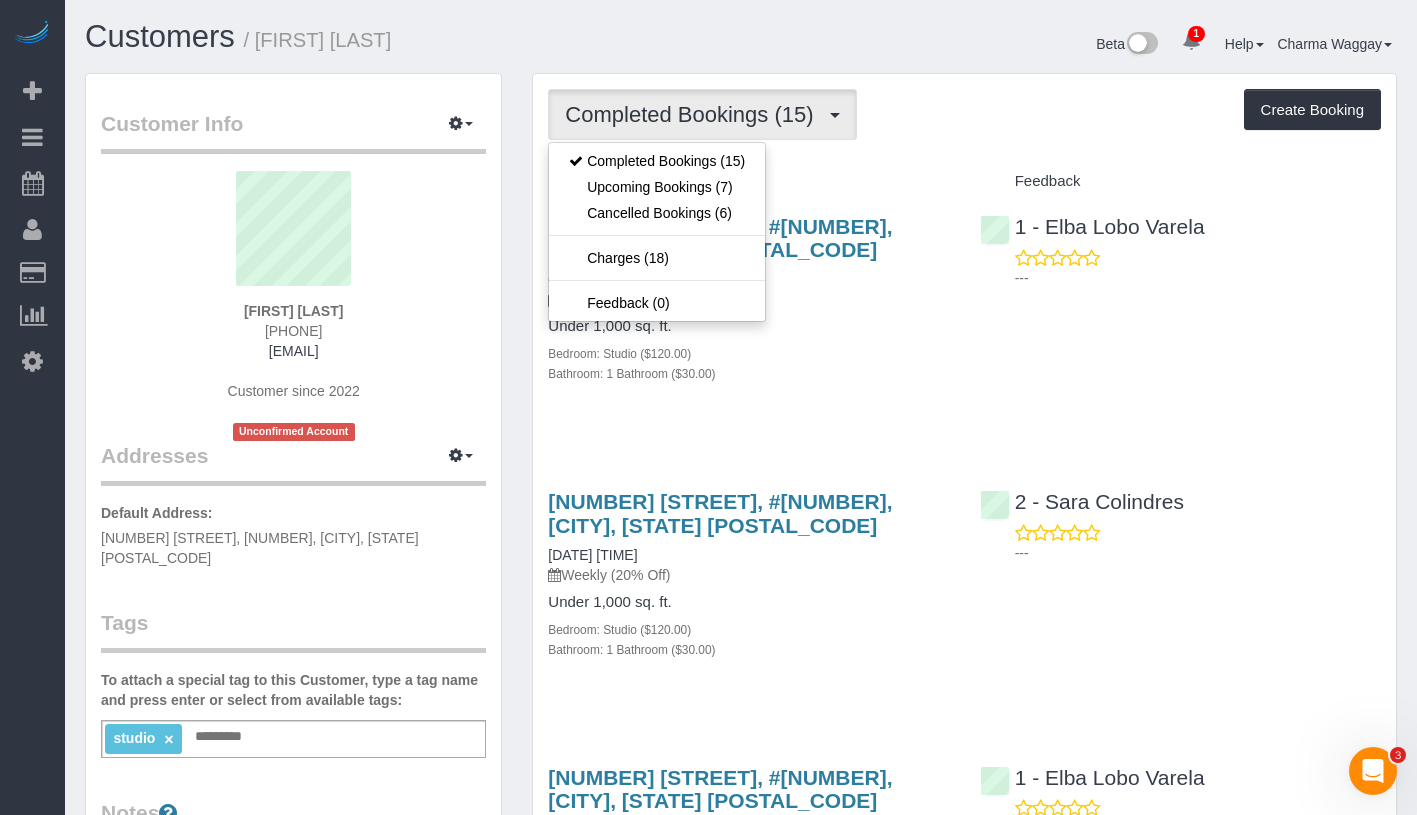 click on "Under 1,000 sq. ft.
Bedroom: Studio ($120.00)
Bathroom: 1 Bathroom ($30.00)" at bounding box center [748, 350] 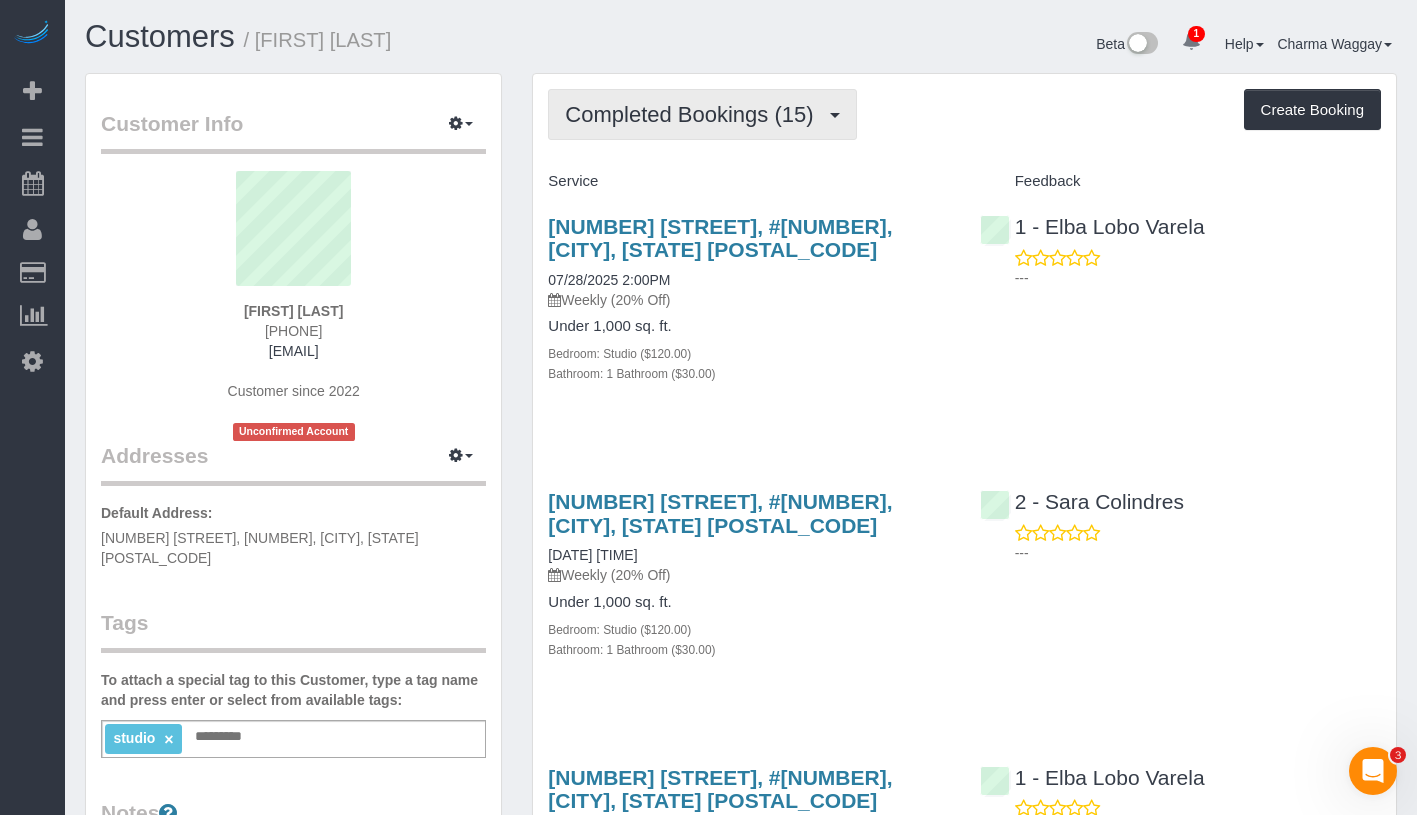 click on "Completed Bookings (15)" at bounding box center [702, 114] 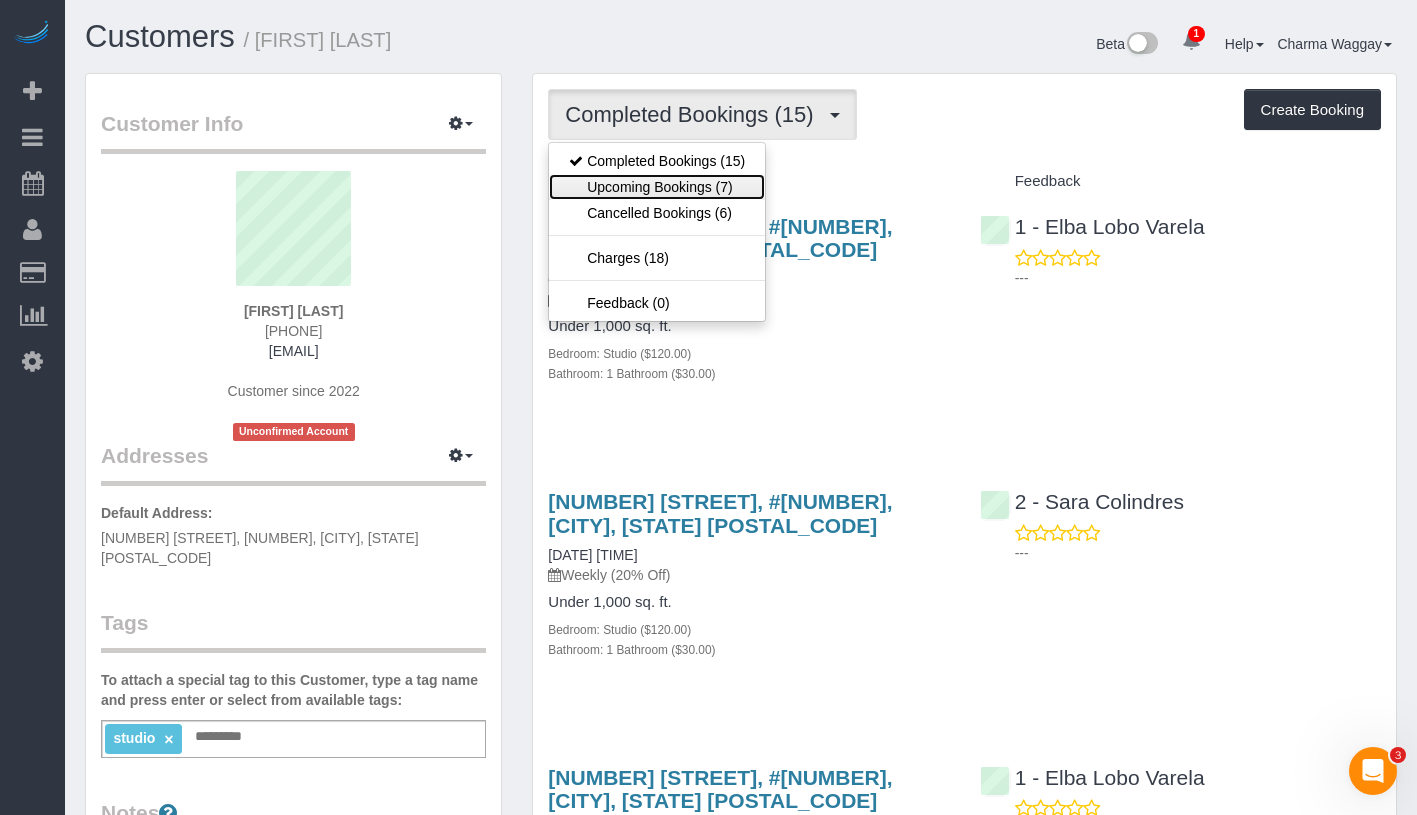 click on "Upcoming Bookings (7)" at bounding box center (657, 187) 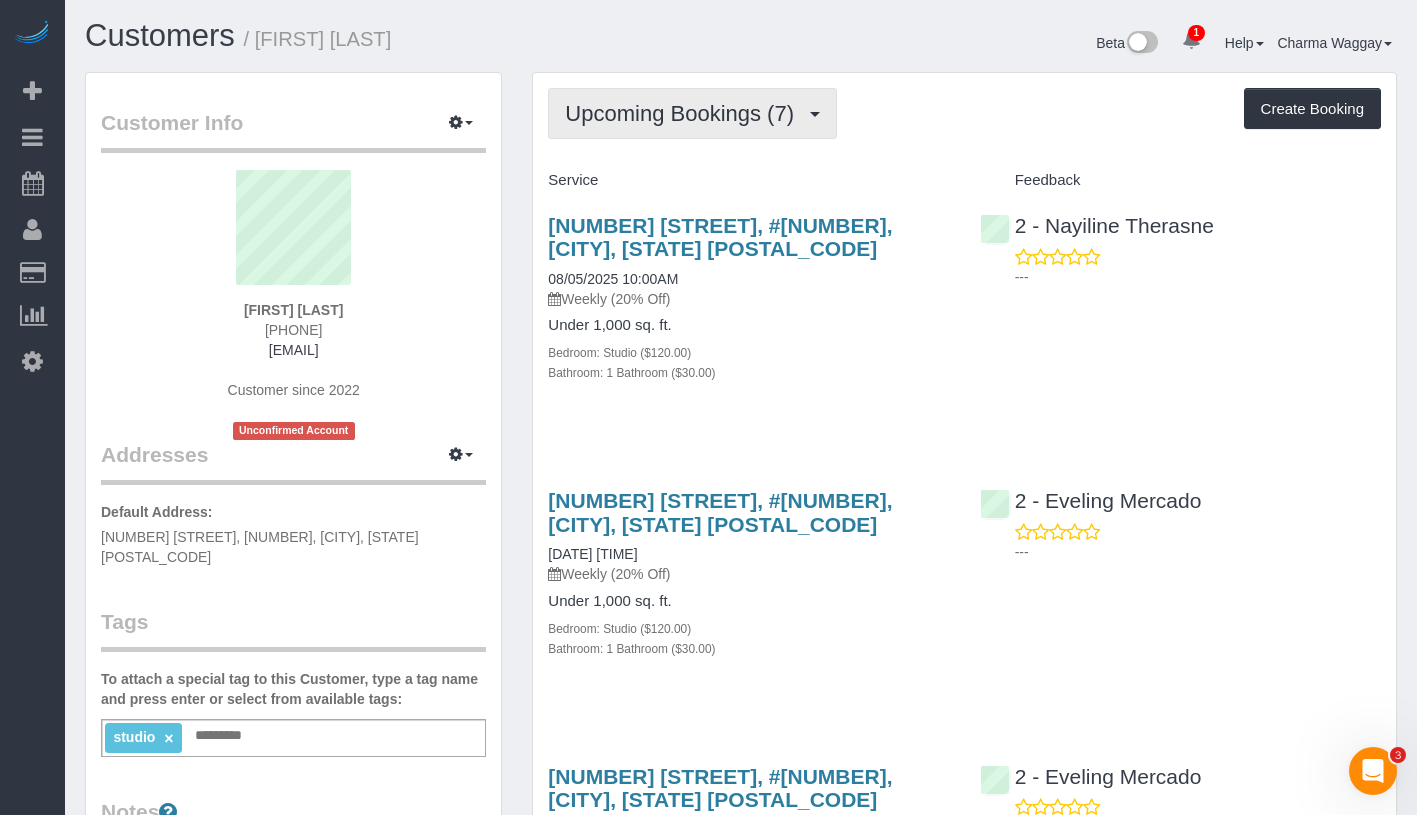 scroll, scrollTop: 0, scrollLeft: 0, axis: both 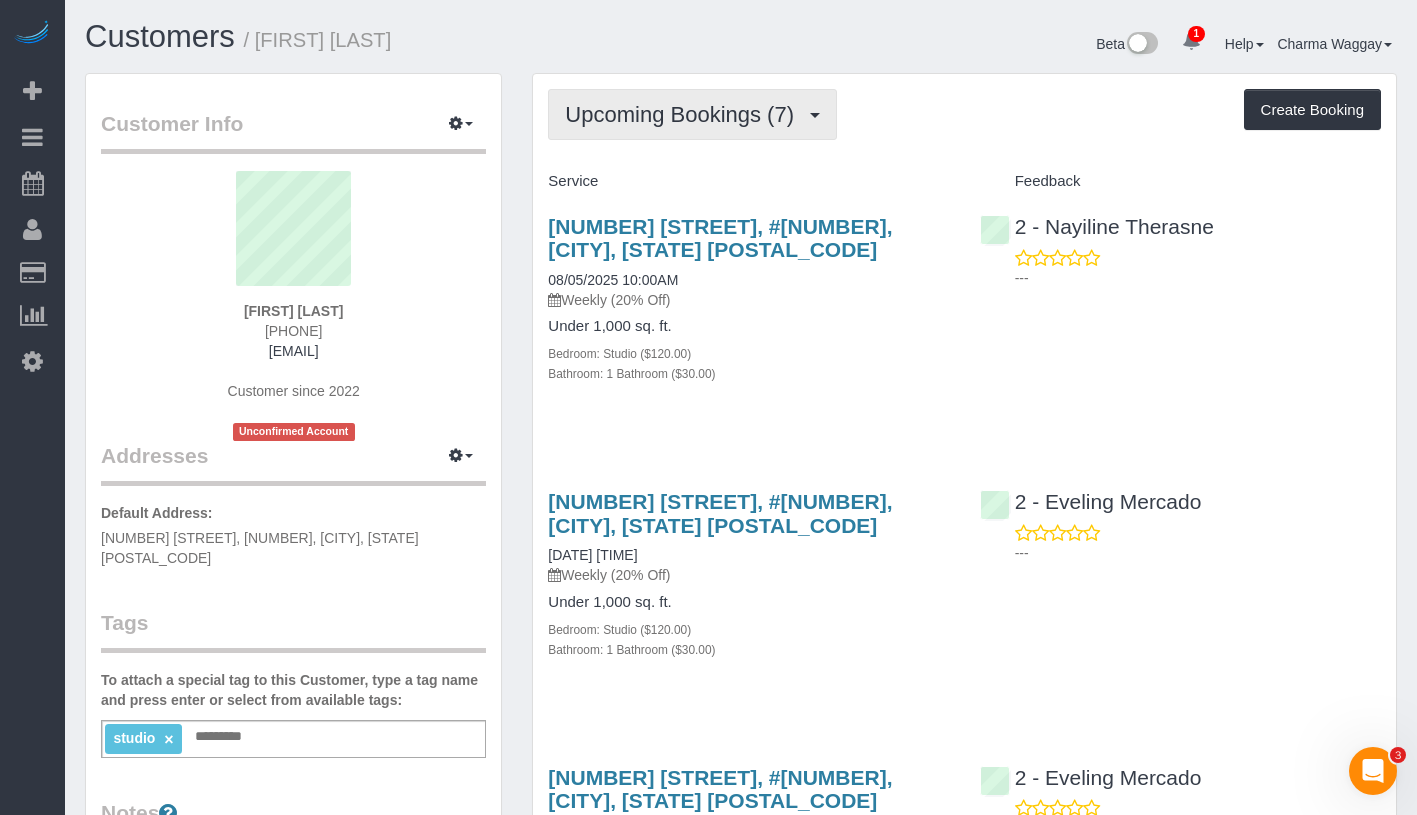 click on "Upcoming Bookings (7)" at bounding box center (684, 114) 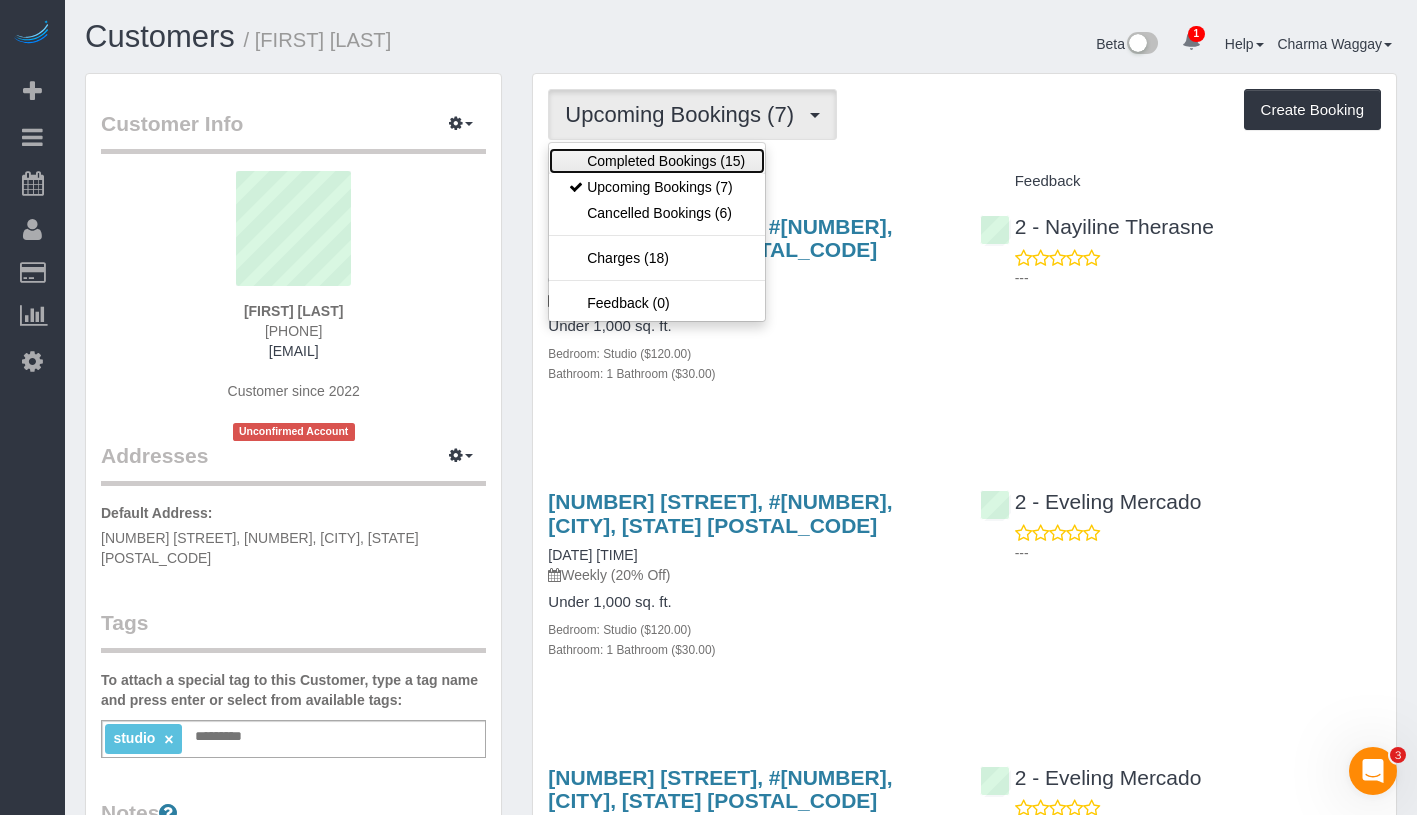 click on "Completed Bookings (15)" at bounding box center [657, 161] 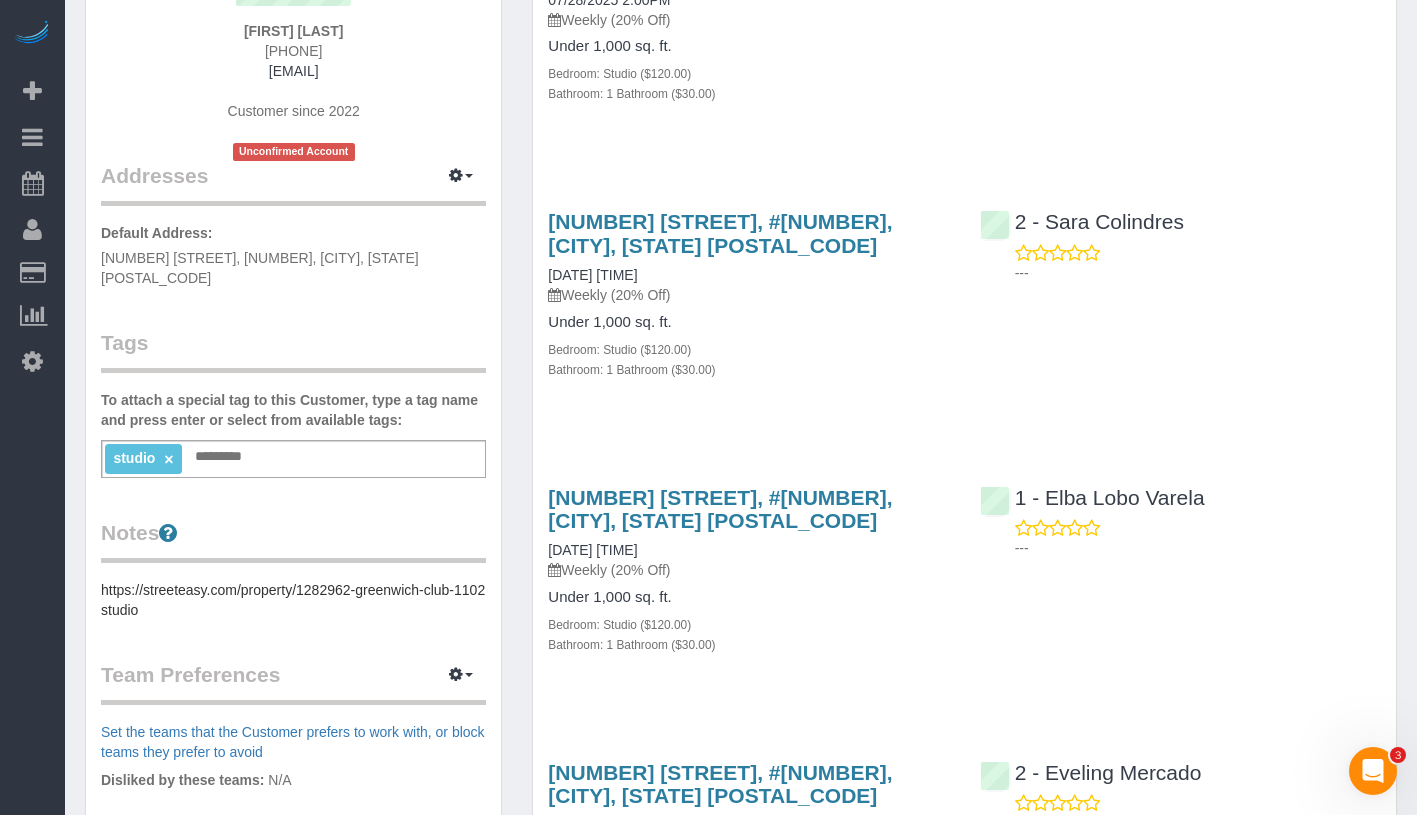 scroll, scrollTop: 0, scrollLeft: 0, axis: both 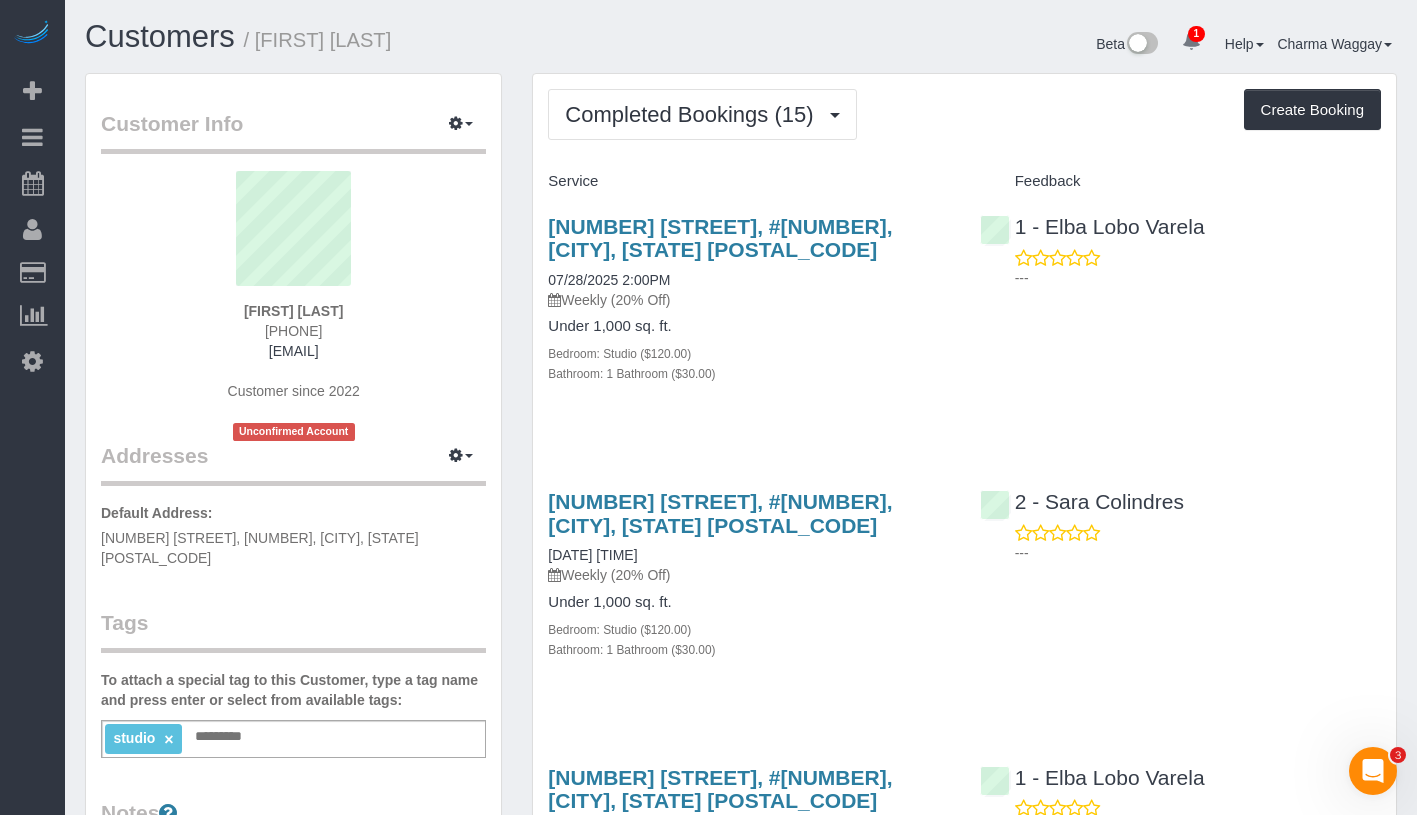 click on "To attach a special tag to this Customer, type a tag name and press enter or select
from available tags:
studio   × Add a tag" at bounding box center [293, 714] 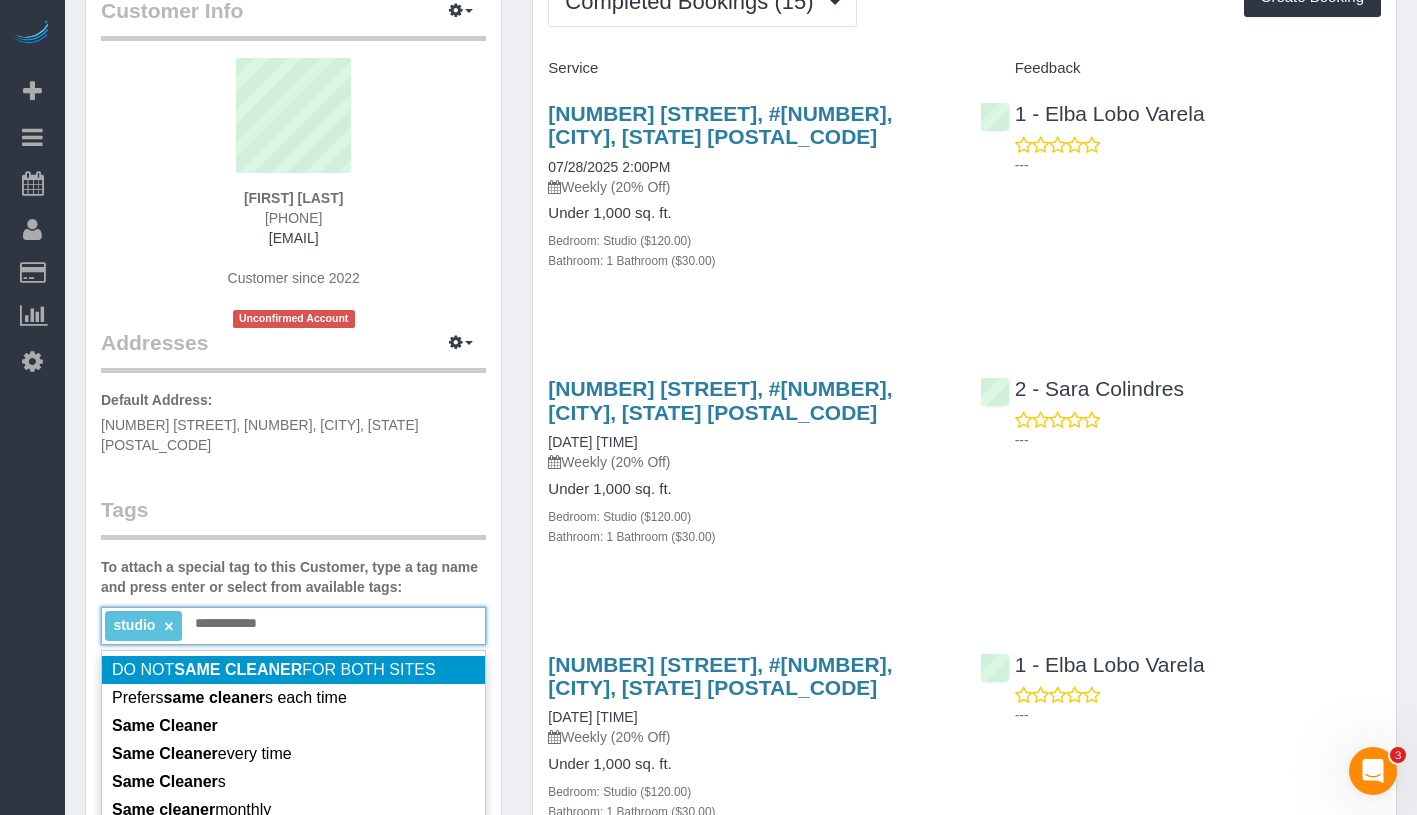 scroll, scrollTop: 213, scrollLeft: 0, axis: vertical 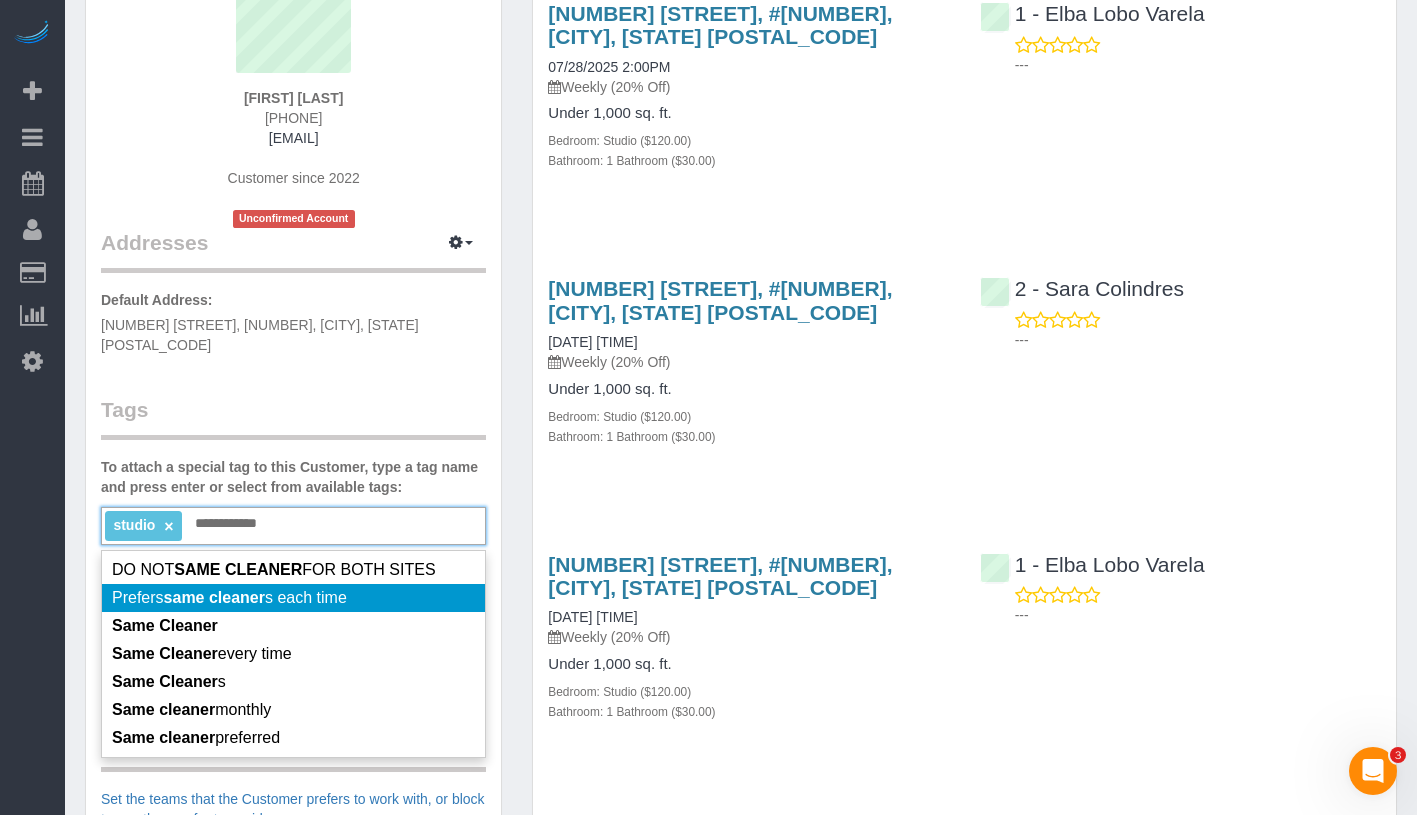 type on "**********" 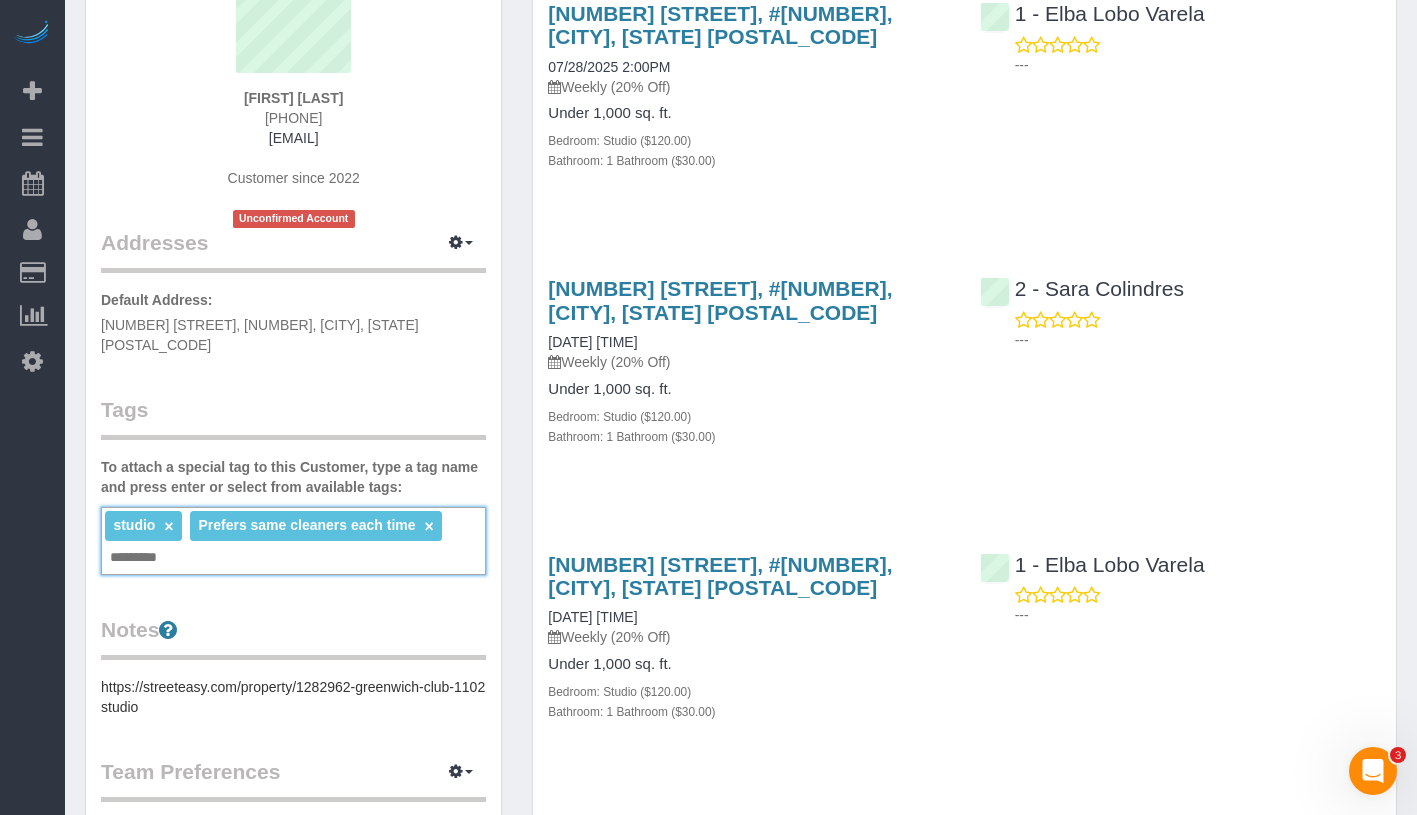 click on "studio   × Prefers same cleaners each time   × Add a tag" at bounding box center [293, 541] 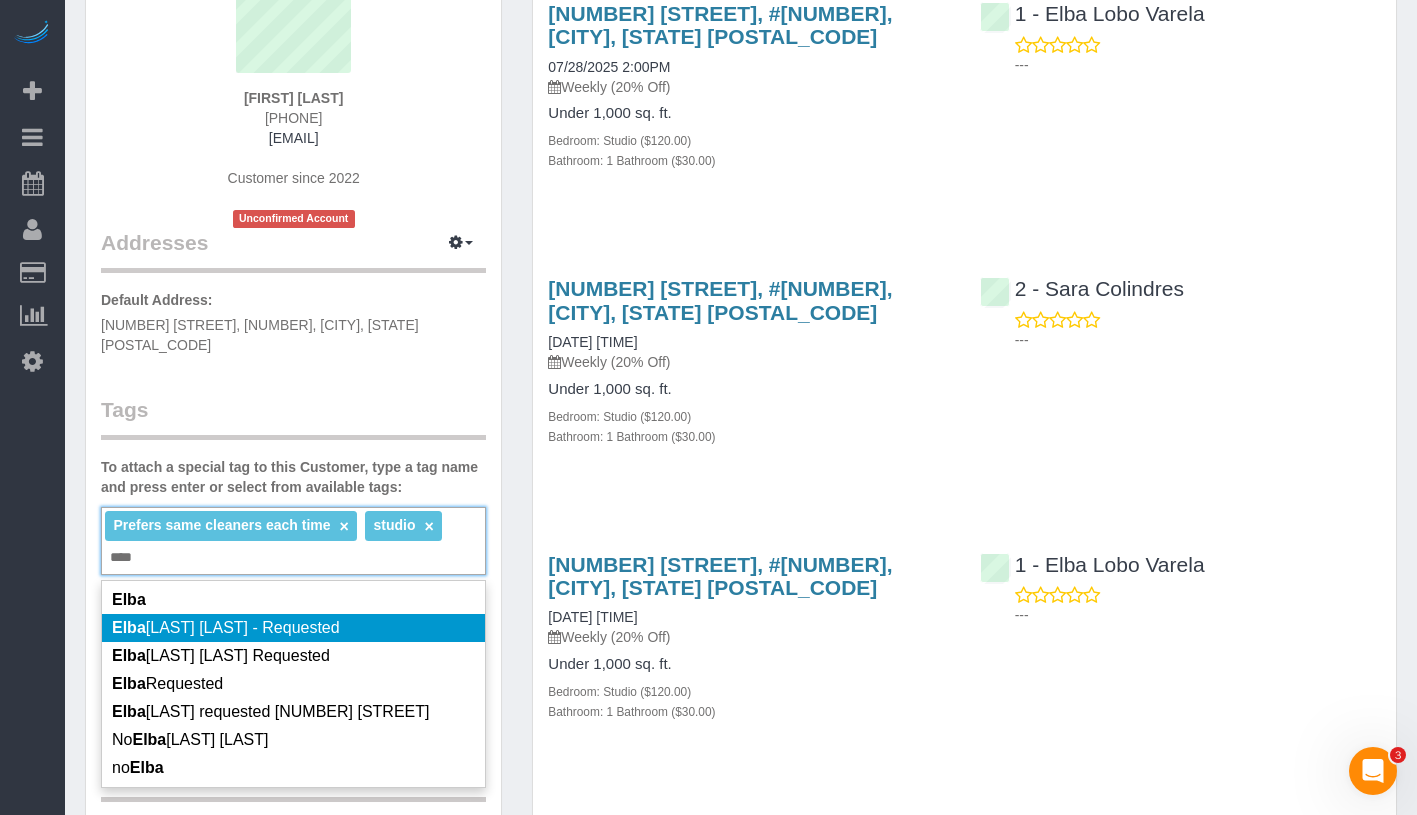 type on "****" 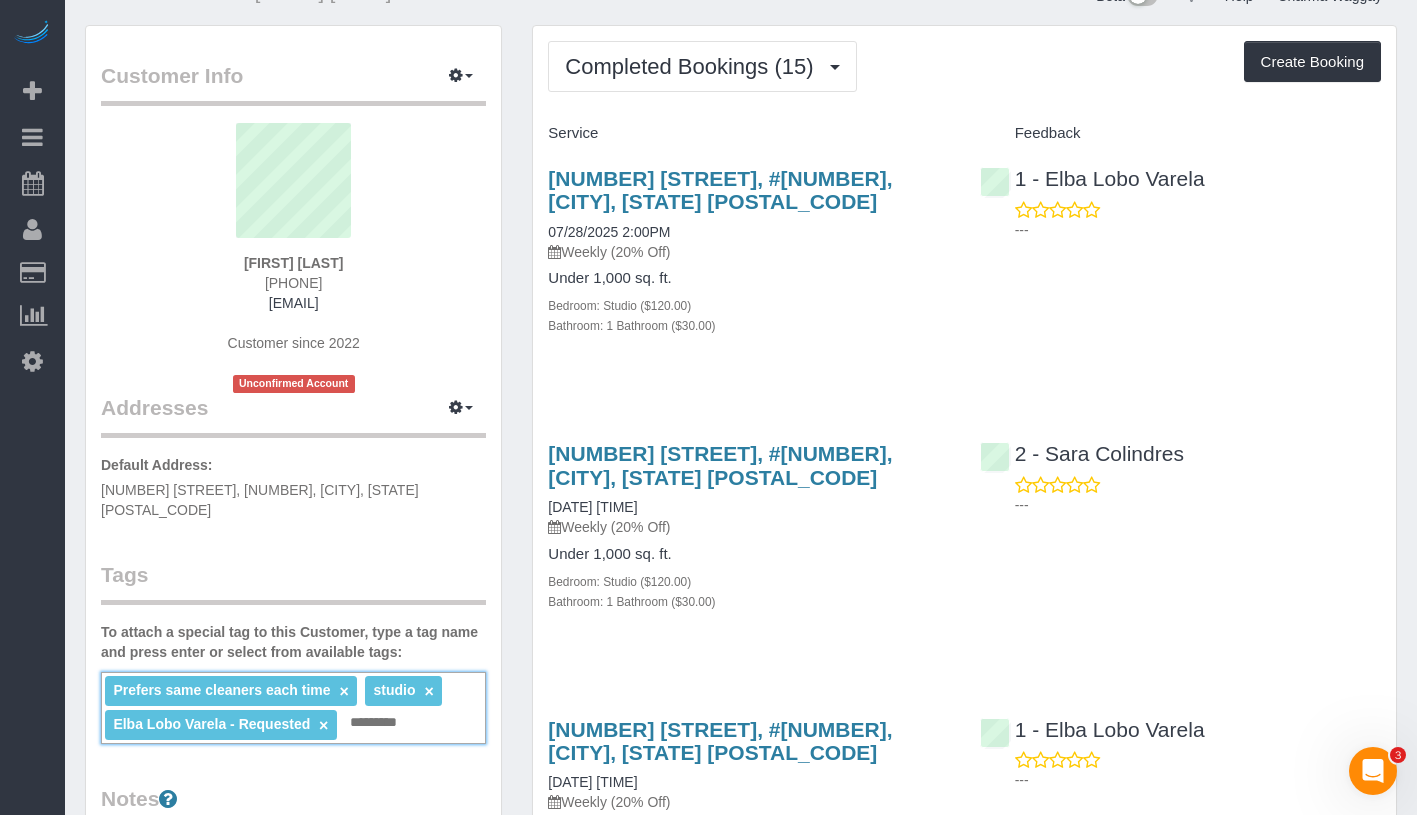 scroll, scrollTop: 0, scrollLeft: 0, axis: both 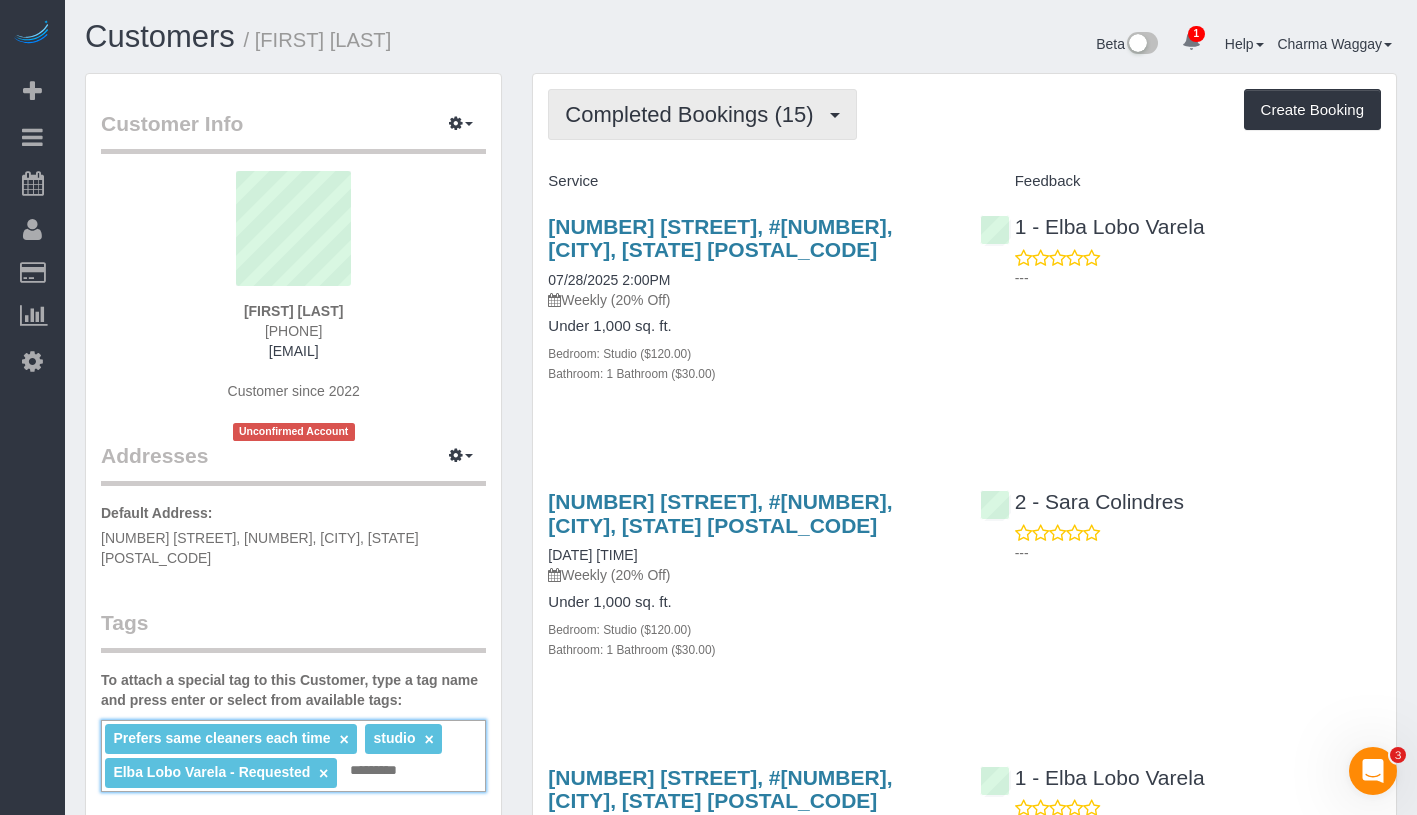 click on "Completed Bookings (15)" at bounding box center [694, 114] 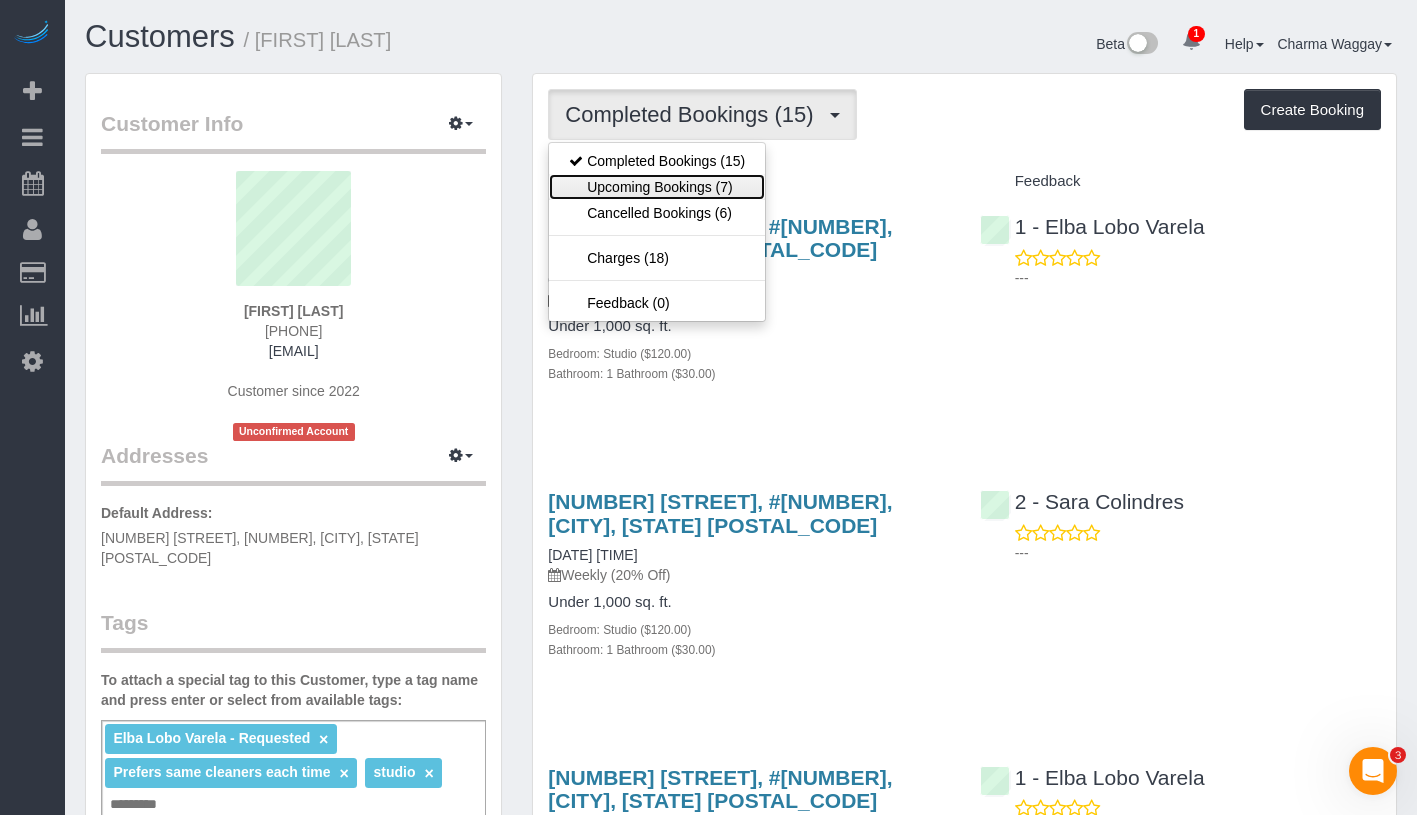 click on "Upcoming Bookings (7)" at bounding box center (657, 187) 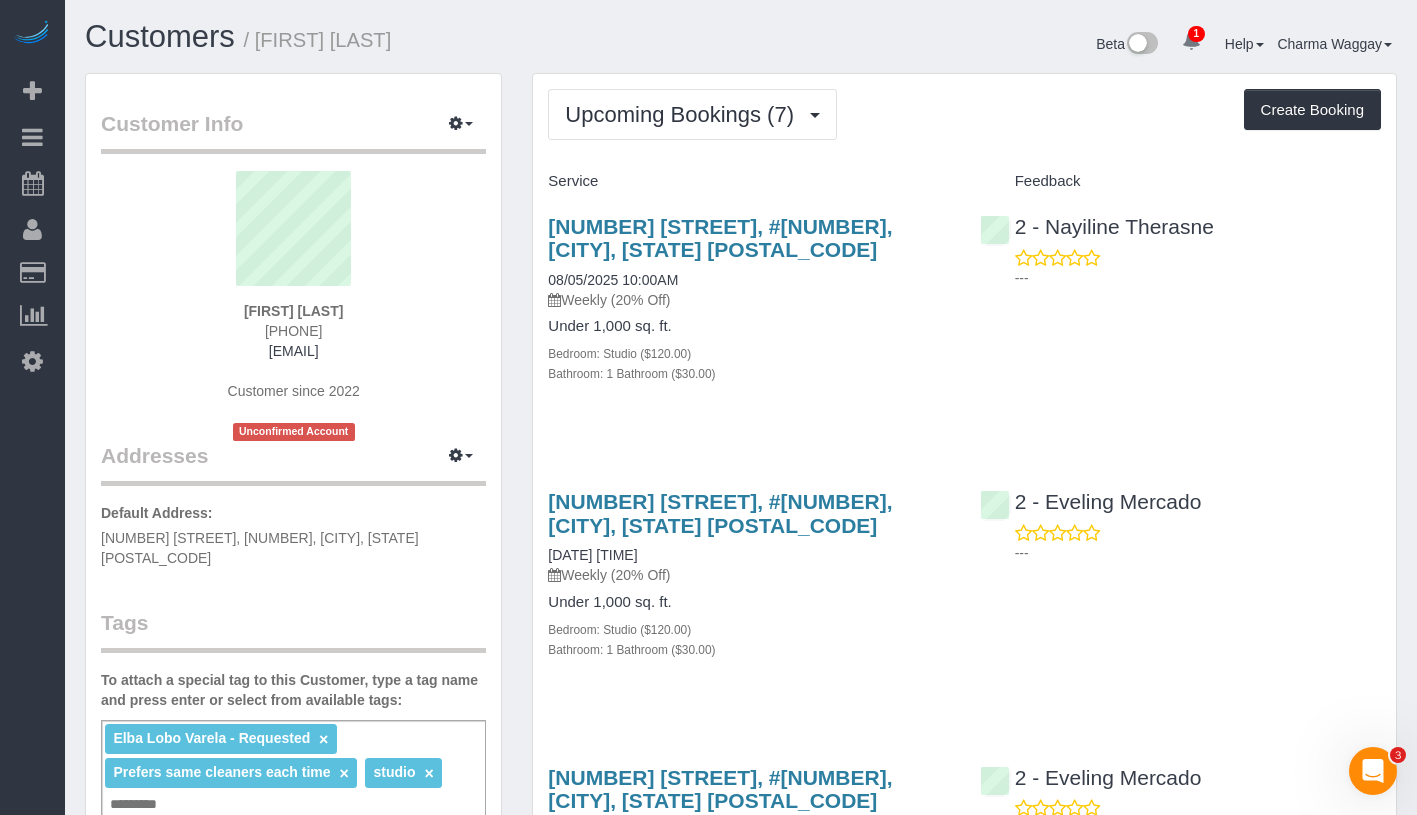 click on "×" at bounding box center (323, 739) 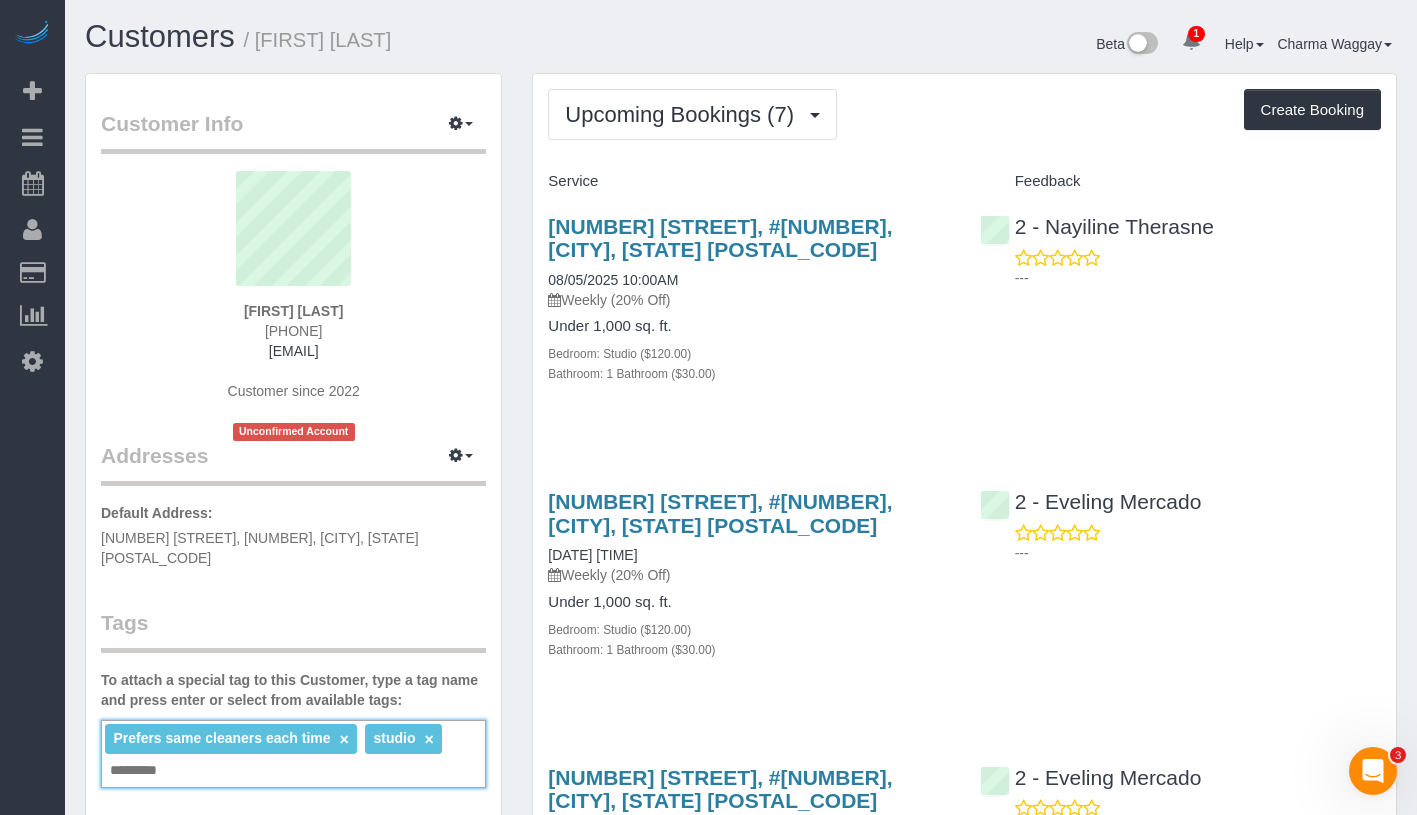 click on "Customer Info
Edit Contact Info
Send Message
Email Preferences
Special Sales Tax
View Changes
Send Confirm Account email
Block this Customer
Archive Account
Delete Account
Lacey Gutierrez
3019380220" at bounding box center (293, 780) 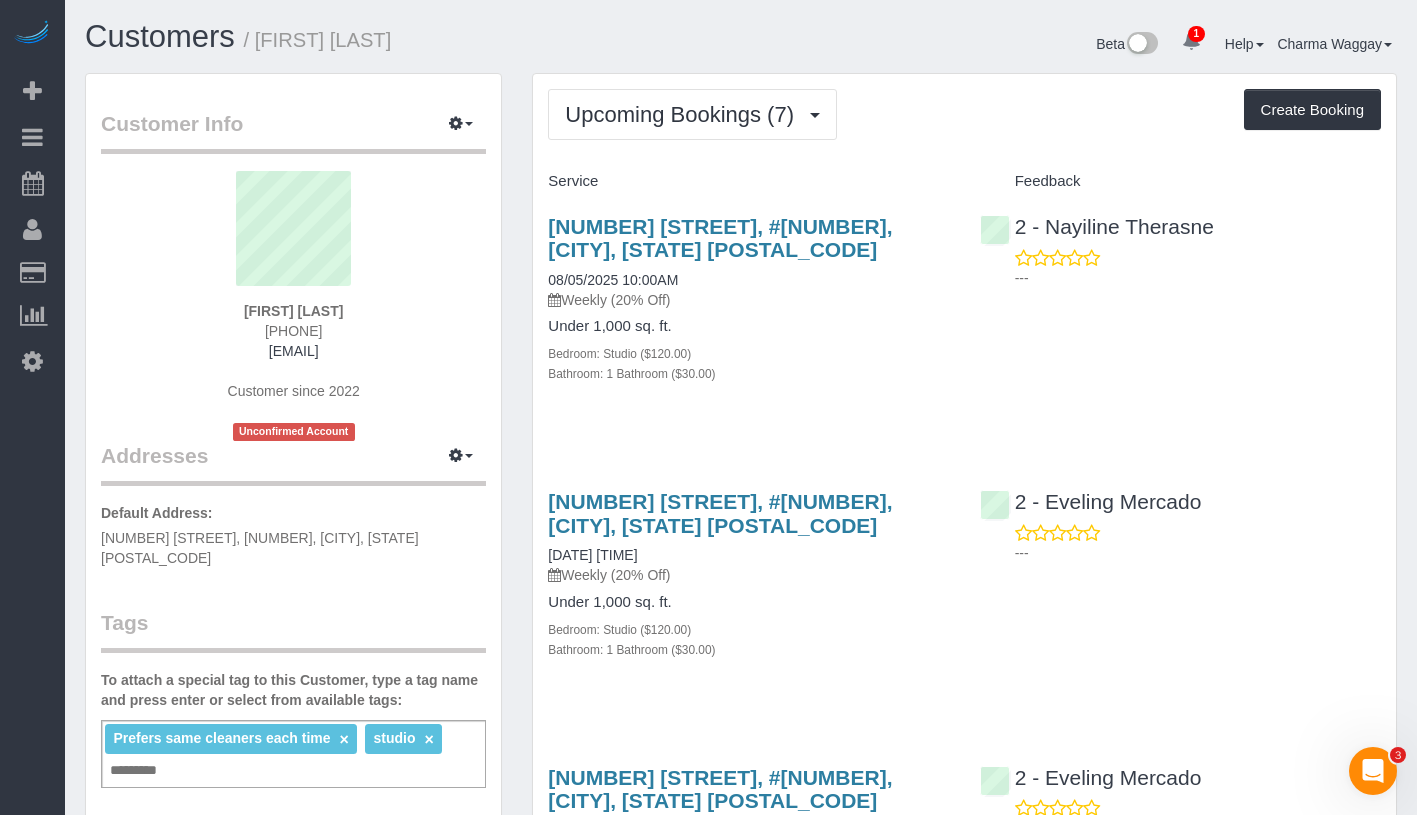 click on "Prefers same cleaners each time   × studio   × Add a tag" at bounding box center [293, 754] 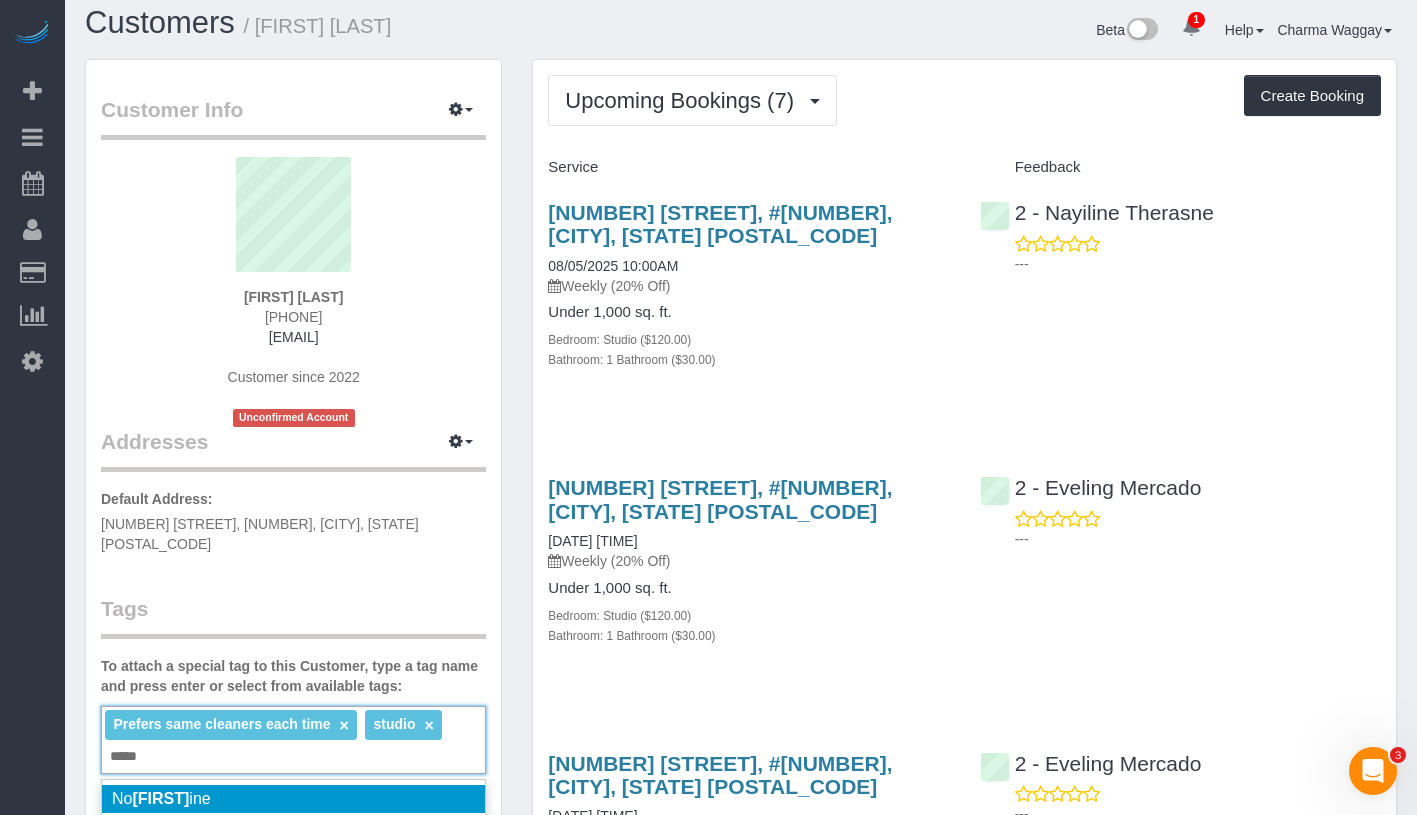 scroll, scrollTop: 109, scrollLeft: 0, axis: vertical 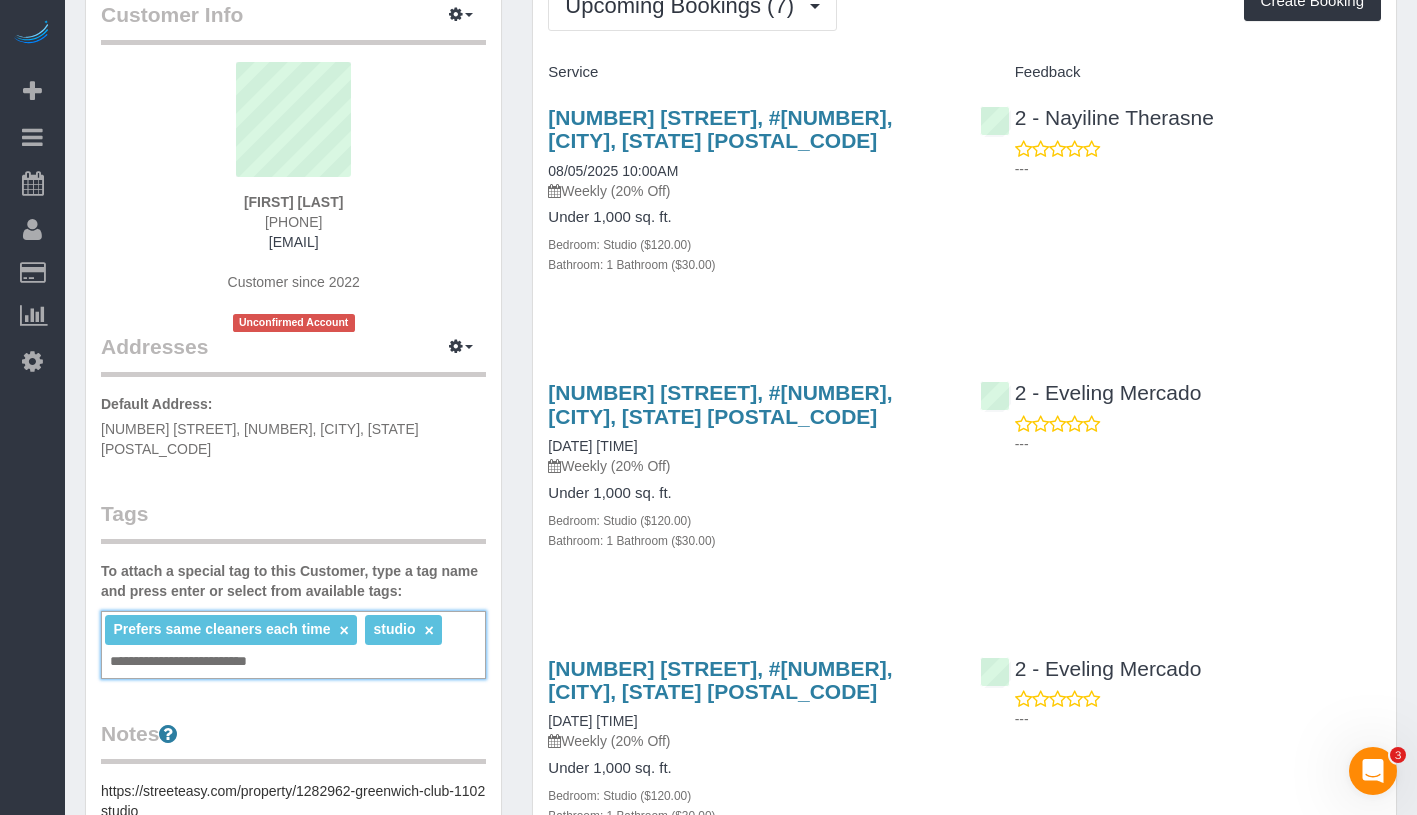 type on "**********" 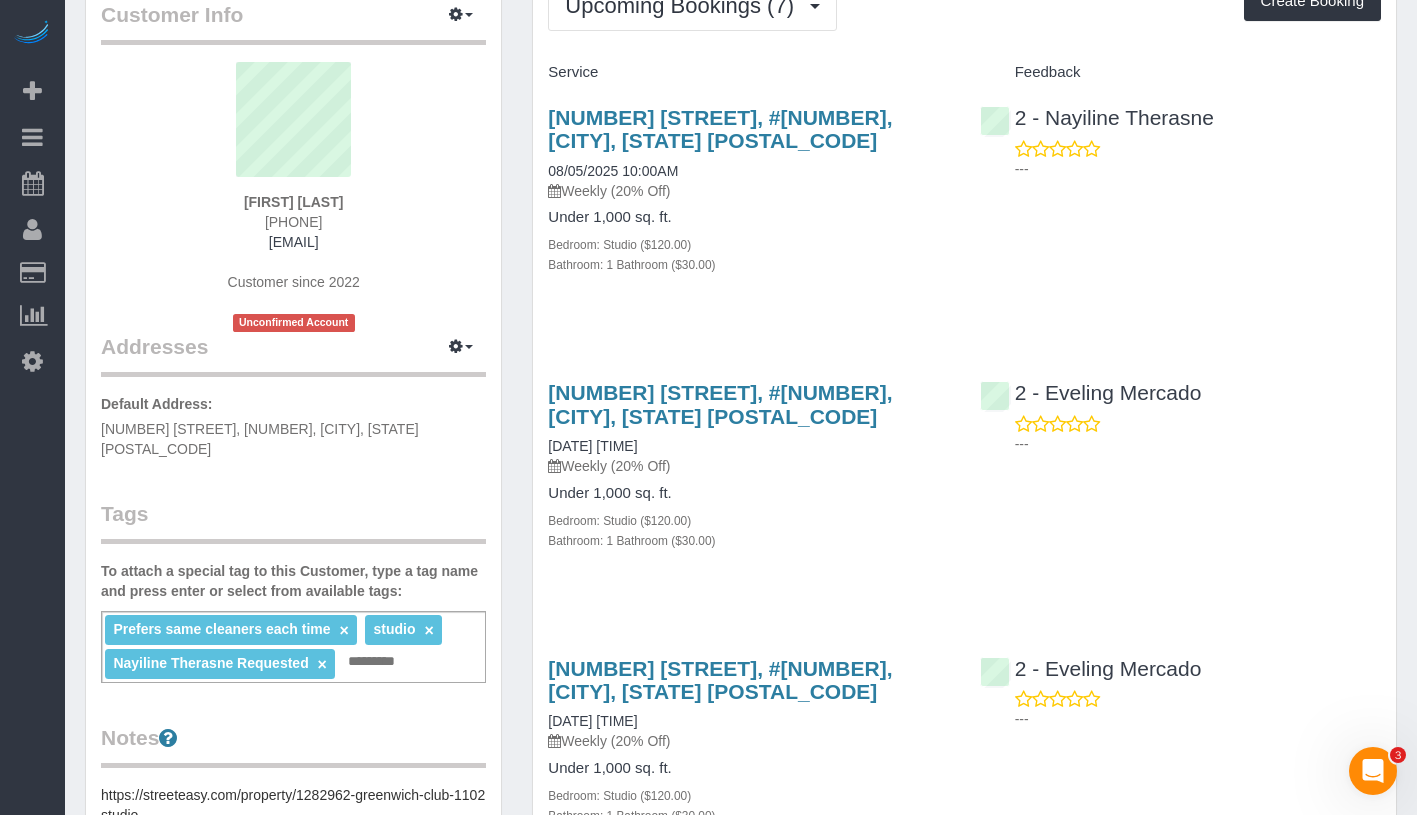 click on "Customer Info
Edit Contact Info
Send Message
Email Preferences
Special Sales Tax
View Changes
Send Confirm Account email
Block this Customer
Archive Account
Delete Account
Lacey Gutierrez
3019380220" at bounding box center (293, 673) 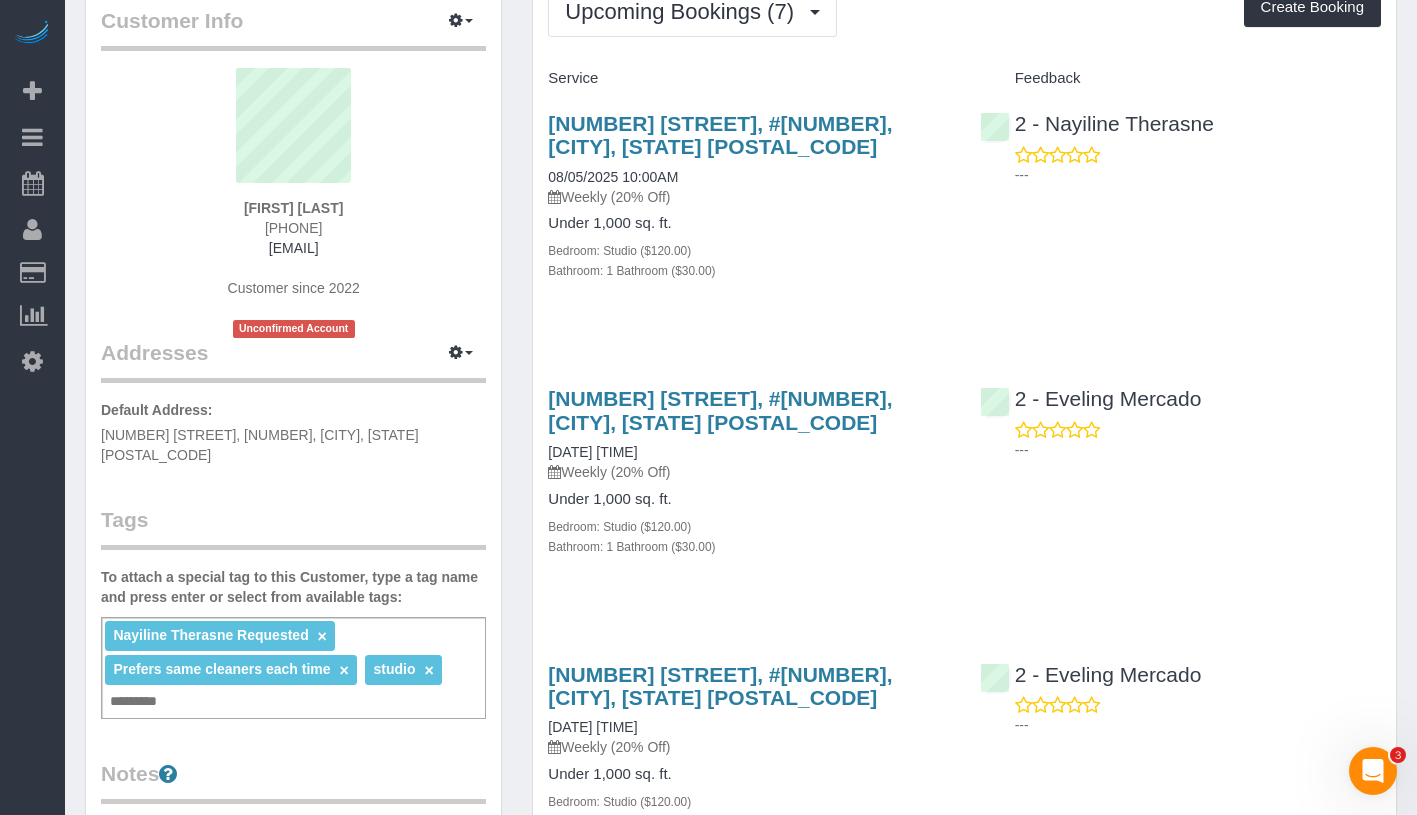 scroll, scrollTop: 0, scrollLeft: 0, axis: both 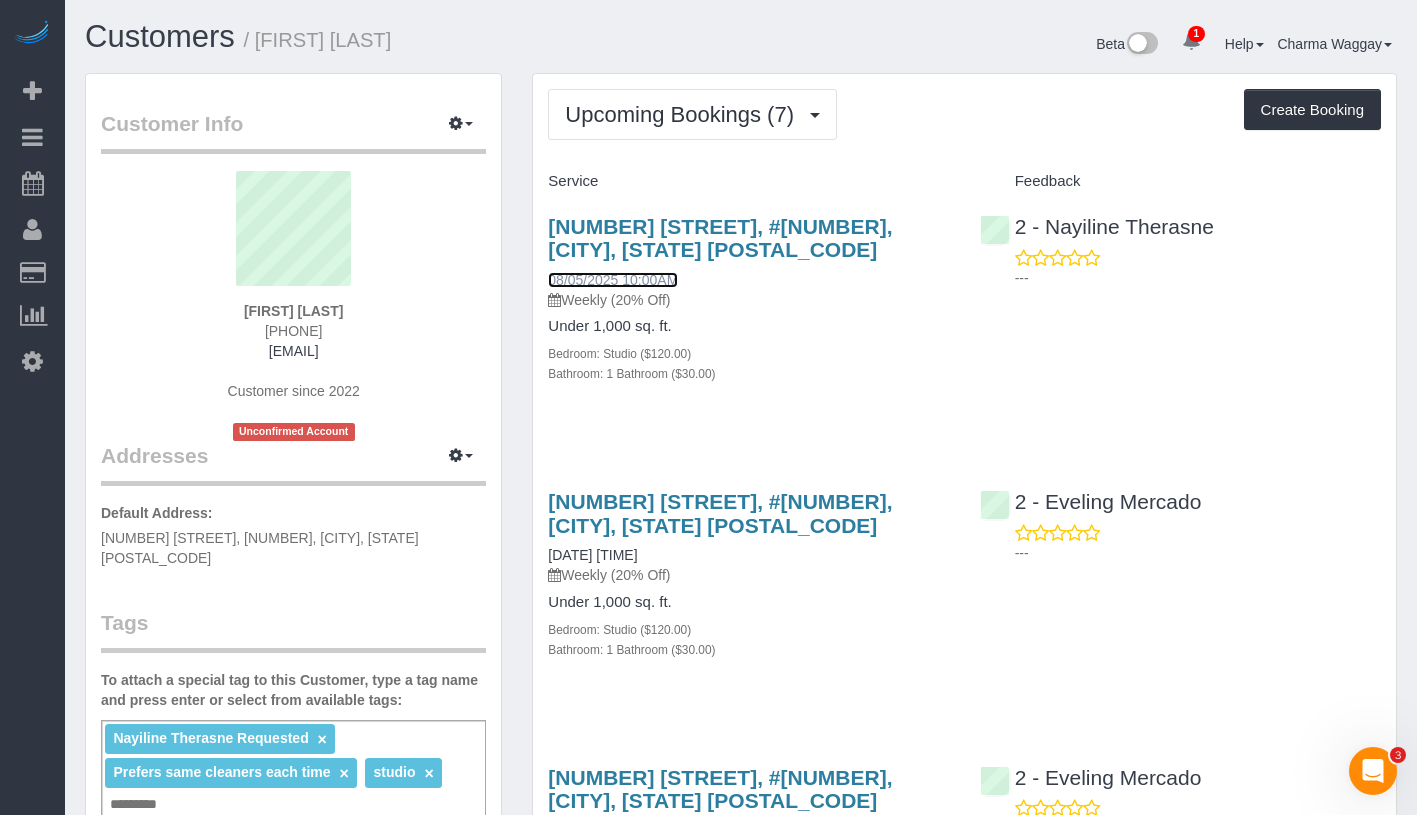 click on "08/05/2025 10:00AM" at bounding box center (613, 280) 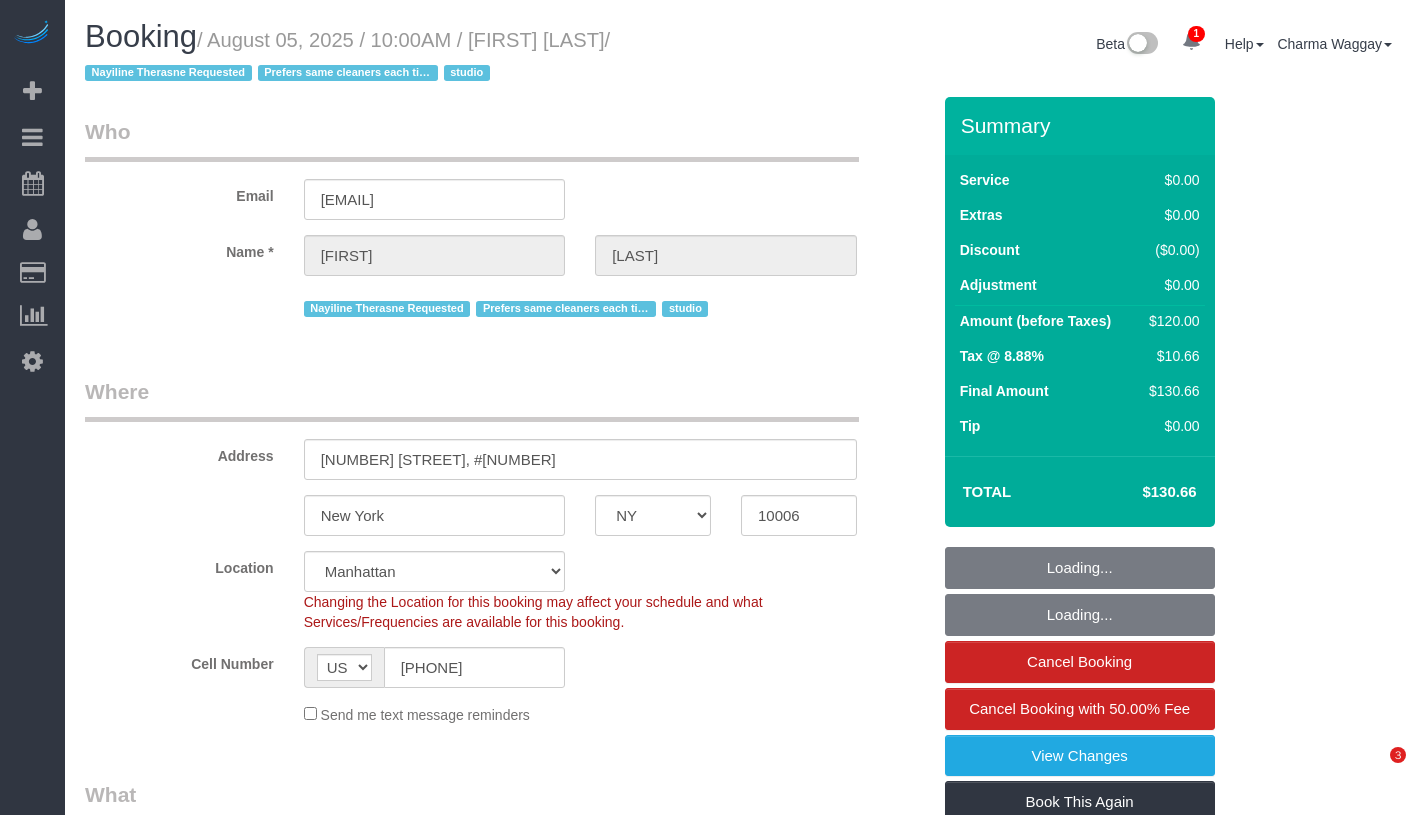 select on "NY" 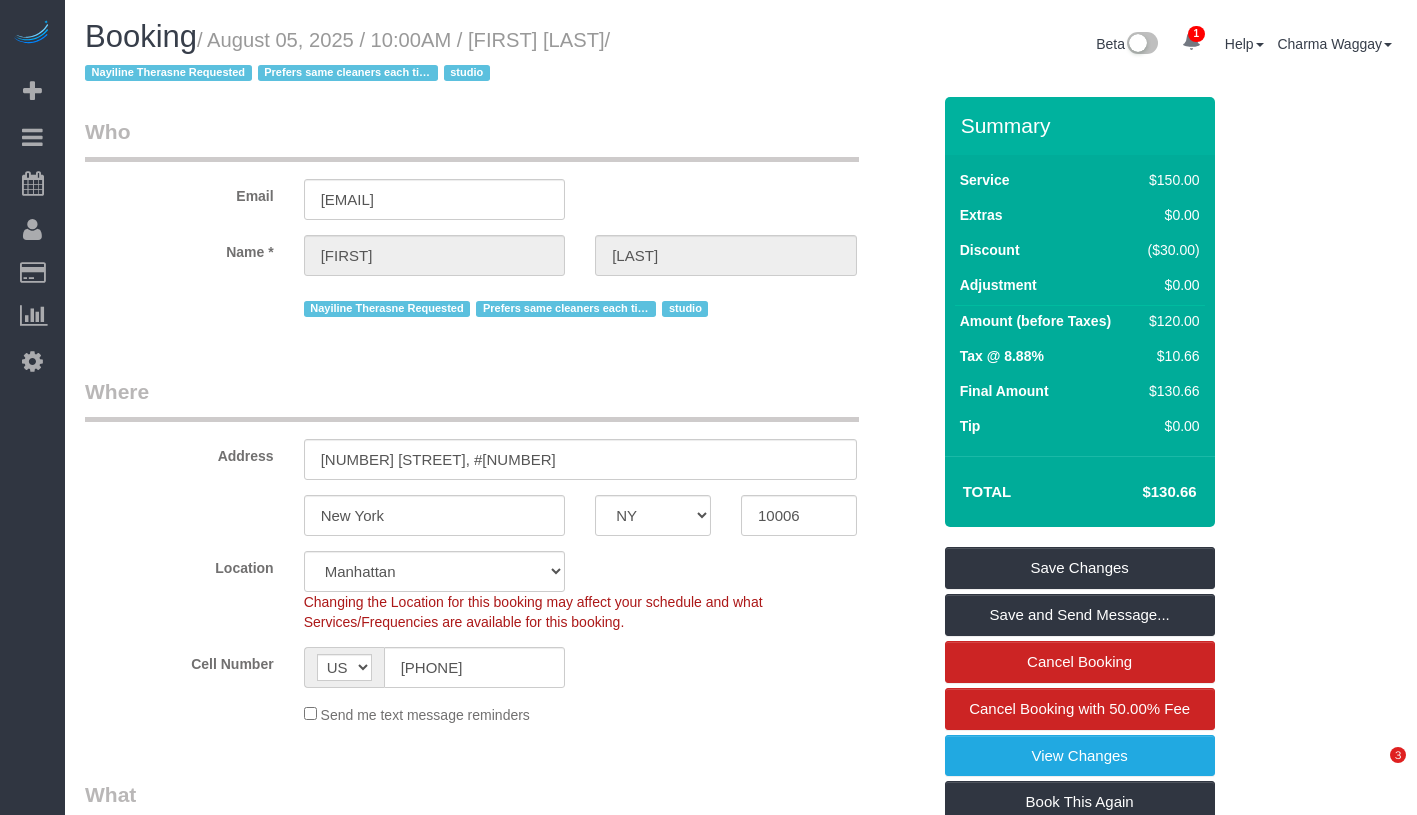scroll, scrollTop: 0, scrollLeft: 0, axis: both 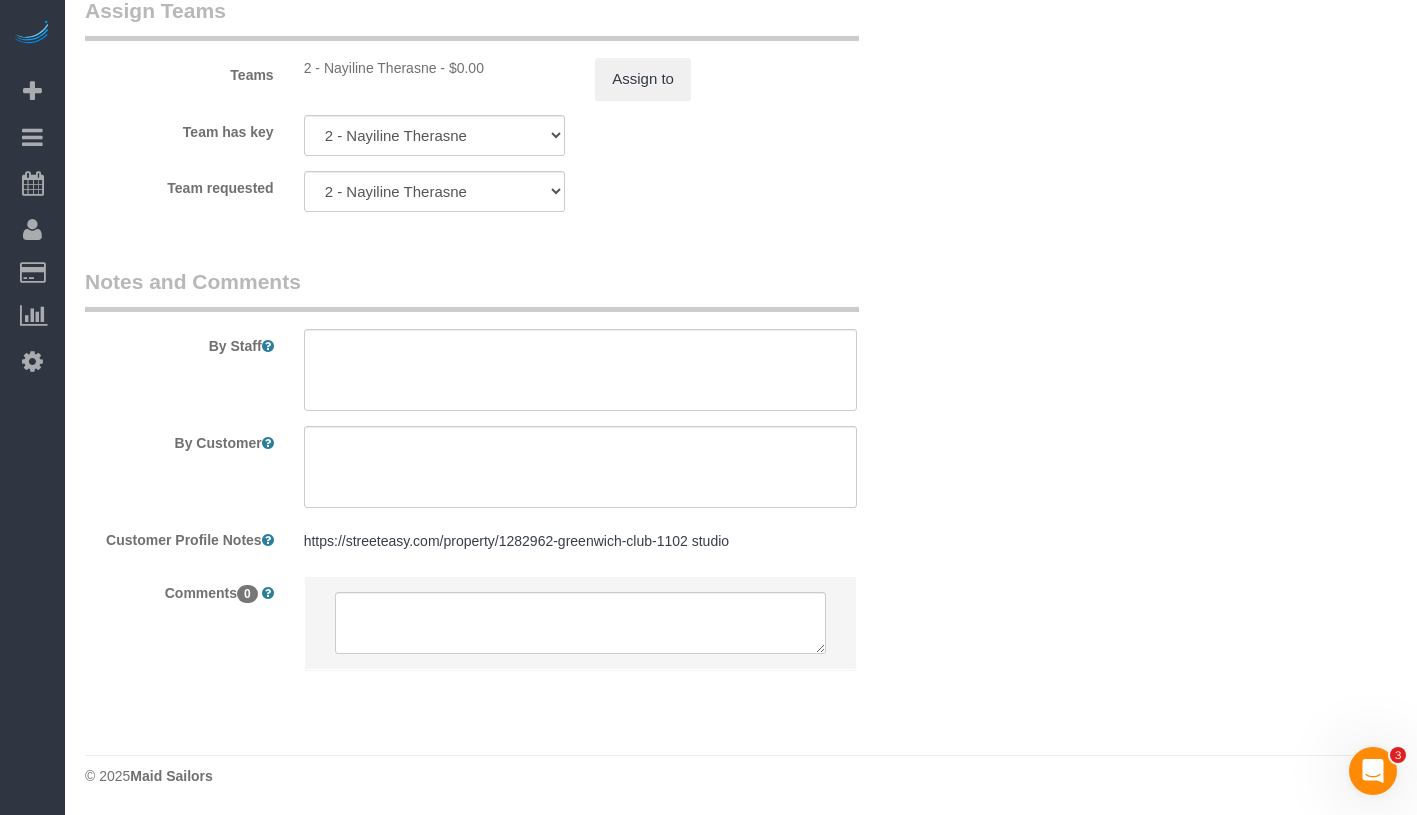 click on "https://streeteasy.com/property/1282962-greenwich-club-1102 studio" at bounding box center [580, 541] 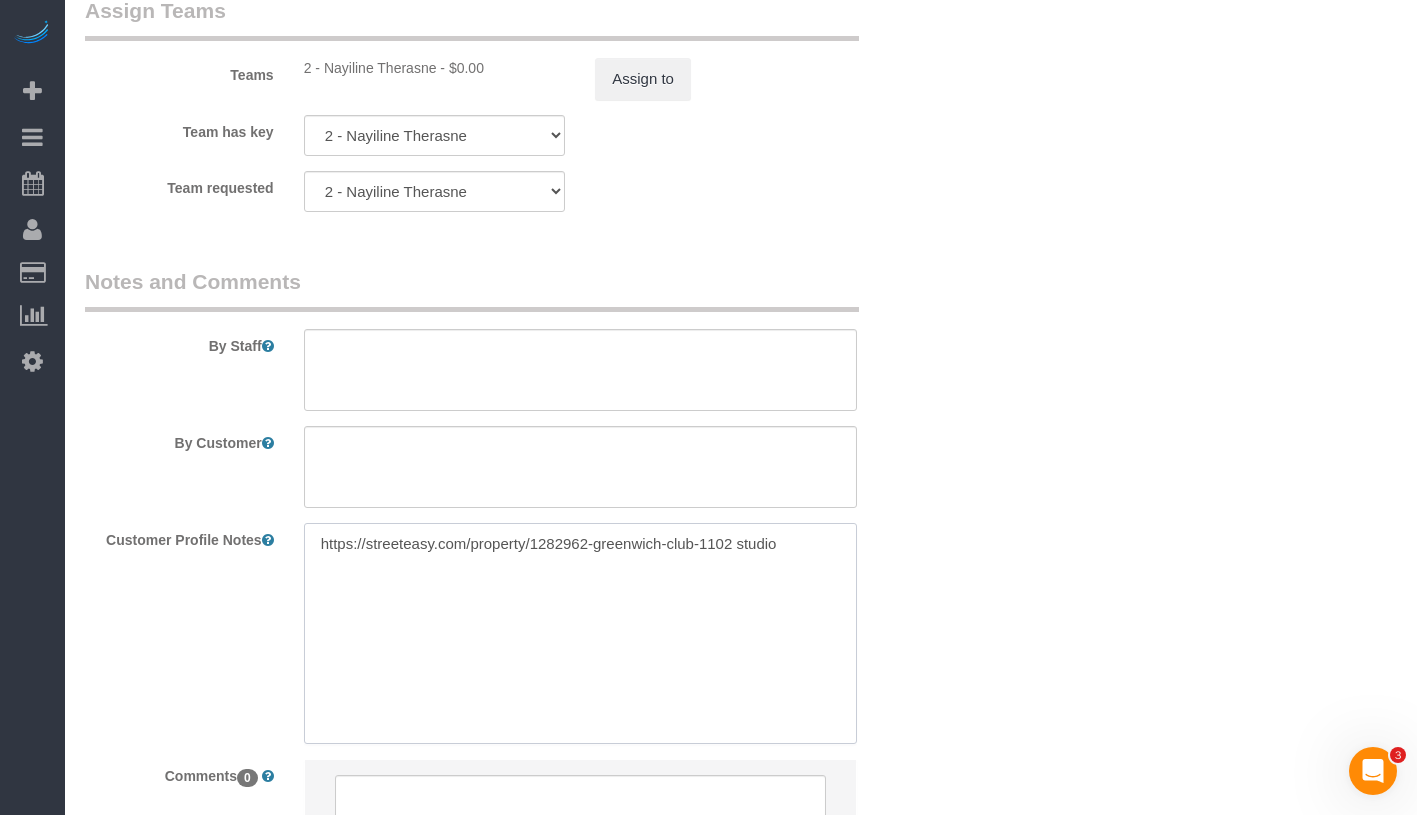 click on "https://streeteasy.com/property/1282962-greenwich-club-1102 studio" at bounding box center (580, 633) 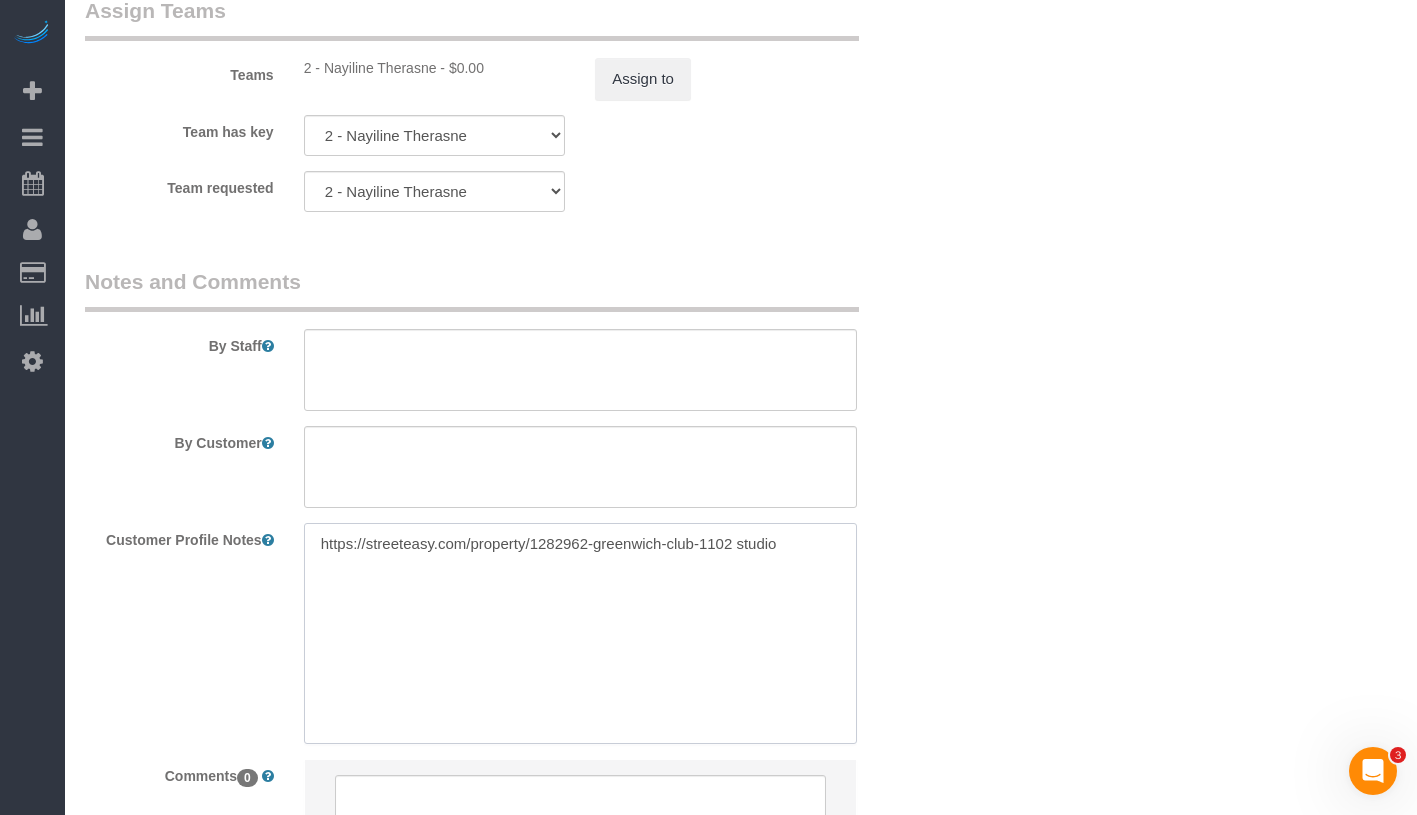 paste on "Moving forward, would it be possible to have the same person come every week, even if the day and time is different each week? I'm spending a lot of time managing the cleaner each week (answering the same questions over and over etc.) while I'm trying to get work done" 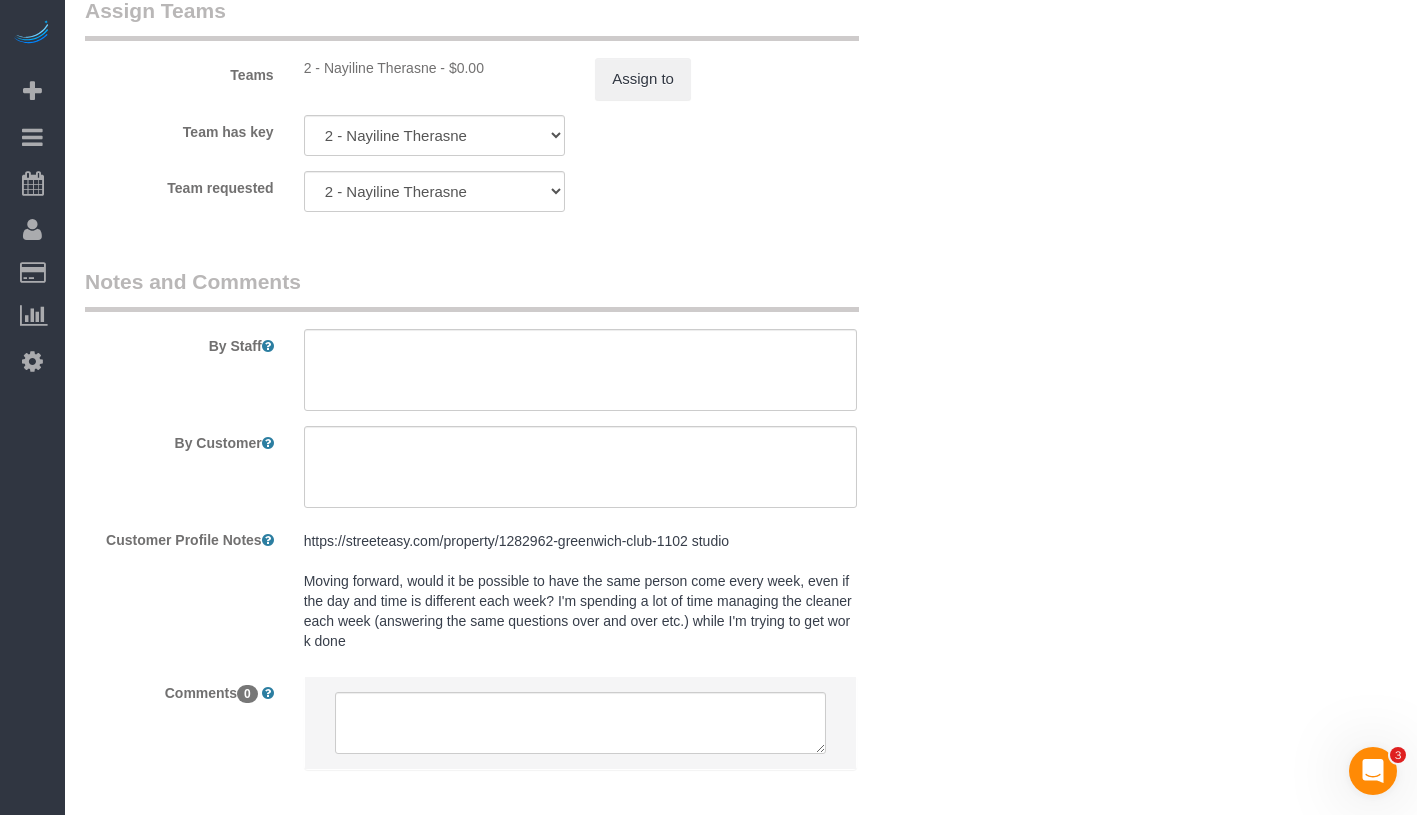 click on "Who
Email
[EMAIL]
Name *
[FIRST]
[LAST]
[NAME] Requested
Prefers same cleaners each time
studio
Where
Address
[NUMBER] [STREET], #[NUMBER]
[CITY]
[STATE]
[STATE]
[STATE]
[STATE]
[STATE]
[STATE]
[STATE]
[STATE]
[STATE]
[STATE]
[STATE]
[STATE]
[STATE]
[STATE]
[STATE]
[STATE]
[STATE]
[STATE]
[STATE]
[STATE]
[STATE]
[STATE]
[STATE]
[STATE]" at bounding box center (741, -897) 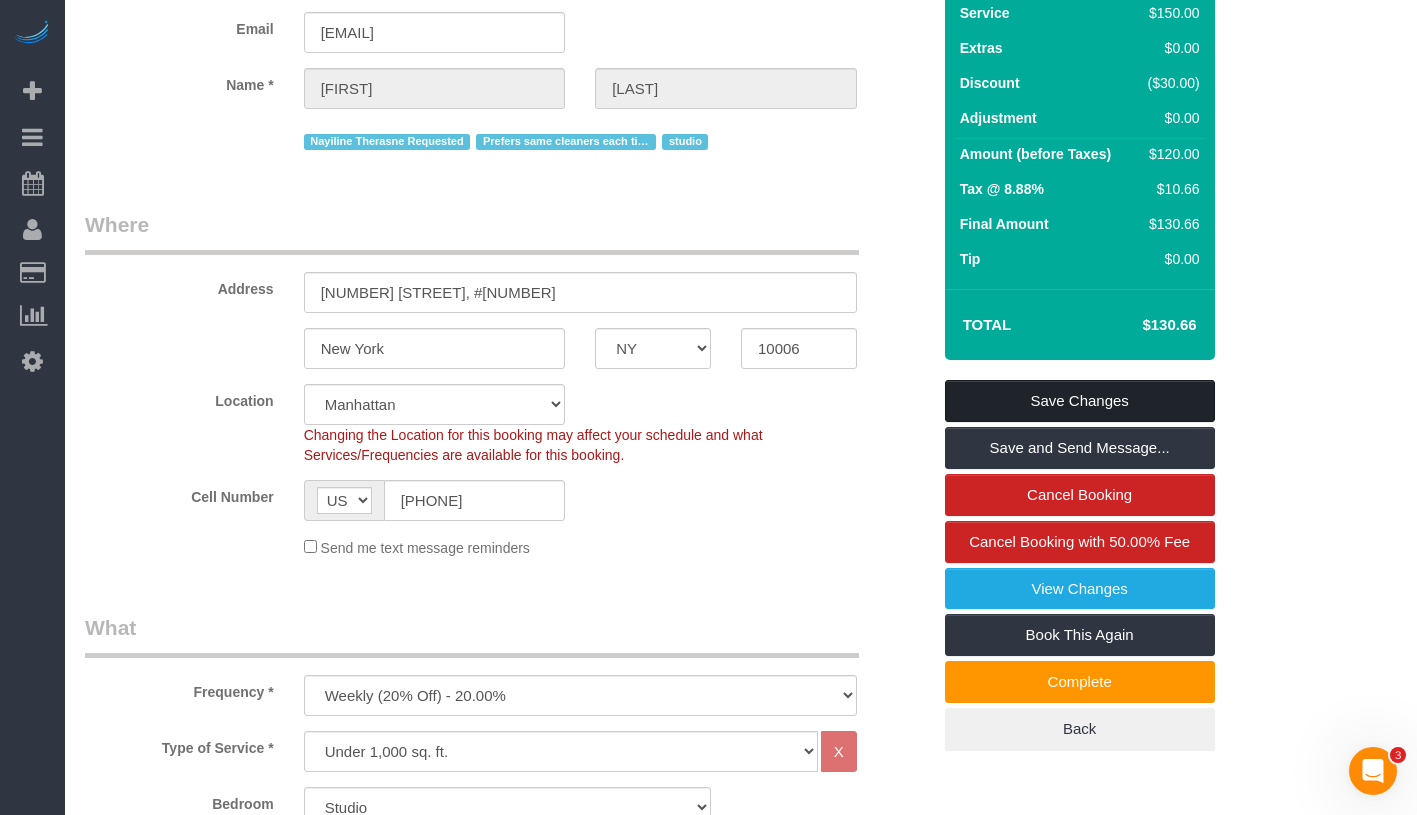 scroll, scrollTop: 162, scrollLeft: 0, axis: vertical 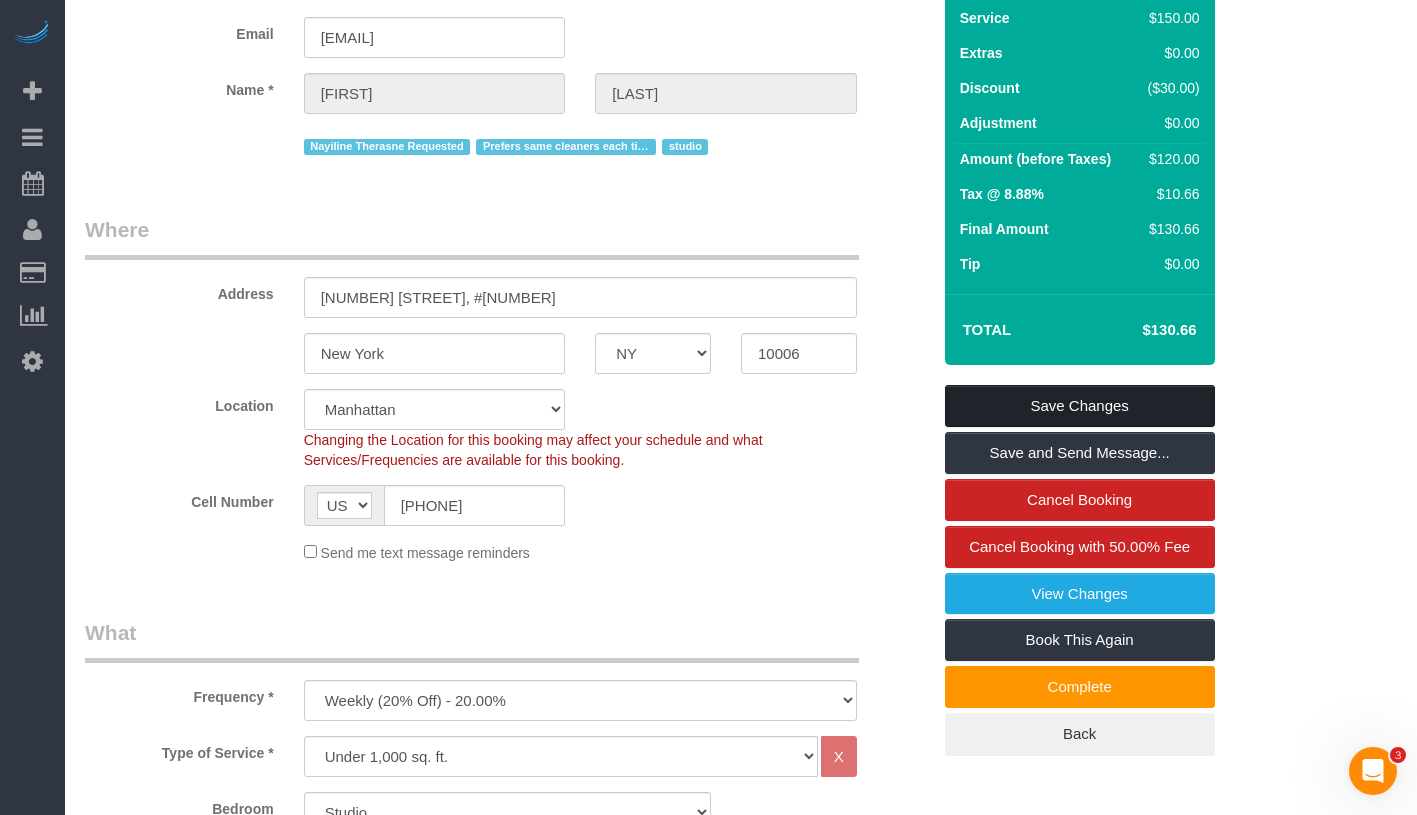 click on "Save Changes" at bounding box center (1080, 406) 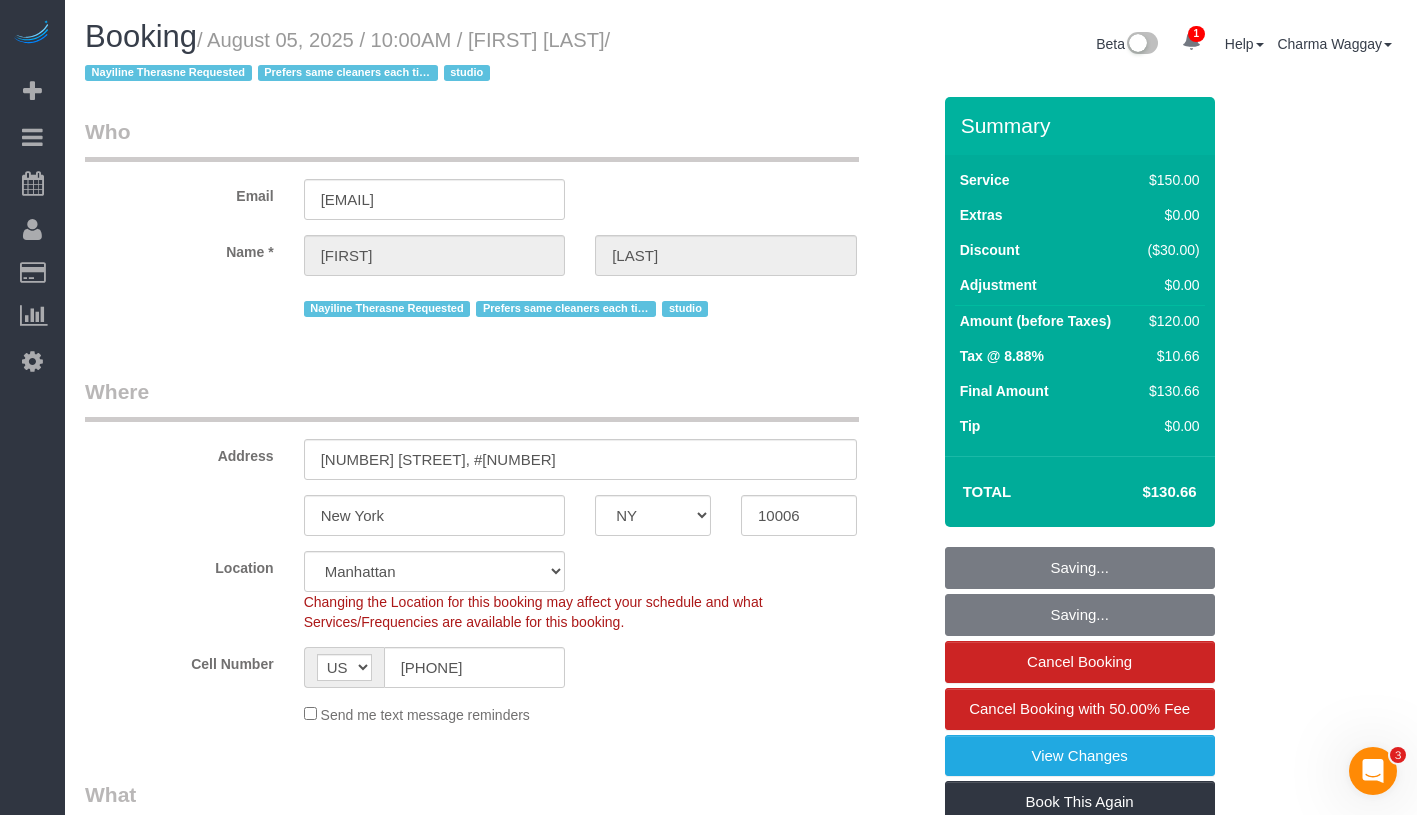 scroll, scrollTop: 86, scrollLeft: 0, axis: vertical 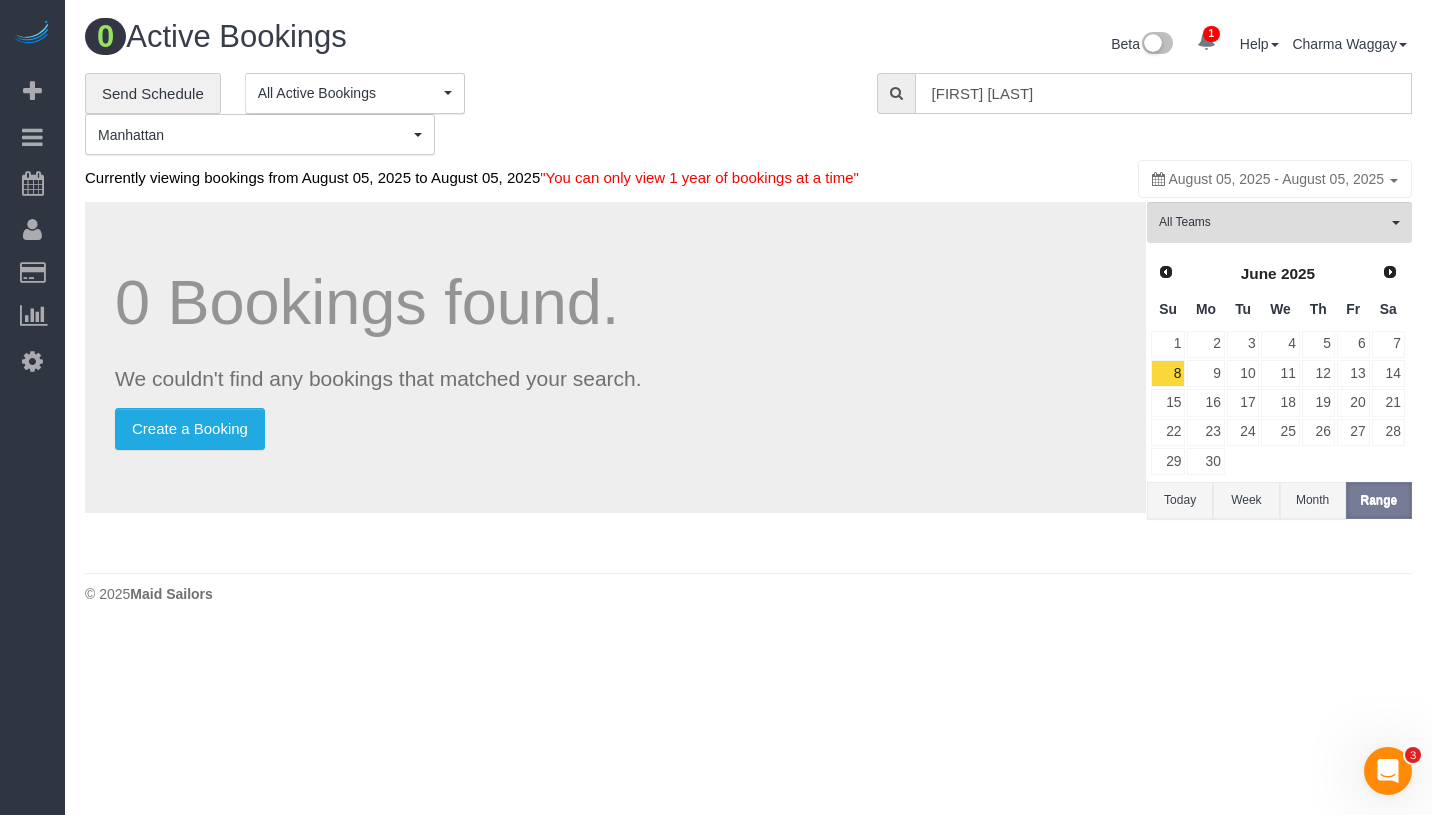 click on "[FIRST] [LAST]" at bounding box center (1163, 93) 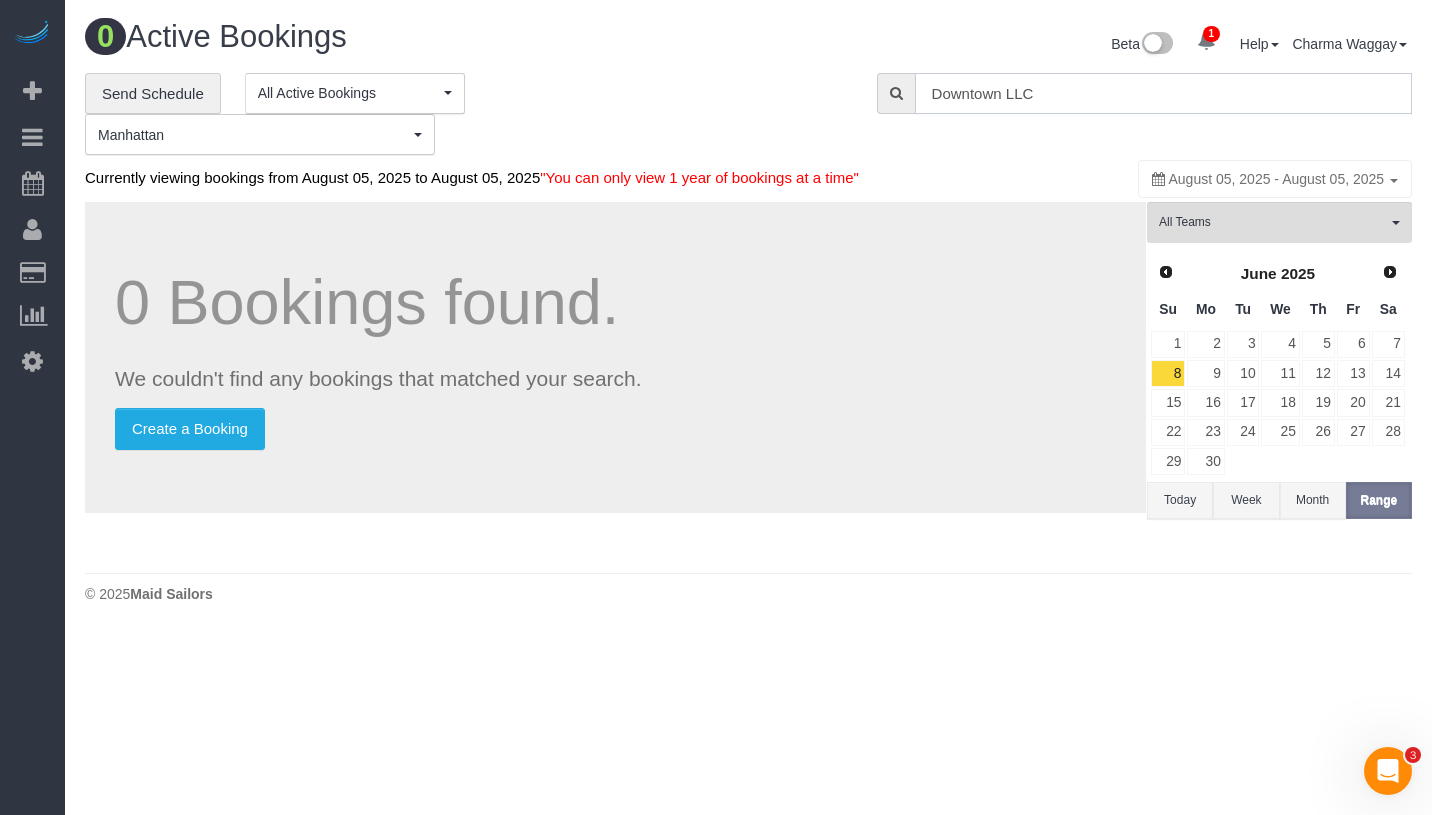 type on "Downtown LLC" 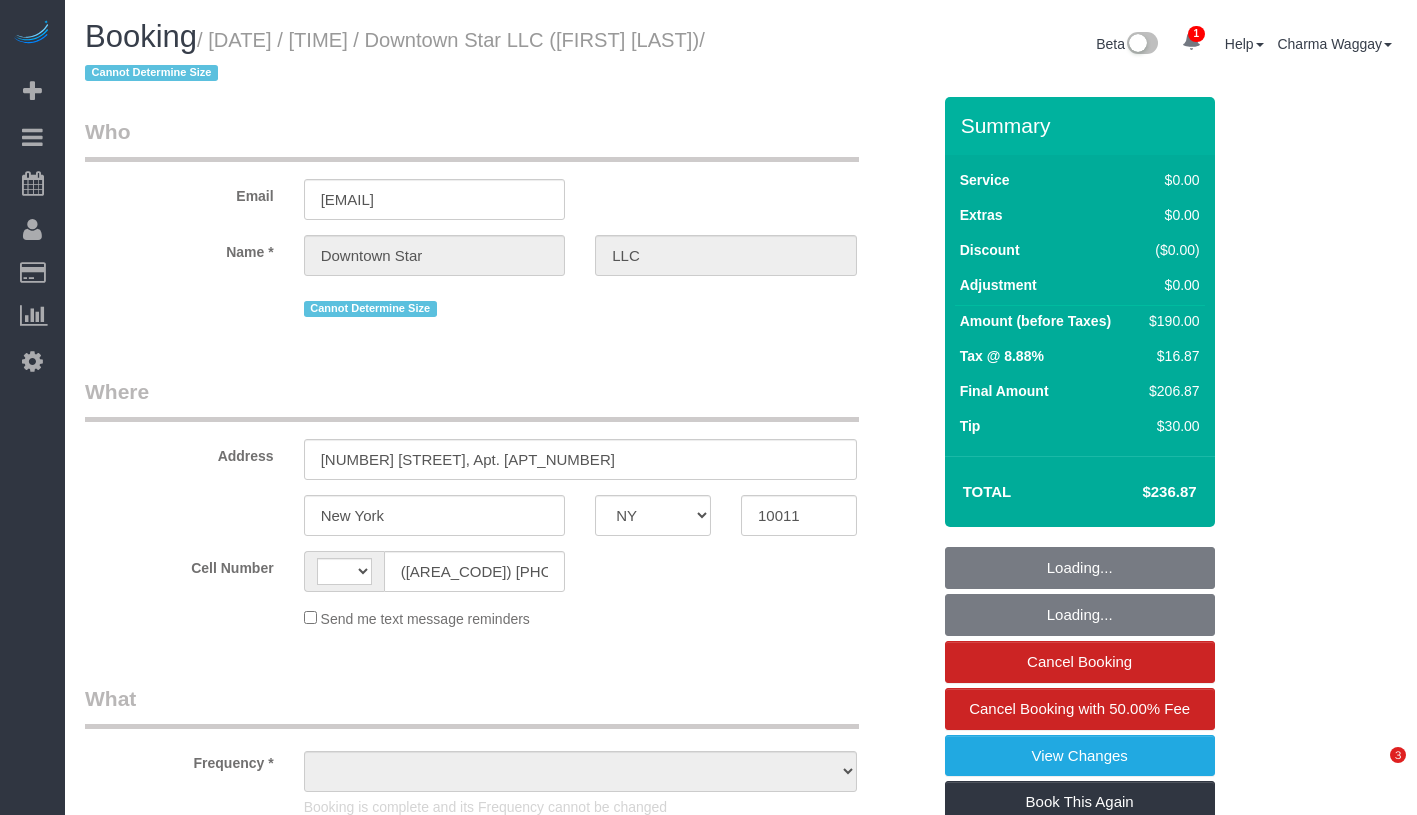 select on "NY" 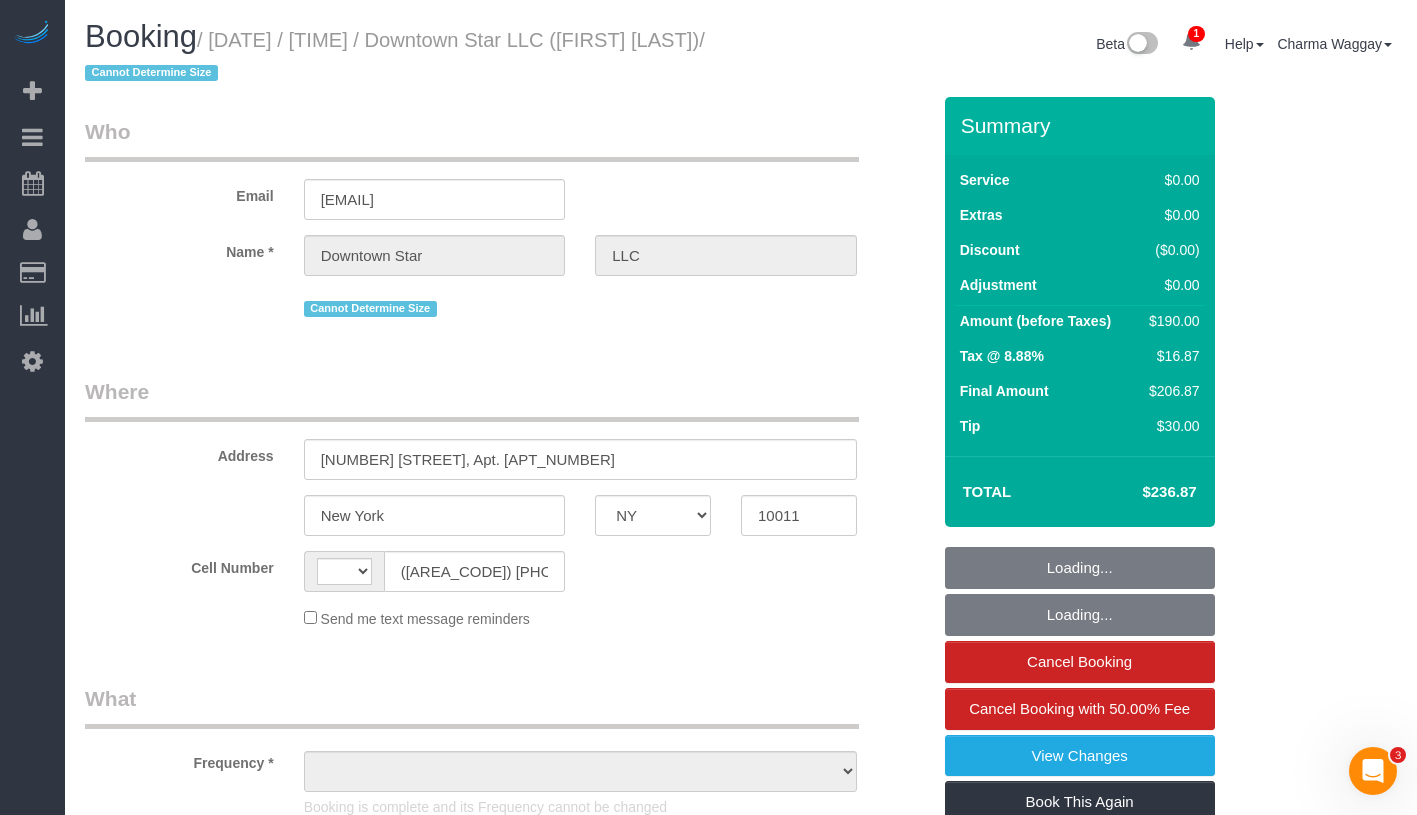 scroll, scrollTop: 0, scrollLeft: 0, axis: both 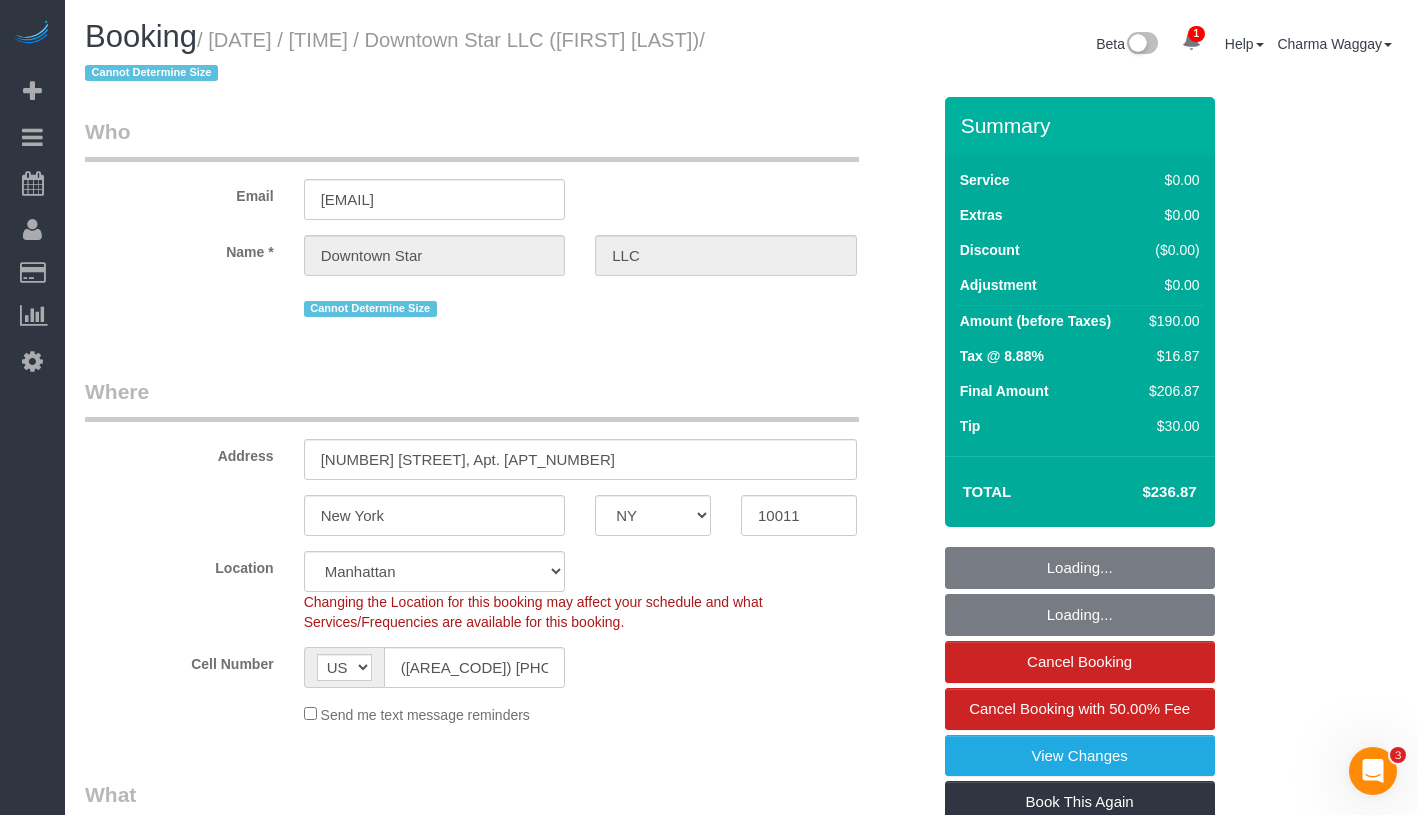 select on "string:stripe-pm_1KvOjB4VGloSiKo7kyjD2Qnp" 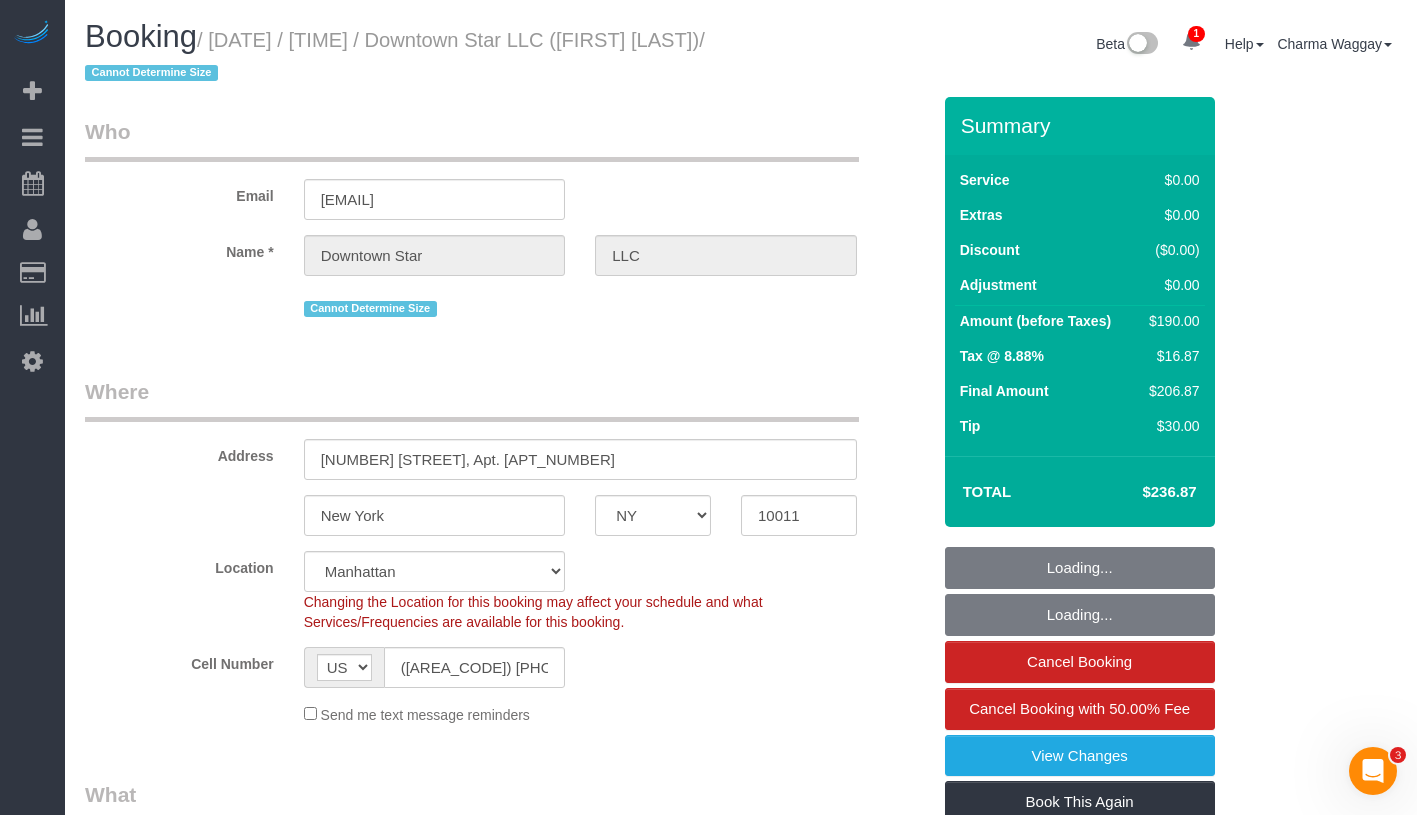 select on "2" 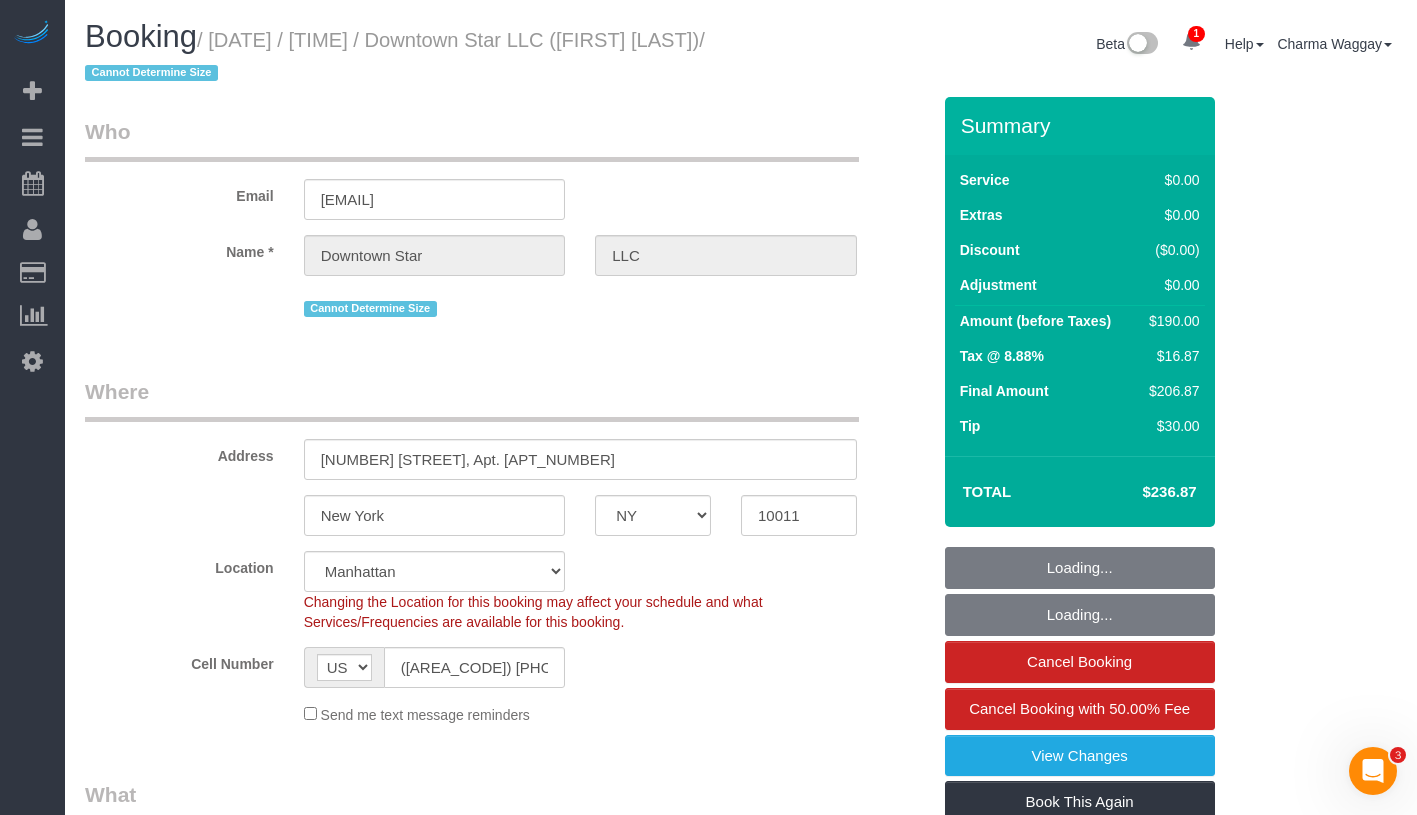 select on "object:888" 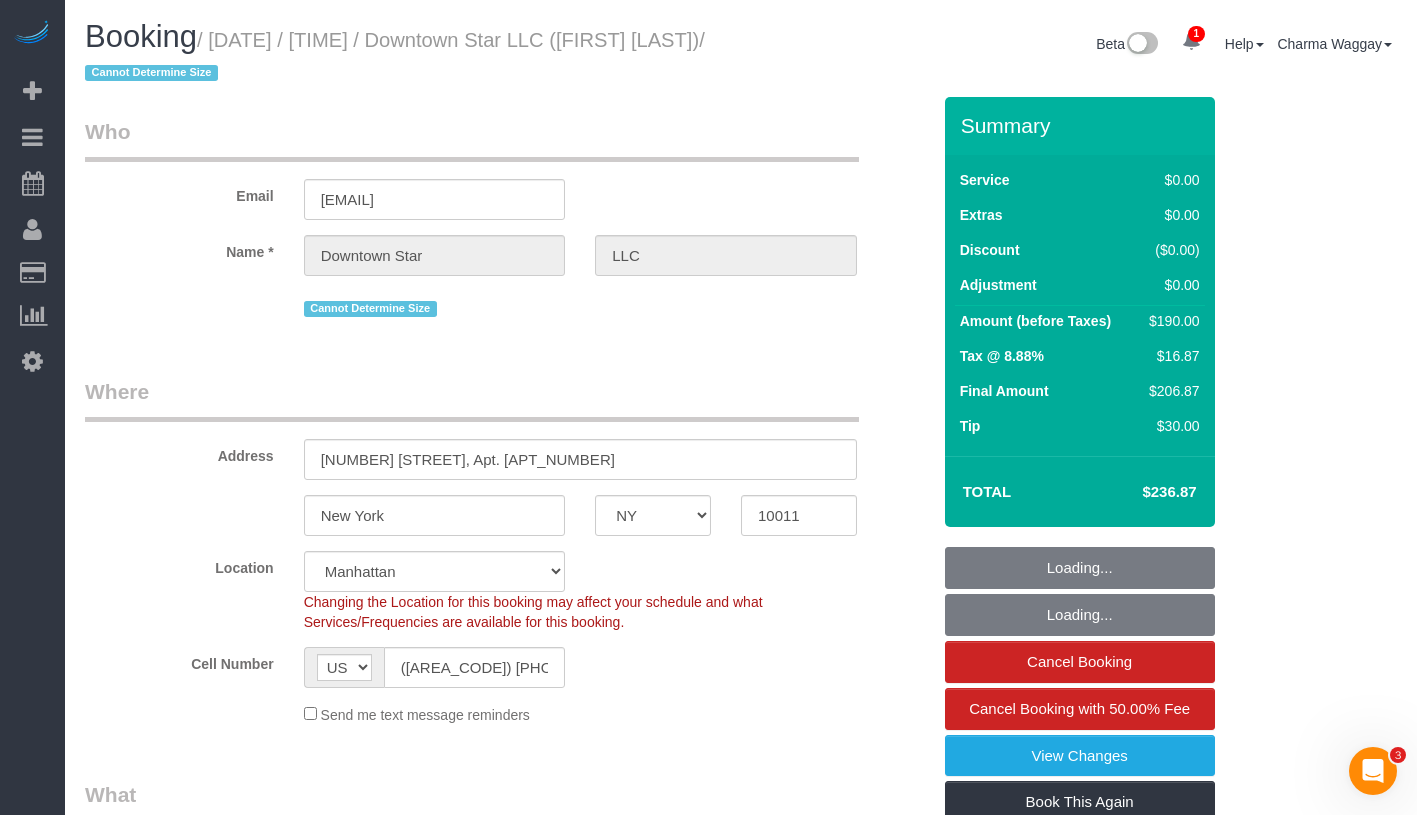 select on "spot1" 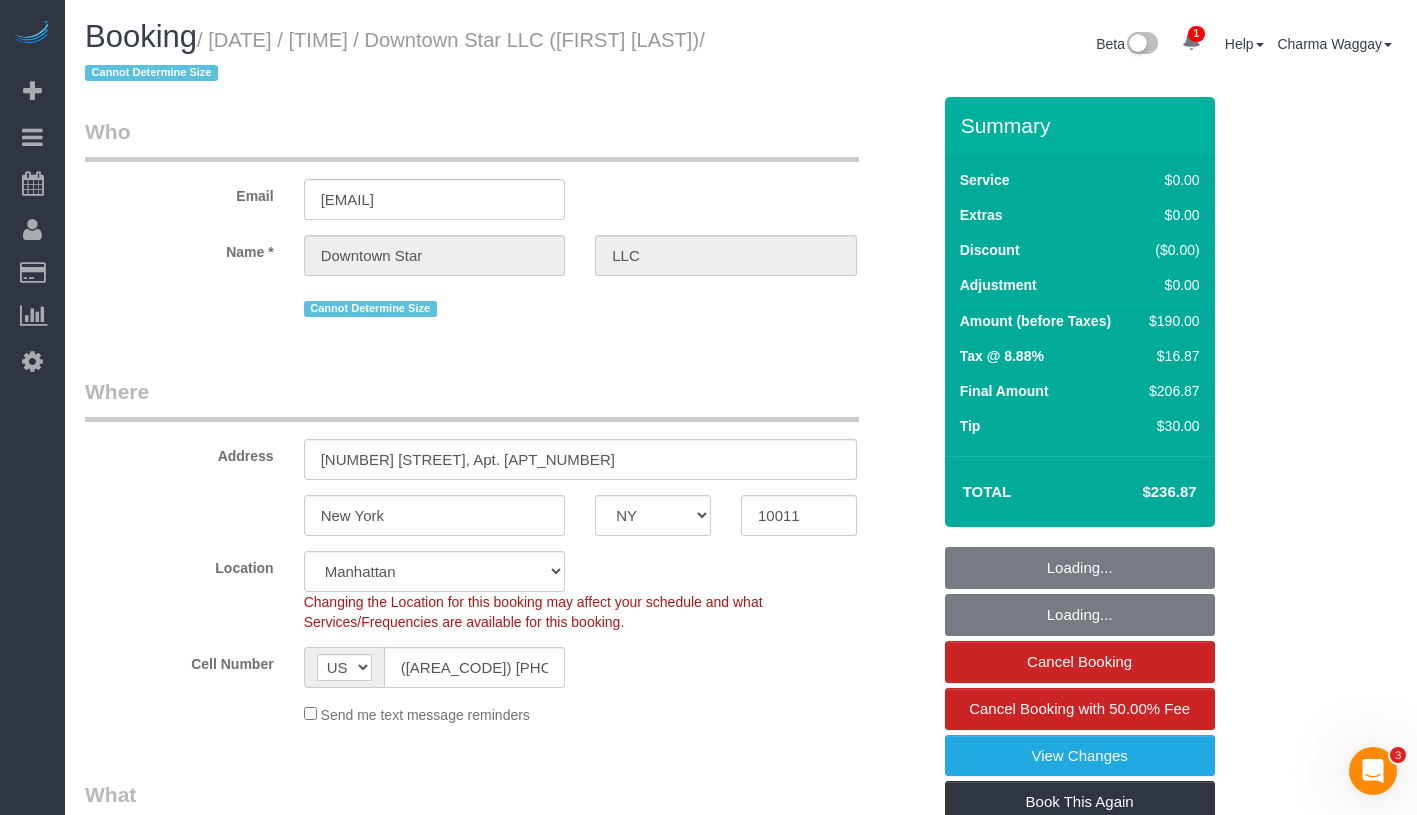 select on "object:1322" 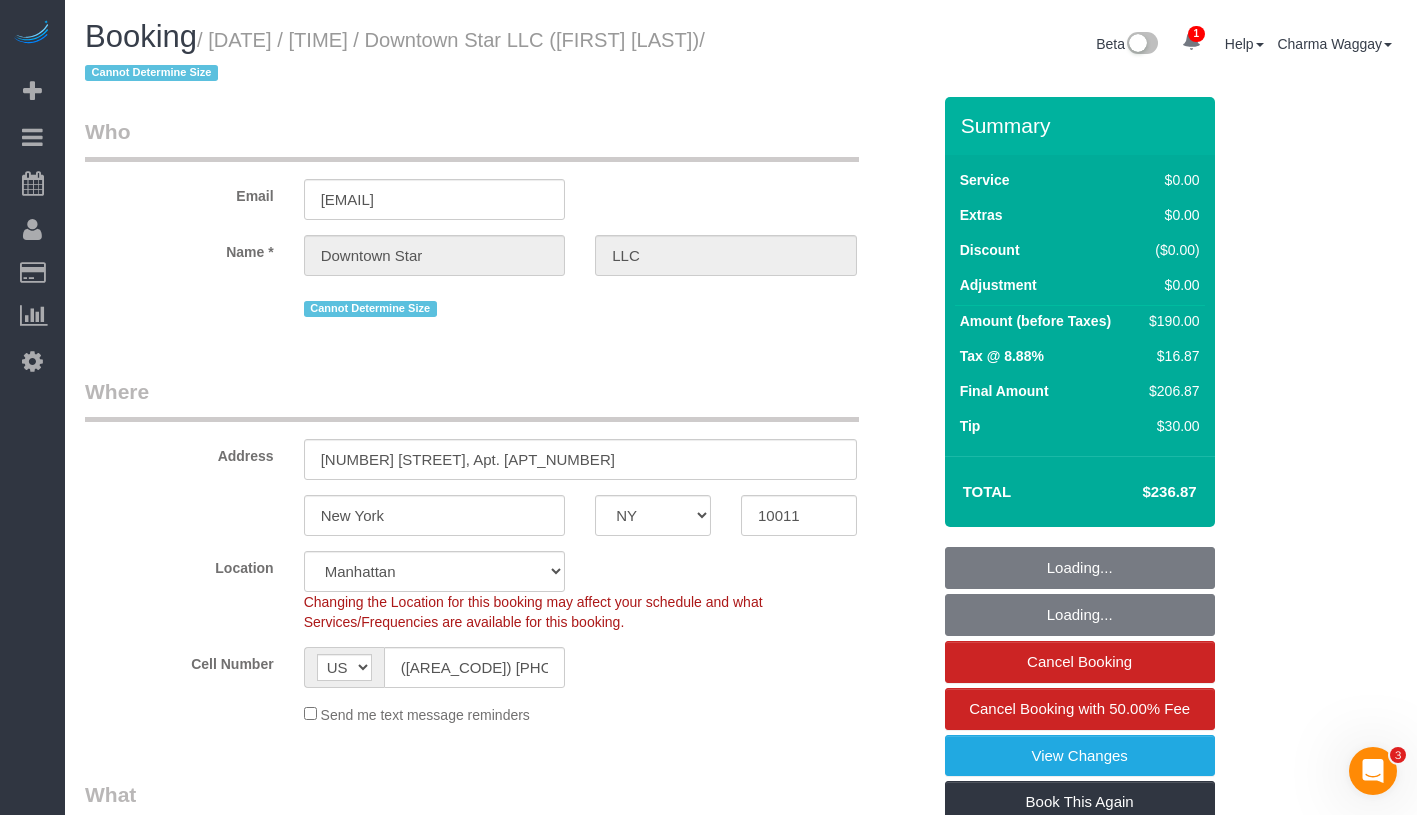 select on "2" 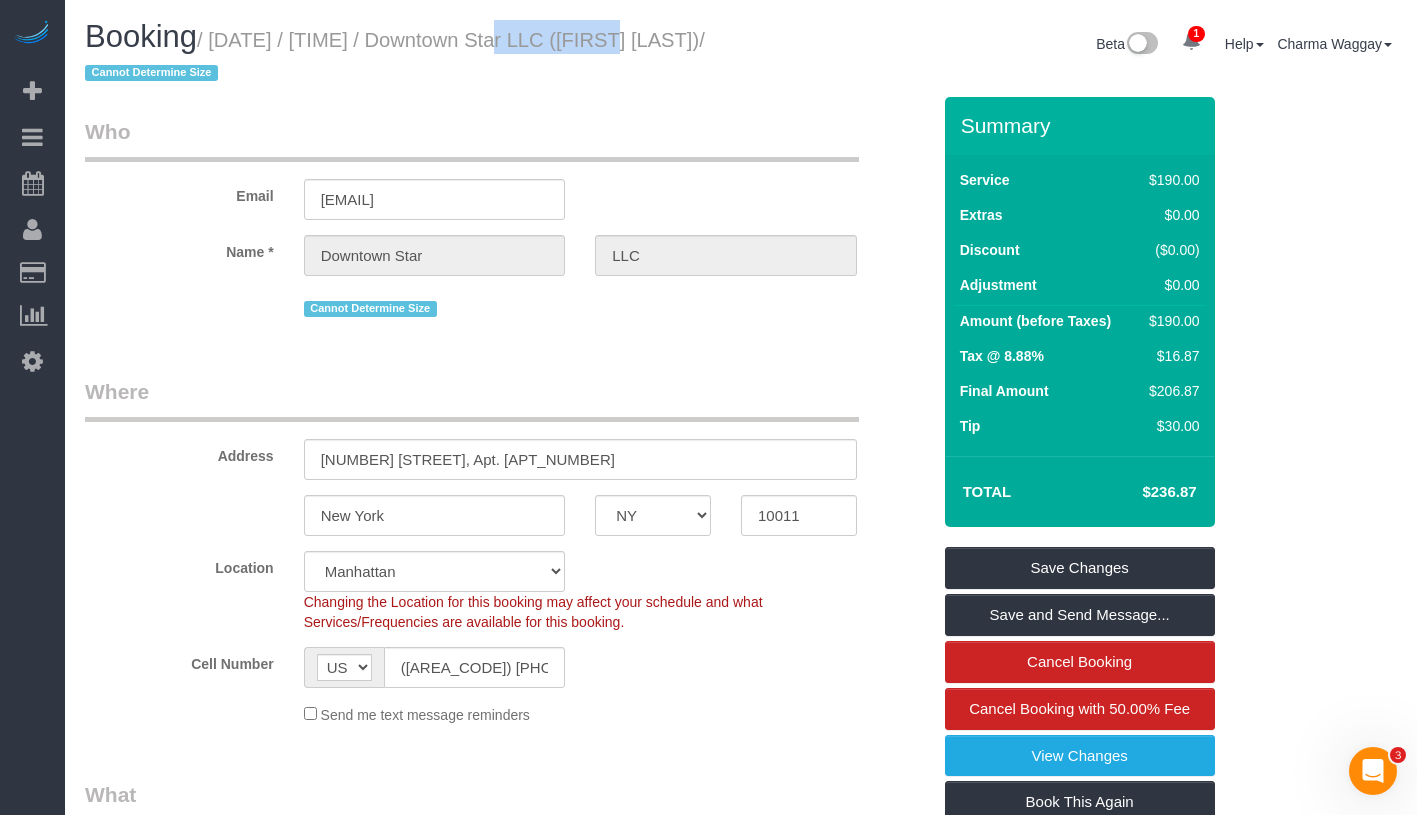 drag, startPoint x: 471, startPoint y: 39, endPoint x: 607, endPoint y: 36, distance: 136.03308 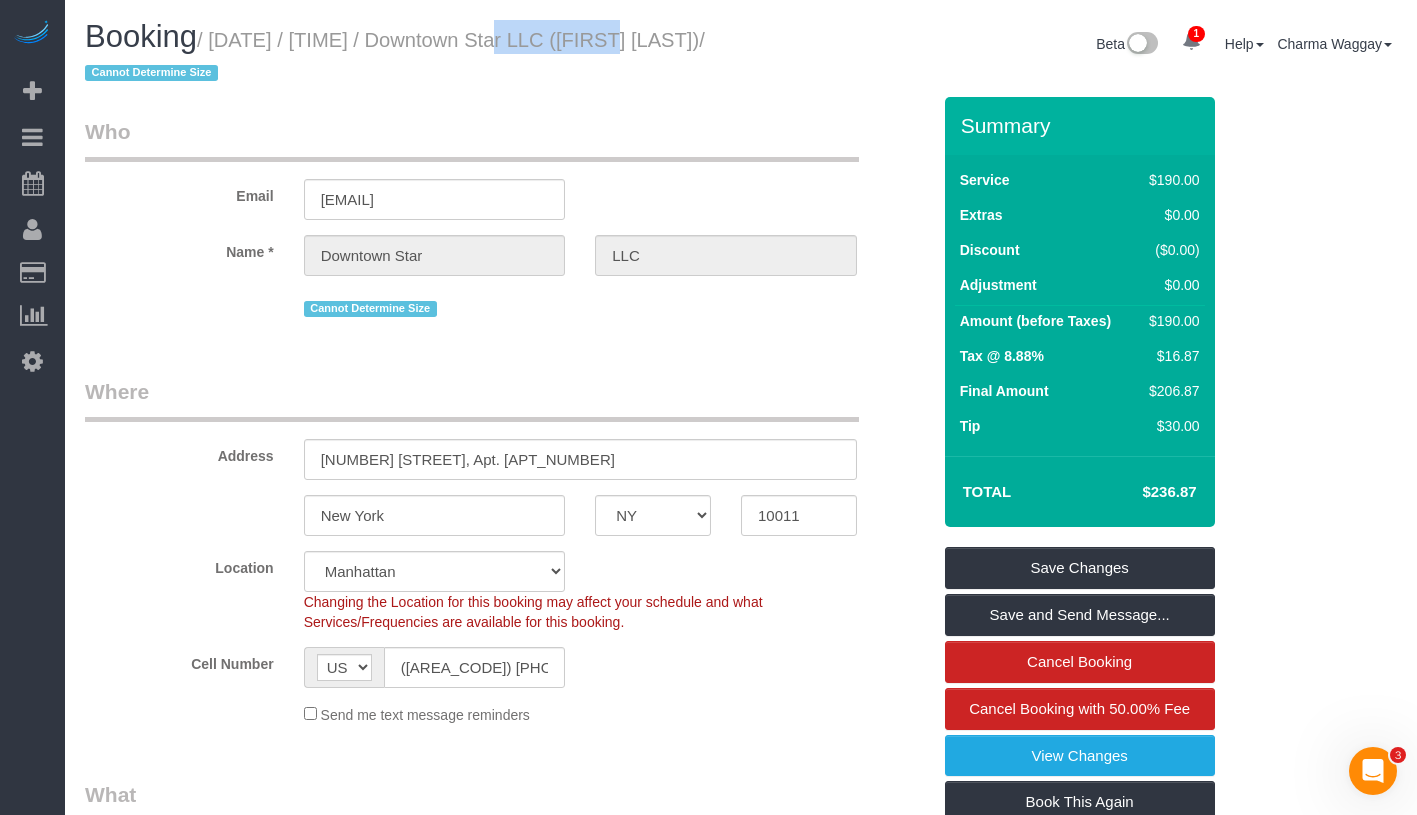 click on "/ June 26, 2025 / 11:00AM / Downtown Star LLC (Alise Durand)
/
Cannot Determine Size" at bounding box center (395, 57) 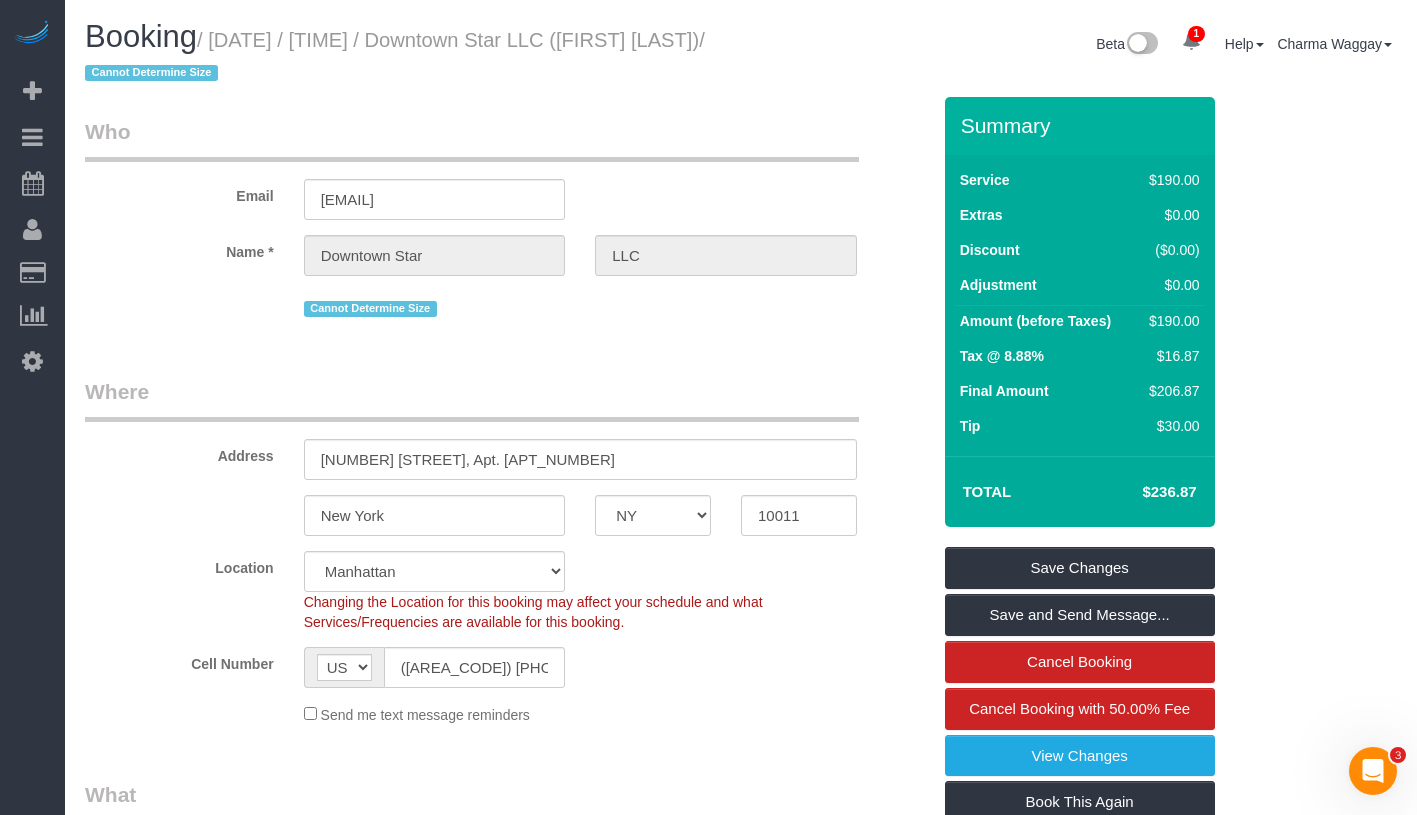 click on "Who
Email
alisedurand@gmail.com
Name *
Downtown Star
LLC
Cannot Determine Size
Where
Address
175 West 12th Street, Apt. 19C
New York
AK
AL
AR
AZ
CA
CO
CT
DC
DE
FL
GA
HI
IA
ID
IL
IN
KS
KY
LA
MA
MD
ME
MI
MN
MO
MS
MT
NC" at bounding box center [507, 1881] 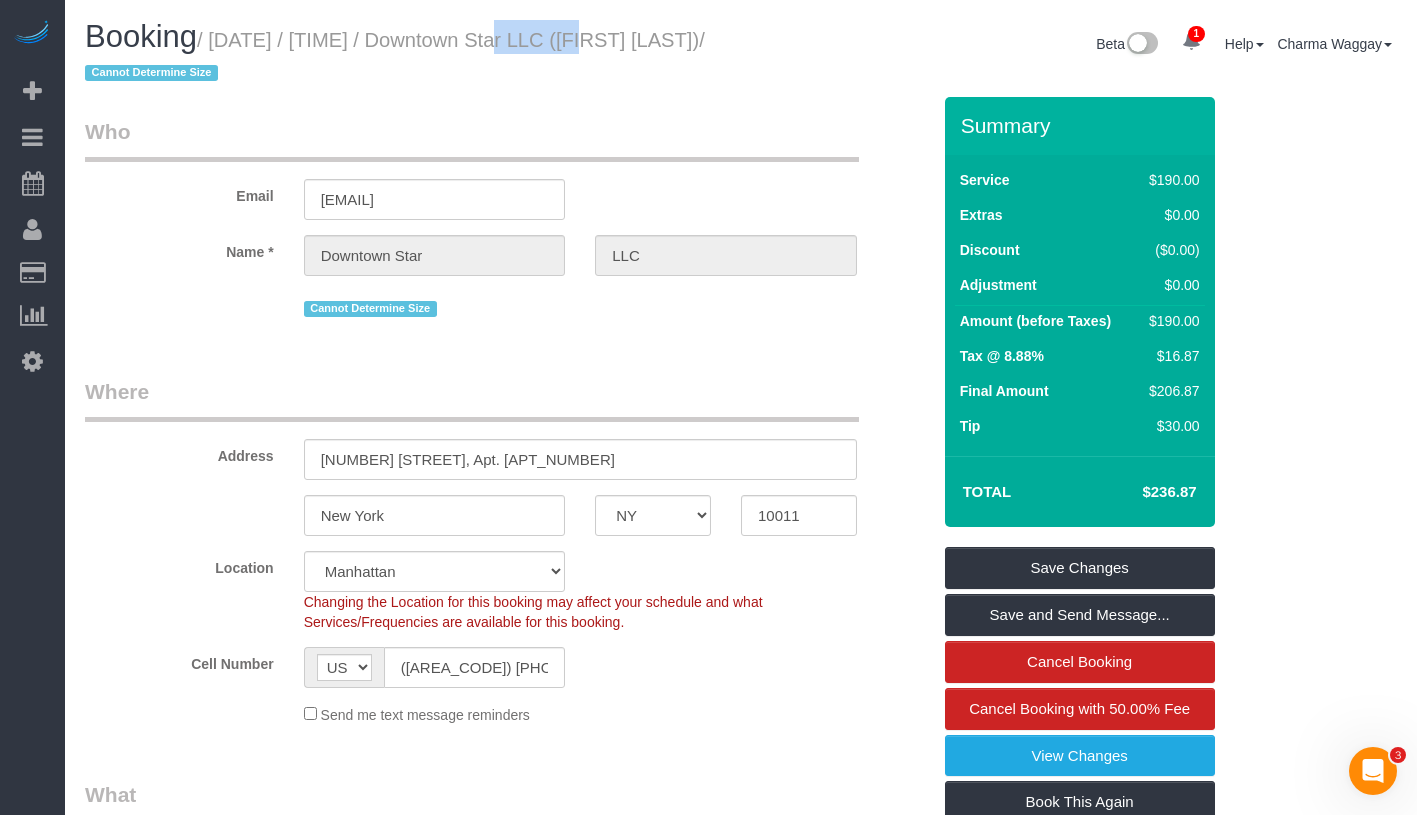 drag, startPoint x: 470, startPoint y: 35, endPoint x: 578, endPoint y: 35, distance: 108 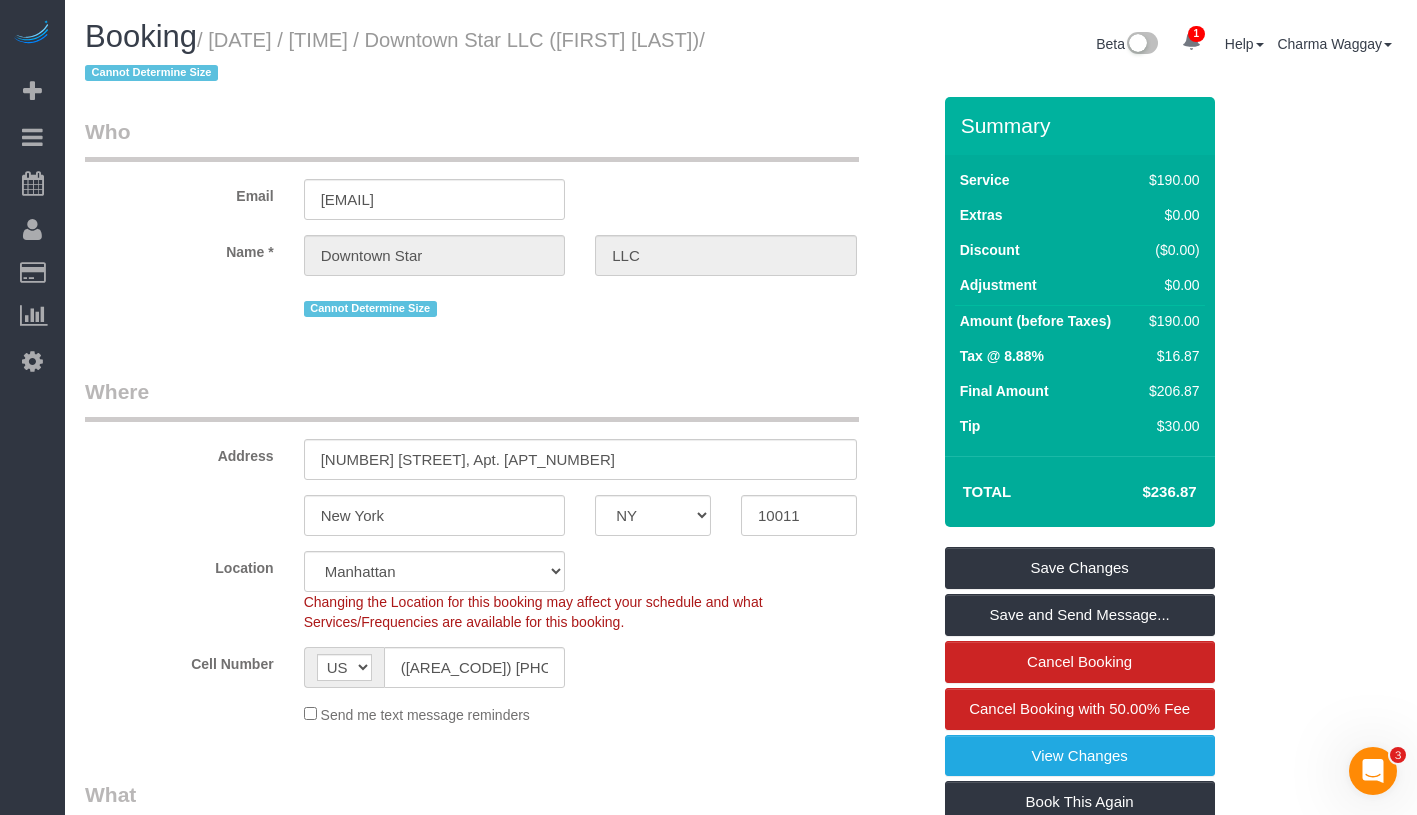 click on "Booking
/ June 26, 2025 / 11:00AM / Downtown Star LLC (Alise Durand)
/
Cannot Determine Size" at bounding box center [405, 54] 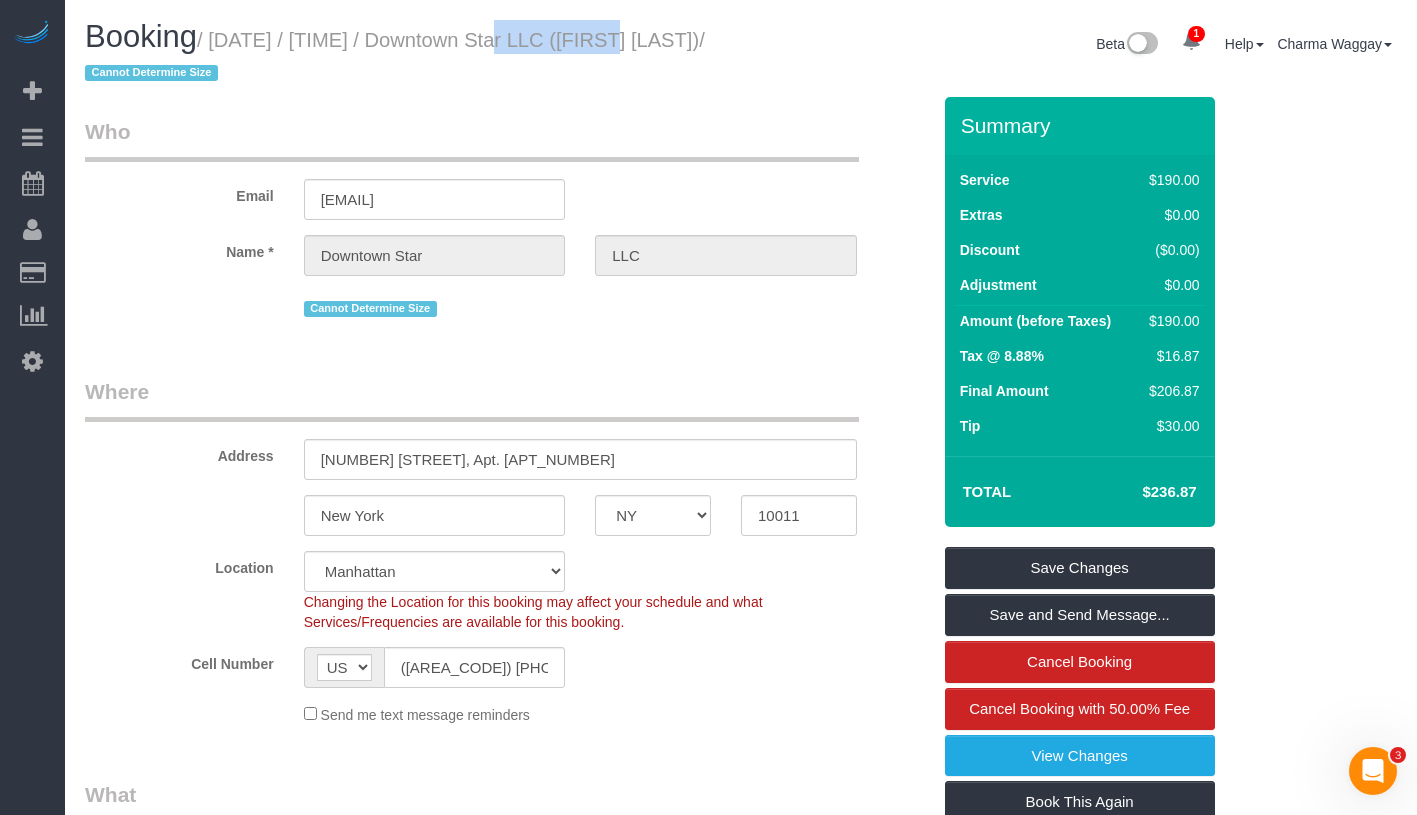 drag, startPoint x: 468, startPoint y: 46, endPoint x: 607, endPoint y: 44, distance: 139.01439 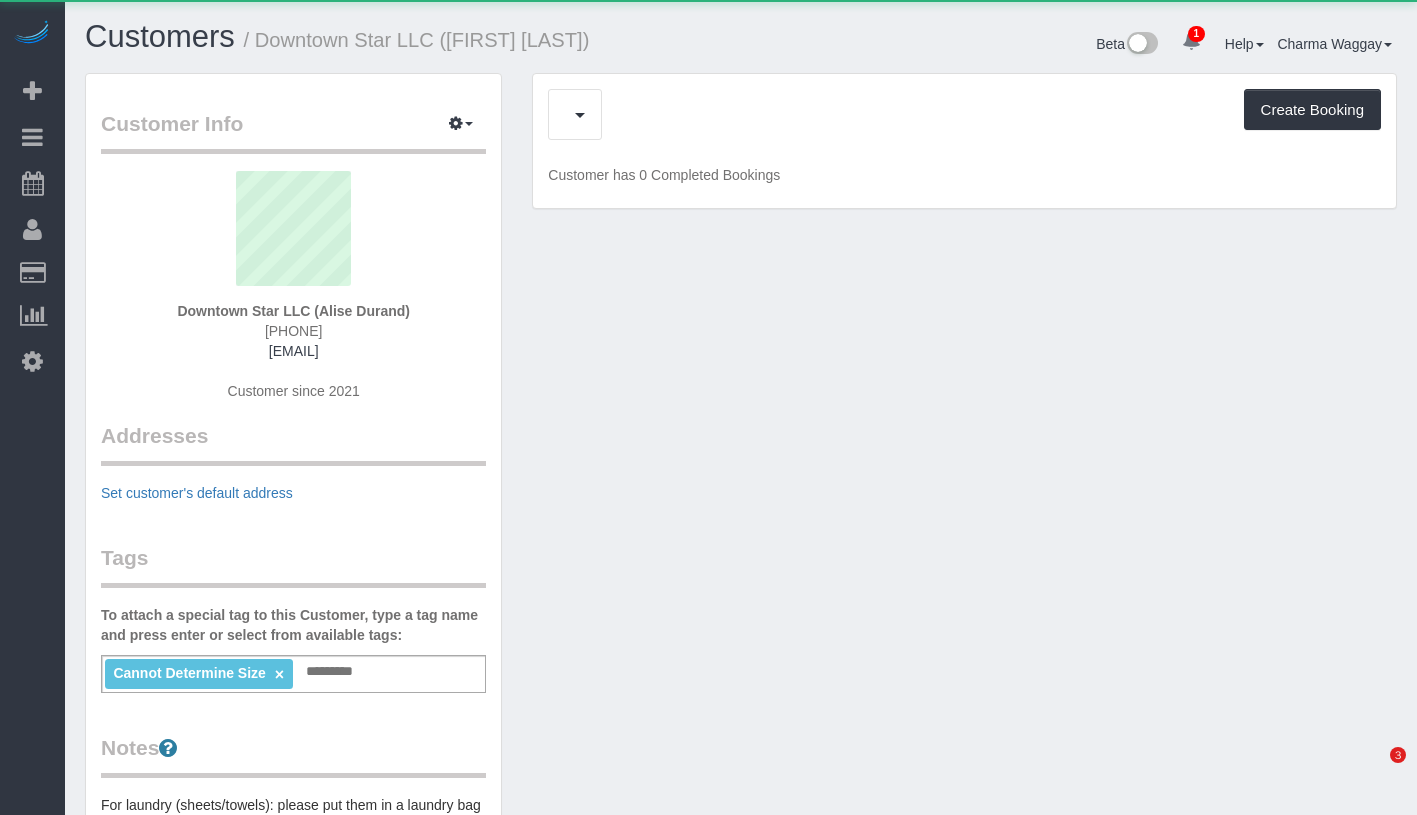 scroll, scrollTop: 0, scrollLeft: 0, axis: both 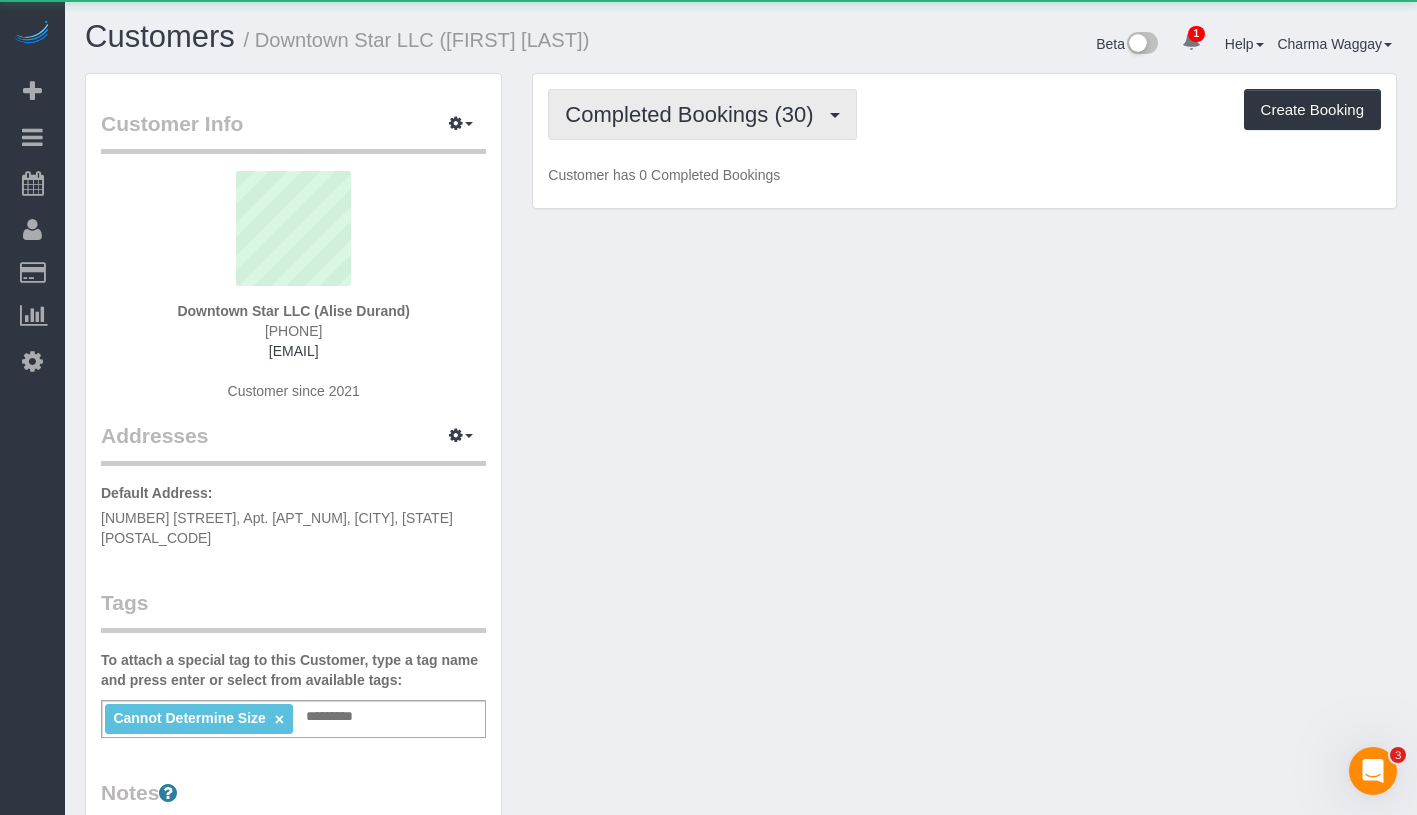 click on "Completed Bookings (30)" at bounding box center (694, 114) 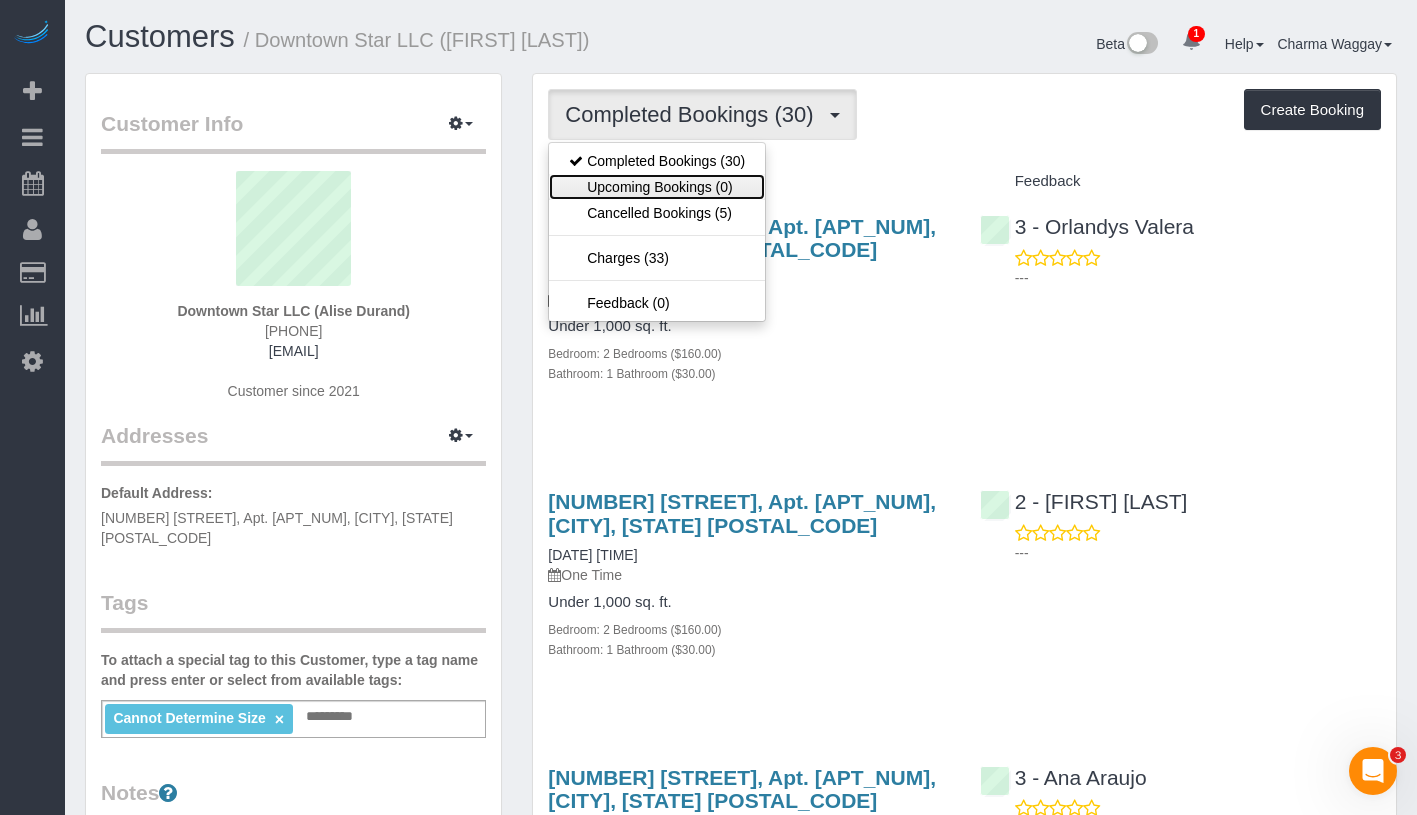 click on "Upcoming Bookings (0)" at bounding box center [657, 187] 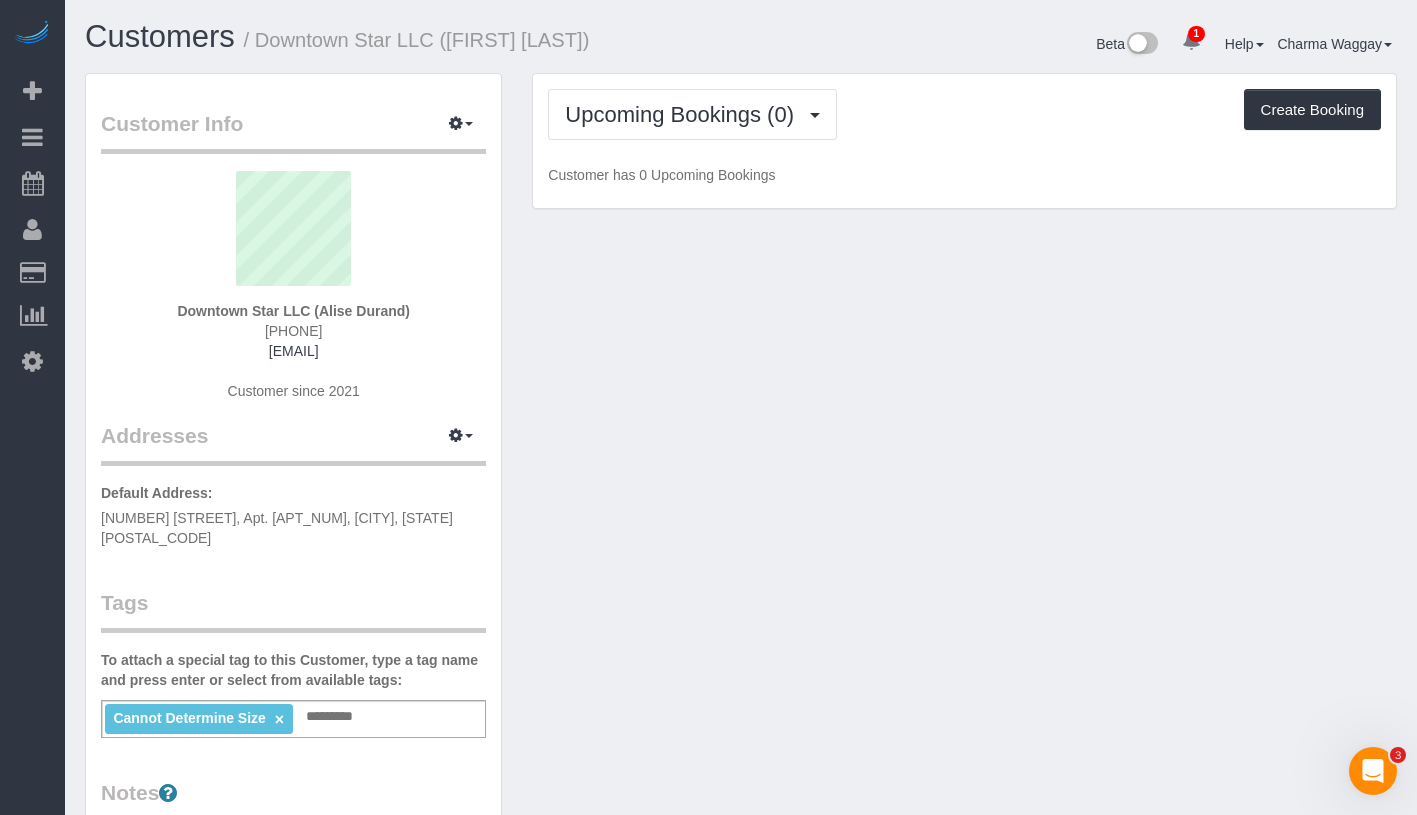 click on "Upcoming Bookings (0)
Completed Bookings (30)
Upcoming Bookings (0)
Cancelled Bookings (5)
Charges (33)
Feedback (0)
Create Booking
Customer has 0 Upcoming Bookings" at bounding box center [964, 141] 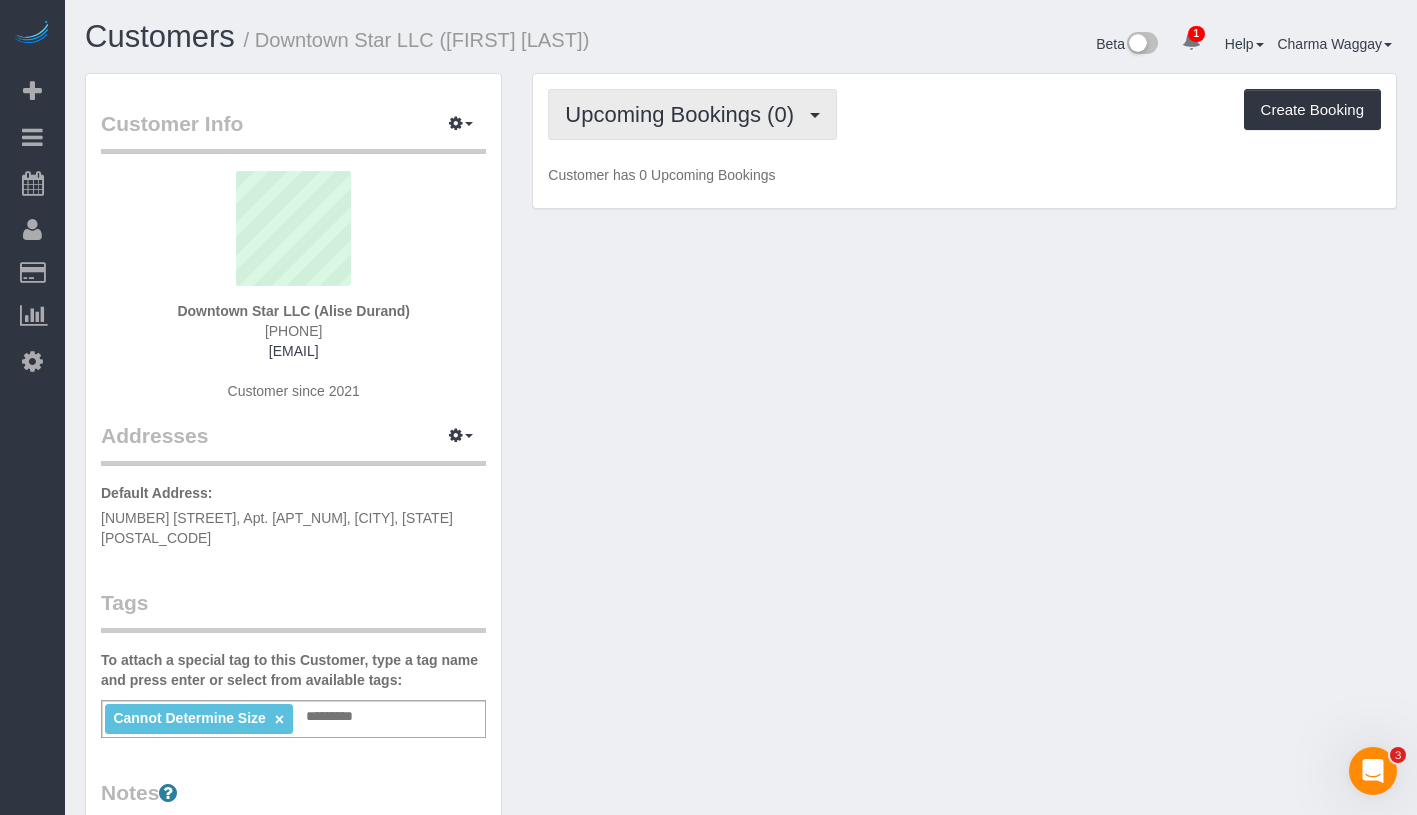click on "Upcoming Bookings (0)" at bounding box center (684, 114) 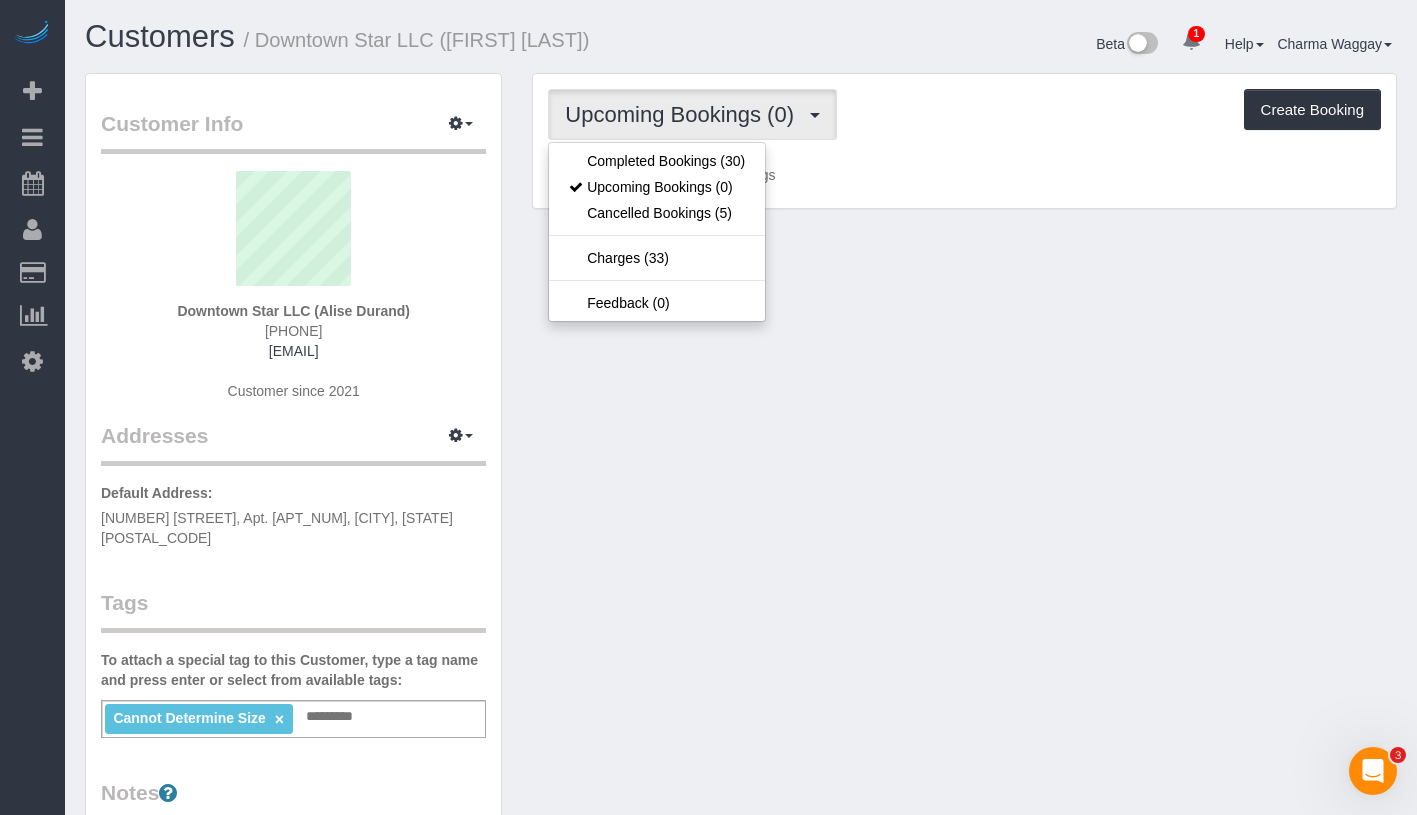 click on "Upcoming Bookings (0)
Completed Bookings (30)
Upcoming Bookings (0)
Cancelled Bookings (5)
Charges (33)
Feedback (0)
Create Booking
Customer has 0 Upcoming Bookings" at bounding box center (964, 141) 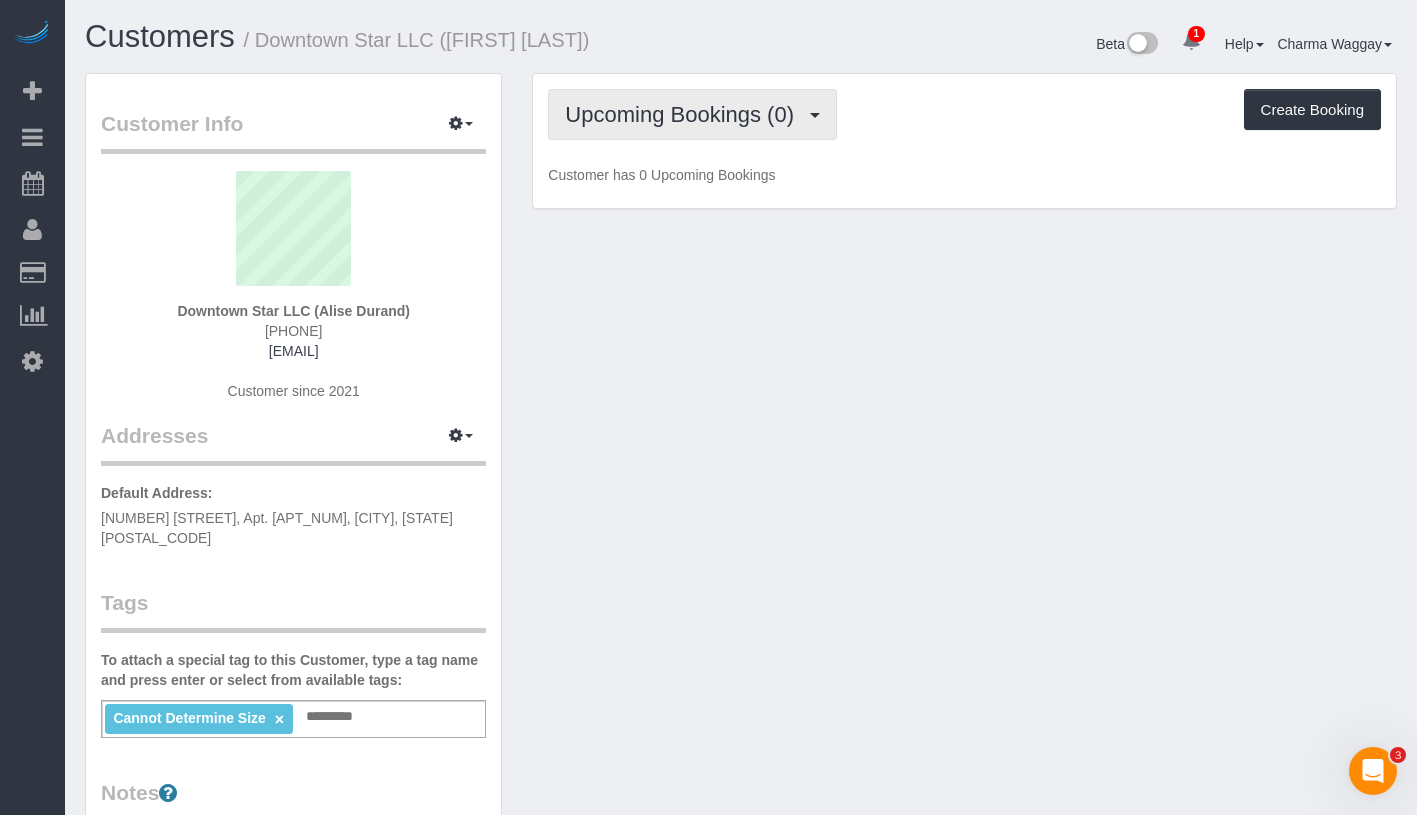 click on "Upcoming Bookings (0)" at bounding box center [684, 114] 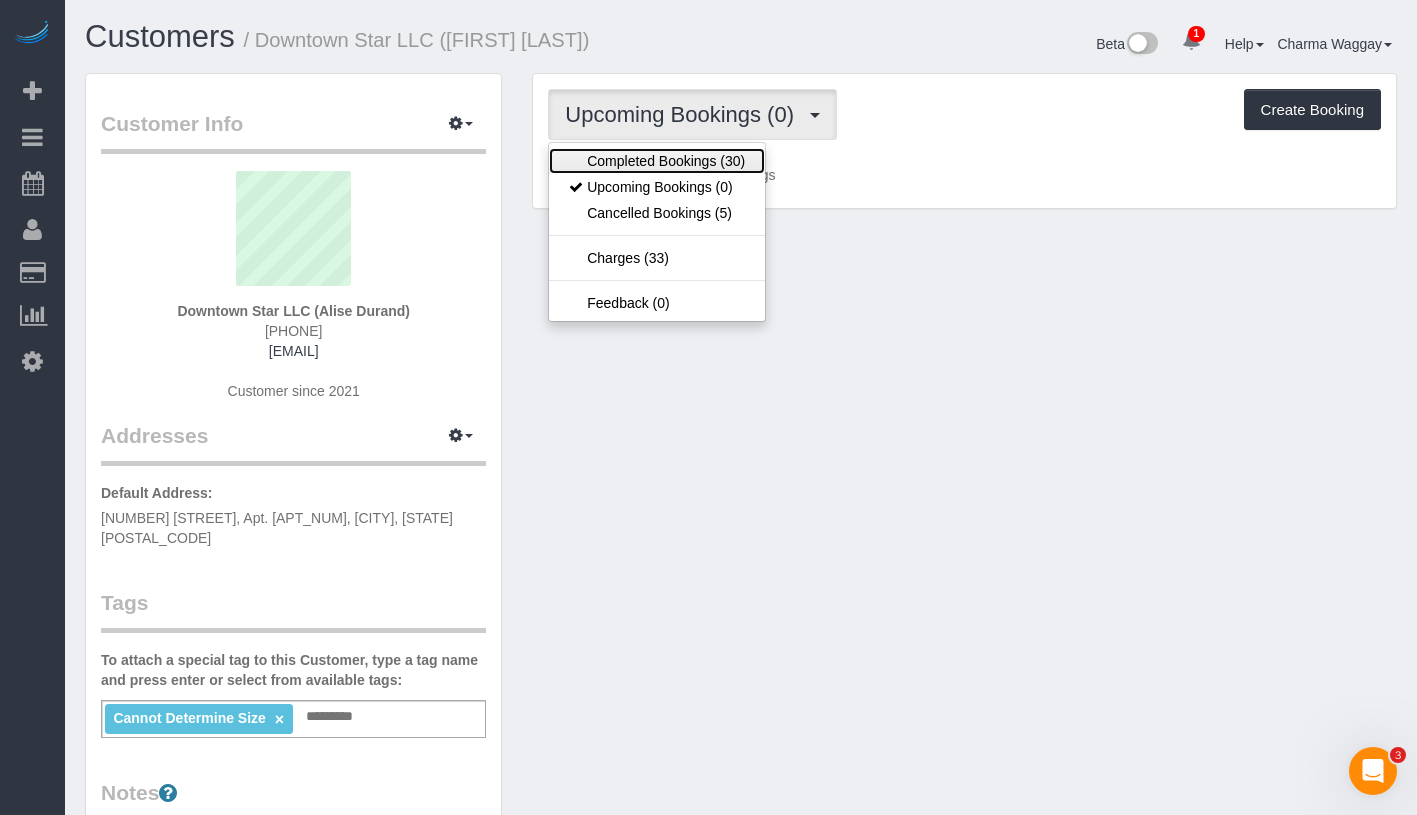 click on "Completed Bookings (30)" at bounding box center (657, 161) 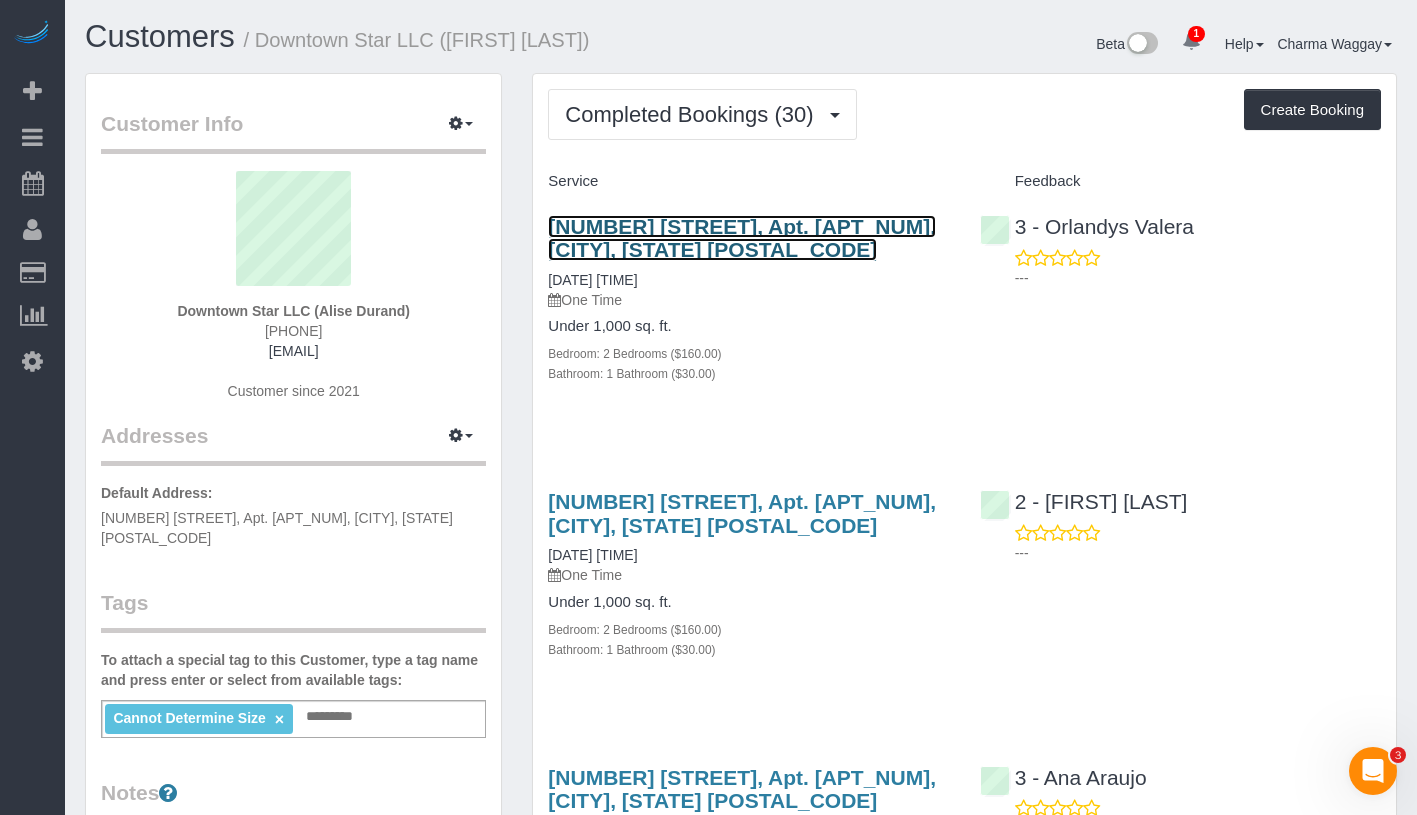 click on "175 West 12th Street, Apt. 19c, New York, NY 10011" at bounding box center [742, 238] 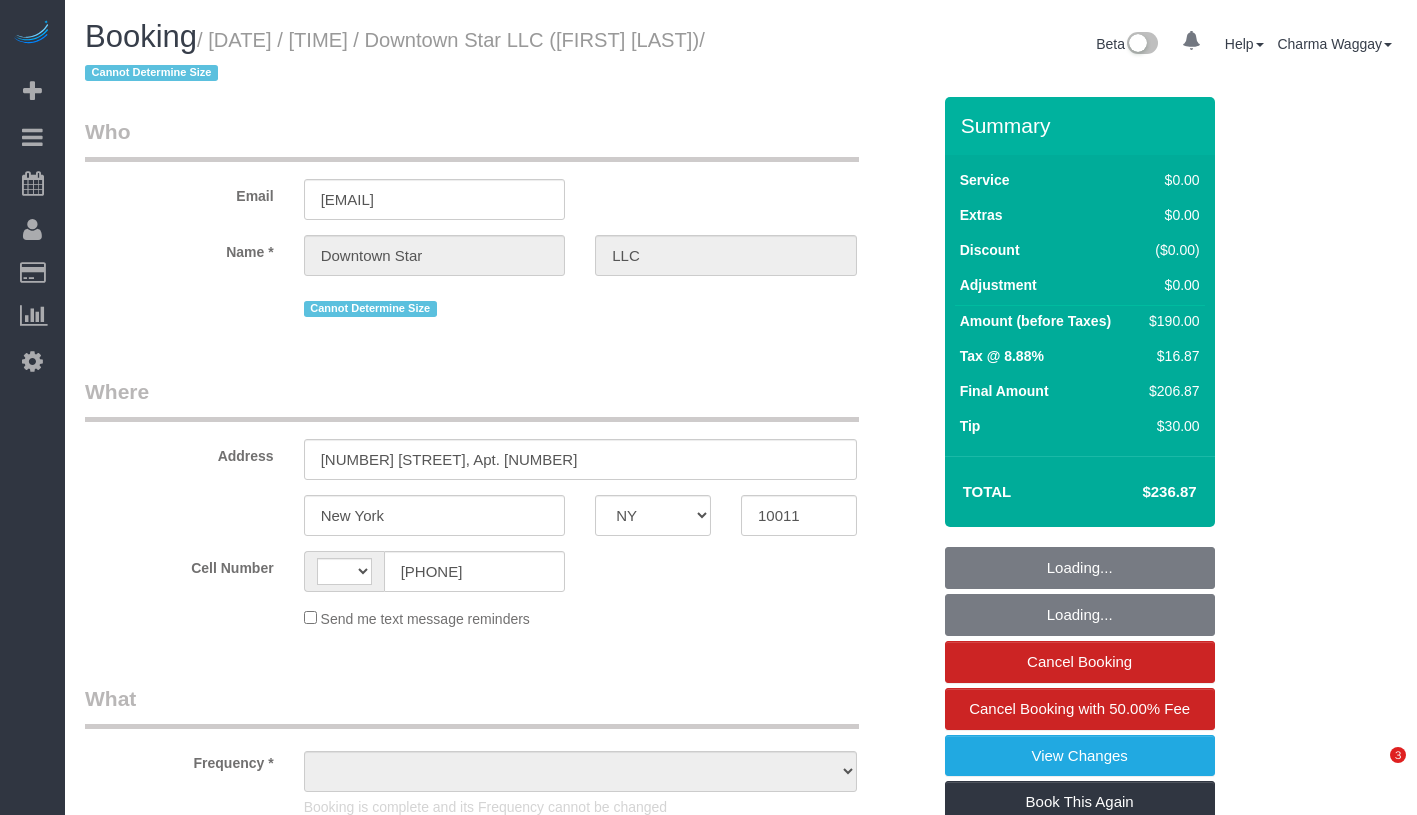 select on "NY" 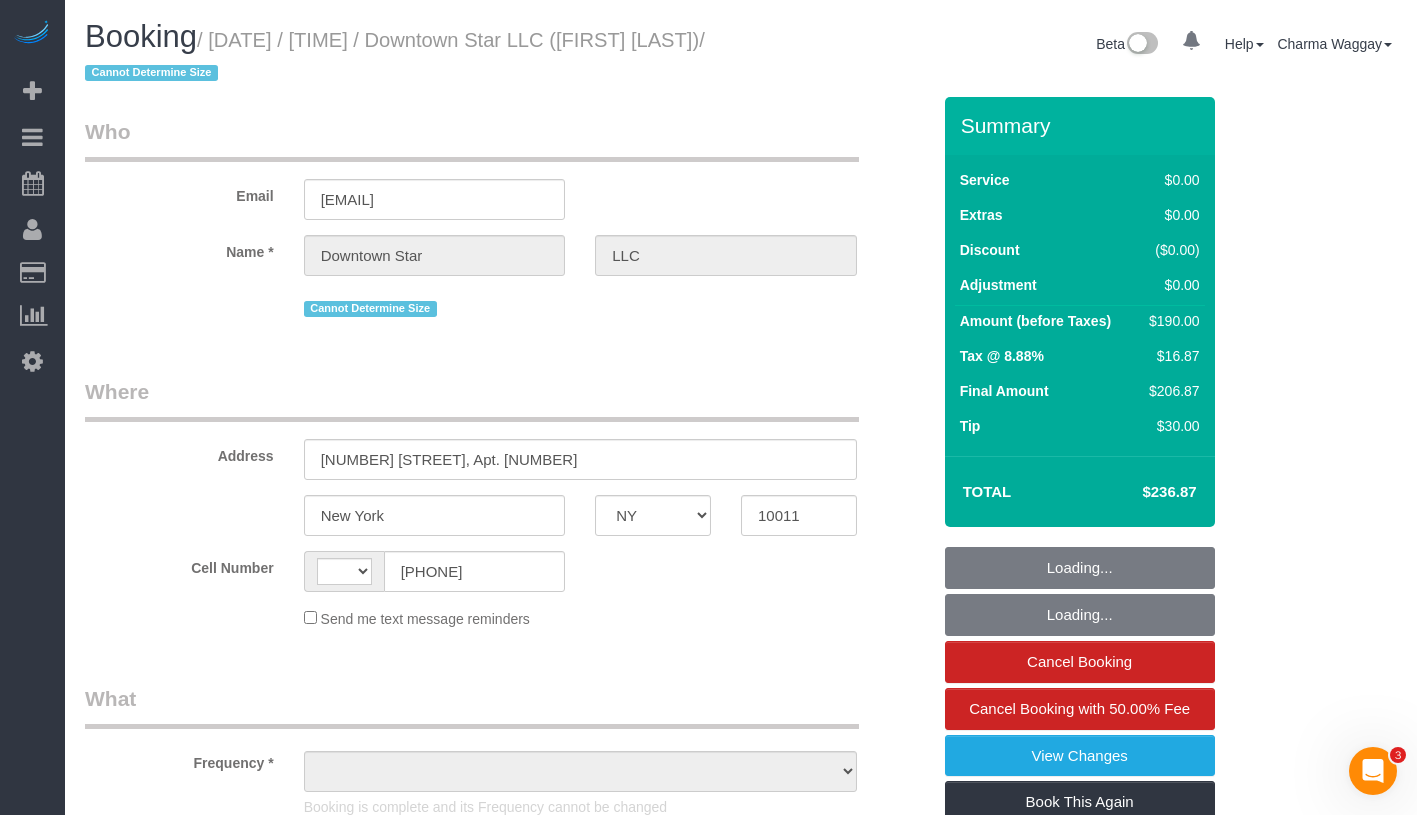 scroll, scrollTop: 0, scrollLeft: 0, axis: both 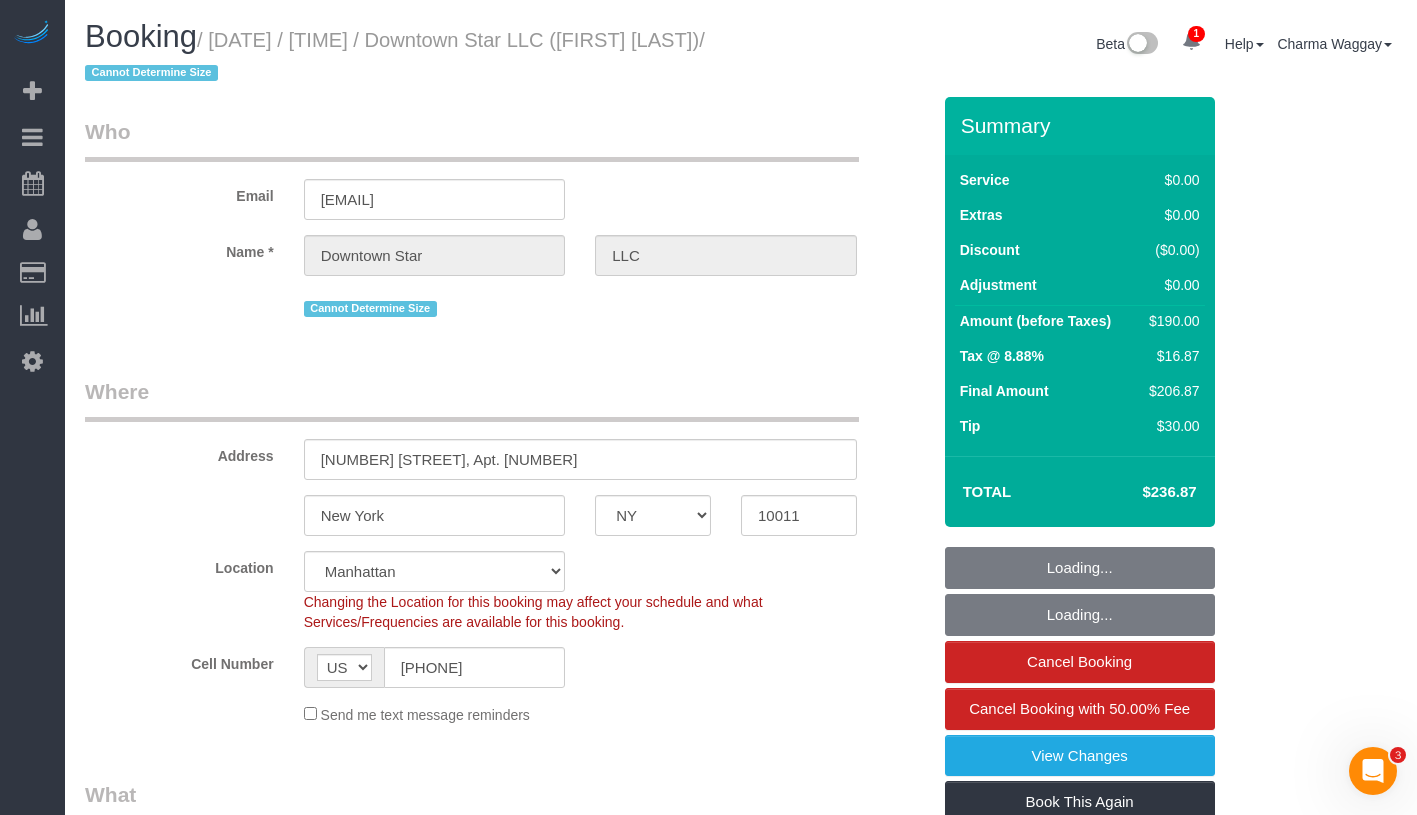 select on "object:644" 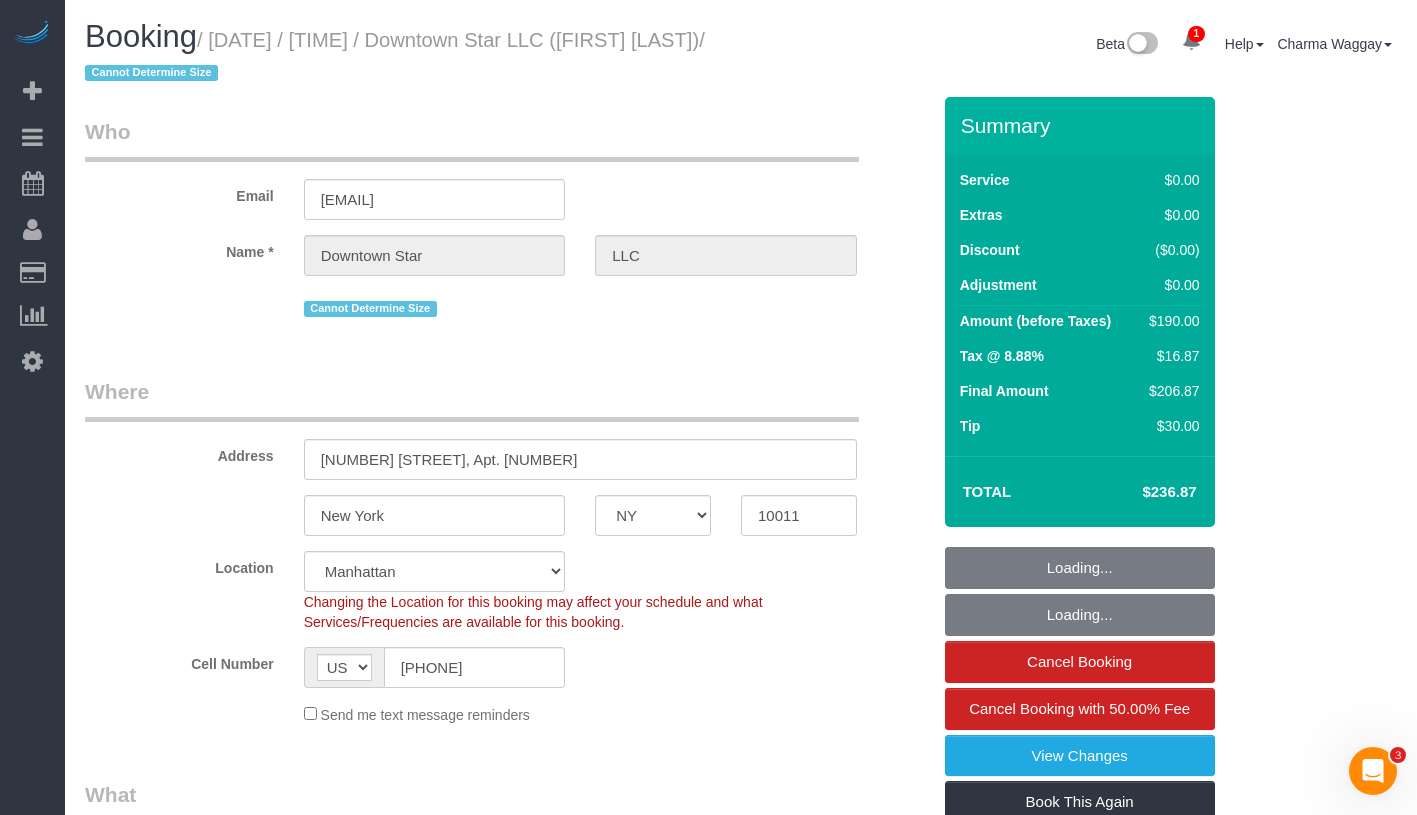 select on "string:stripe-pm_1KvOjB4VGloSiKo7kyjD2Qnp" 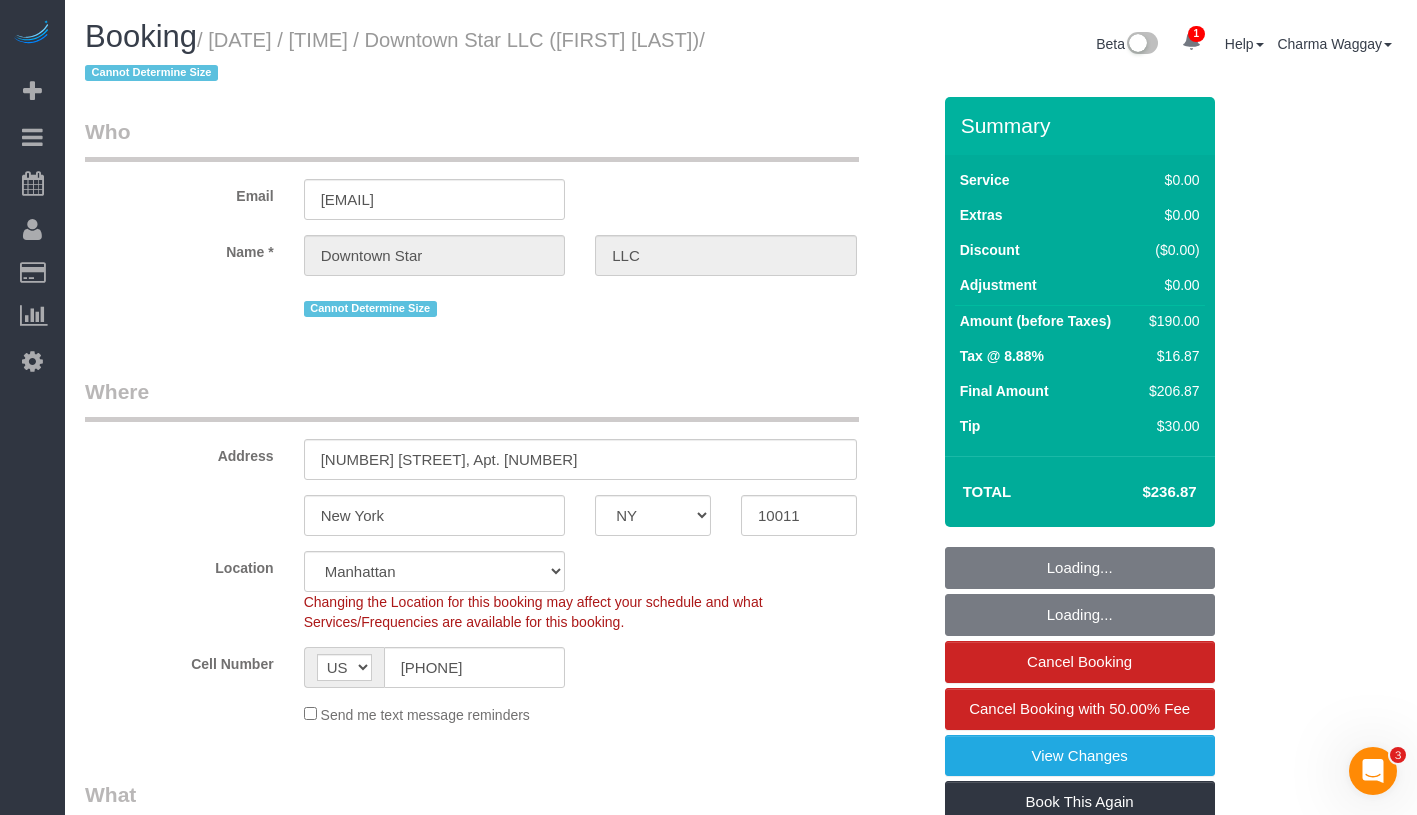 select on "spot1" 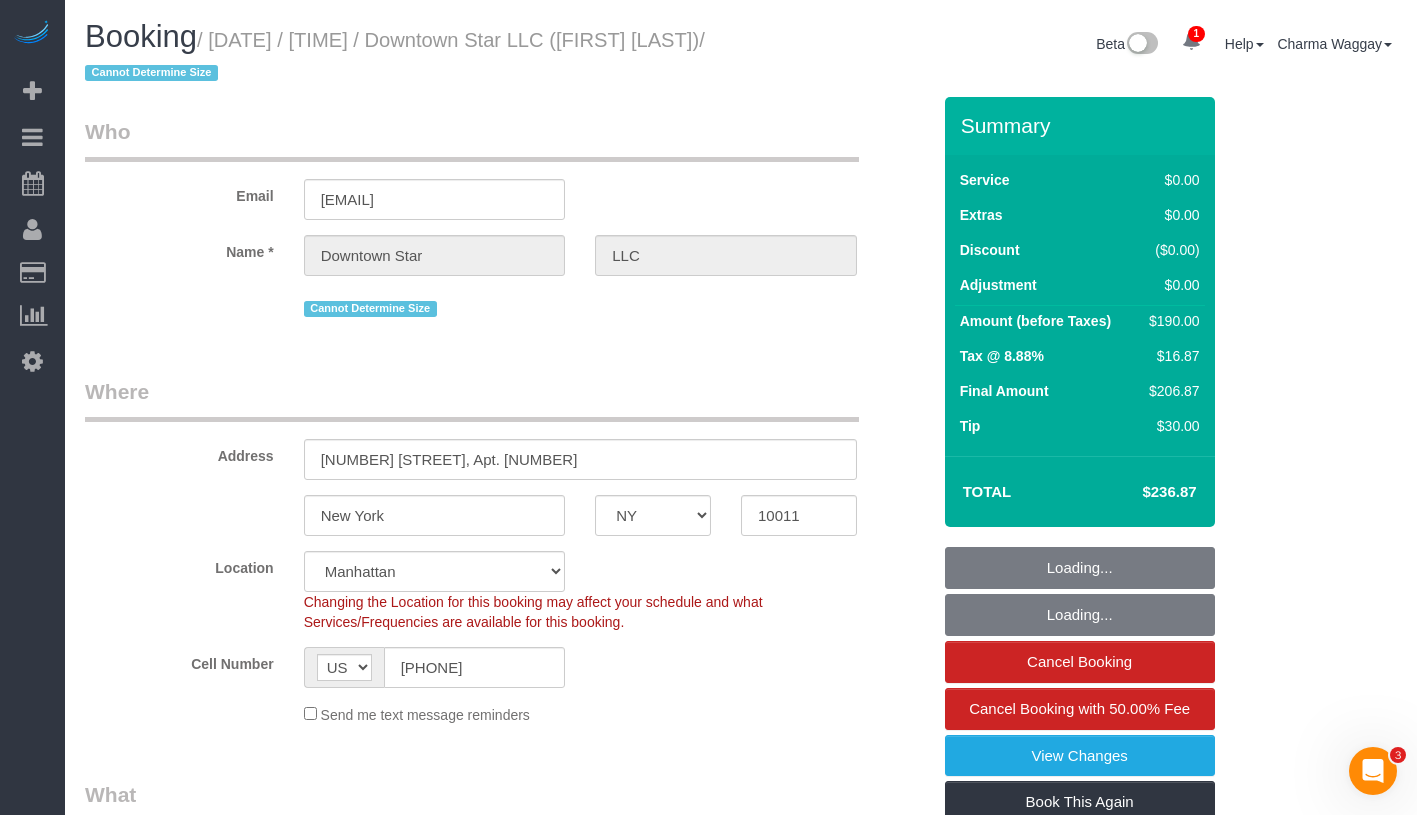 select on "number:56" 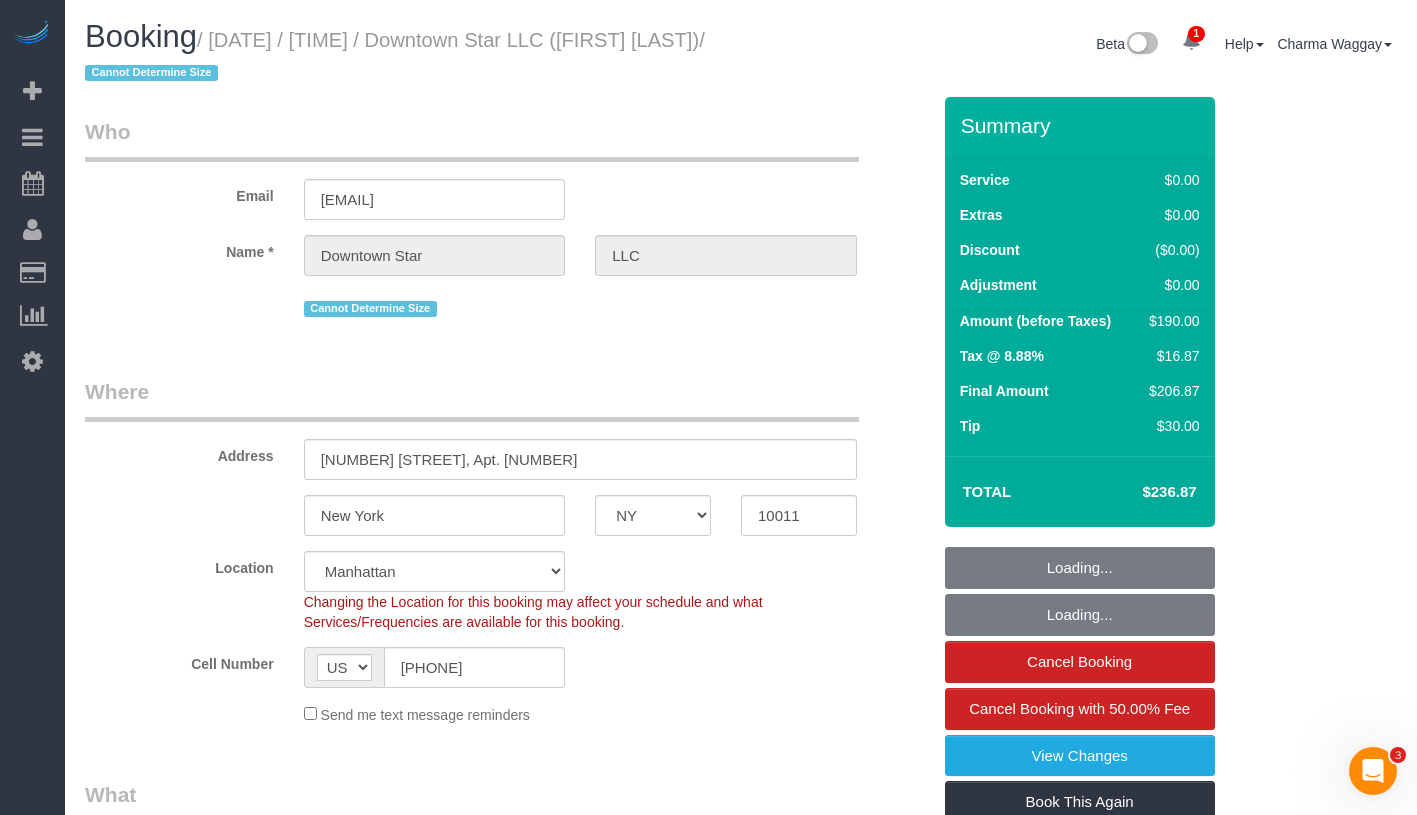 select on "2" 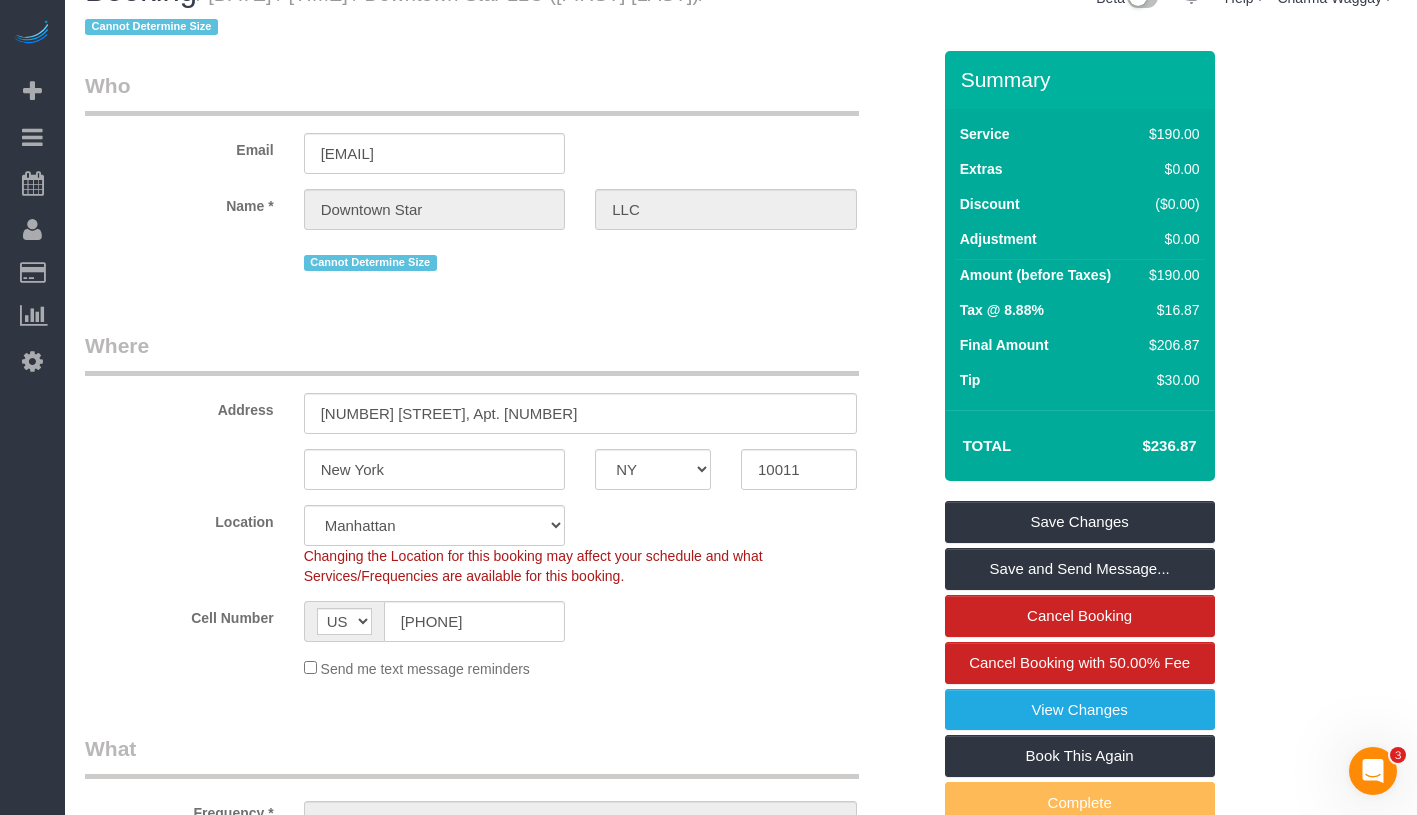 scroll, scrollTop: 0, scrollLeft: 0, axis: both 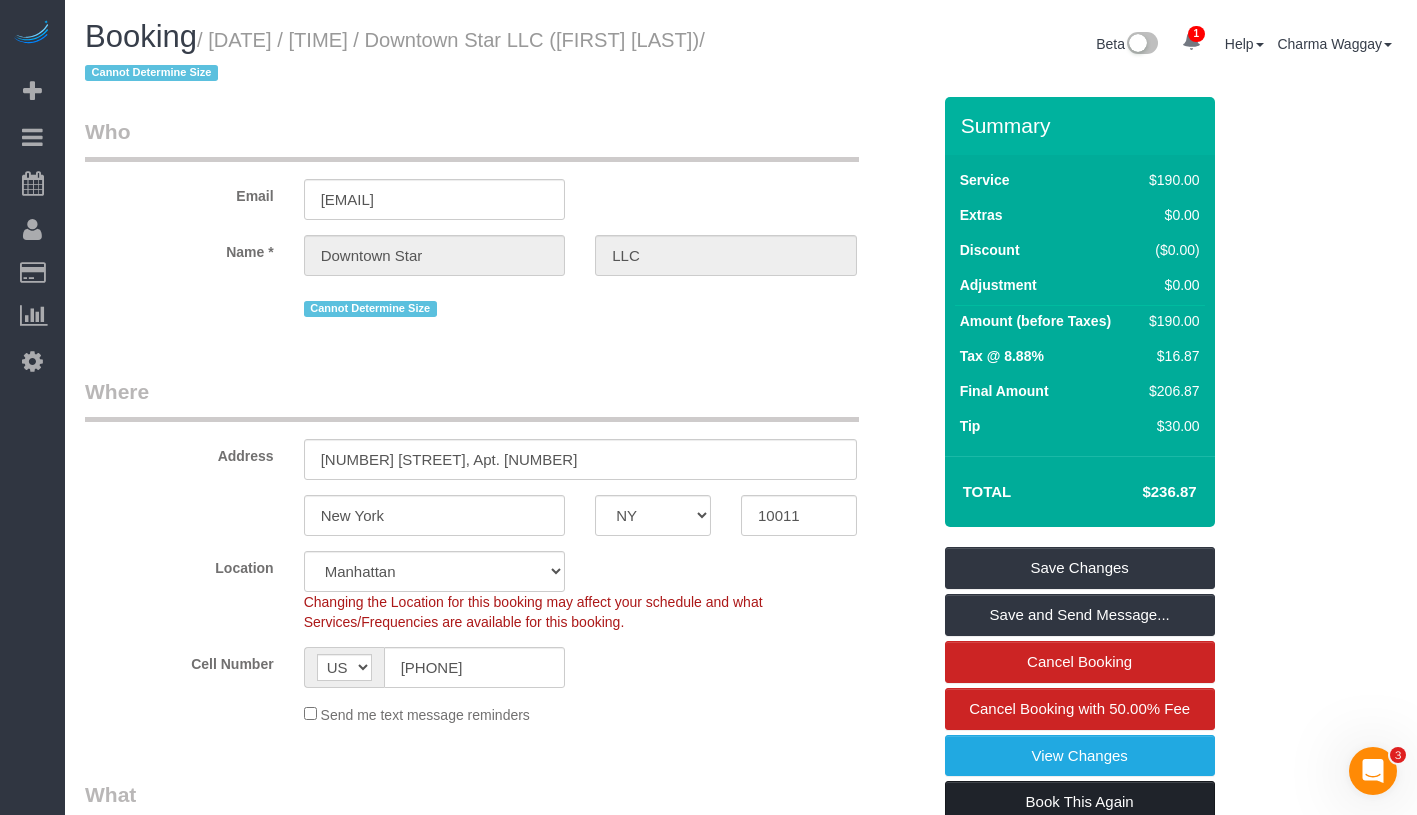 click on "Book This Again" at bounding box center [1080, 802] 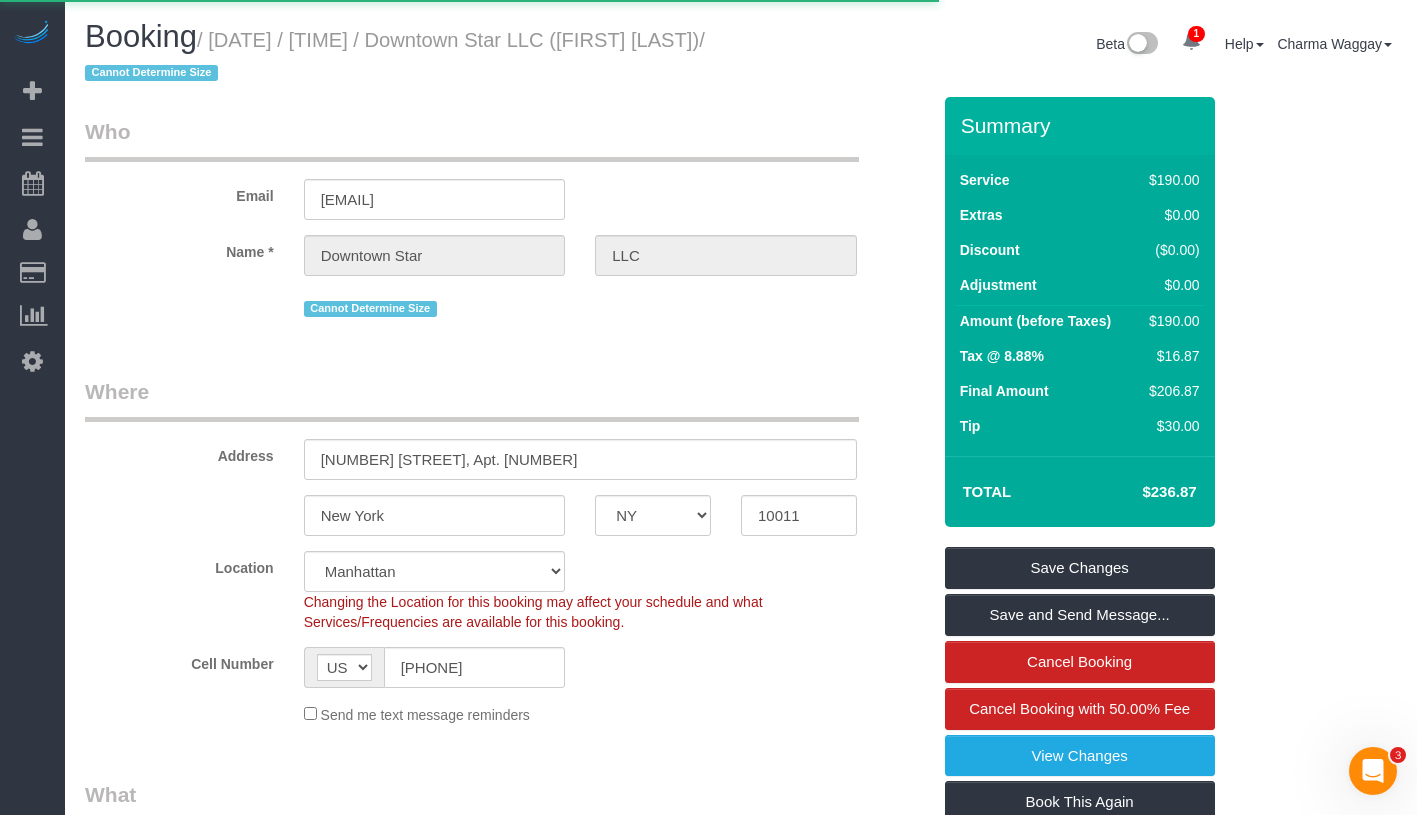 select on "NY" 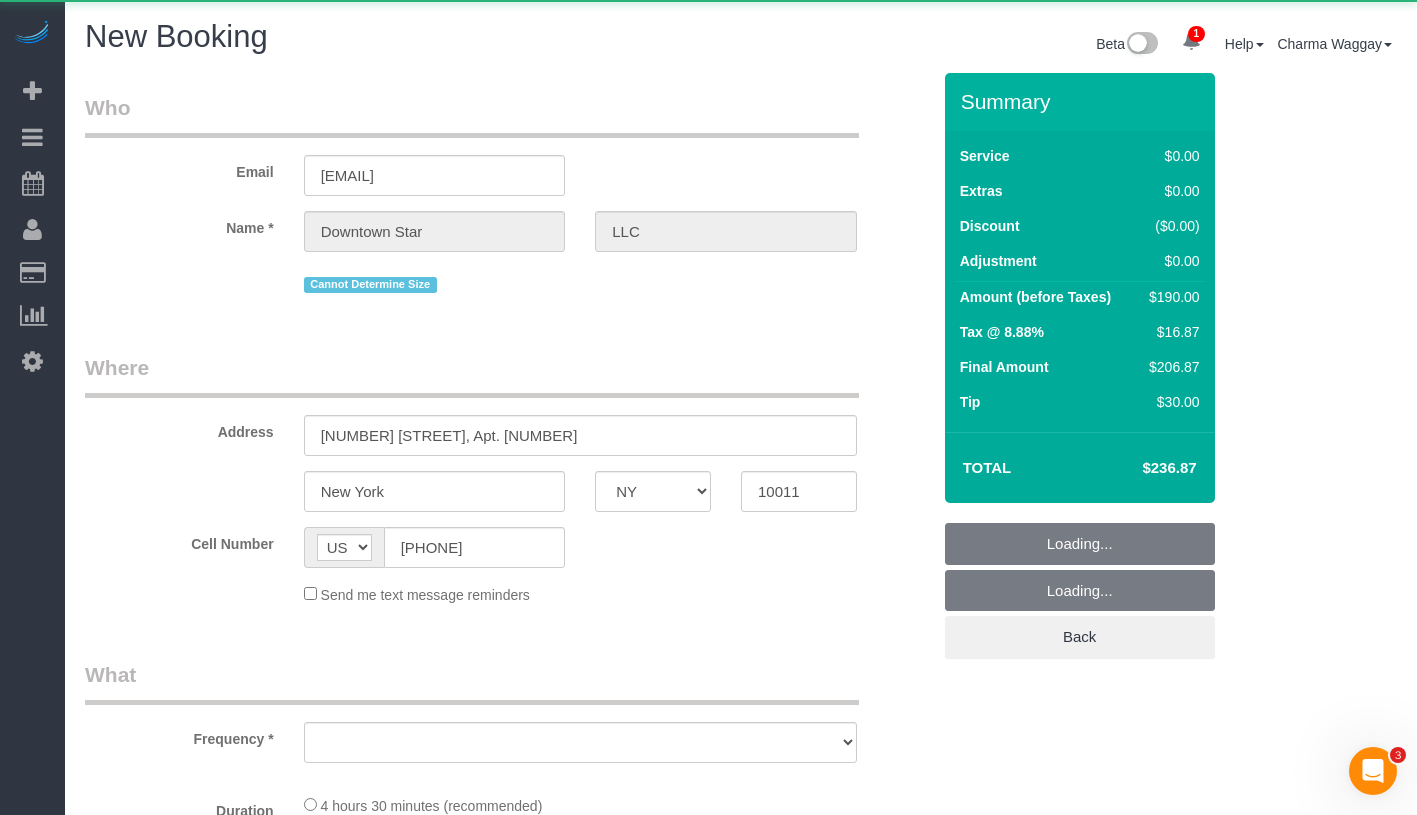 select on "object:2622" 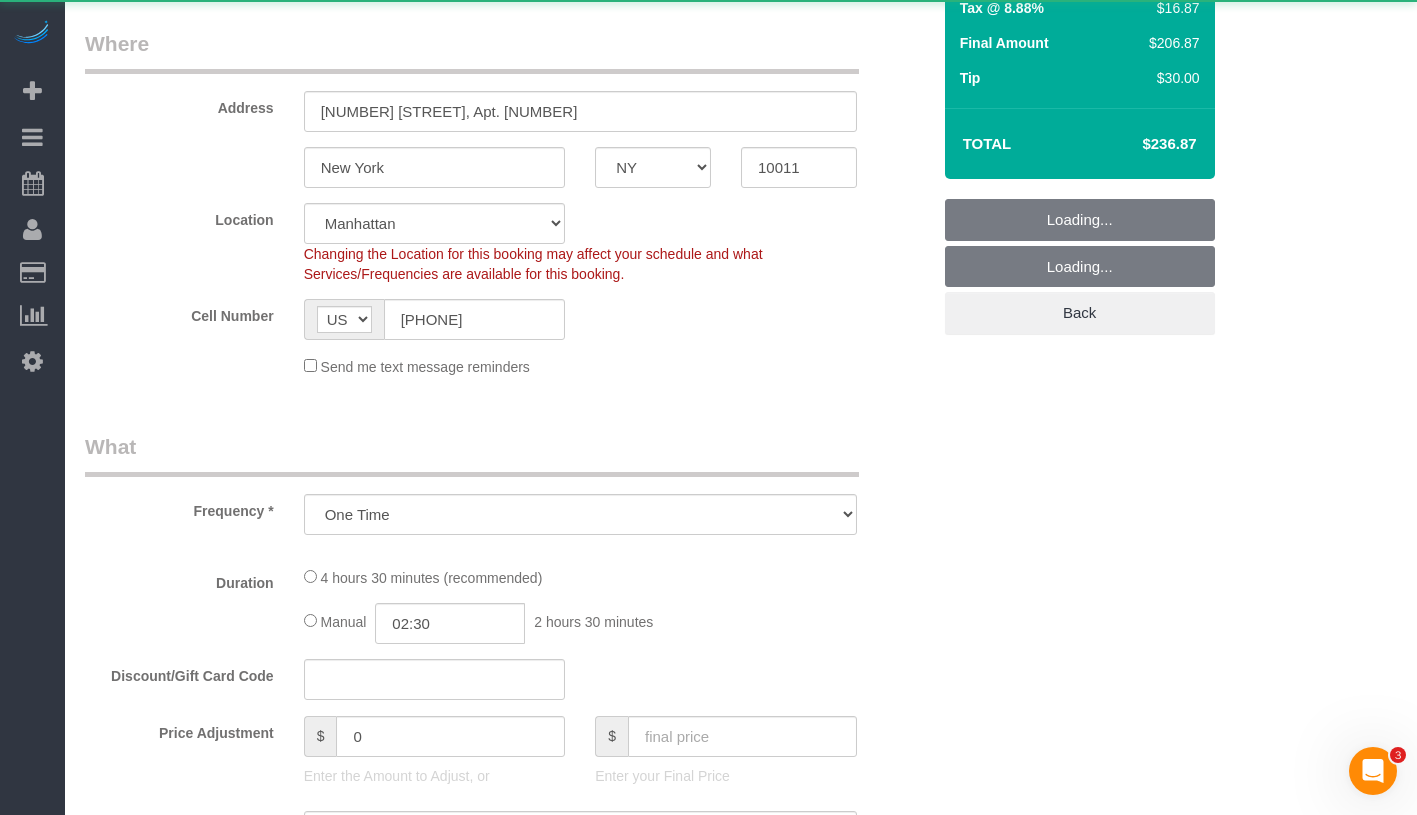select on "object:2729" 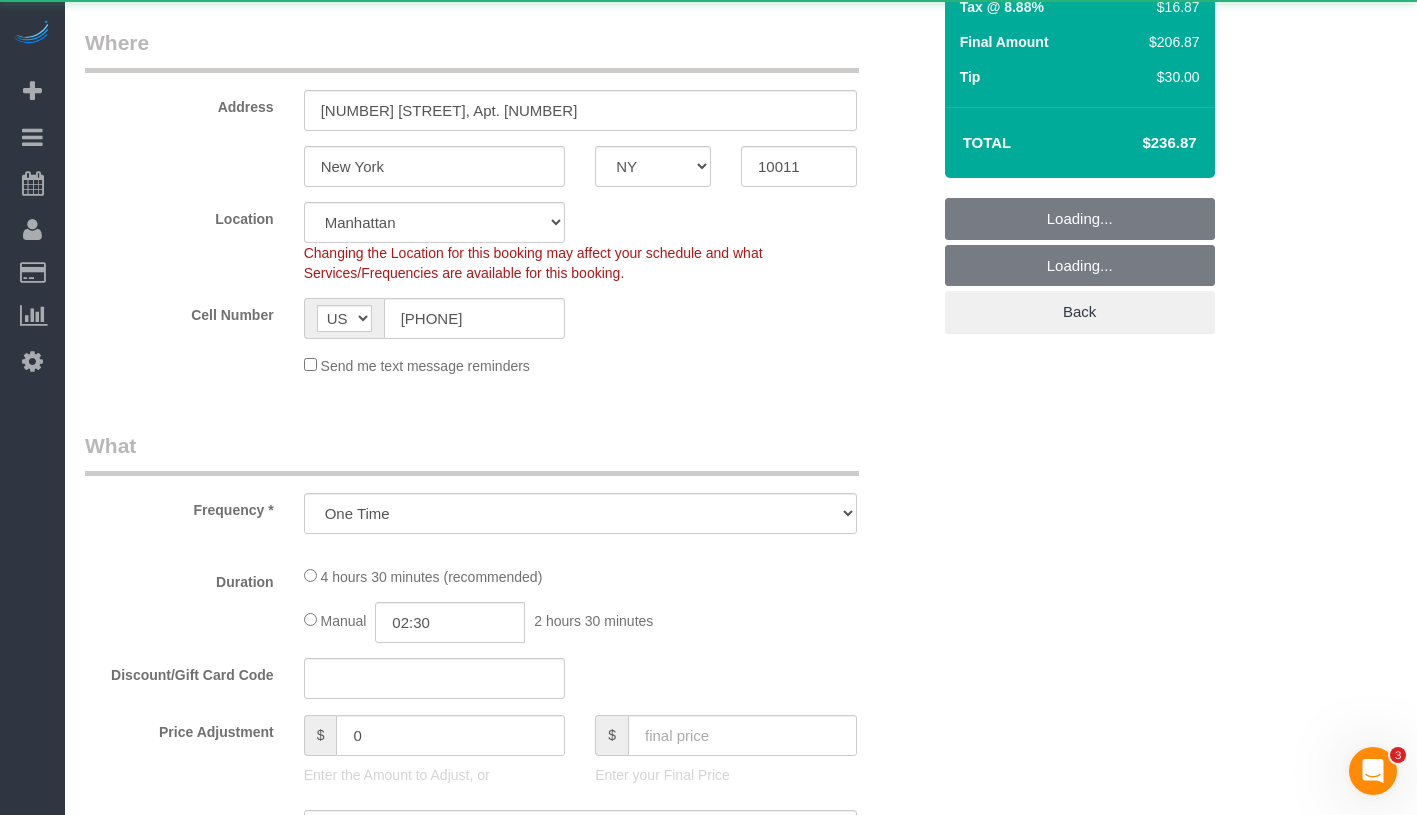 select on "2" 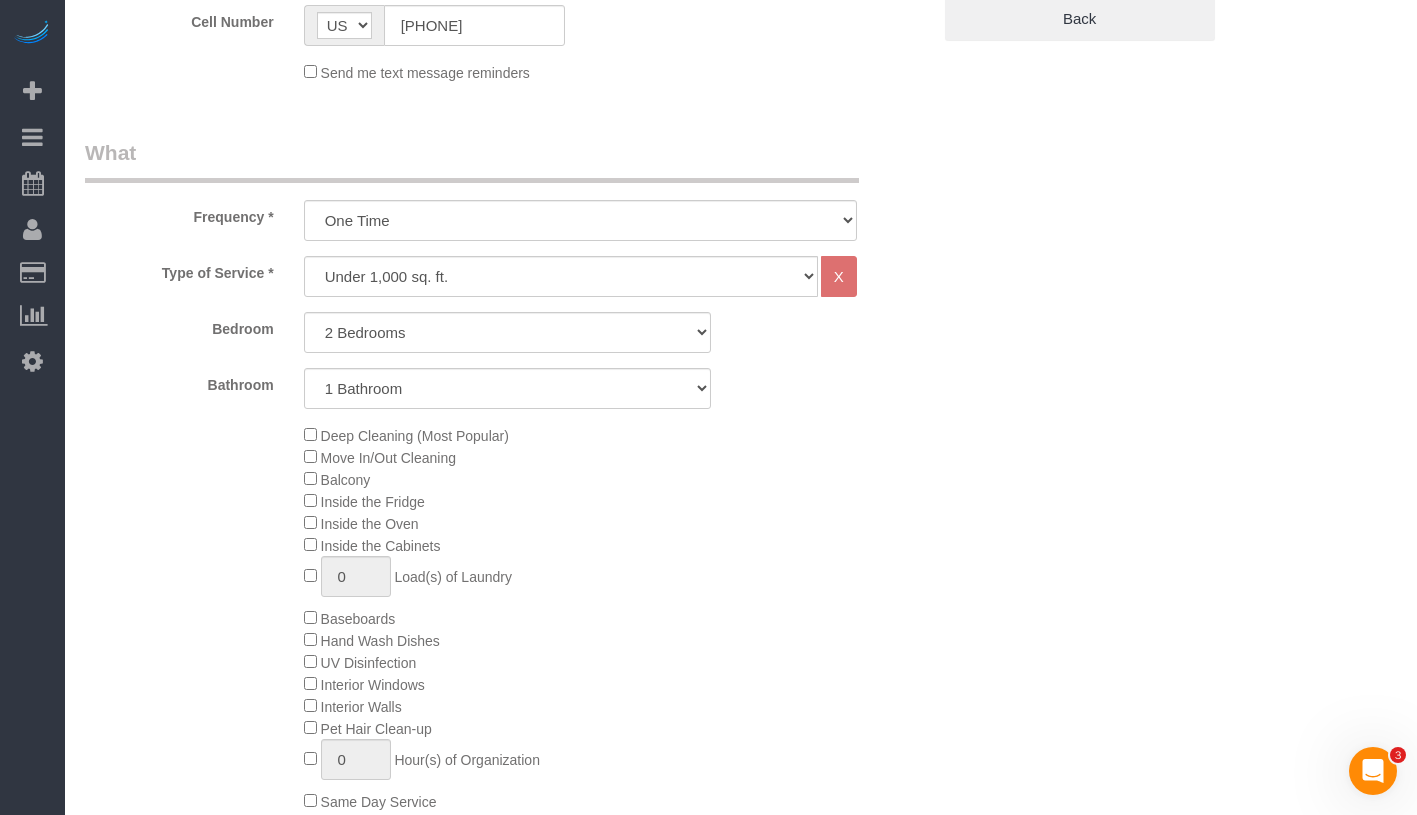 select on "2" 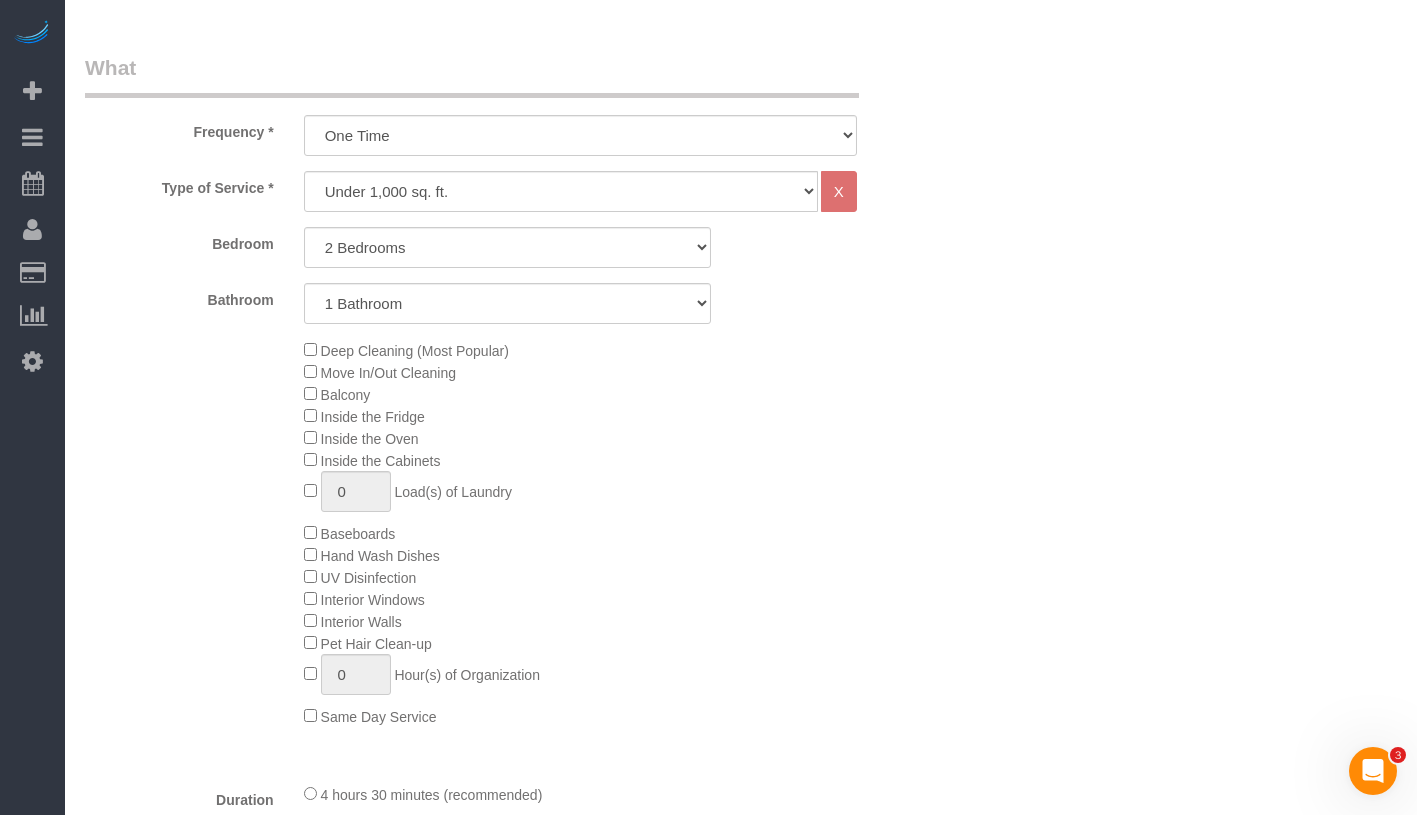 scroll, scrollTop: 929, scrollLeft: 0, axis: vertical 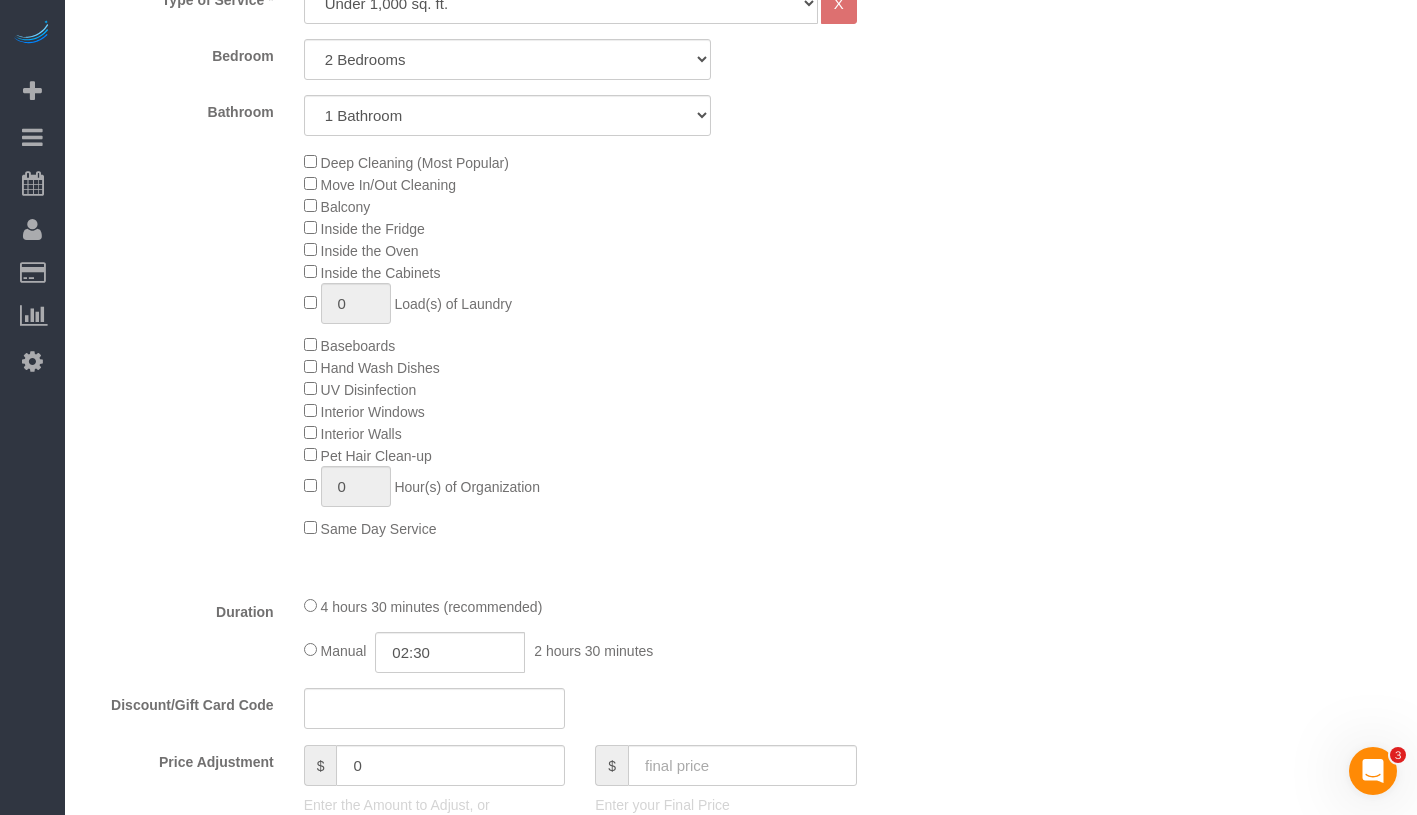 select on "object:2774" 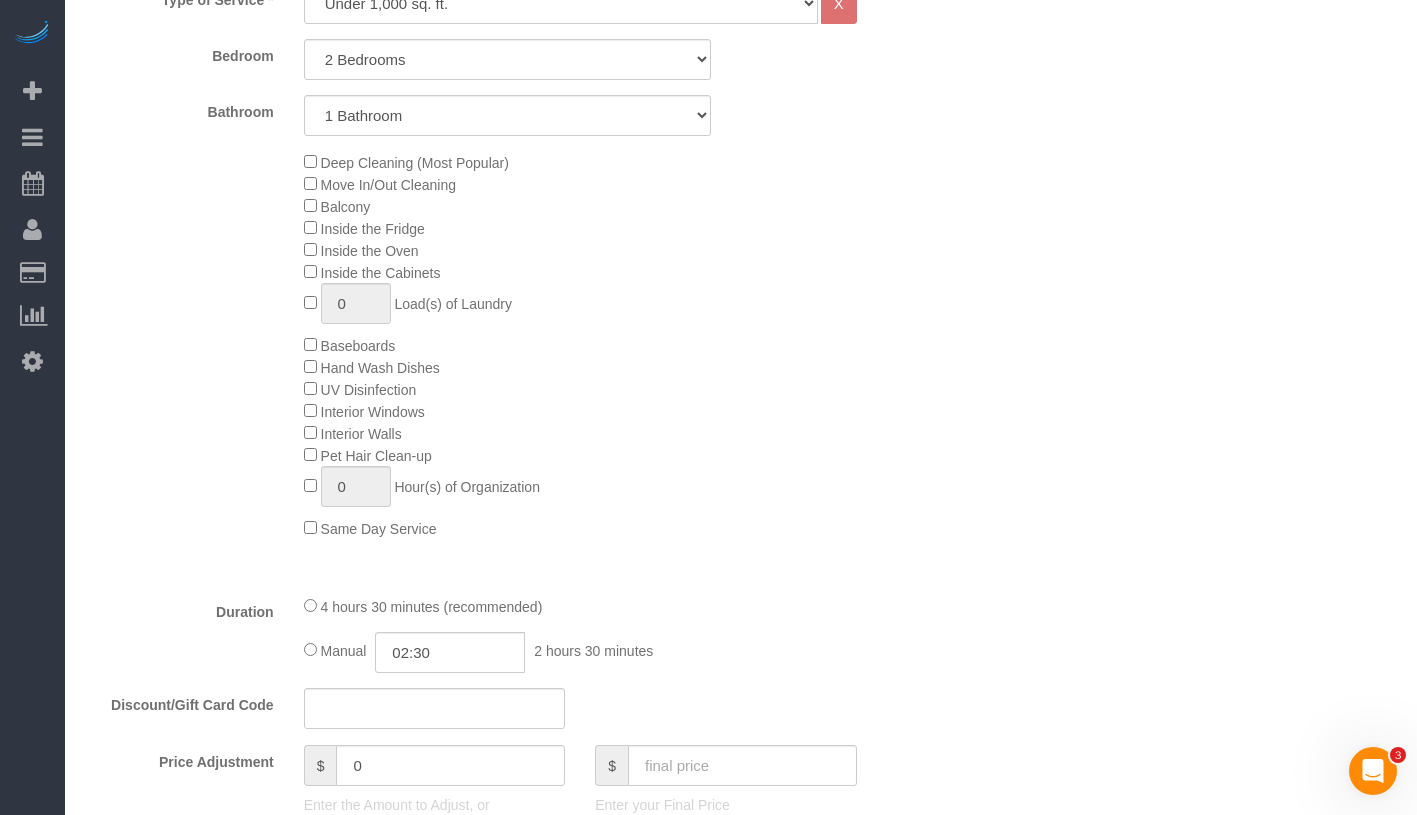scroll, scrollTop: 1329, scrollLeft: 0, axis: vertical 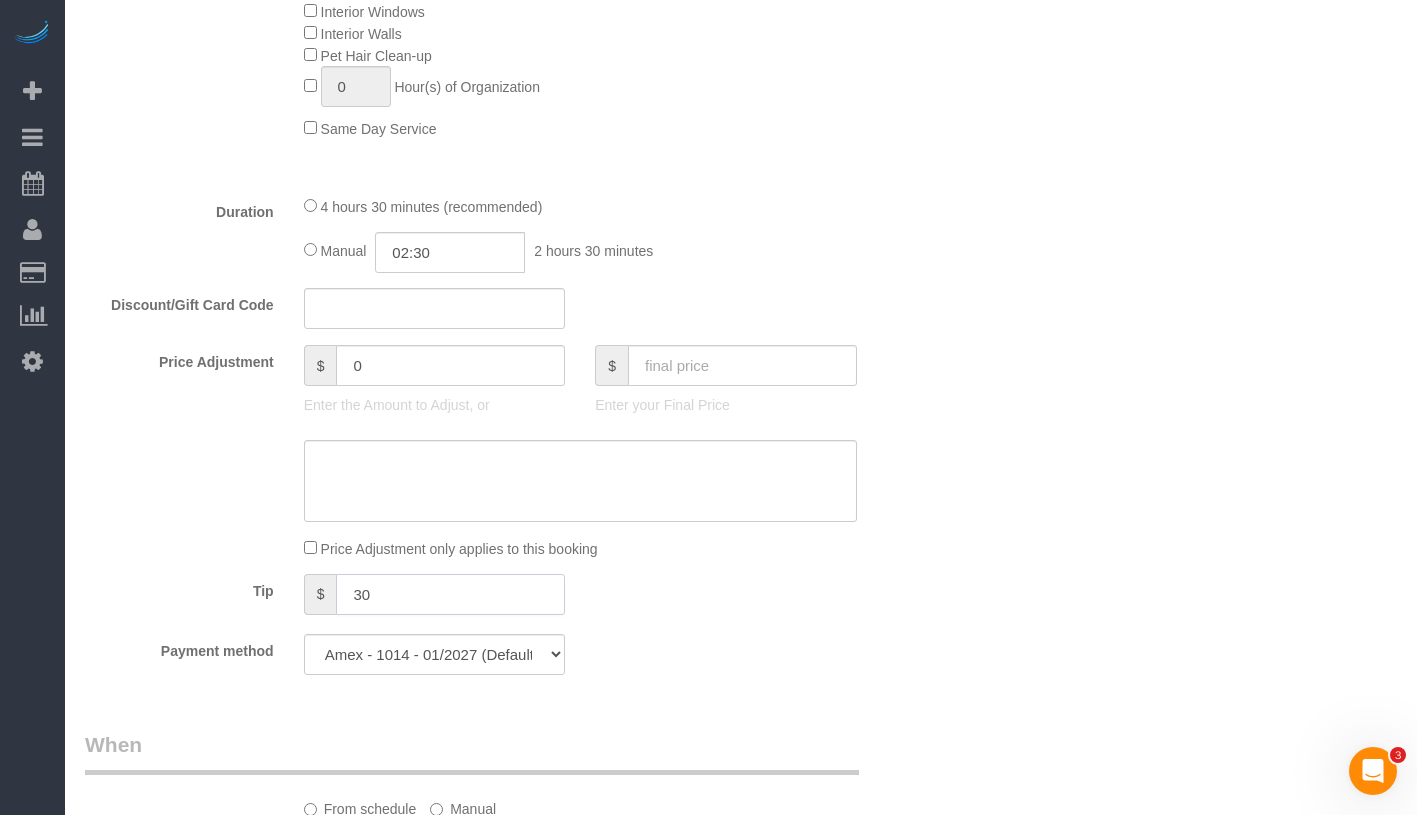 click on "30" 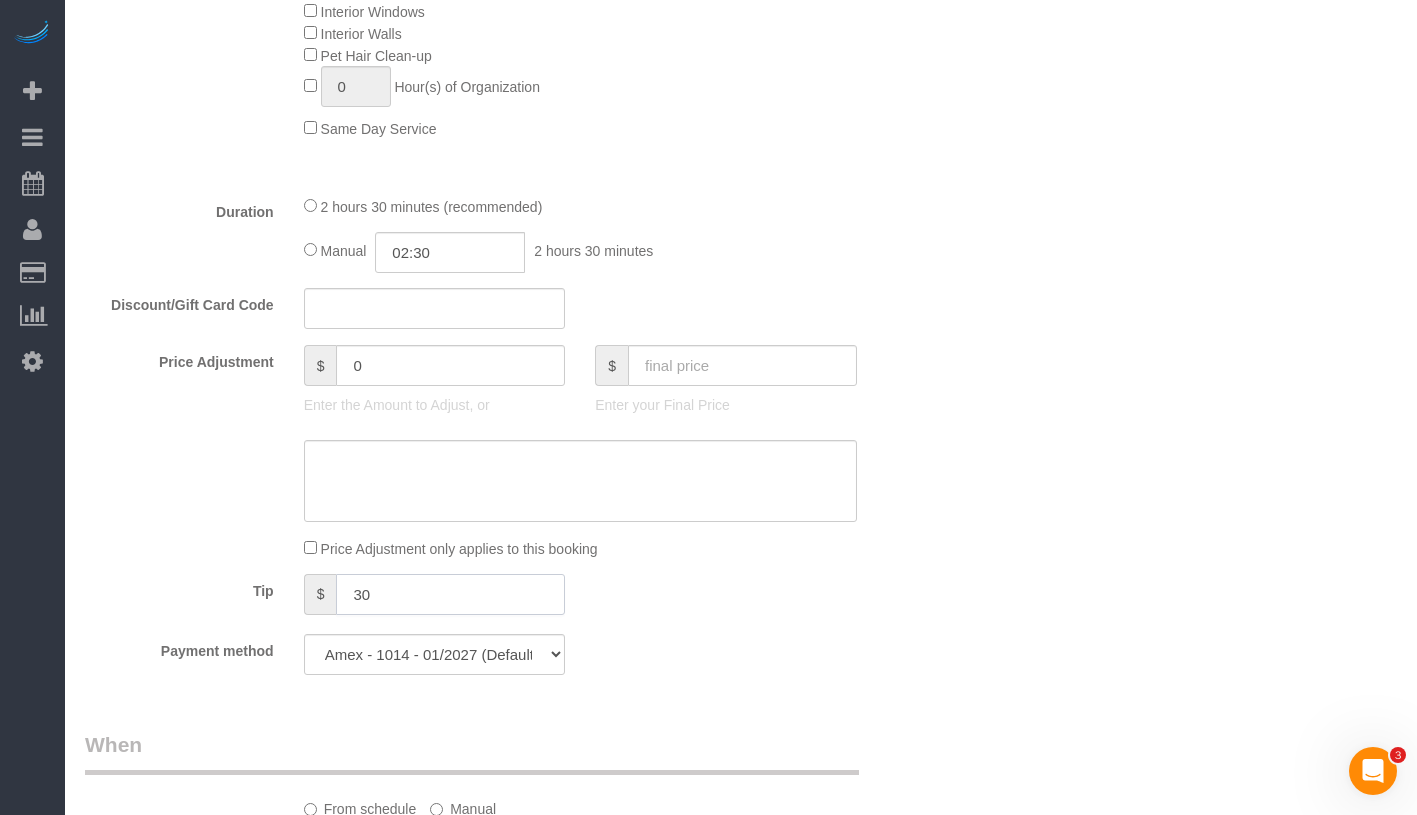 click on "30" 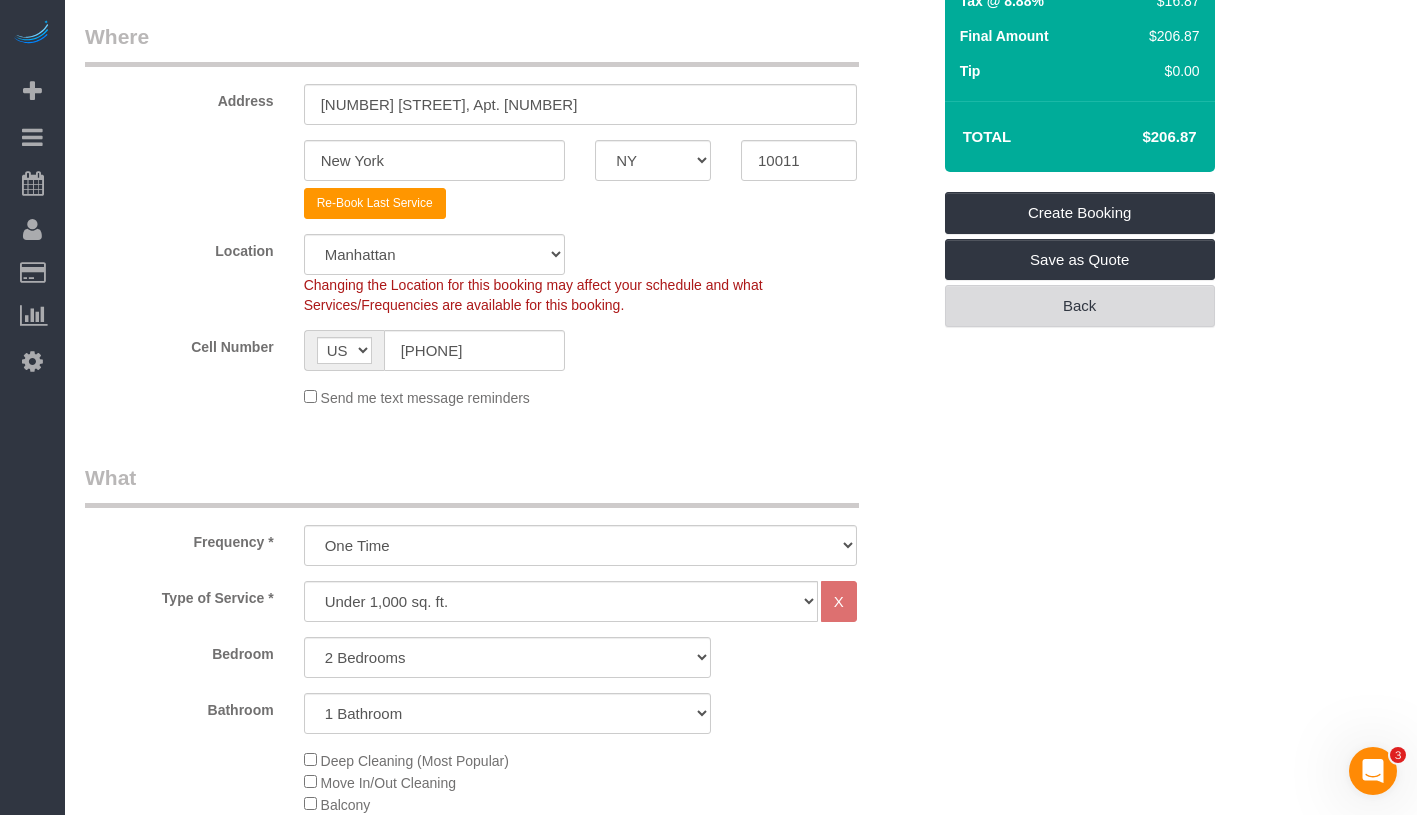 scroll, scrollTop: 310, scrollLeft: 0, axis: vertical 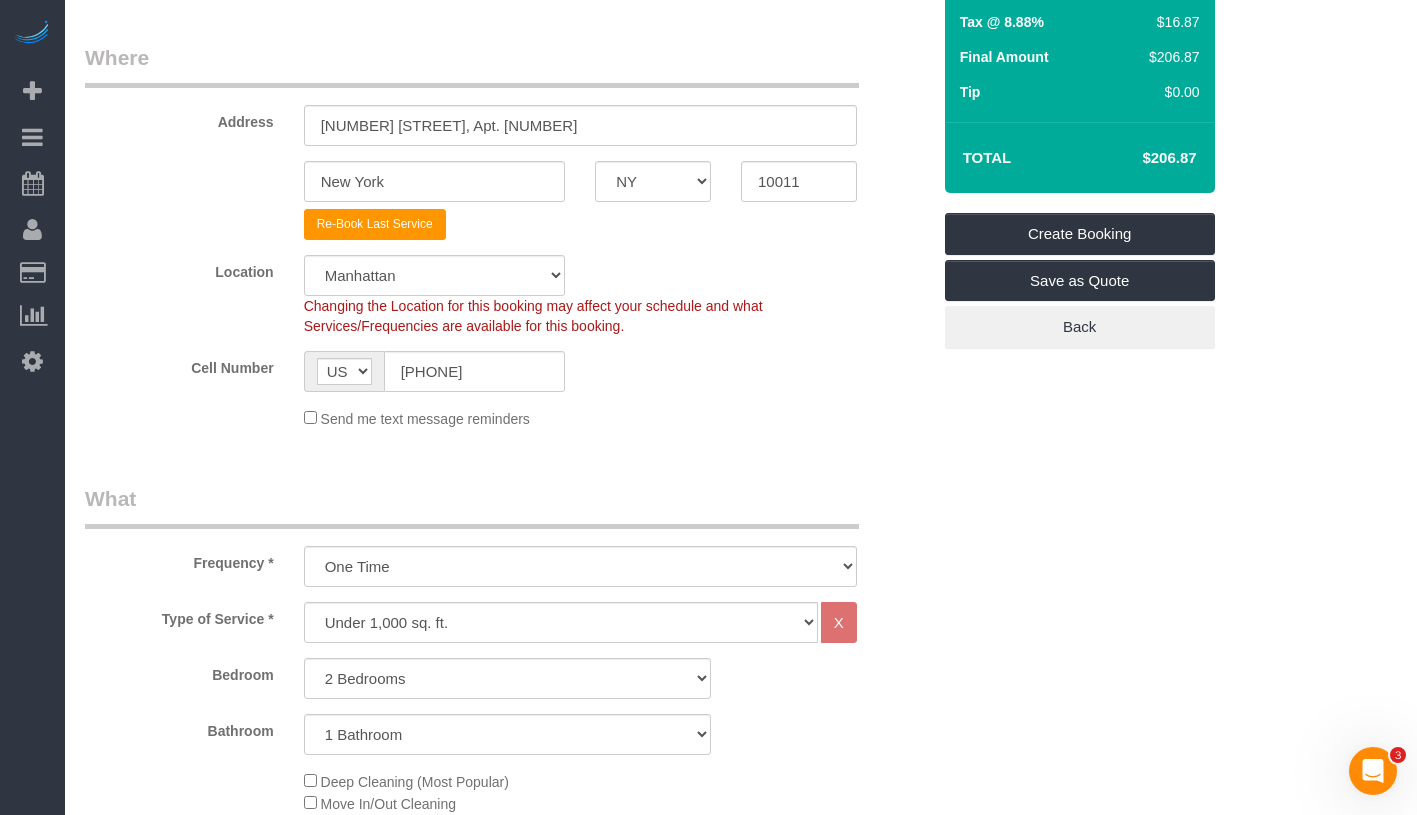 type 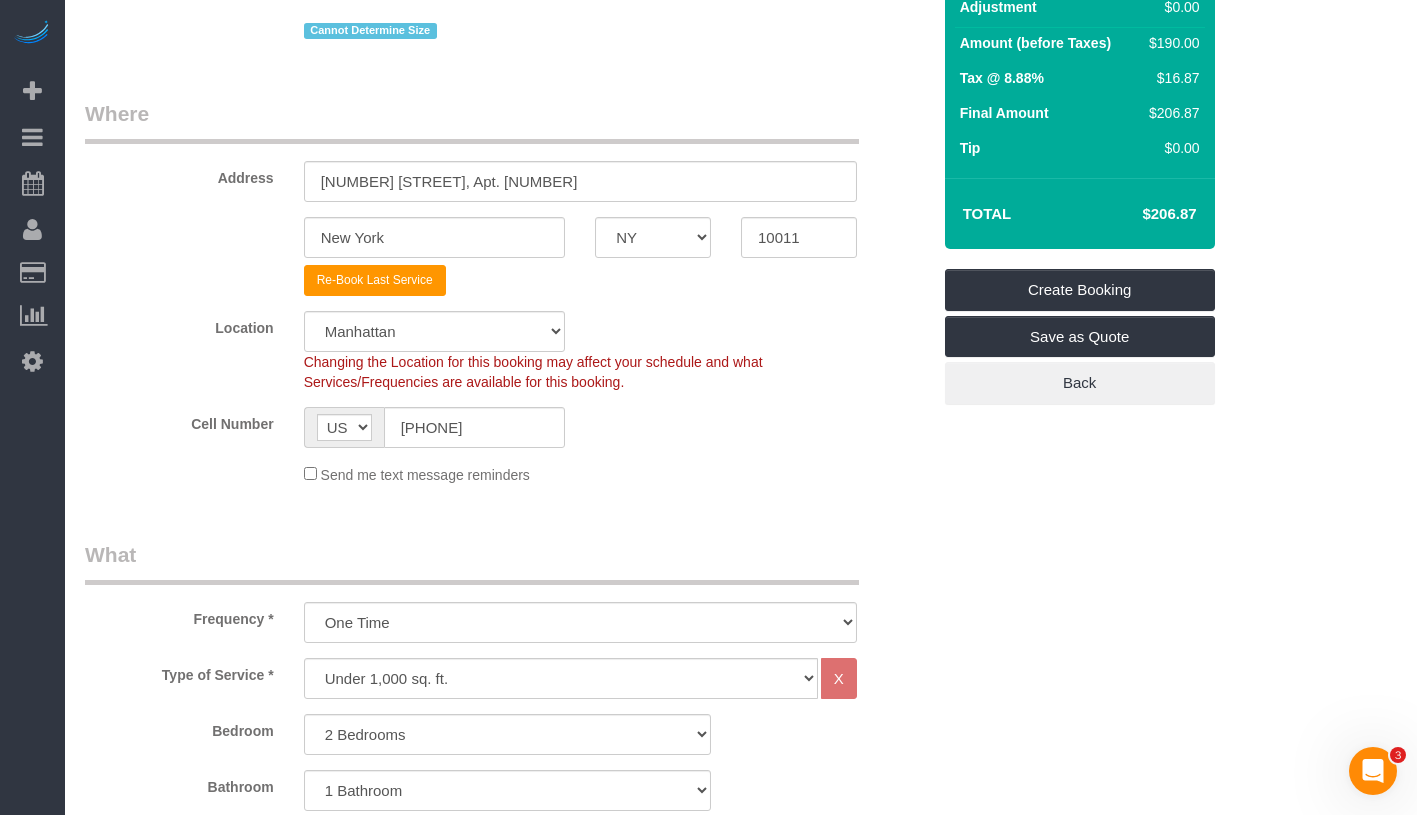 scroll, scrollTop: 0, scrollLeft: 0, axis: both 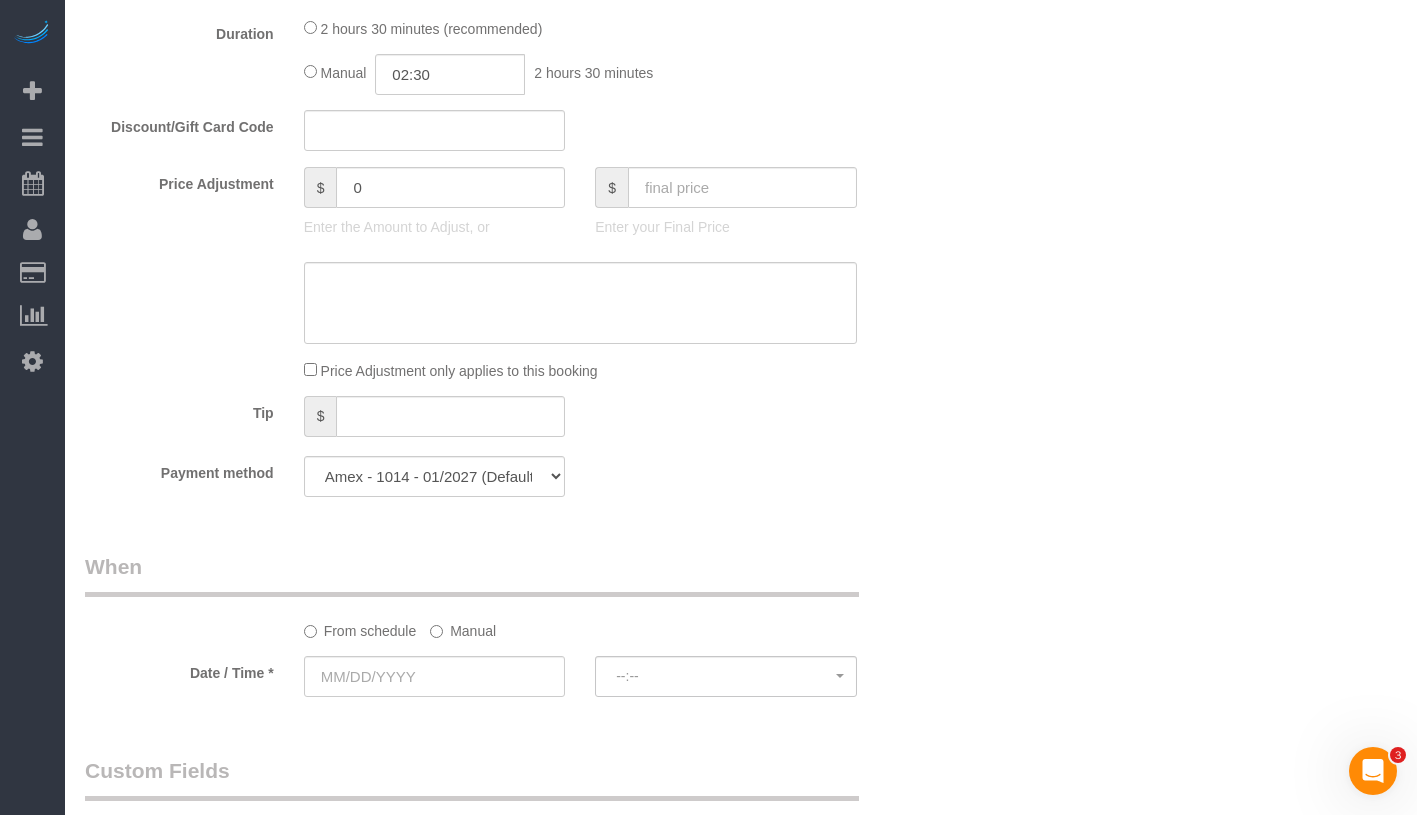 click on "Manual" 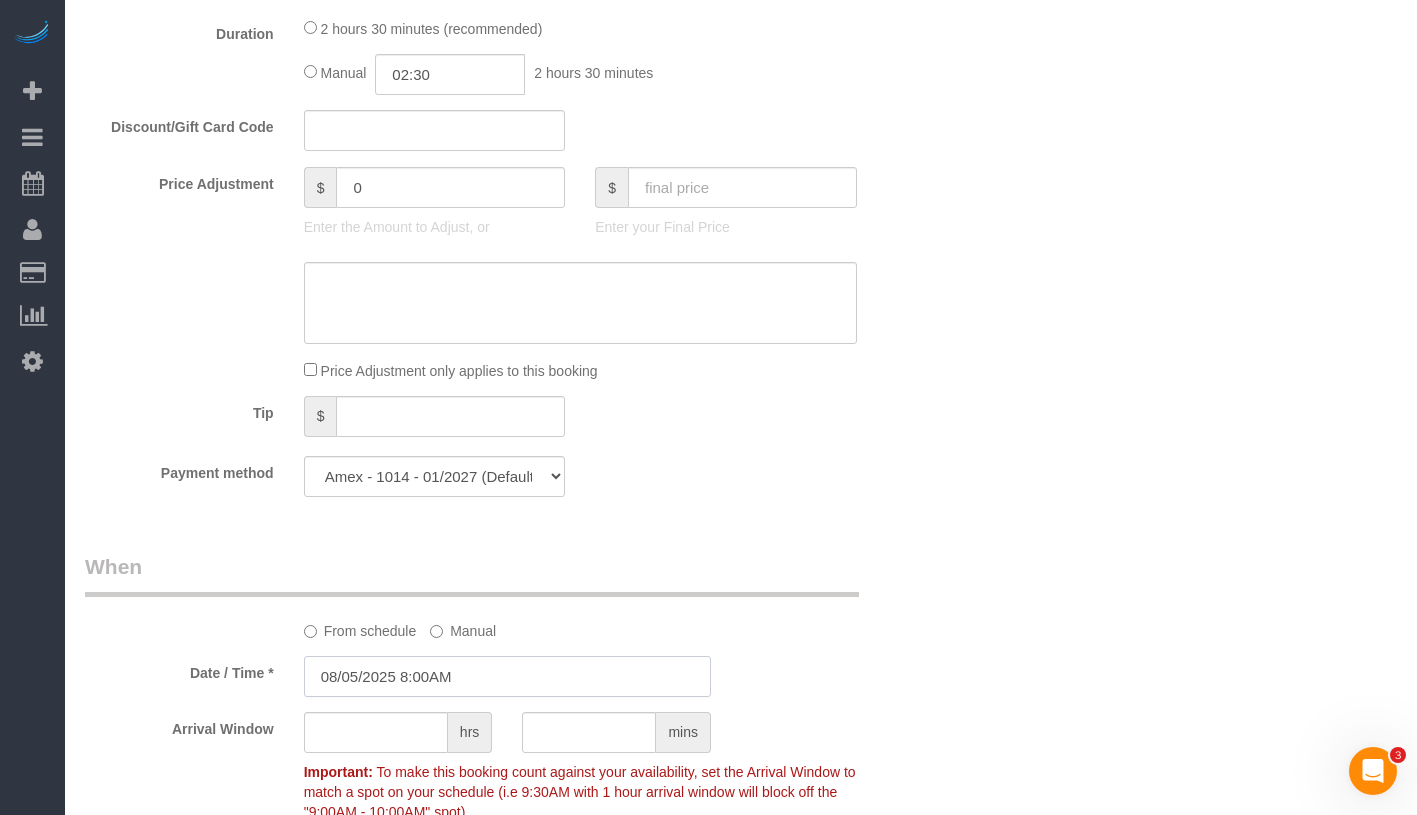 click on "08/05/2025 8:00AM" at bounding box center [507, 676] 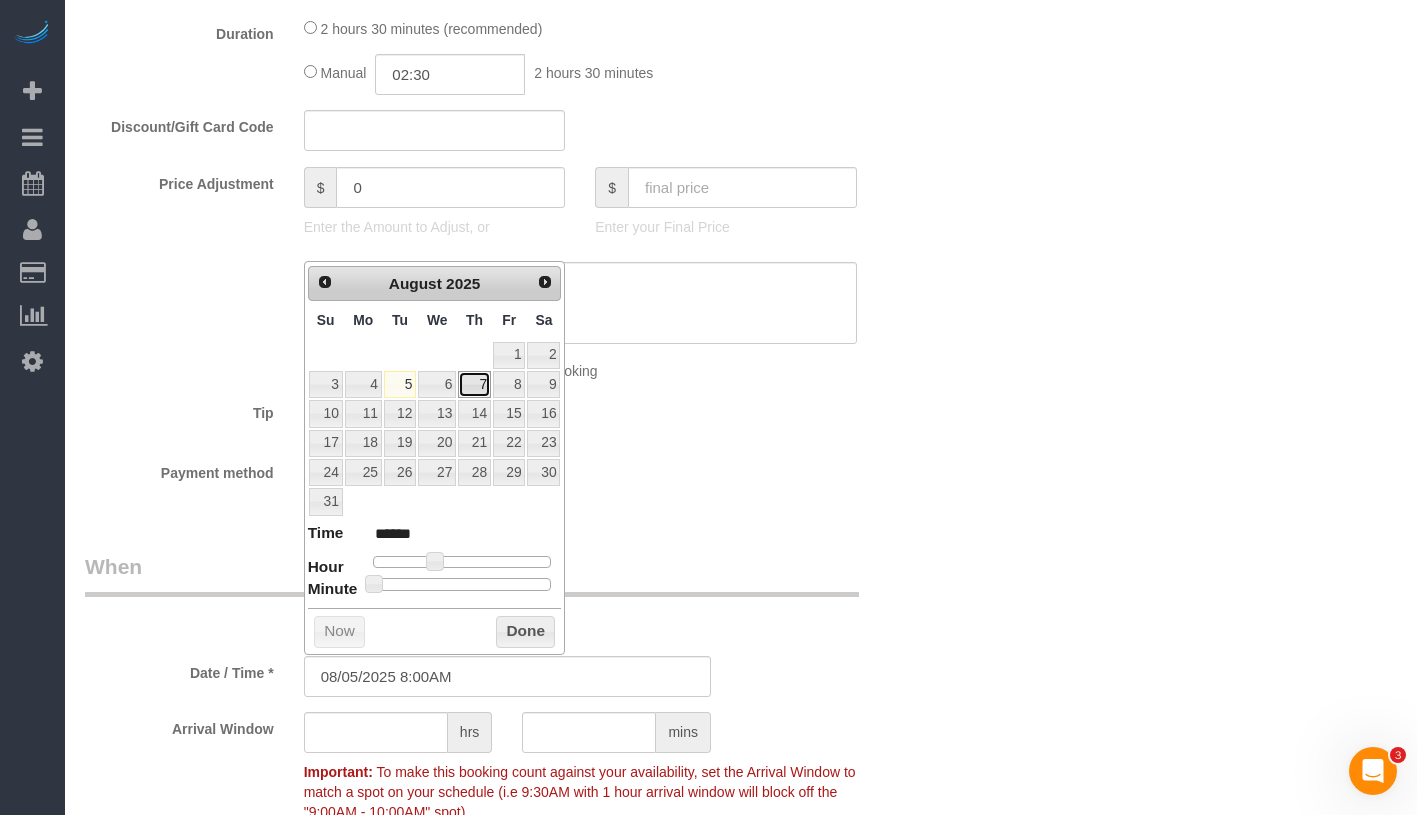 click on "7" at bounding box center (474, 384) 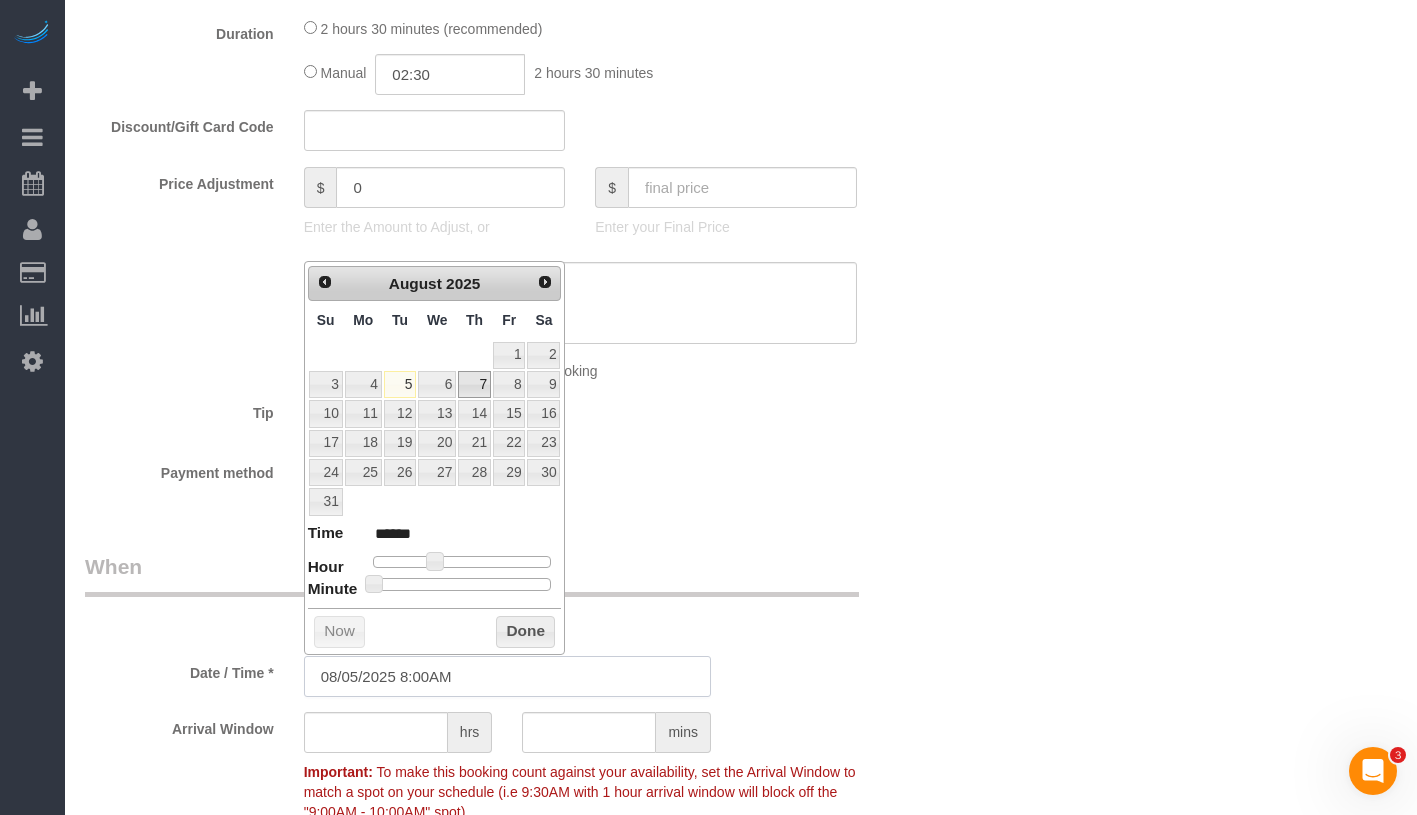 type on "08/07/2025 8:00AM" 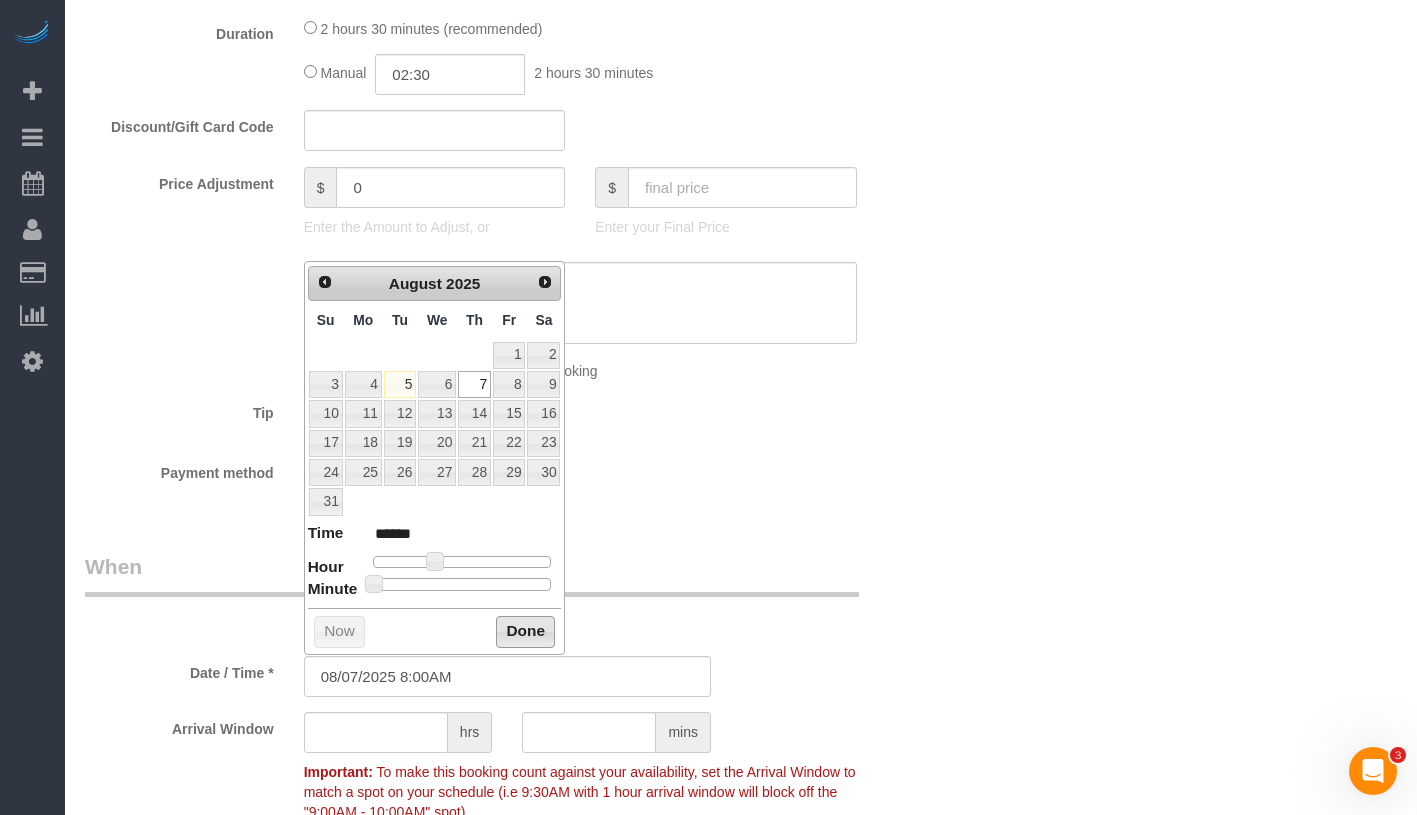 click on "Done" at bounding box center [525, 632] 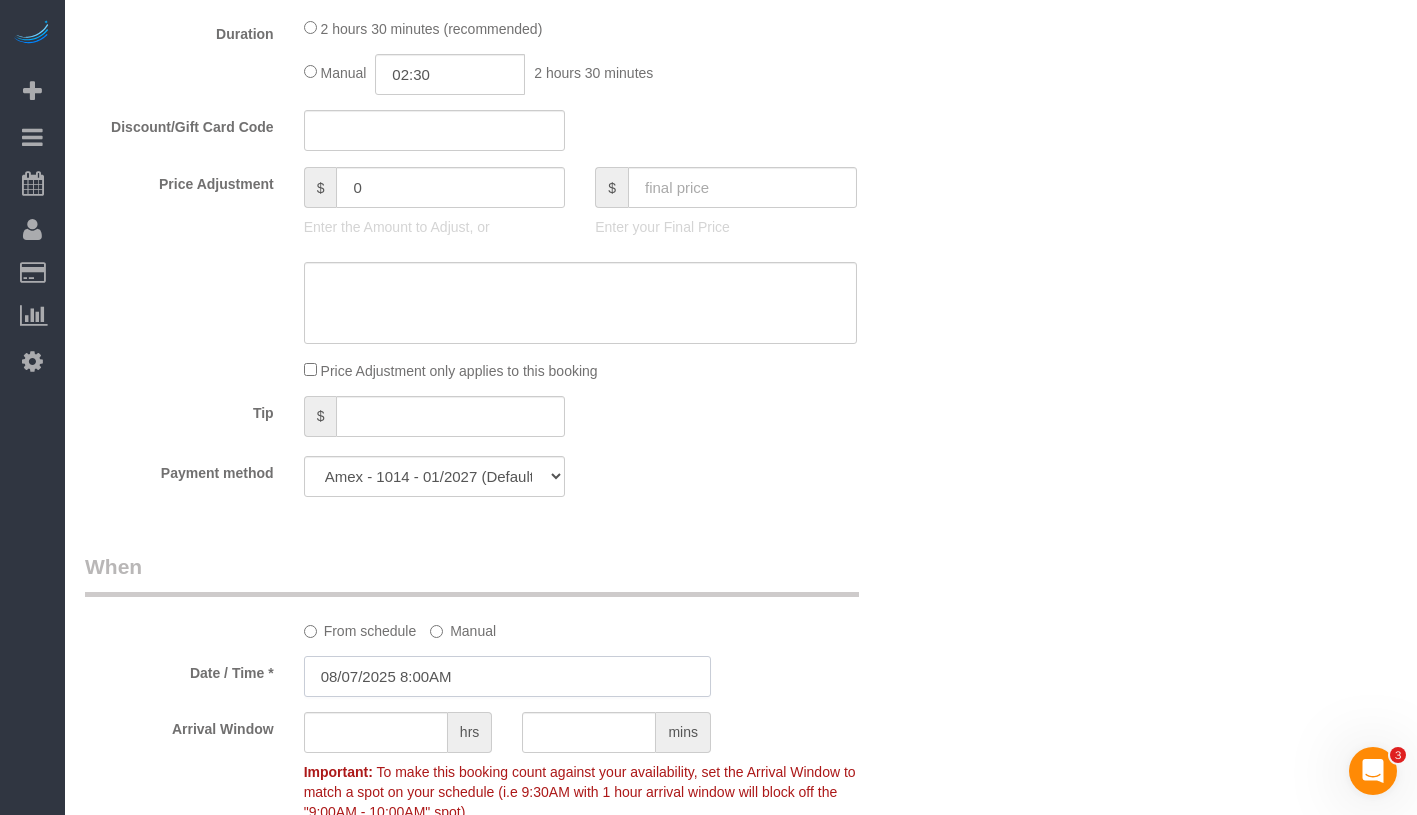click on "08/07/2025 8:00AM" at bounding box center [507, 676] 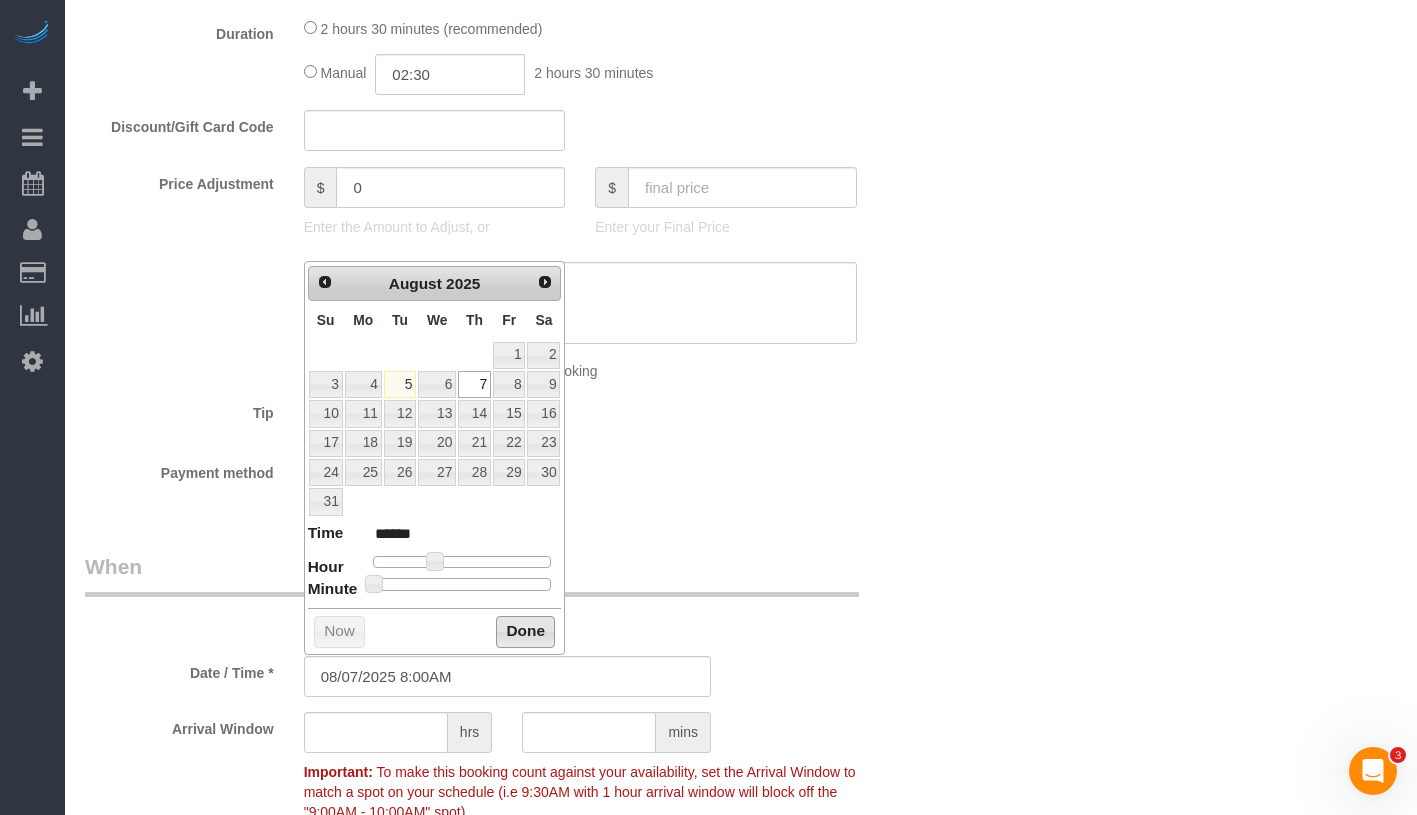 click on "Done" at bounding box center (525, 632) 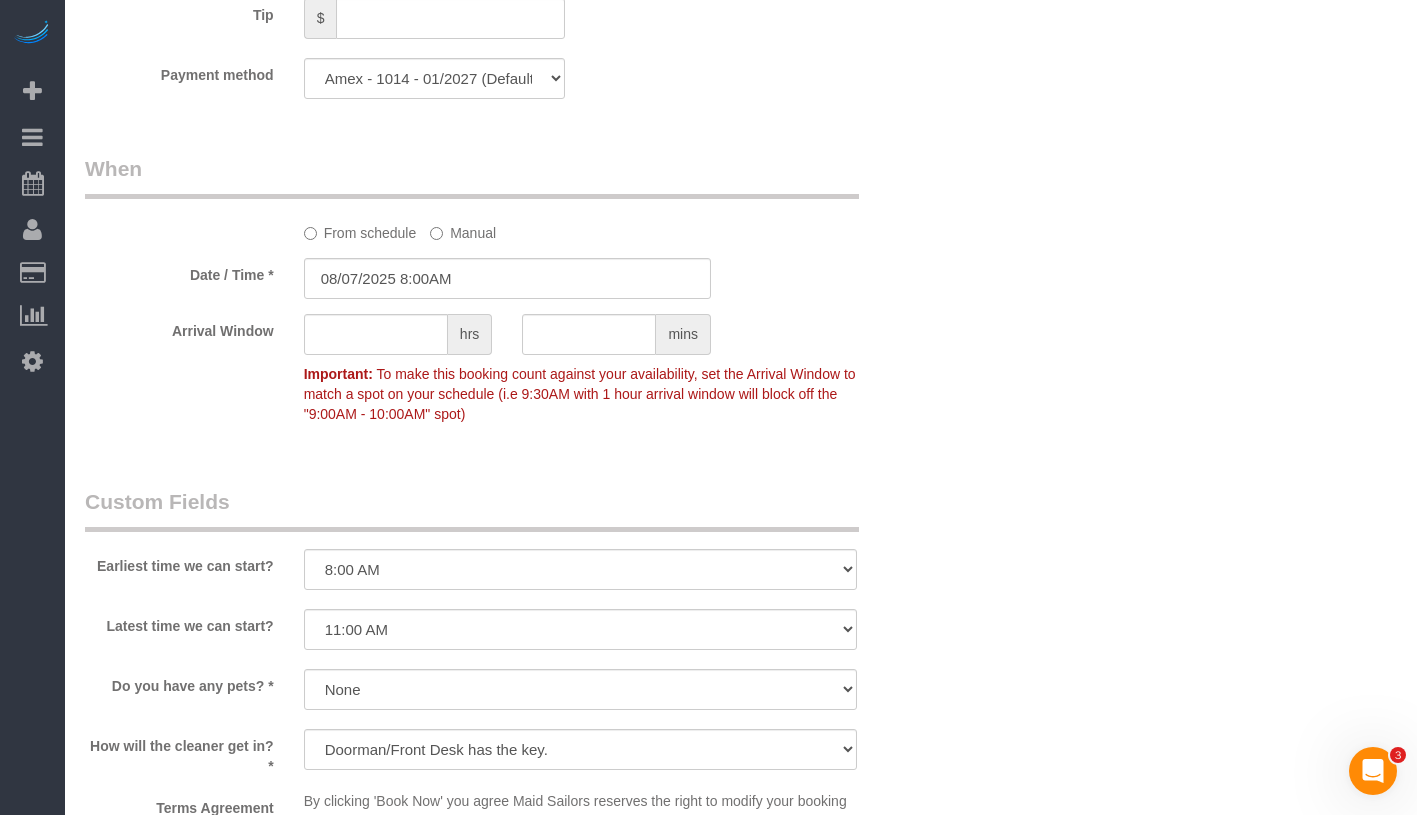 scroll, scrollTop: 2096, scrollLeft: 0, axis: vertical 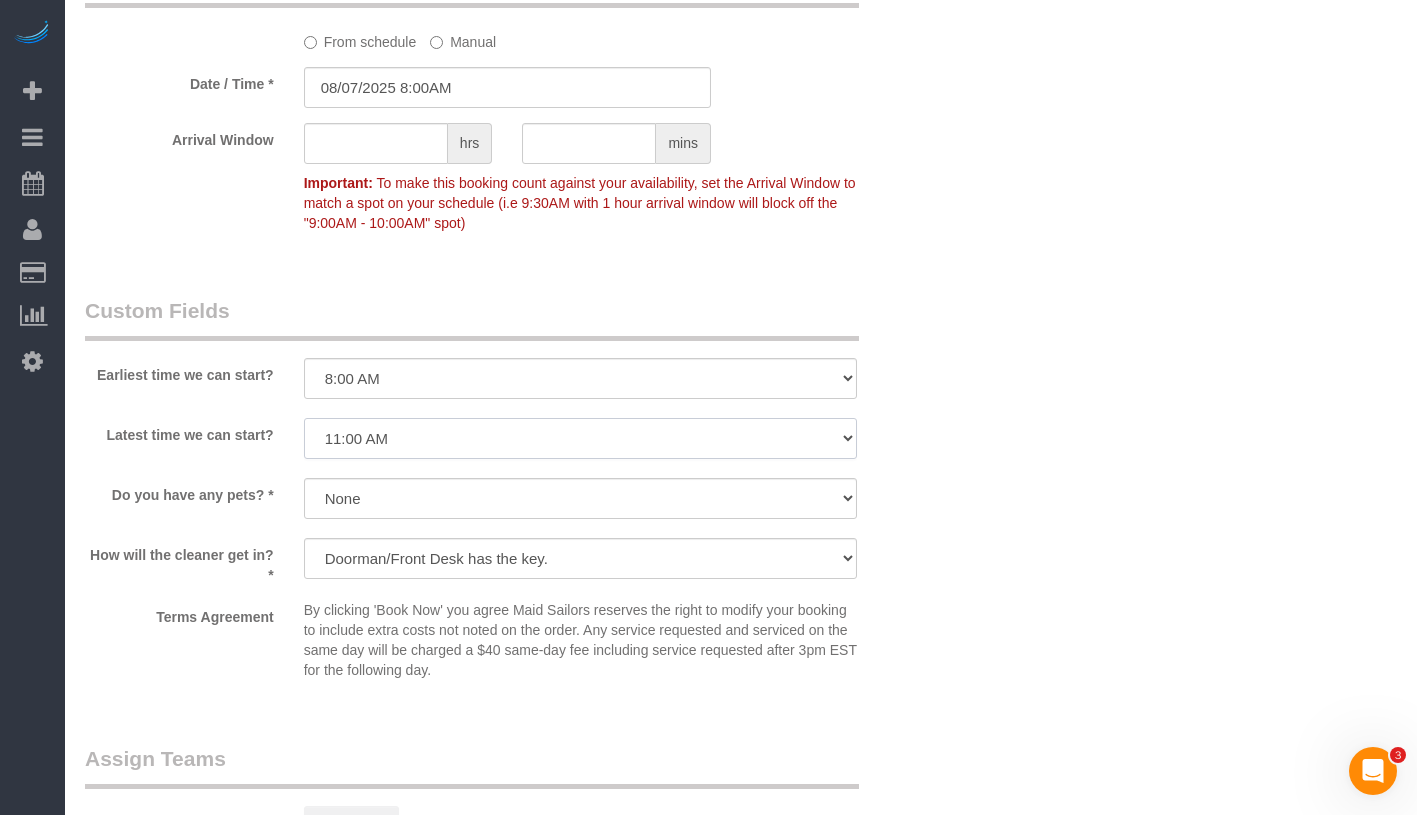 click on "I am not flexible, keep my selected time 8:00 AM 9:00 AM 10:00 AM 11:00 AM 12:00 PM 1:00 PM 2:00 PM 3:00 PM 4:00 PM 5:00 PM 6:00 PM 7:00 PM" at bounding box center (580, 438) 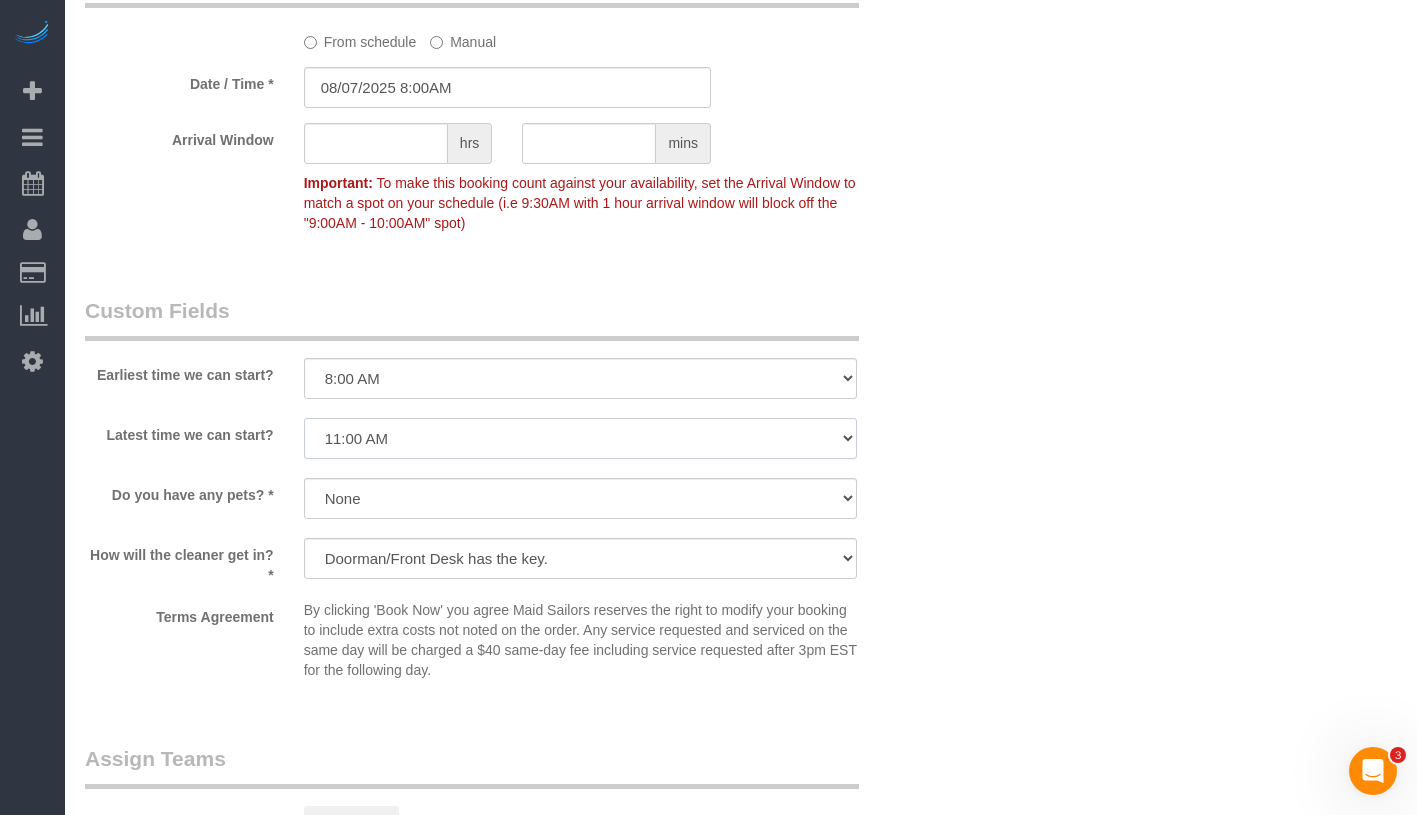 select on "number:77" 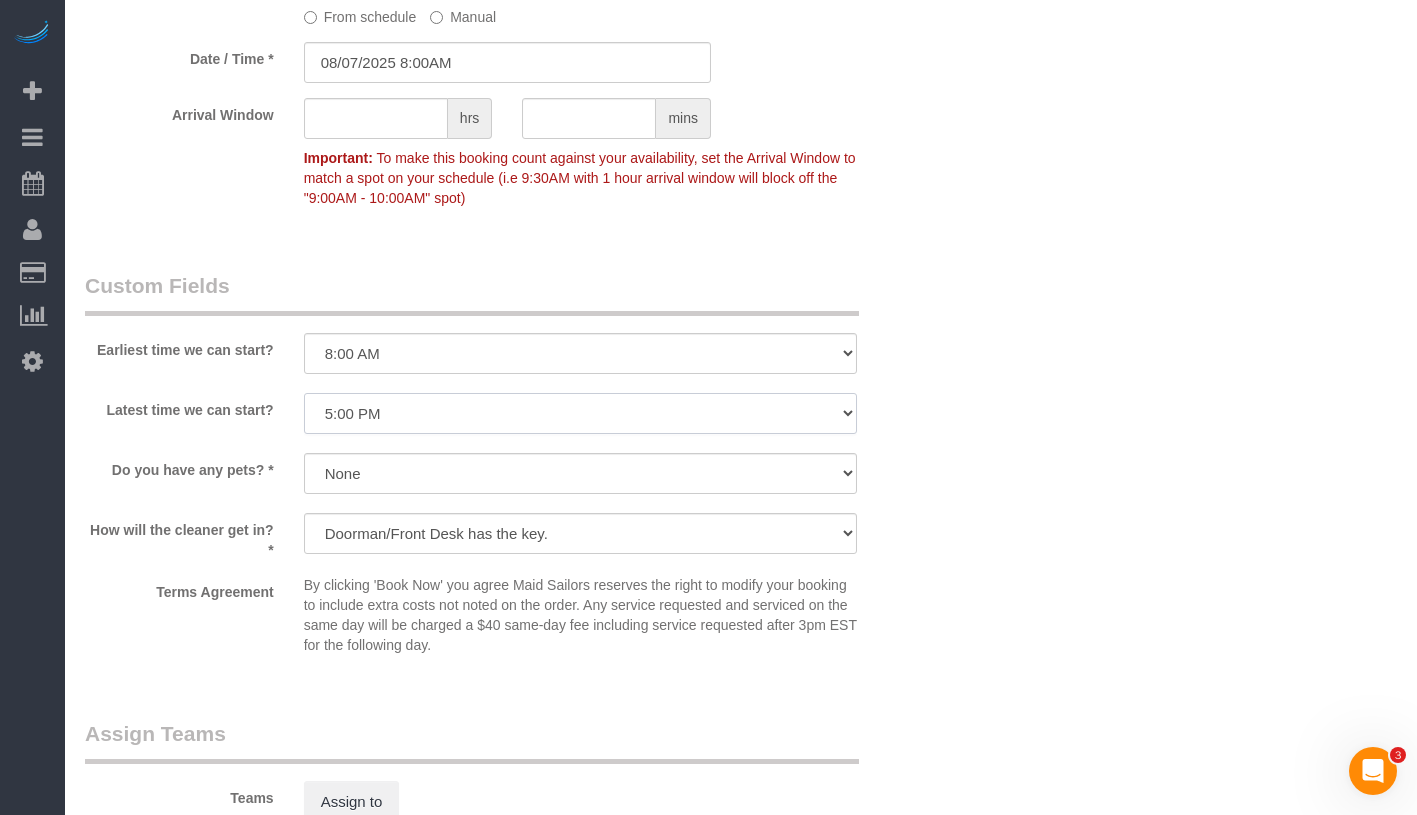scroll, scrollTop: 2663, scrollLeft: 0, axis: vertical 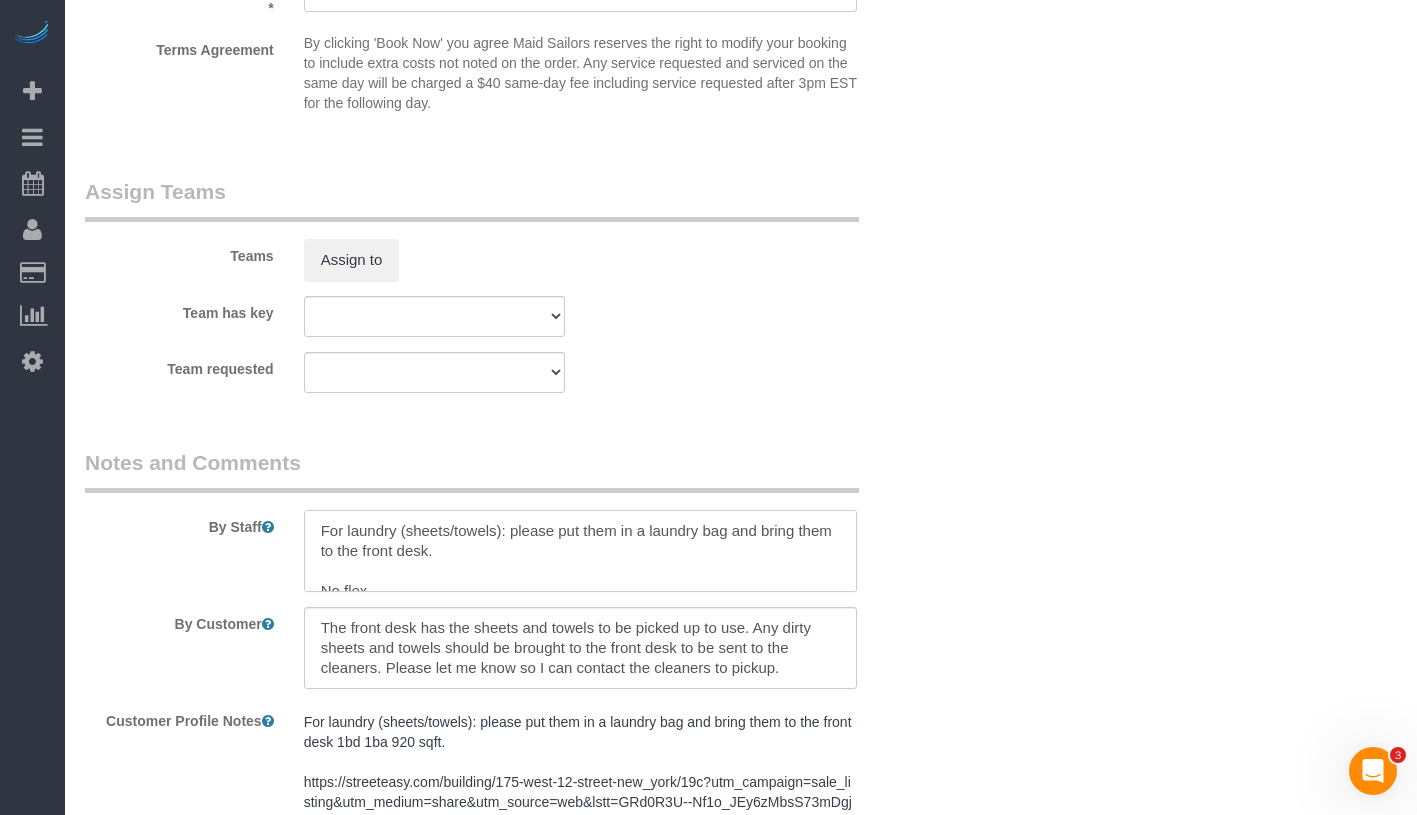 drag, startPoint x: 429, startPoint y: 580, endPoint x: 308, endPoint y: 473, distance: 161.52399 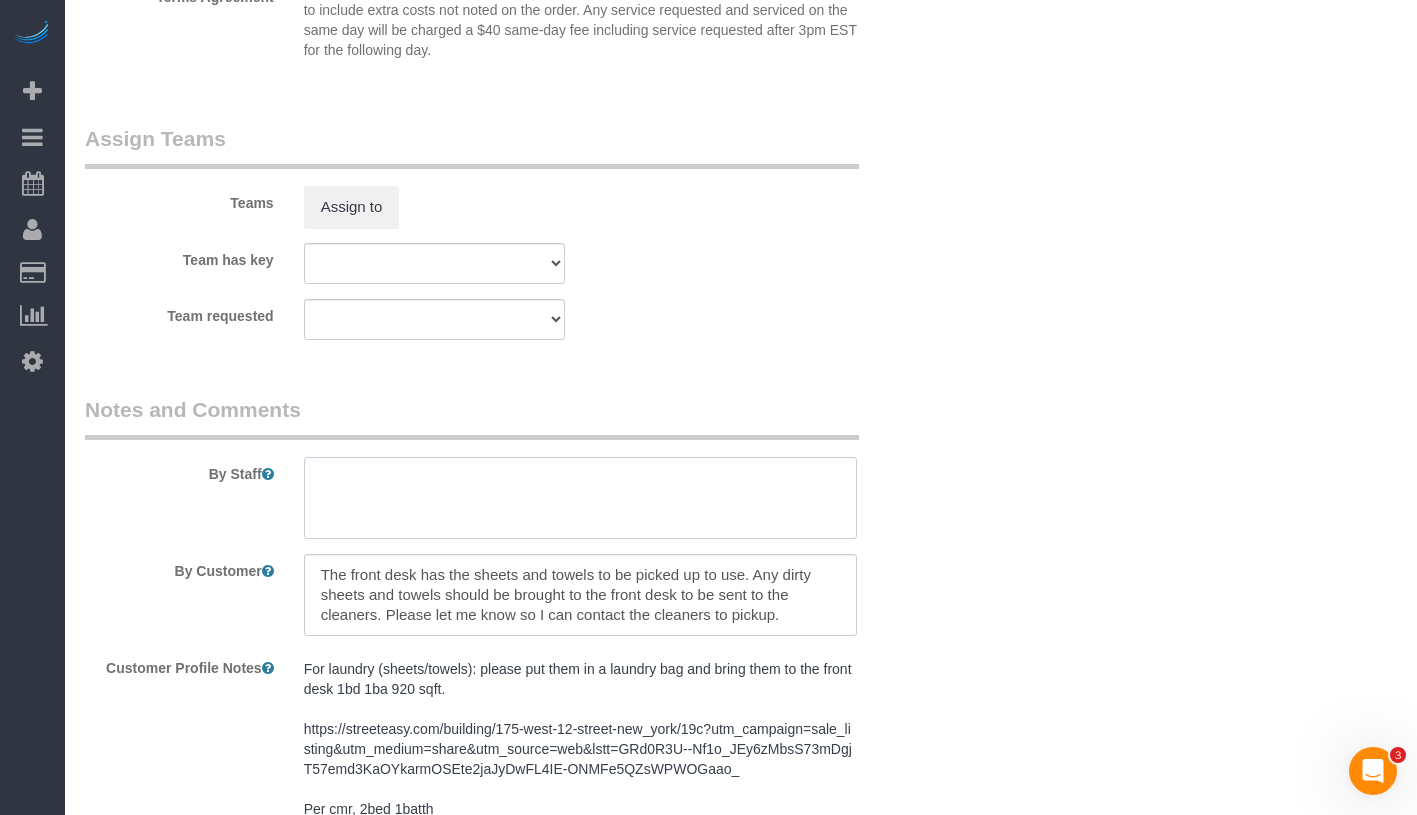 scroll, scrollTop: 2734, scrollLeft: 0, axis: vertical 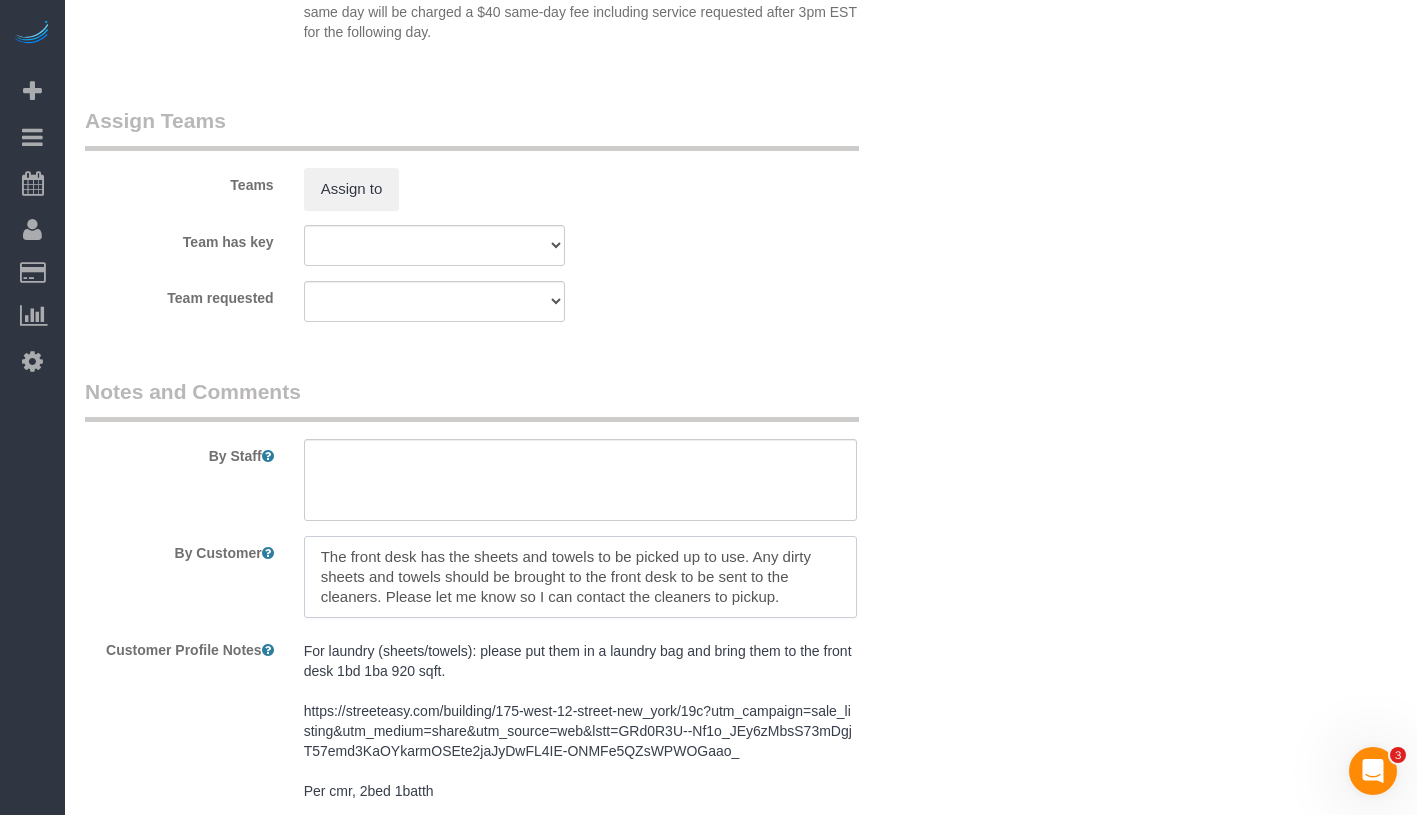 click at bounding box center [580, 577] 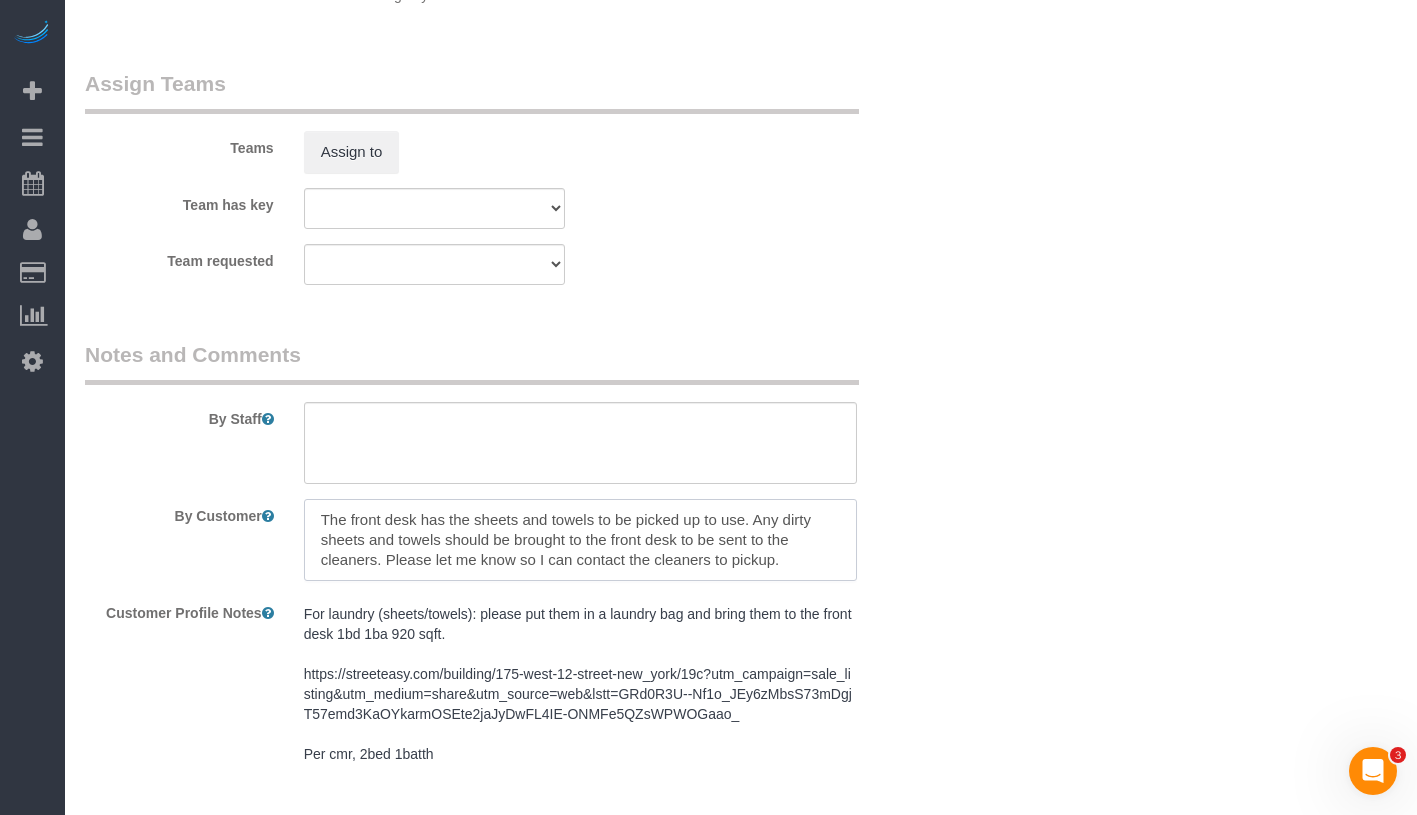 scroll, scrollTop: 2854, scrollLeft: 0, axis: vertical 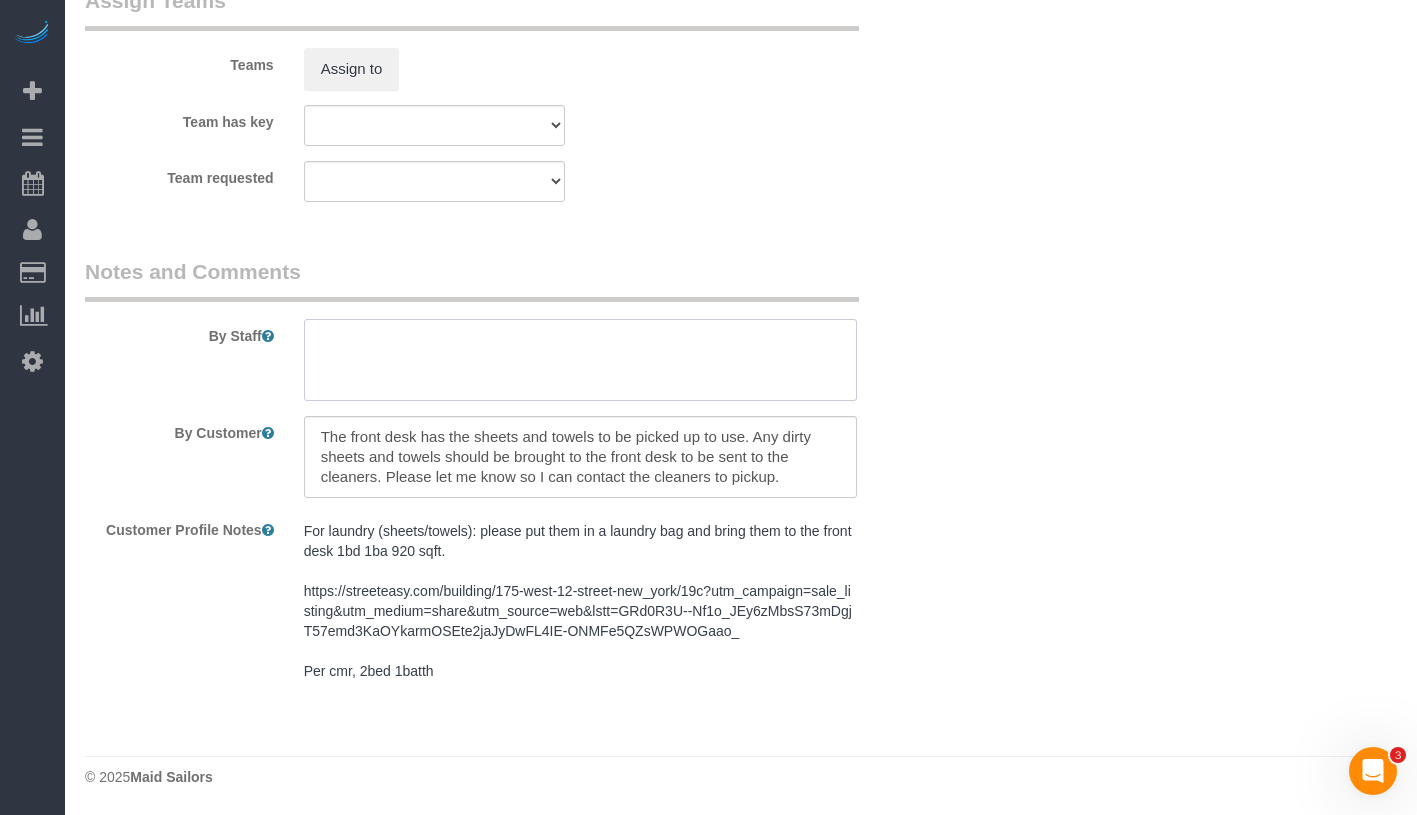 click at bounding box center (580, 360) 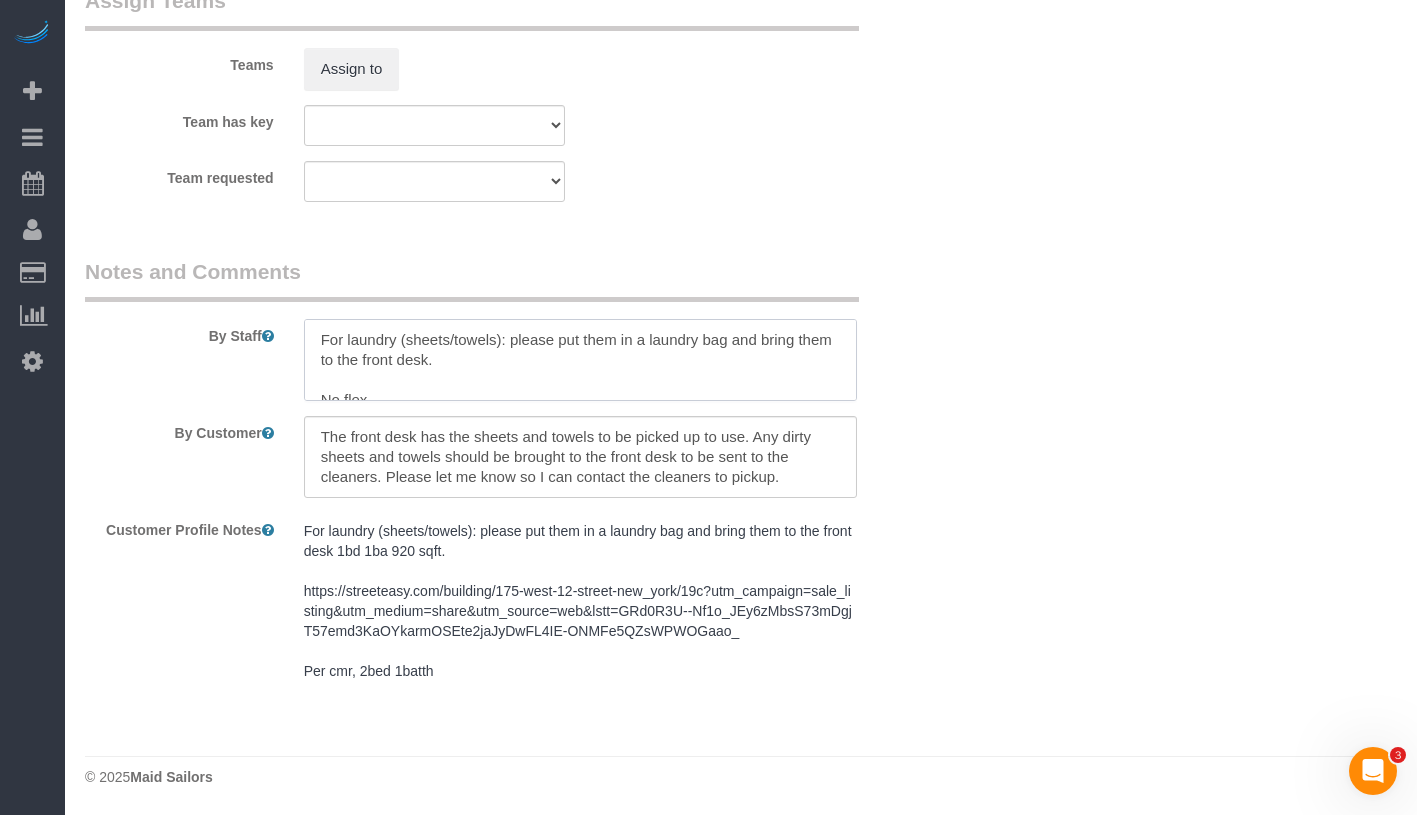 click at bounding box center (580, 360) 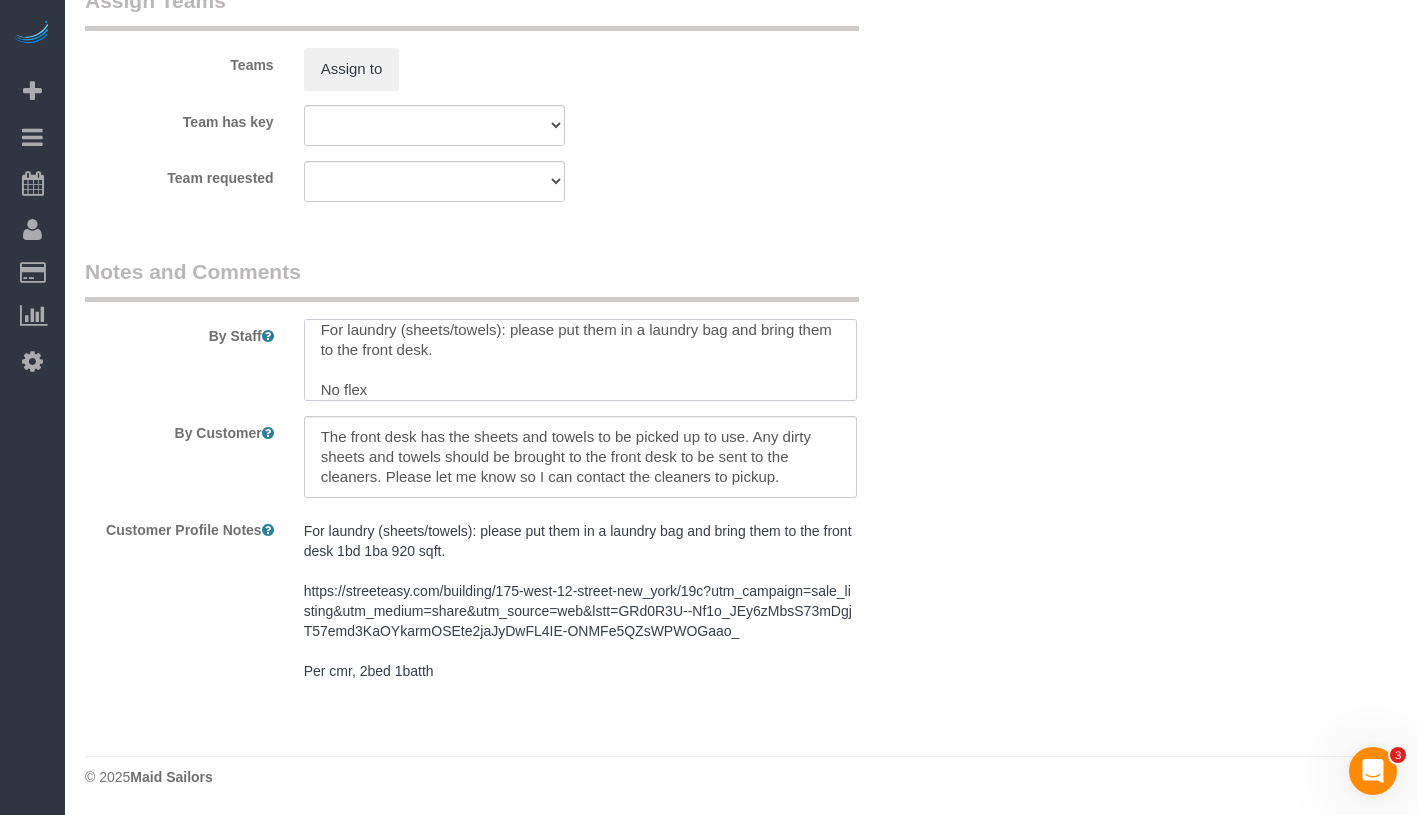 scroll, scrollTop: 19, scrollLeft: 0, axis: vertical 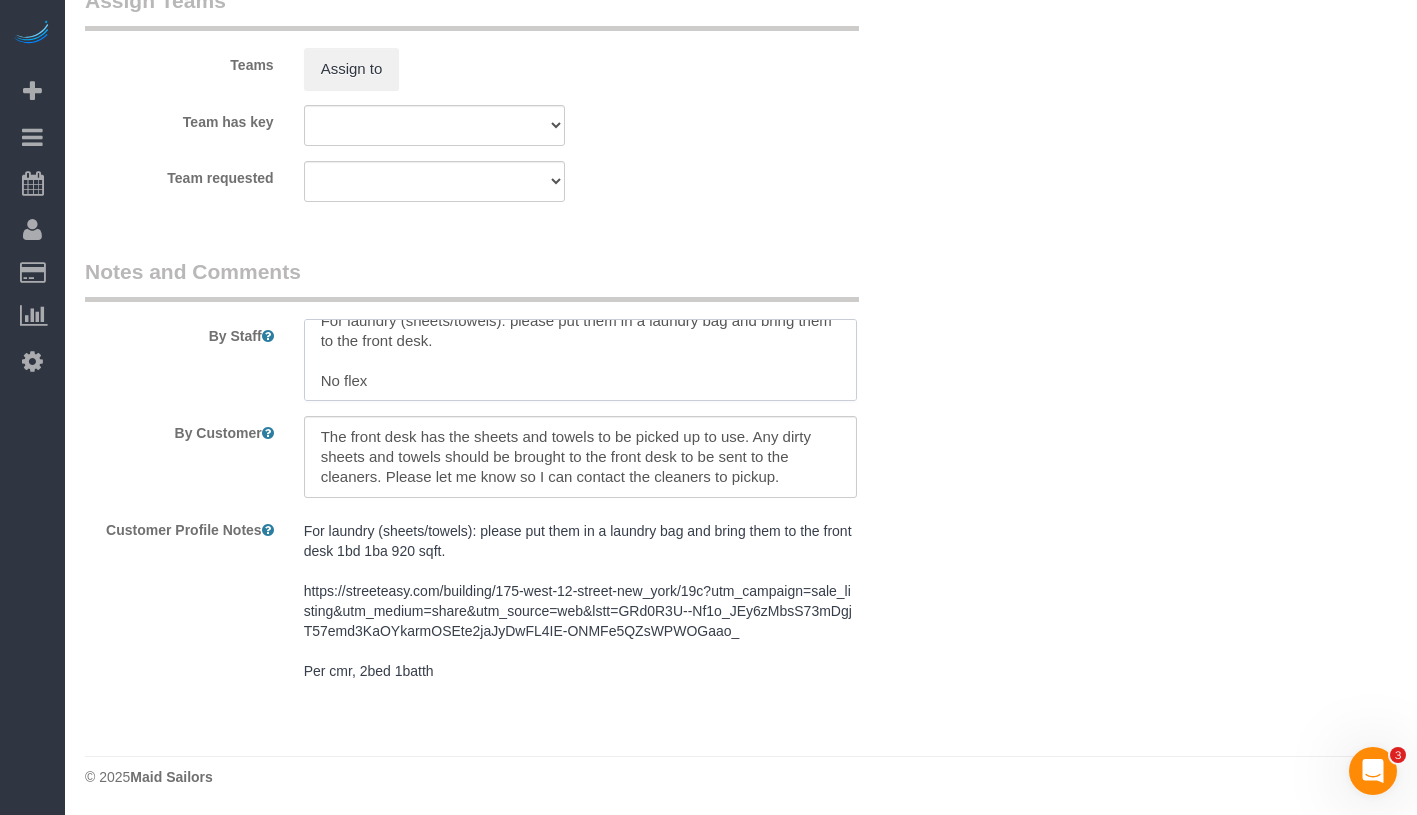 type on "For laundry (sheets/towels): please put them in a laundry bag and bring them to the front desk.
No flex" 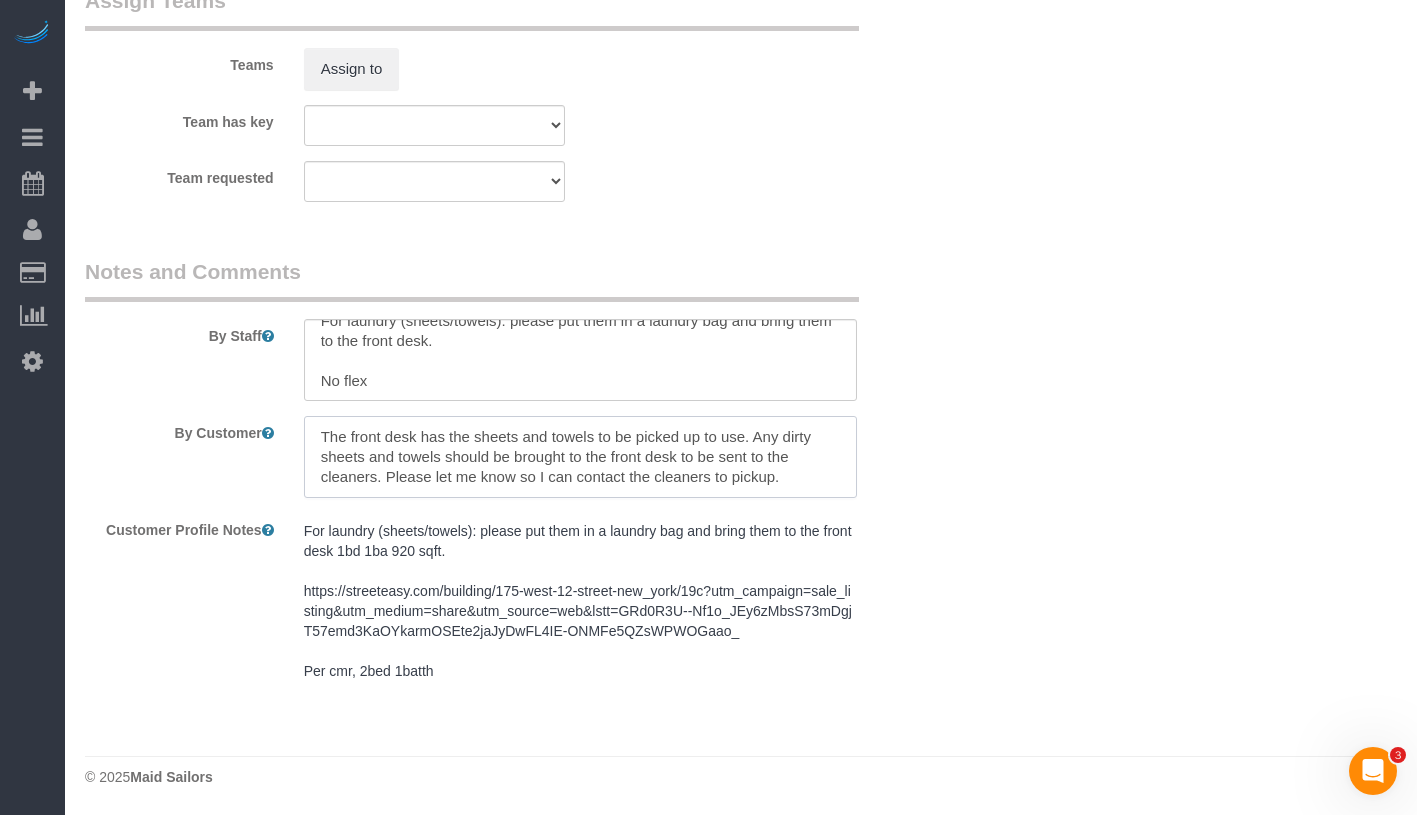 click at bounding box center [580, 457] 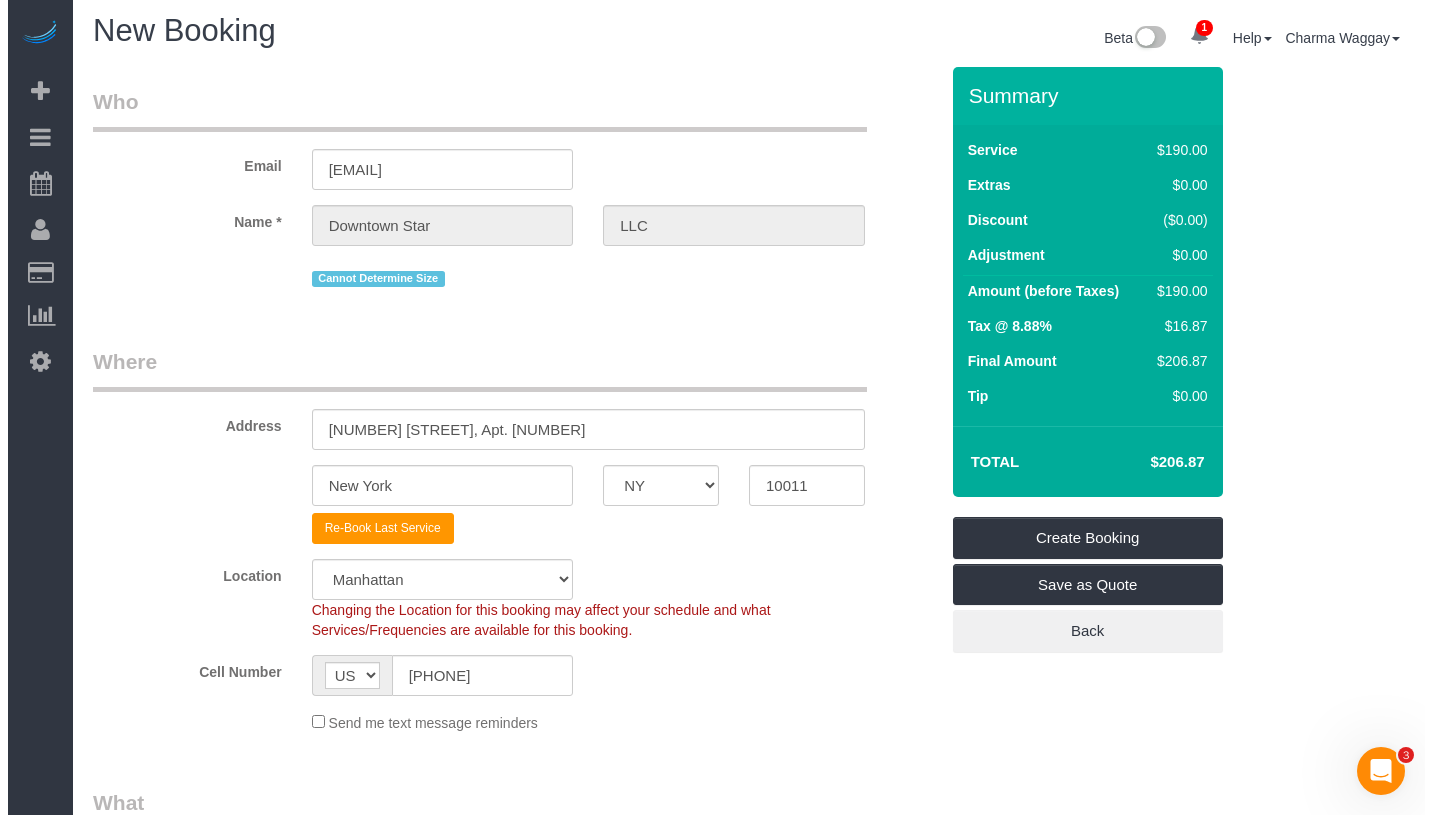 scroll, scrollTop: 0, scrollLeft: 0, axis: both 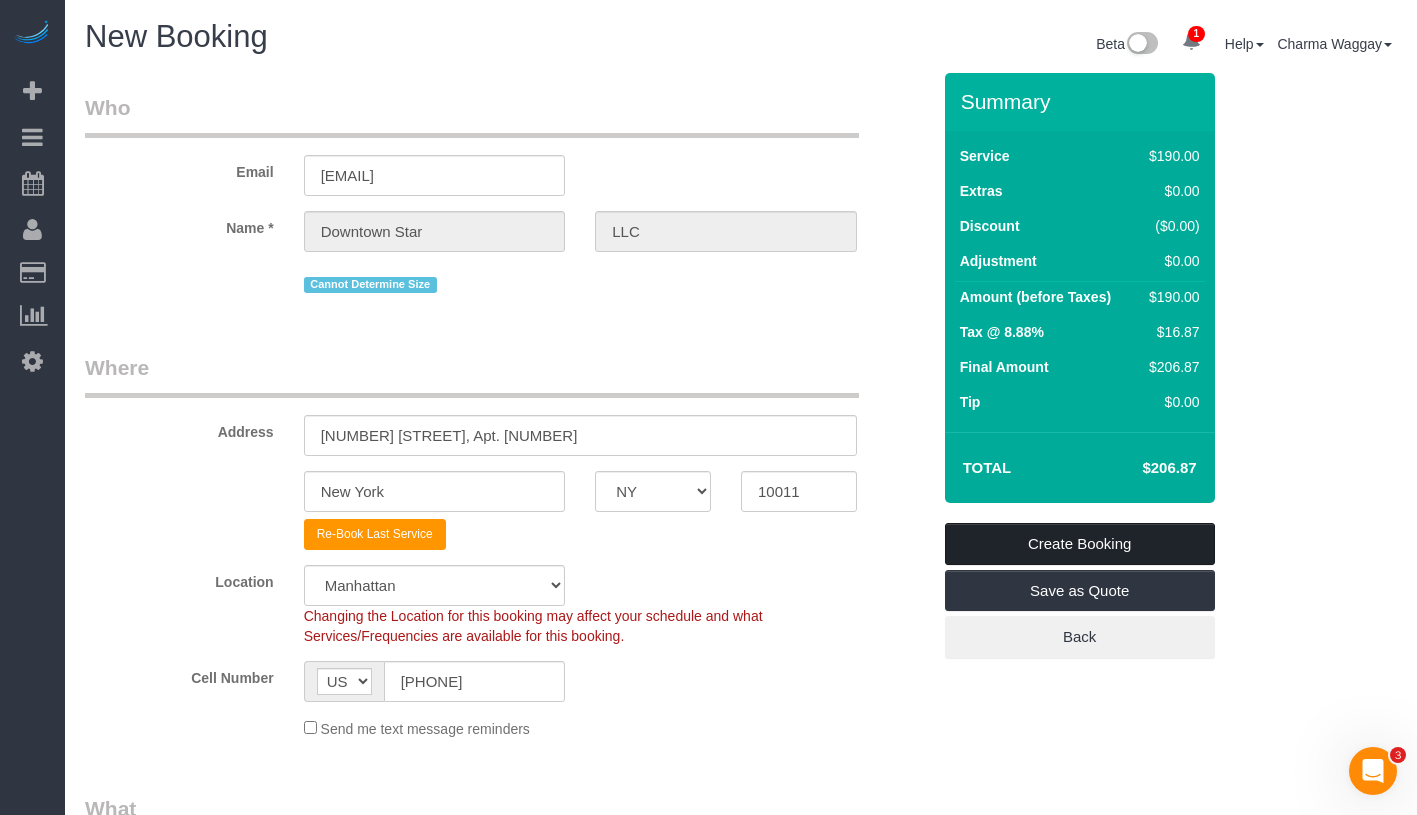 click on "Create Booking" at bounding box center [1080, 544] 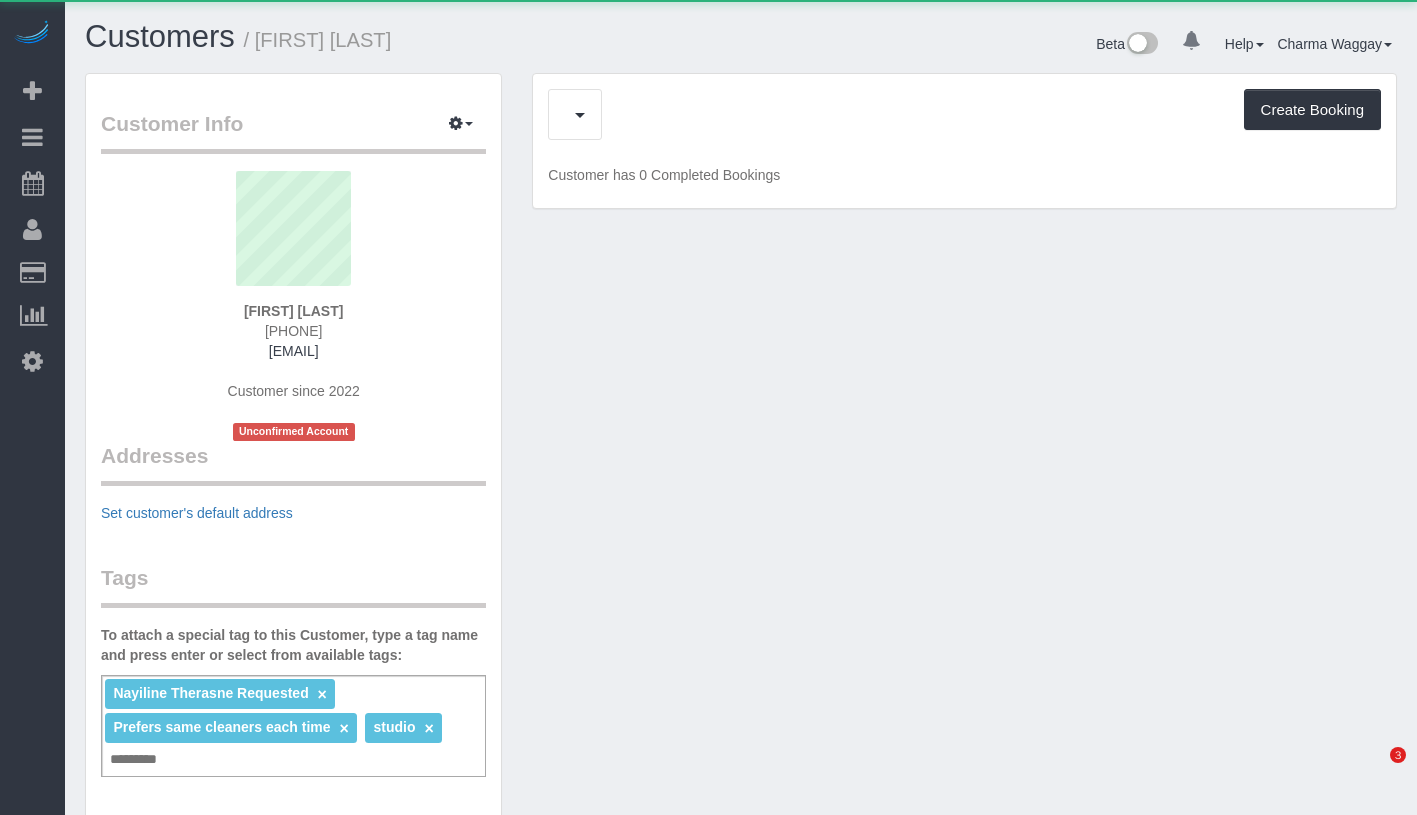 scroll, scrollTop: 0, scrollLeft: 0, axis: both 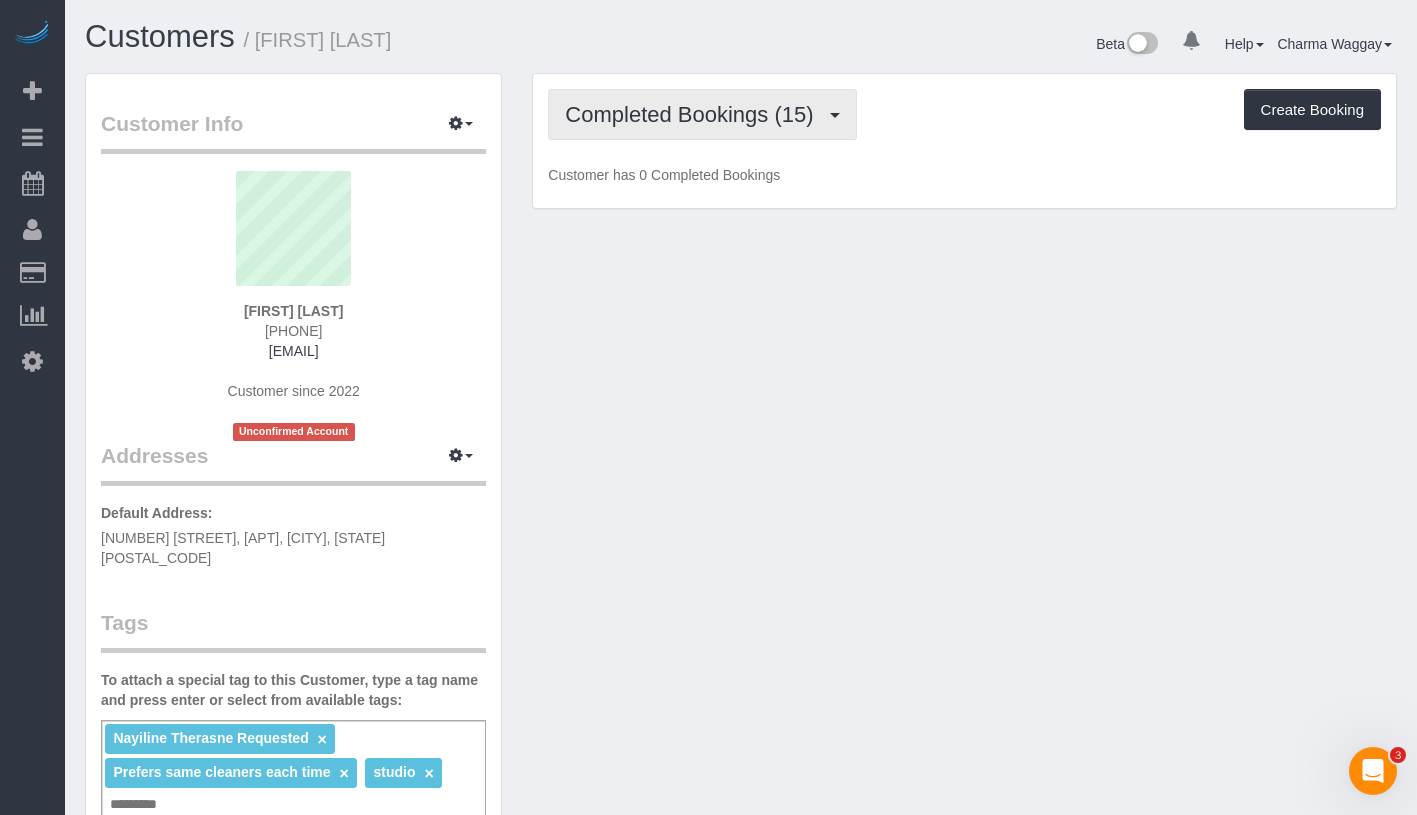 click on "Completed Bookings (15)" at bounding box center (702, 114) 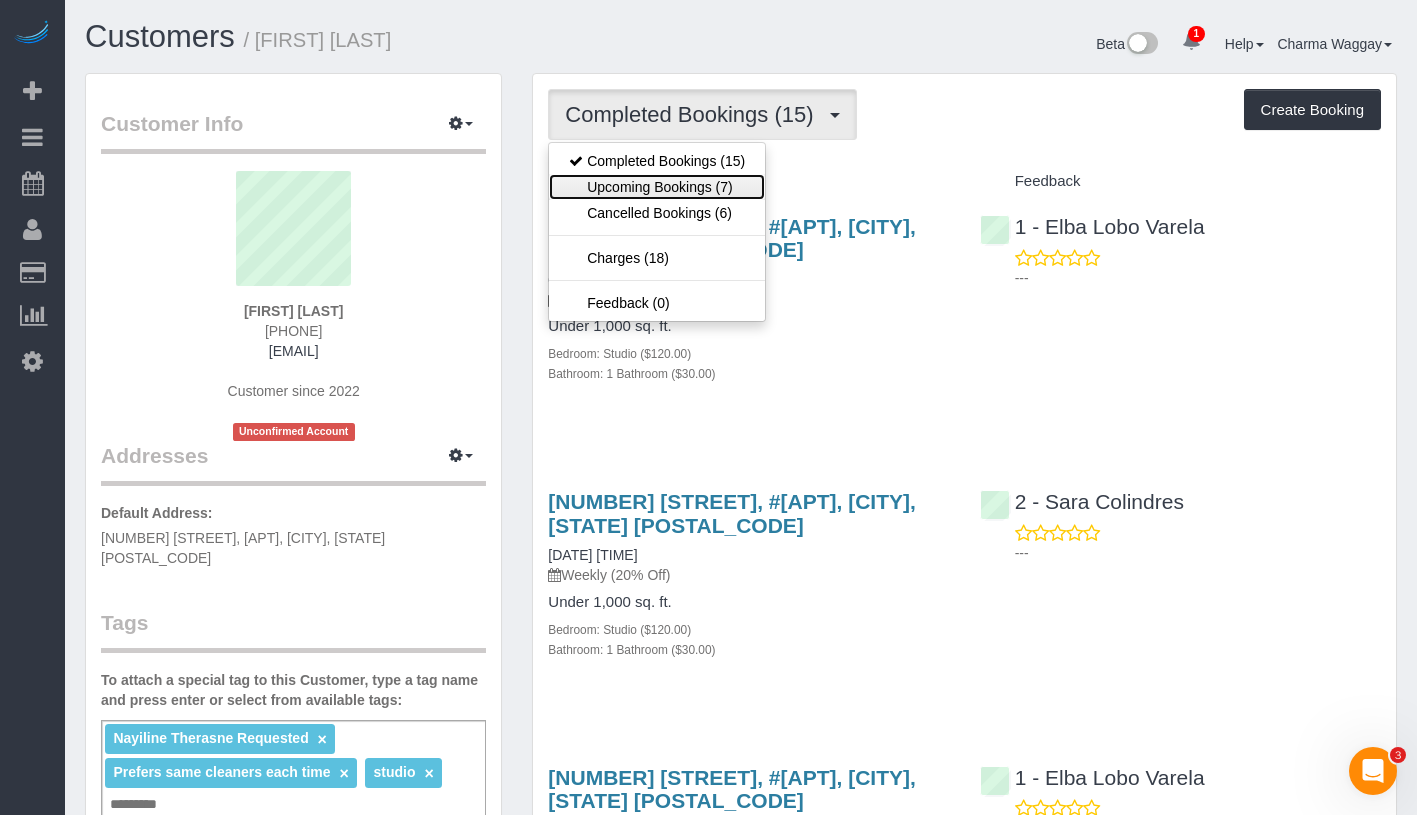 click on "Upcoming Bookings (7)" at bounding box center (657, 187) 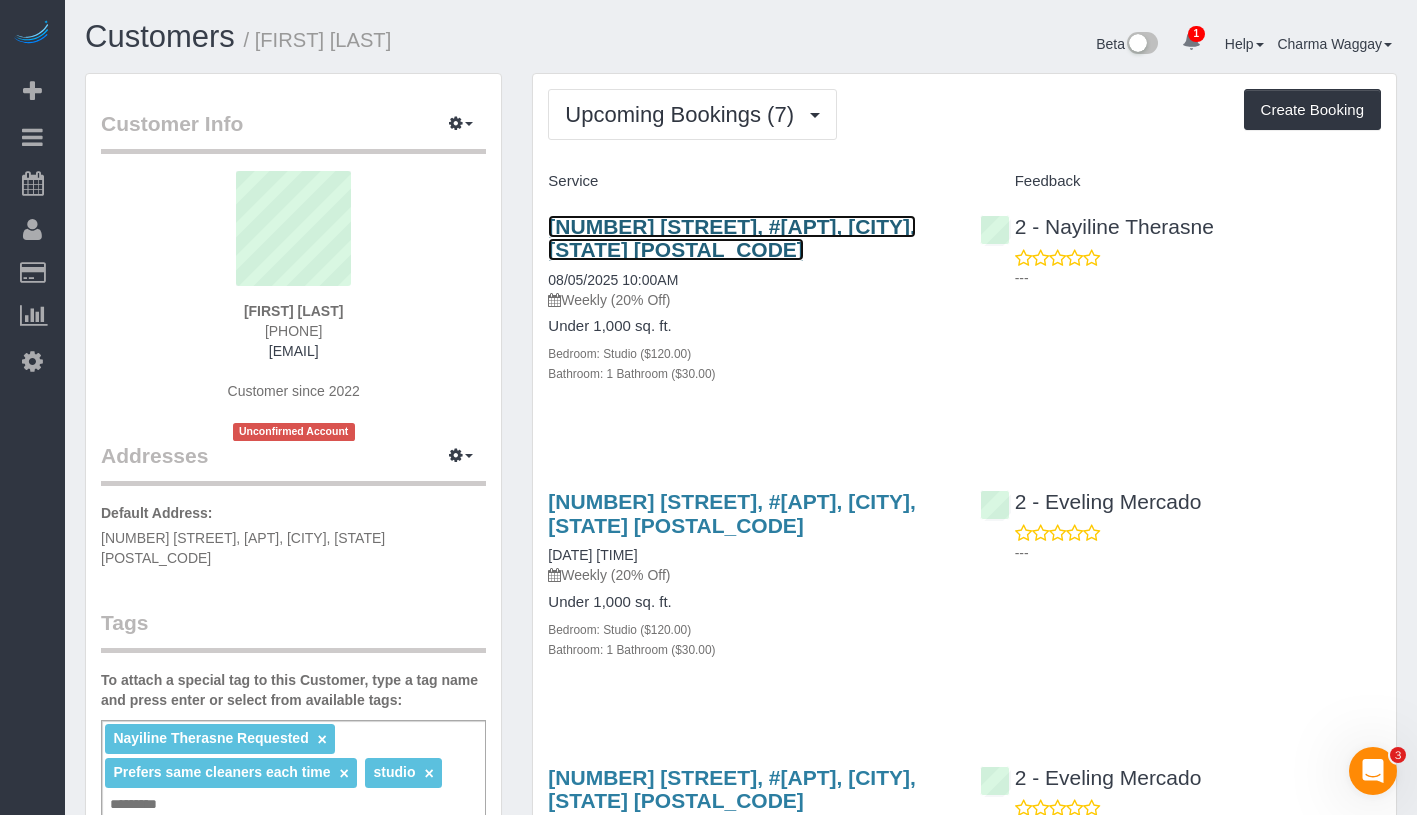 click on "88 Greenwich St, #1102, New York, NY 10006" at bounding box center (731, 238) 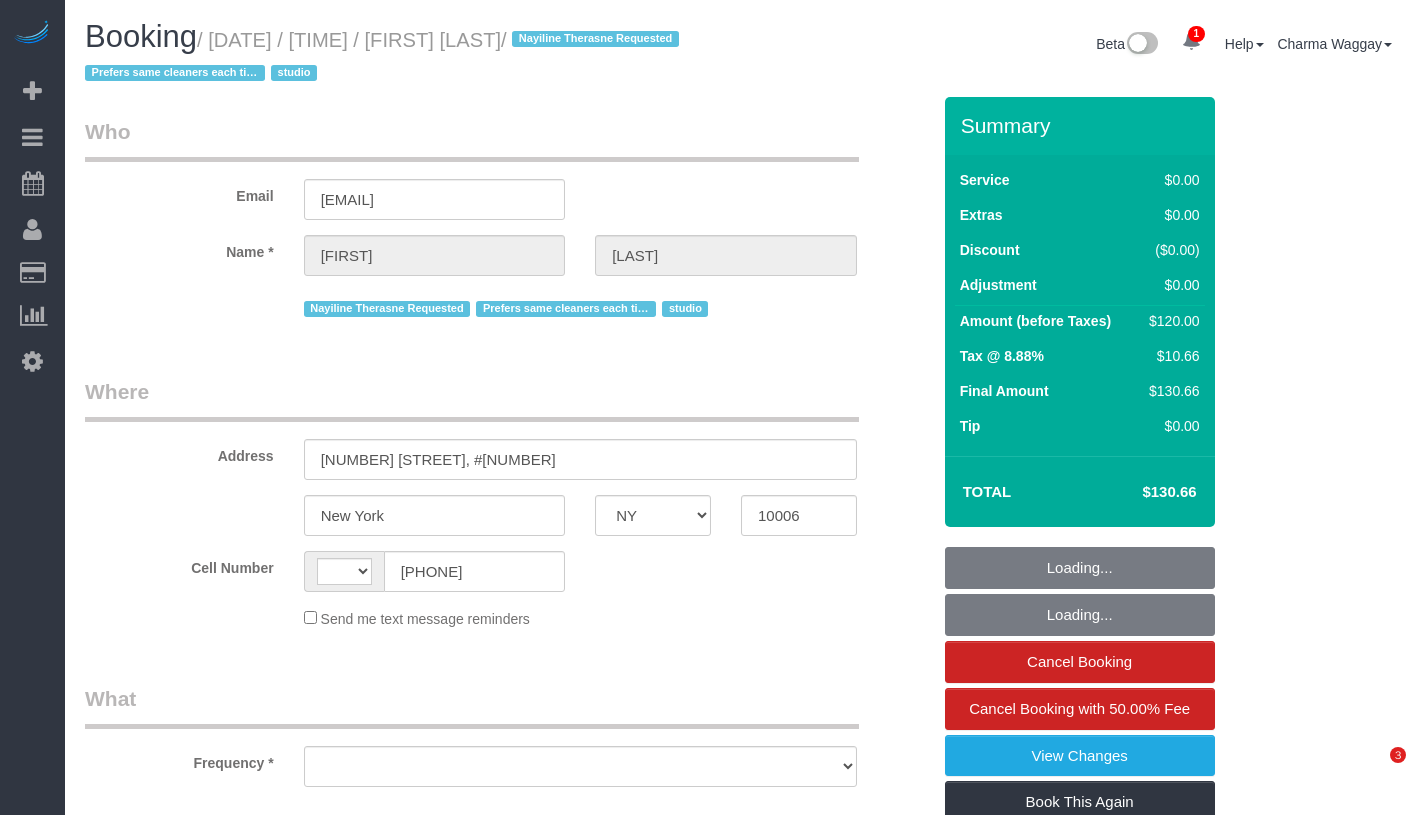 select on "NY" 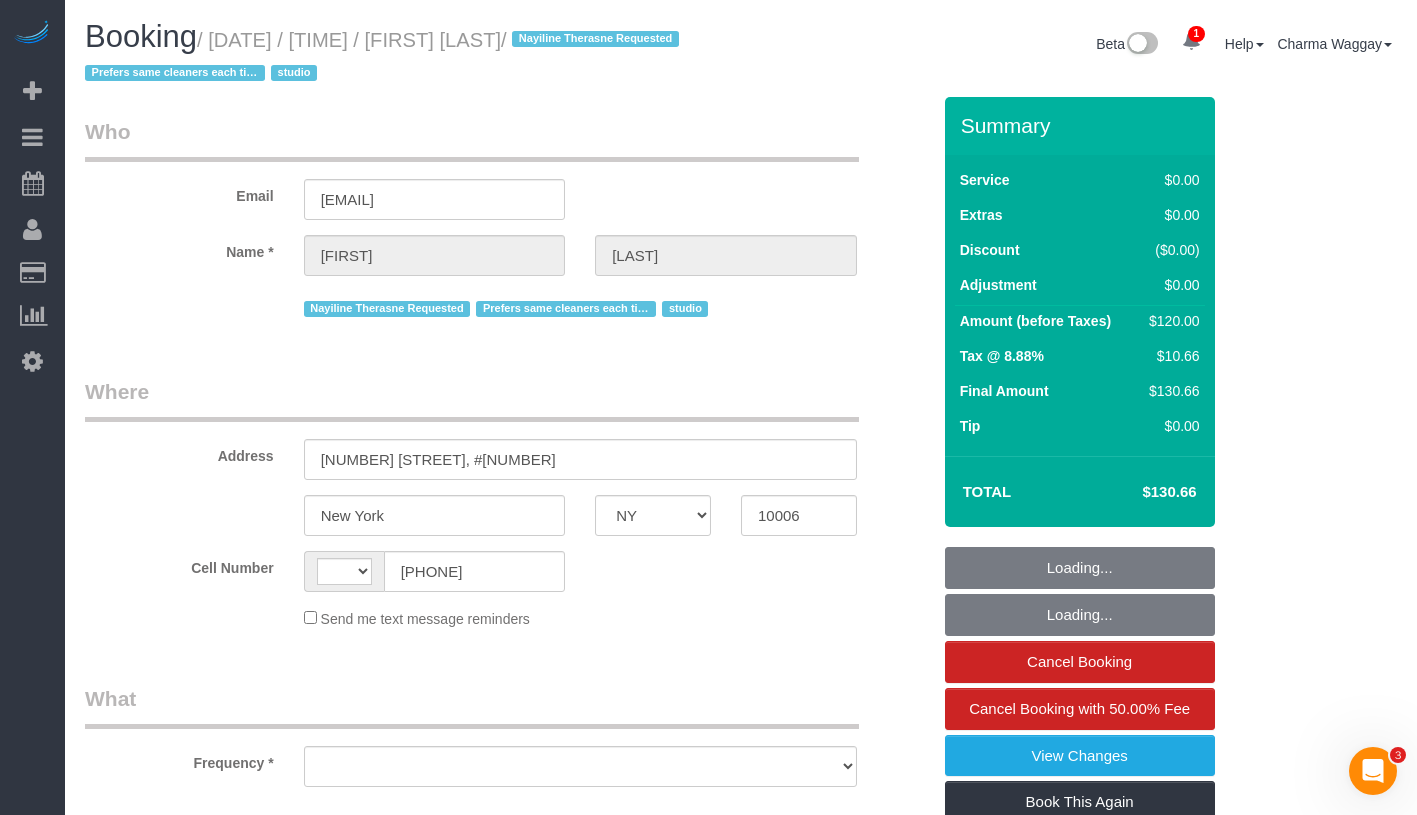scroll, scrollTop: 0, scrollLeft: 0, axis: both 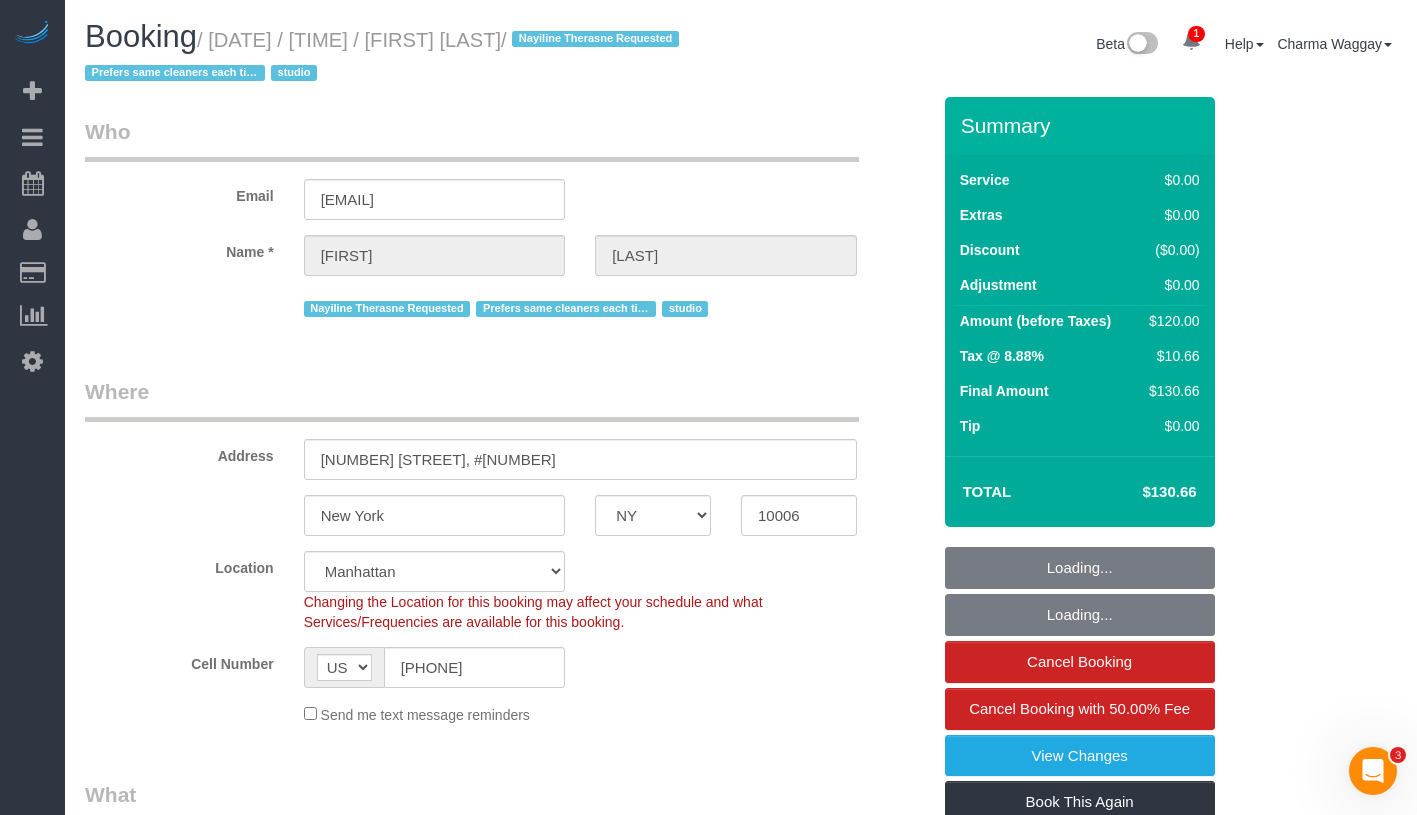 select on "object:903" 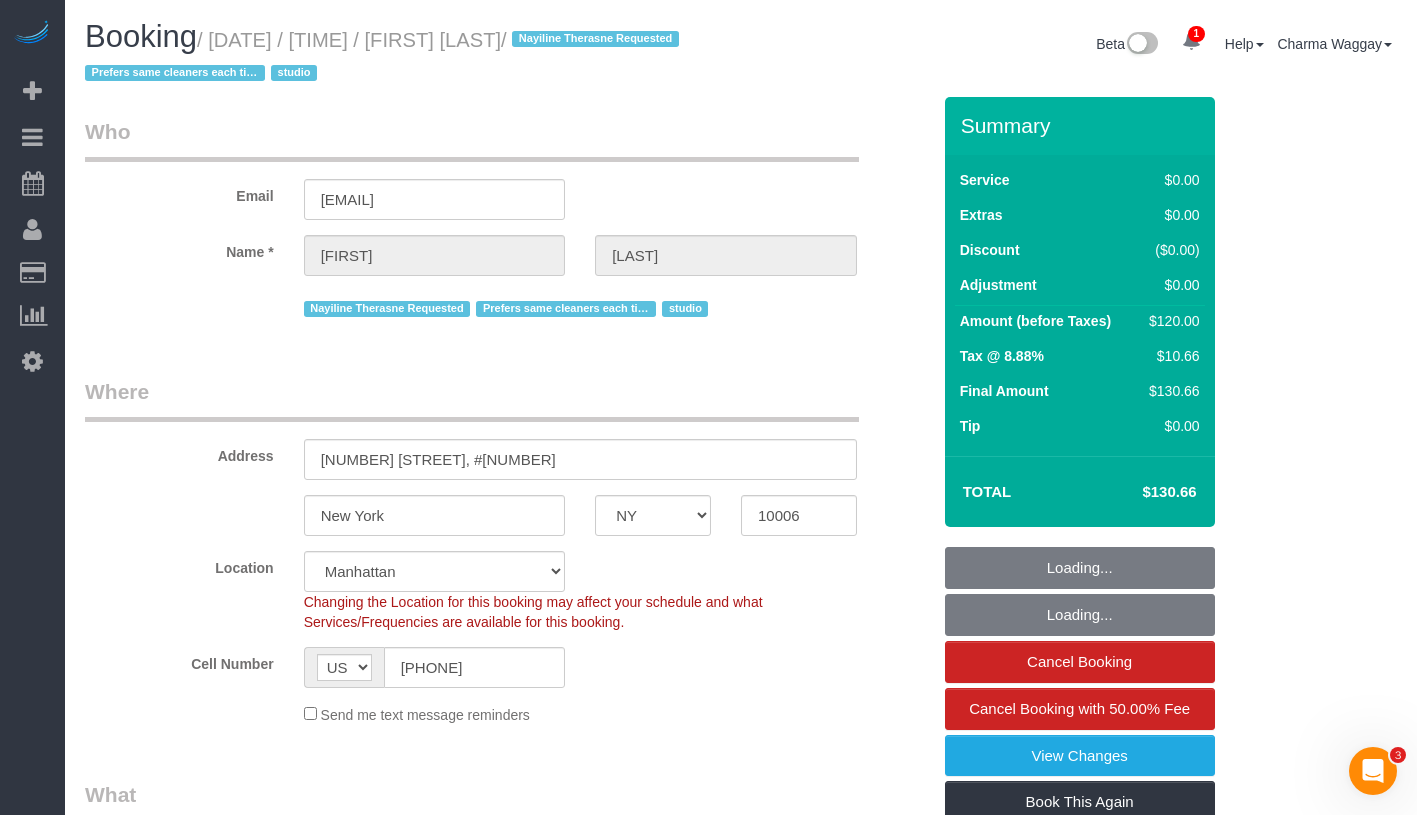 select on "spot1" 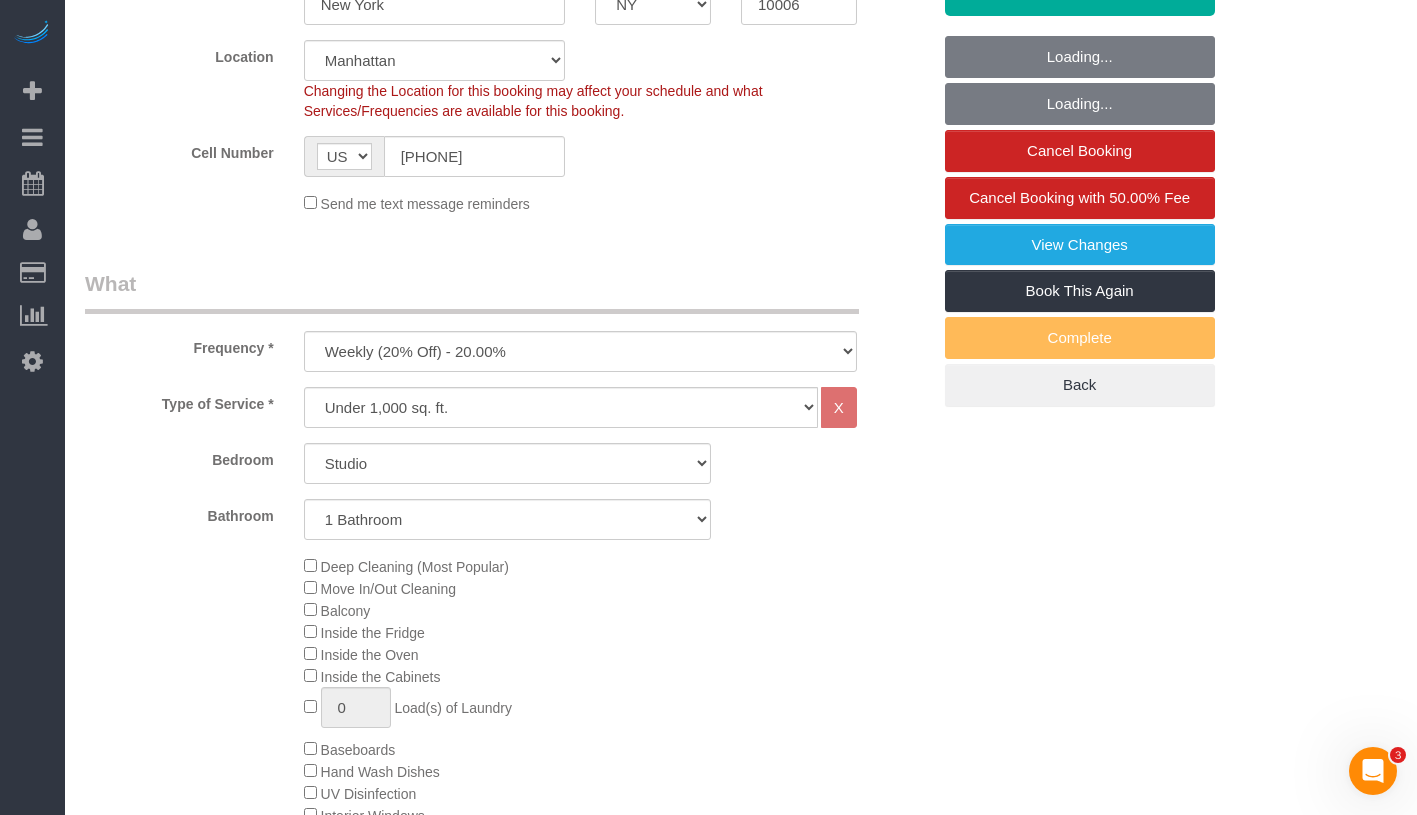 select on "string:stripe-pm_1QnwjA4VGloSiKo7h3HCAQgS" 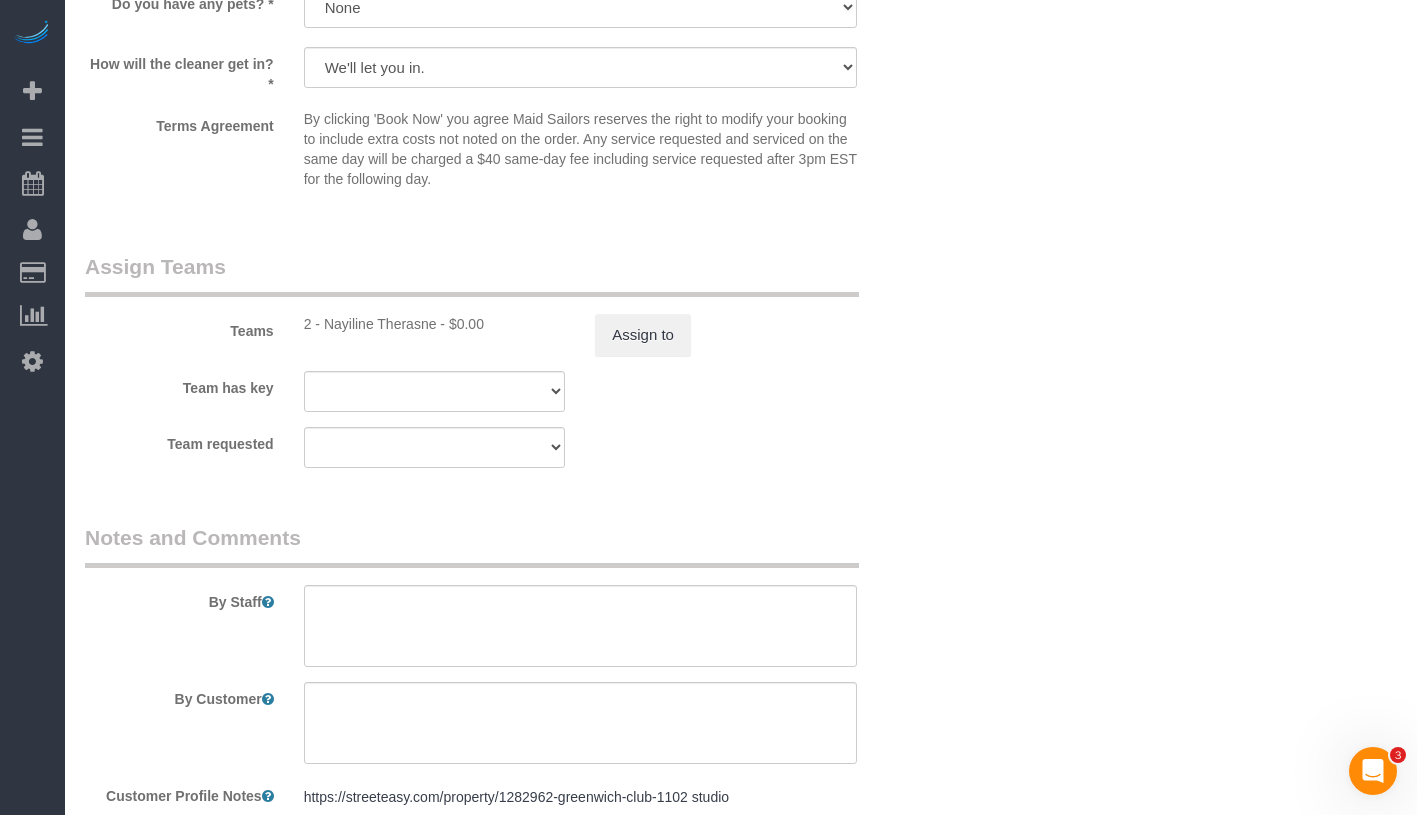 scroll, scrollTop: 2691, scrollLeft: 0, axis: vertical 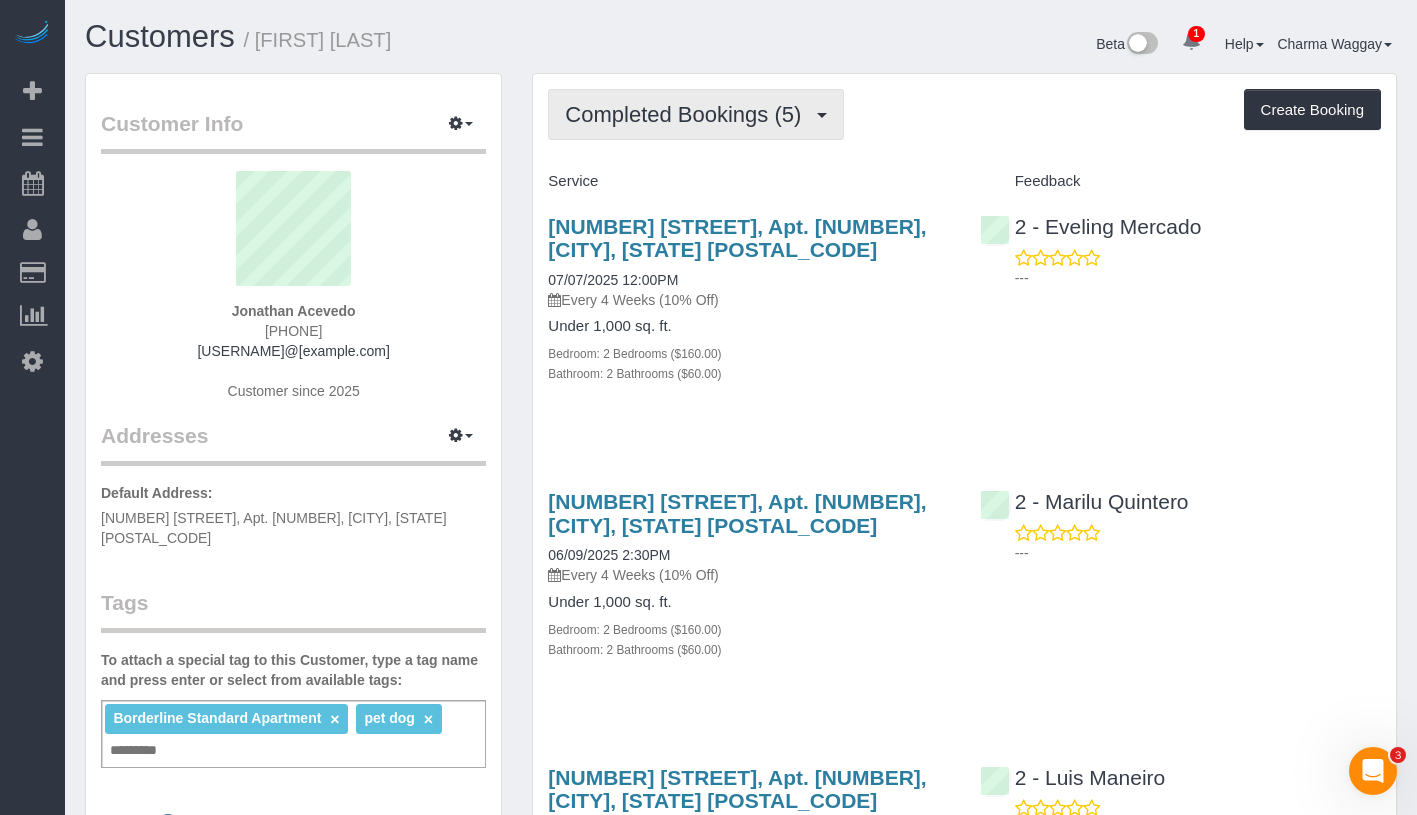 click on "Completed Bookings (5)" at bounding box center (688, 114) 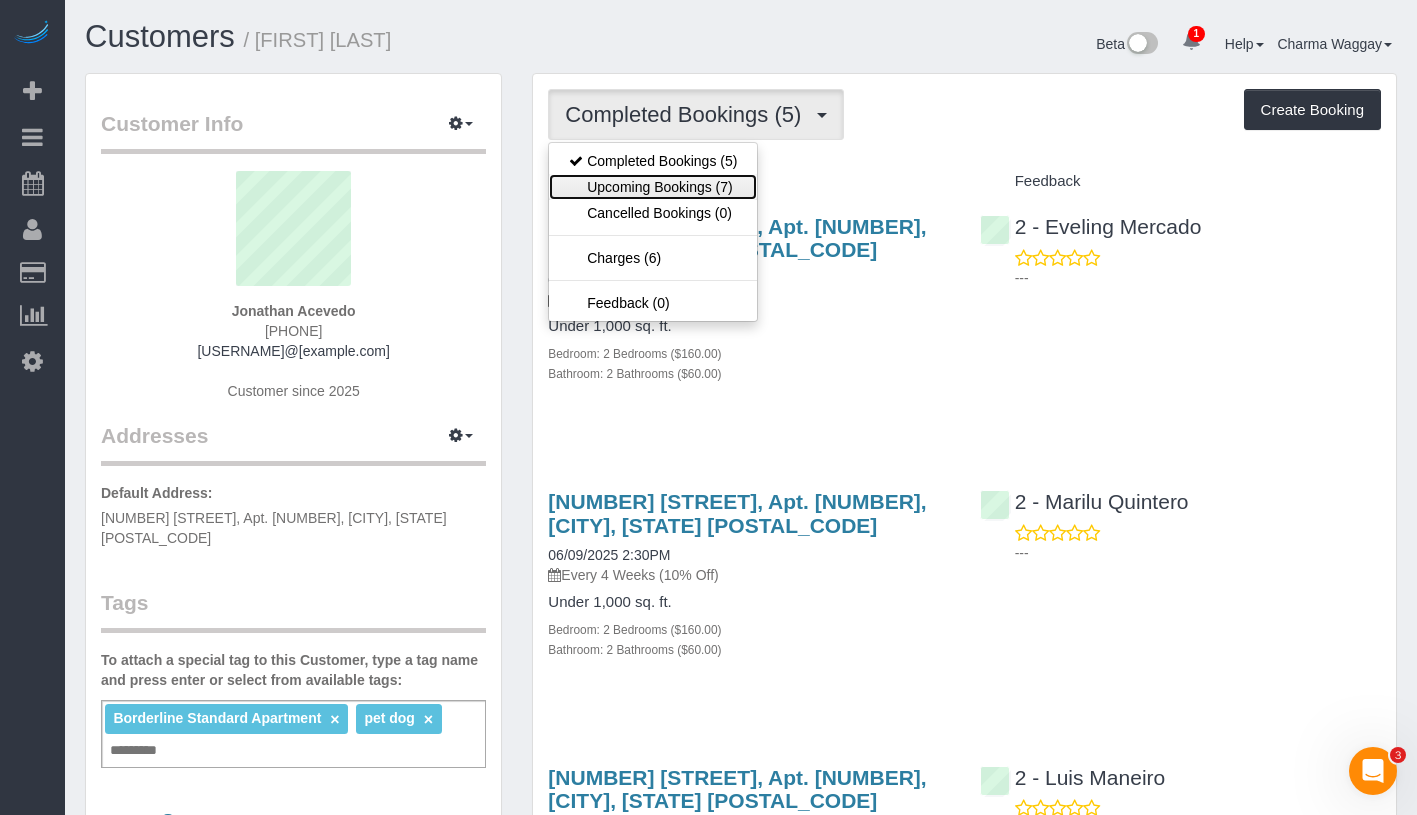 click on "Upcoming Bookings (7)" at bounding box center (653, 187) 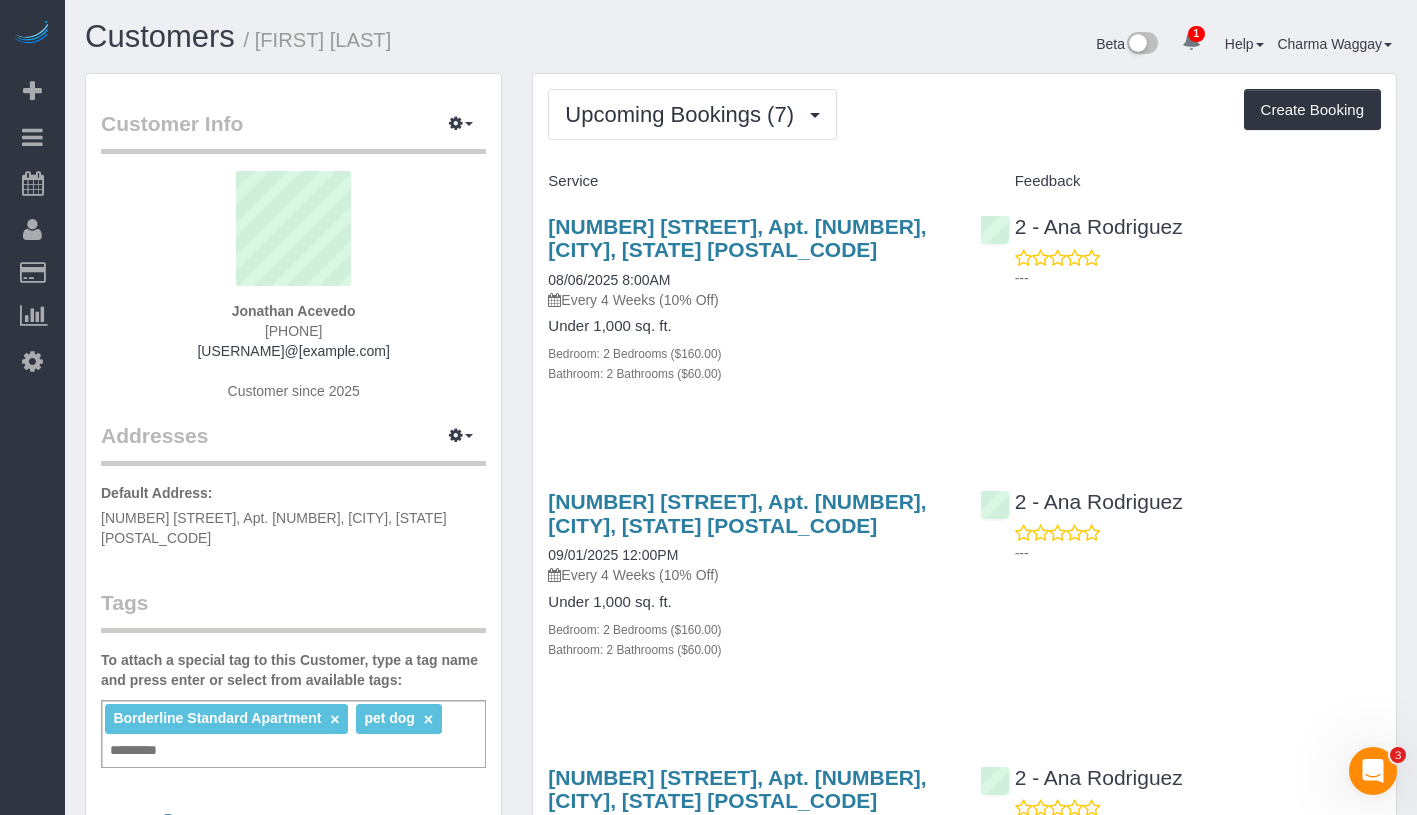 click on "Upcoming Bookings (7)
Completed Bookings (5)
Upcoming Bookings (7)
Cancelled Bookings (0)
Charges (6)
Feedback (0)
Create Booking
Service
Feedback" at bounding box center [964, 1157] 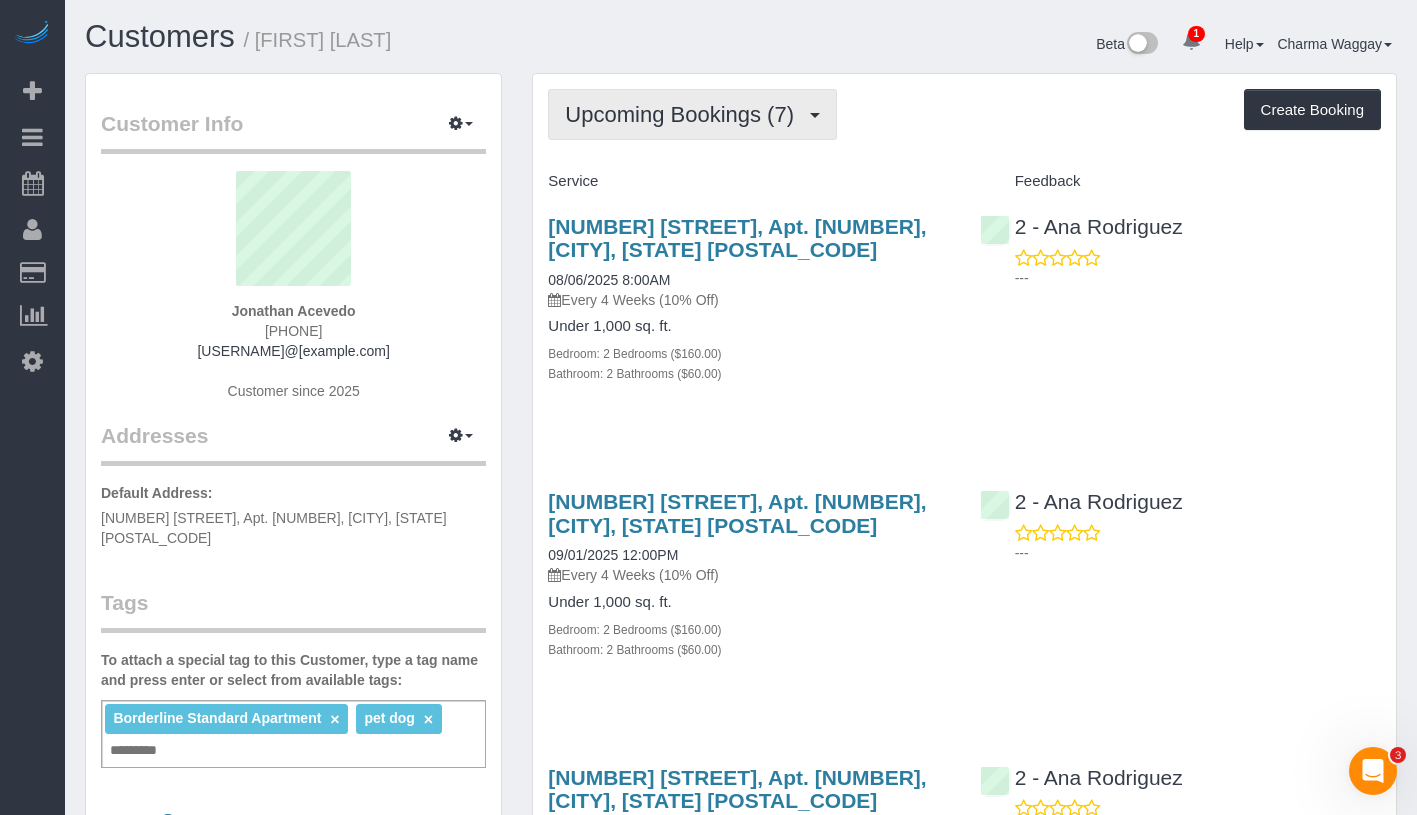 copy on "Jonathan Acevedo" 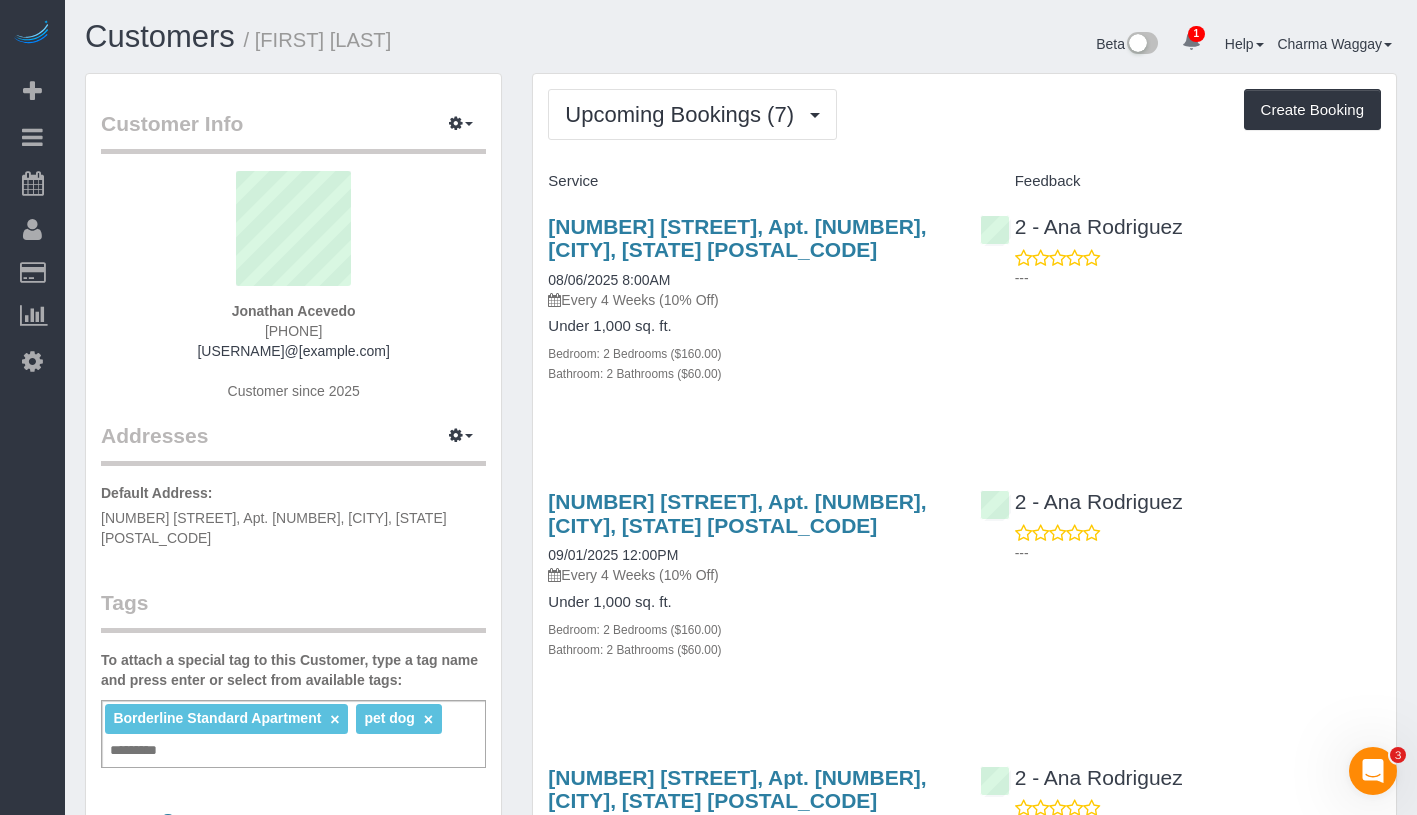 drag, startPoint x: 541, startPoint y: 278, endPoint x: 697, endPoint y: 280, distance: 156.01282 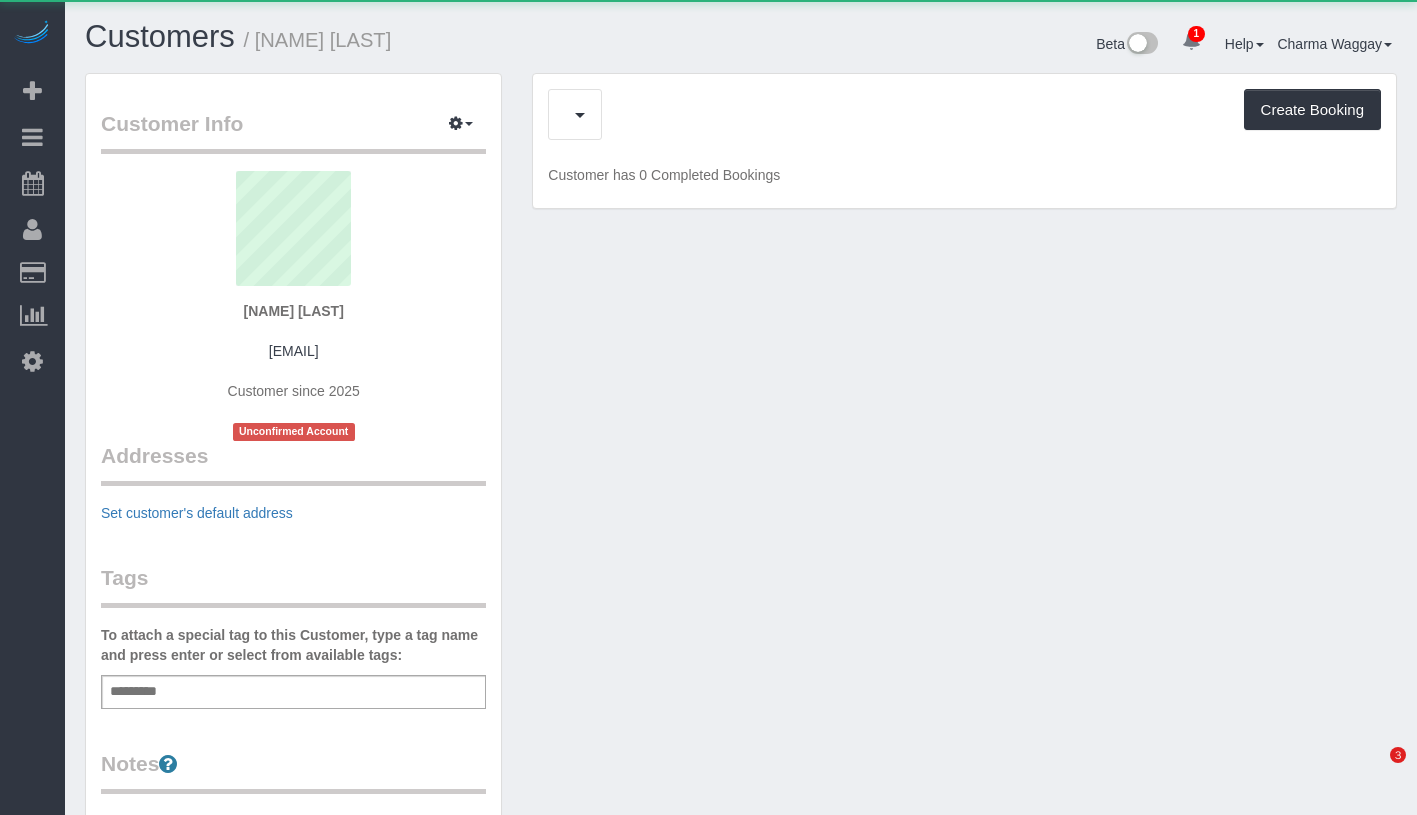 scroll, scrollTop: 0, scrollLeft: 0, axis: both 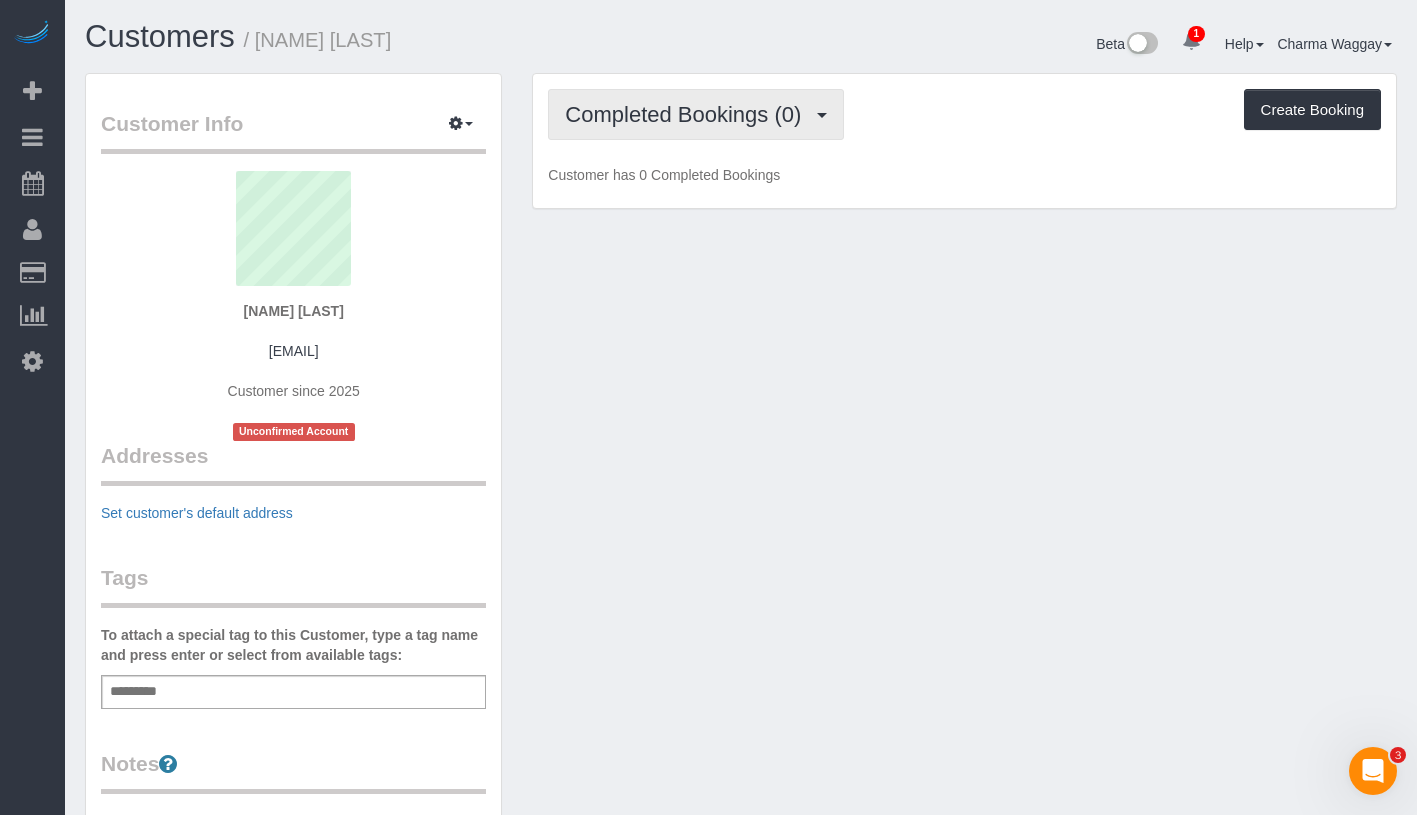 click on "Completed Bookings (0)" at bounding box center [688, 114] 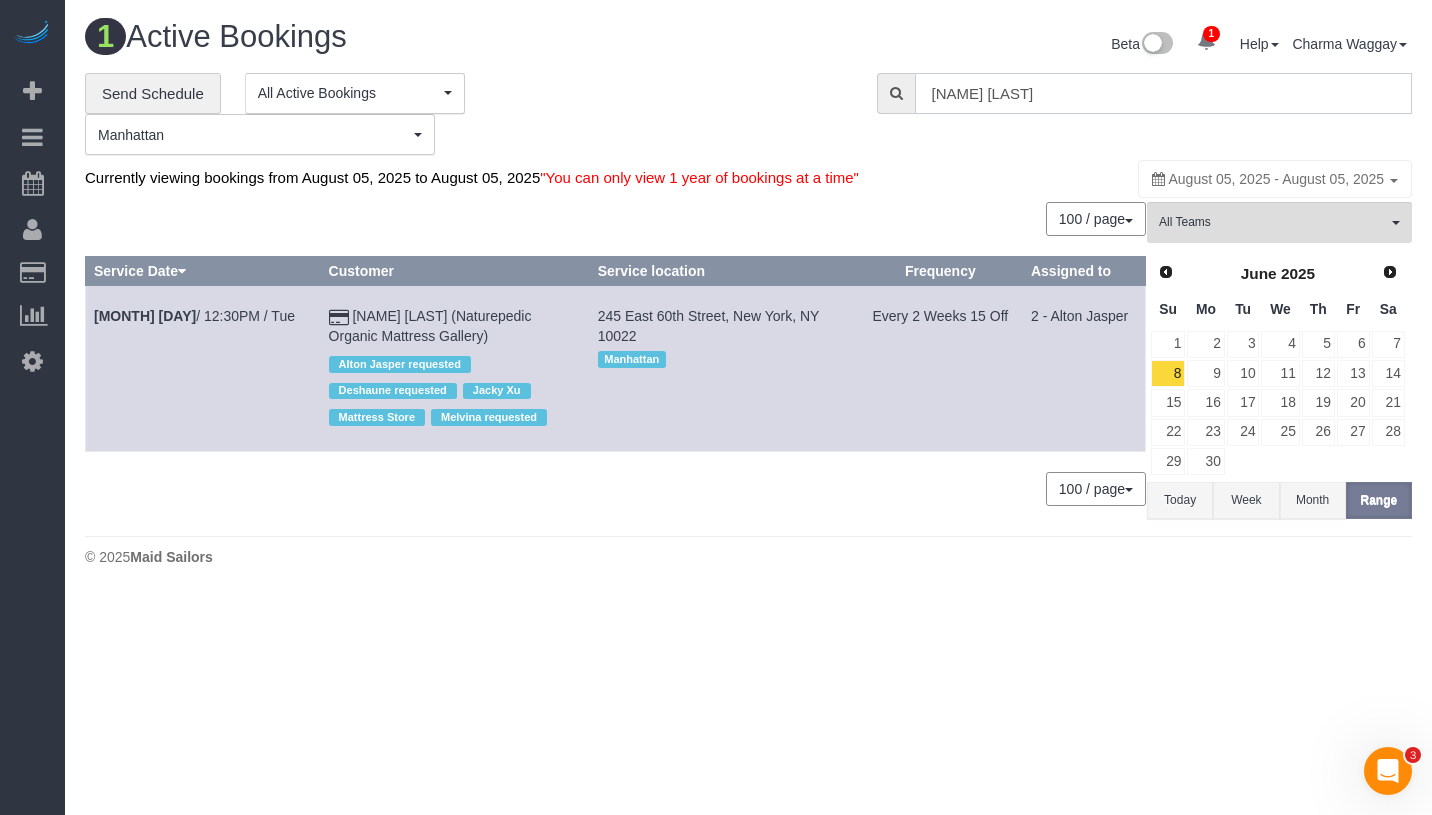 click on "[NAME] [LAST]" at bounding box center (1163, 93) 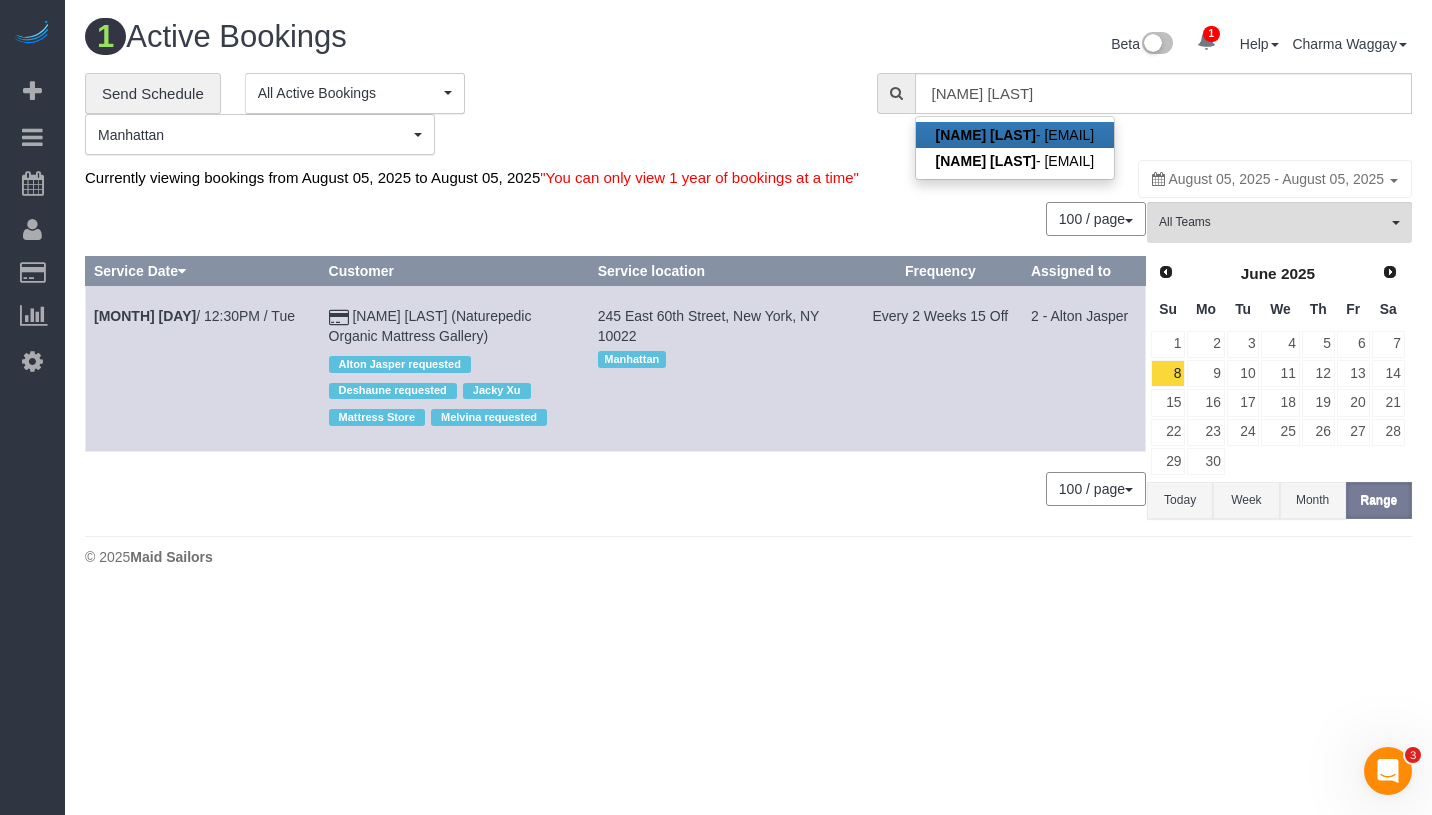 click on "[NAME] [LAST]" at bounding box center [986, 135] 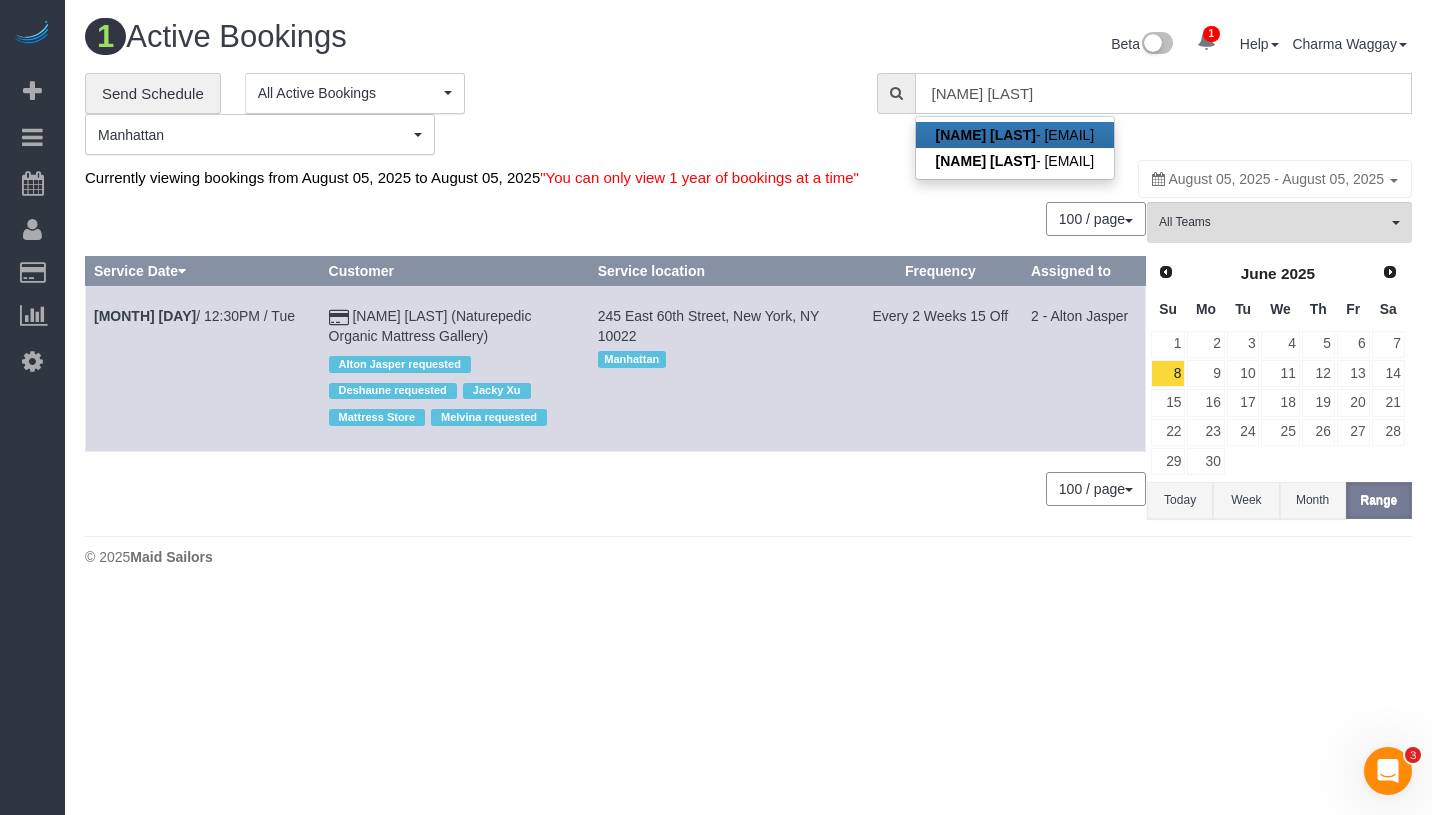 type on "[EMAIL]" 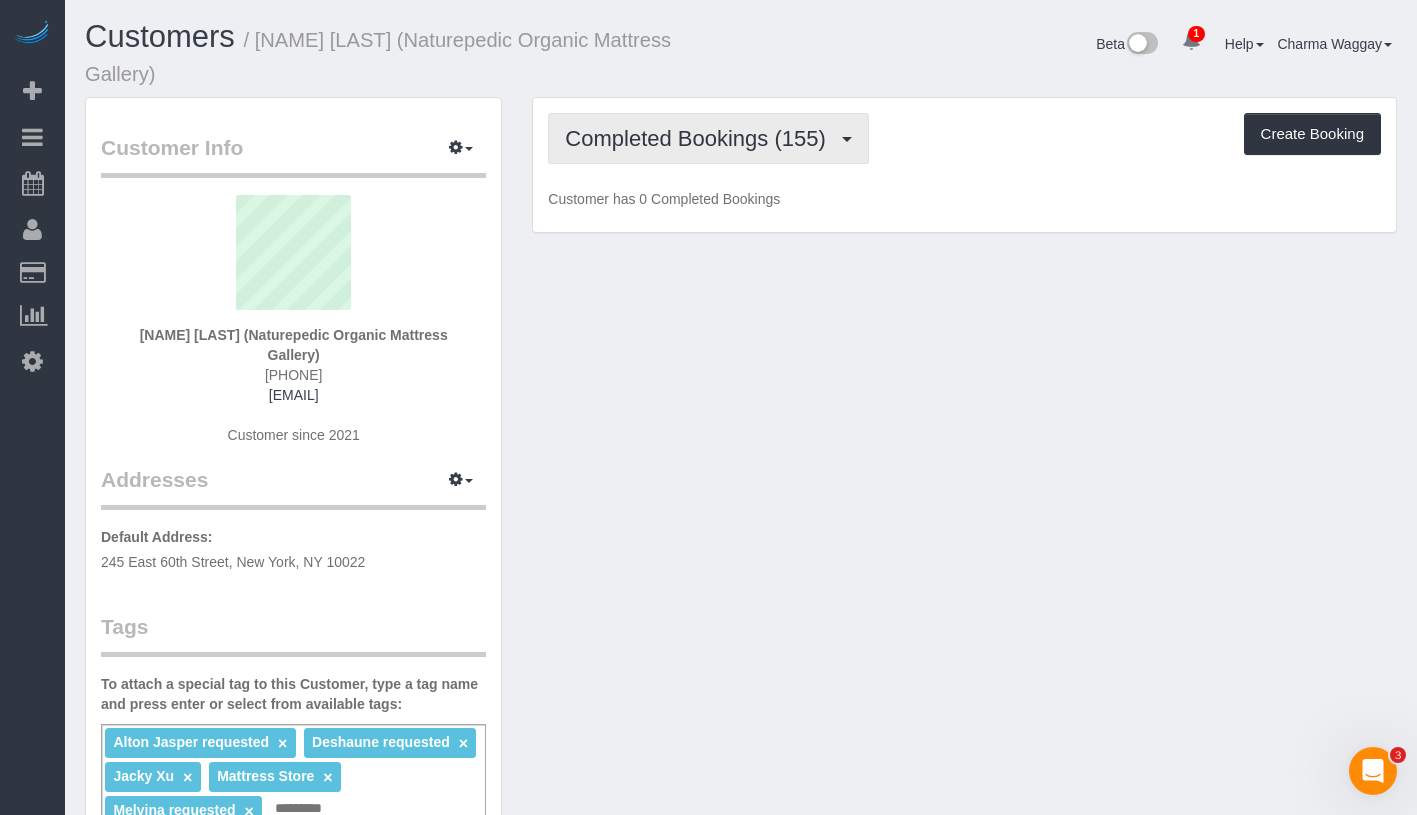 click on "Completed Bookings (155)" at bounding box center [700, 138] 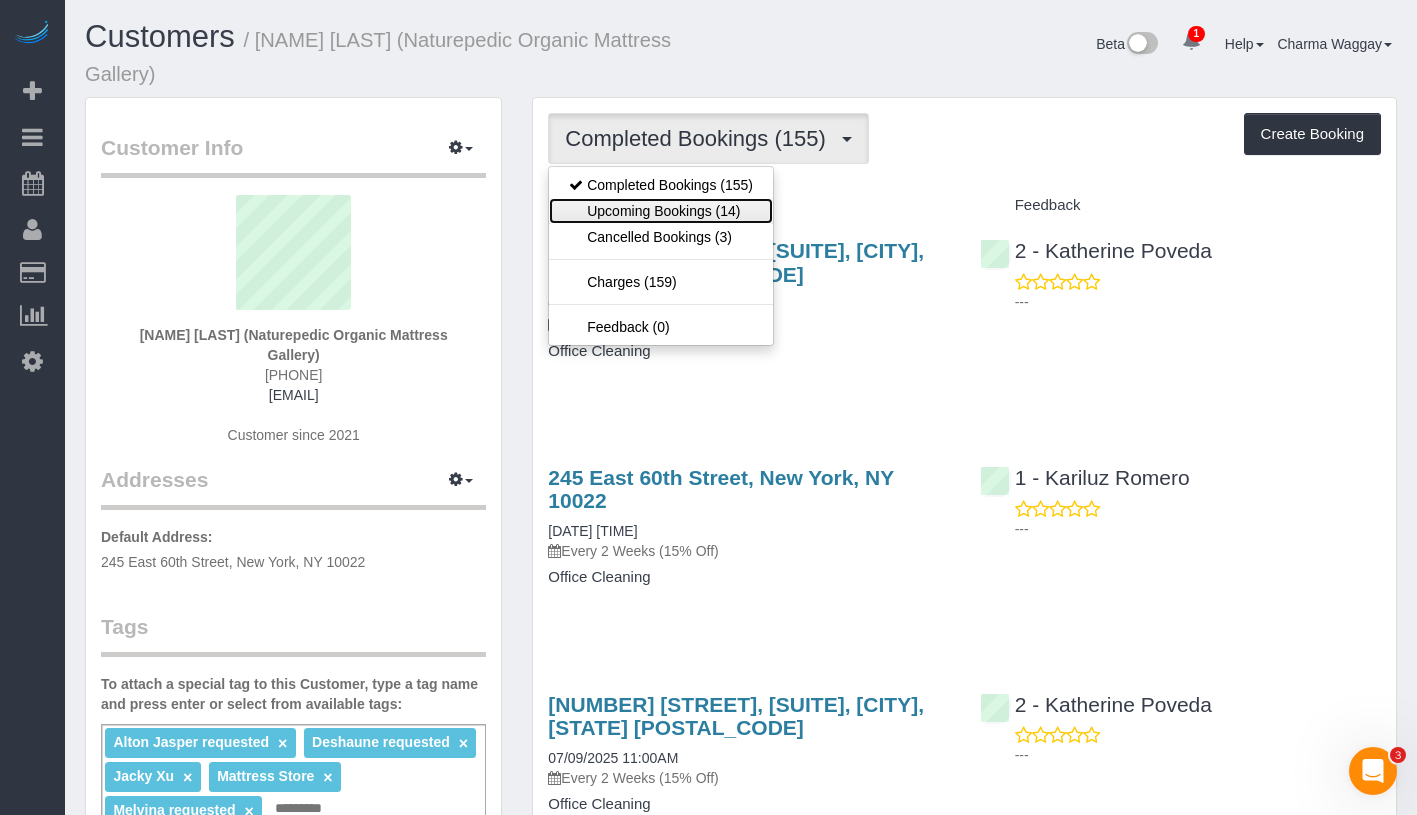 click on "Upcoming Bookings (14)" at bounding box center (661, 211) 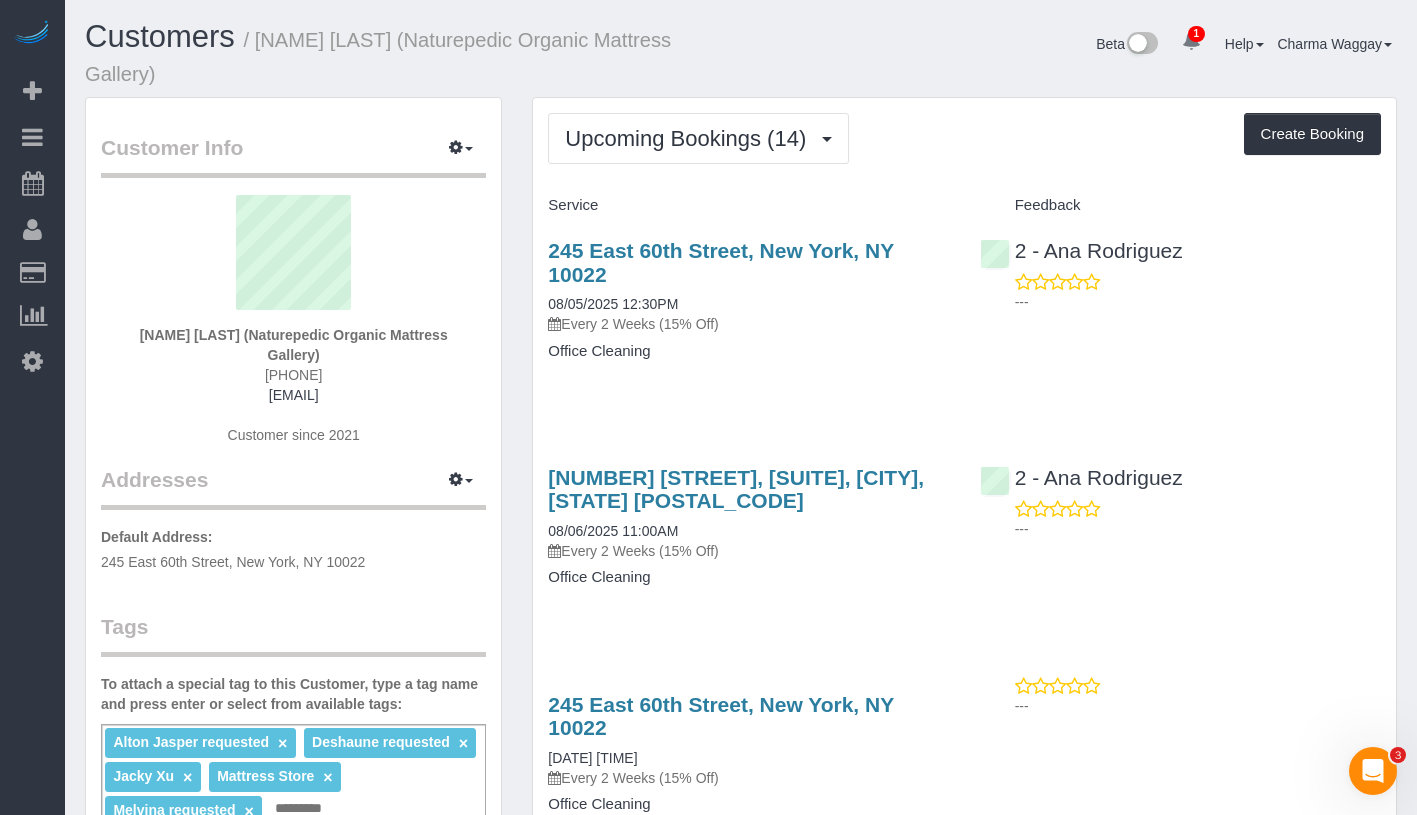 drag, startPoint x: 142, startPoint y: 337, endPoint x: 478, endPoint y: 338, distance: 336.0015 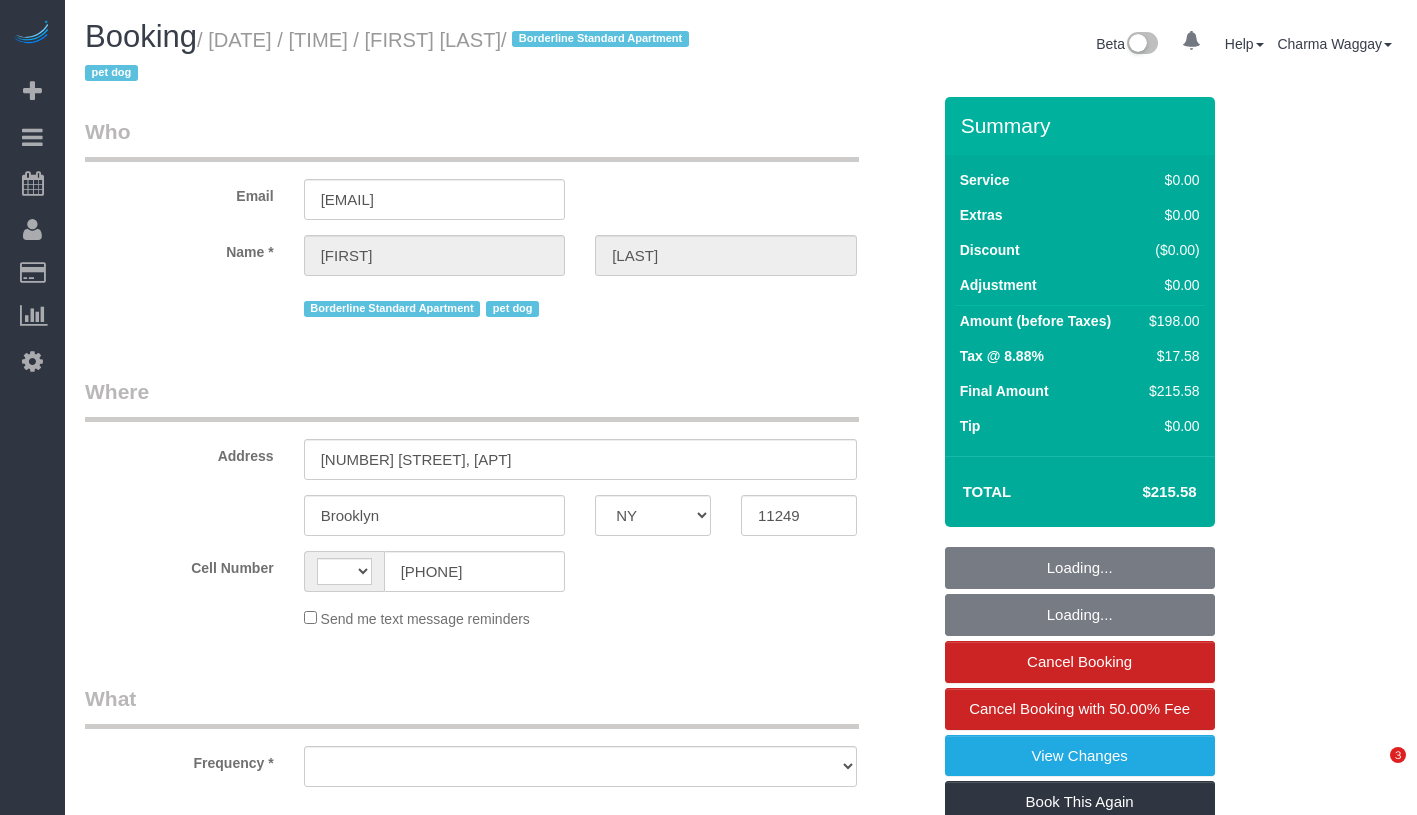 select on "NY" 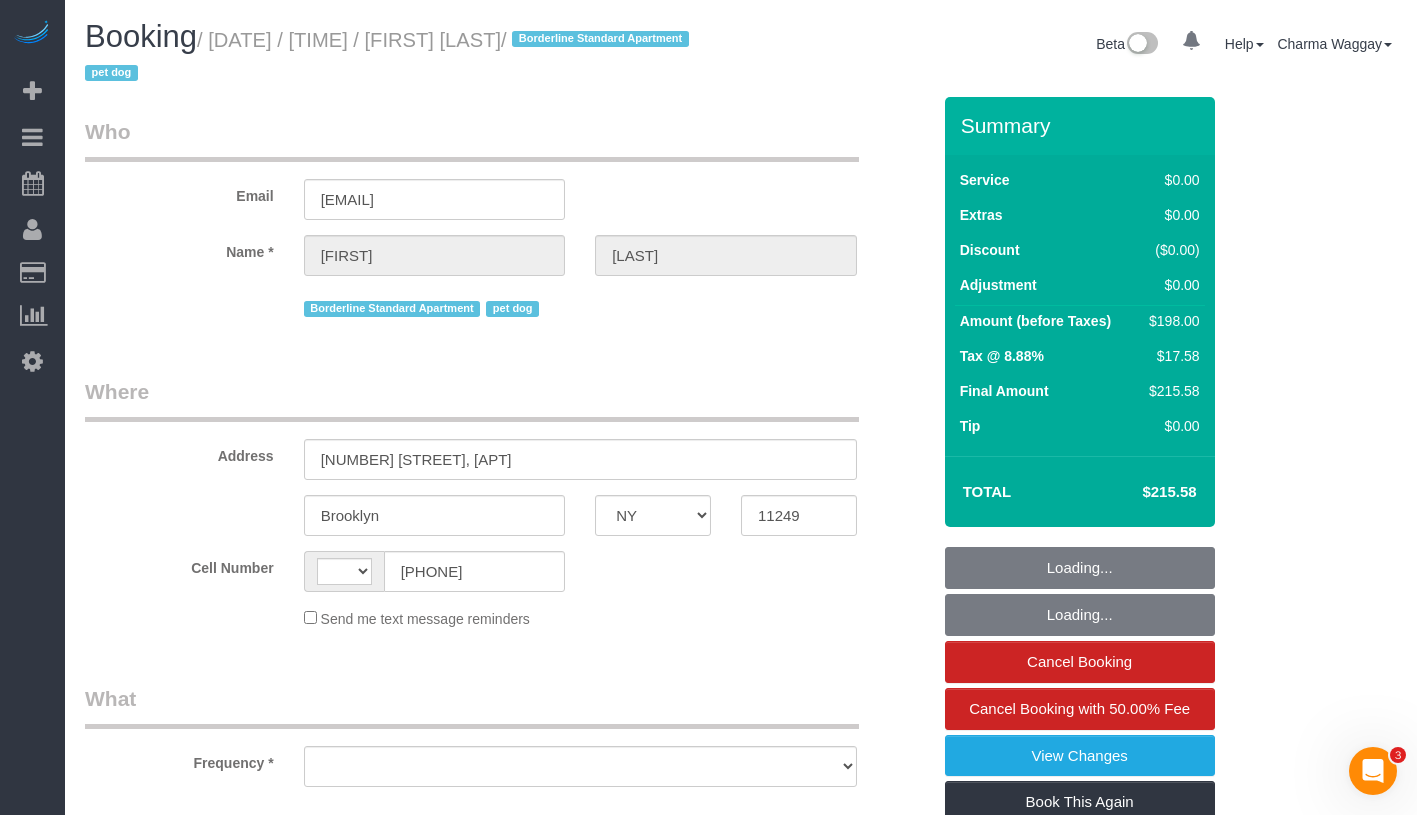 scroll, scrollTop: 0, scrollLeft: 0, axis: both 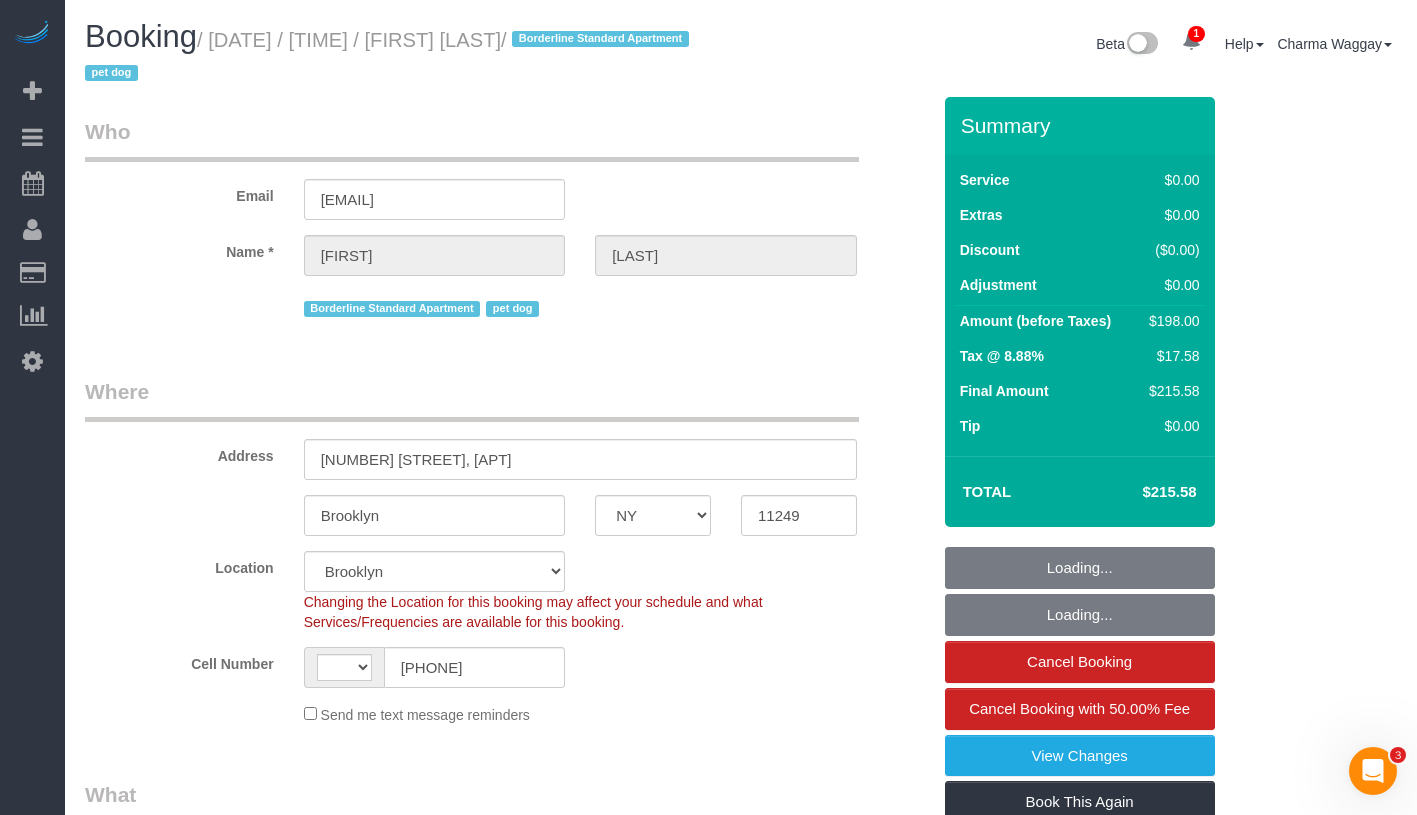 select on "object:400" 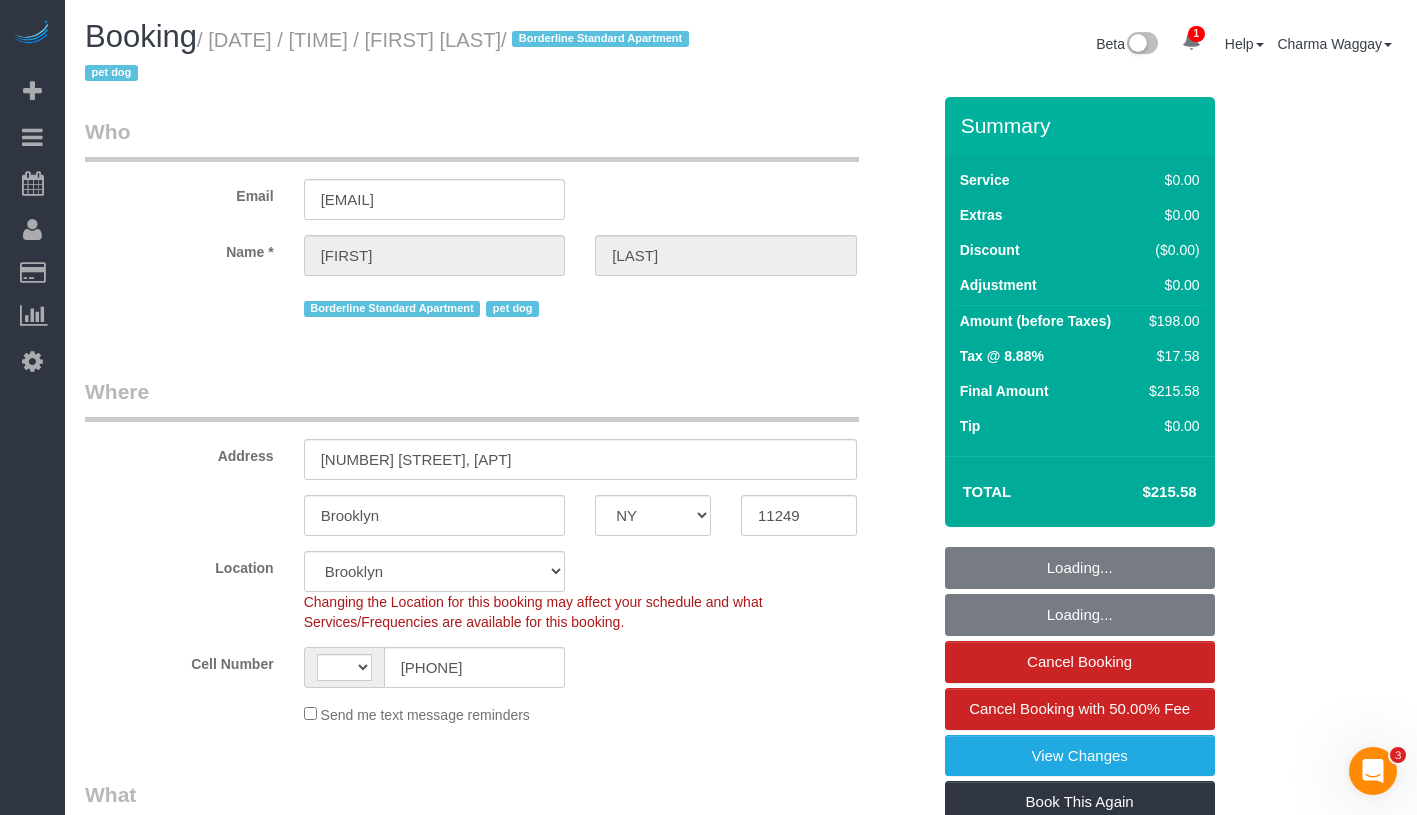 select on "string:US" 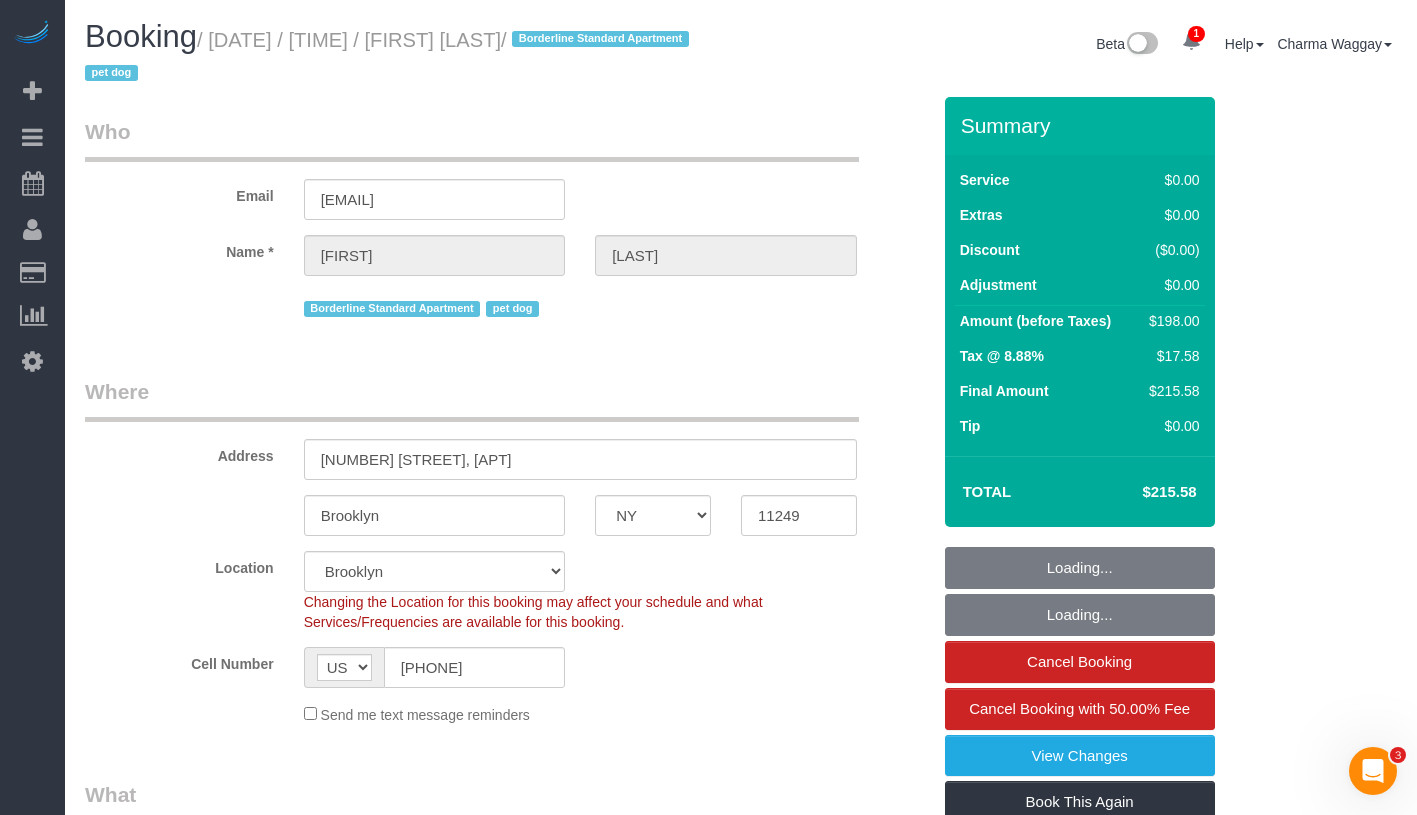 select on "2" 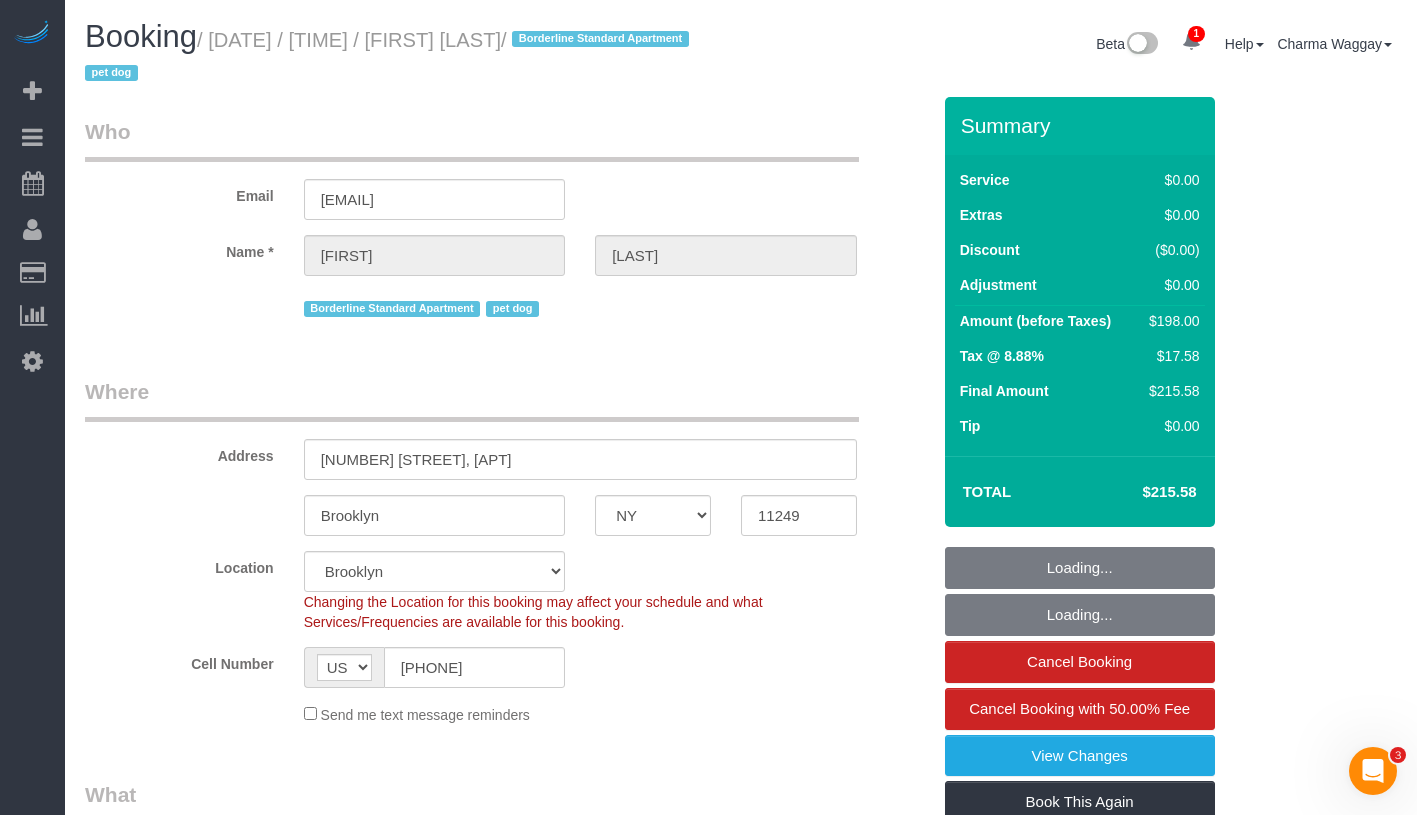 select on "2" 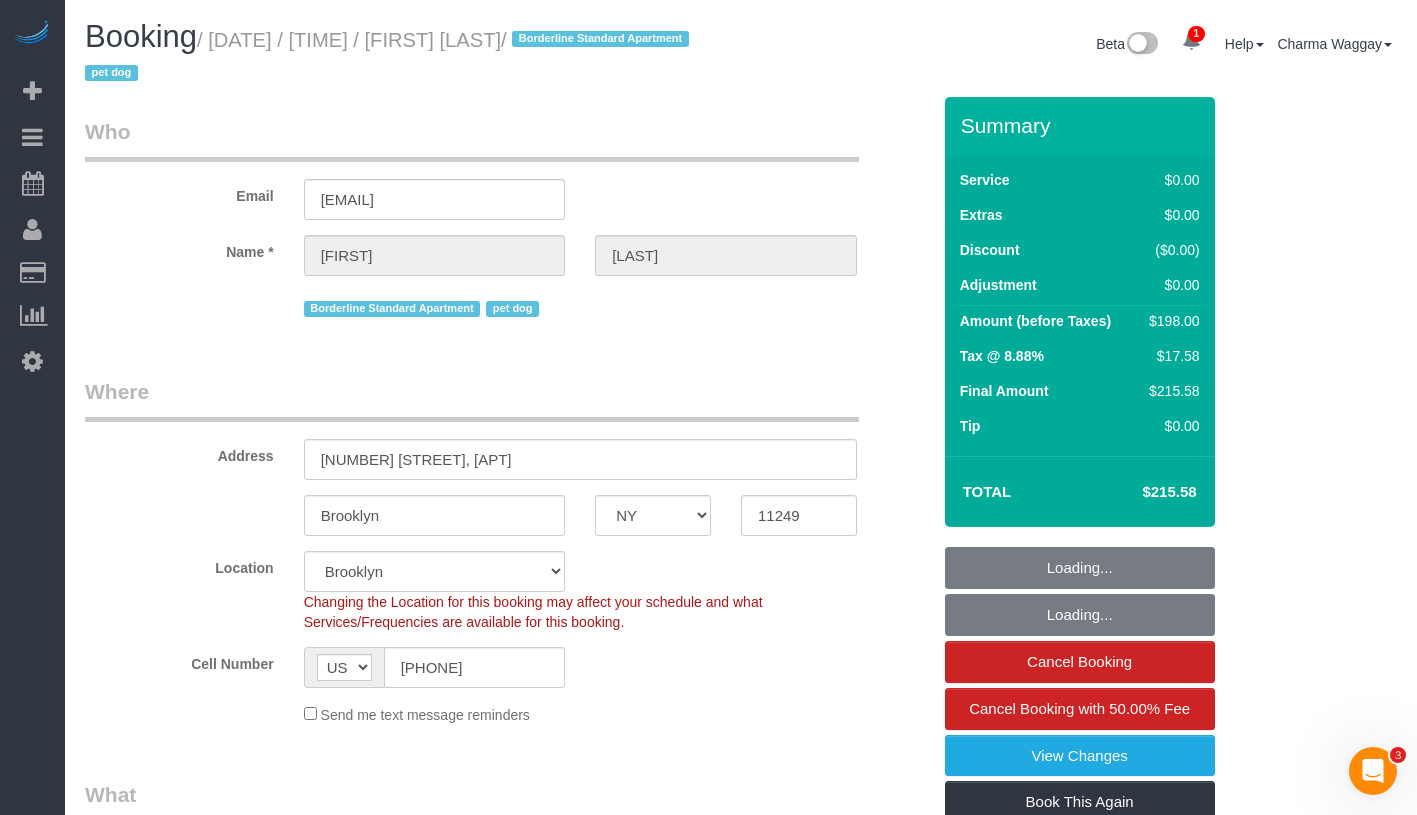 select on "2" 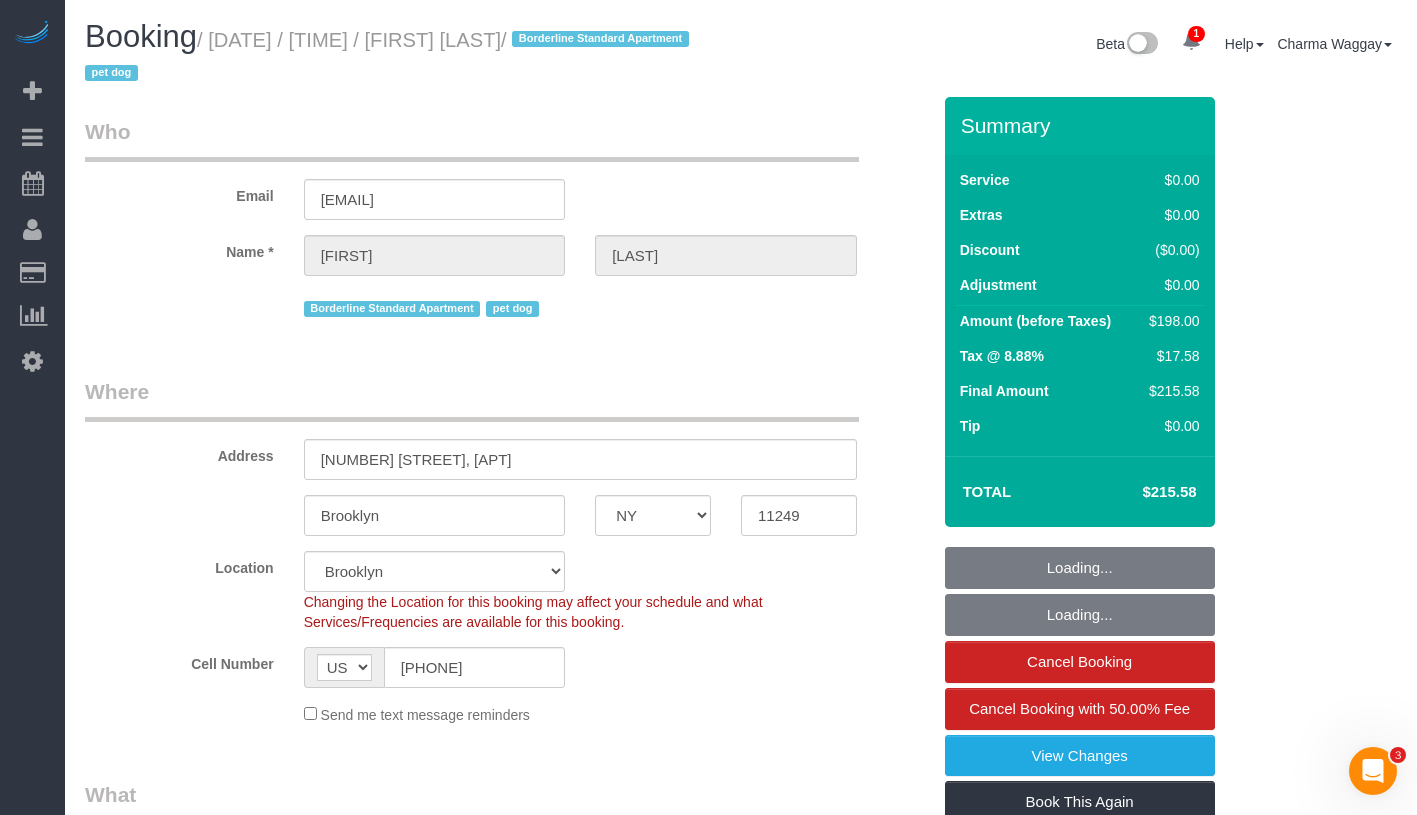 select on "2" 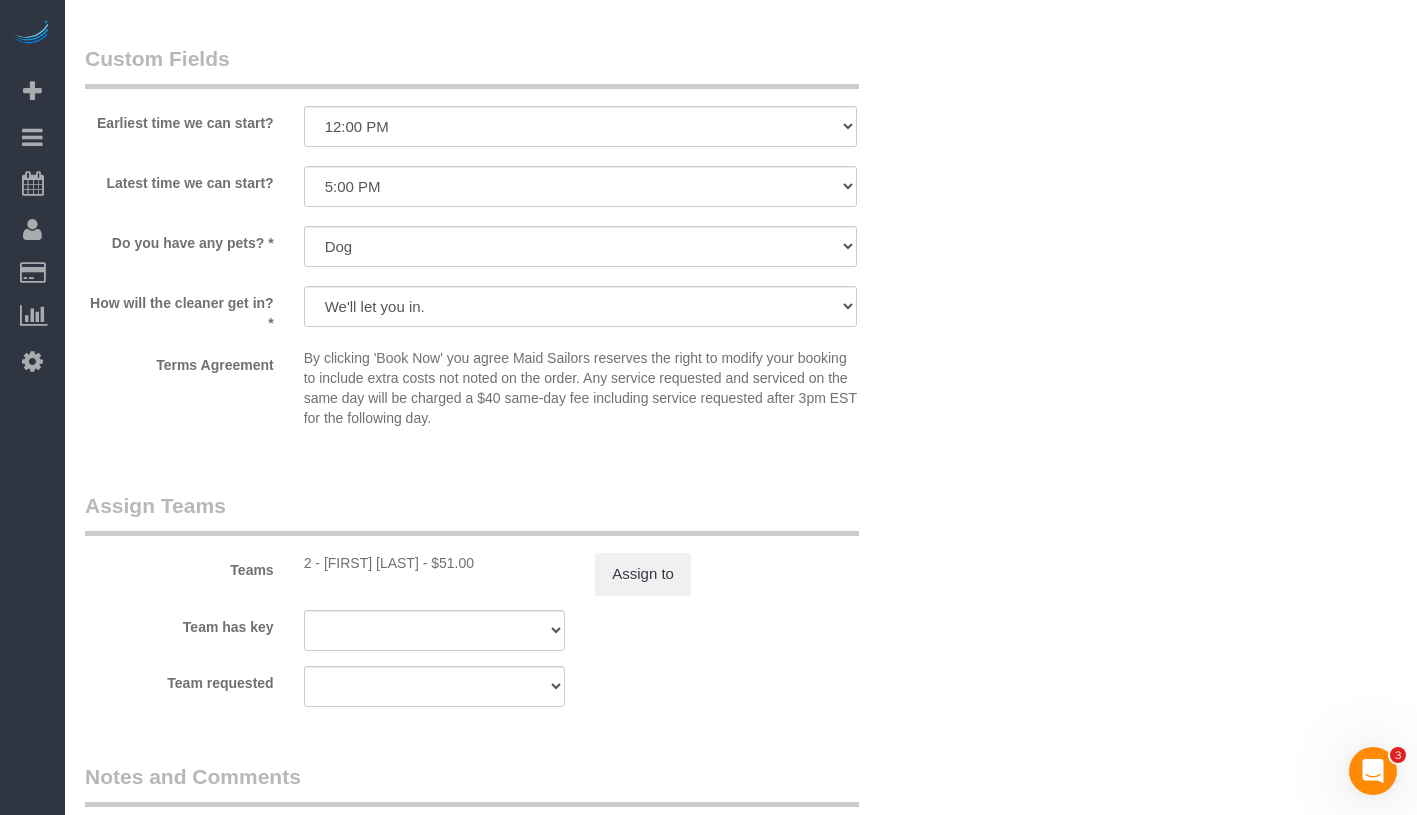 scroll, scrollTop: 2568, scrollLeft: 0, axis: vertical 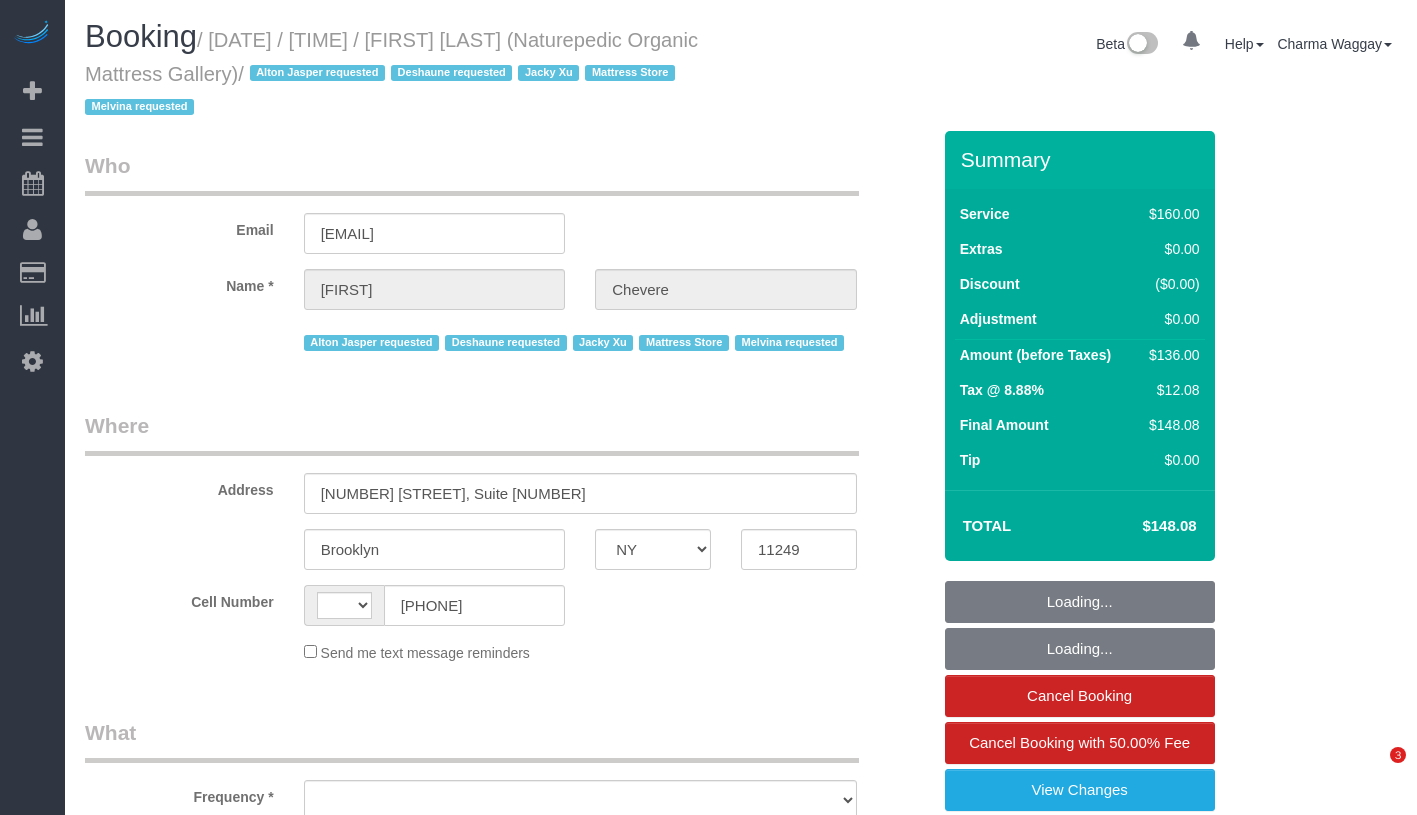select on "NY" 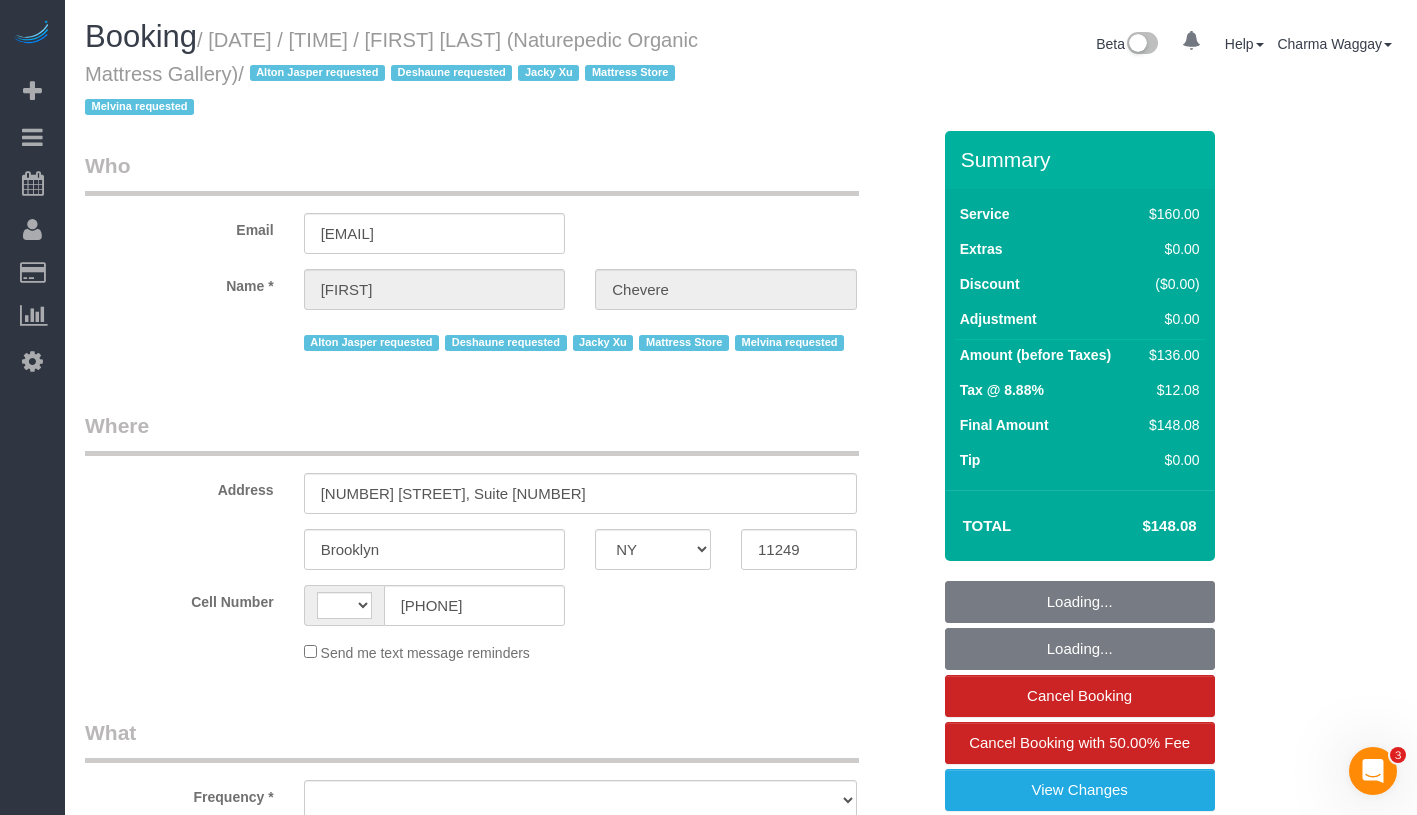 scroll, scrollTop: 0, scrollLeft: 0, axis: both 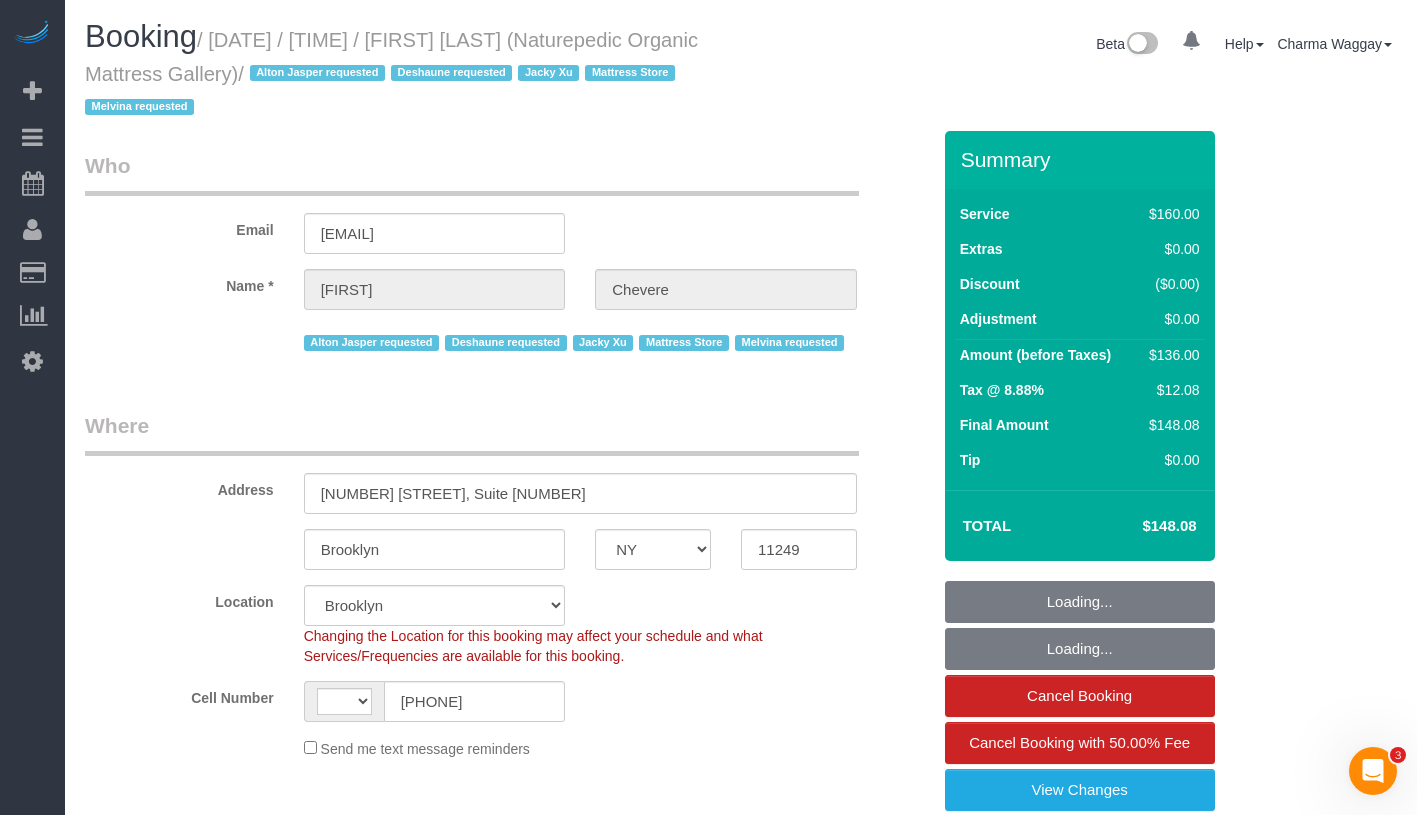 select on "string:US" 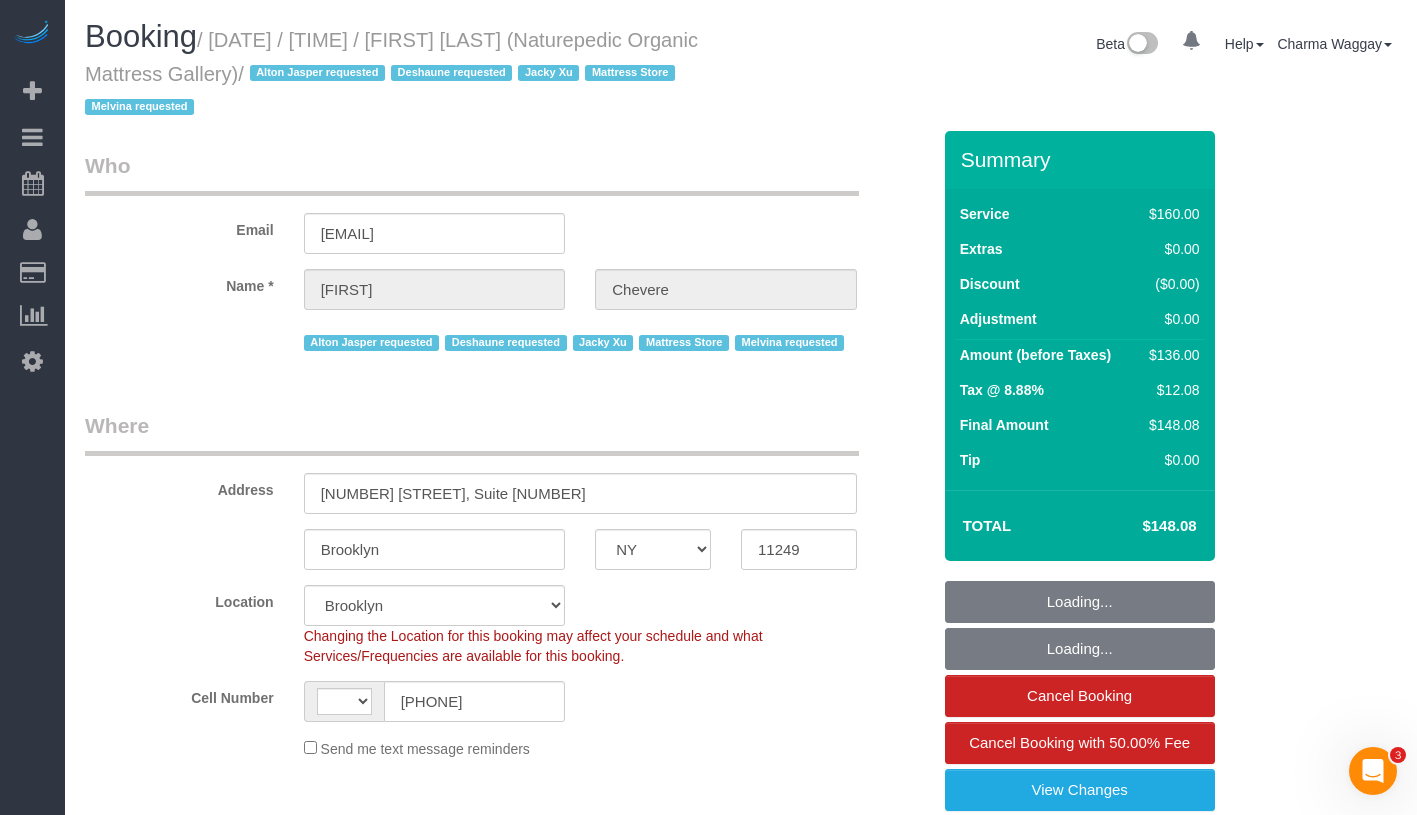 select on "object:1287" 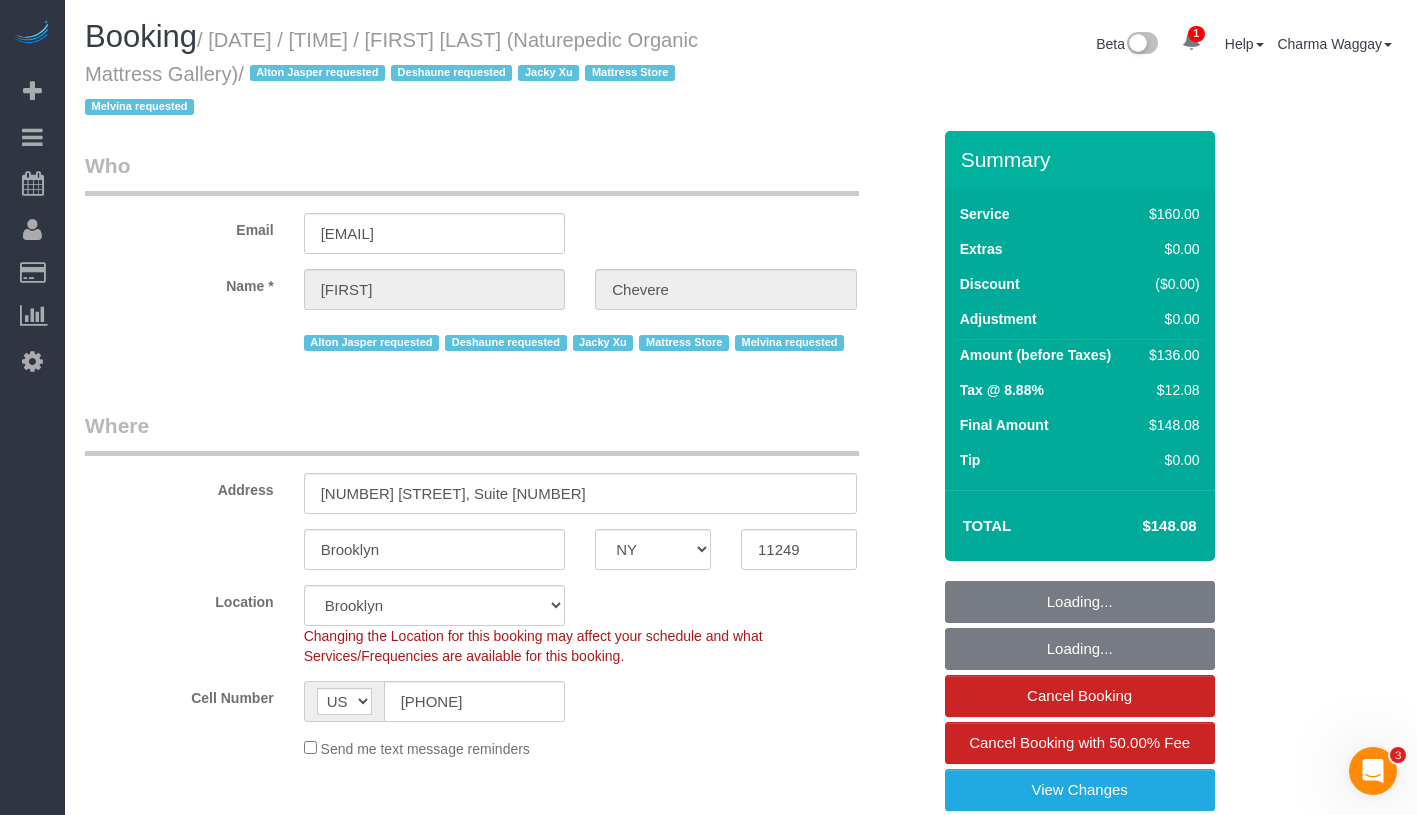 select on "spot1" 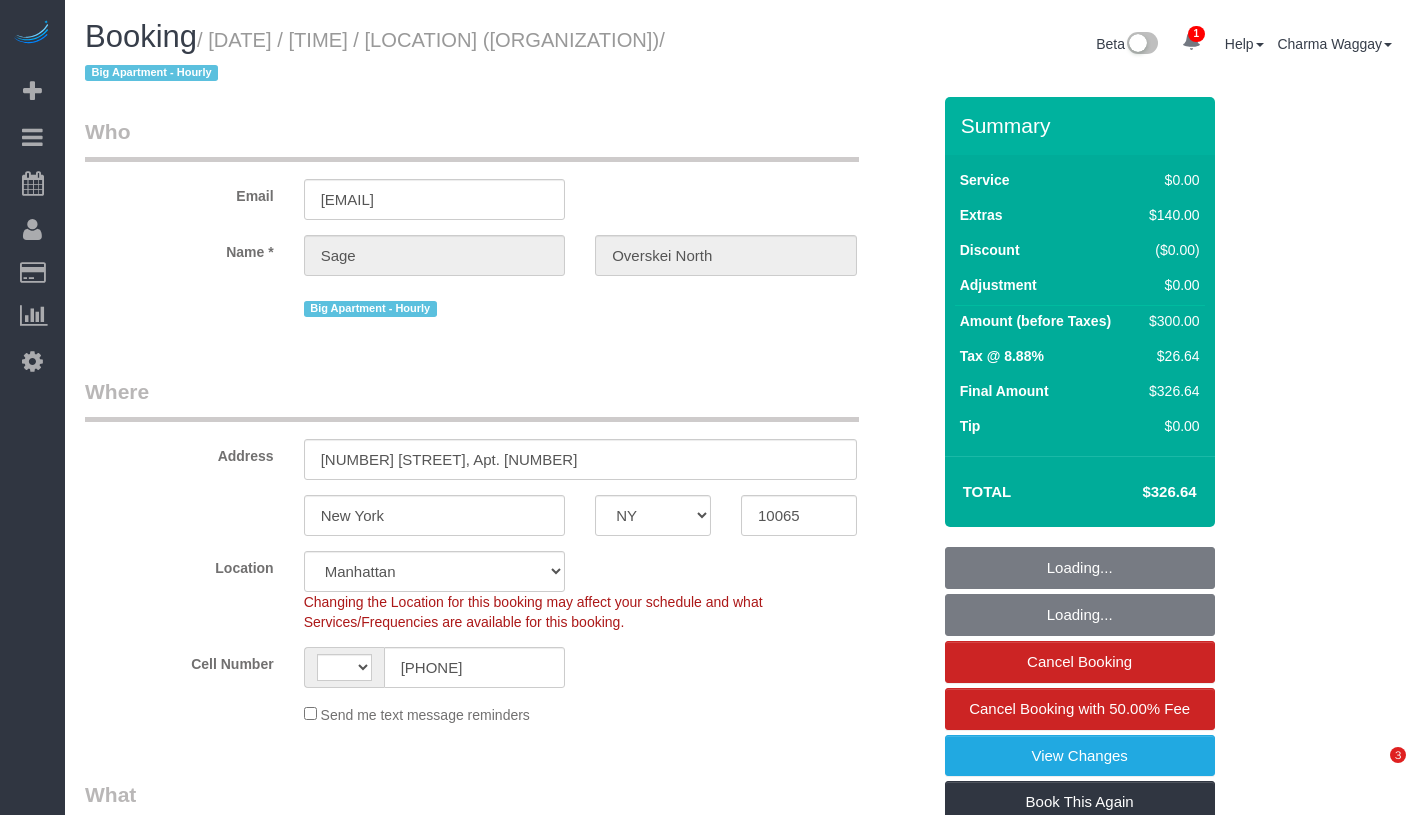 select on "NY" 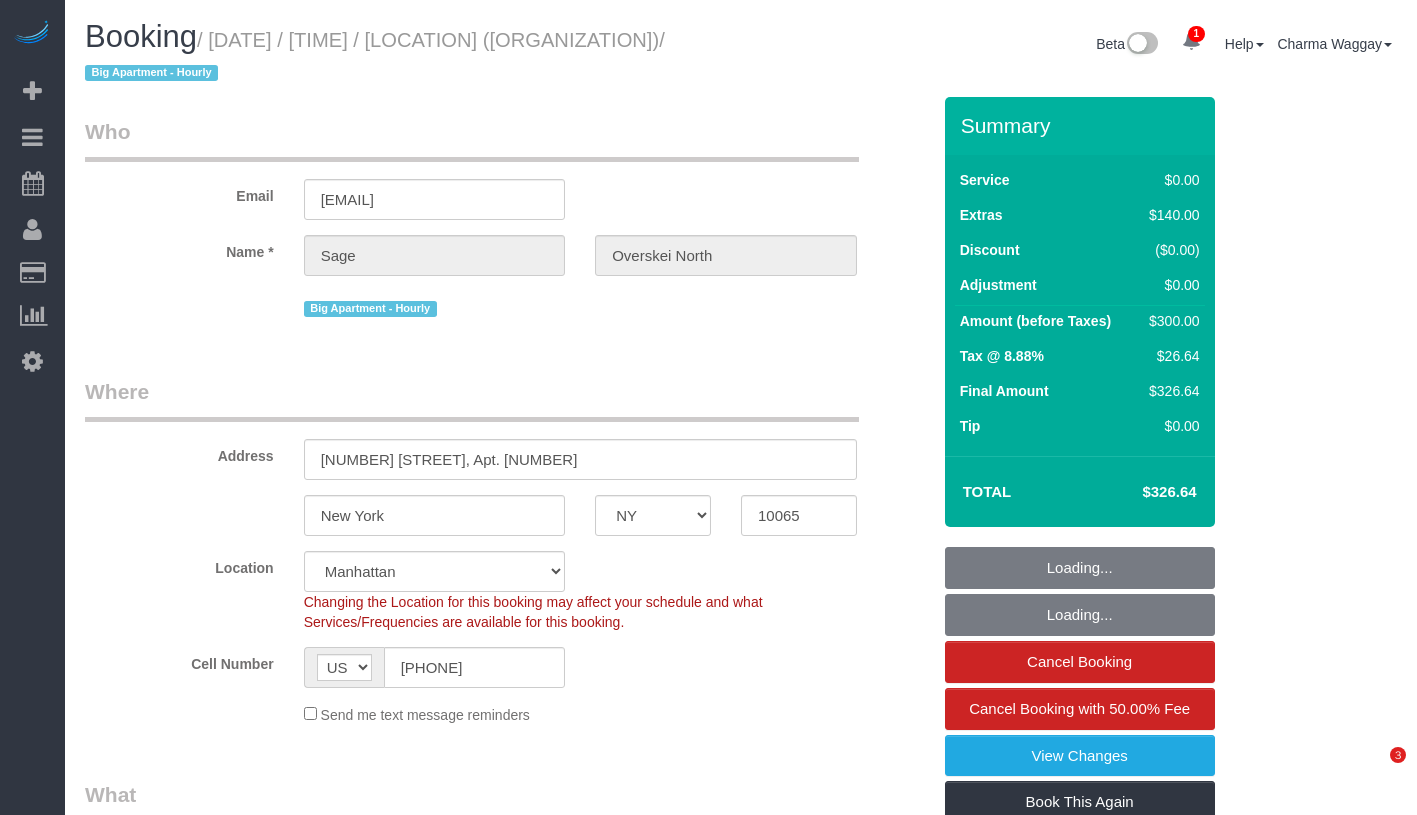 select on "spot1" 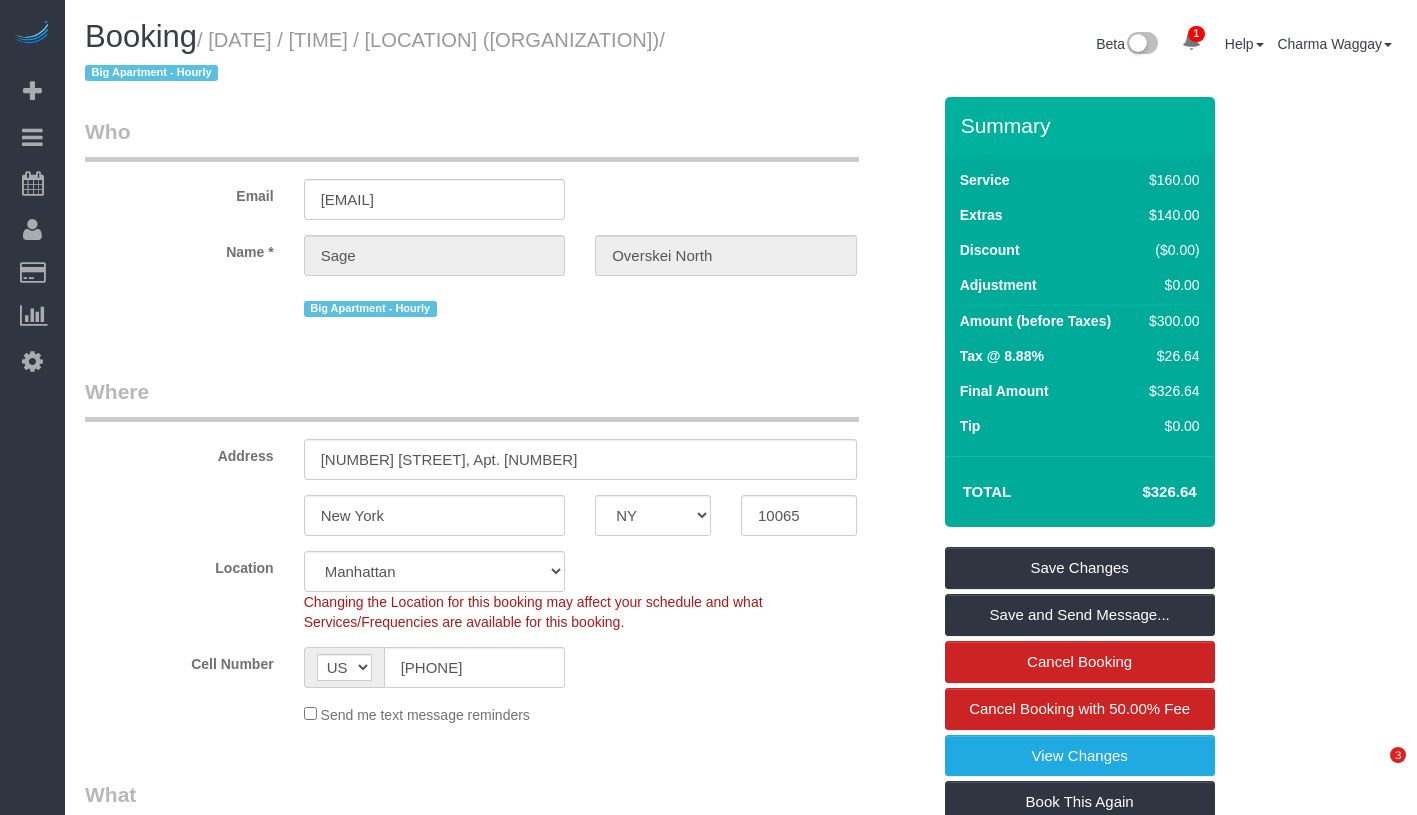 scroll, scrollTop: 0, scrollLeft: 0, axis: both 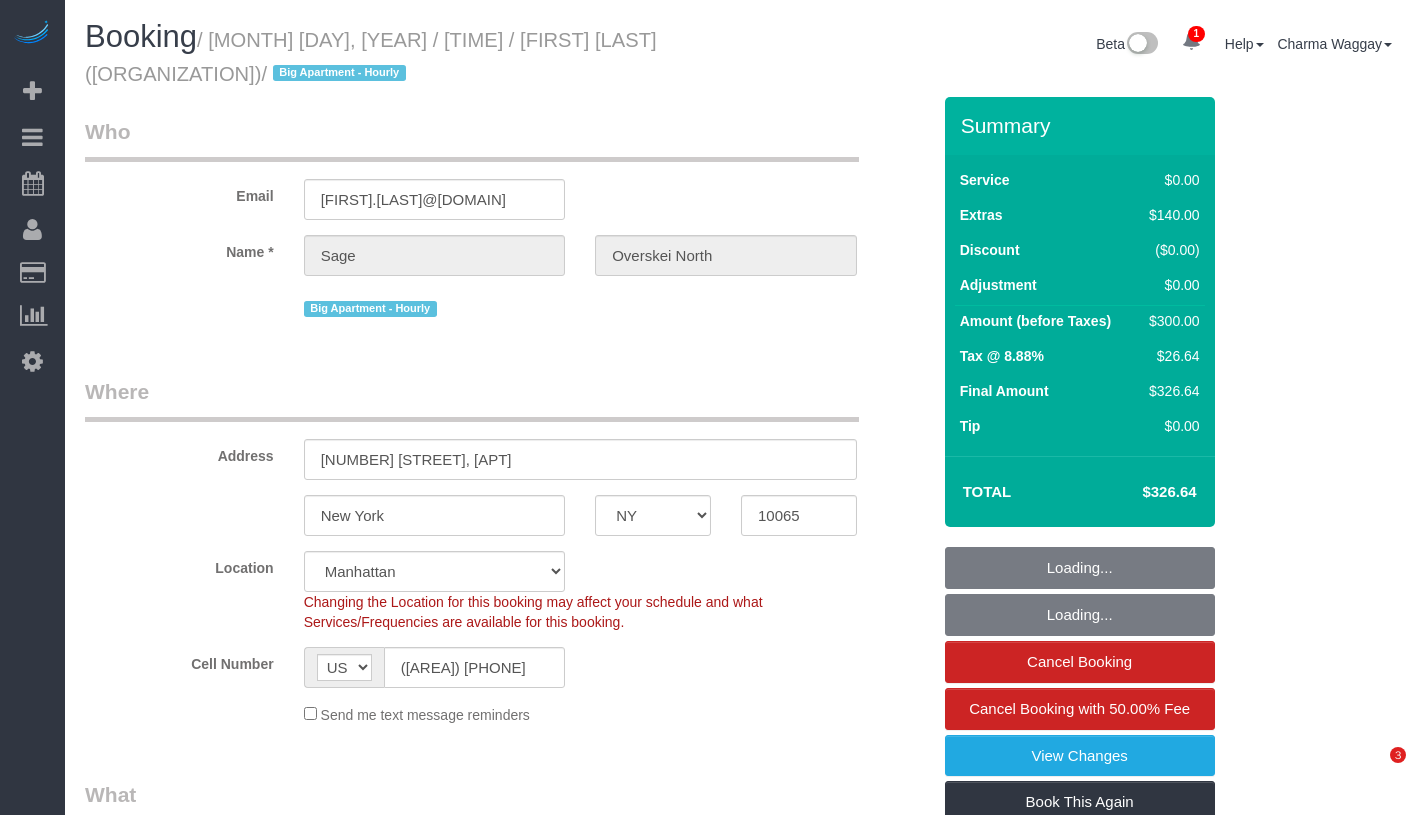 select on "NY" 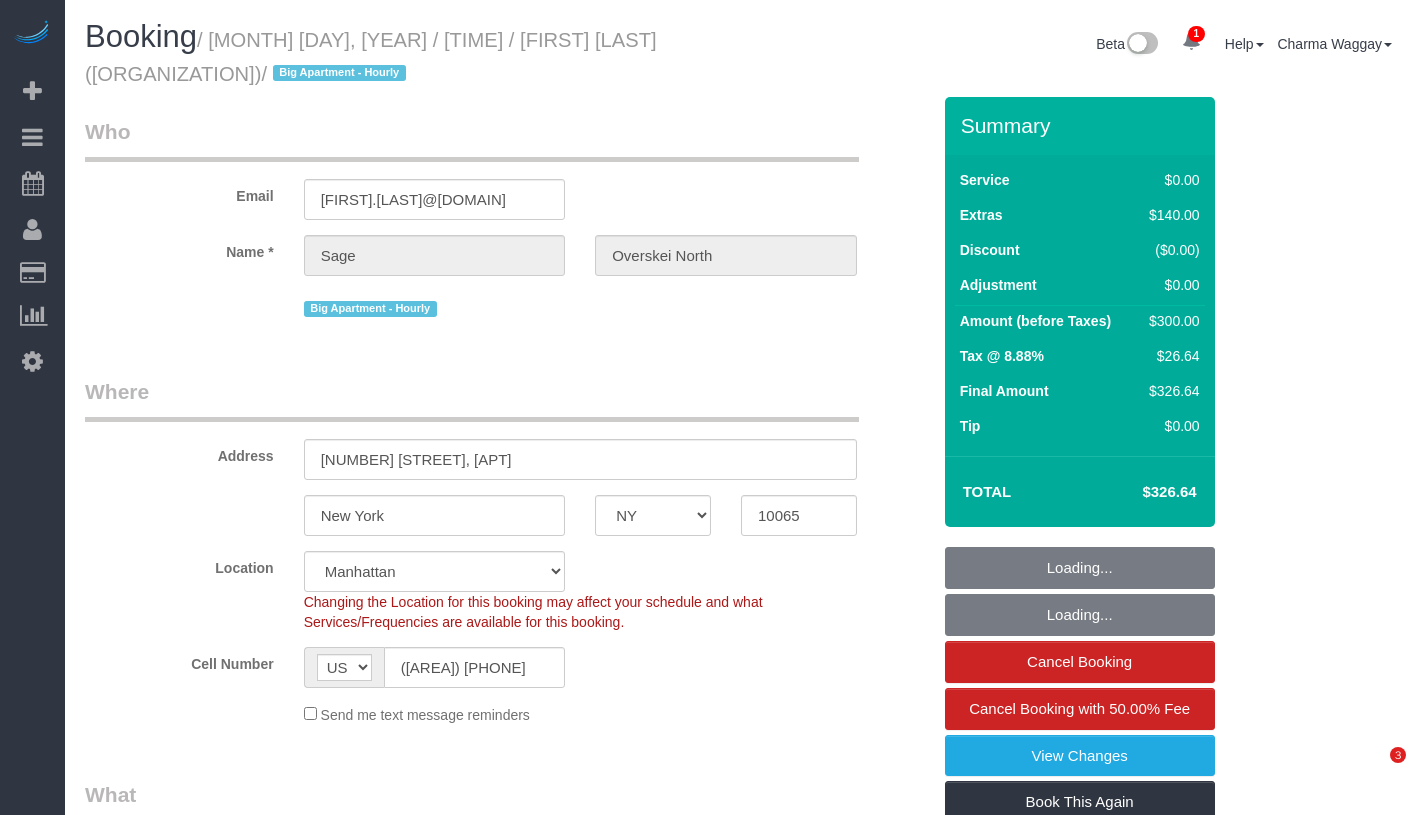 select on "1" 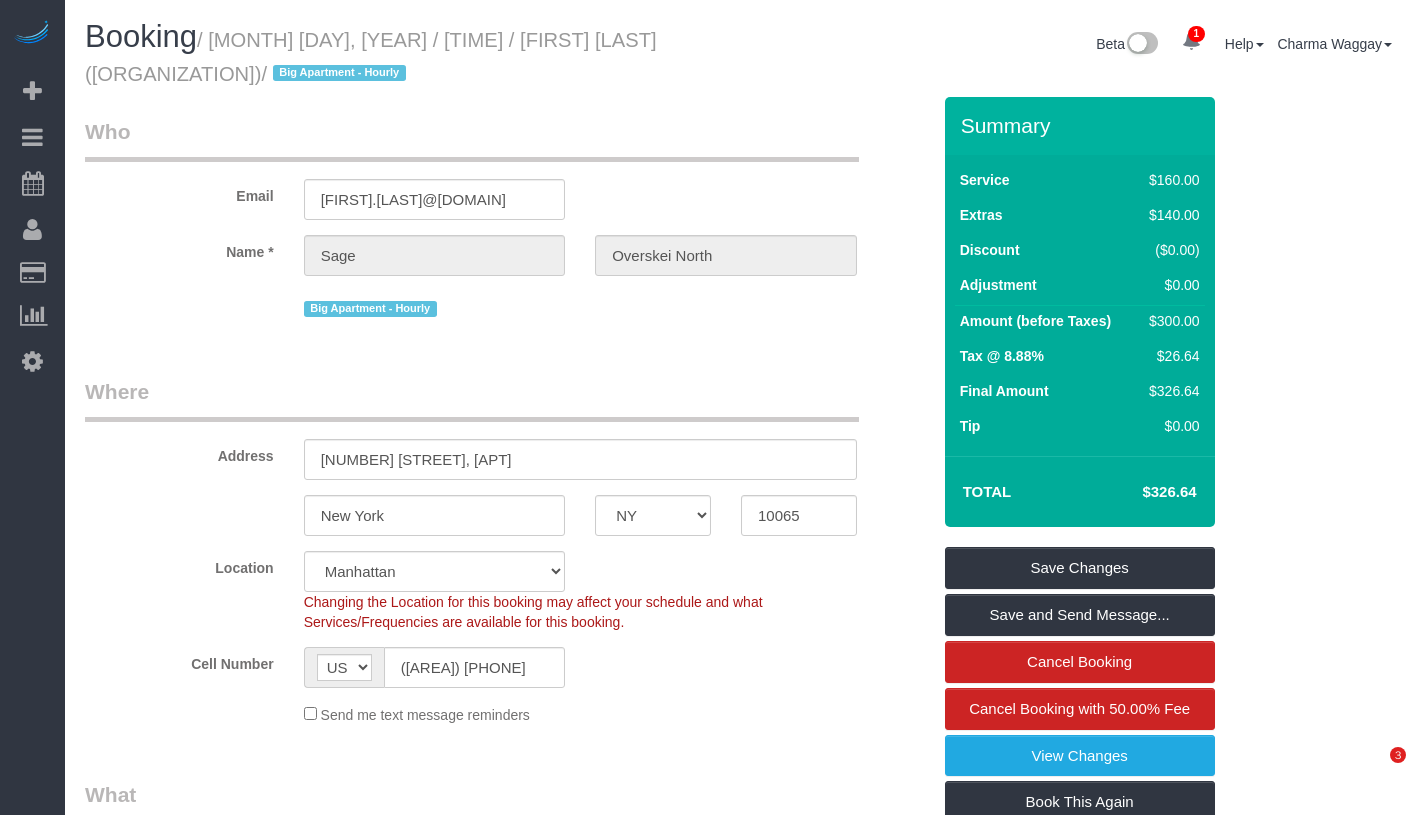 scroll, scrollTop: 0, scrollLeft: 0, axis: both 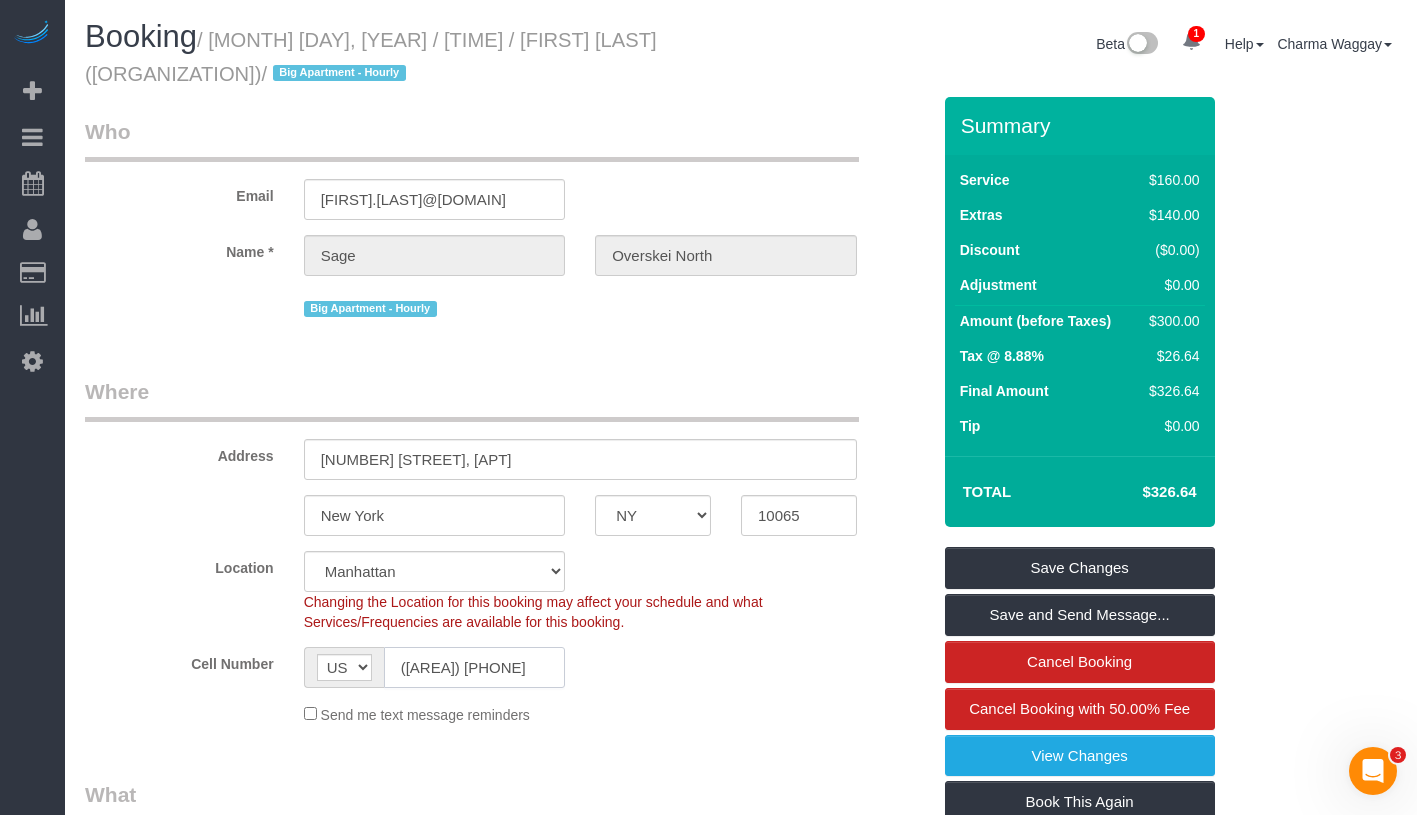 click on "(212) 750-6015" 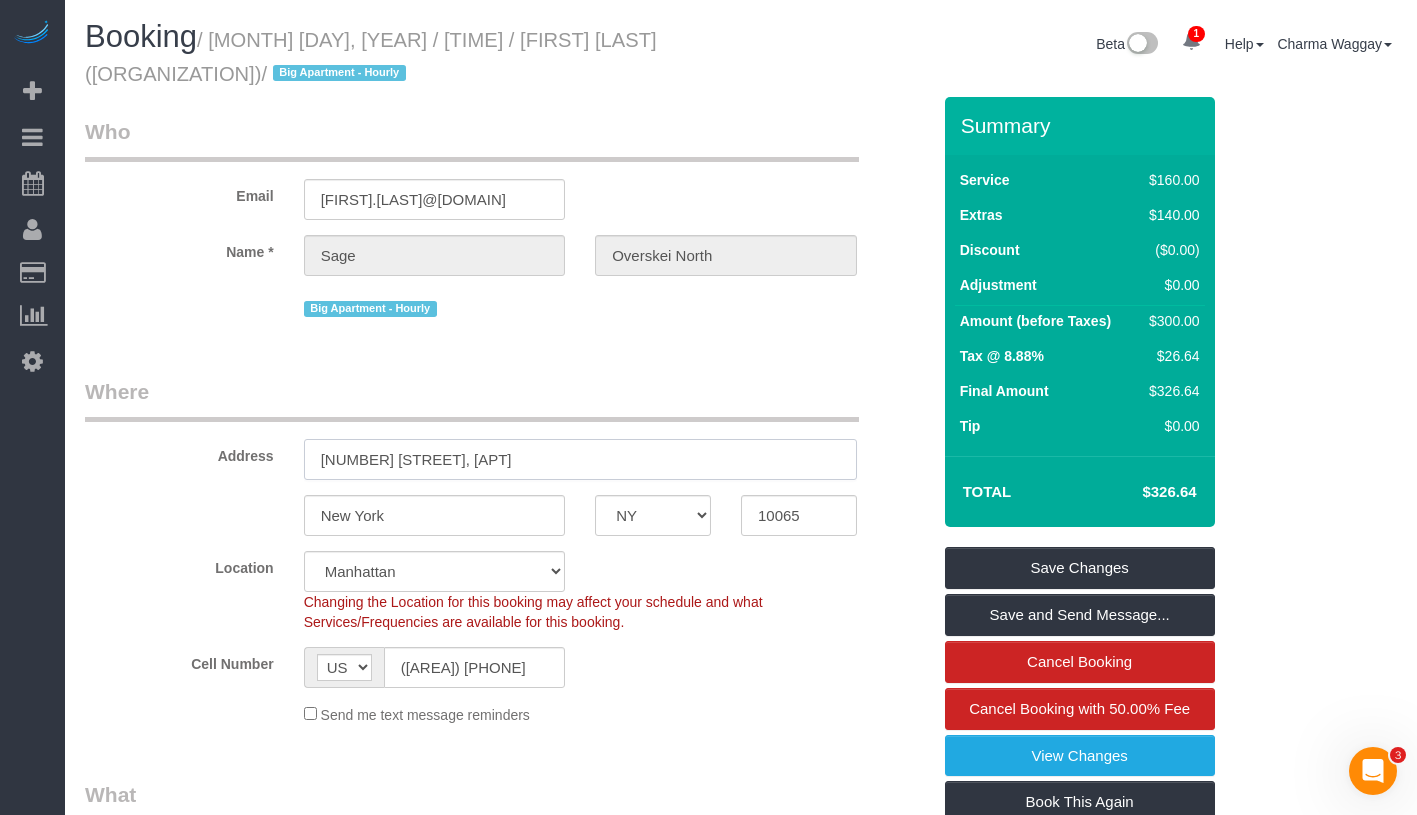 drag, startPoint x: 314, startPoint y: 458, endPoint x: 592, endPoint y: 459, distance: 278.0018 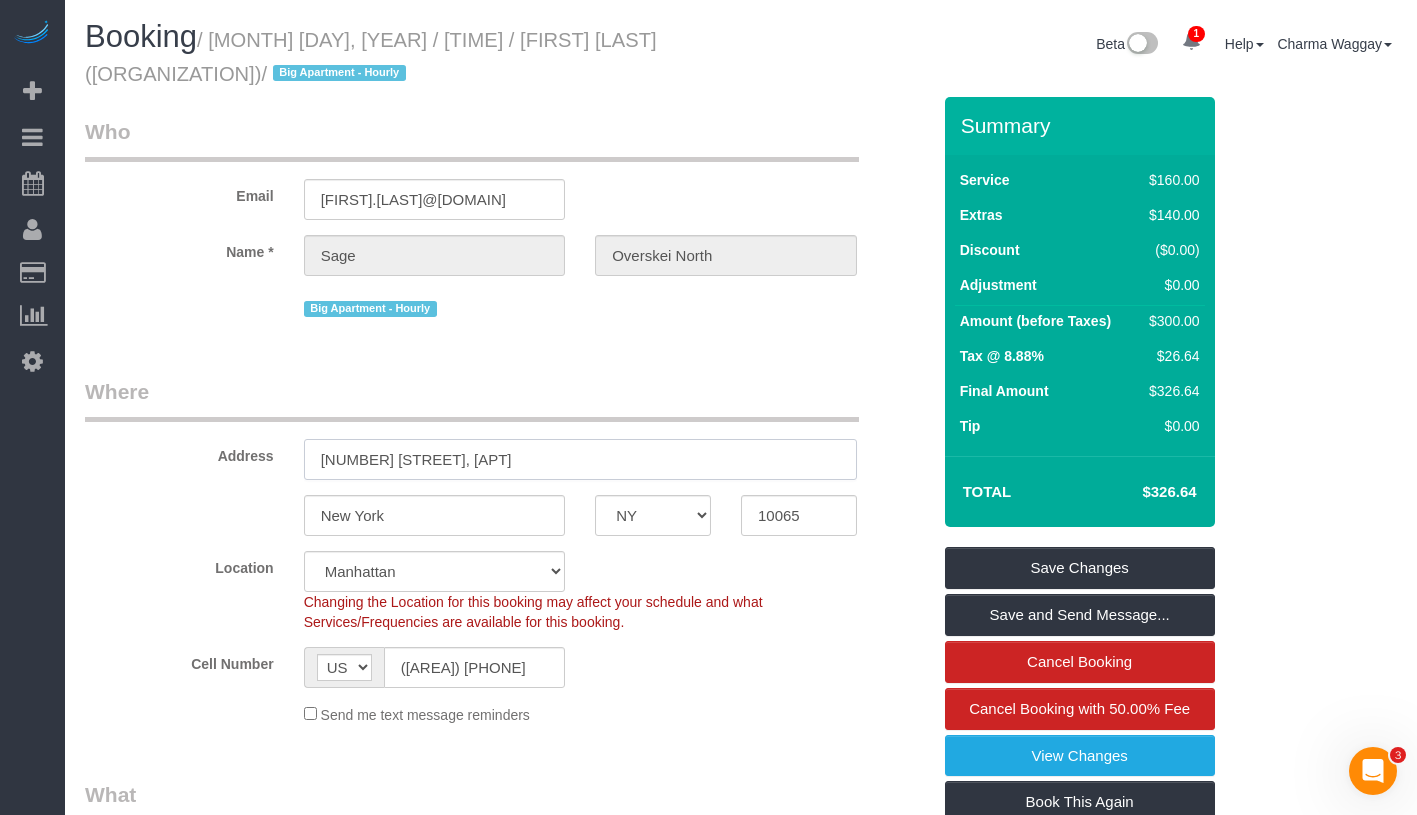 click on "188 East 64th Street, Apt. 801" at bounding box center (580, 459) 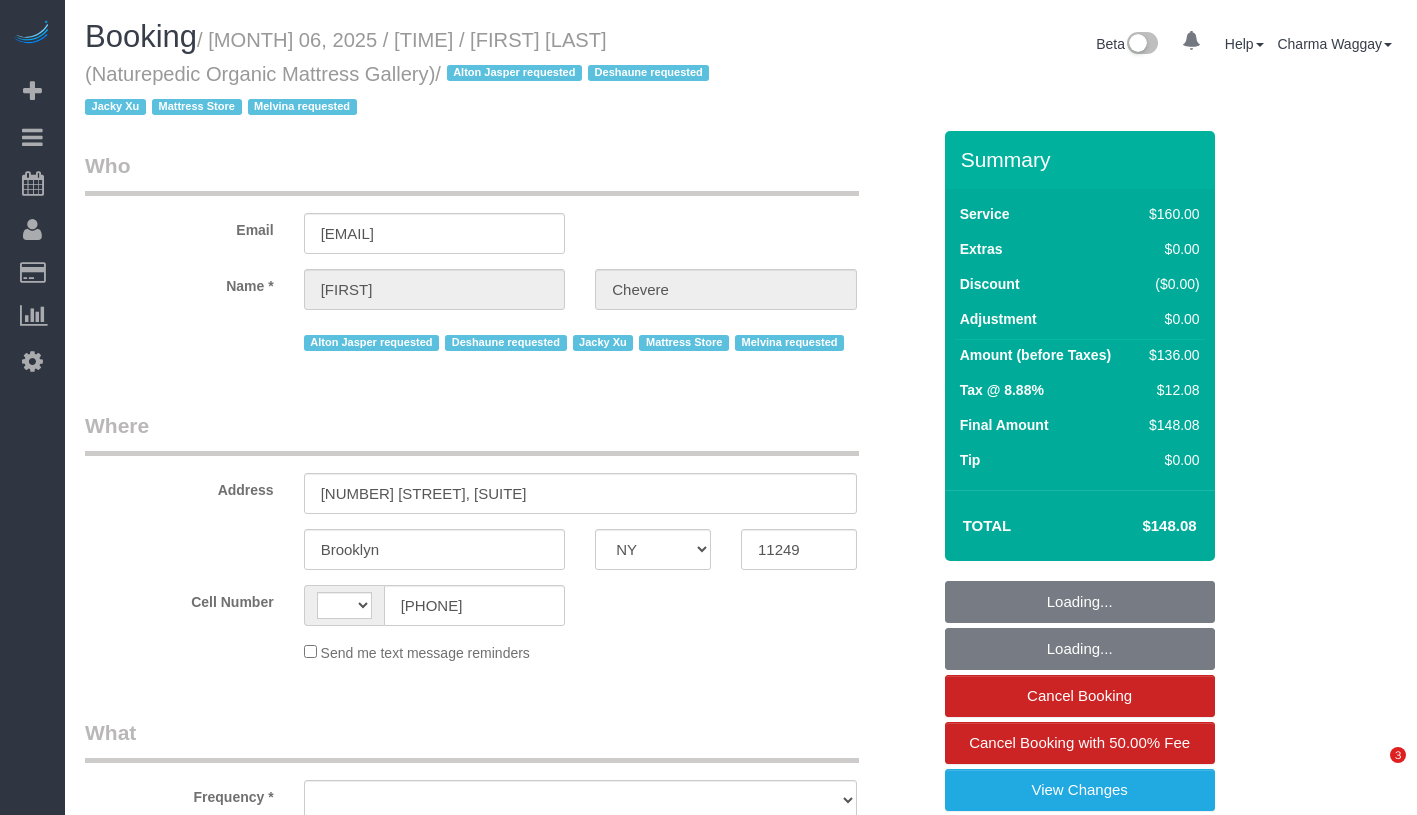 select on "NY" 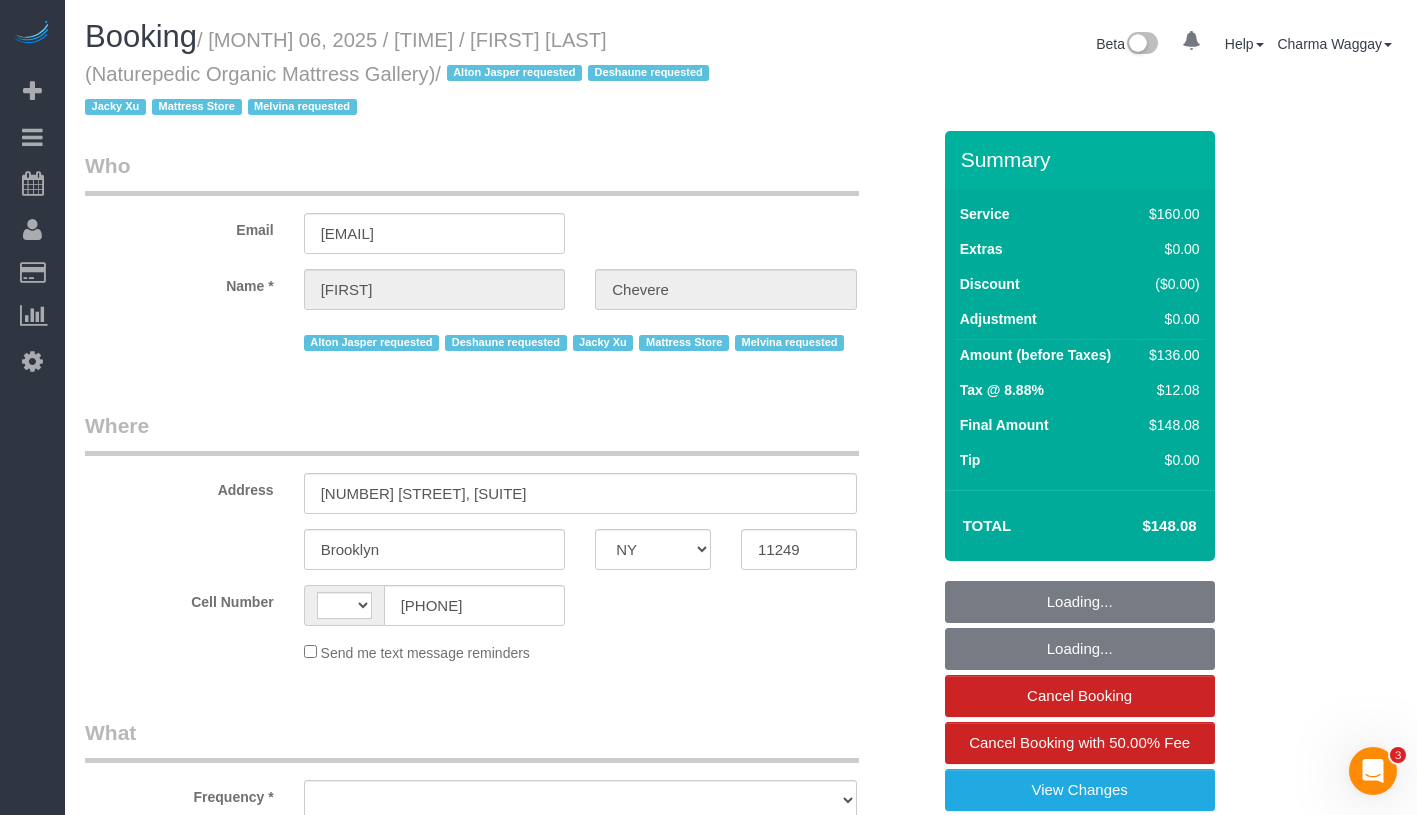 scroll, scrollTop: 0, scrollLeft: 0, axis: both 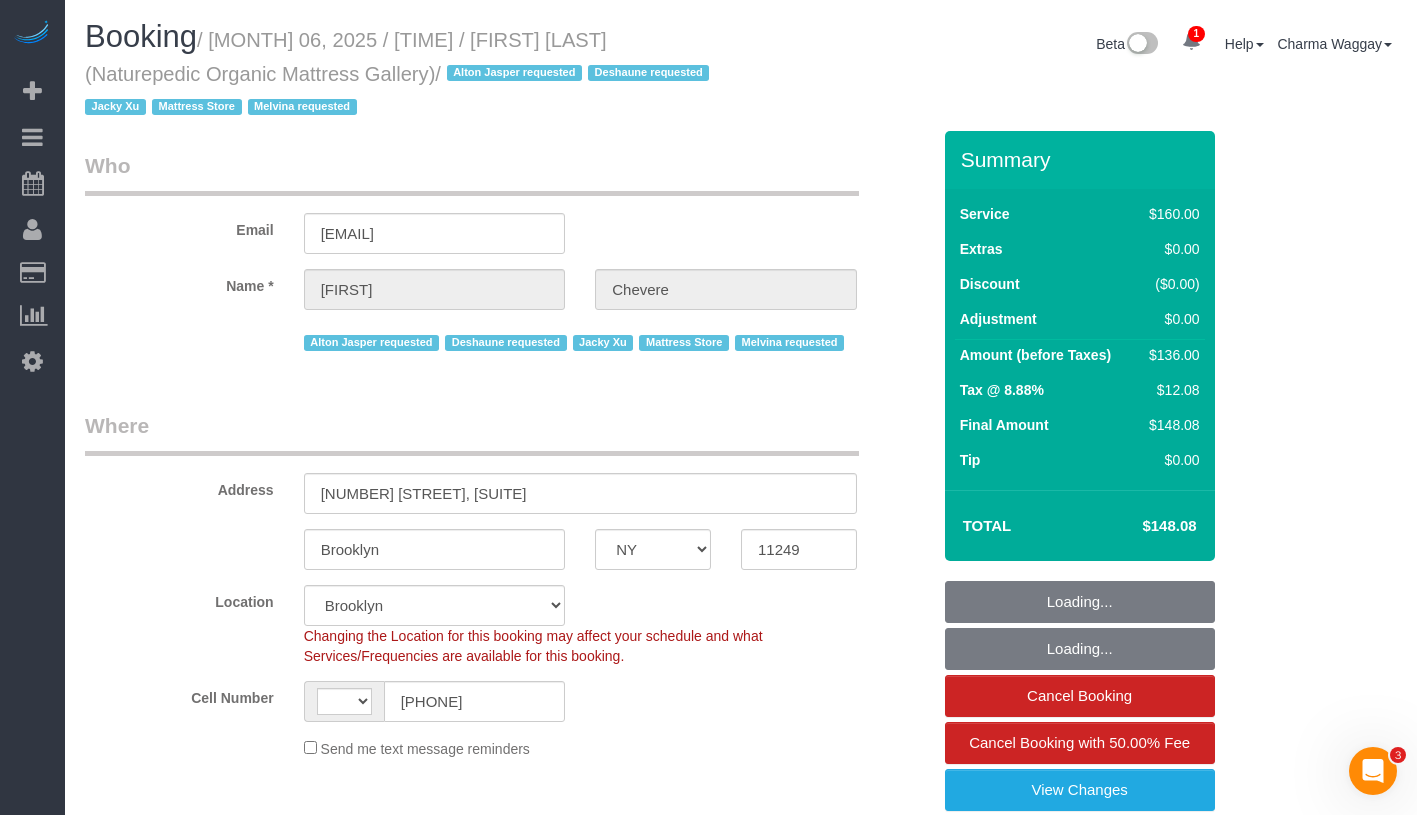 select on "string:US" 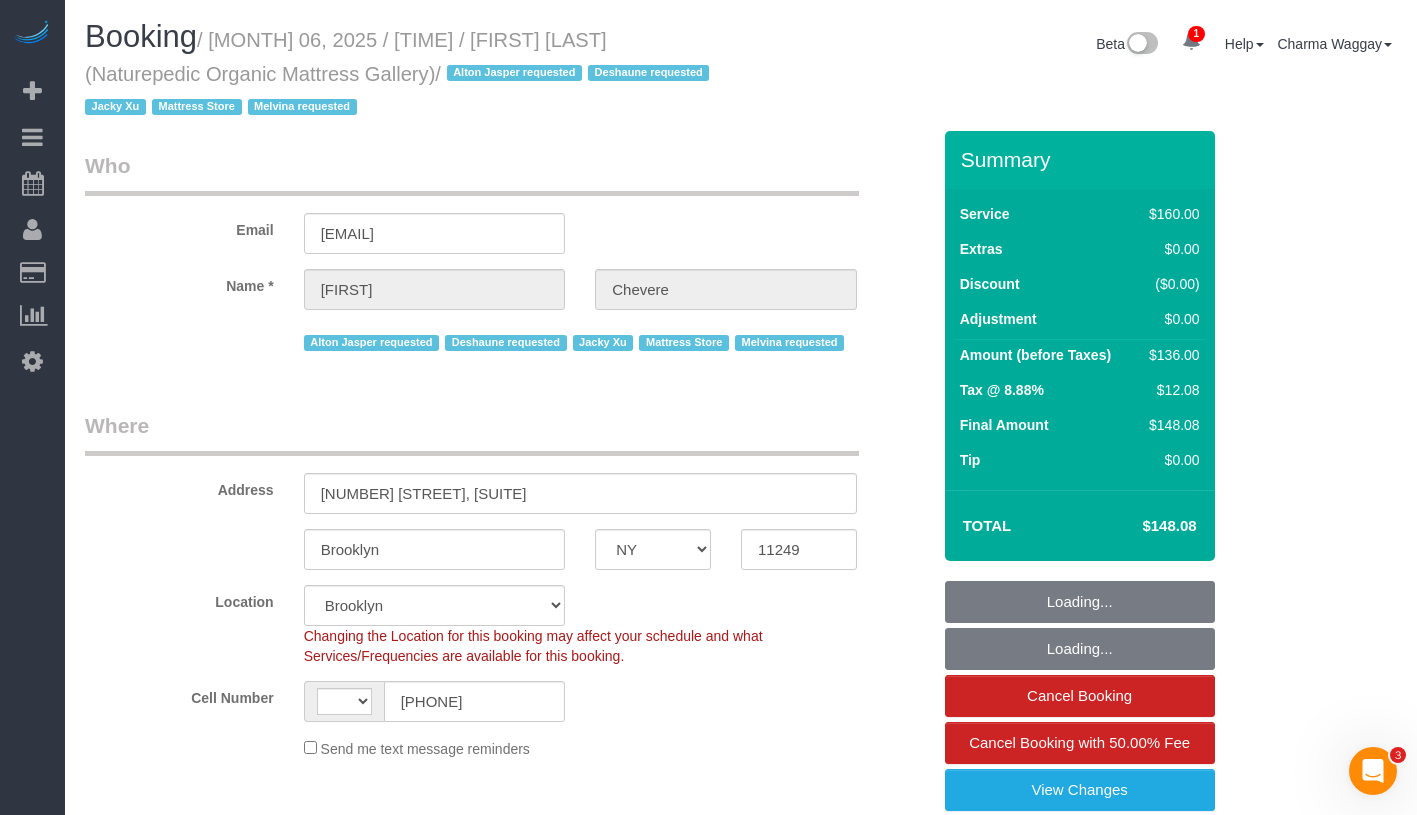 select on "string:stripe-pm_1NflzN4VGloSiKo7kgpKxF8o" 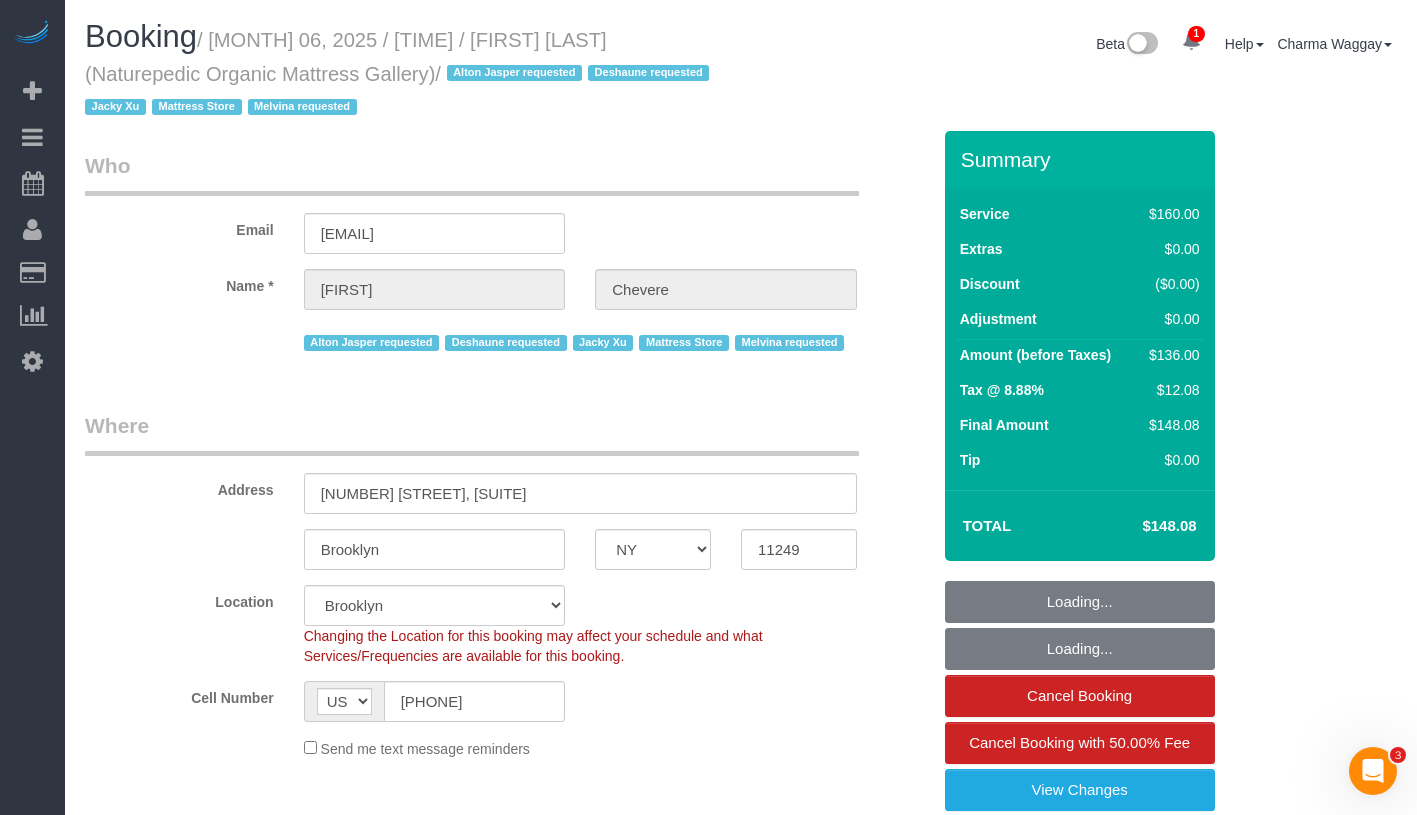 select on "object:651" 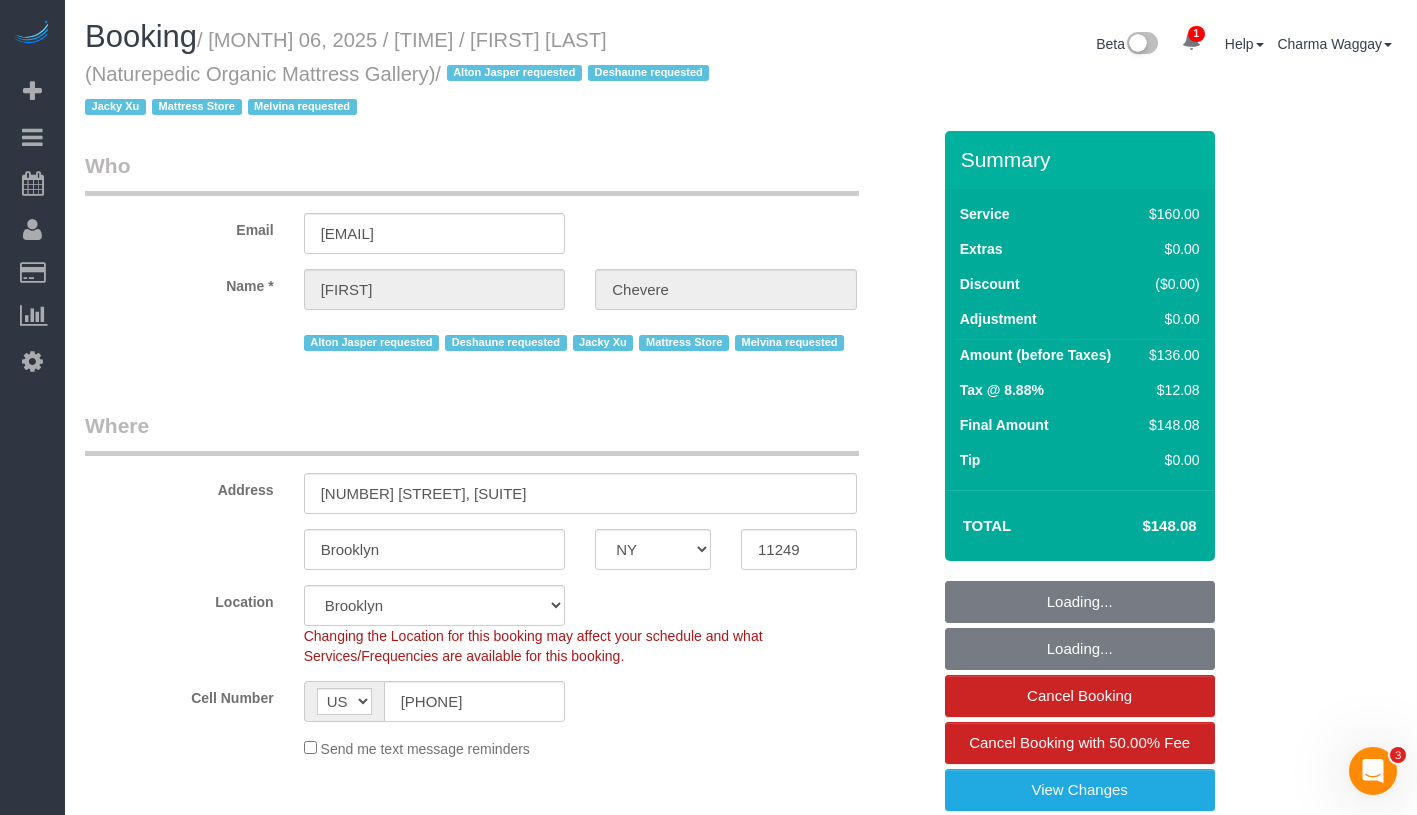 select on "spot1" 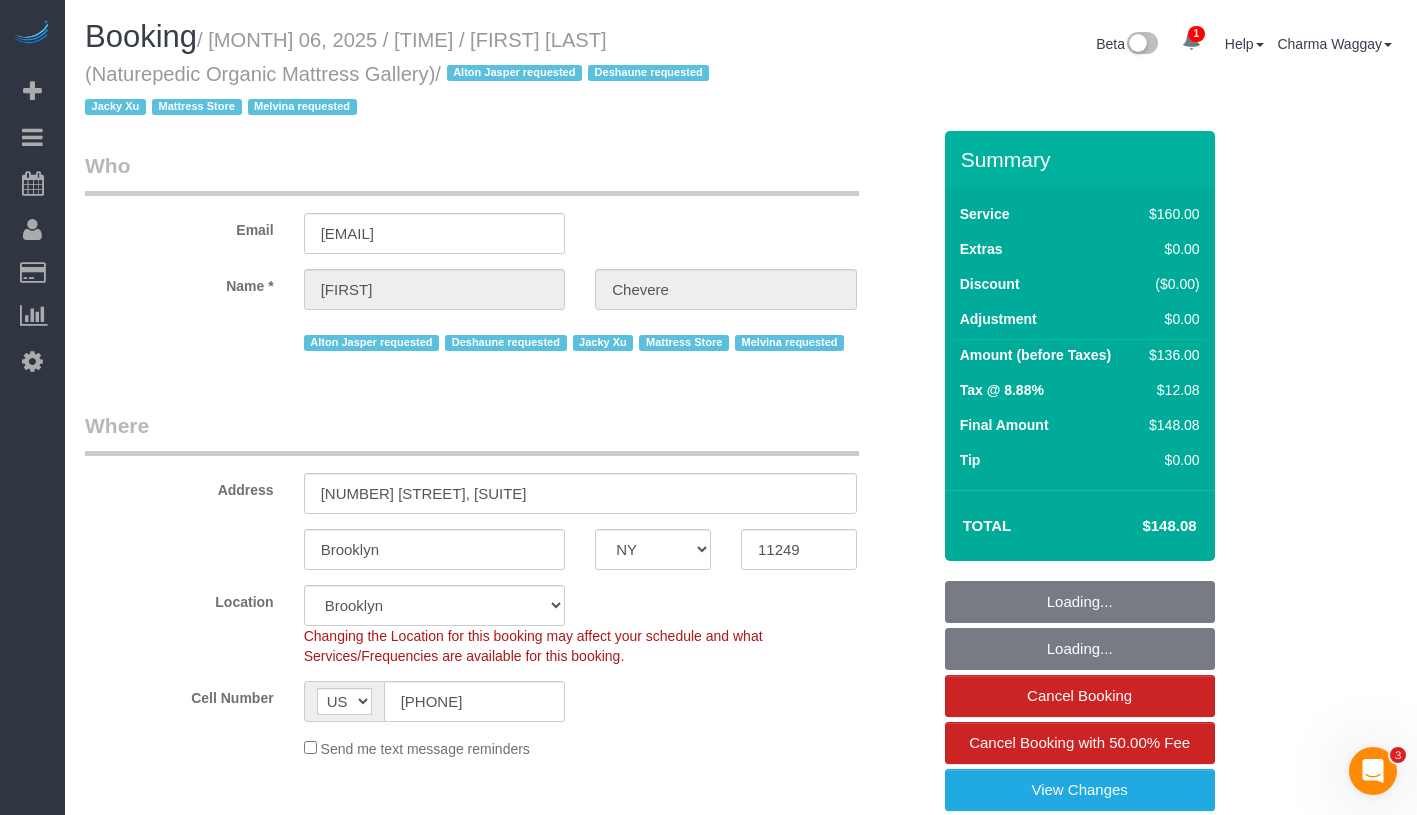select on "object:1295" 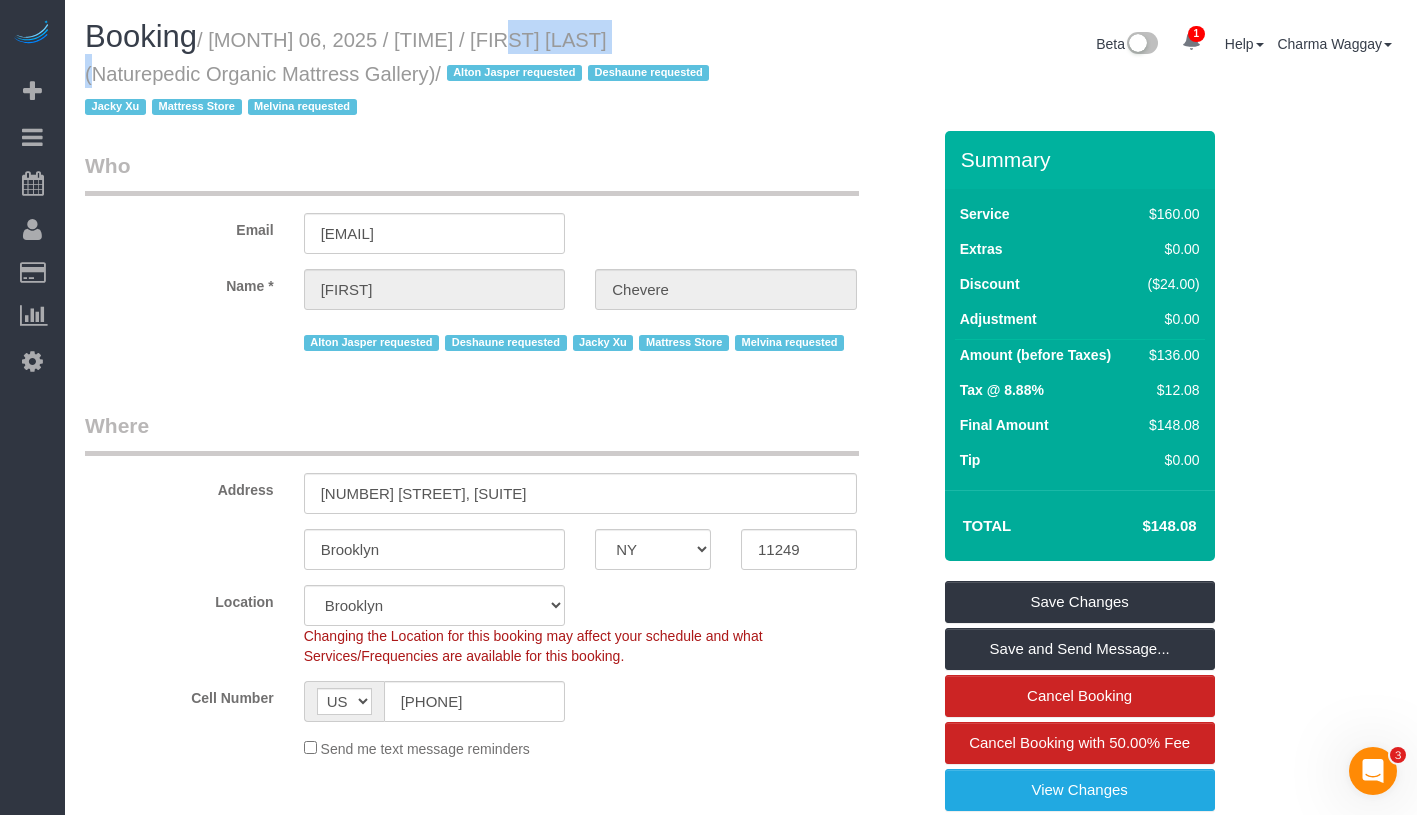 drag, startPoint x: 491, startPoint y: 43, endPoint x: 635, endPoint y: 42, distance: 144.00348 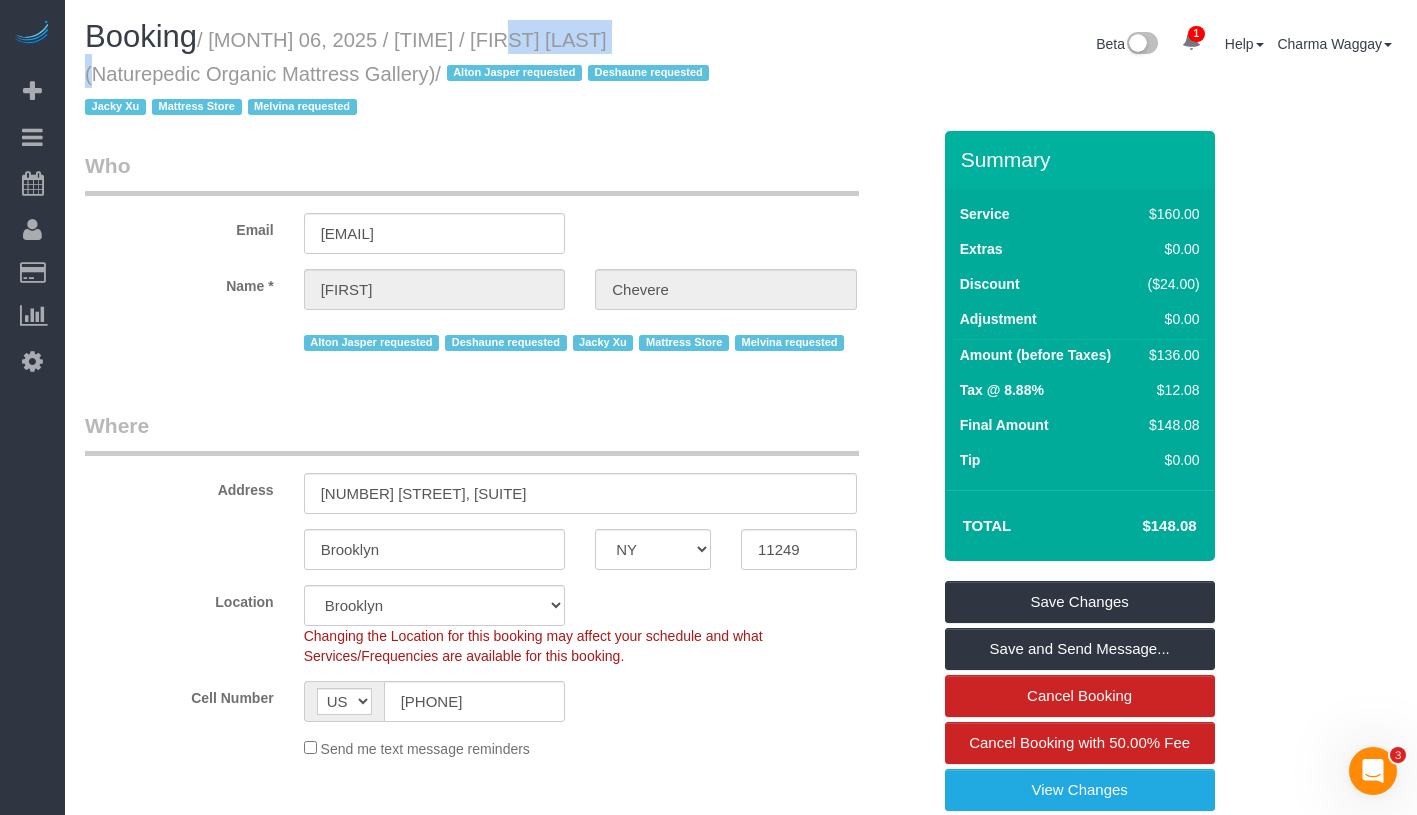 click on "Booking
/ [MONTH] 06, 2025 / [TIME] / [FIRST] [LAST] (Naturepedic Organic Mattress Gallery)
/
Alton Jasper requested
Deshaune requested
Jacky Xu
Mattress Store
Melvina requested" at bounding box center [405, 71] 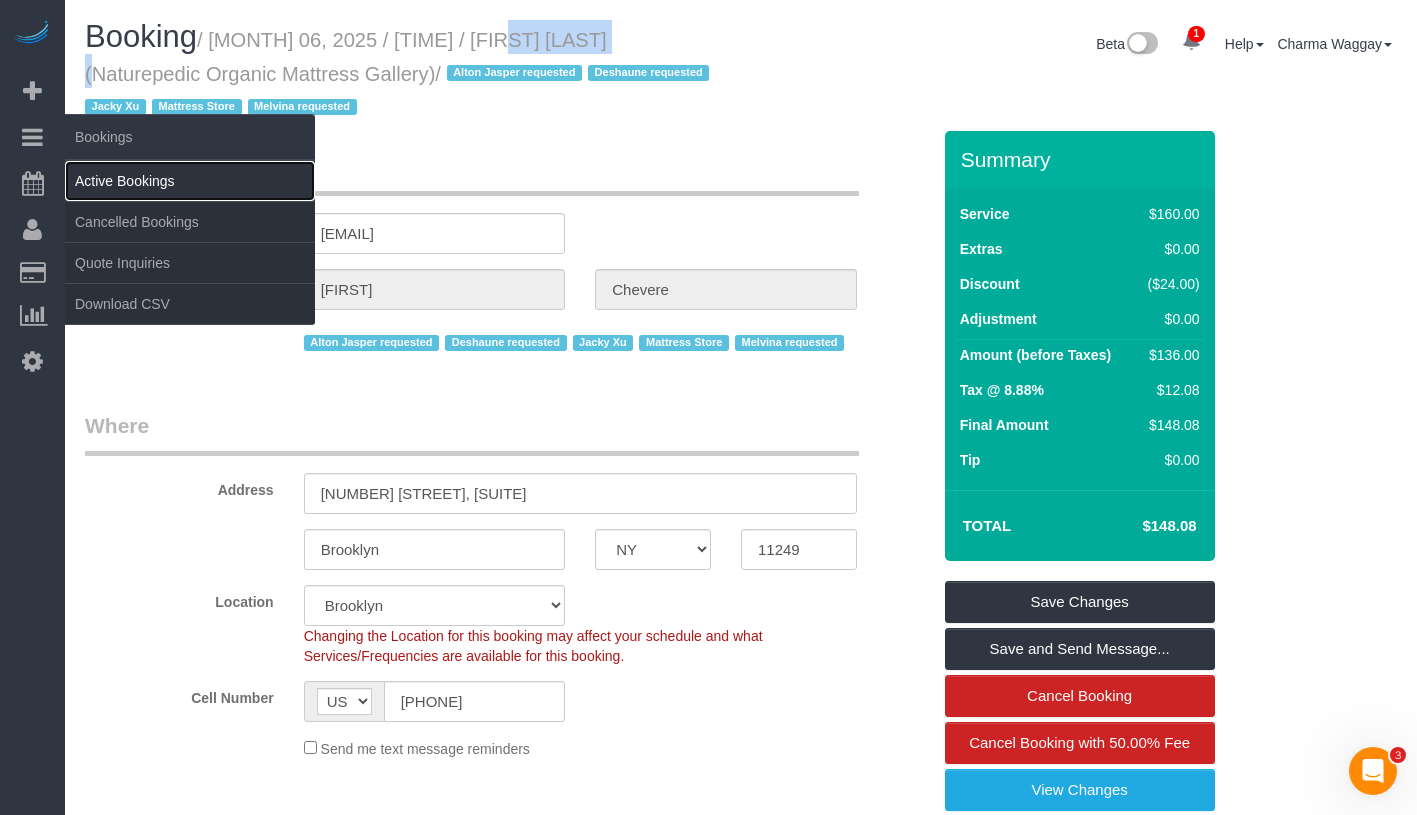 click on "Active Bookings" at bounding box center [190, 181] 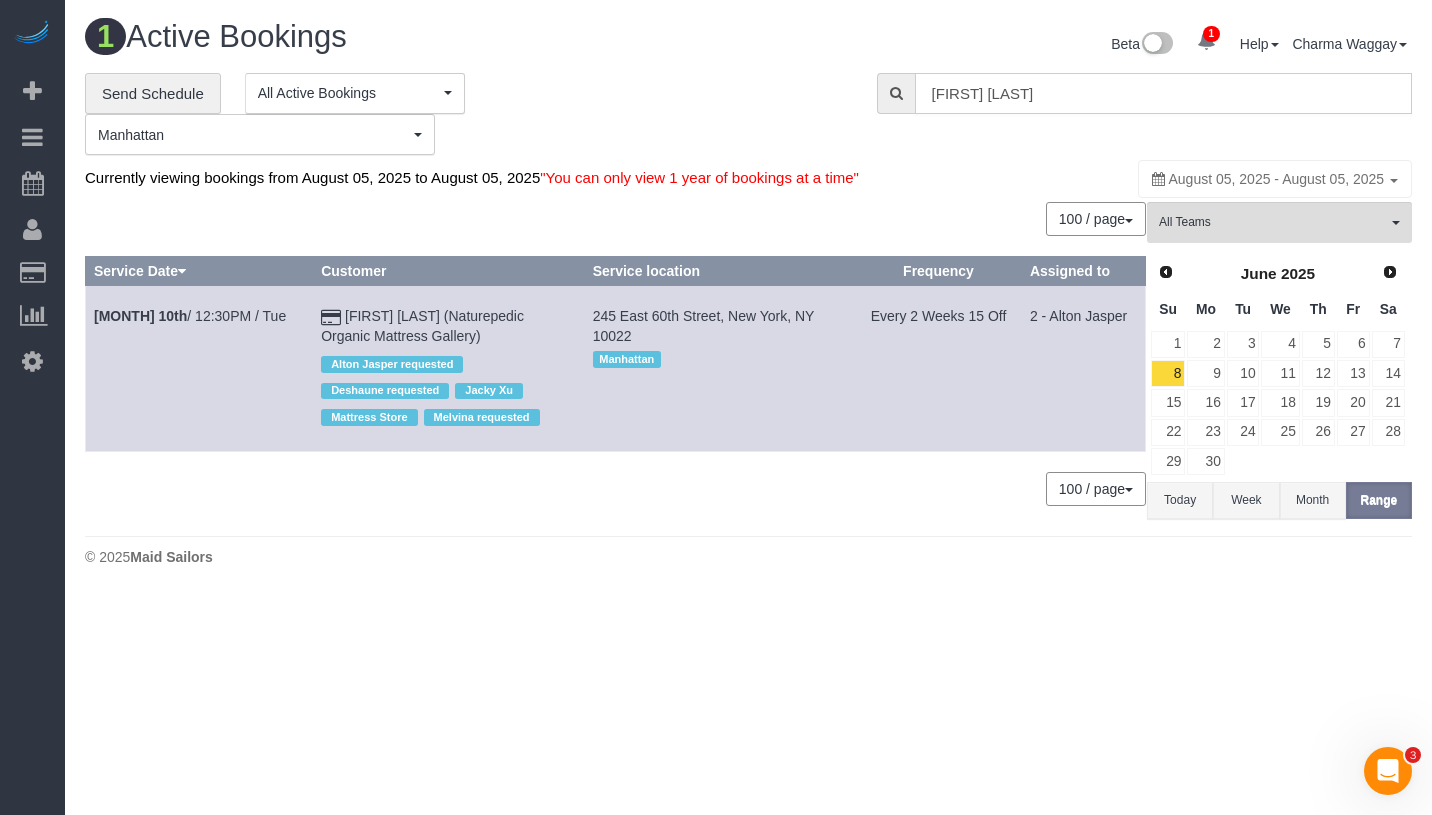 click on "[FIRST] [LAST]" at bounding box center [1163, 93] 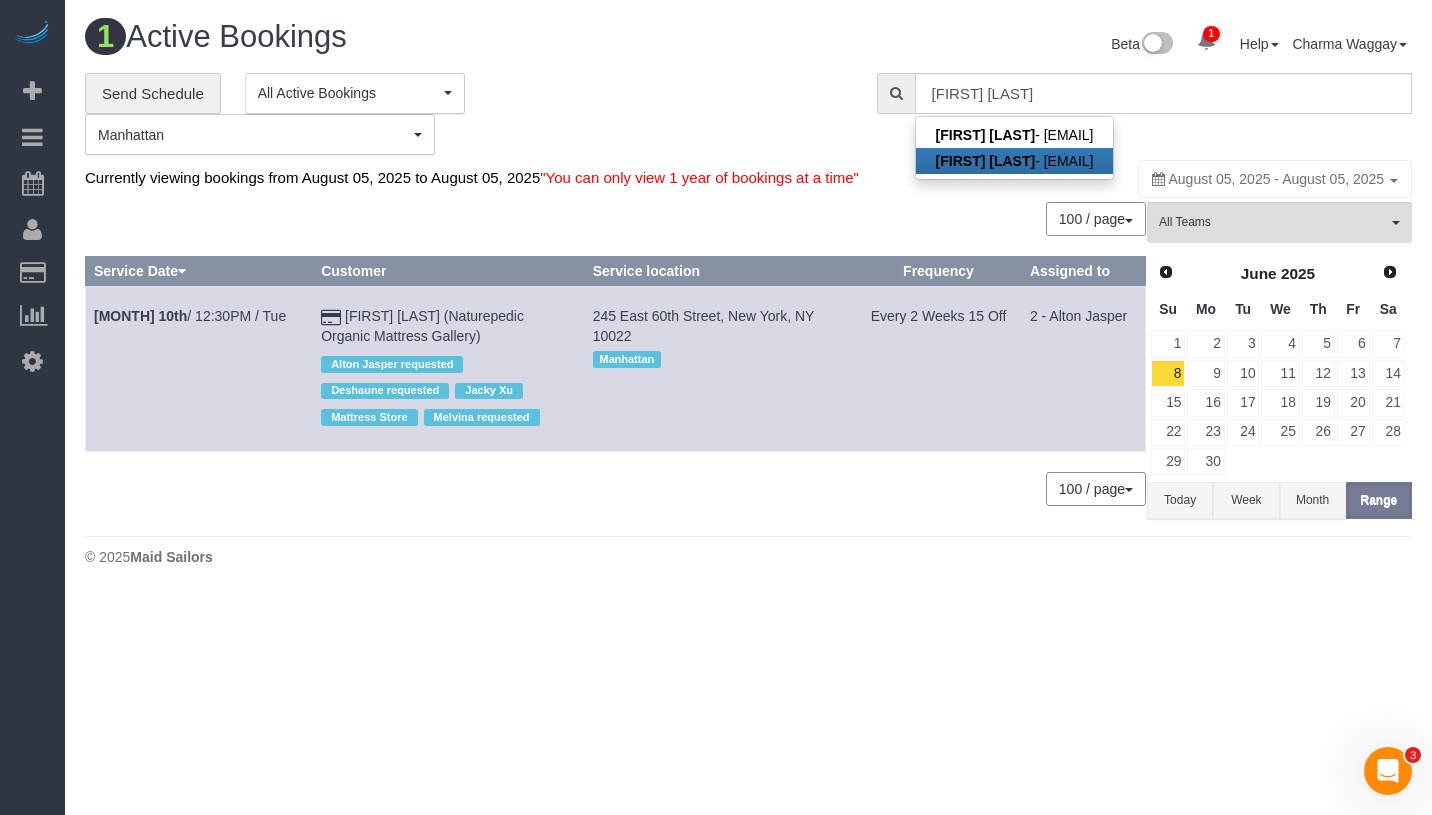 click on "[FIRST] [LAST]  - [EMAIL]
[FIRST] [LAST]  - [EMAIL]" at bounding box center [1015, 148] 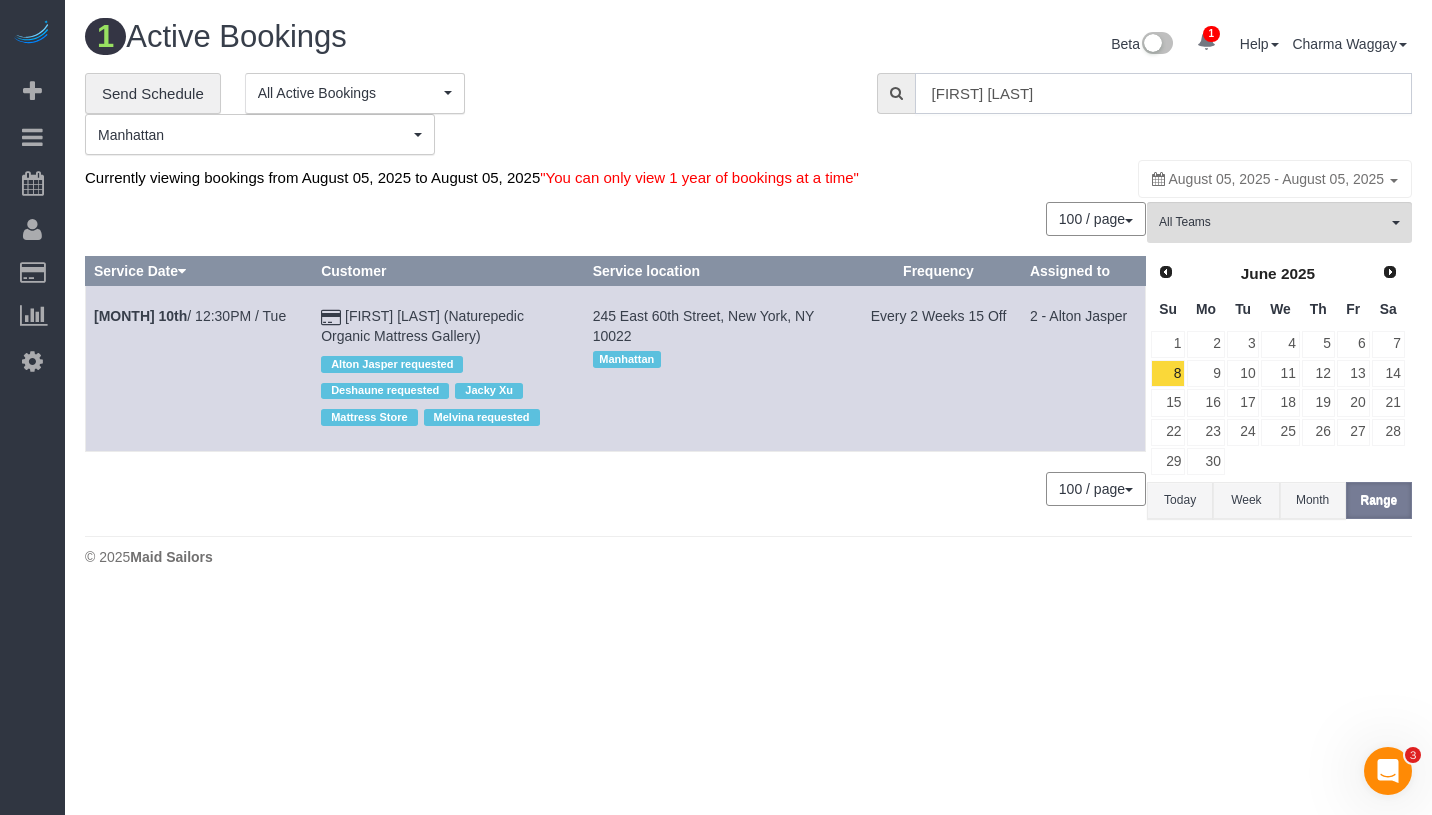 click on "[FIRST] [LAST]" at bounding box center [1163, 93] 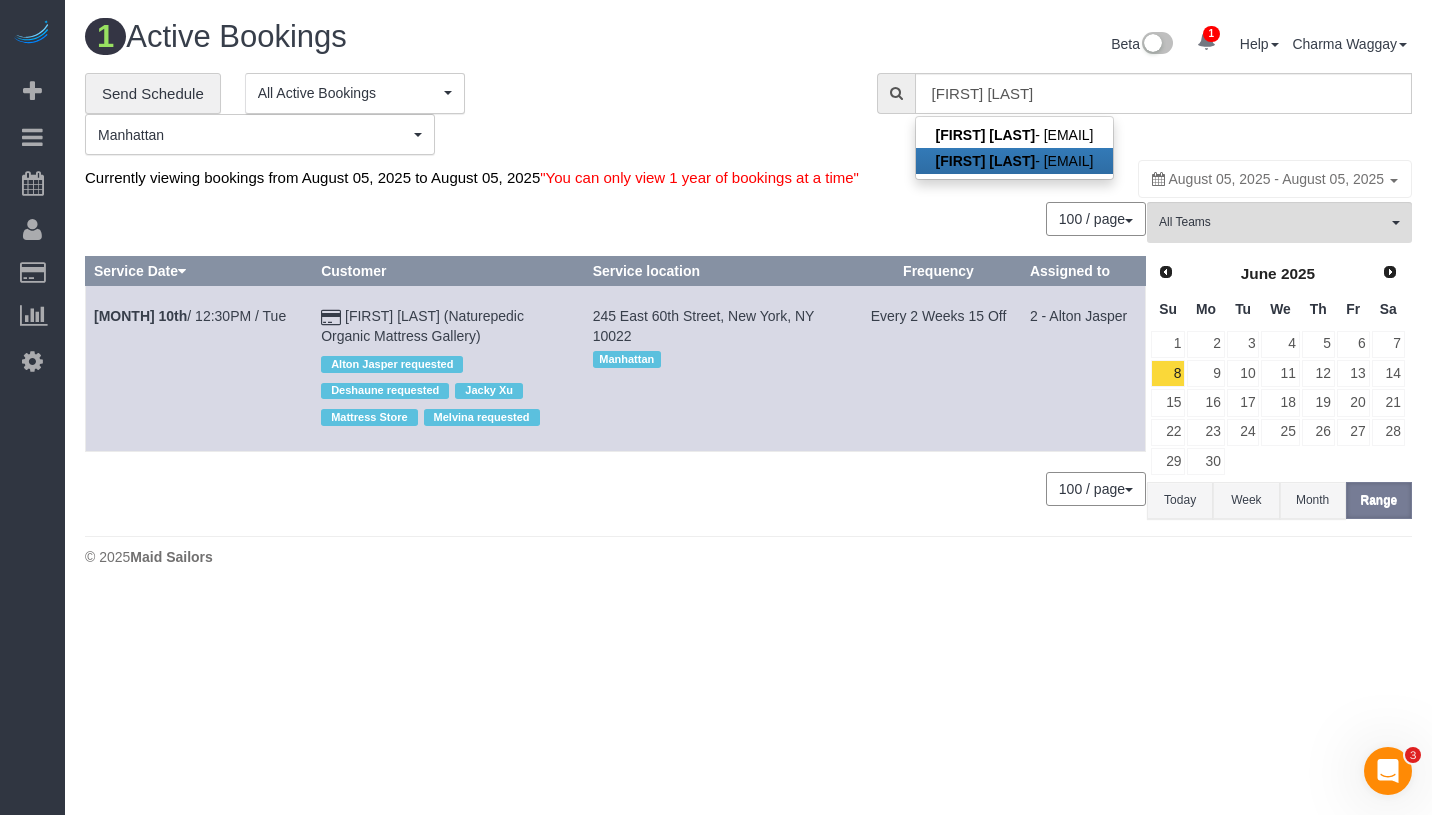 click on "[FIRST] [LAST]  - [EMAIL]" at bounding box center [1015, 161] 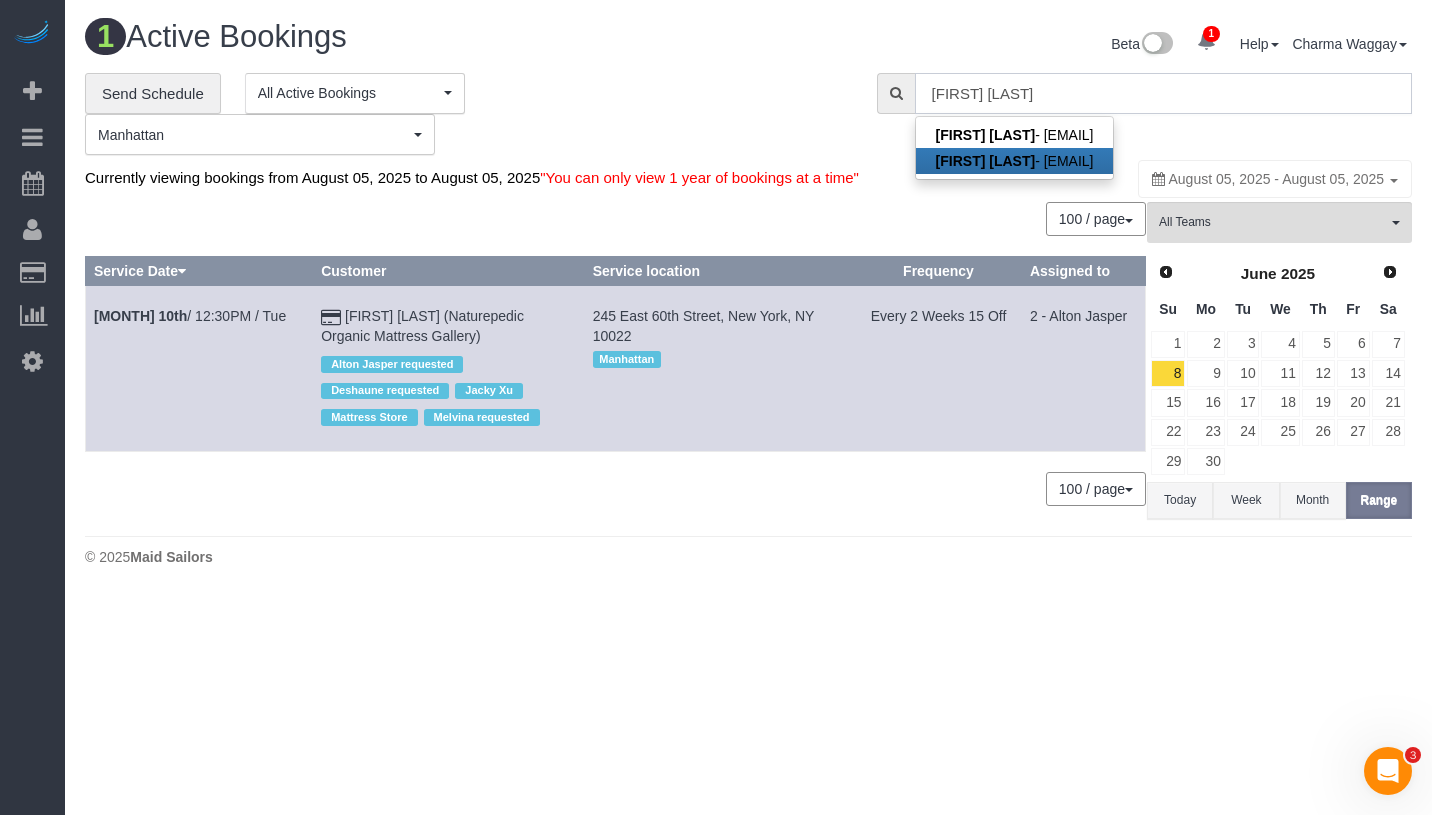 type on "lchevere@naturepedicgallery.com" 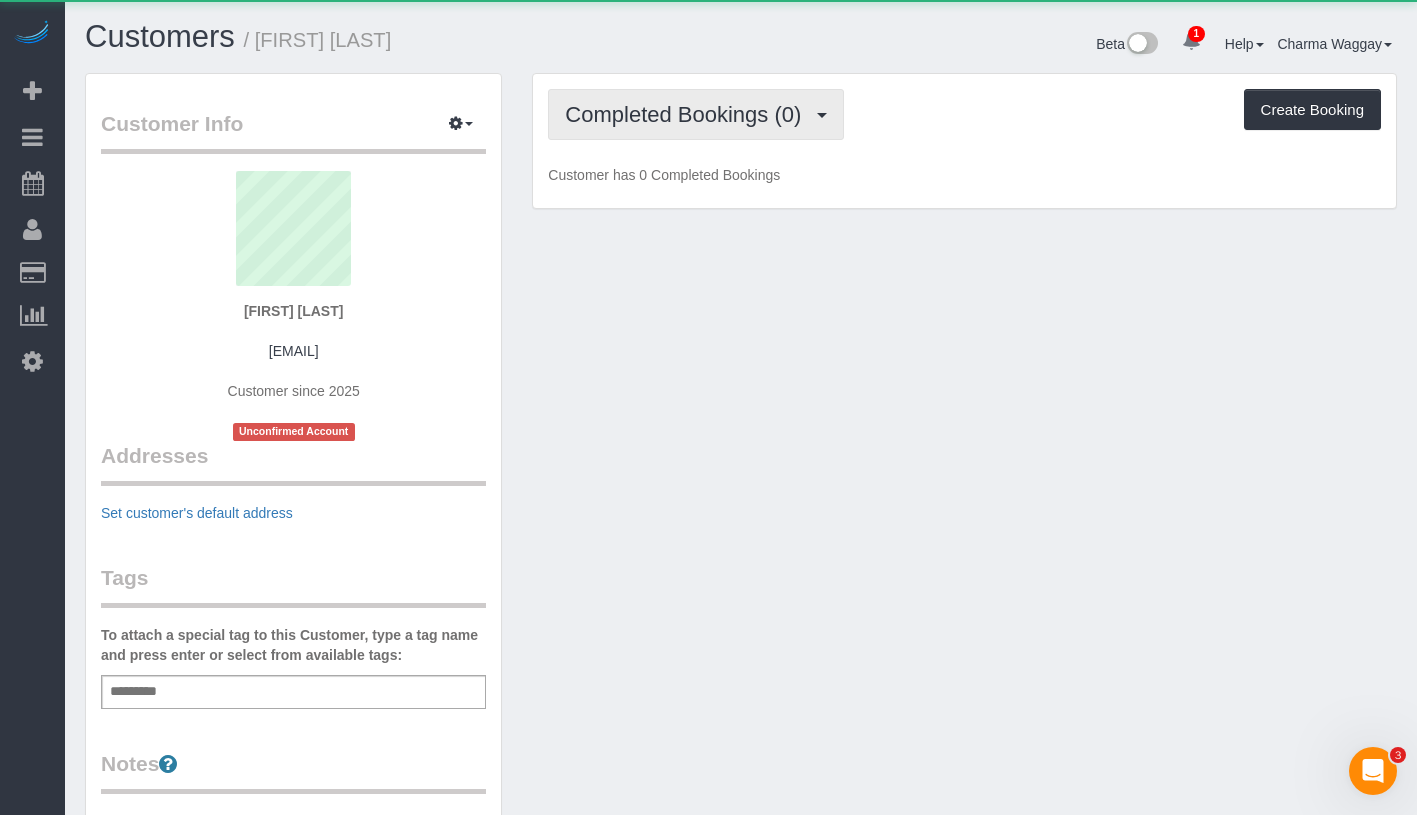 click on "Completed Bookings (0)" at bounding box center (688, 114) 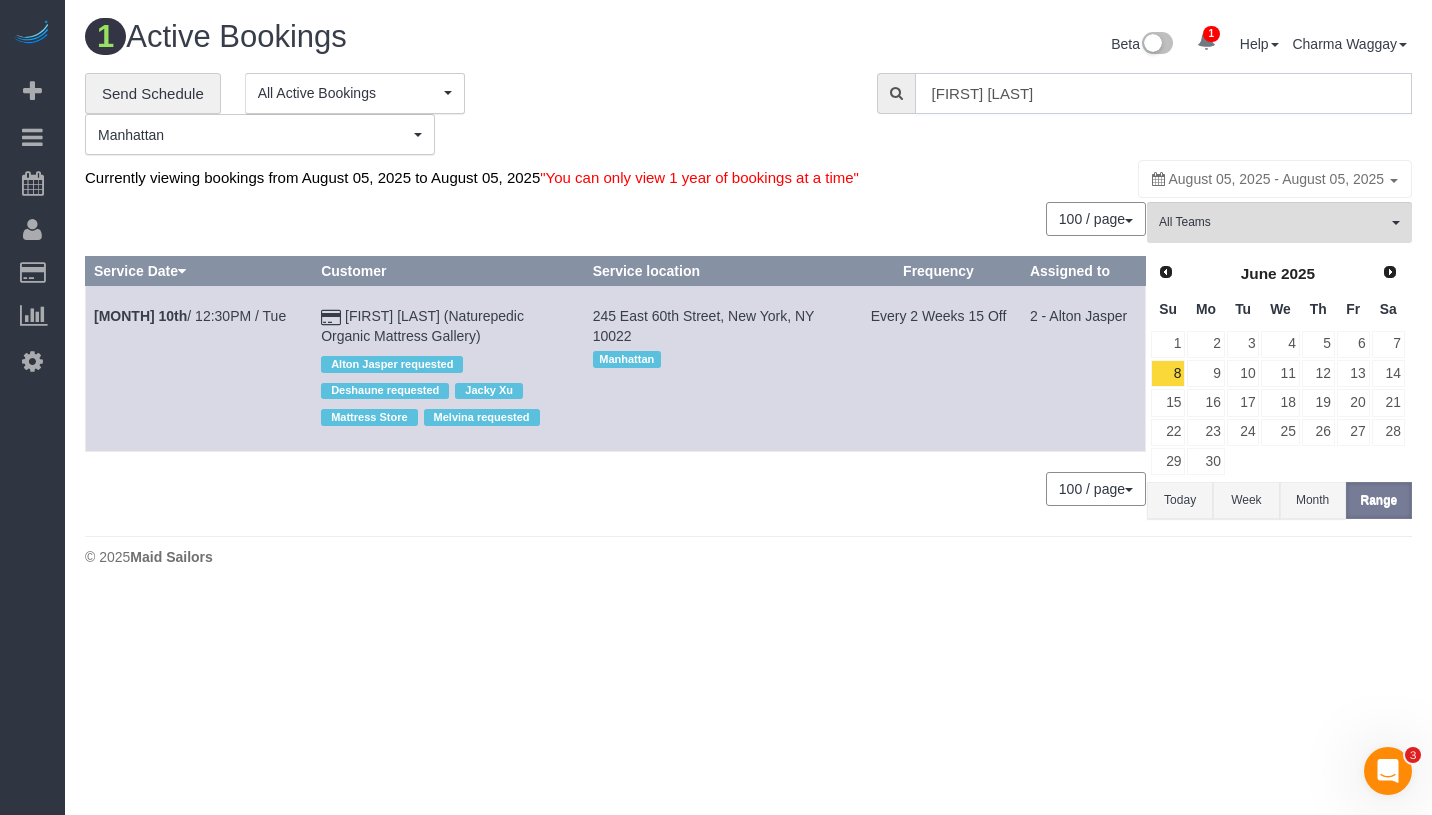 click on "[FIRST] [LAST]" at bounding box center (1163, 93) 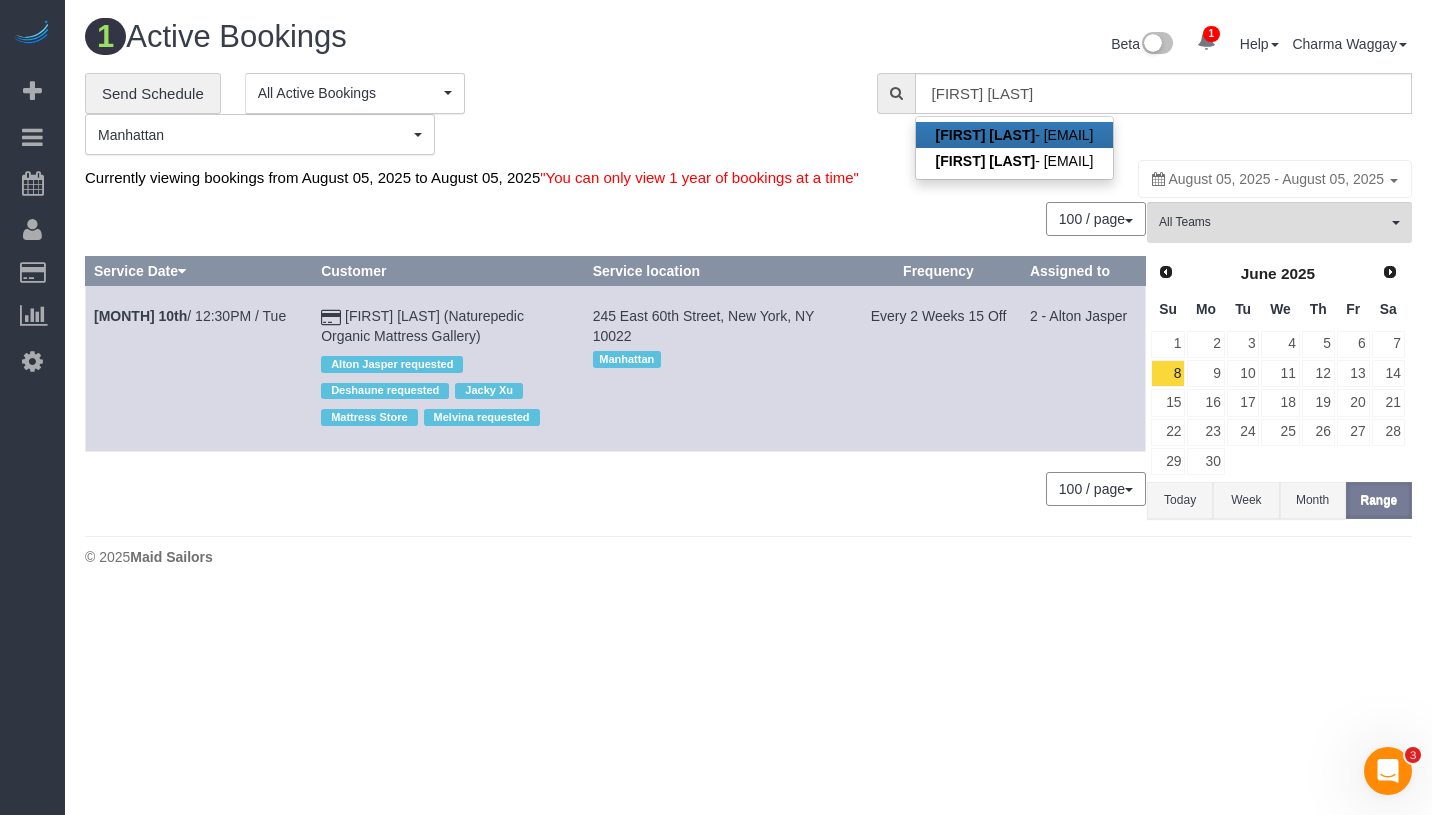 click on "[FIRST] [LAST]" at bounding box center (986, 135) 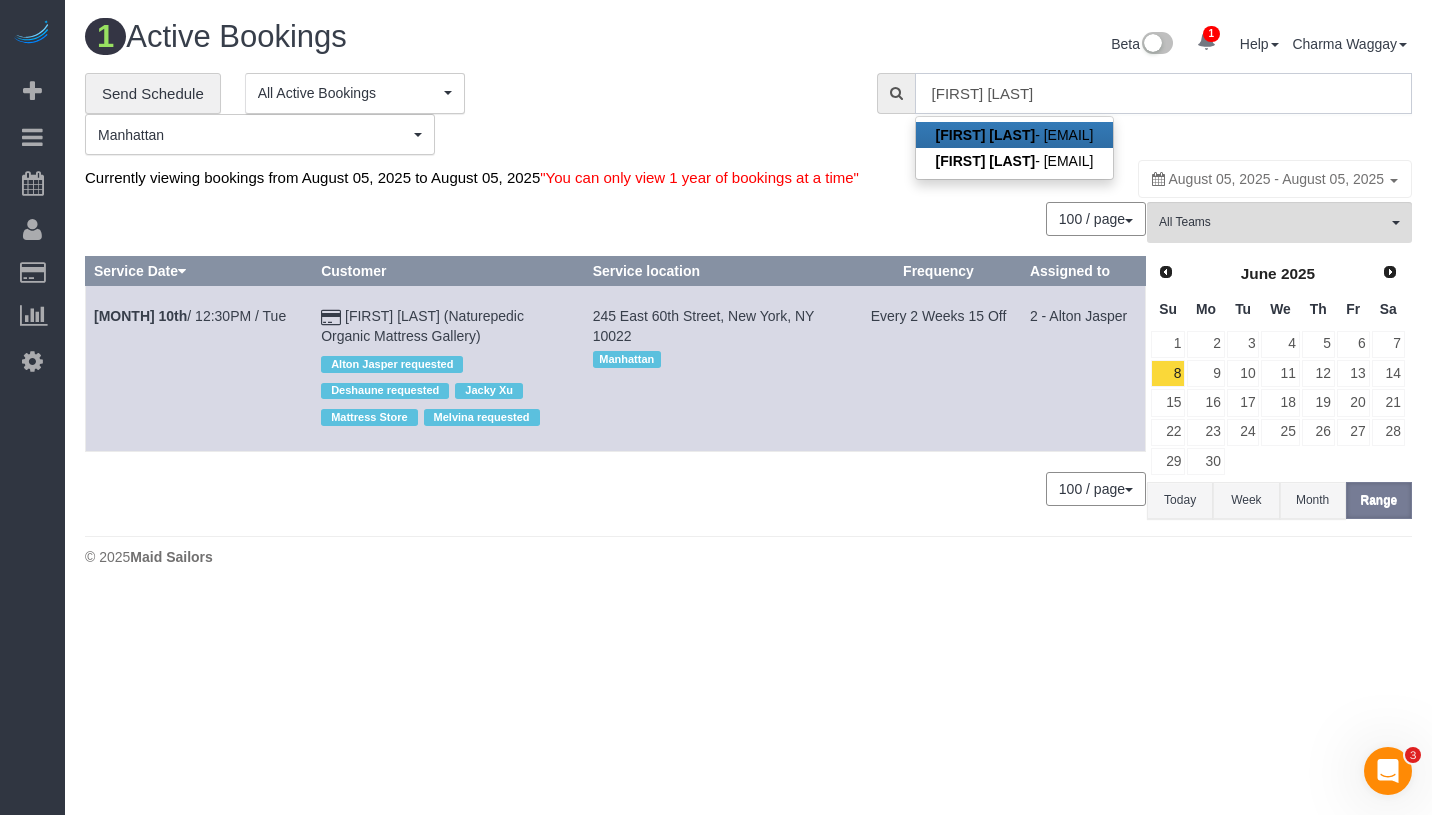 type on "[EMAIL]" 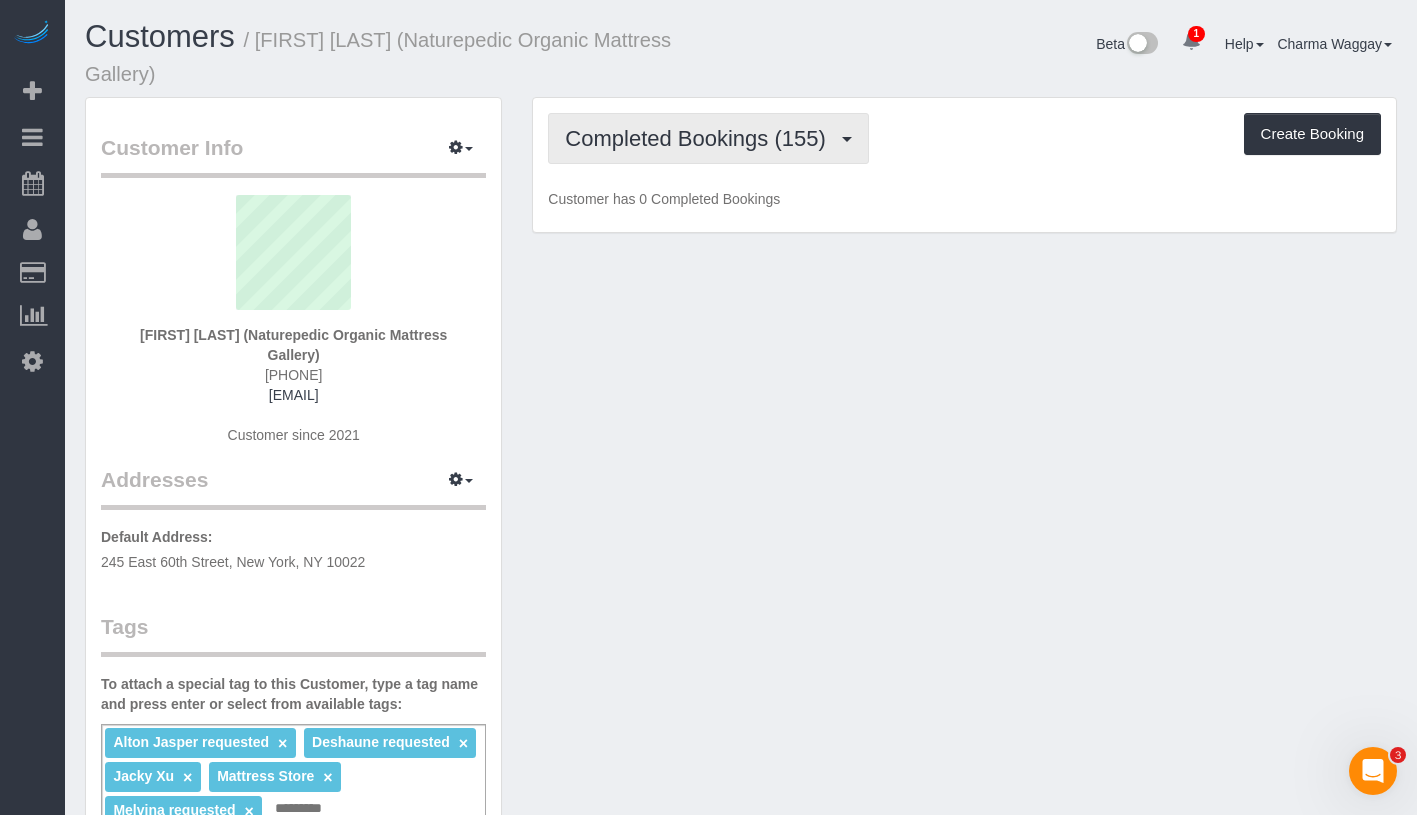 click on "Completed Bookings (155)" at bounding box center [700, 138] 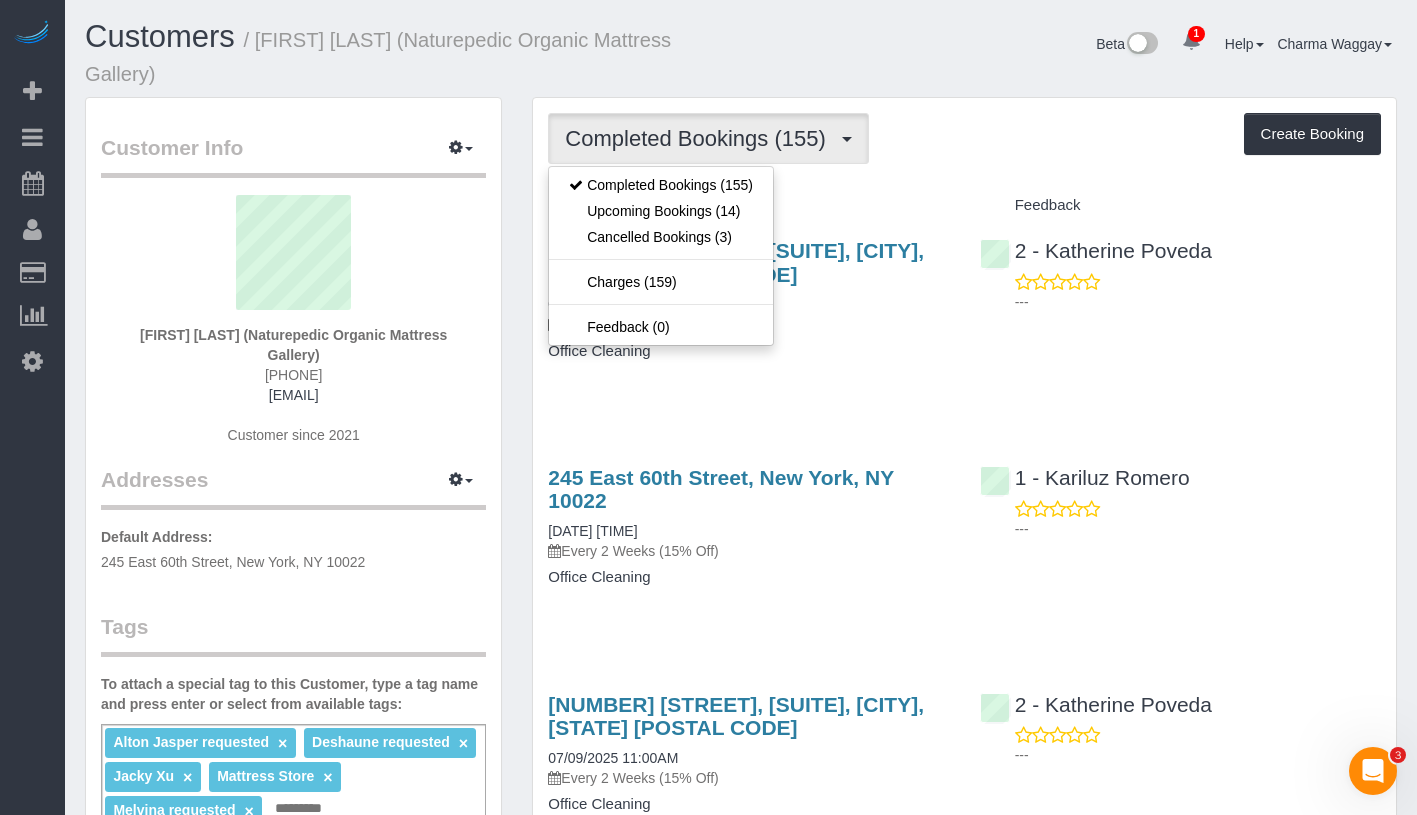 click on "Completed Bookings (155)
Completed Bookings (155)
Upcoming Bookings (14)
Cancelled Bookings (3)
Charges (159)
Feedback (0)
Create Booking" at bounding box center [964, 138] 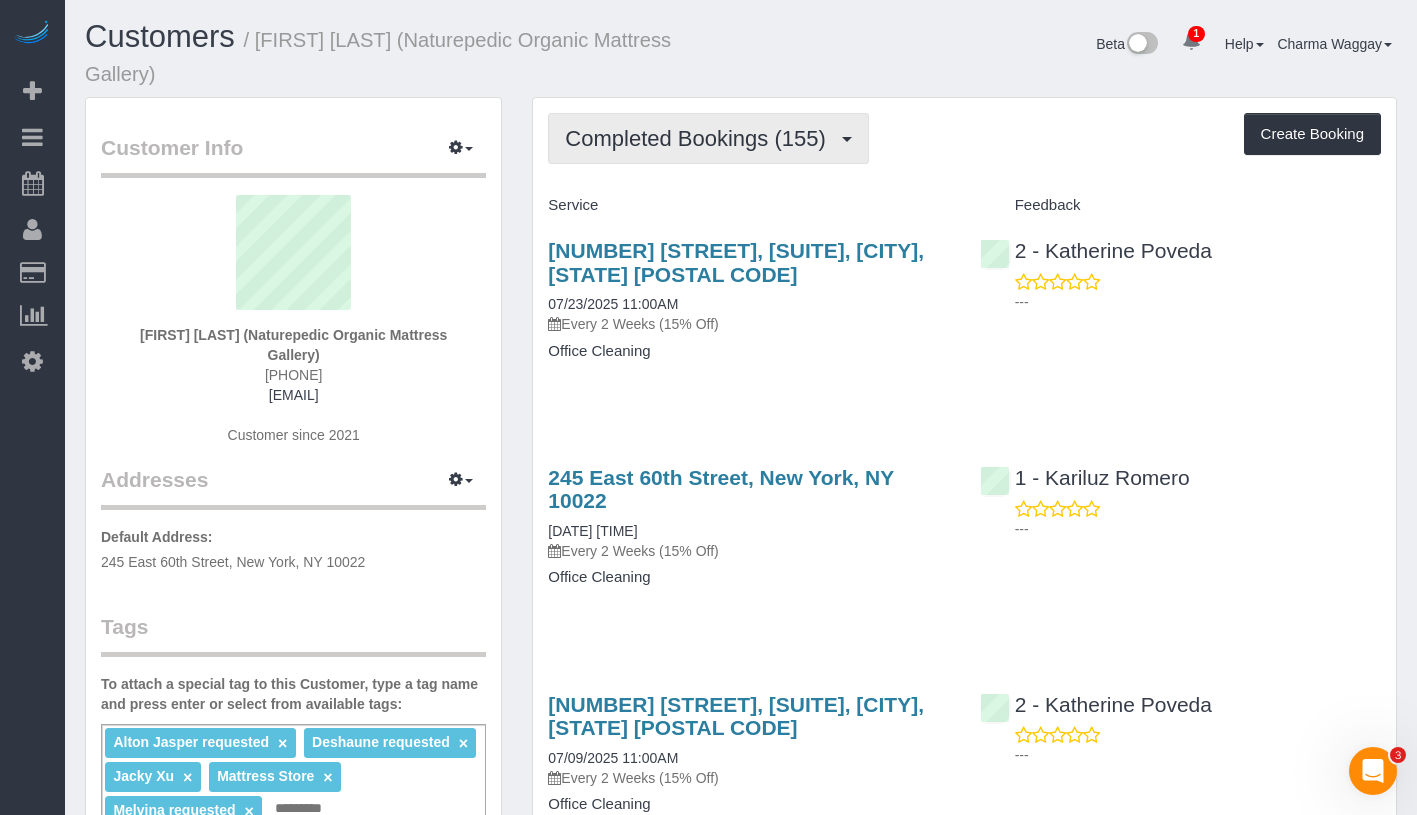 click on "Completed Bookings (155)" at bounding box center (708, 138) 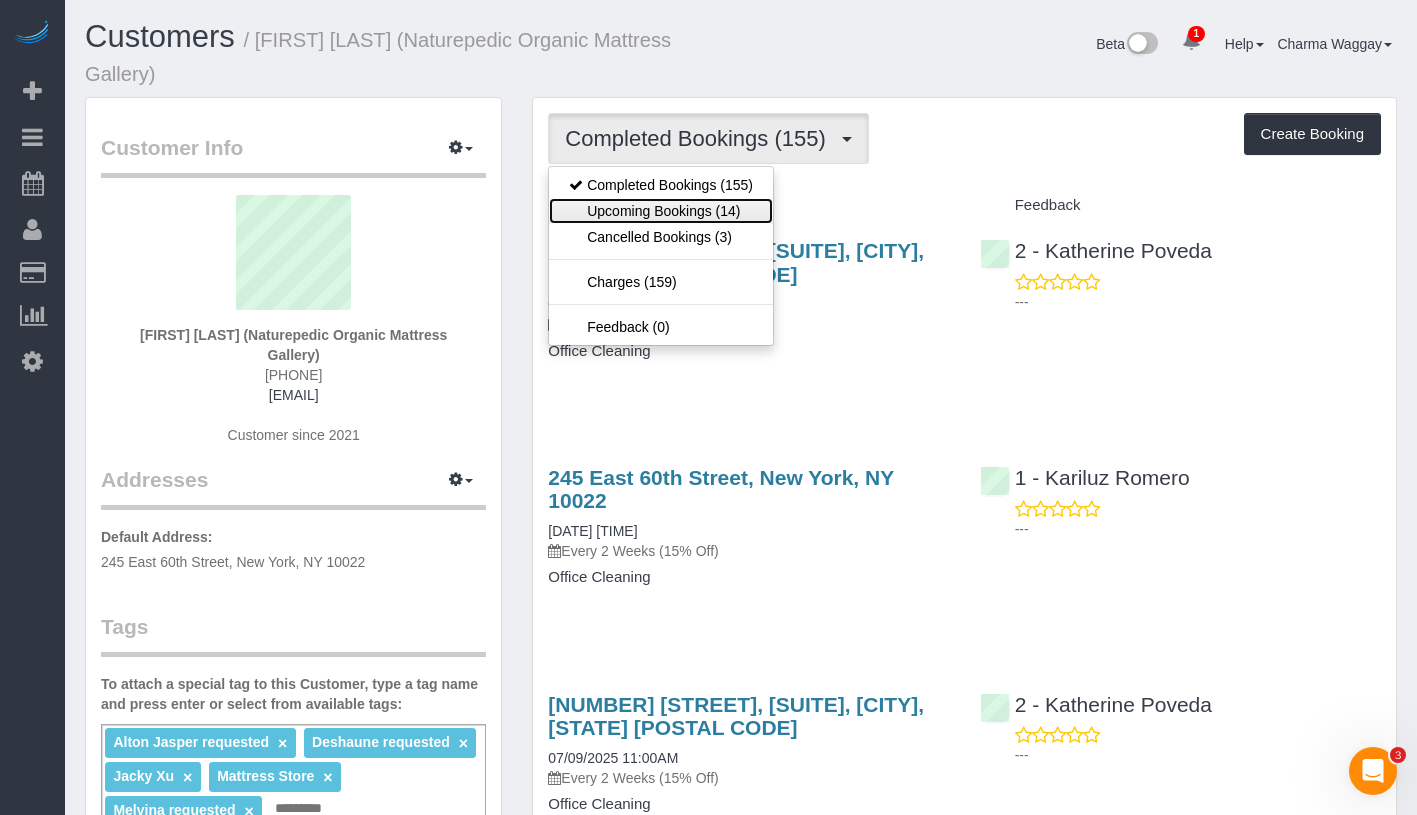 click on "Upcoming Bookings (14)" at bounding box center (661, 211) 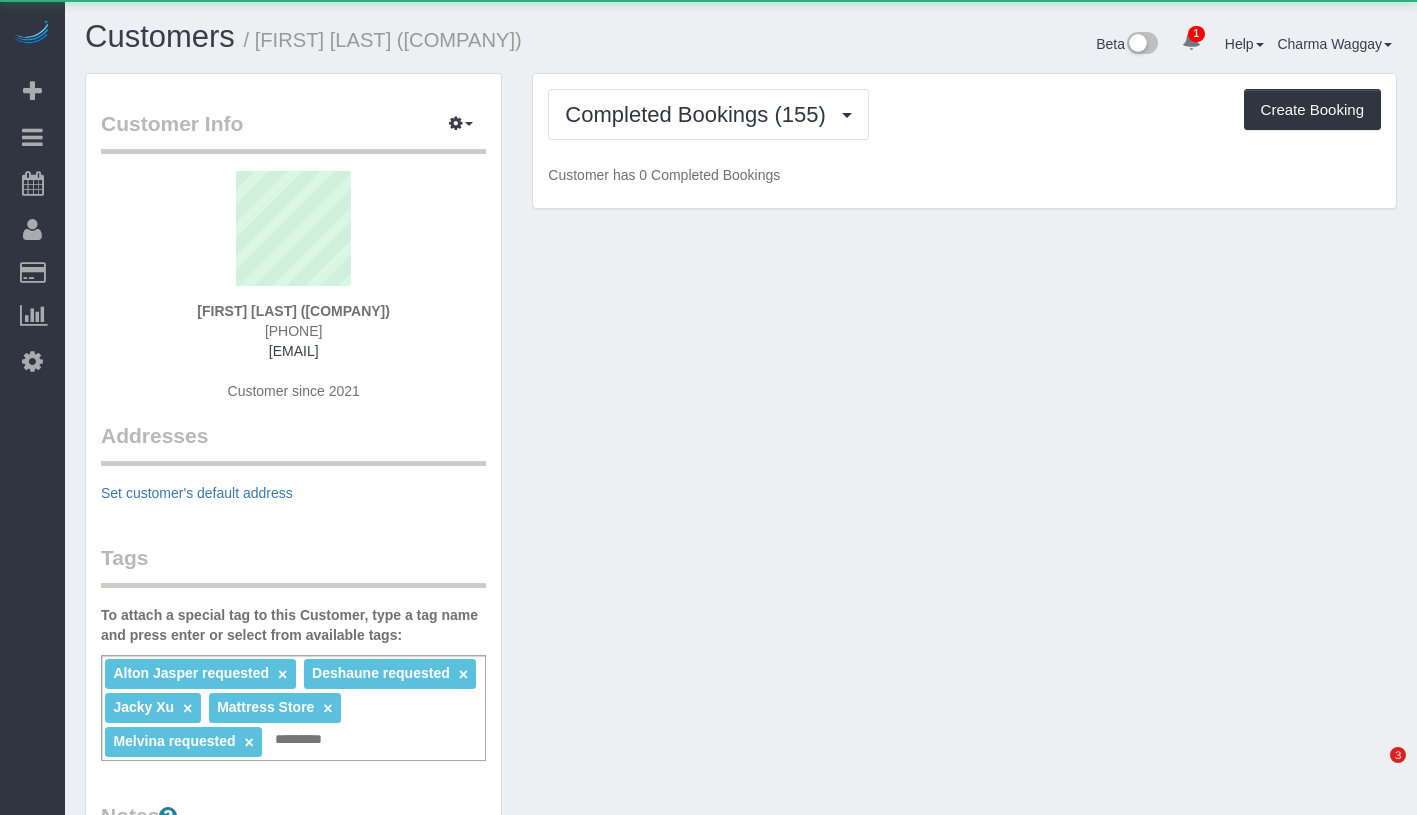 scroll, scrollTop: 0, scrollLeft: 0, axis: both 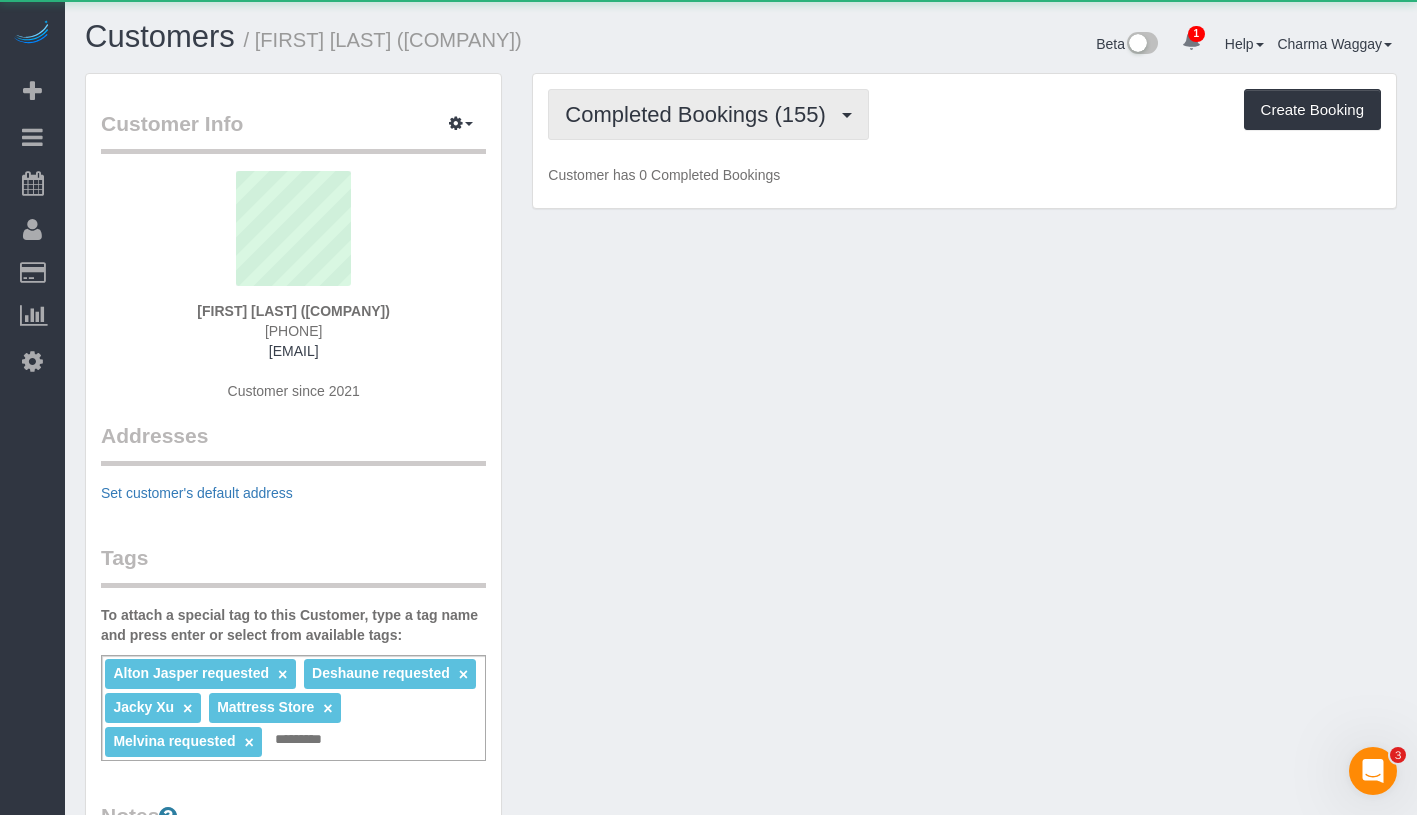click on "Completed Bookings (155)" at bounding box center (700, 114) 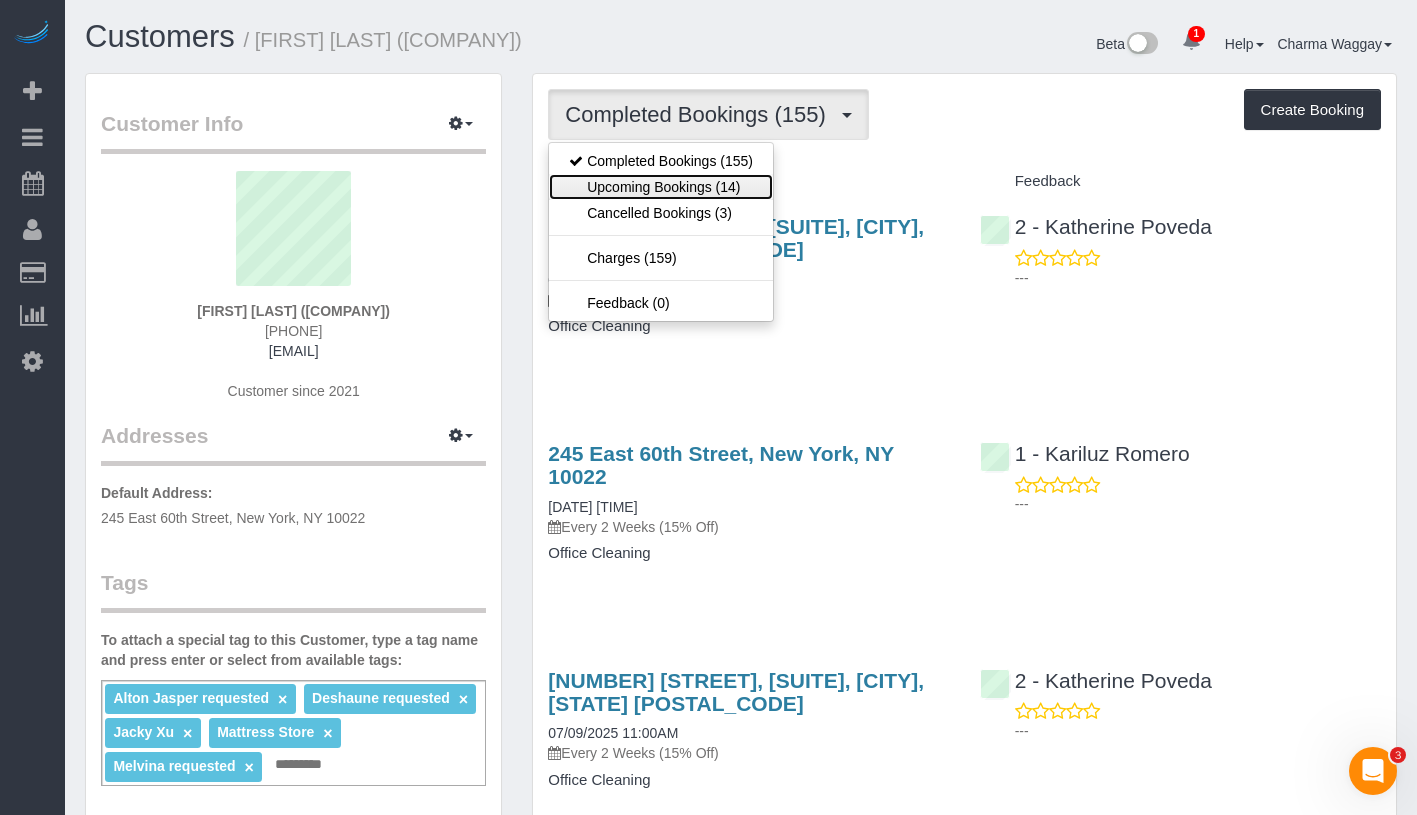 click on "Upcoming Bookings (14)" at bounding box center (661, 187) 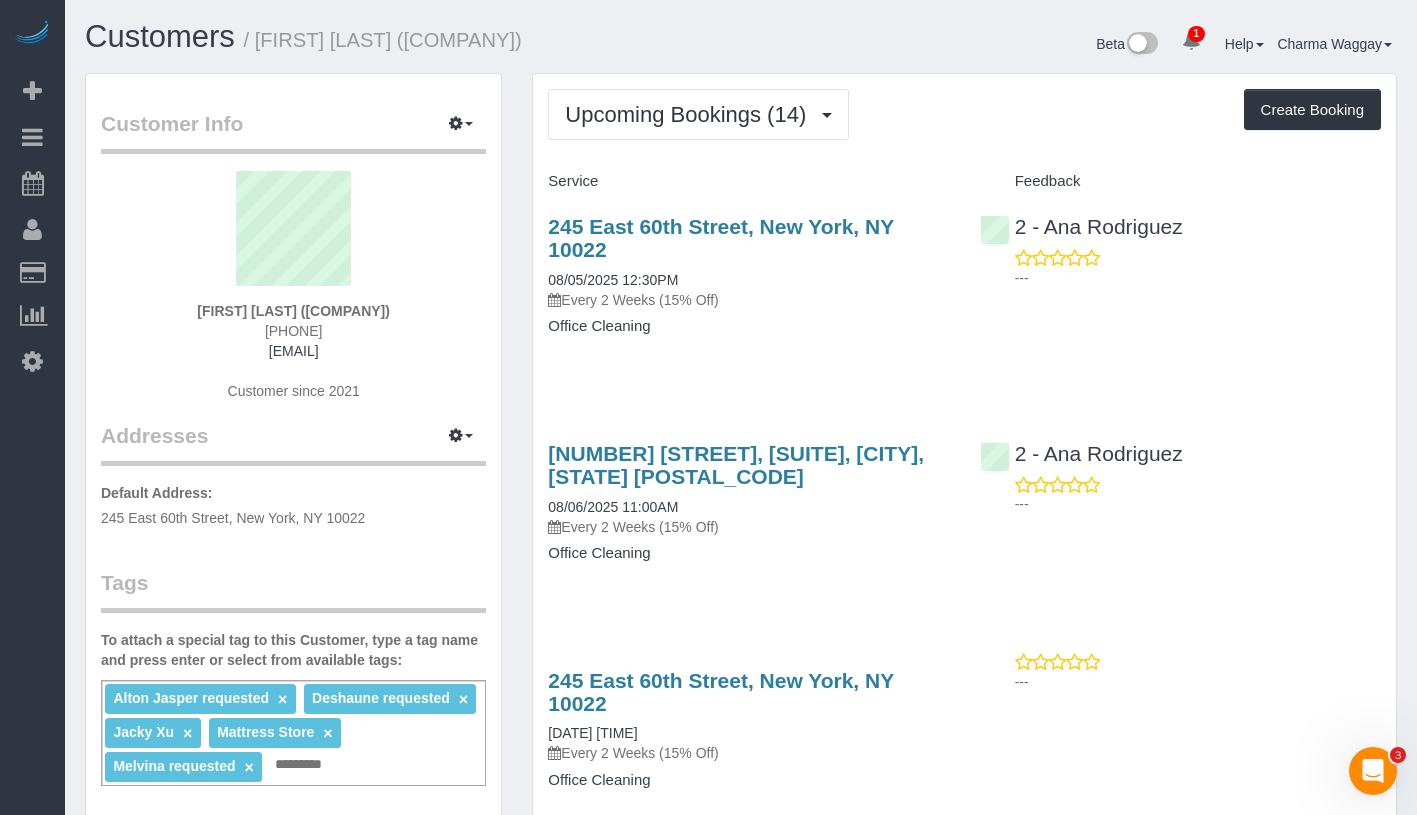 drag, startPoint x: 113, startPoint y: 332, endPoint x: 476, endPoint y: 334, distance: 363.00552 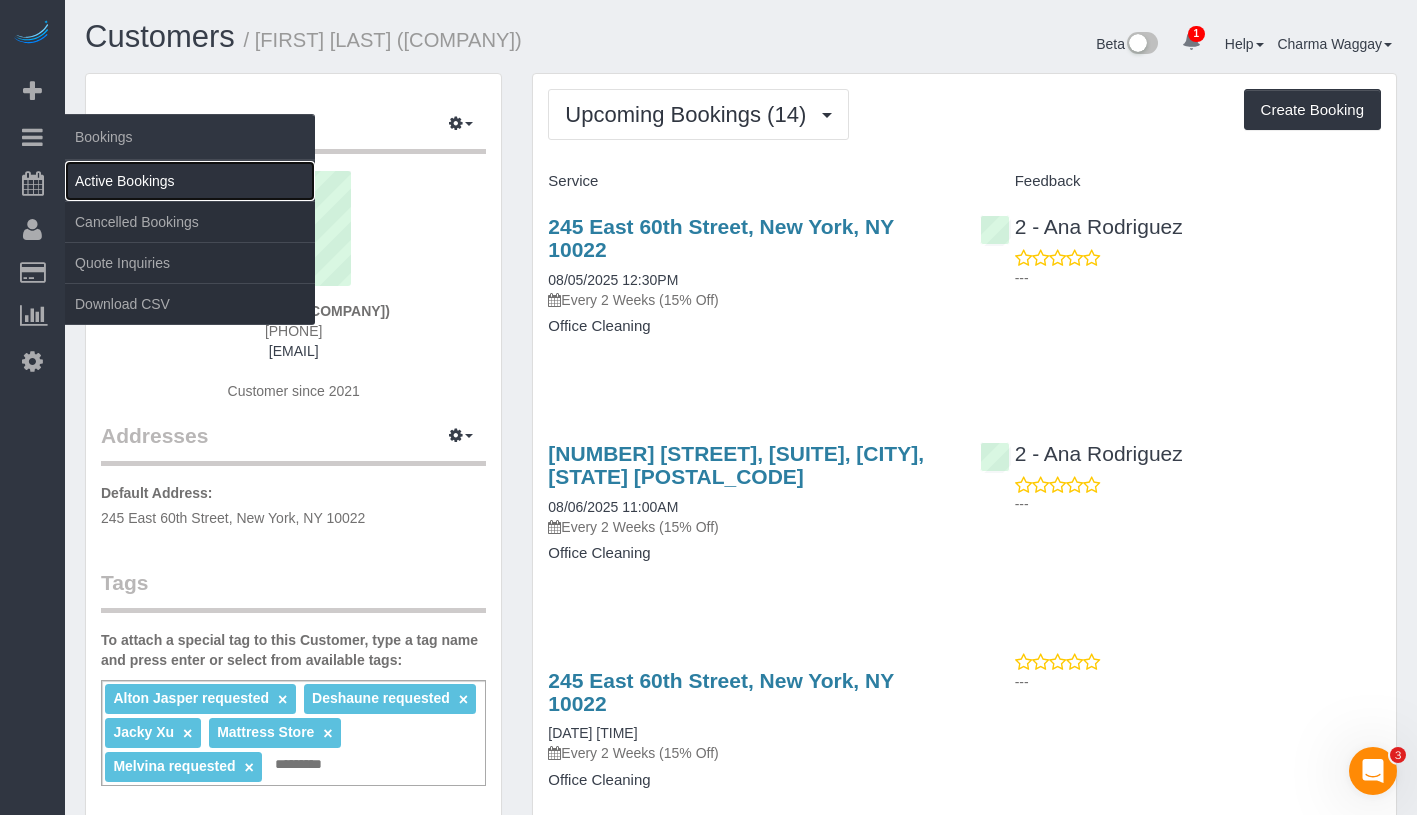 click on "Active Bookings" at bounding box center [190, 181] 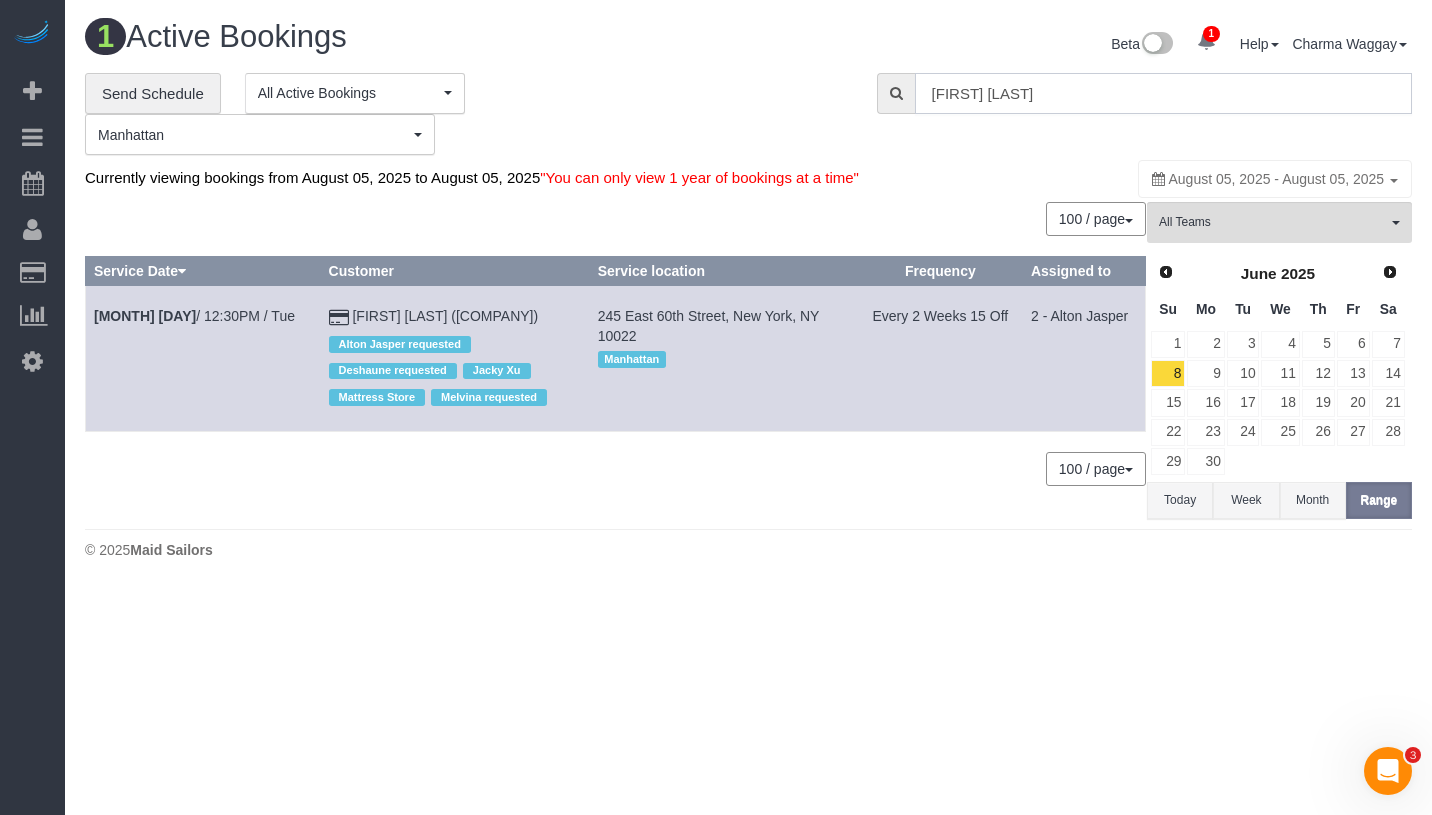 click on "Luis Chevere" at bounding box center [1163, 93] 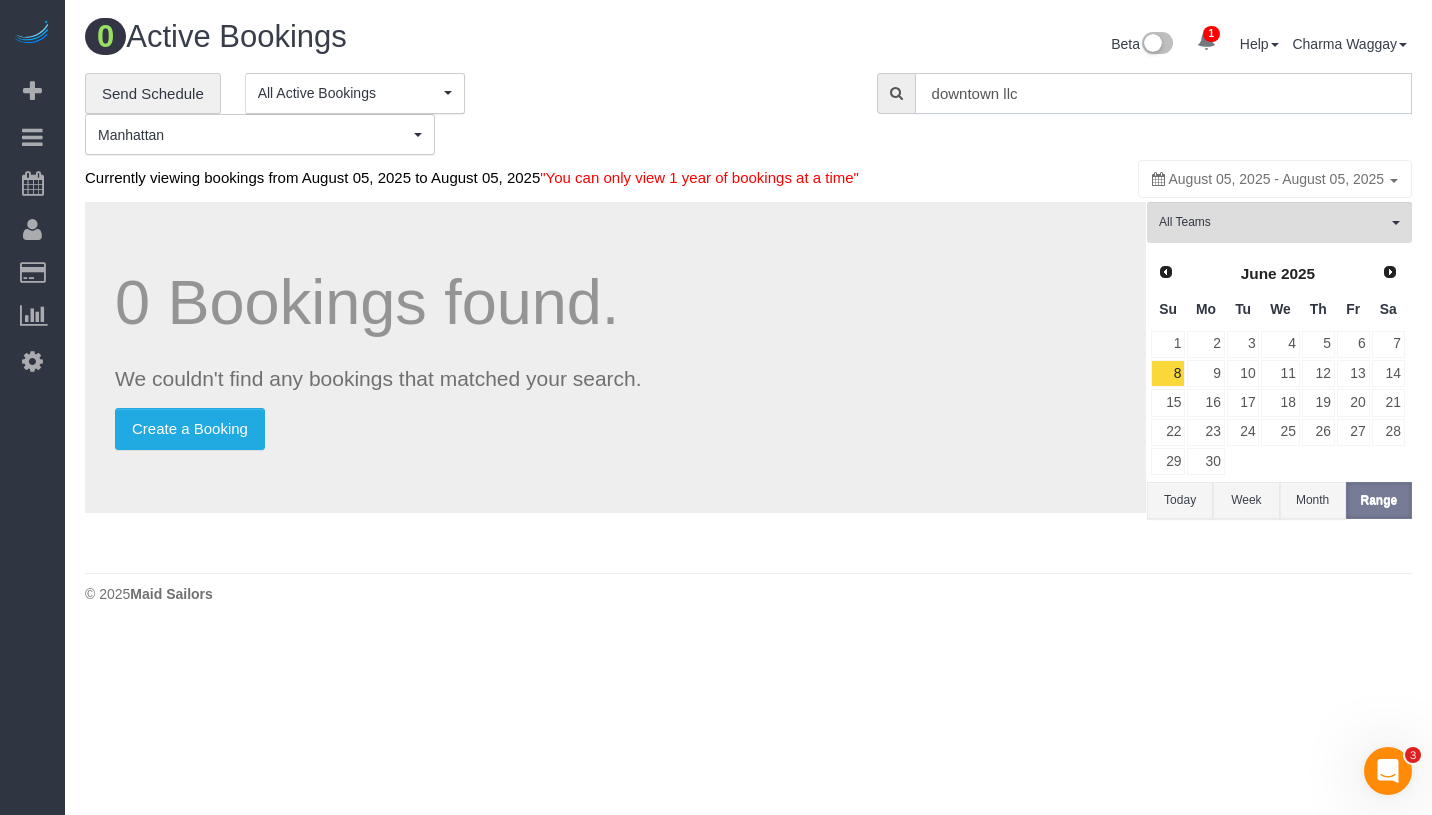 drag, startPoint x: 1005, startPoint y: 94, endPoint x: 1116, endPoint y: 80, distance: 111.8794 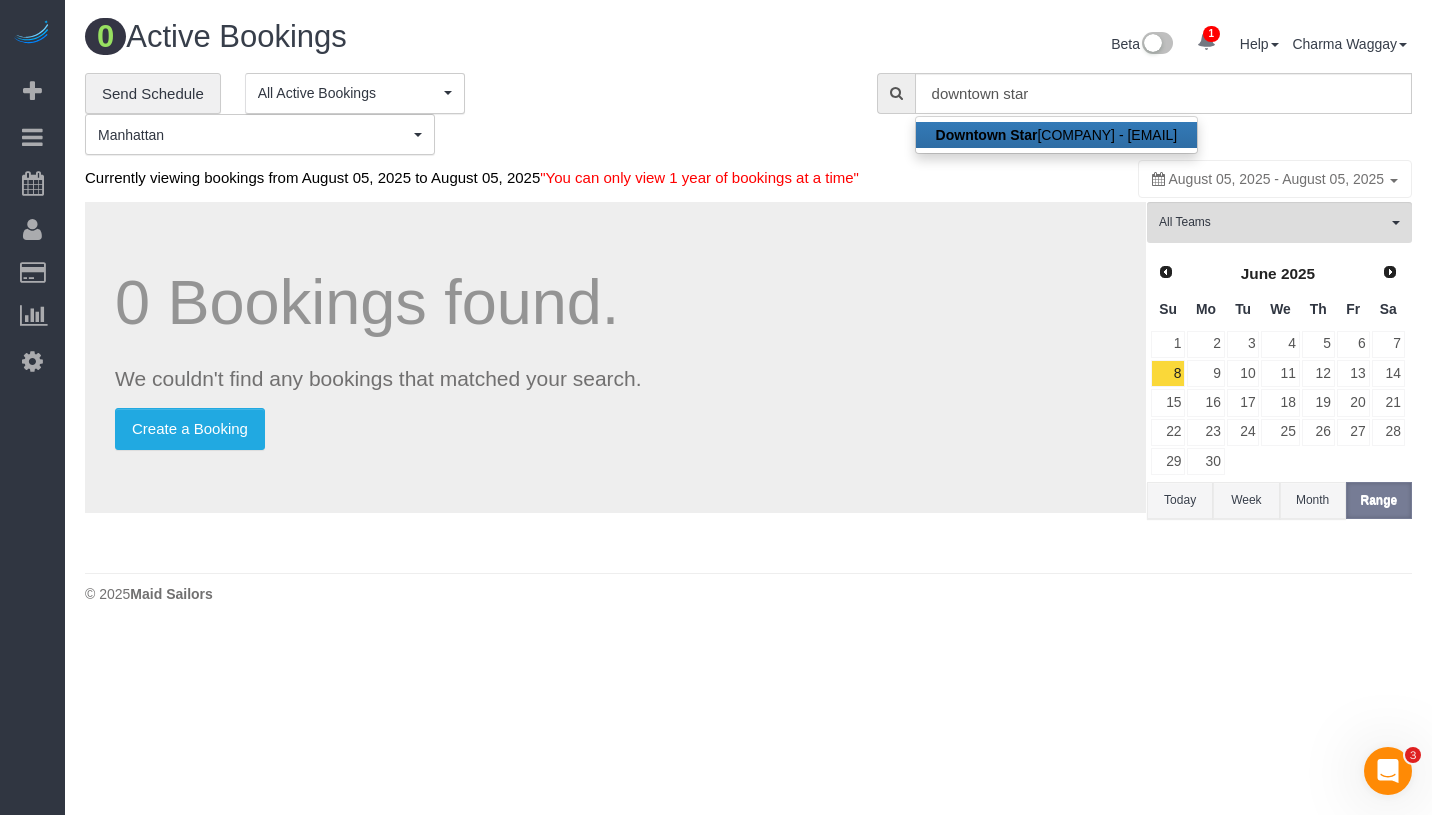 click on "Downtown Star  LLC - alisedurand@gmail.com" at bounding box center [1057, 135] 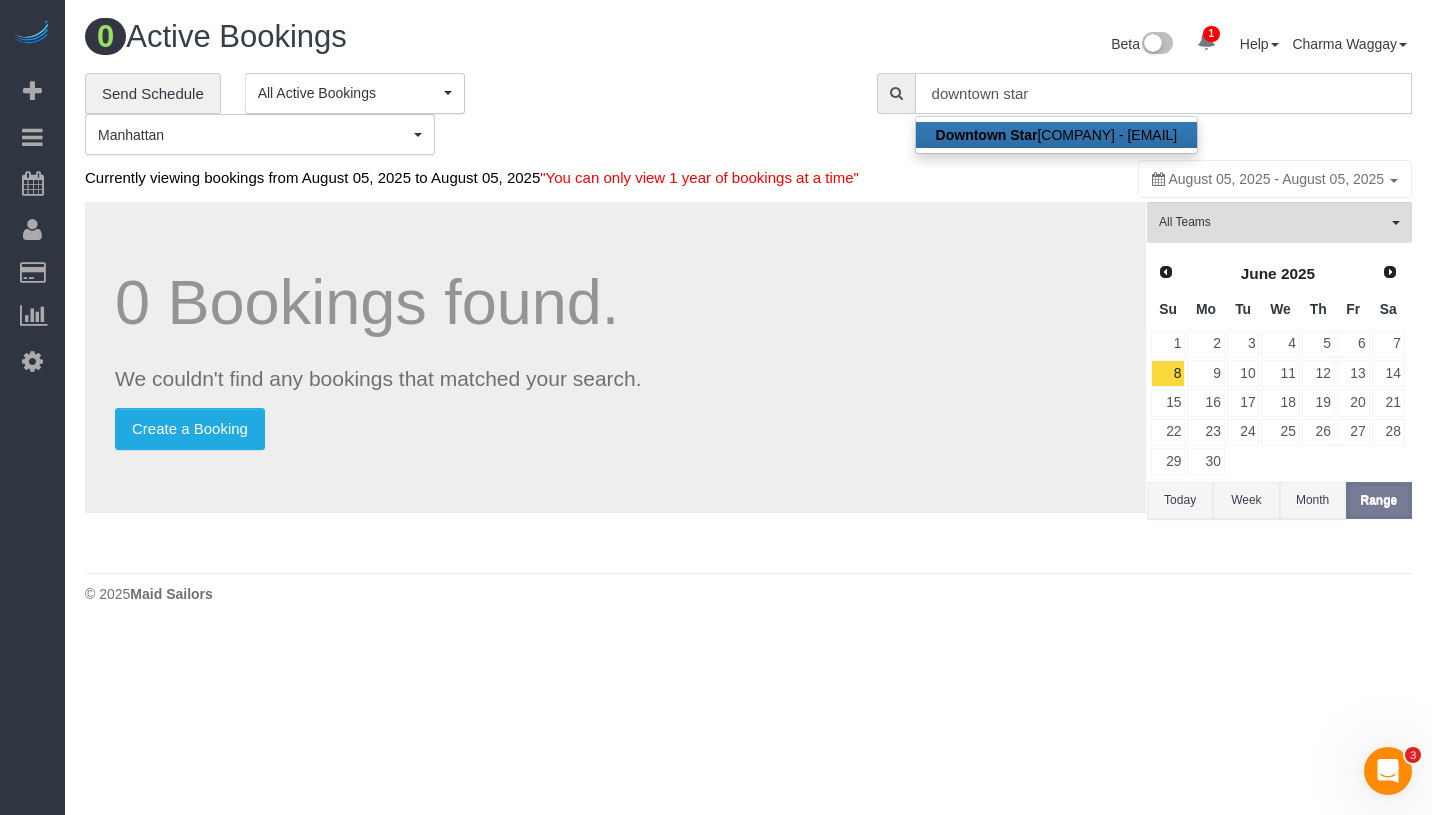 type on "[EMAIL]" 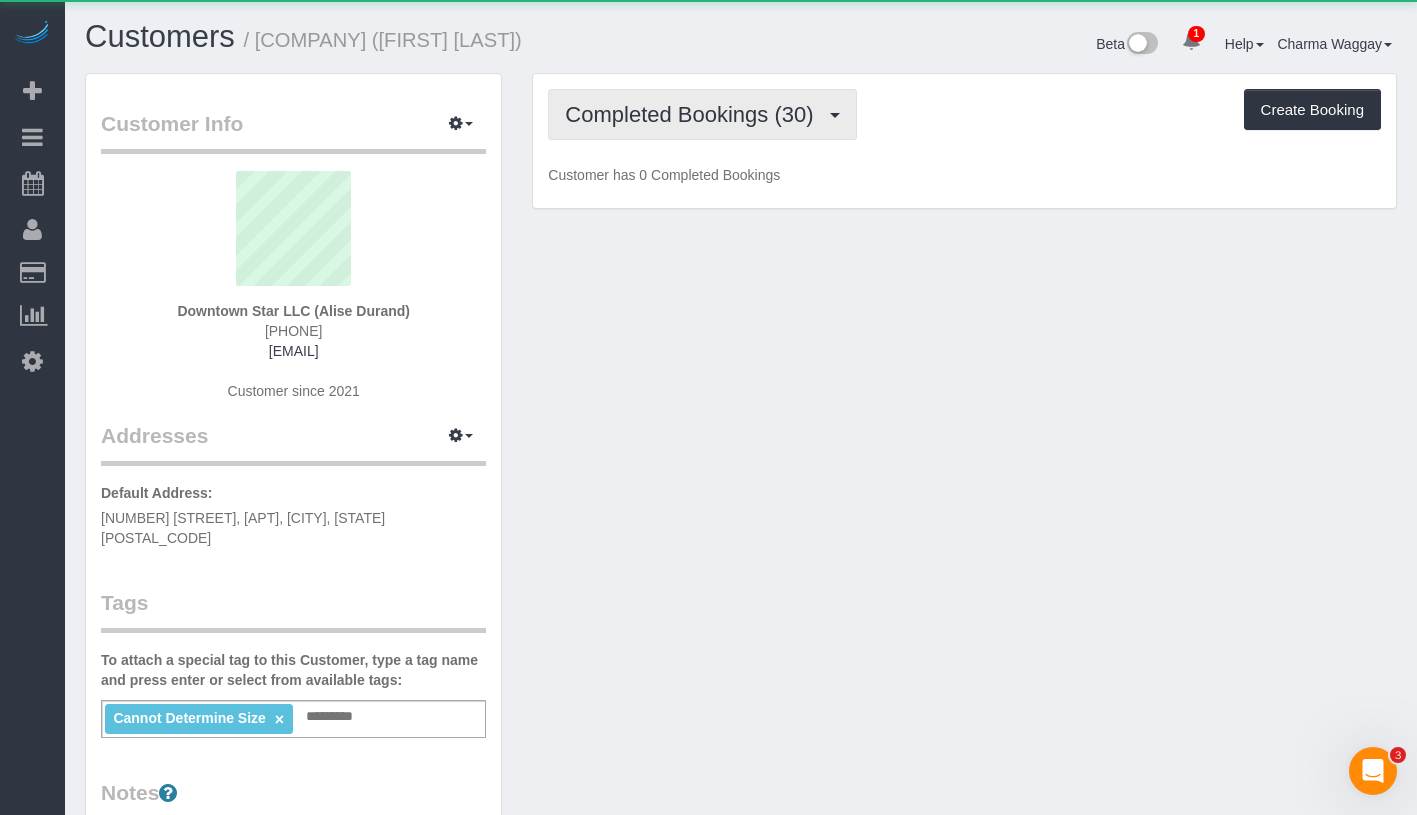 click on "Completed Bookings (30)" at bounding box center [694, 114] 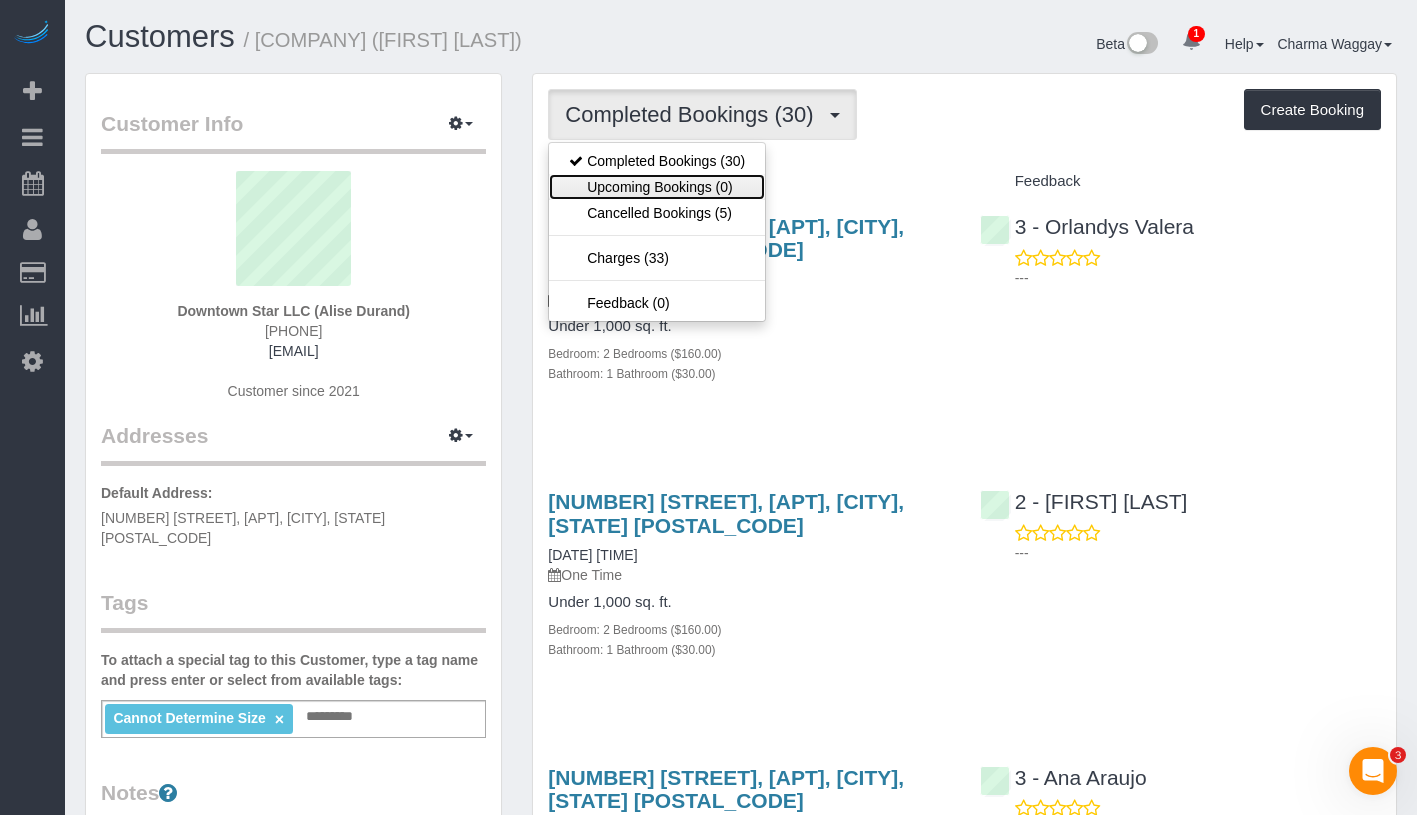 click on "Upcoming Bookings (0)" at bounding box center [657, 187] 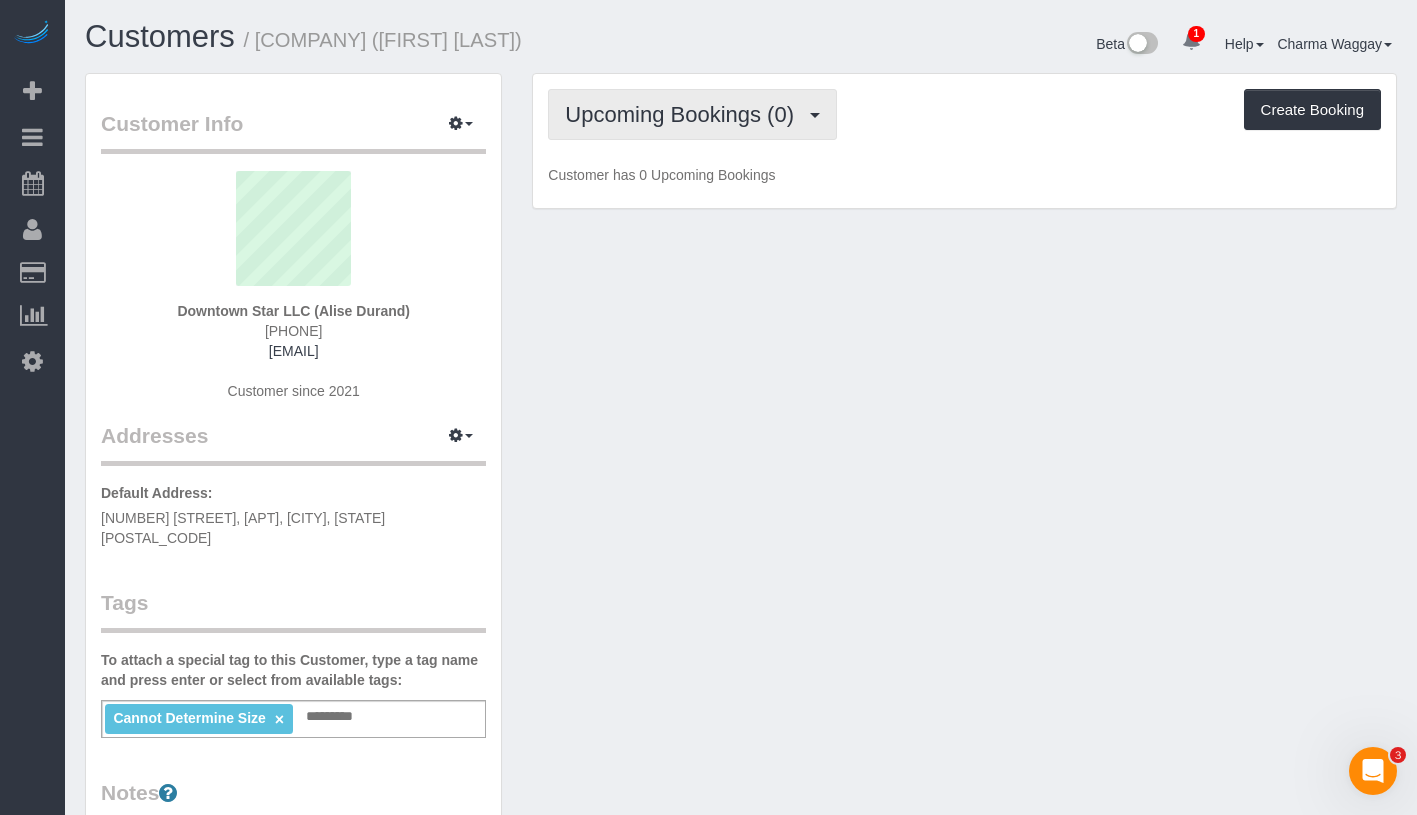 click on "Upcoming Bookings (0)" at bounding box center (684, 114) 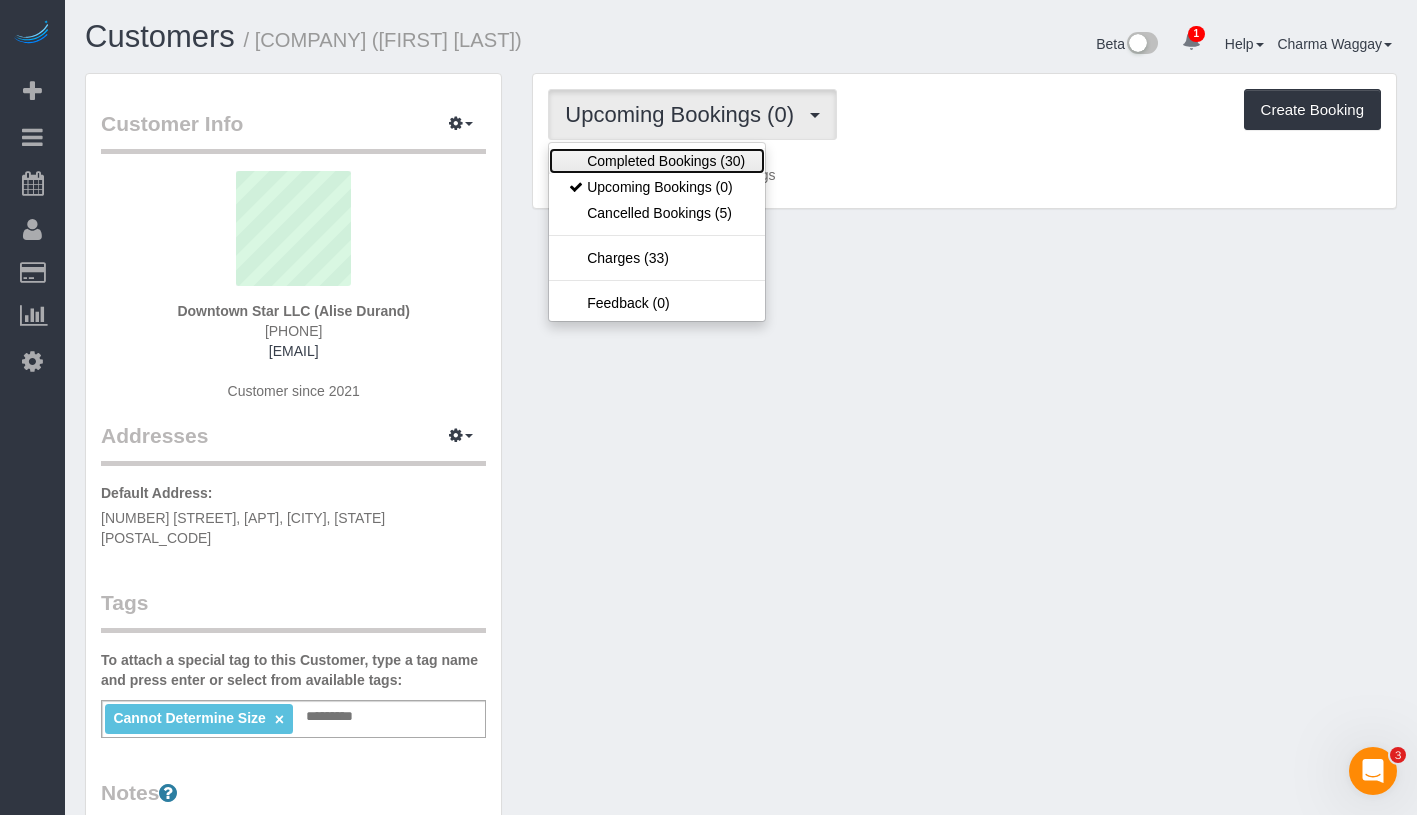 click on "Completed Bookings (30)" at bounding box center (657, 161) 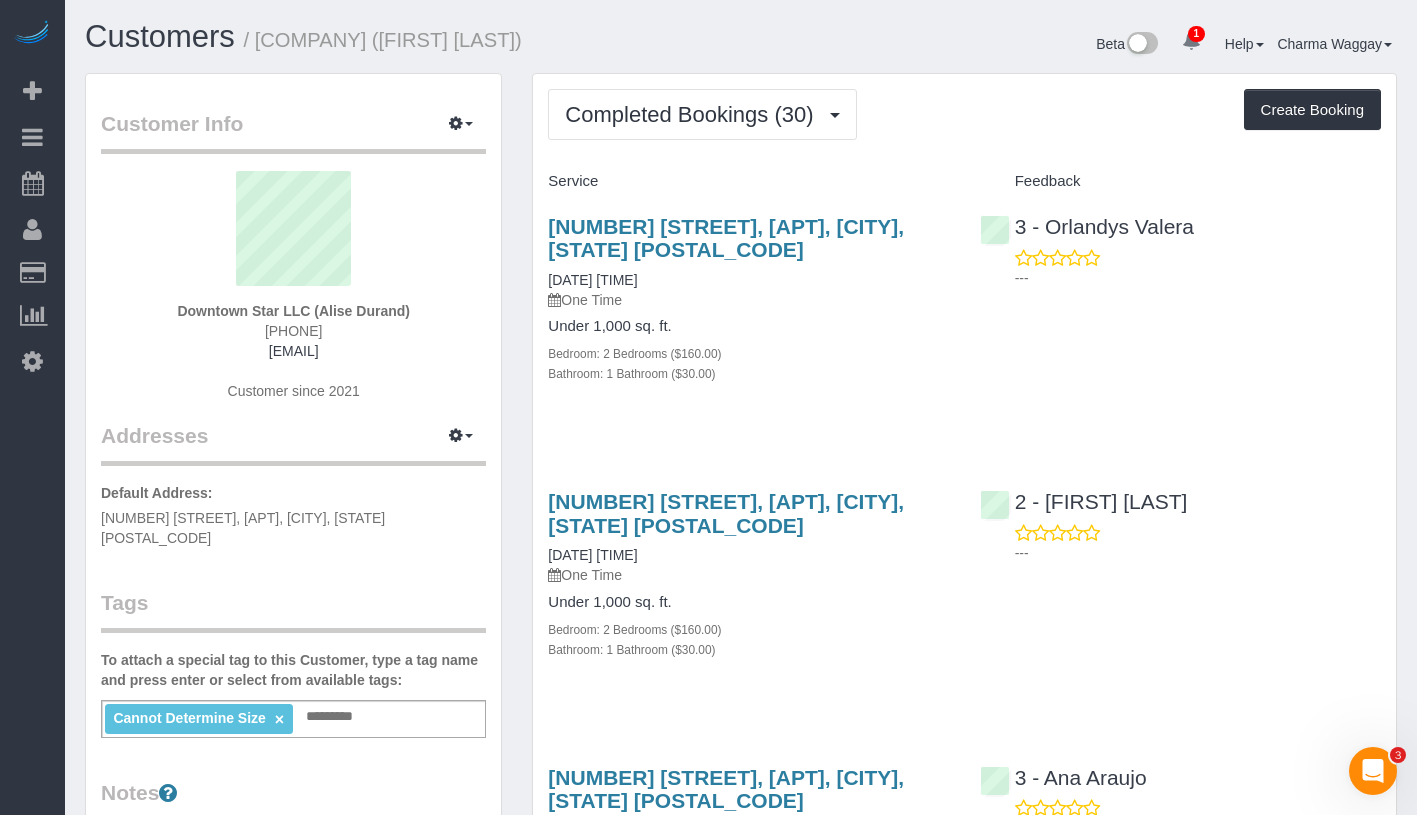 drag, startPoint x: 177, startPoint y: 307, endPoint x: 376, endPoint y: 310, distance: 199.02261 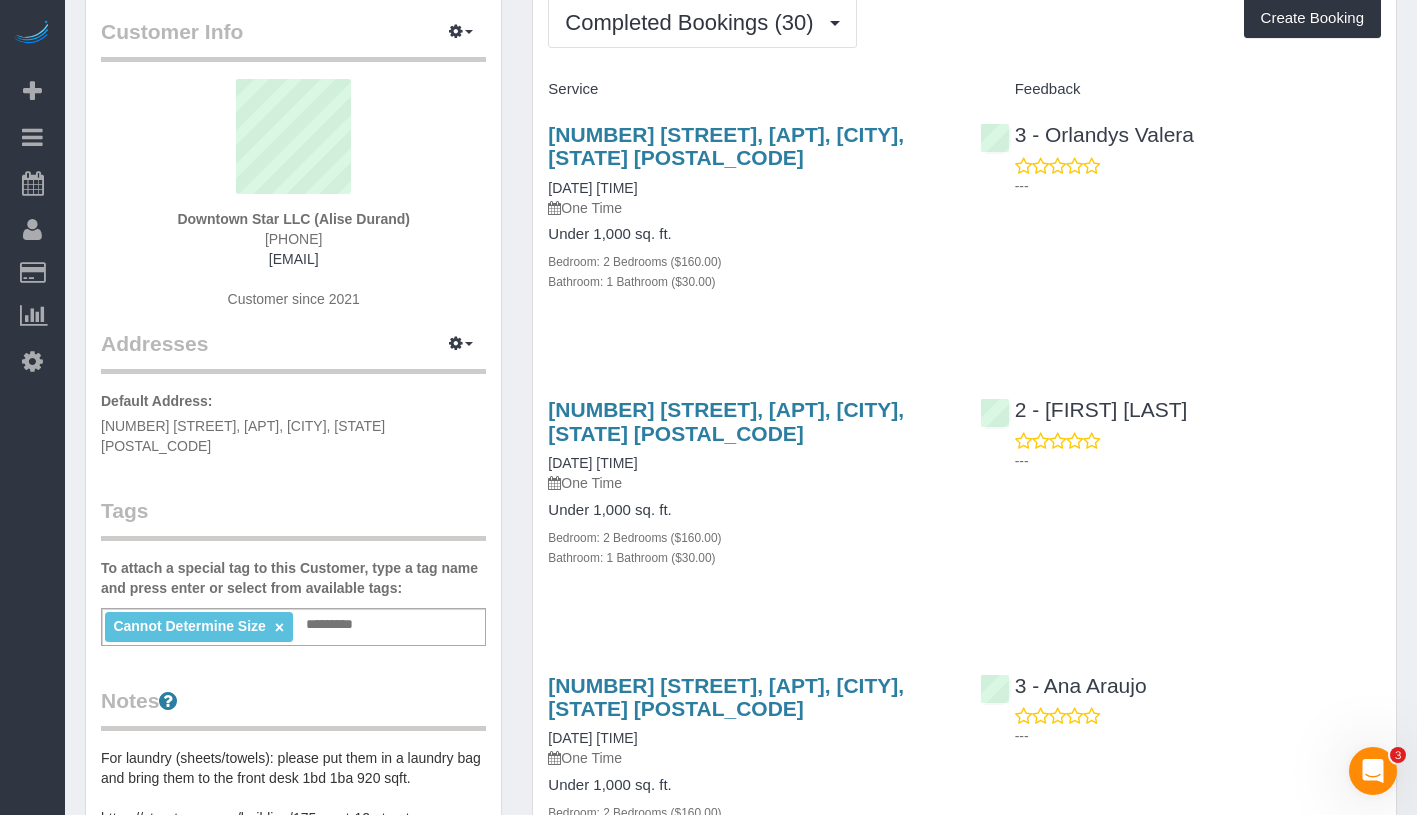 scroll, scrollTop: 0, scrollLeft: 0, axis: both 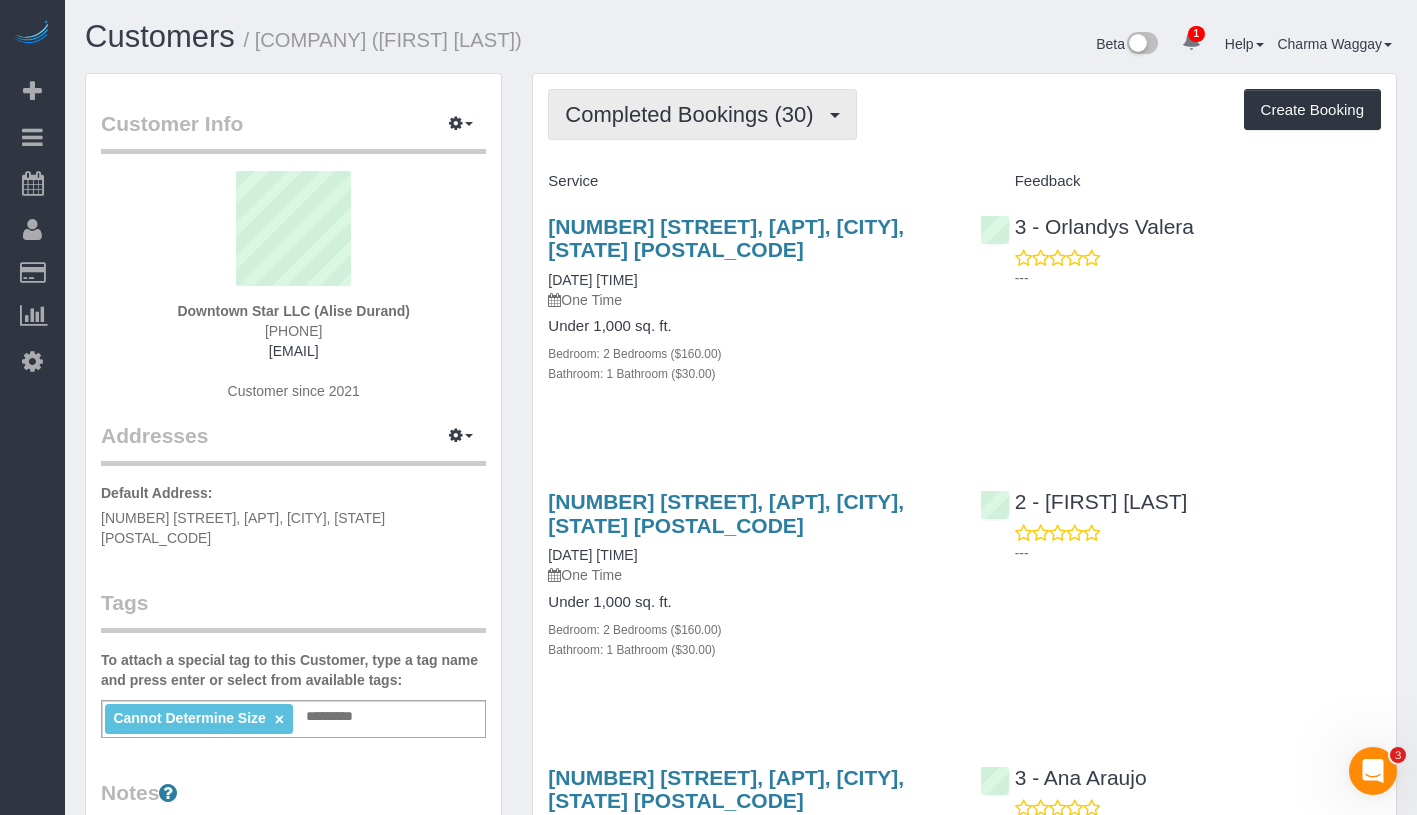 click on "Completed Bookings (30)" at bounding box center [694, 114] 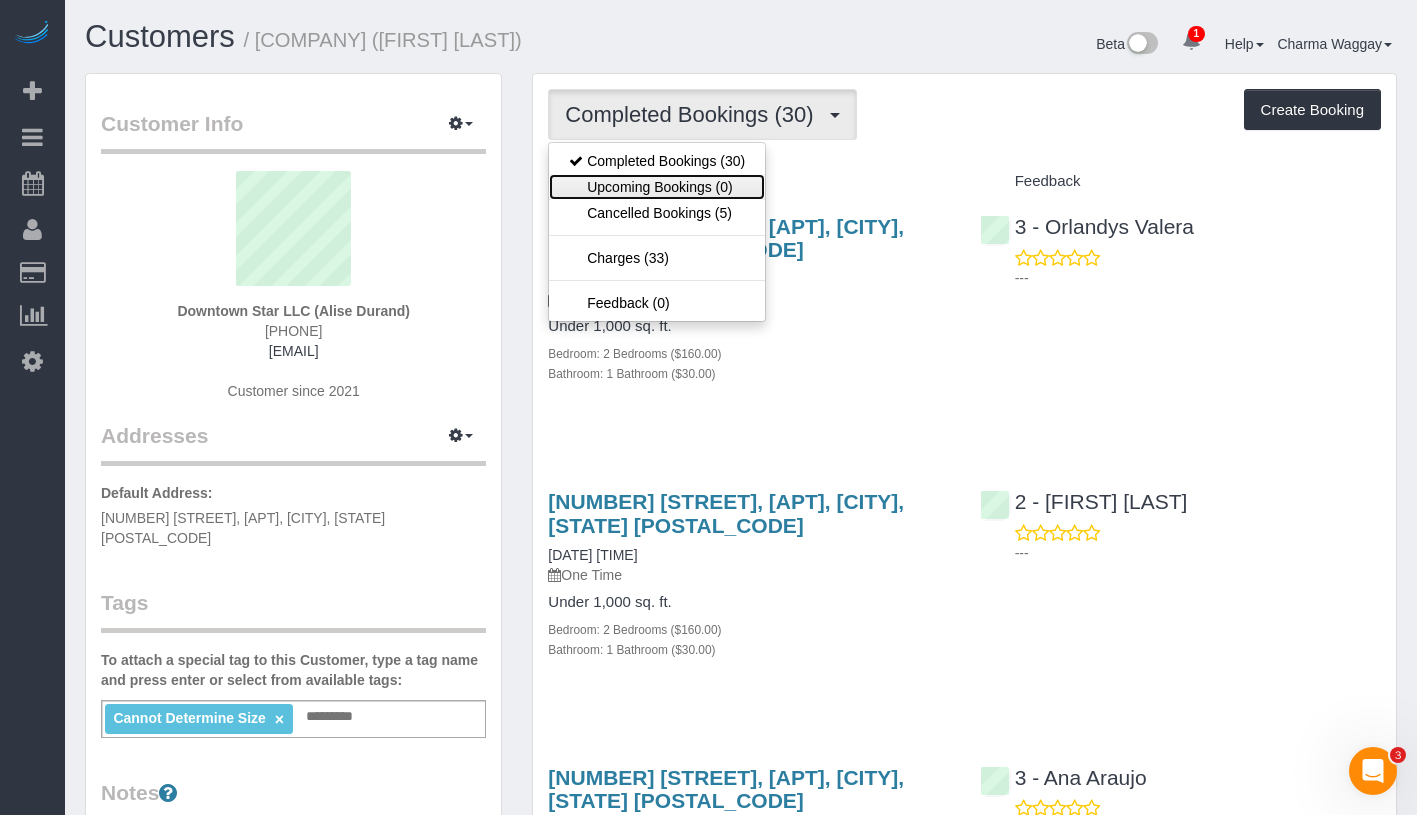 click on "Upcoming Bookings (0)" at bounding box center (657, 187) 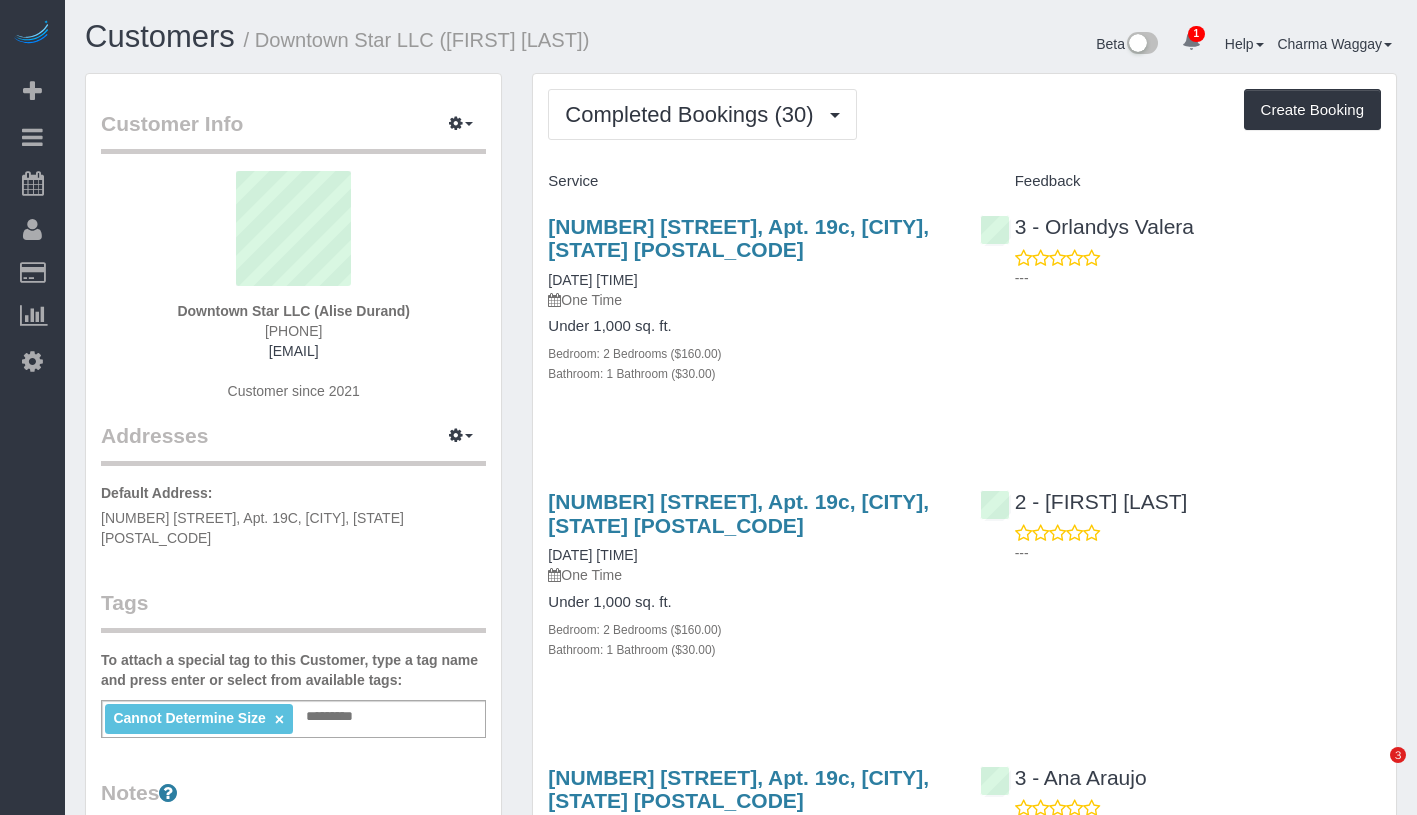 scroll, scrollTop: 0, scrollLeft: 0, axis: both 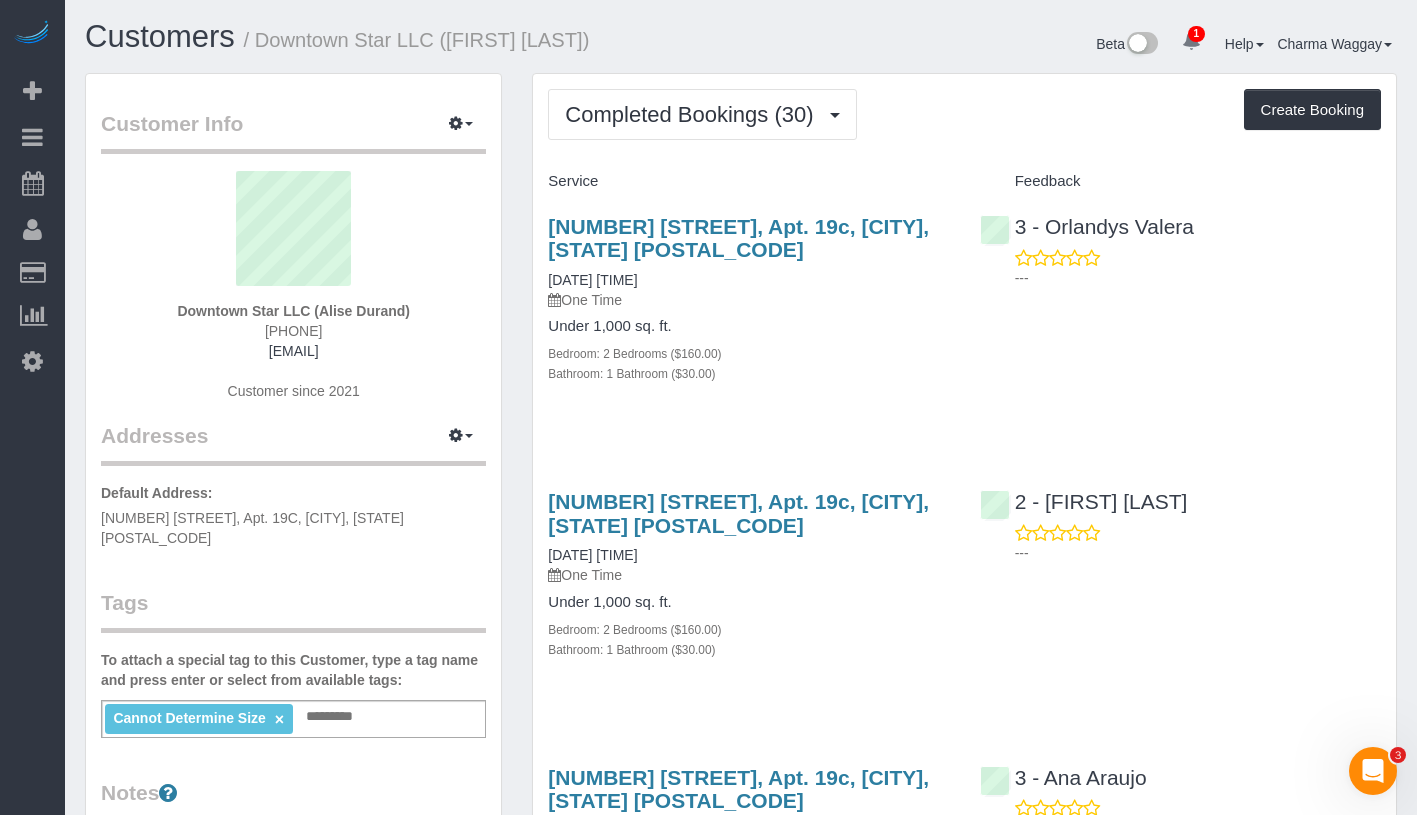 click on "Completed Bookings (30)
Completed Bookings (30)
Upcoming Bookings (1)
Cancelled Bookings (5)
Charges (33)
Feedback (0)
Create Booking
Service
Feedback" at bounding box center (964, 3583) 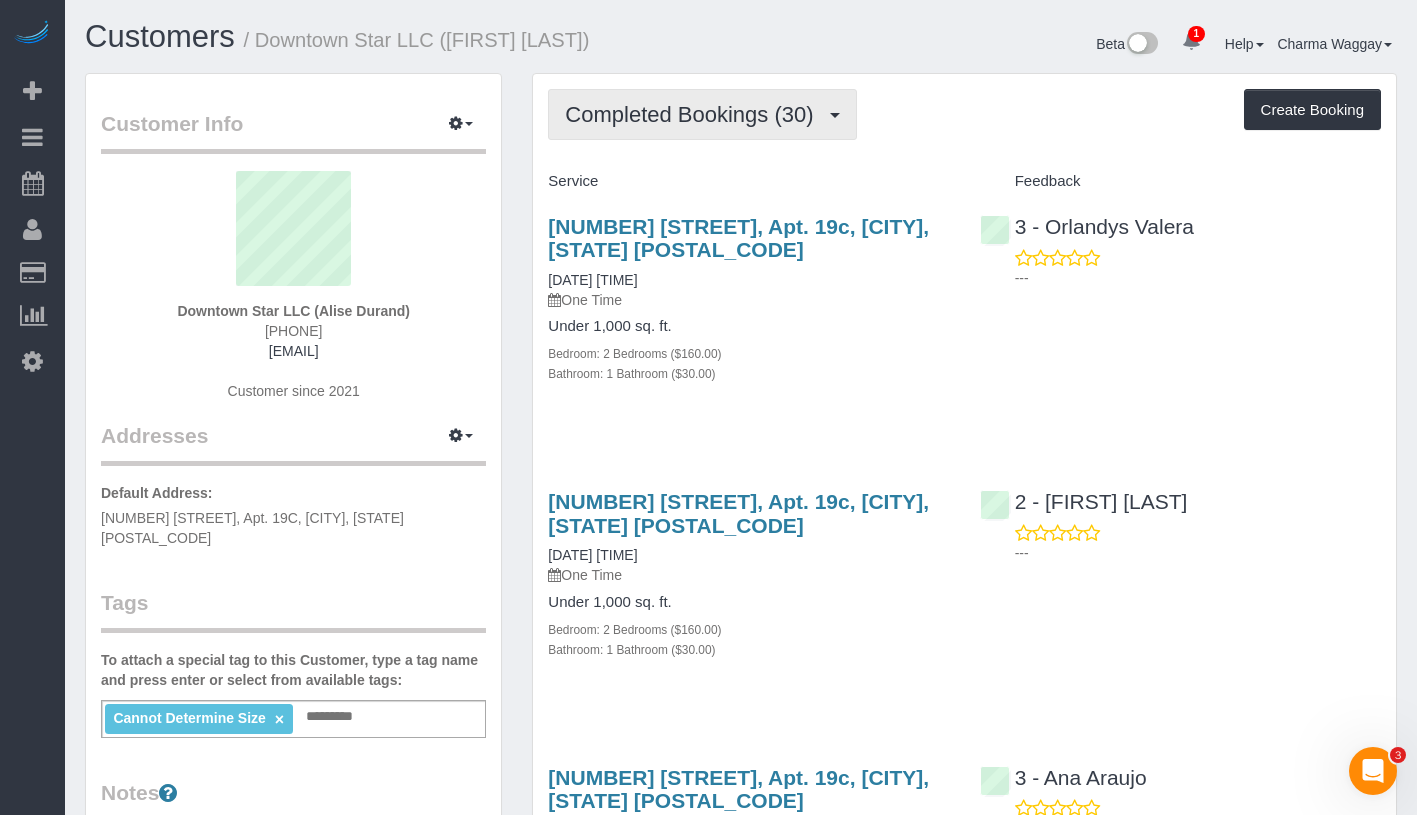 click on "Completed Bookings (30)" at bounding box center [694, 114] 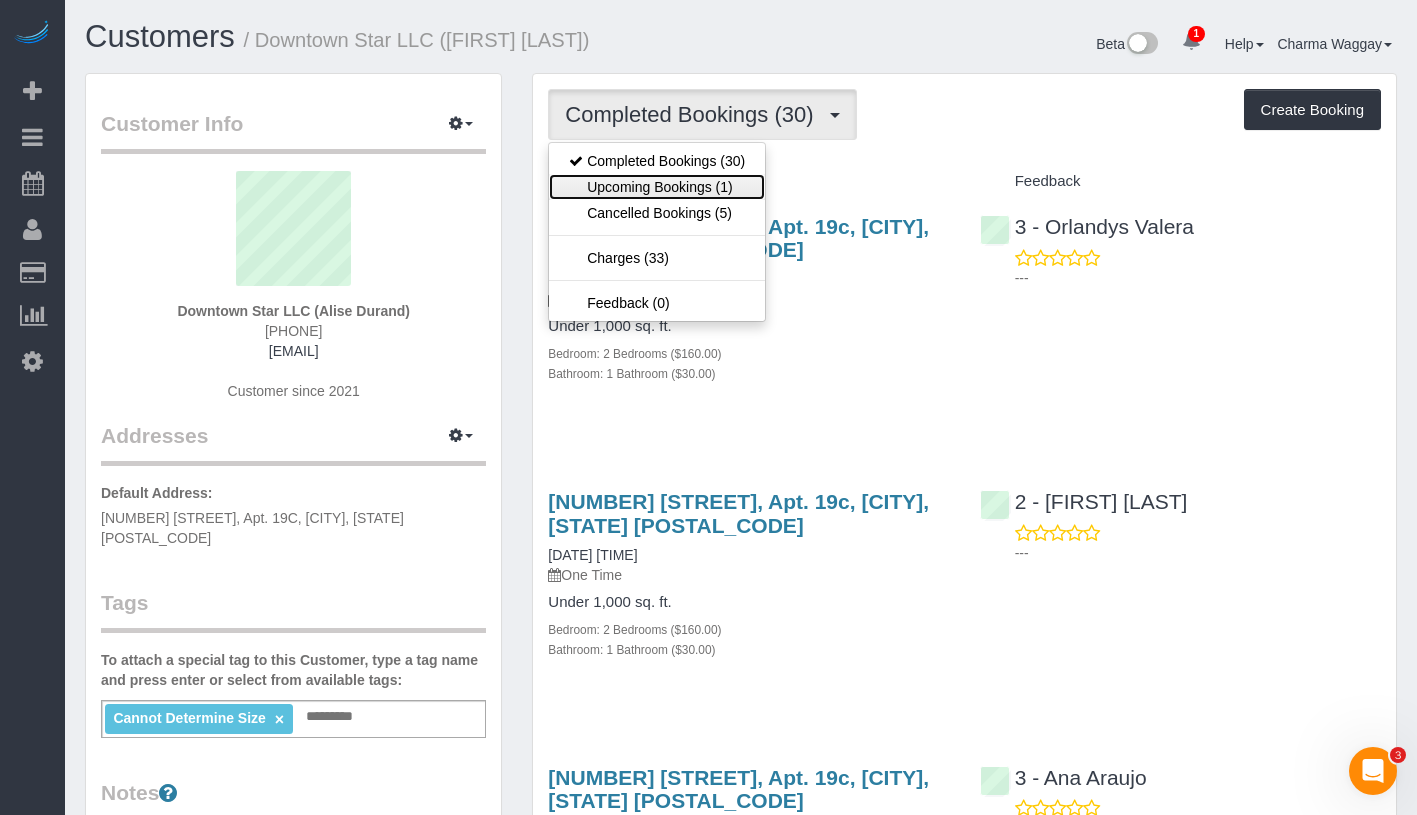 click on "Upcoming Bookings (1)" at bounding box center [657, 187] 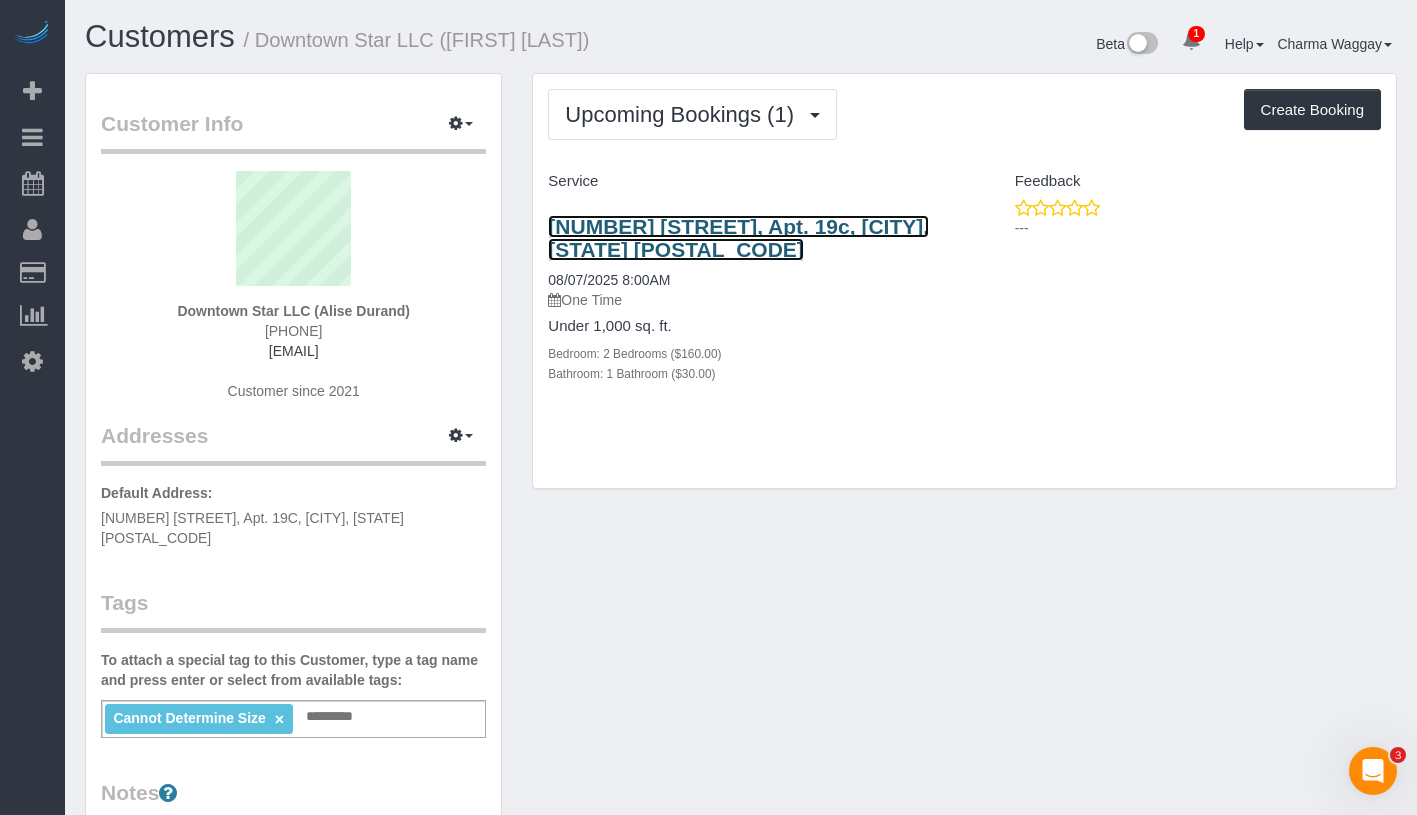 click on "175 West 12th Street, Apt. 19c, New York, NY 10011" at bounding box center (738, 238) 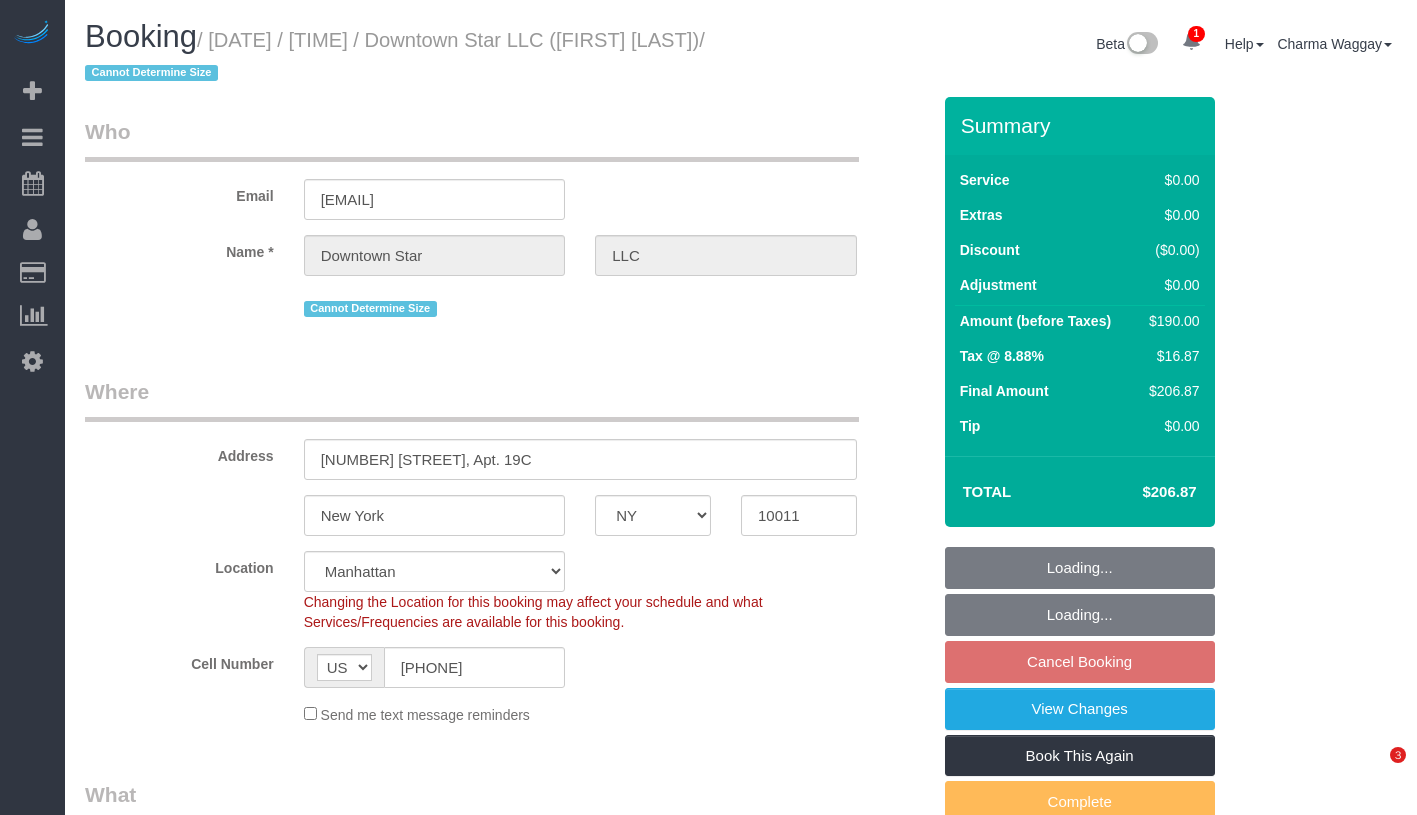 select on "NY" 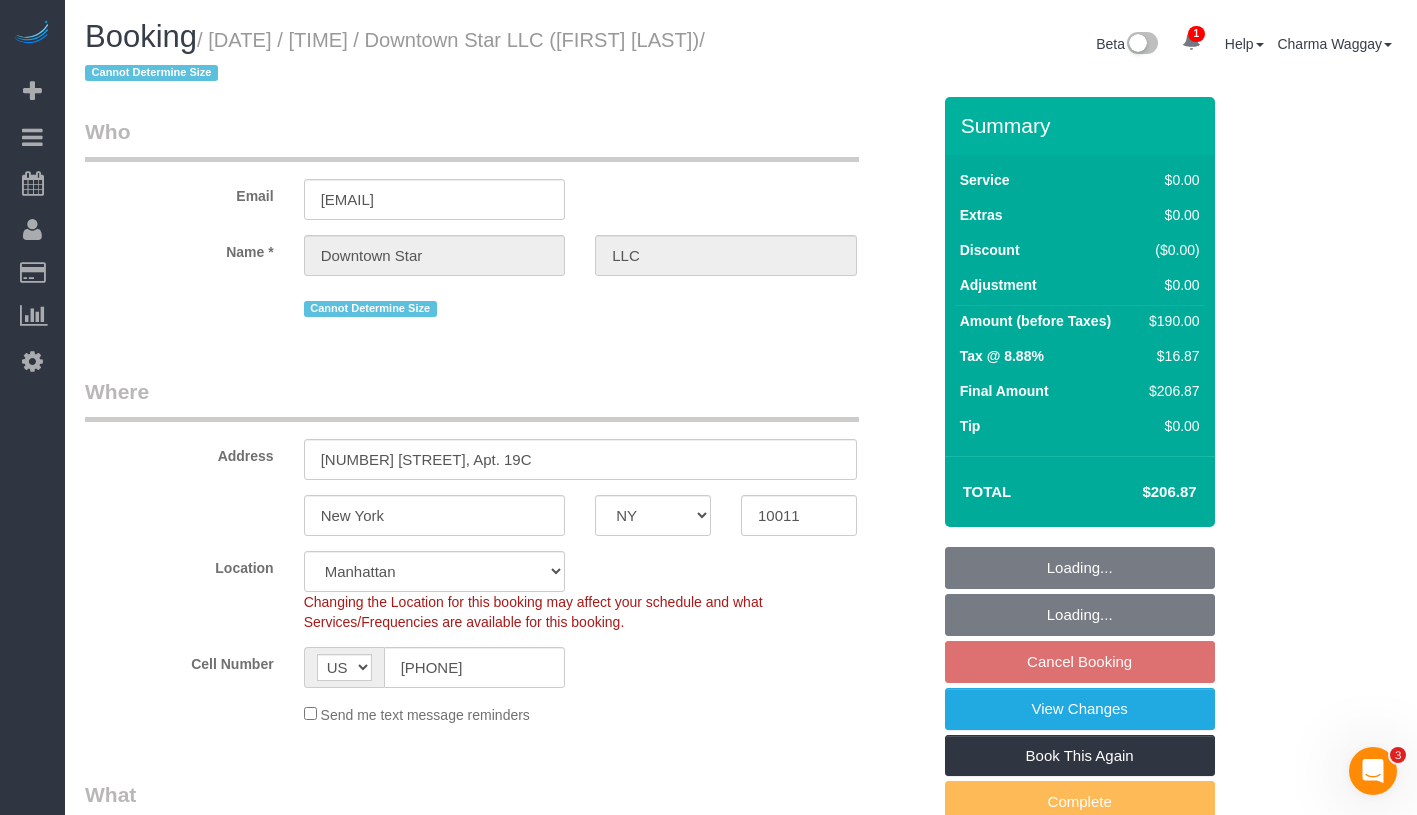scroll, scrollTop: 0, scrollLeft: 0, axis: both 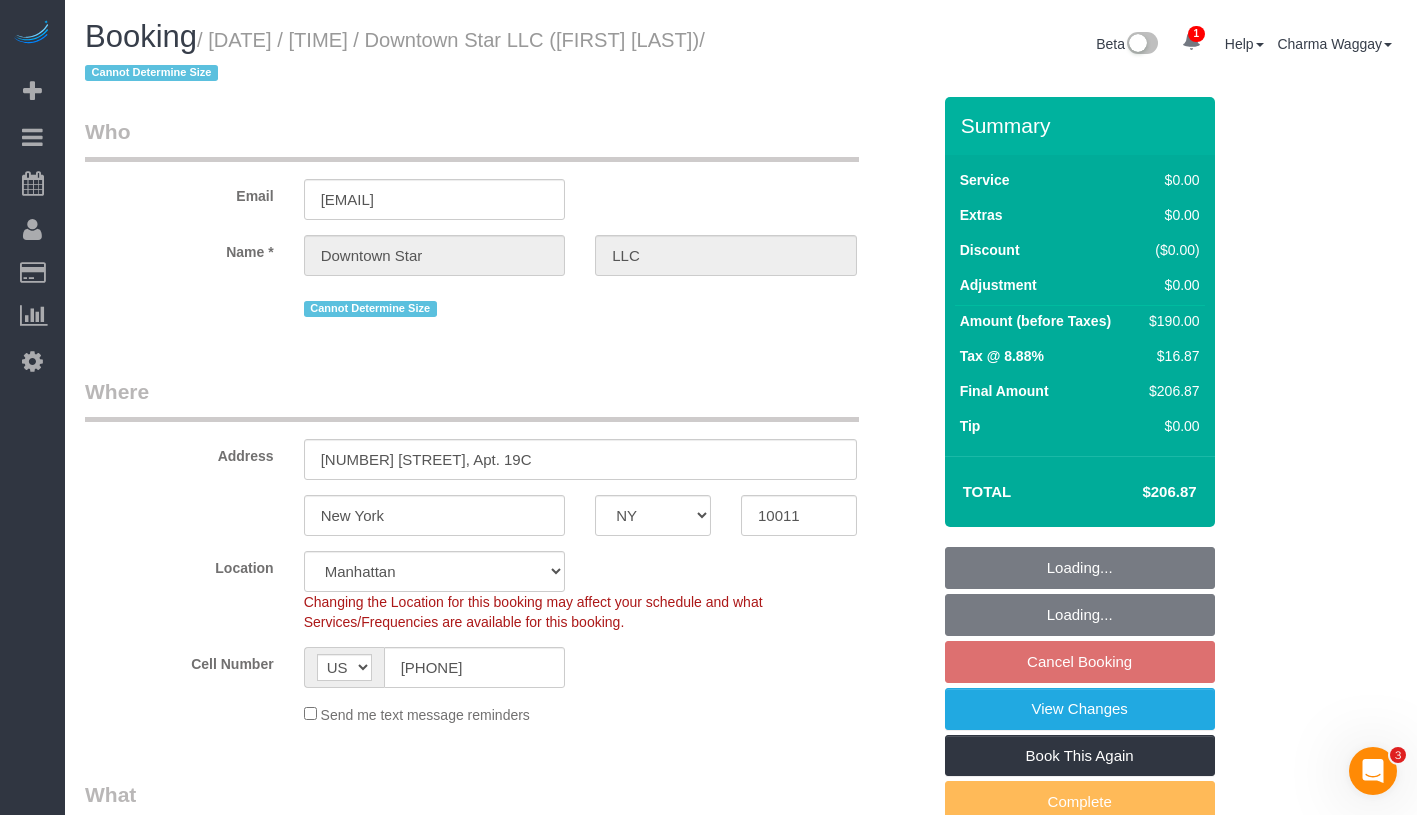 select on "object:1303" 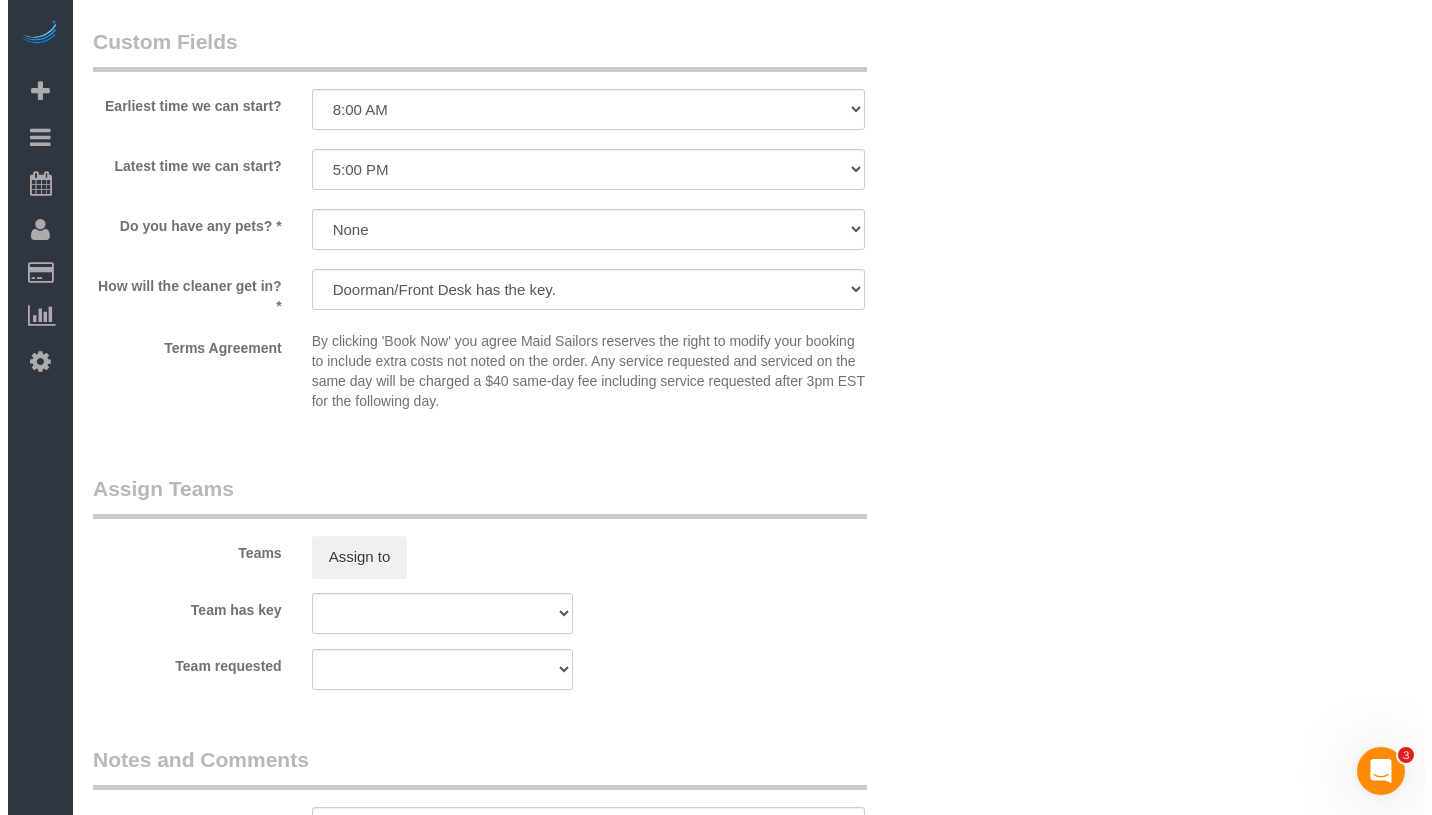 scroll, scrollTop: 2260, scrollLeft: 0, axis: vertical 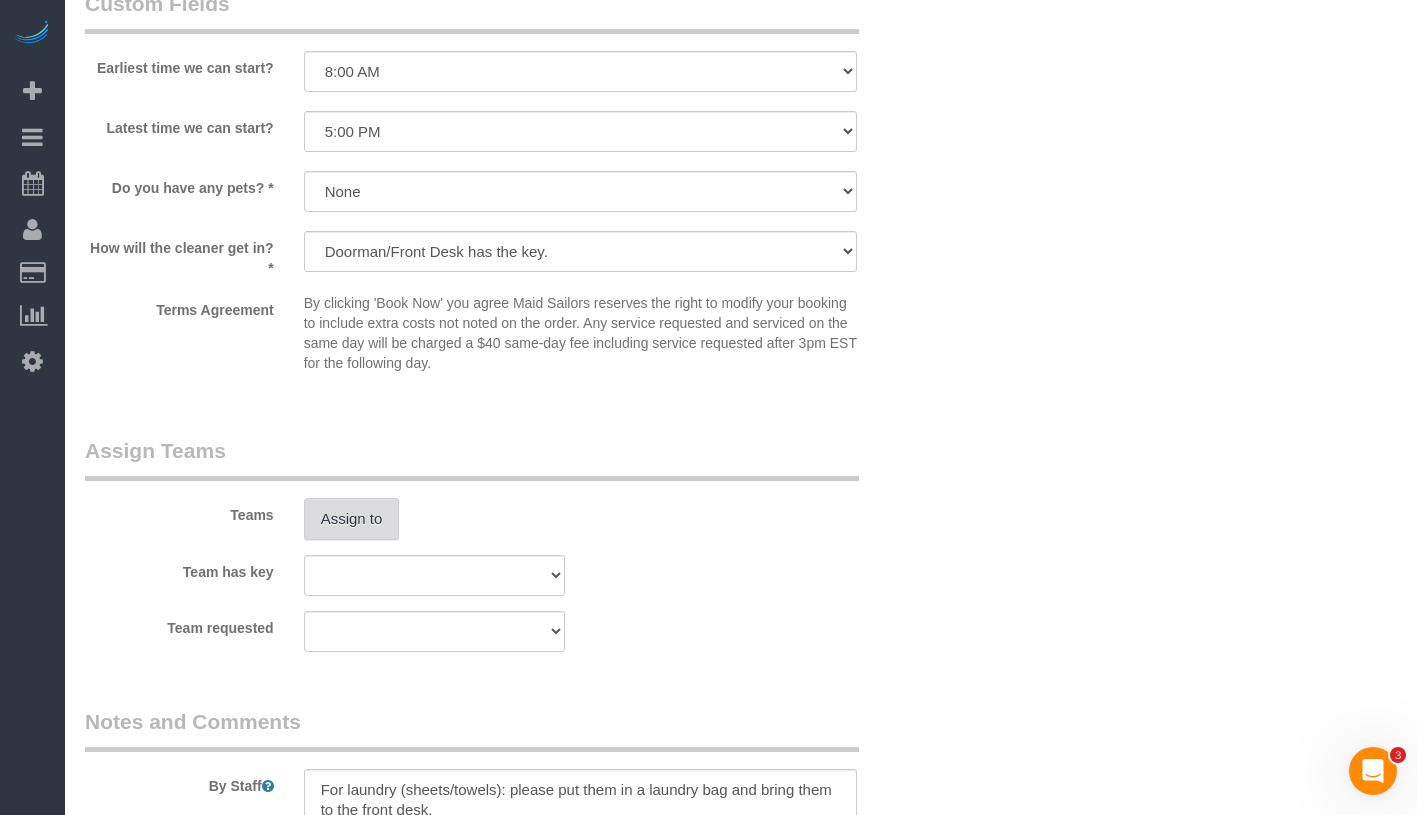 click on "Assign to" at bounding box center (352, 519) 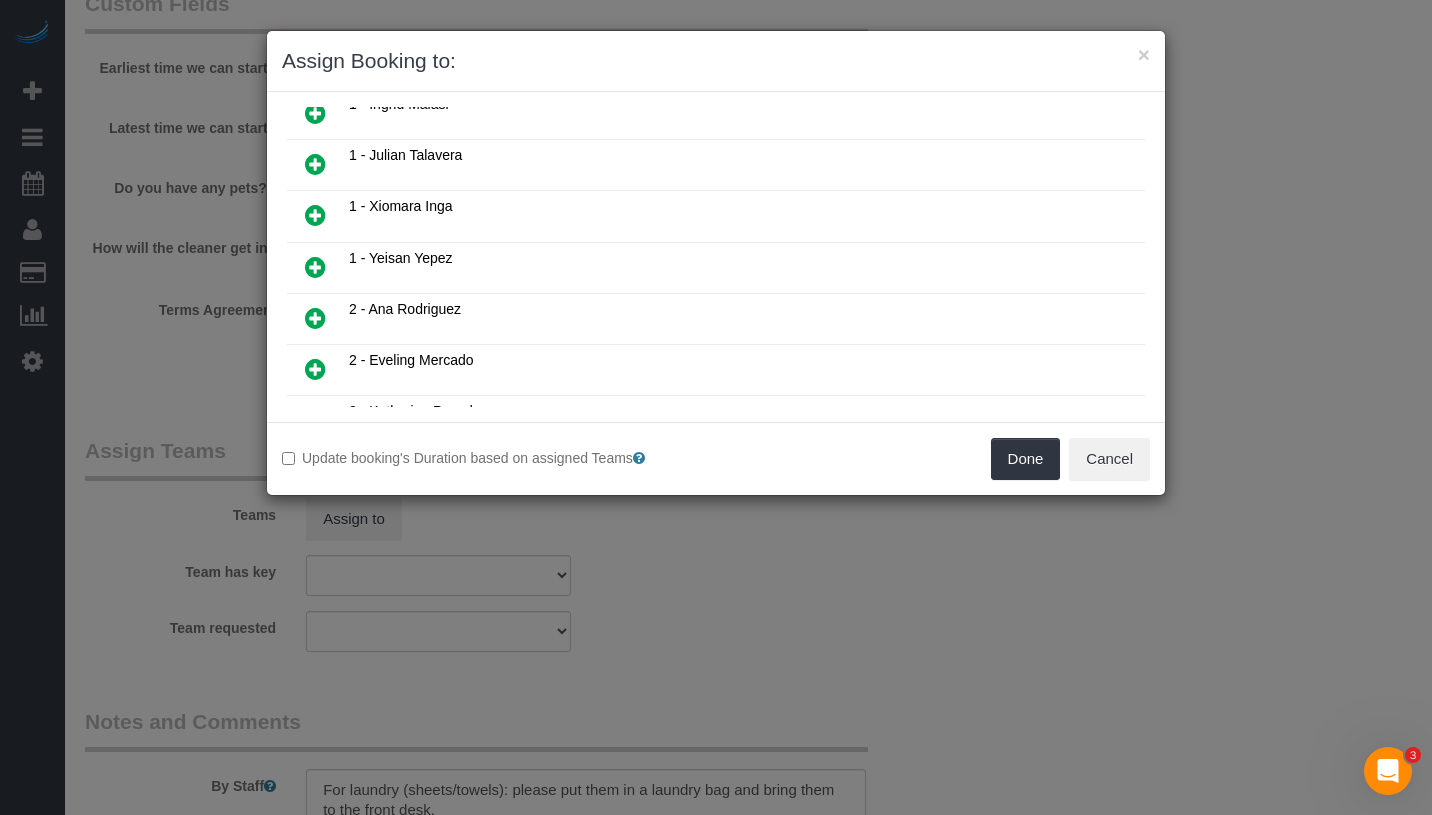 scroll, scrollTop: 213, scrollLeft: 0, axis: vertical 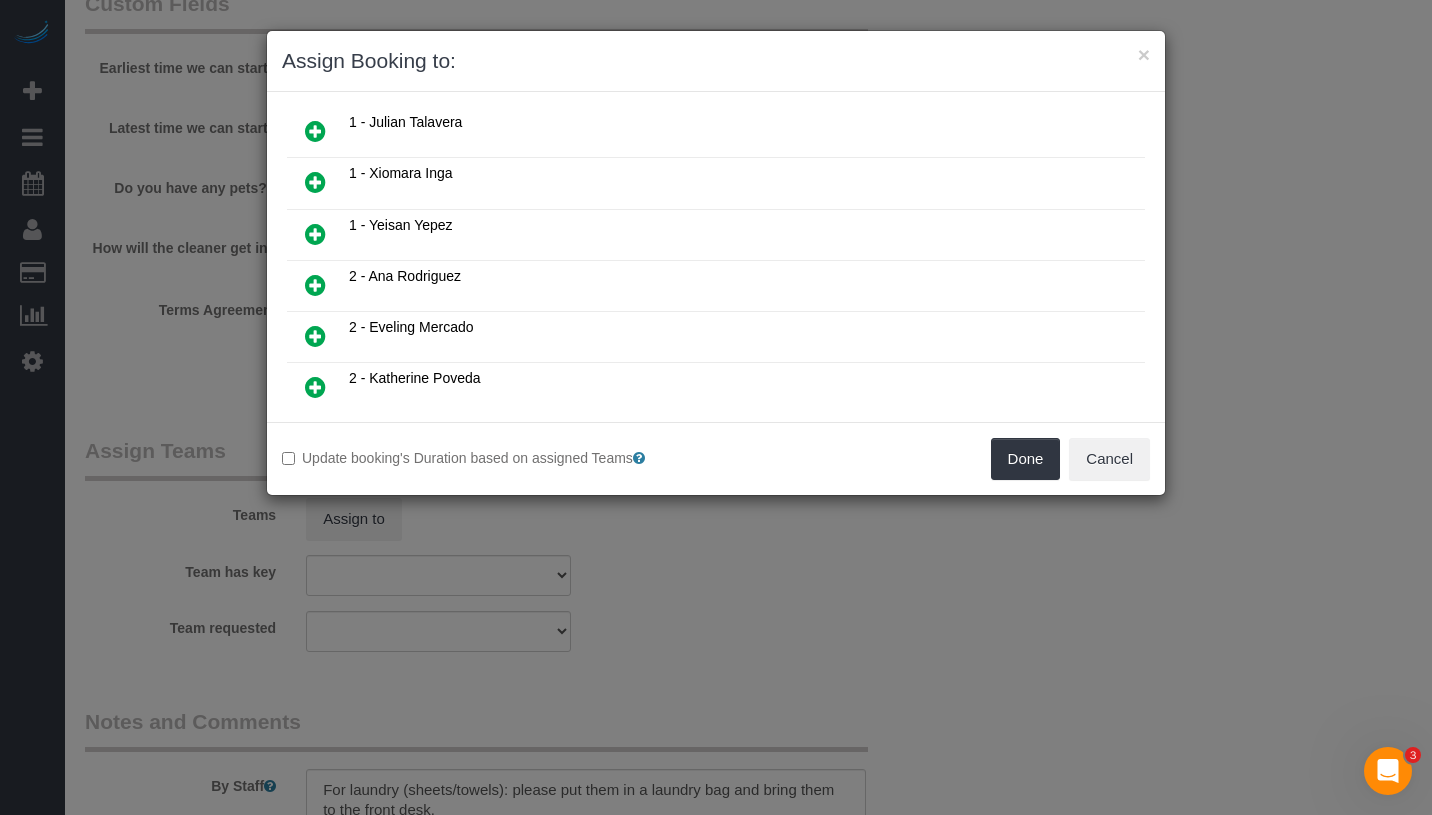 click at bounding box center (315, 285) 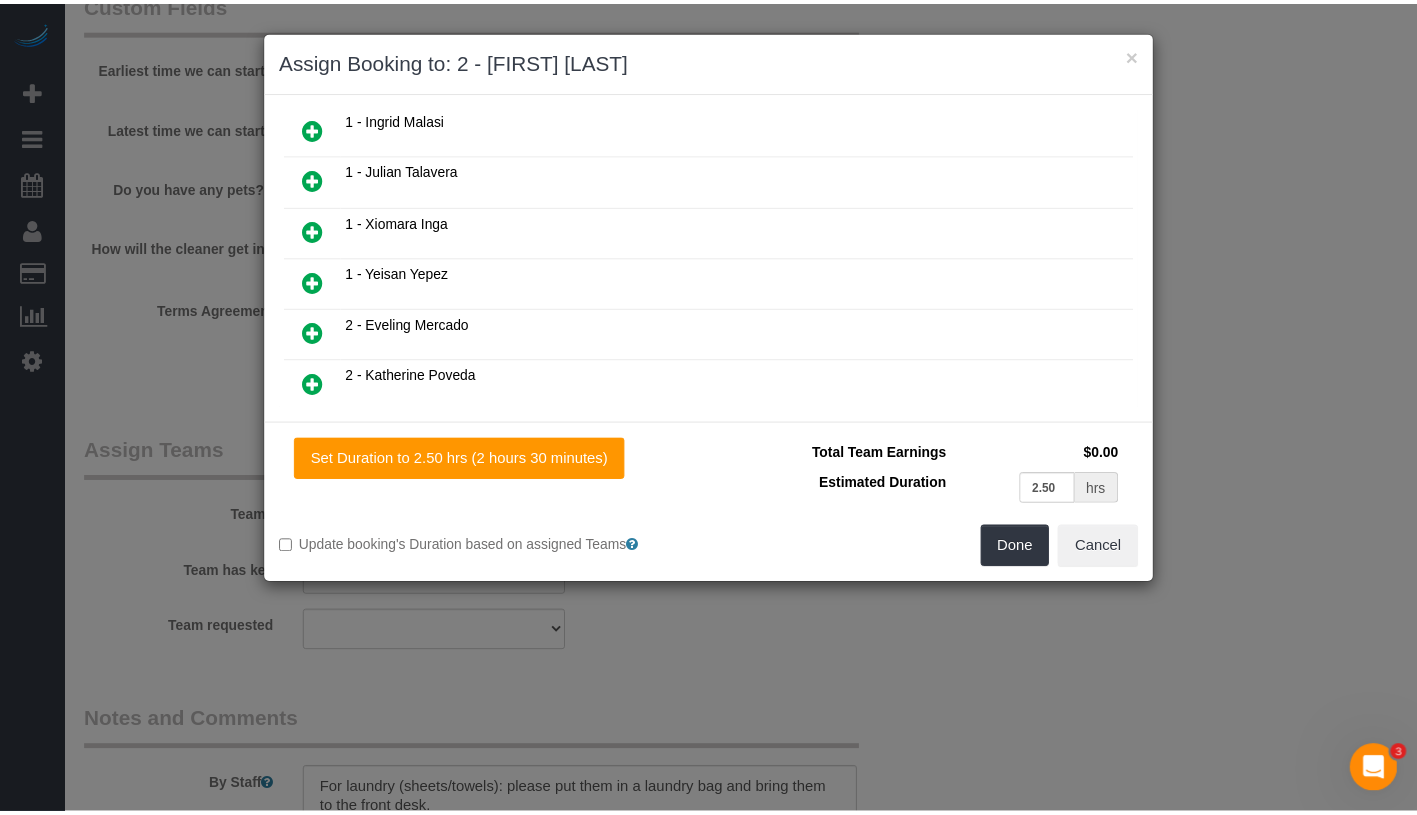 scroll, scrollTop: 259, scrollLeft: 0, axis: vertical 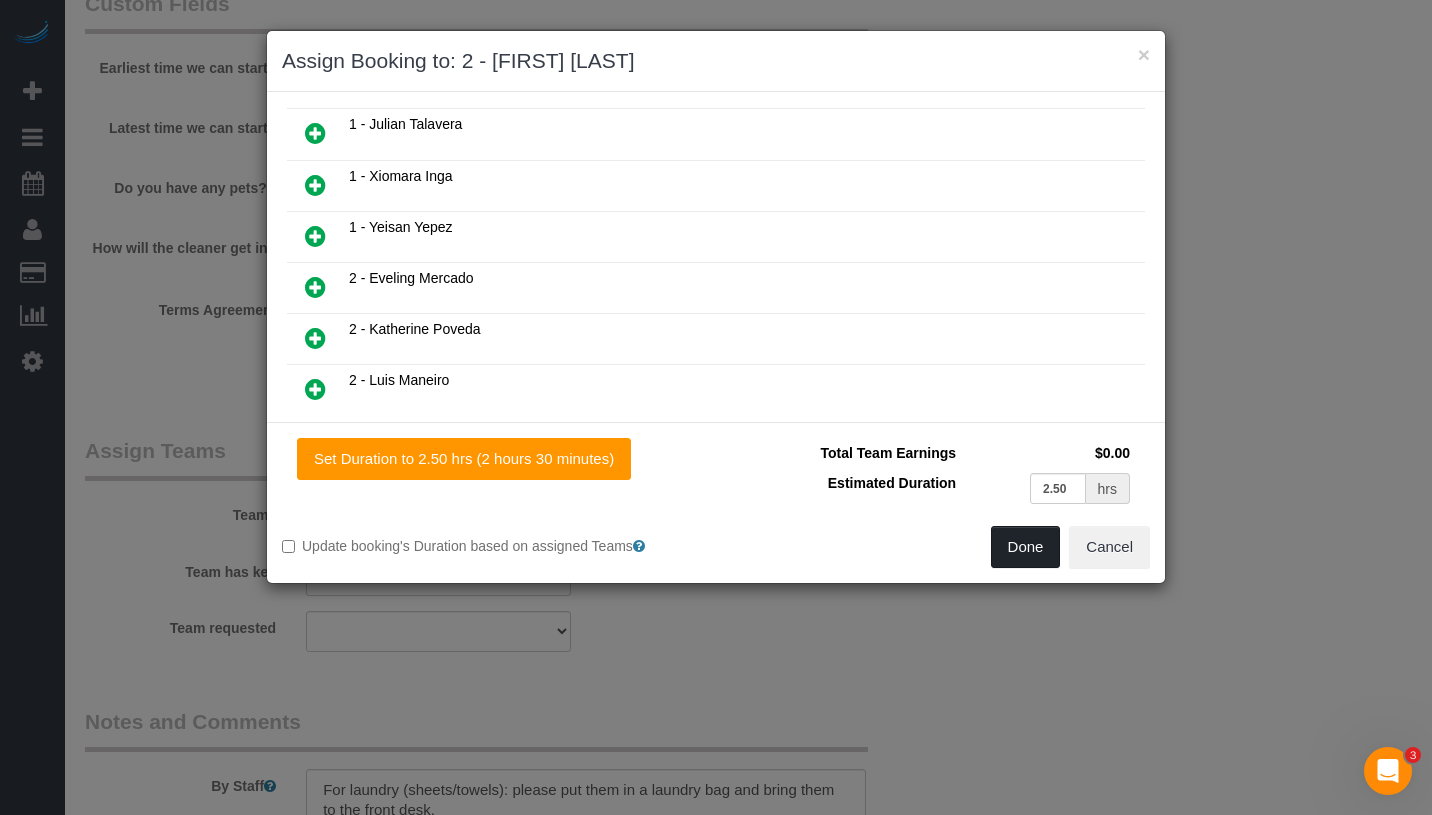 click on "Done" at bounding box center (1026, 547) 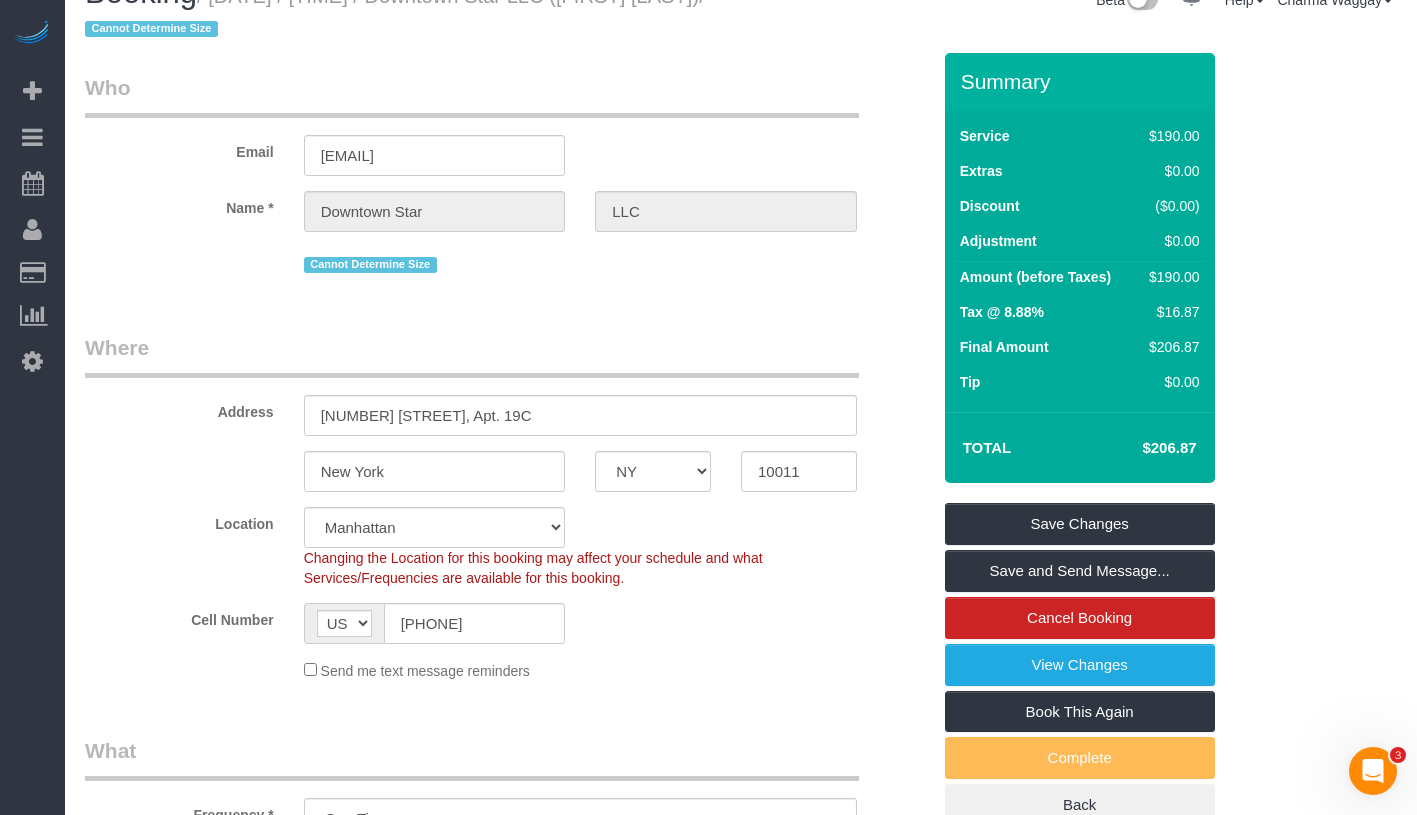 scroll, scrollTop: 0, scrollLeft: 0, axis: both 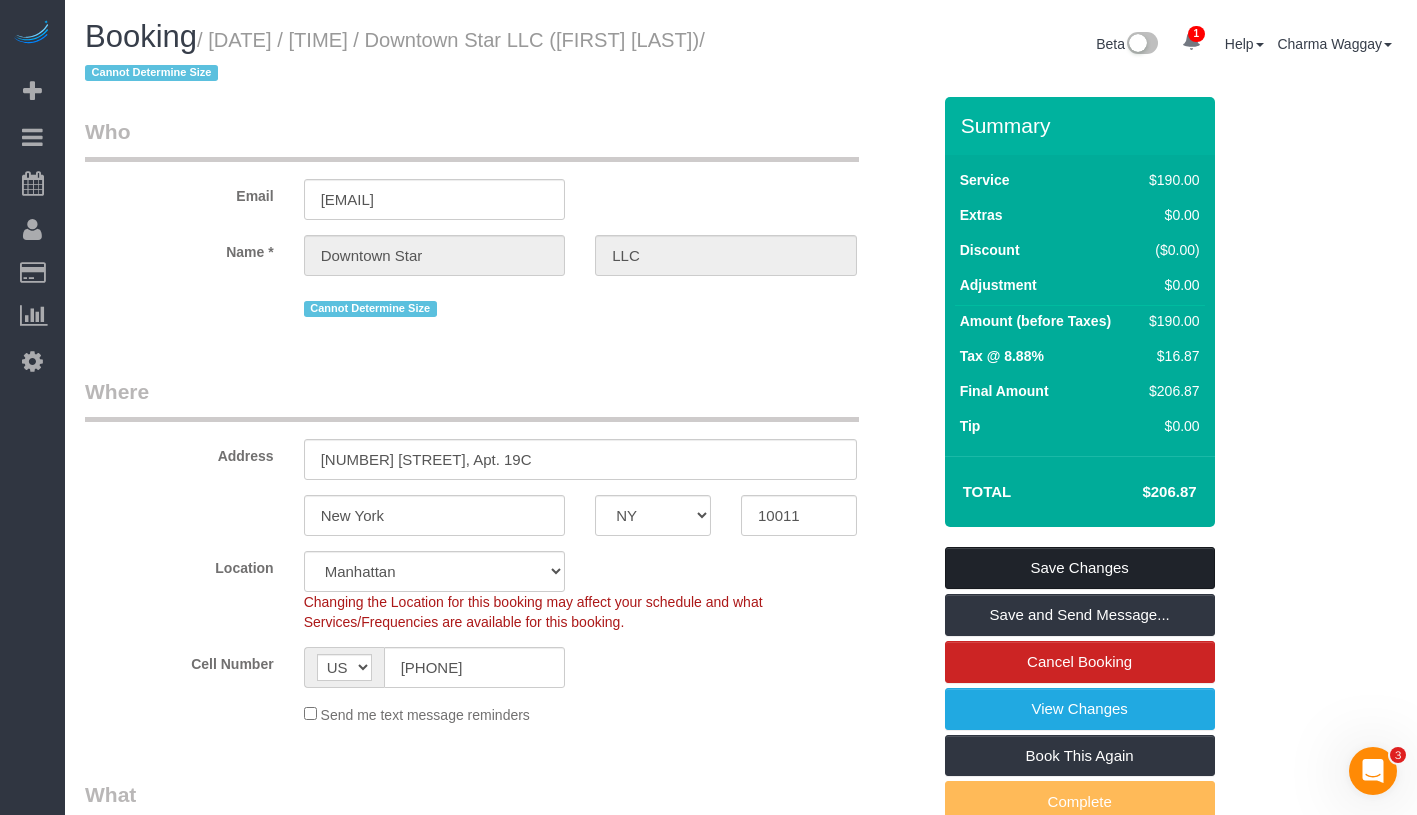 click on "Save Changes" at bounding box center (1080, 568) 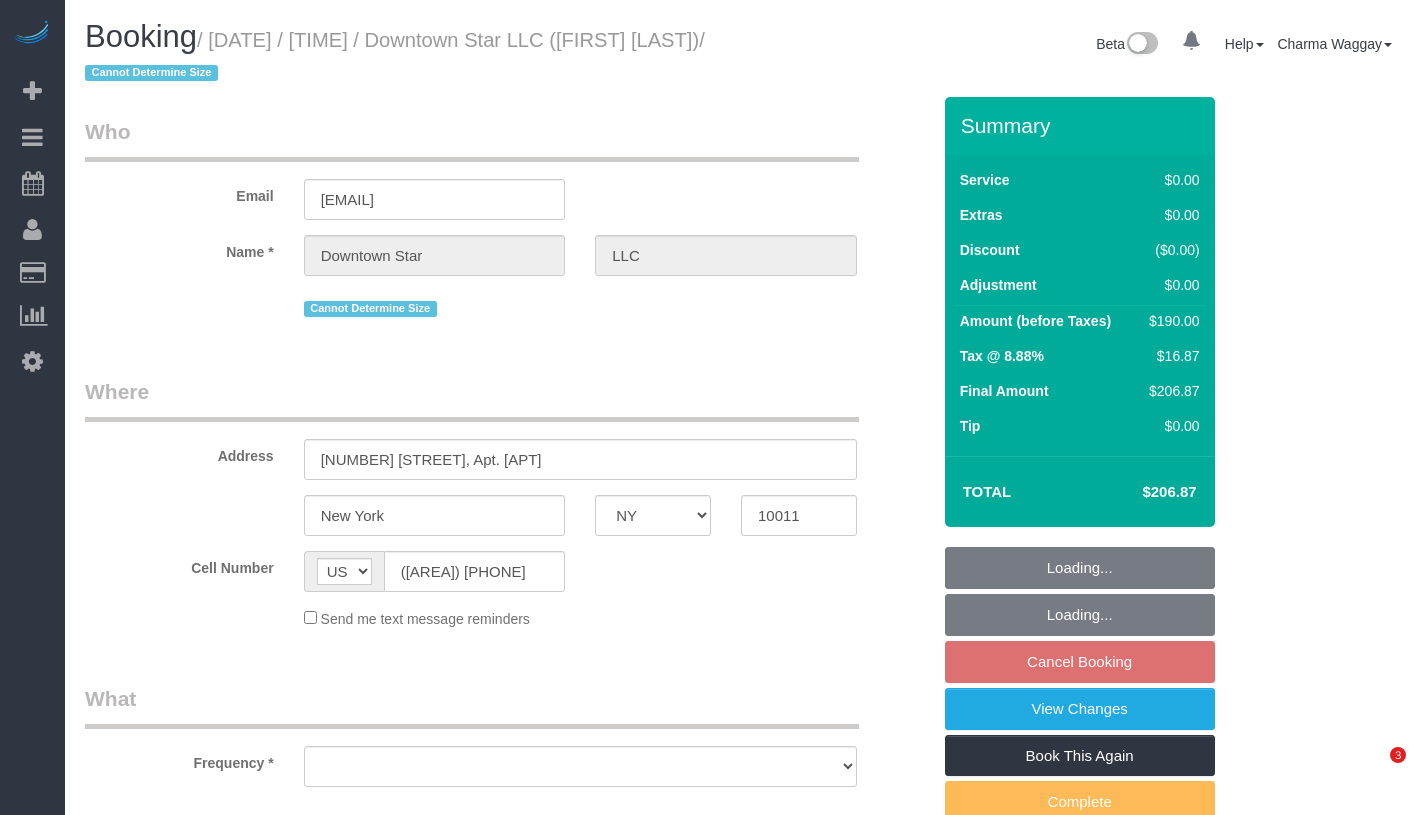 select on "NY" 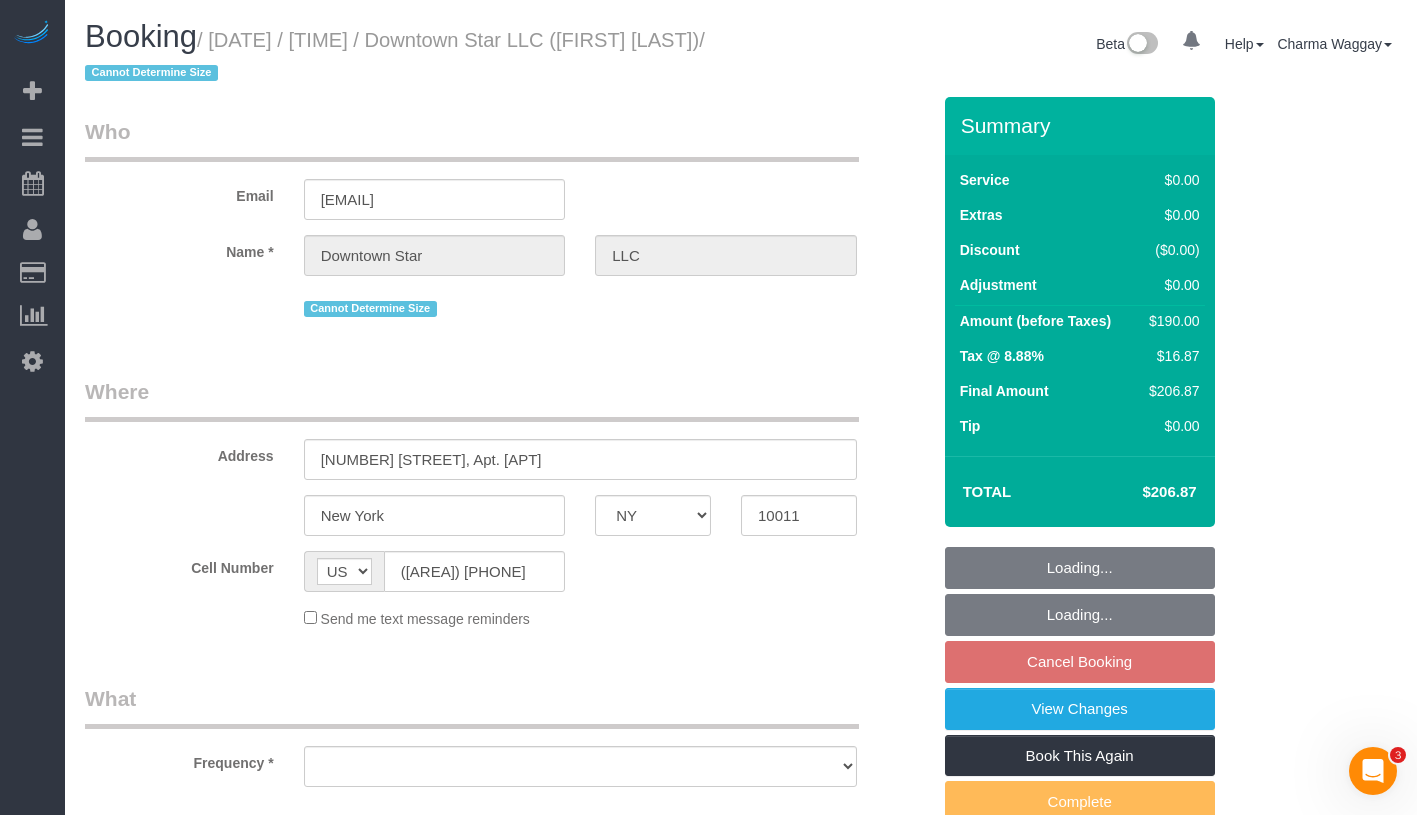 scroll, scrollTop: 0, scrollLeft: 0, axis: both 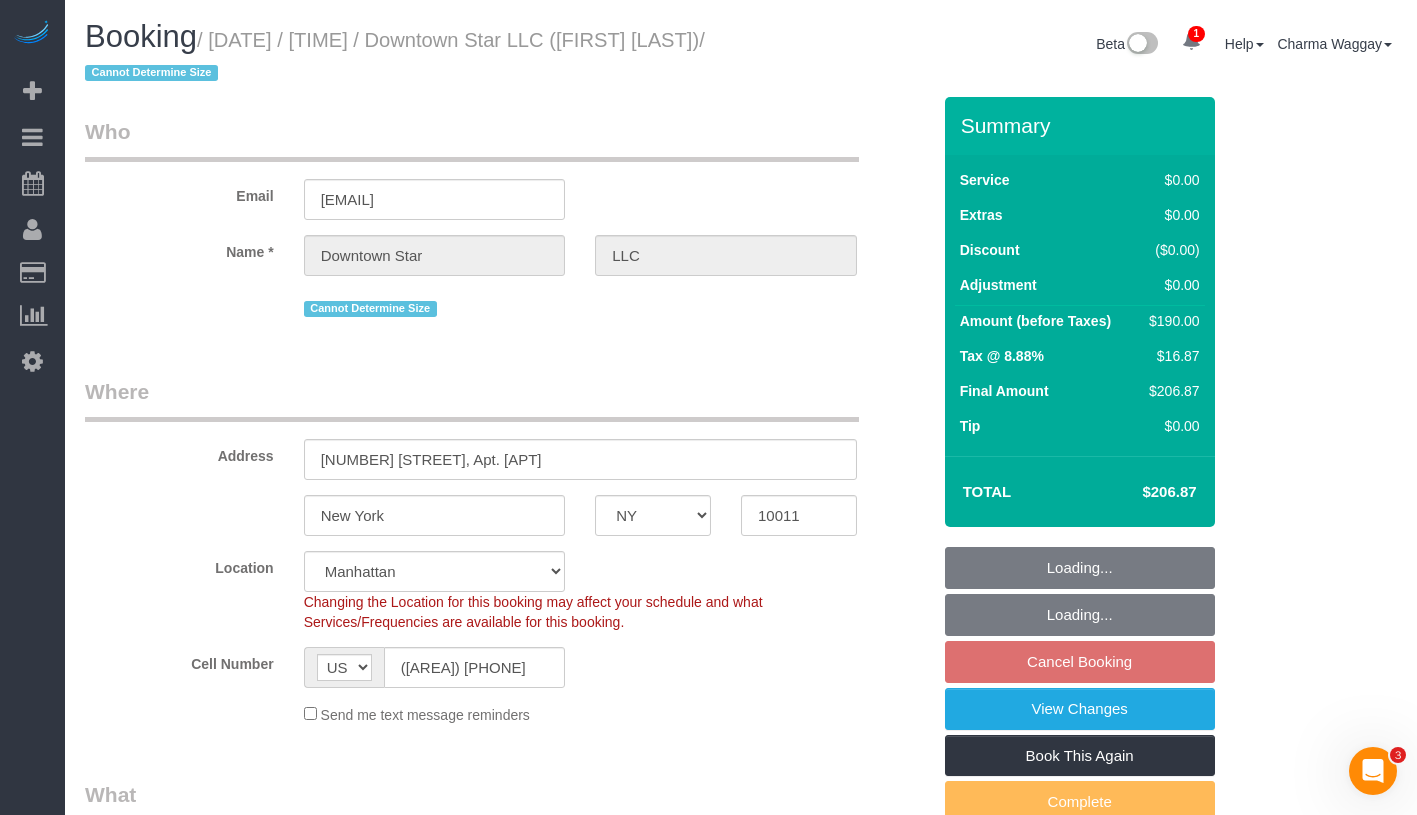 select on "string:stripe-pm_1KvOjB4VGloSiKo7kyjD2Qnp" 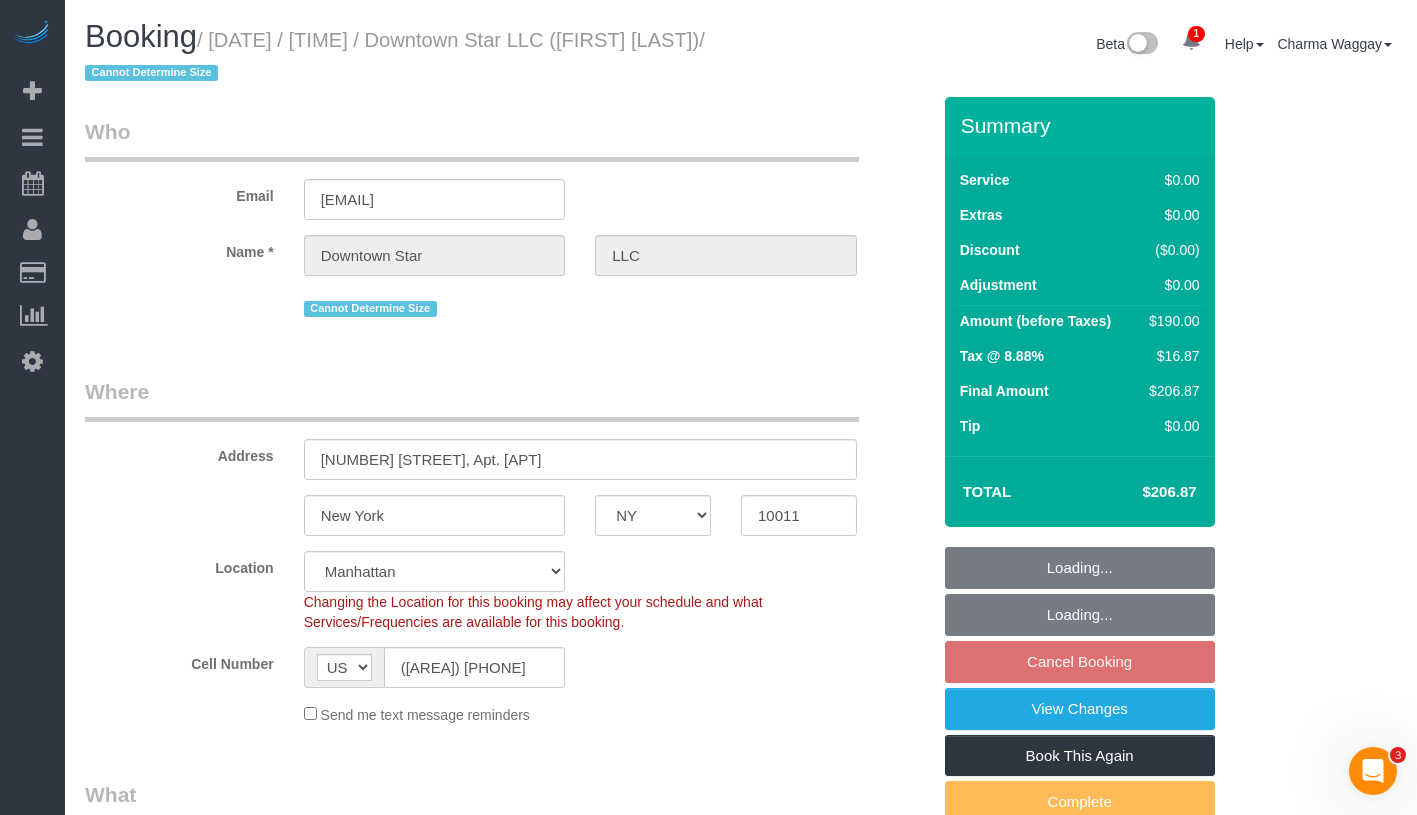 select on "number:56" 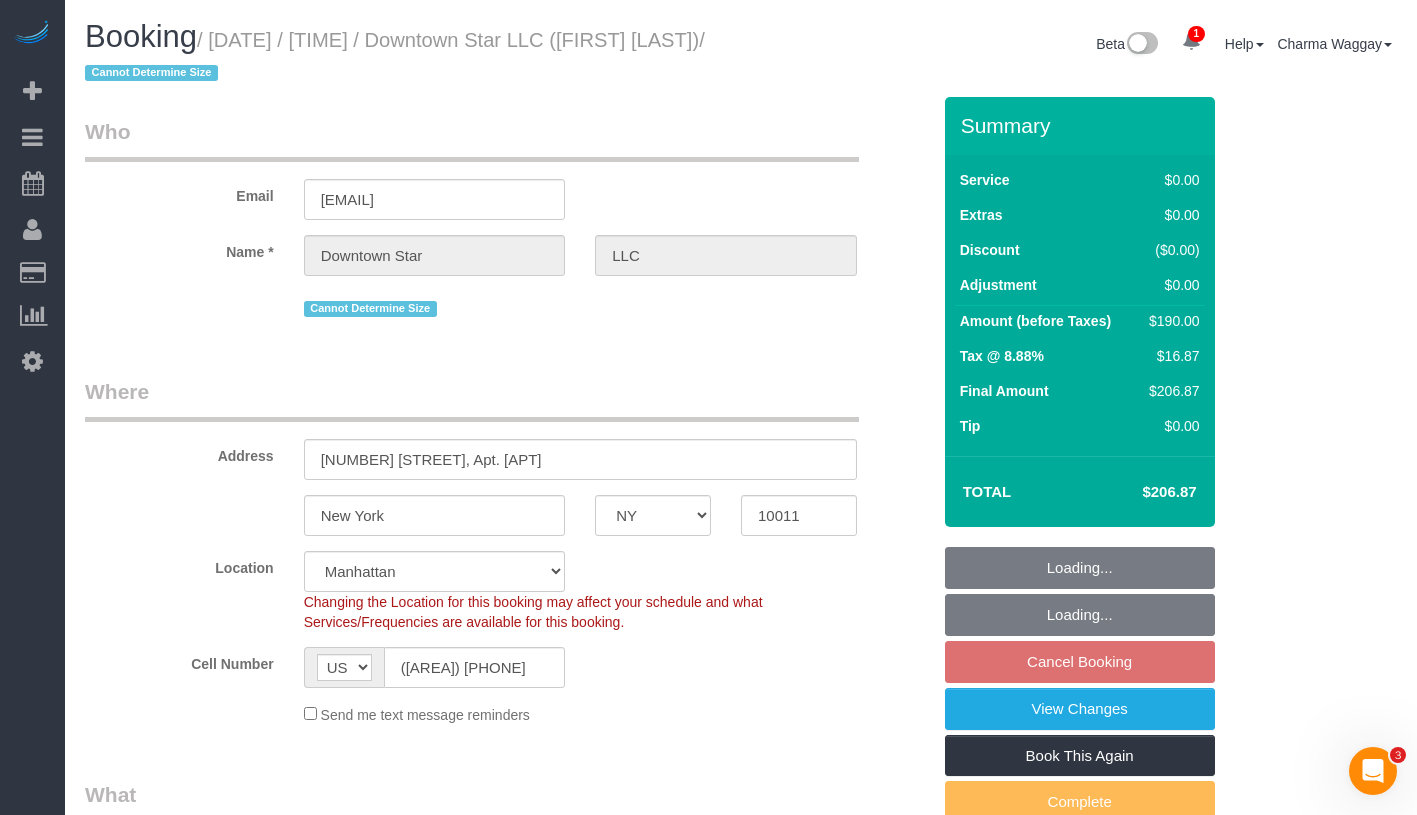 select on "2" 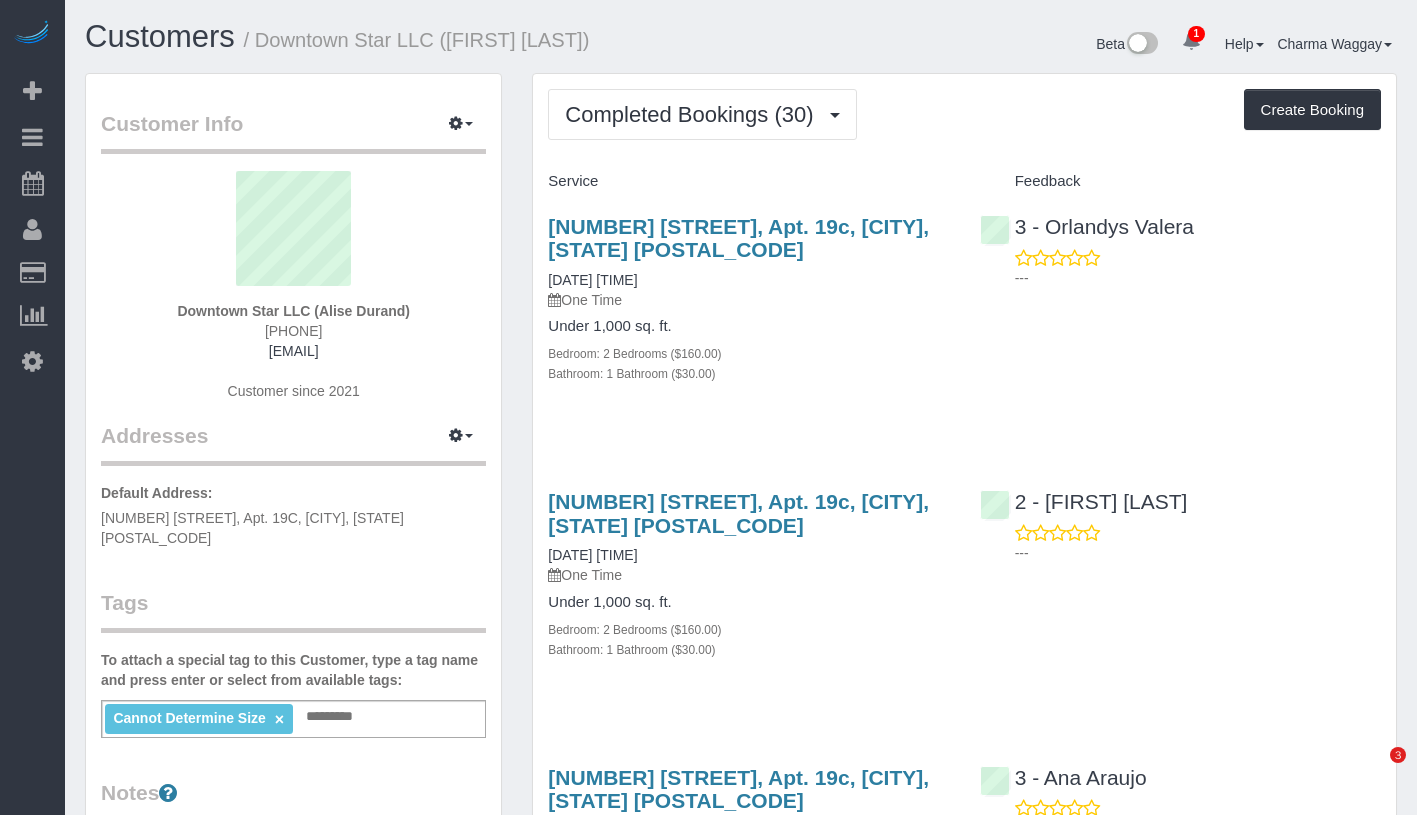 scroll, scrollTop: 0, scrollLeft: 0, axis: both 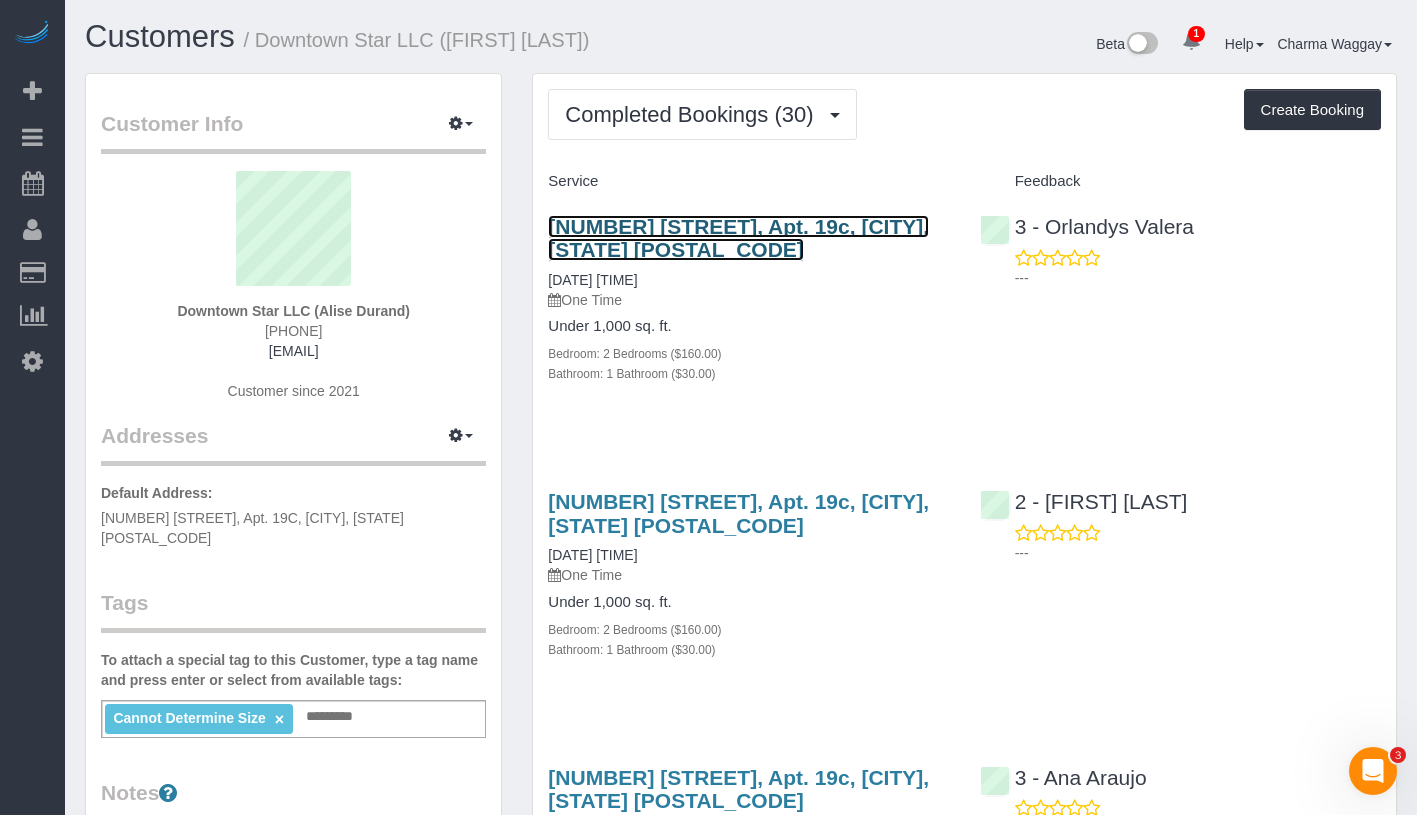 click on "[NUMBER] [STREET], Apt. 19c, [CITY], [STATE] [POSTAL_CODE]" at bounding box center (738, 238) 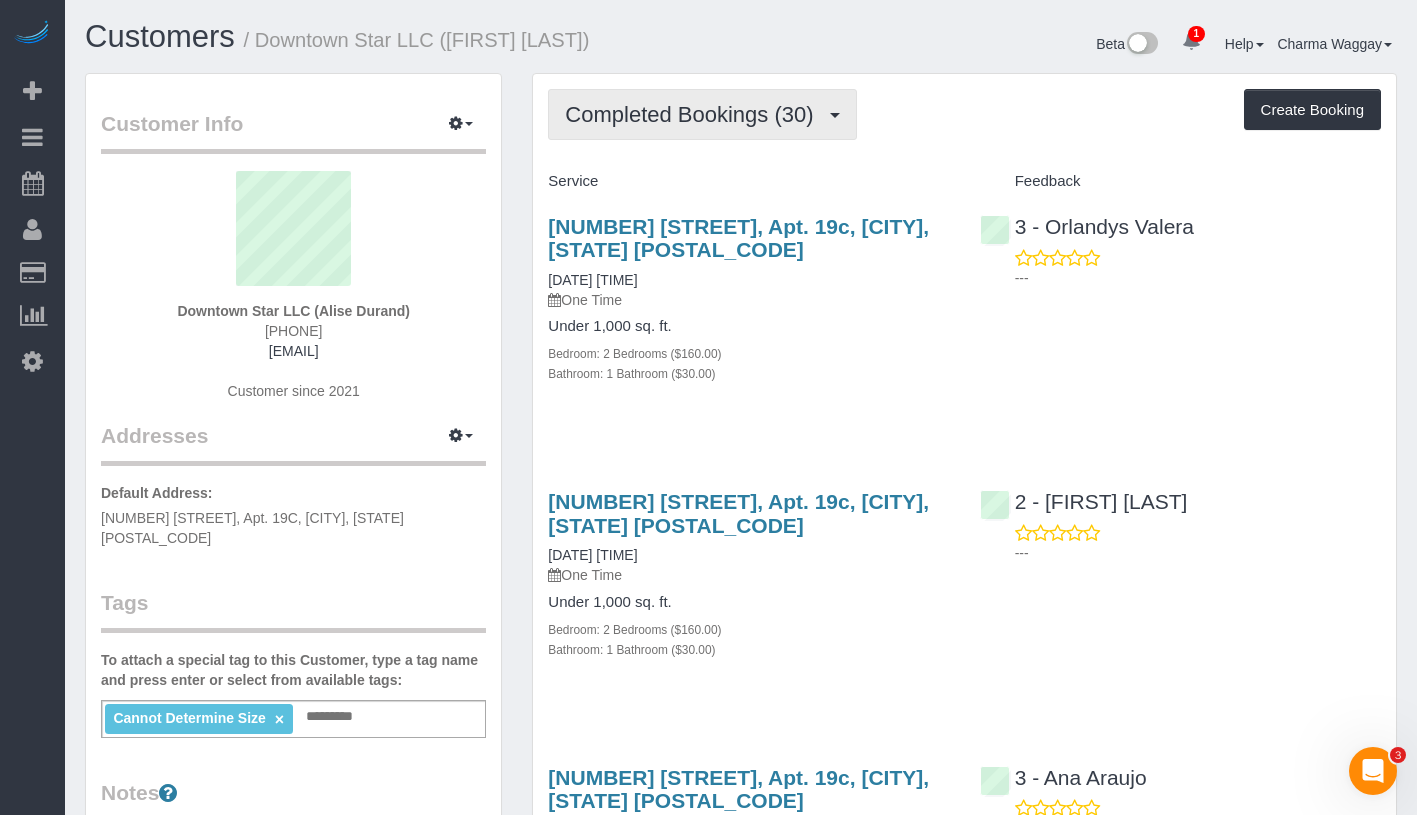 click on "Completed Bookings (30)" at bounding box center (694, 114) 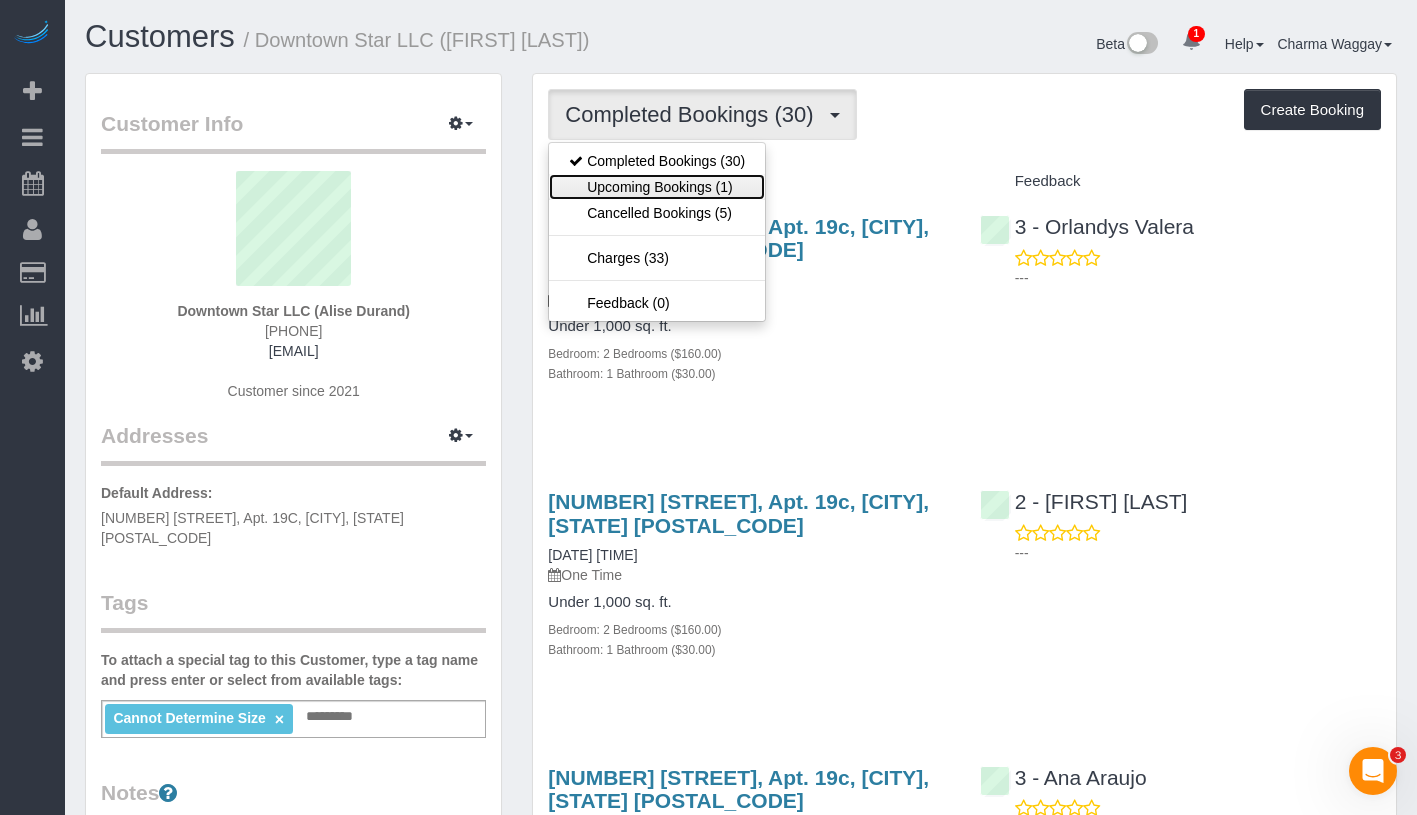 click on "Upcoming Bookings (1)" at bounding box center (657, 187) 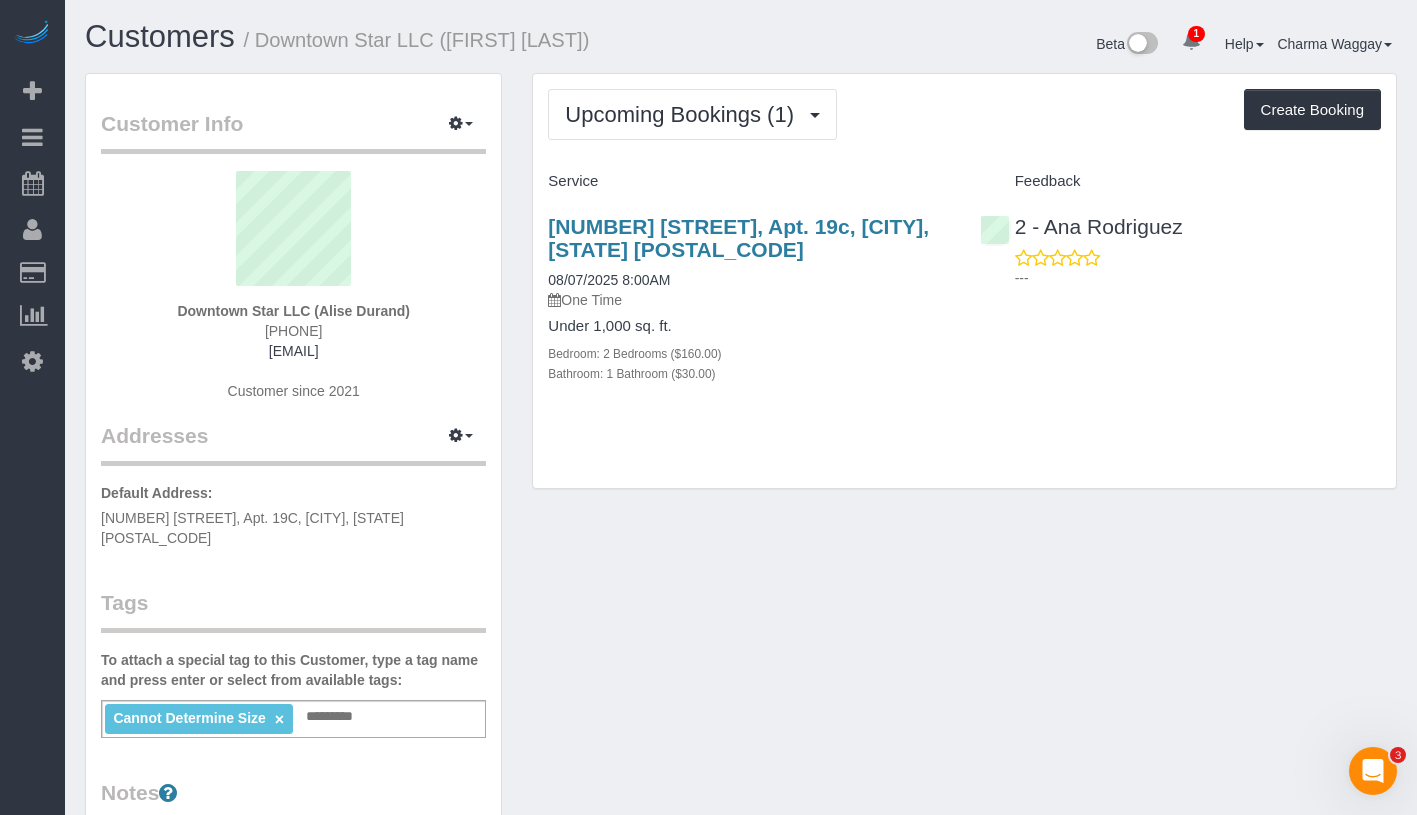 drag, startPoint x: 540, startPoint y: 278, endPoint x: 714, endPoint y: 277, distance: 174.00287 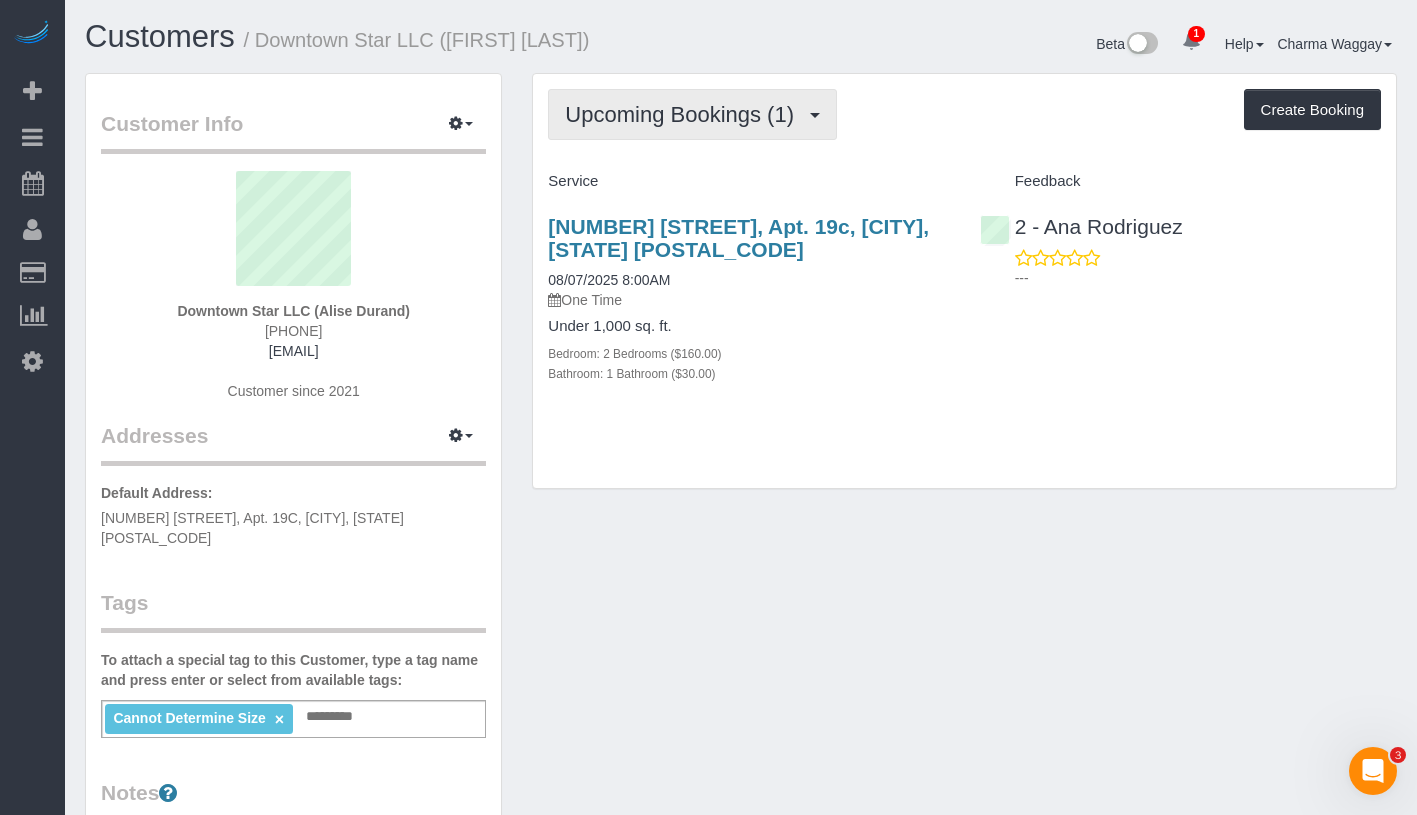 copy on "08/07/2025 8:00AM" 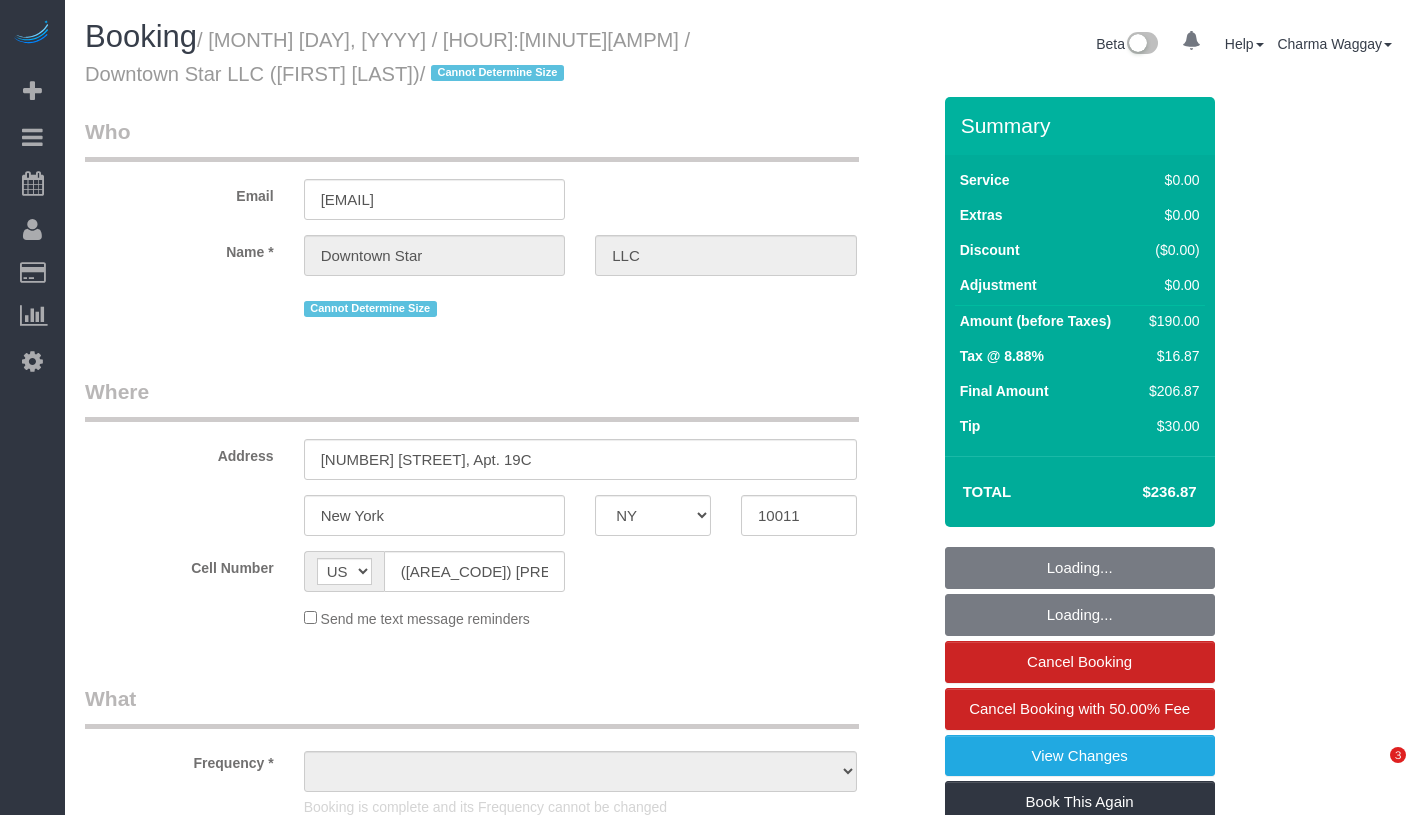 select on "NY" 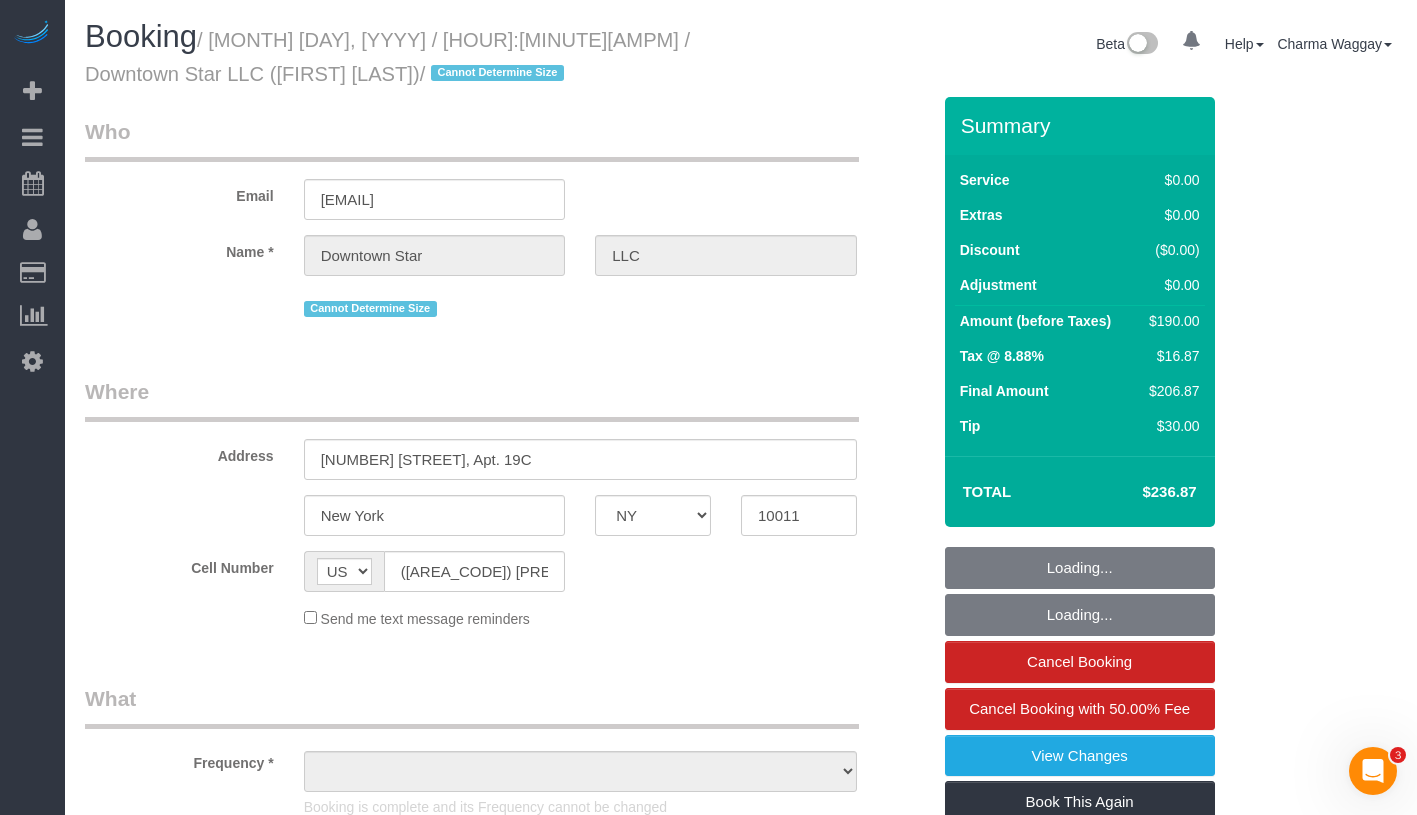 scroll, scrollTop: 0, scrollLeft: 0, axis: both 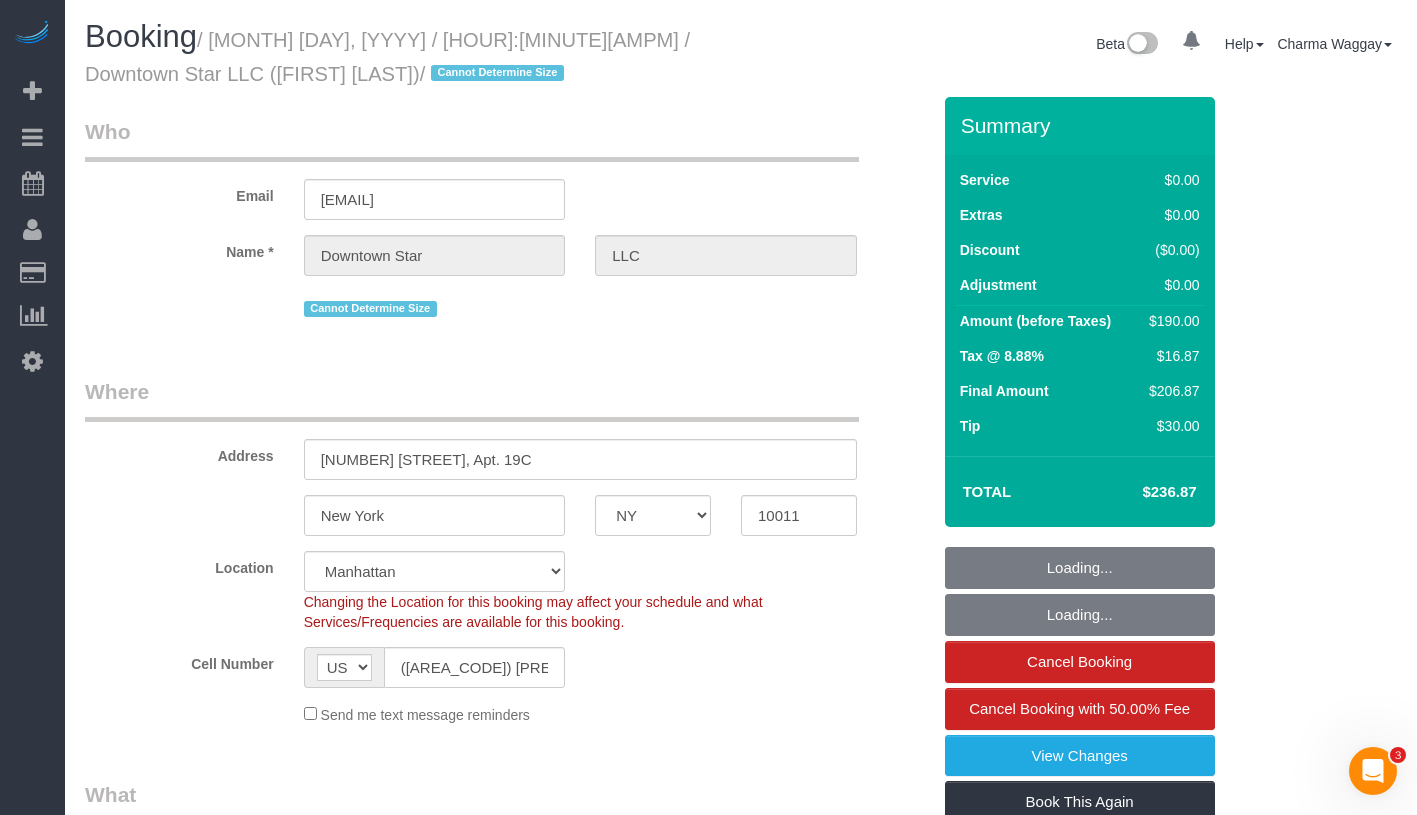 select on "object:1208" 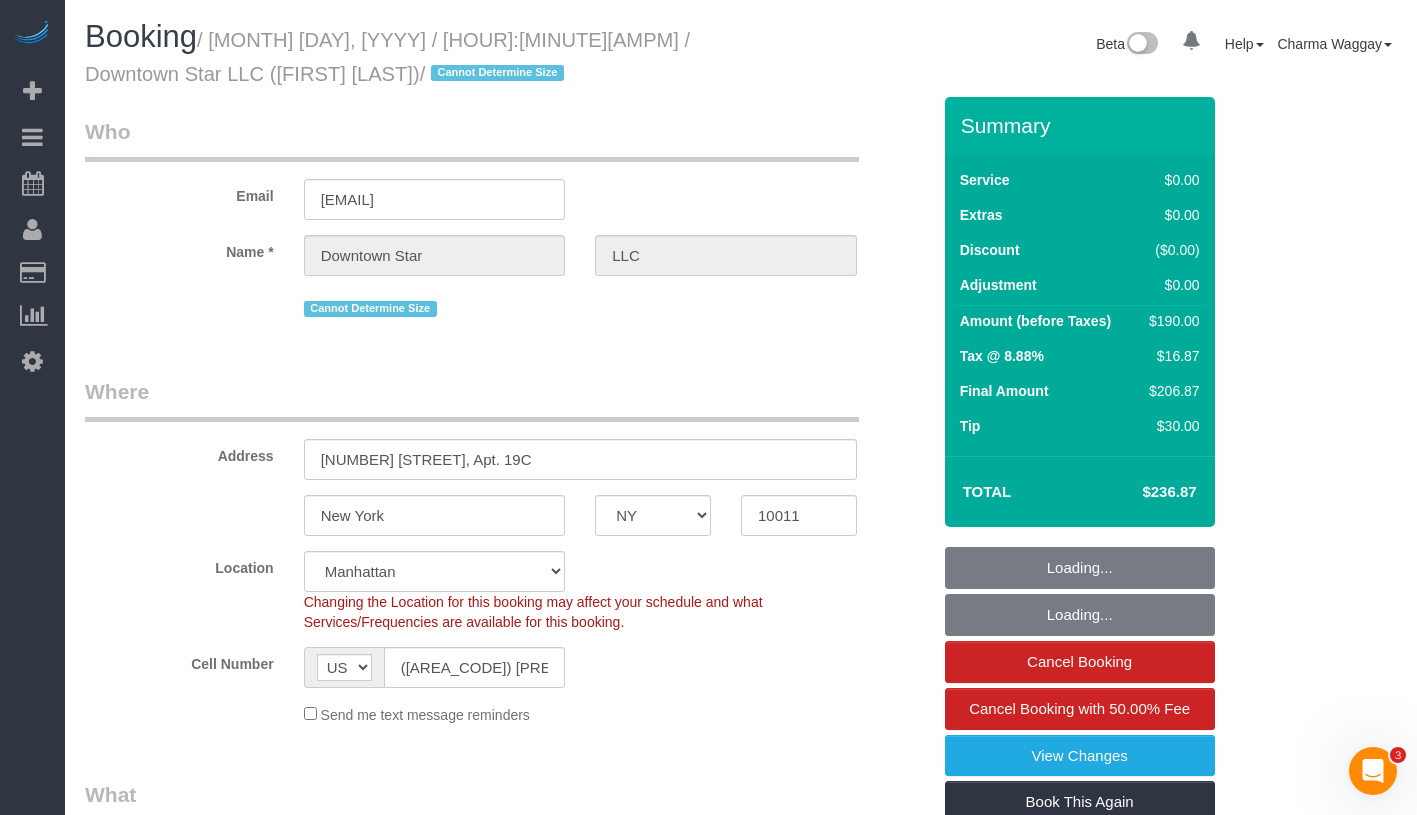 select on "string:stripe-pm_1KvOjB4VGloSiKo7kyjD2Qnp" 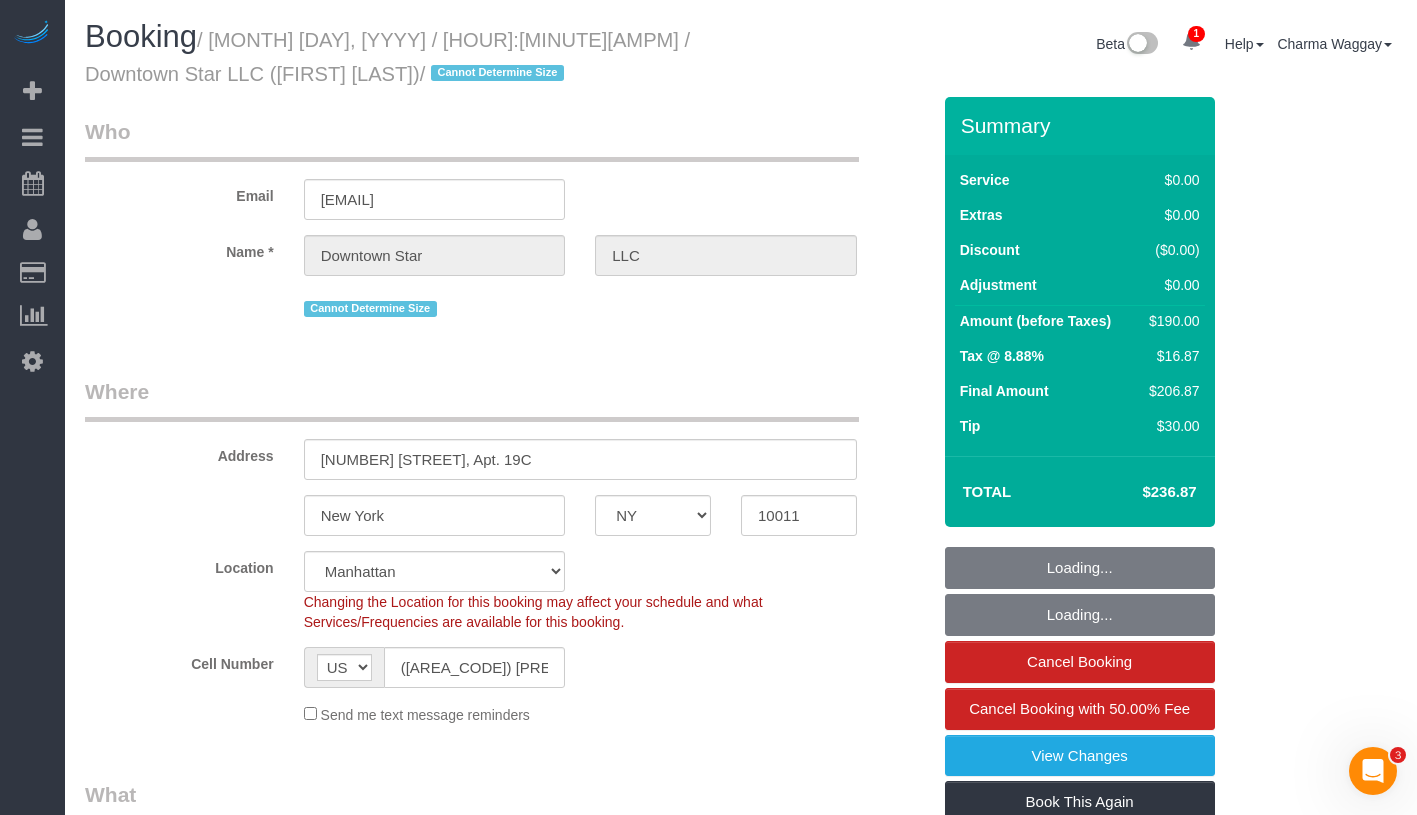 select on "spot1" 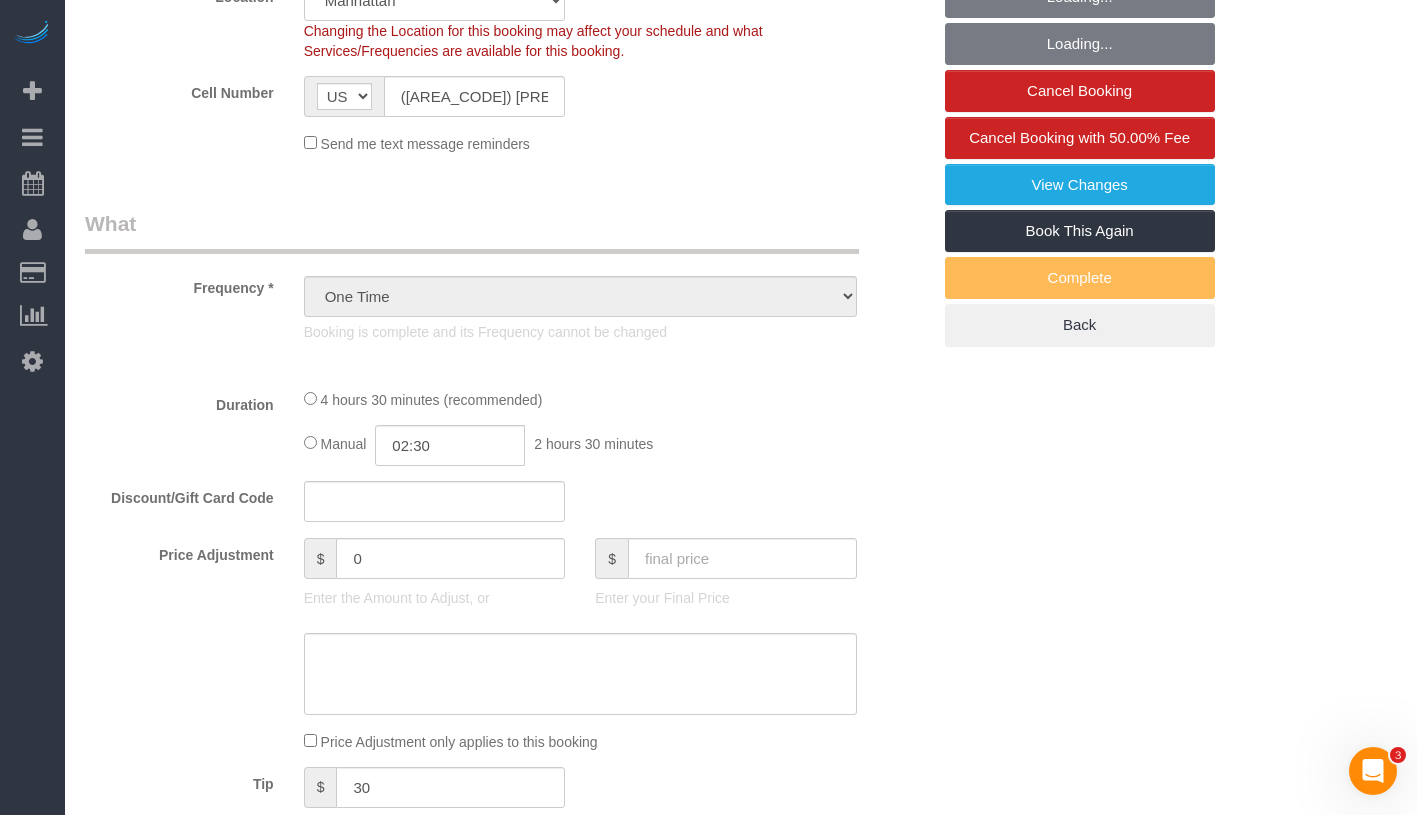 select on "2" 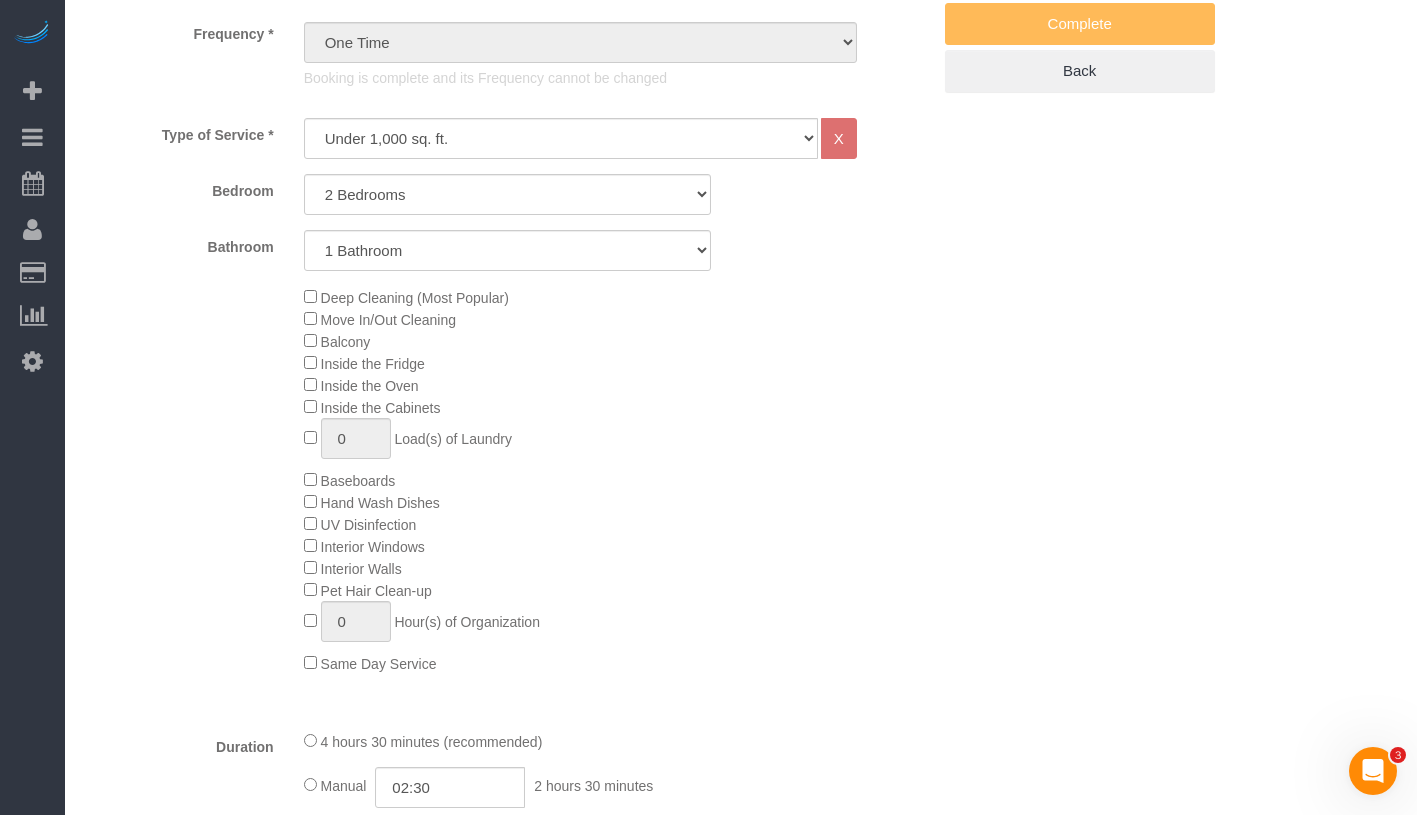 select on "2" 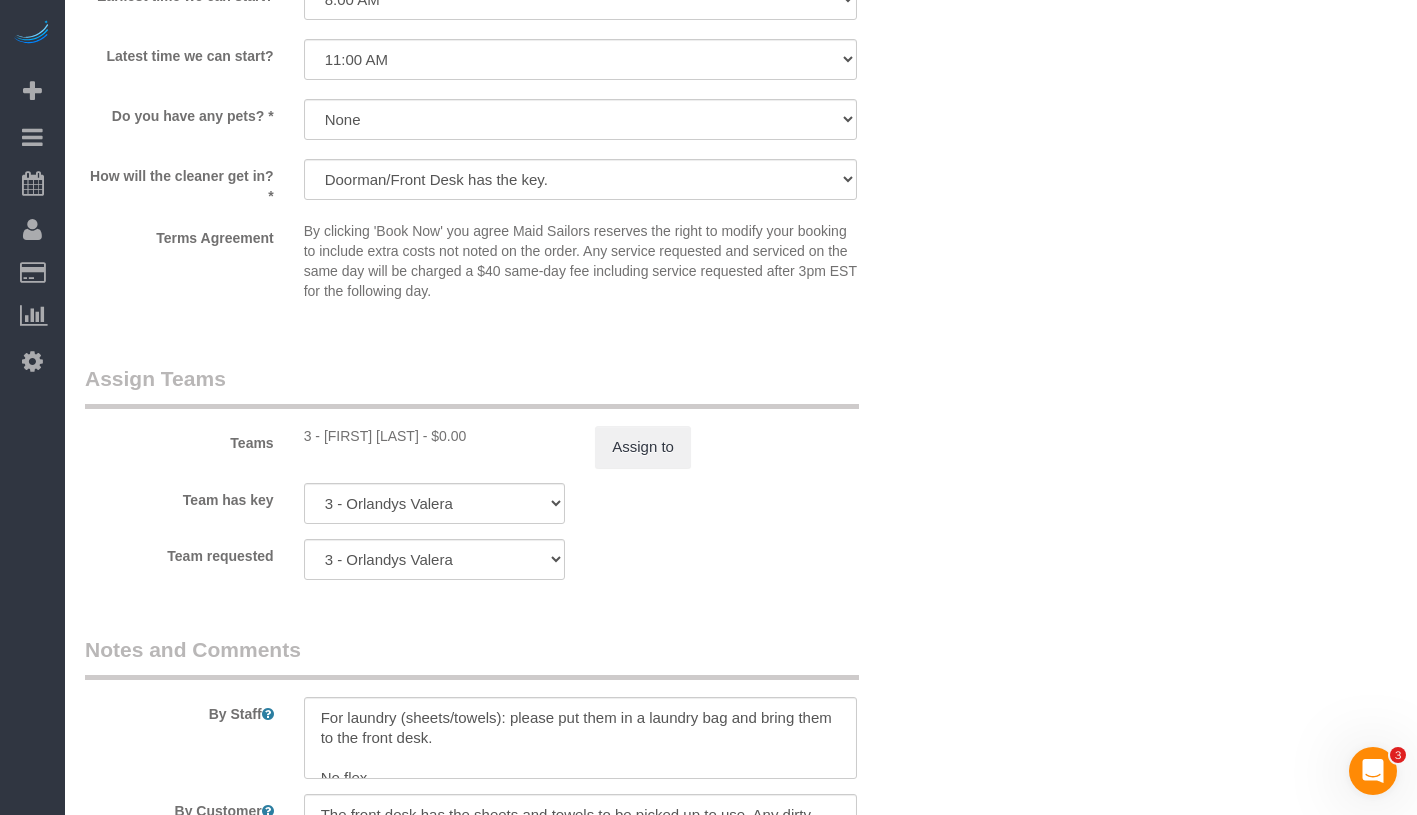 scroll, scrollTop: 2920, scrollLeft: 0, axis: vertical 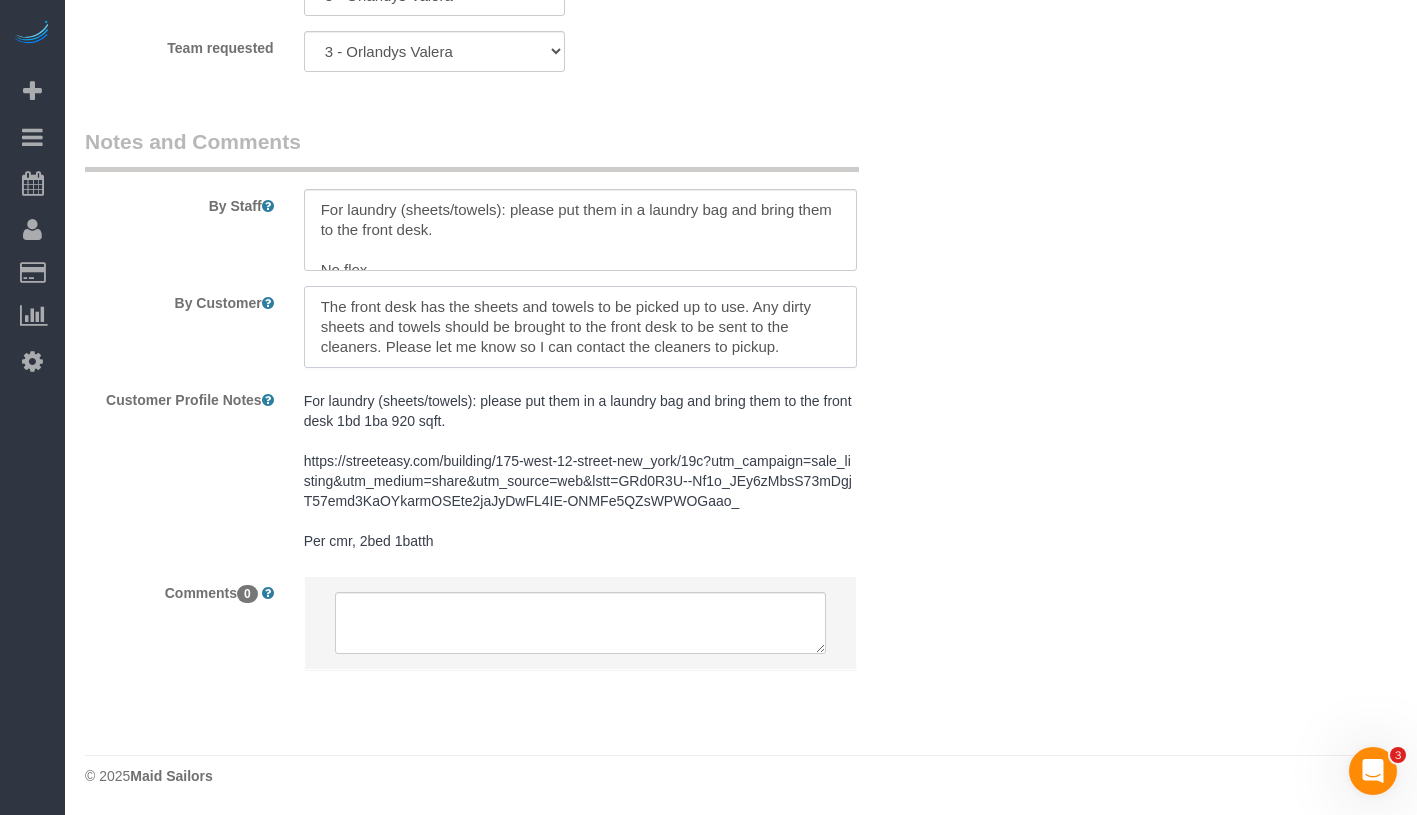 drag, startPoint x: 322, startPoint y: 304, endPoint x: 816, endPoint y: 394, distance: 502.13147 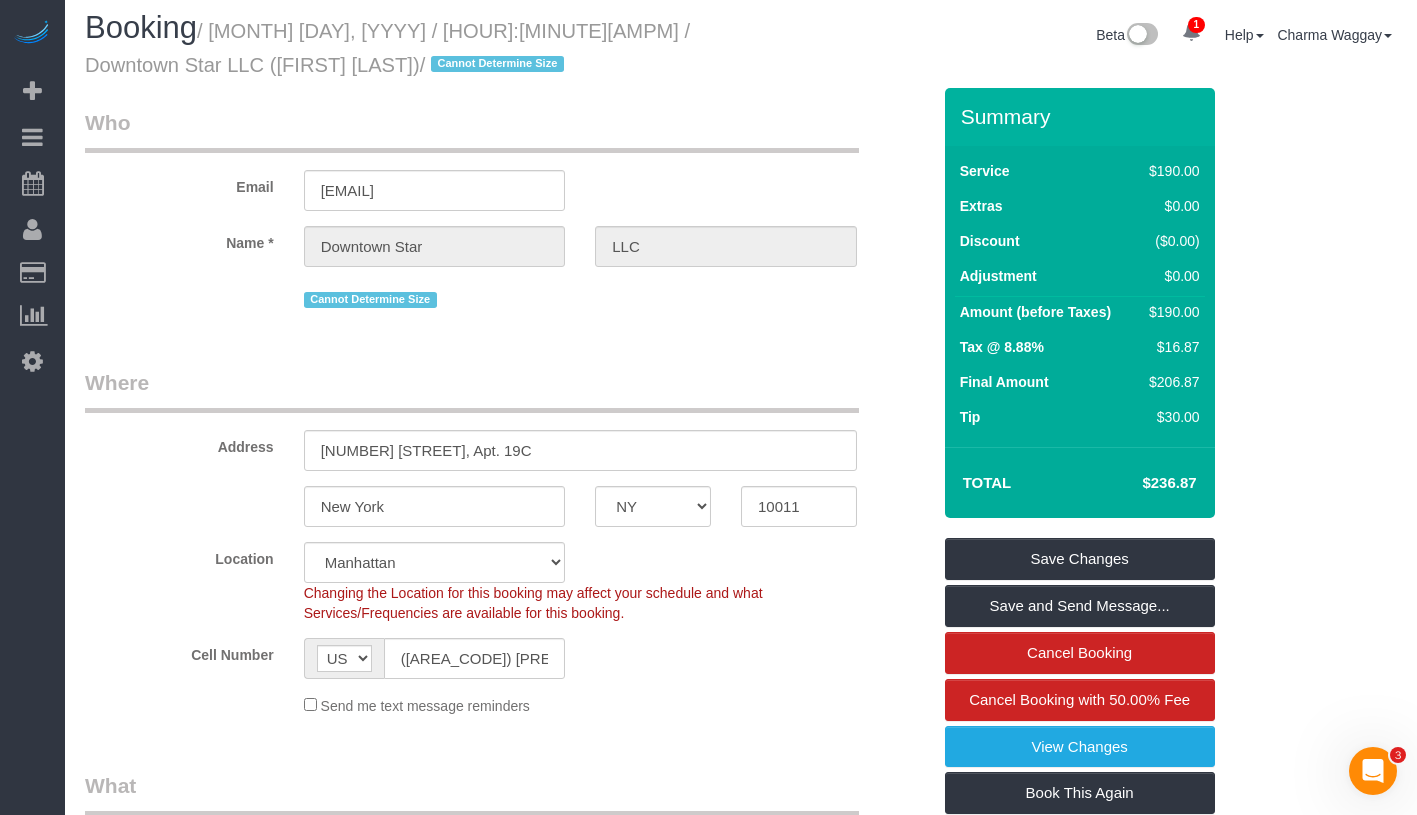scroll, scrollTop: 0, scrollLeft: 0, axis: both 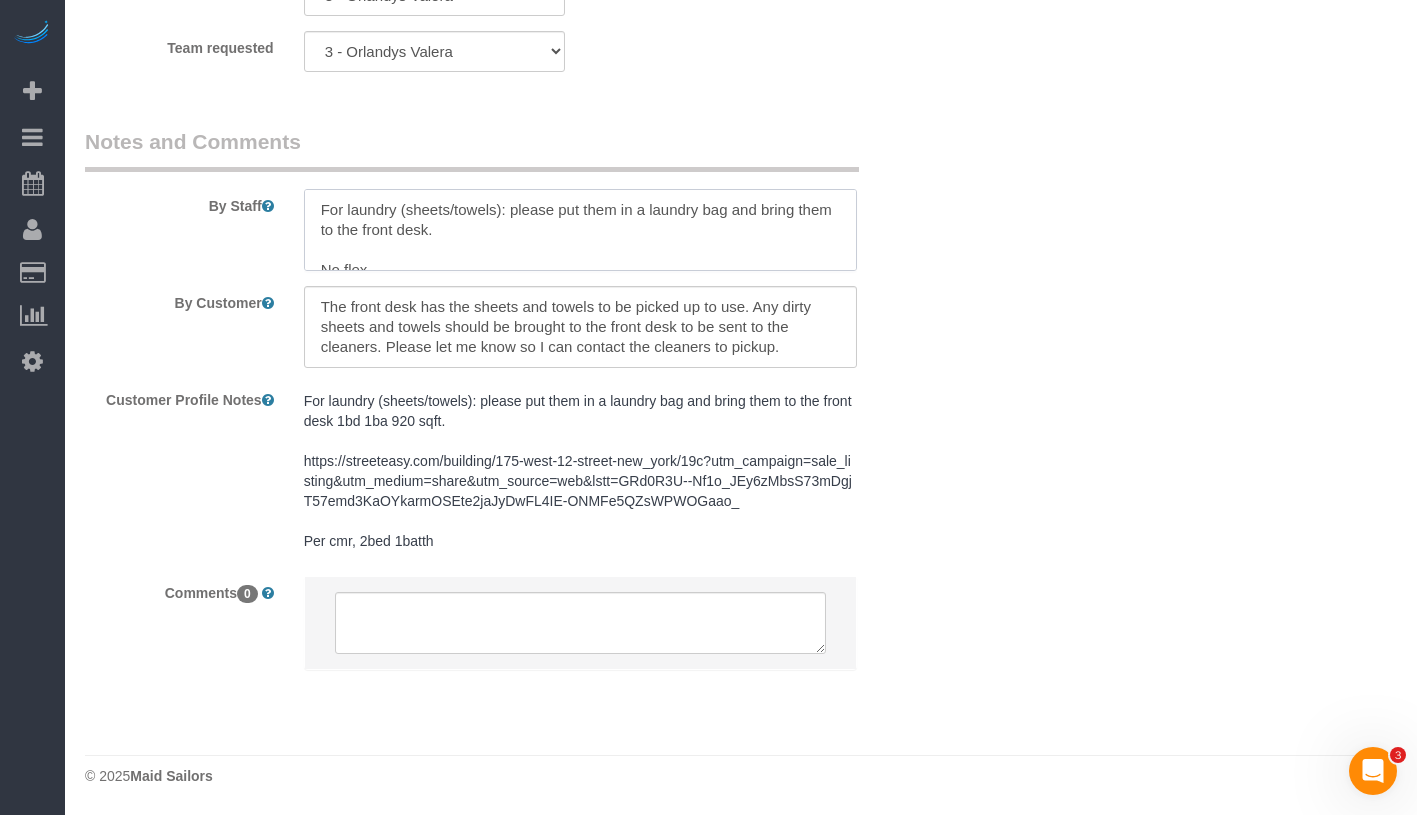 click at bounding box center (580, 230) 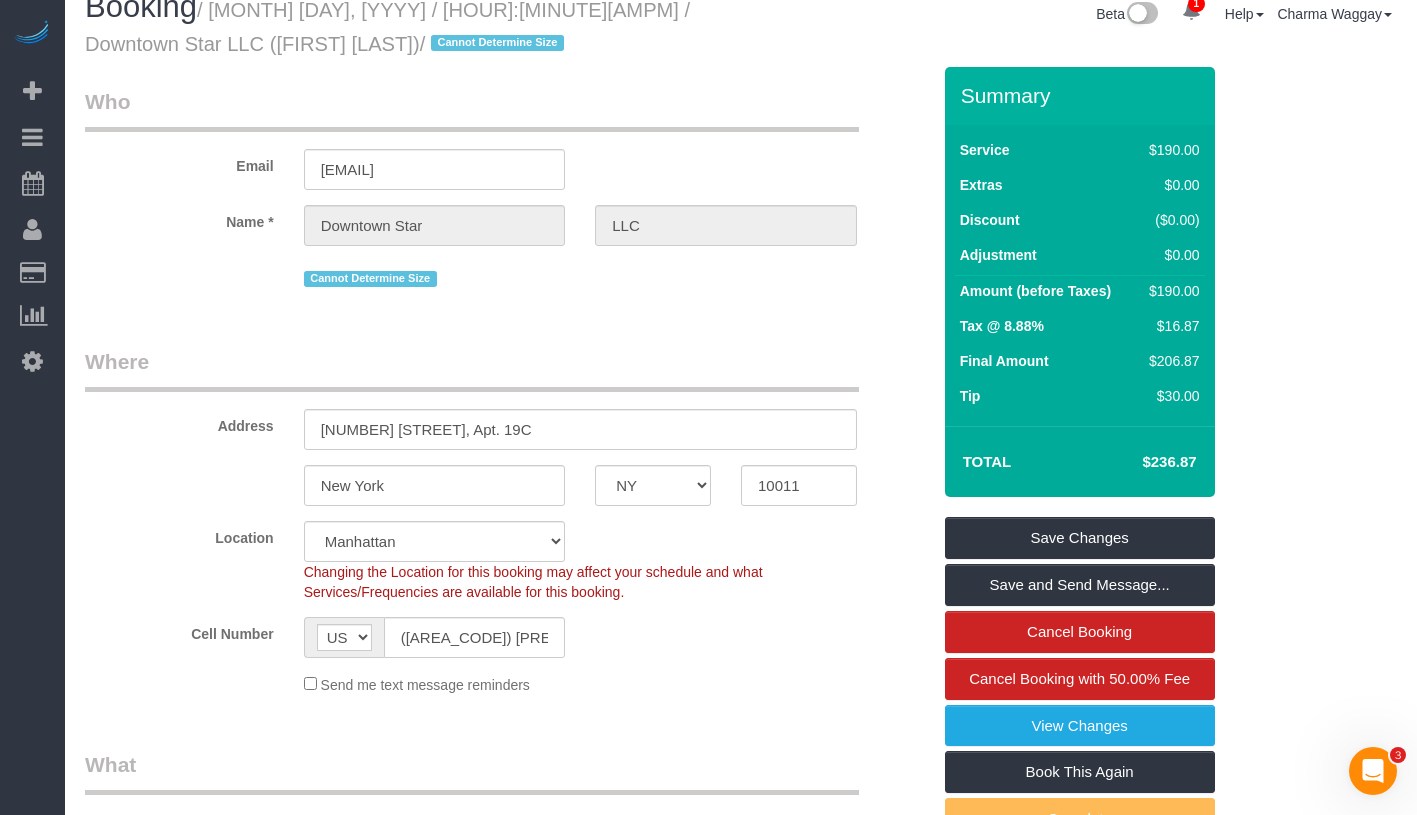 scroll, scrollTop: 0, scrollLeft: 0, axis: both 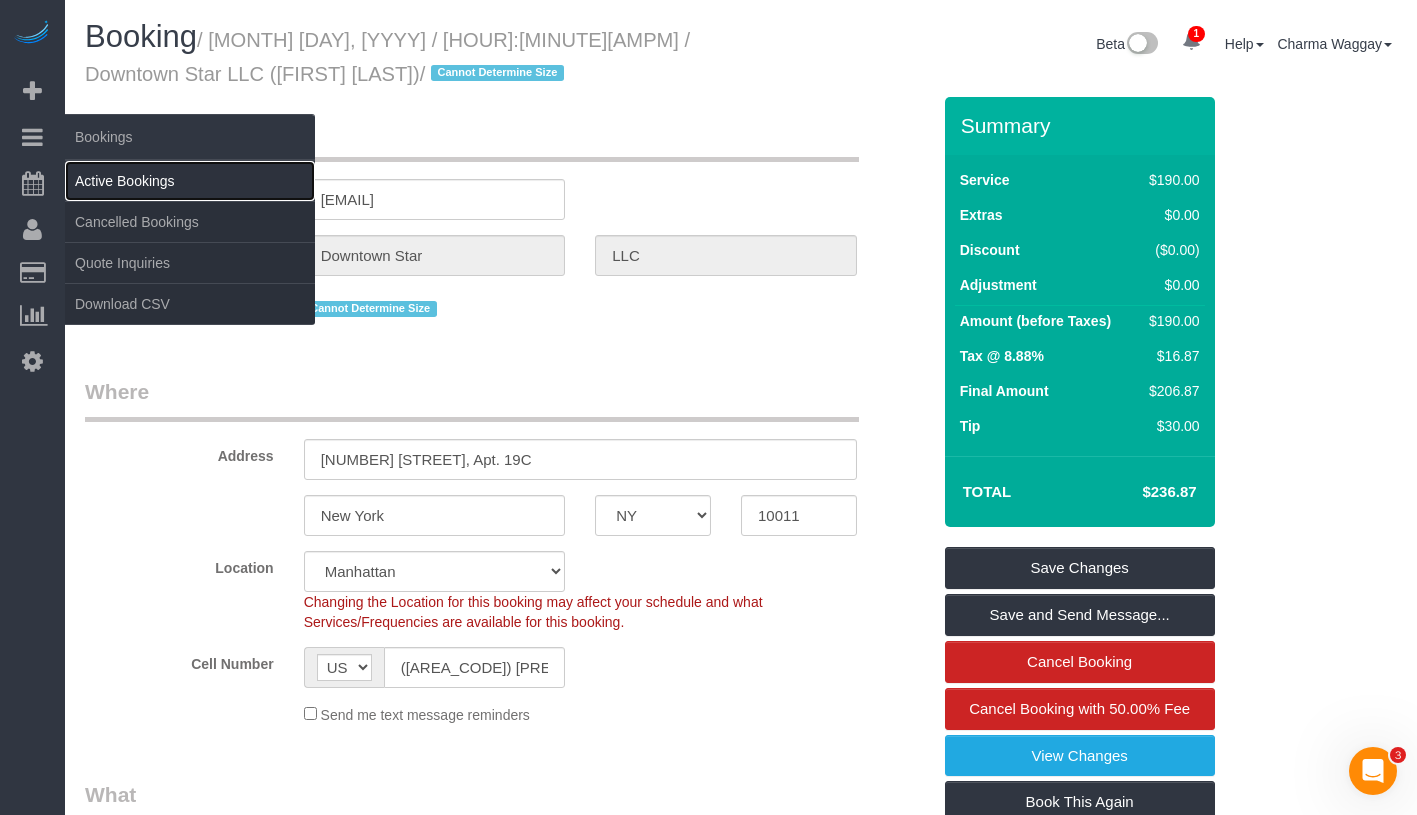 click on "Active Bookings" at bounding box center (190, 181) 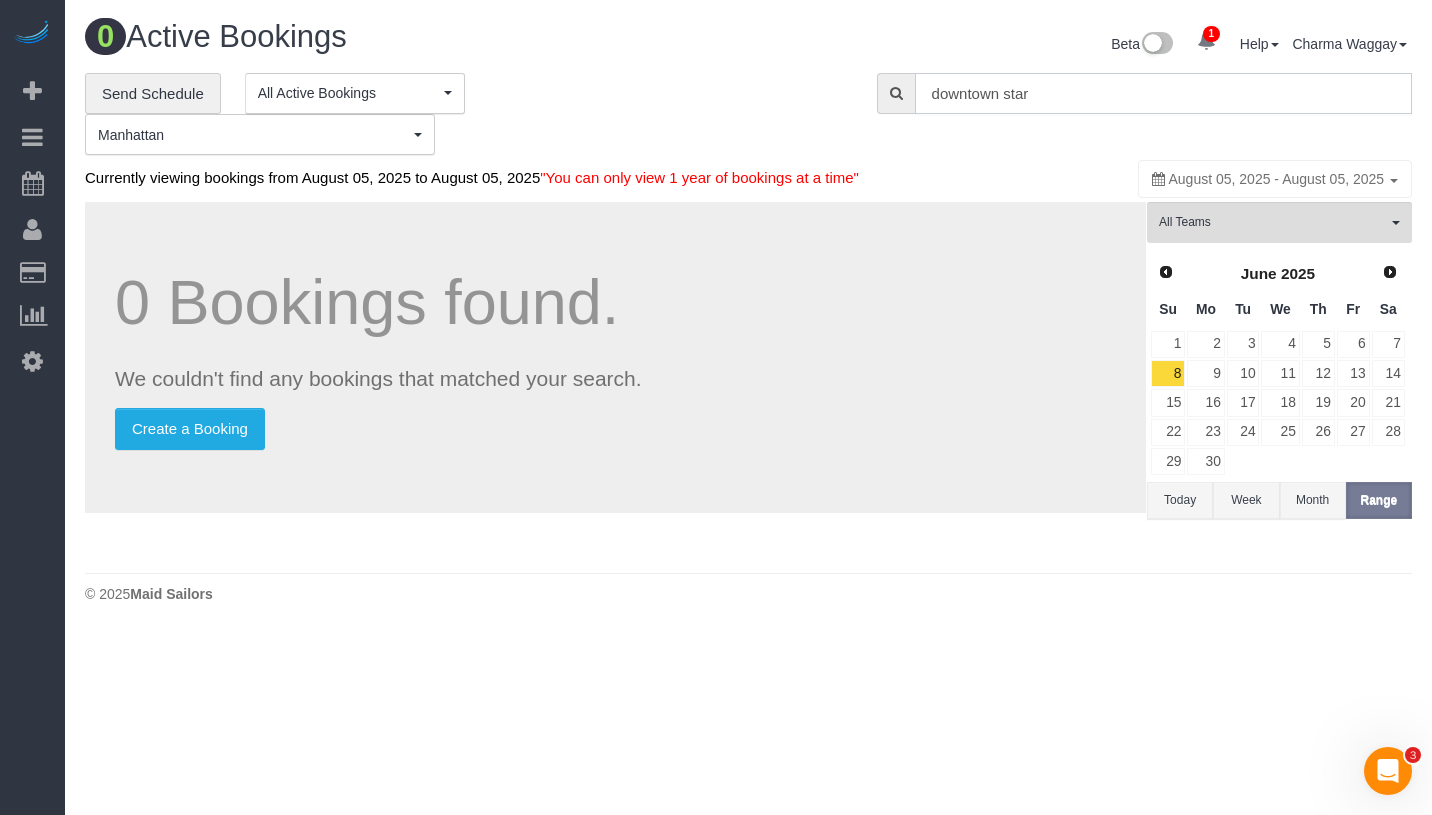 click on "downtown star" at bounding box center [1163, 93] 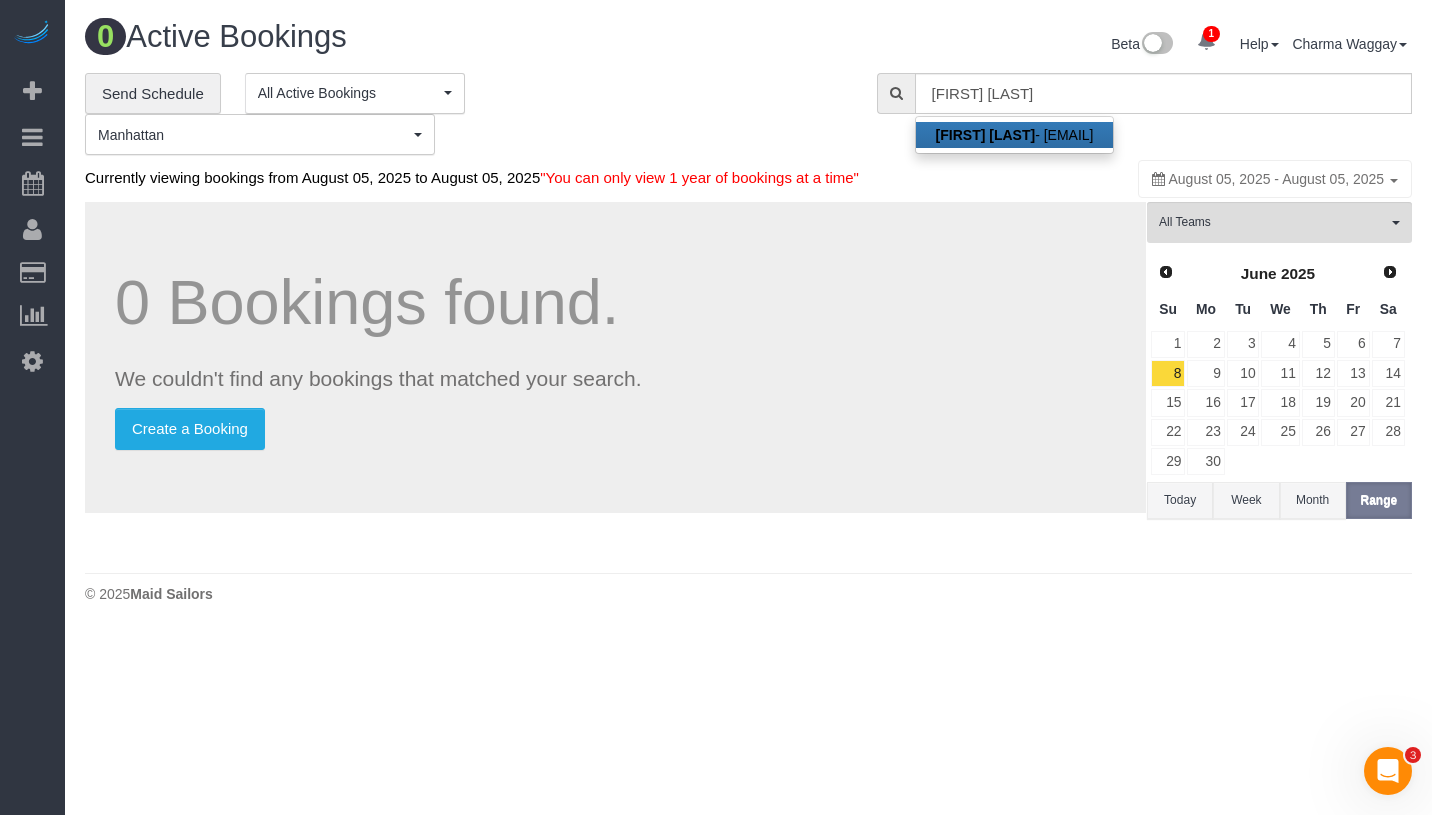 click on "Jackie Fugitt  - jackielfugitt@gmail.com" at bounding box center [1015, 135] 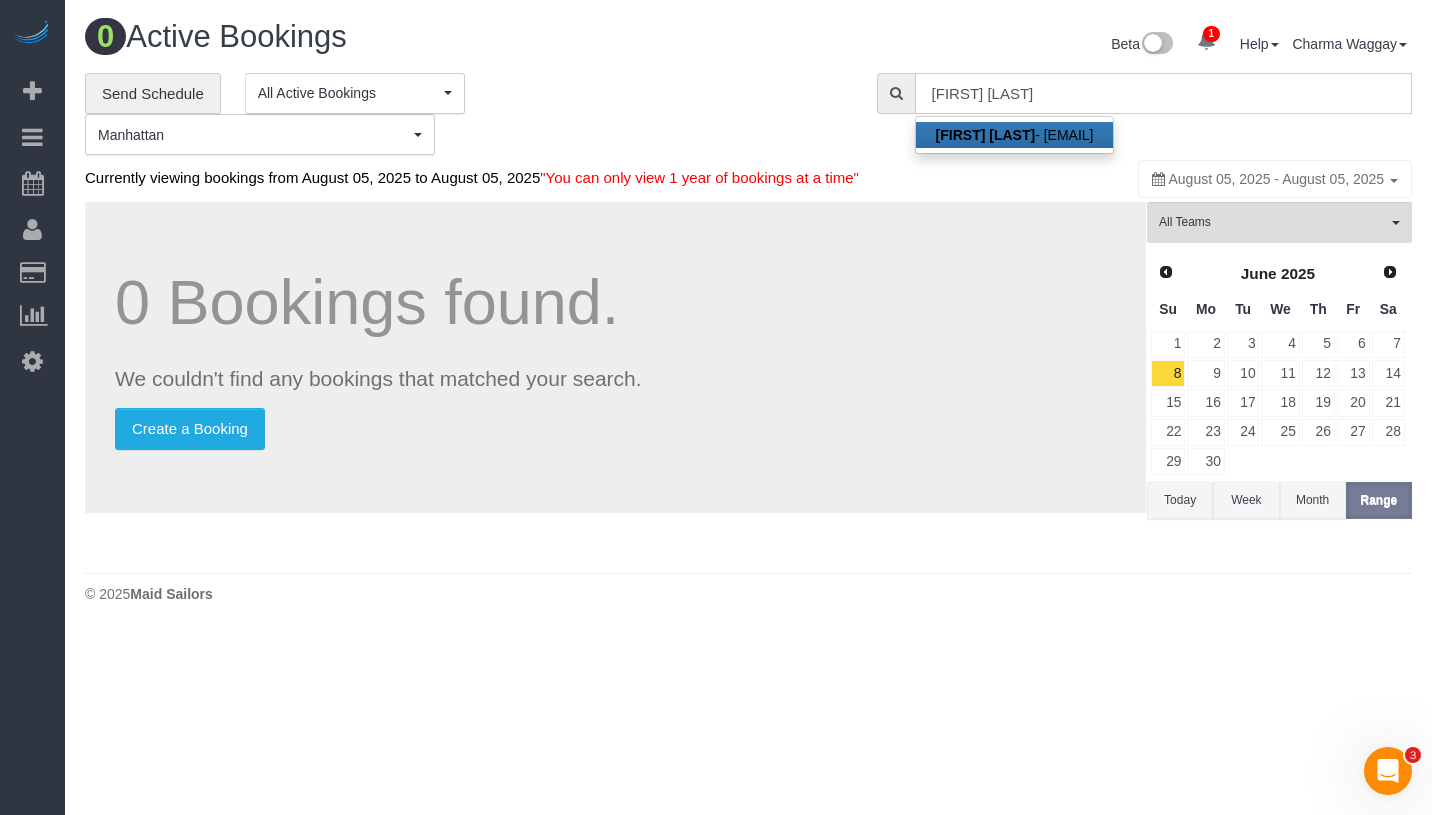type on "jackielfugitt@gmail.com" 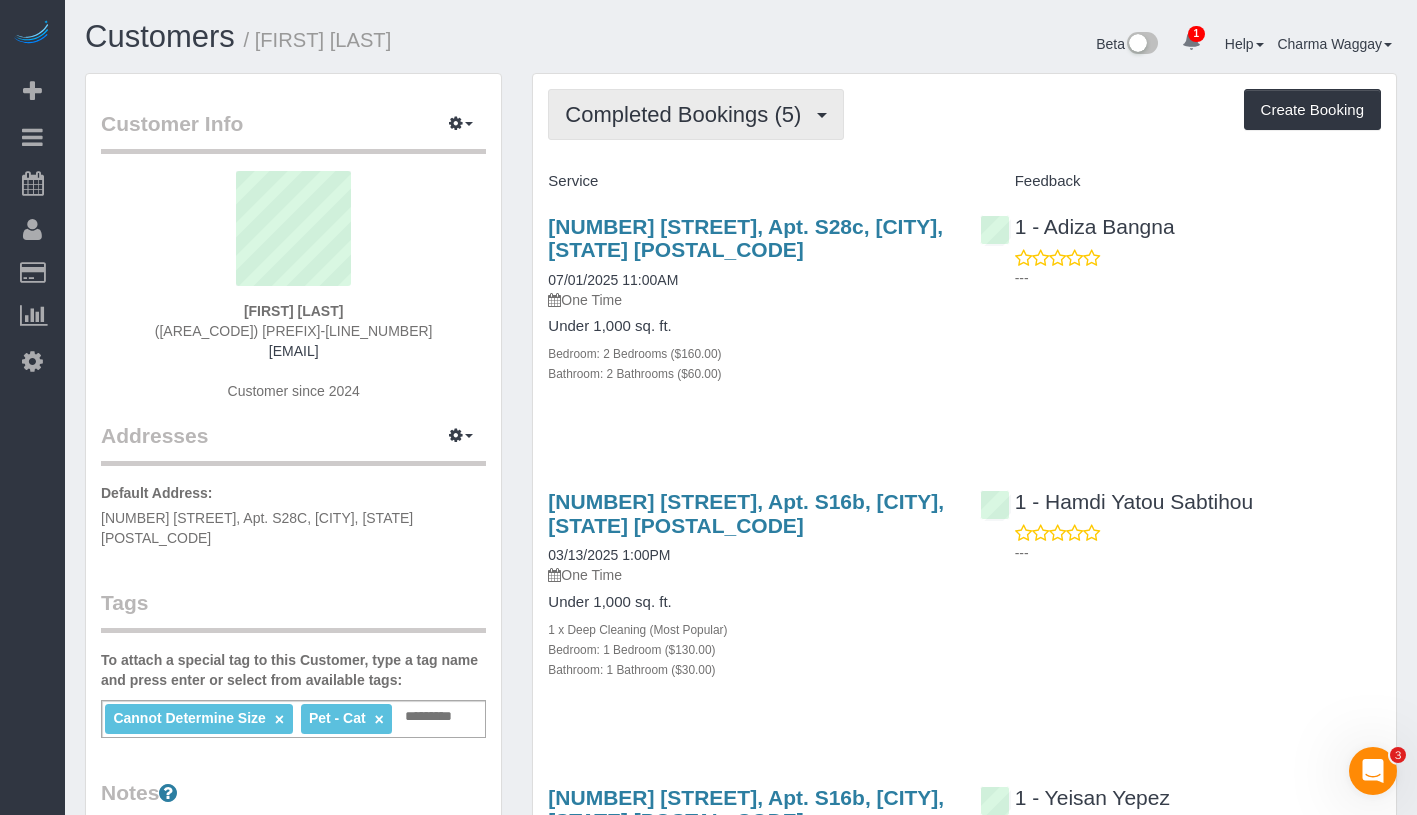 click on "Completed Bookings (5)" at bounding box center [696, 114] 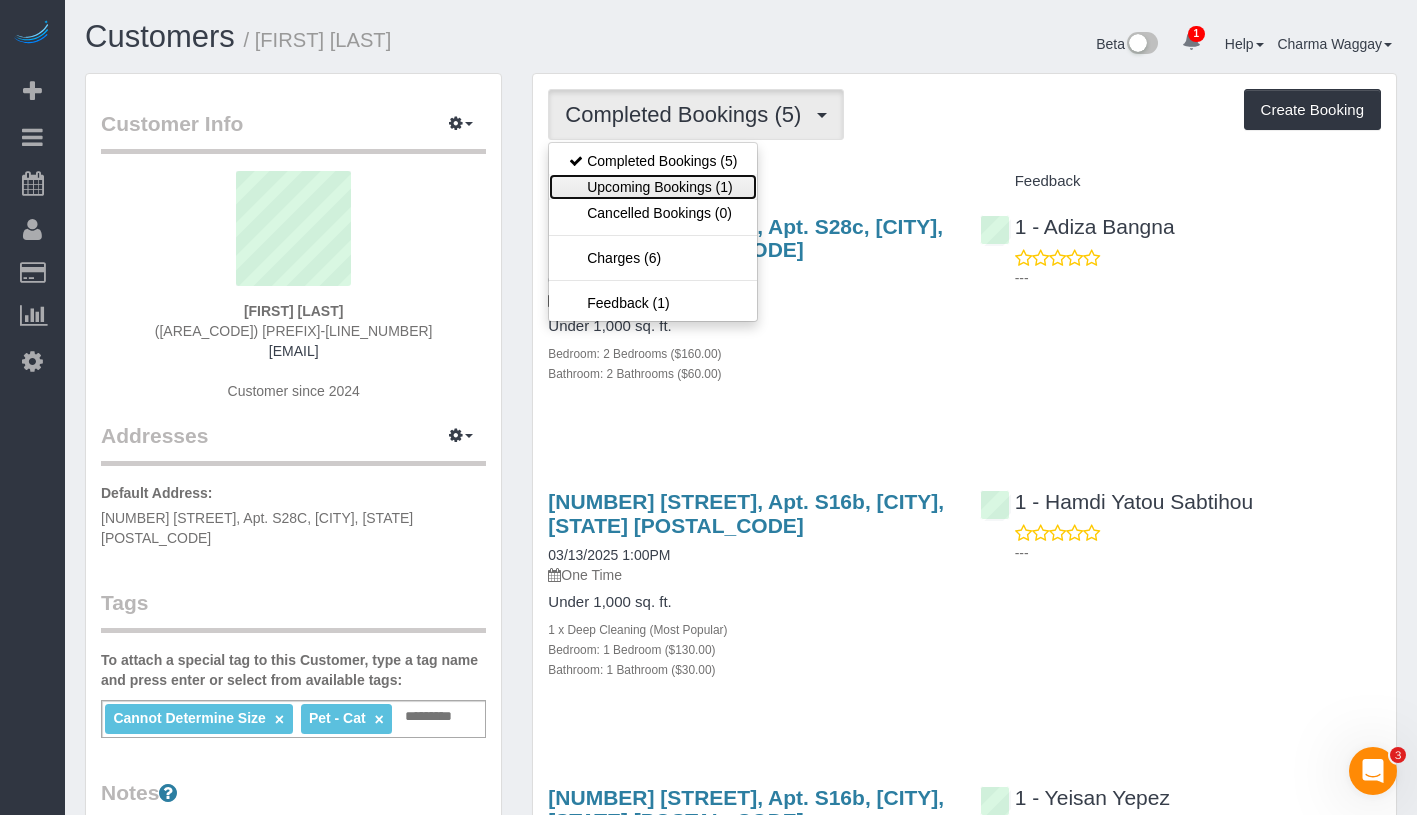 click on "Upcoming Bookings (1)" at bounding box center [653, 187] 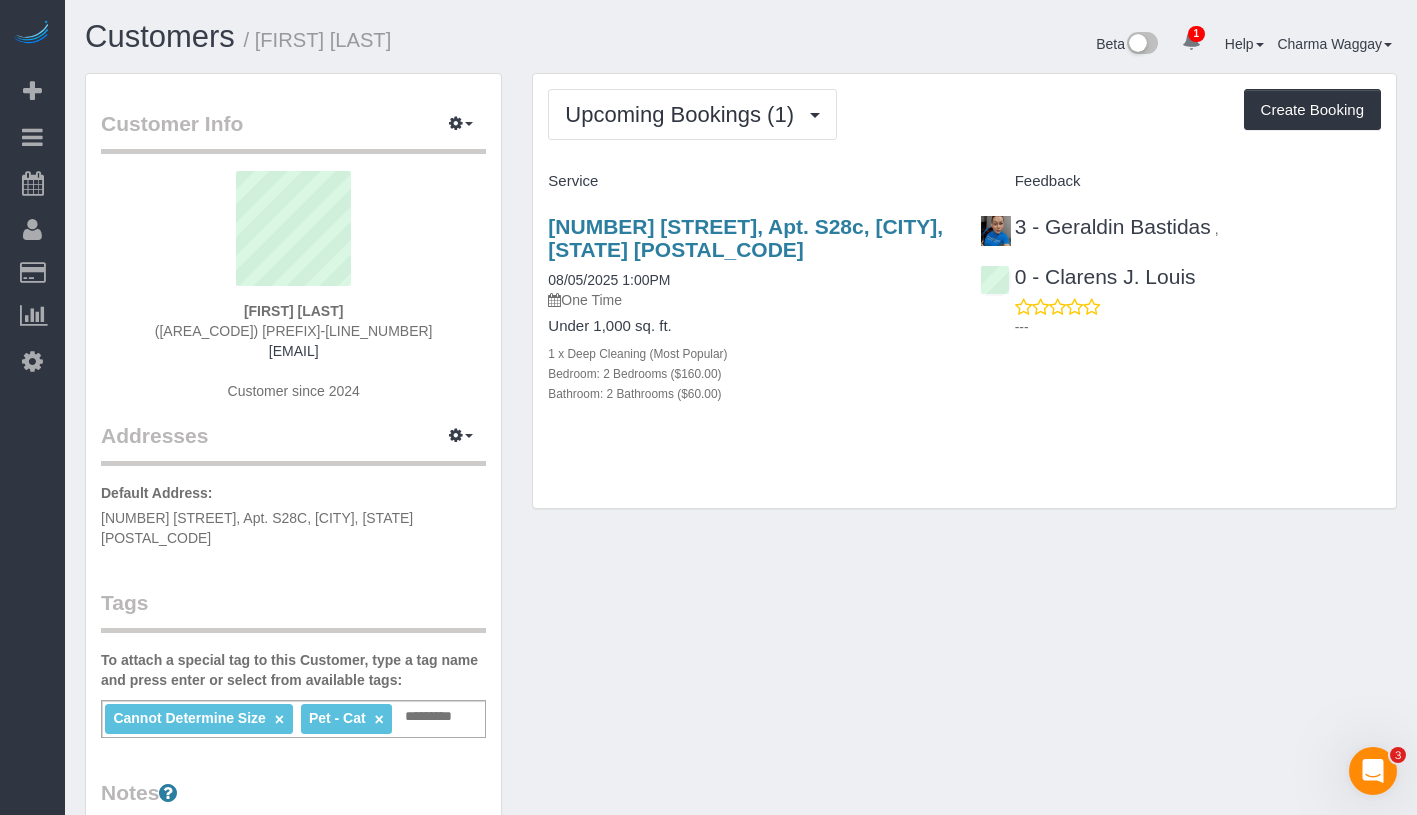 click on "Upcoming Bookings (1)
Completed Bookings (5)
Upcoming Bookings (1)
Cancelled Bookings (0)
Charges (6)
Feedback (1)
Create Booking
Service
Feedback" at bounding box center [964, 291] 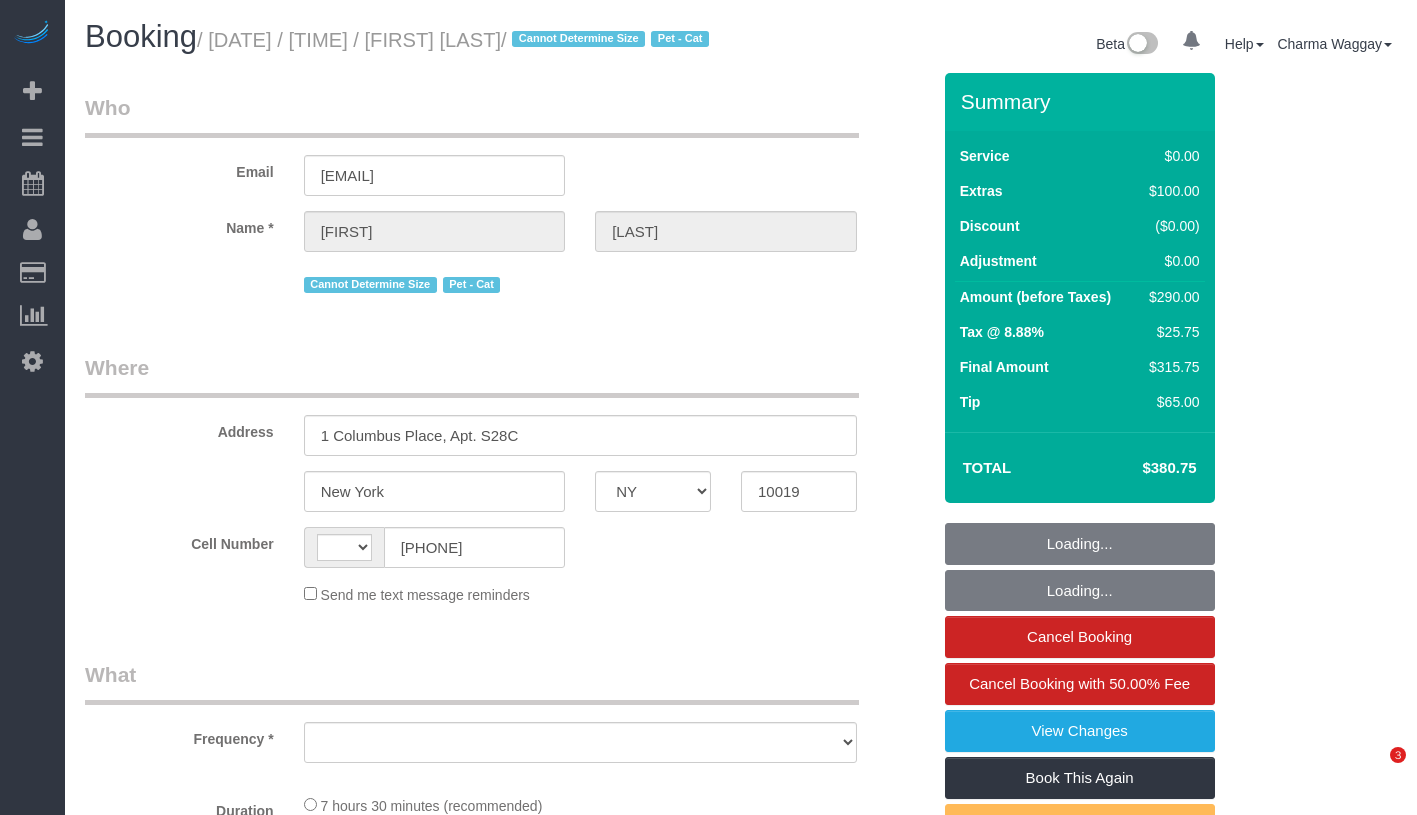select on "NY" 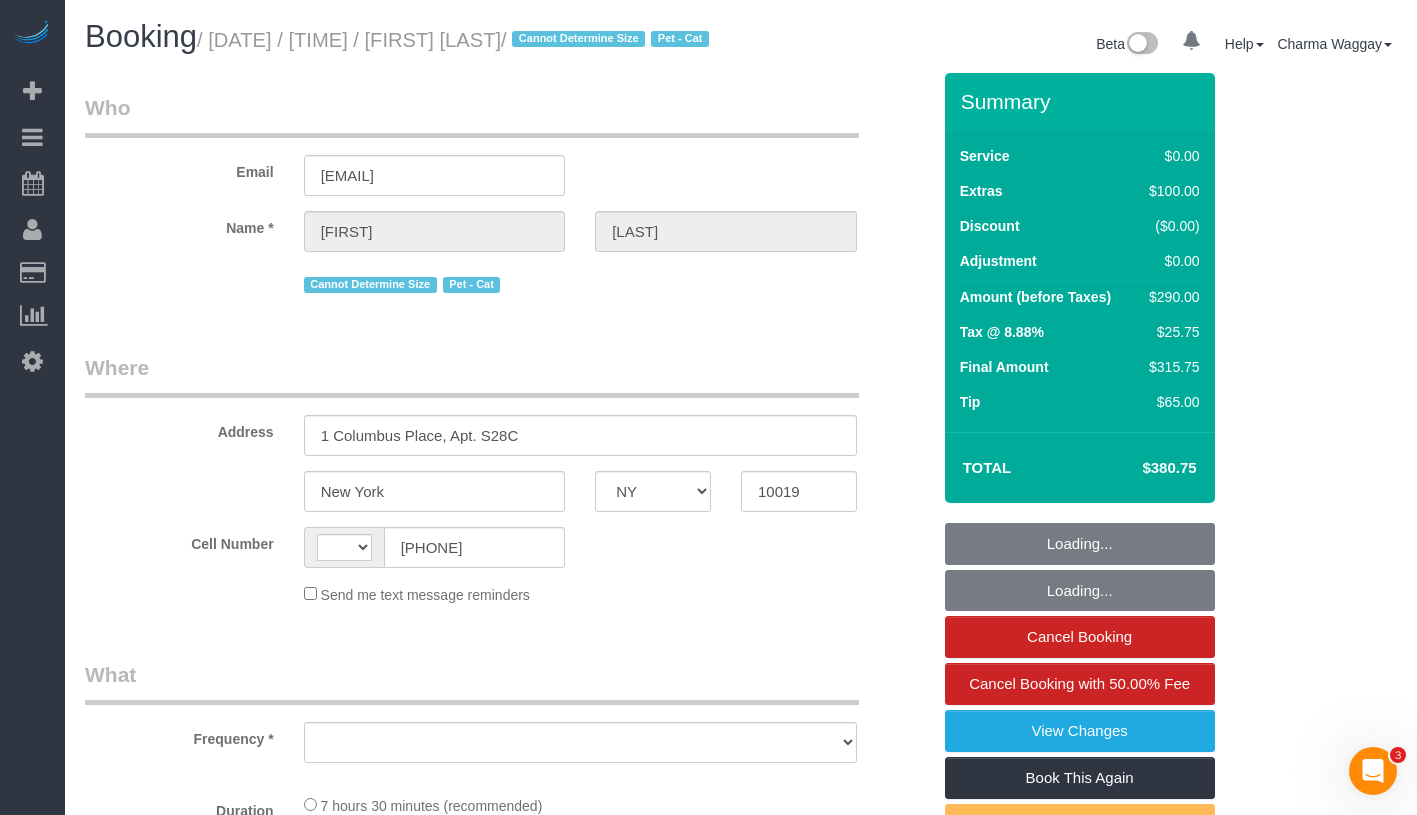 scroll, scrollTop: 0, scrollLeft: 0, axis: both 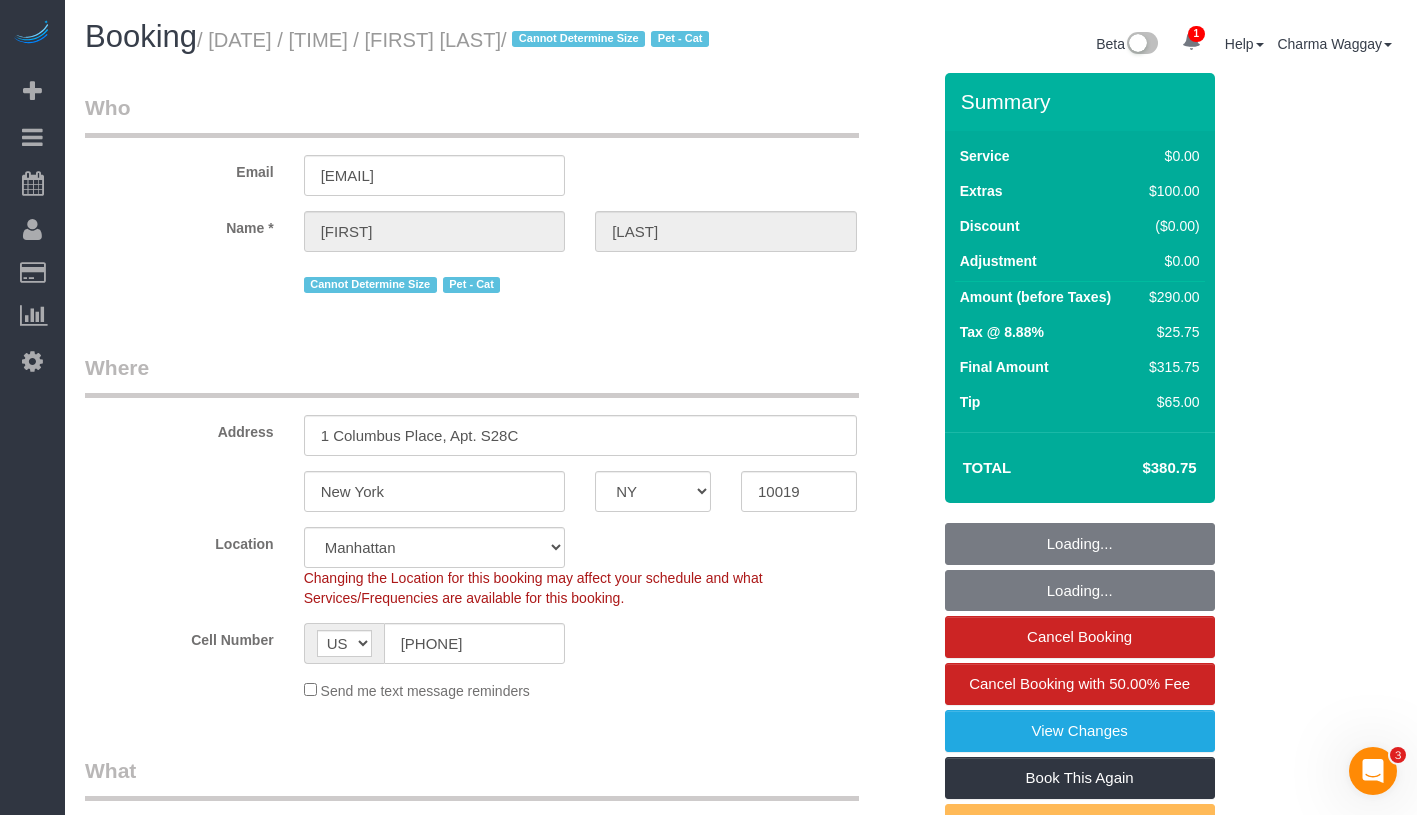 select on "object:750" 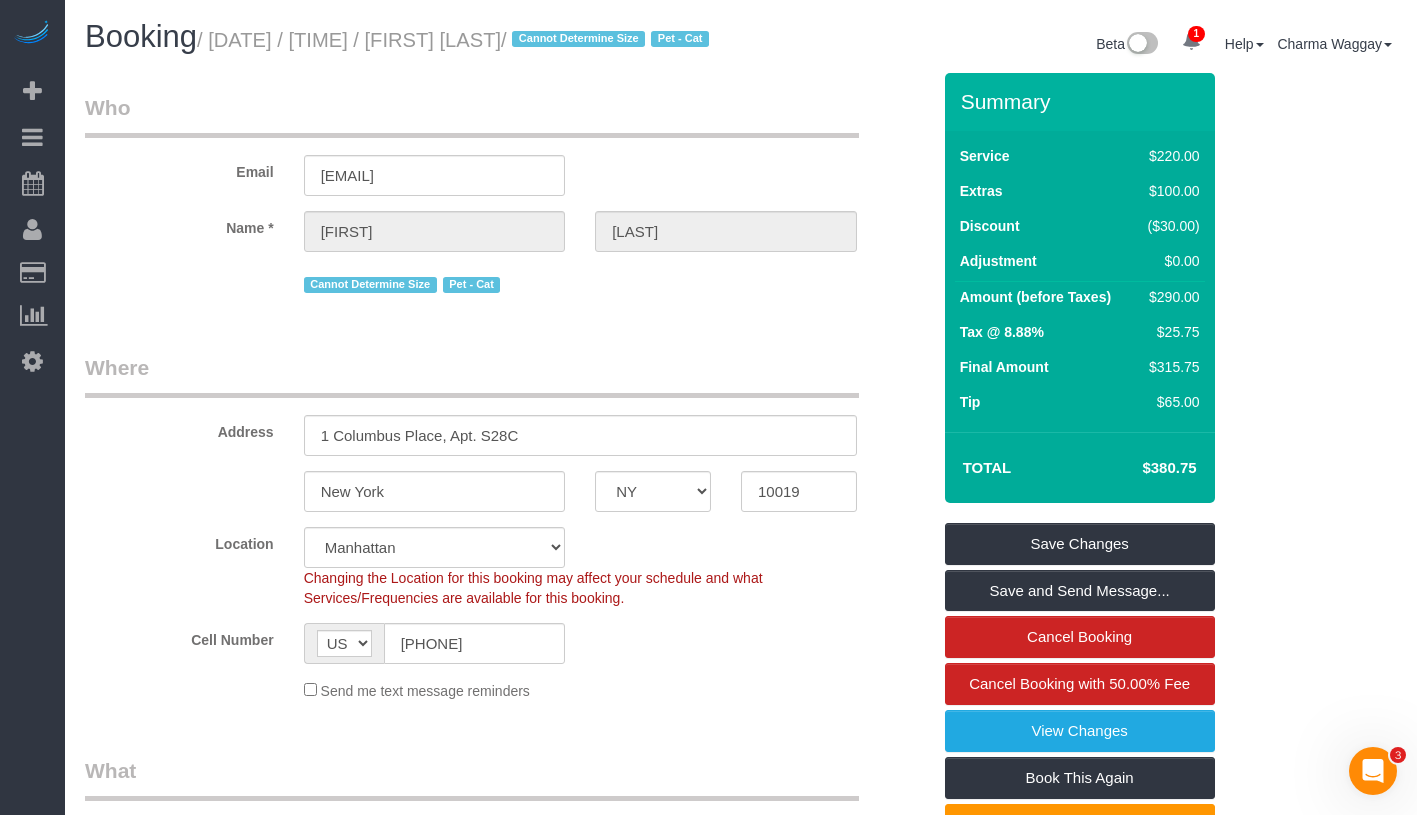 copy on "August 05, 2025 / 1:00PM / Jackie Fugitt" 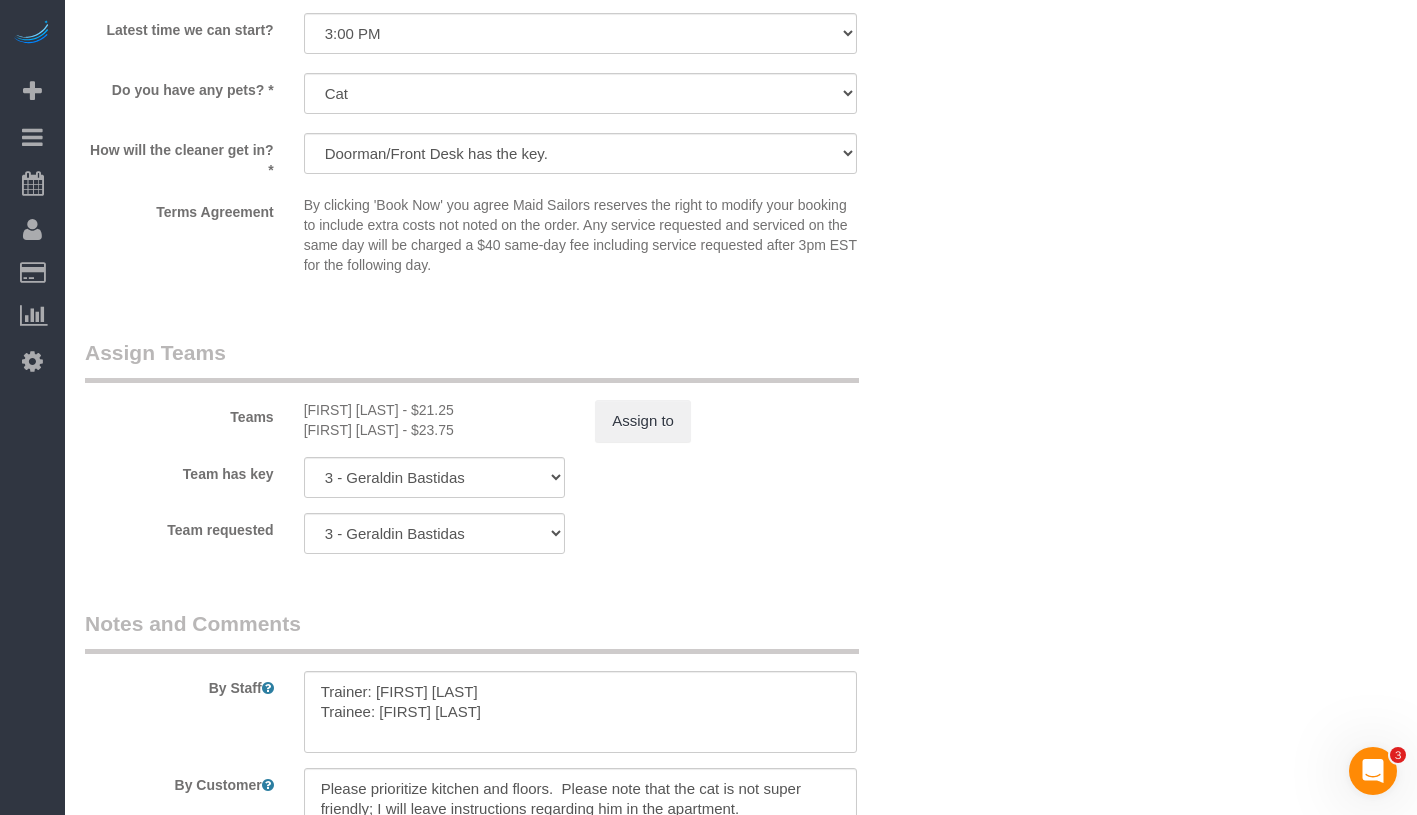 scroll, scrollTop: 2607, scrollLeft: 0, axis: vertical 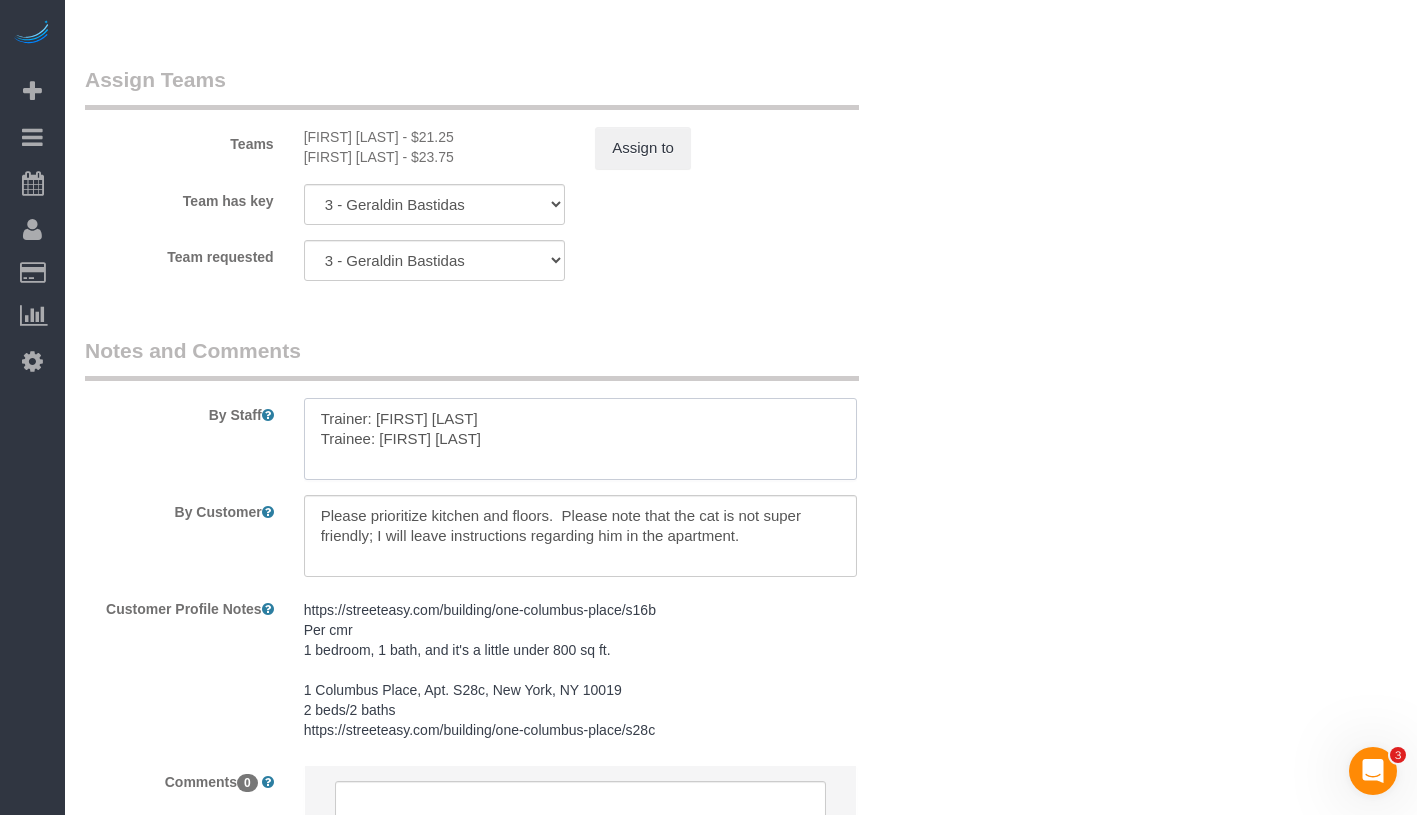 drag, startPoint x: 322, startPoint y: 431, endPoint x: 516, endPoint y: 463, distance: 196.62146 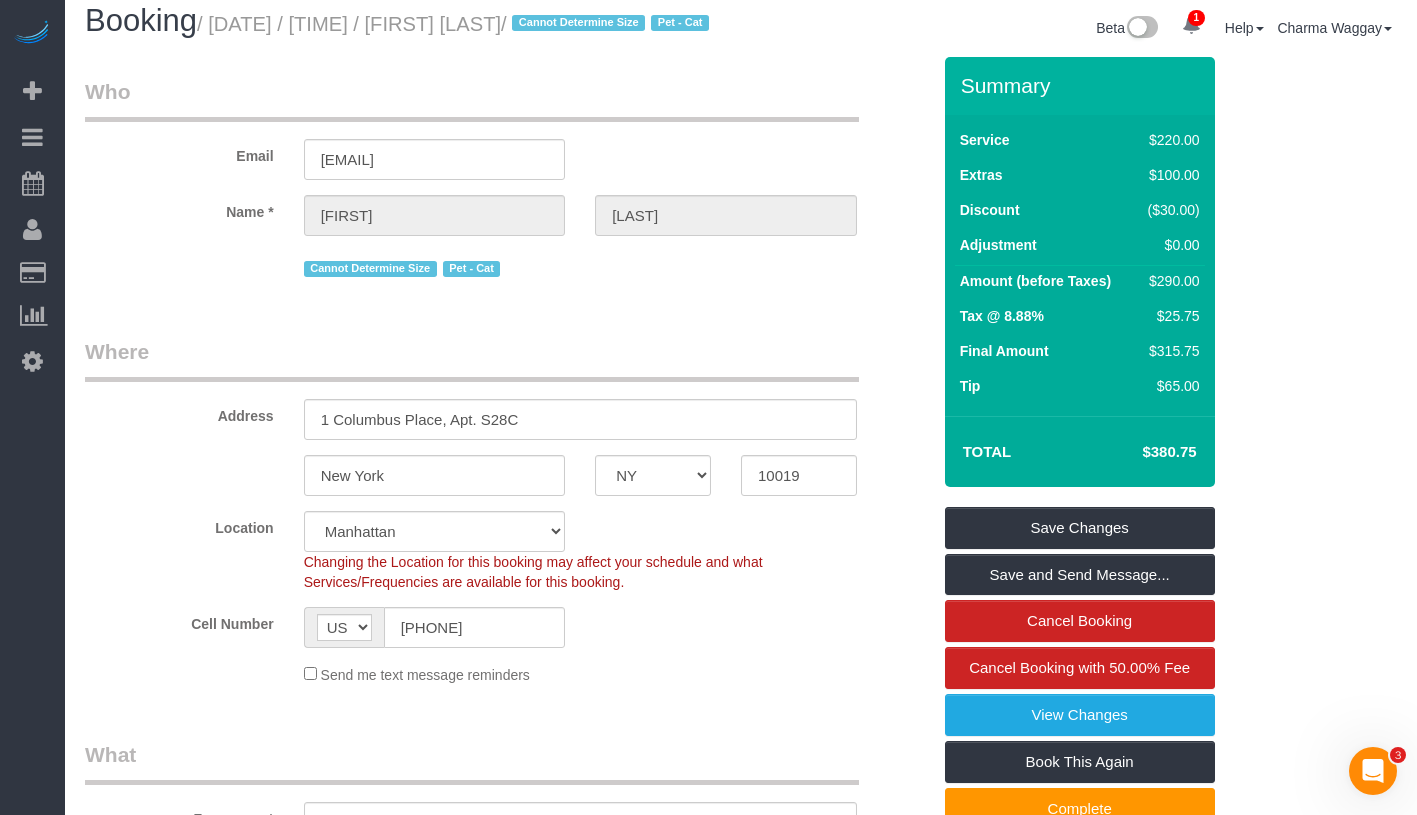 scroll, scrollTop: 0, scrollLeft: 0, axis: both 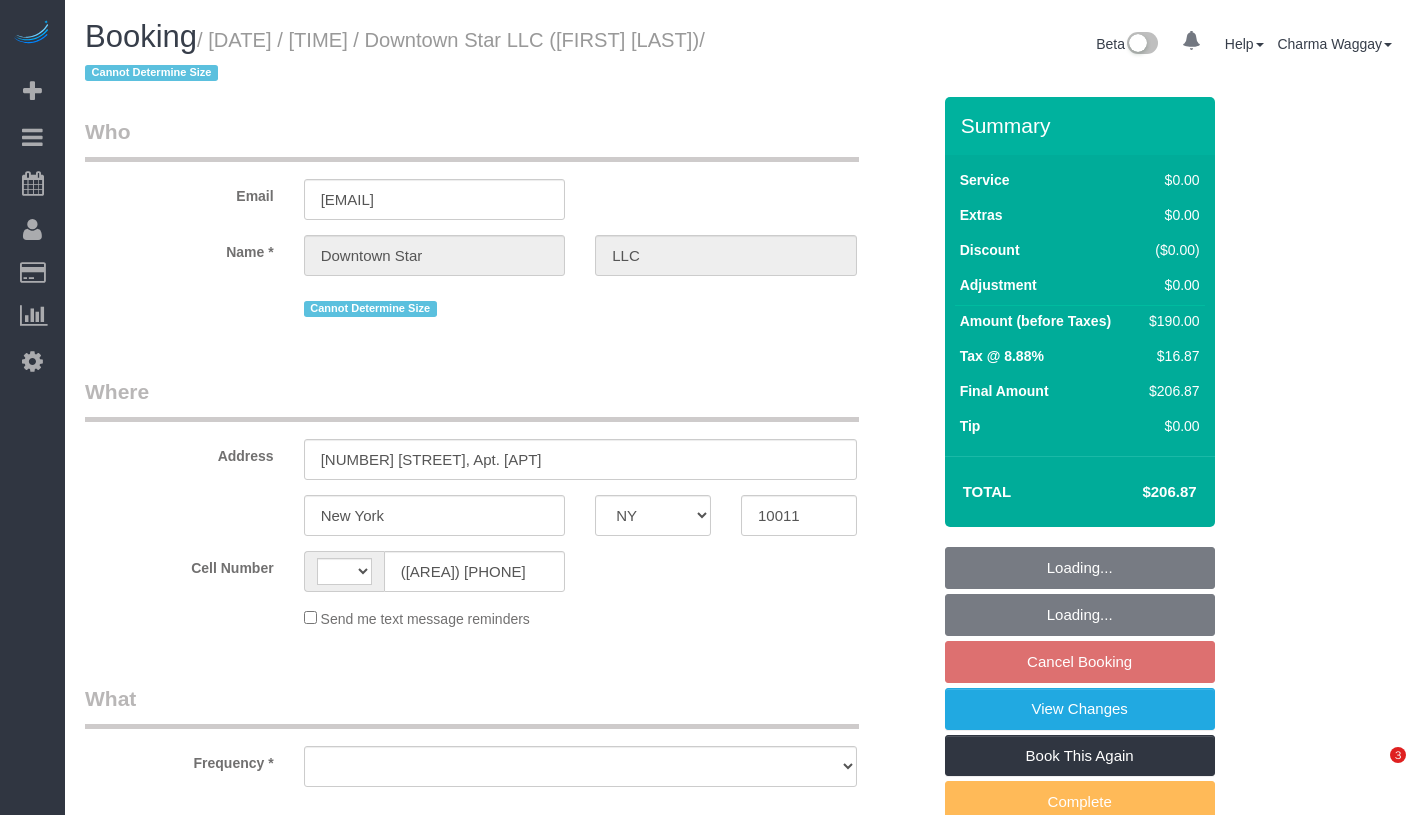 select on "NY" 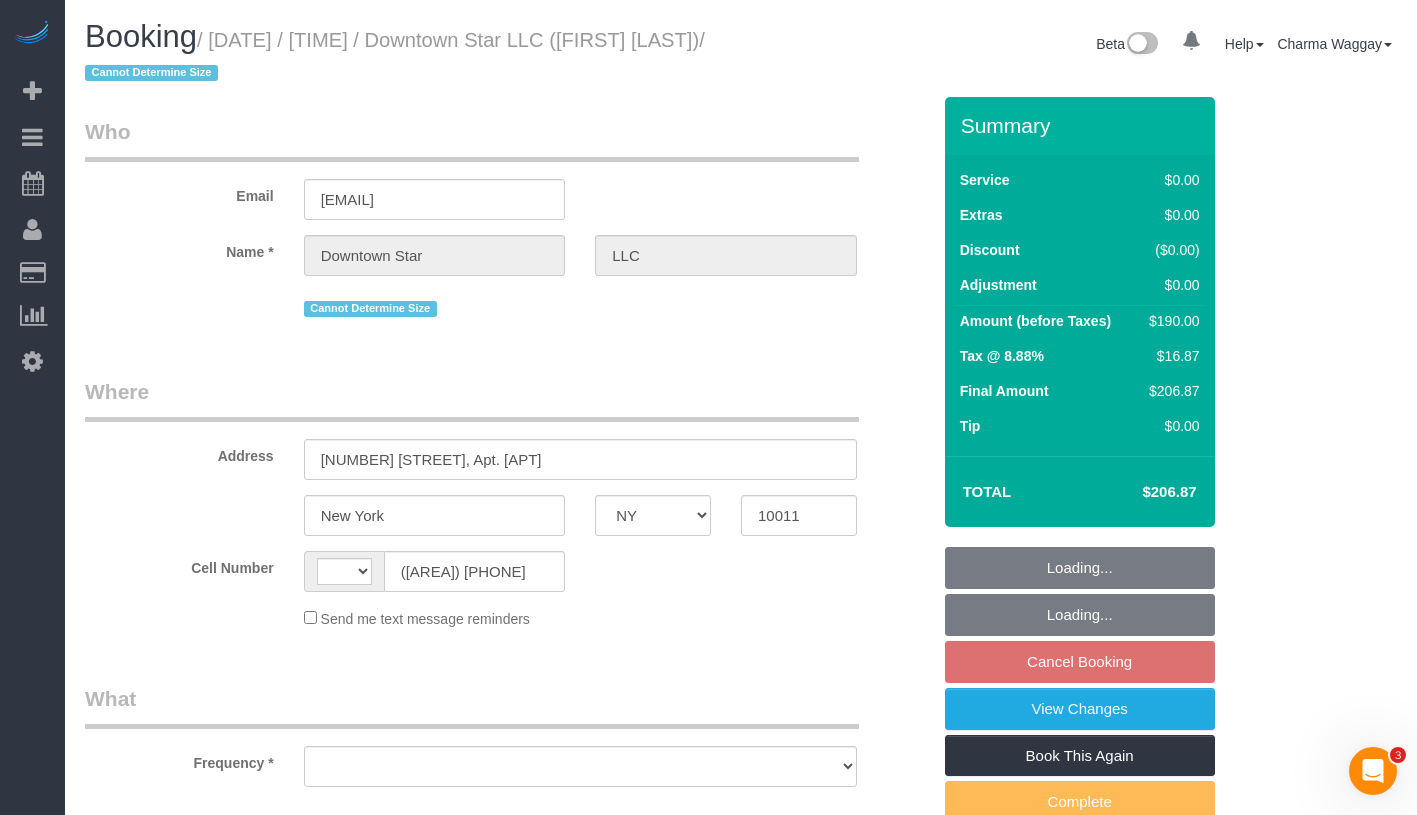 scroll, scrollTop: 0, scrollLeft: 0, axis: both 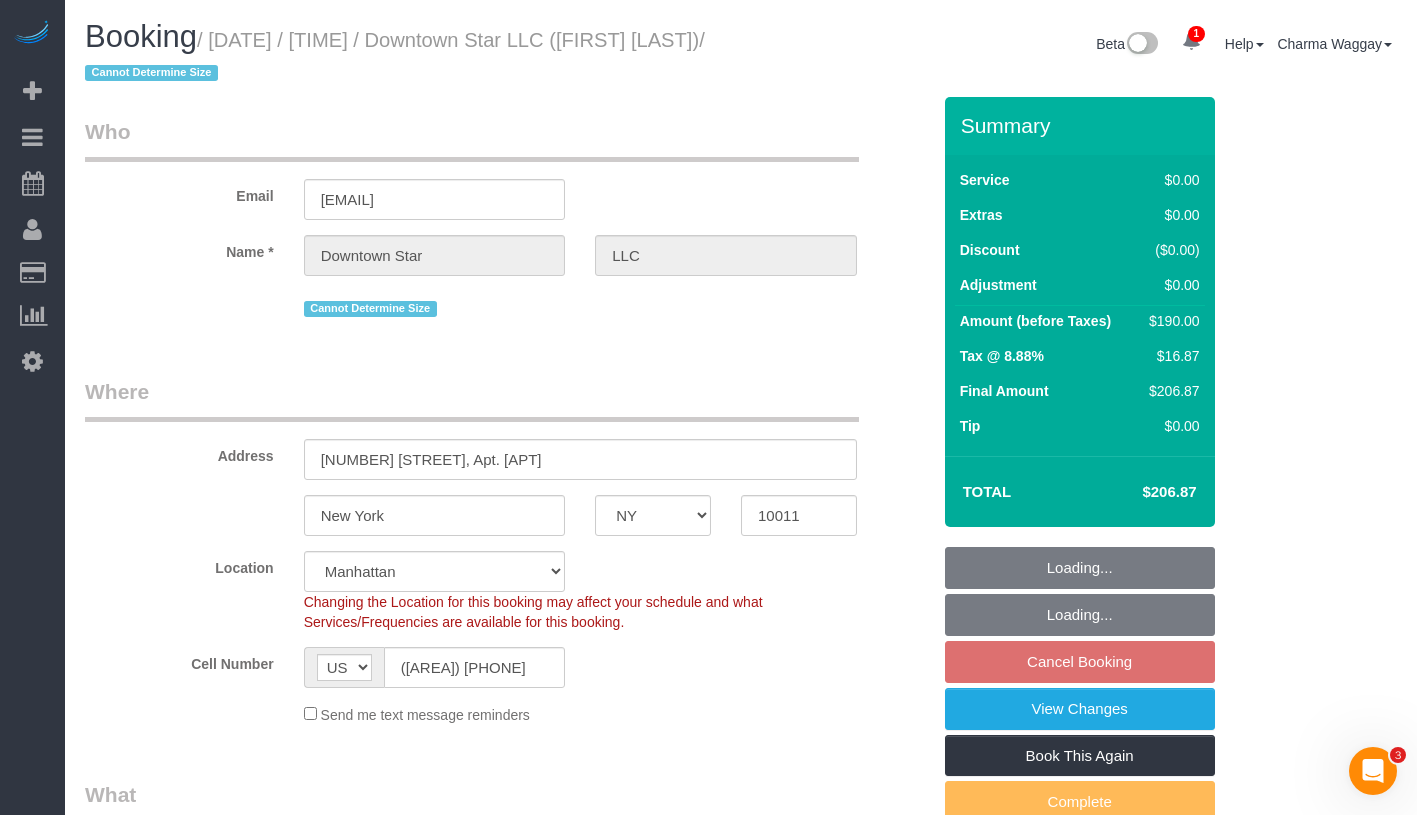 select on "string:stripe-pm_1KvOjB4VGloSiKo7kyjD2Qnp" 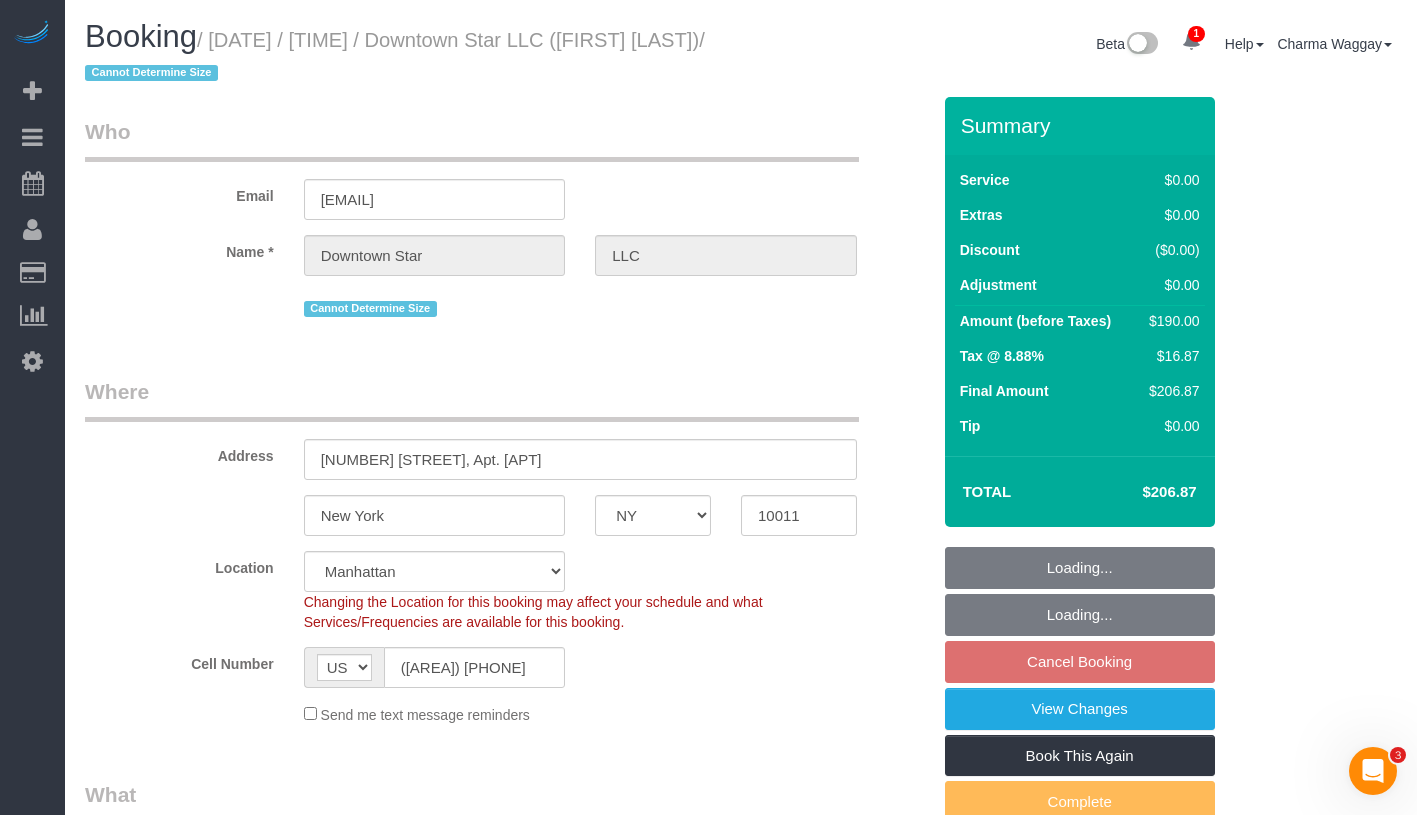 select on "number:56" 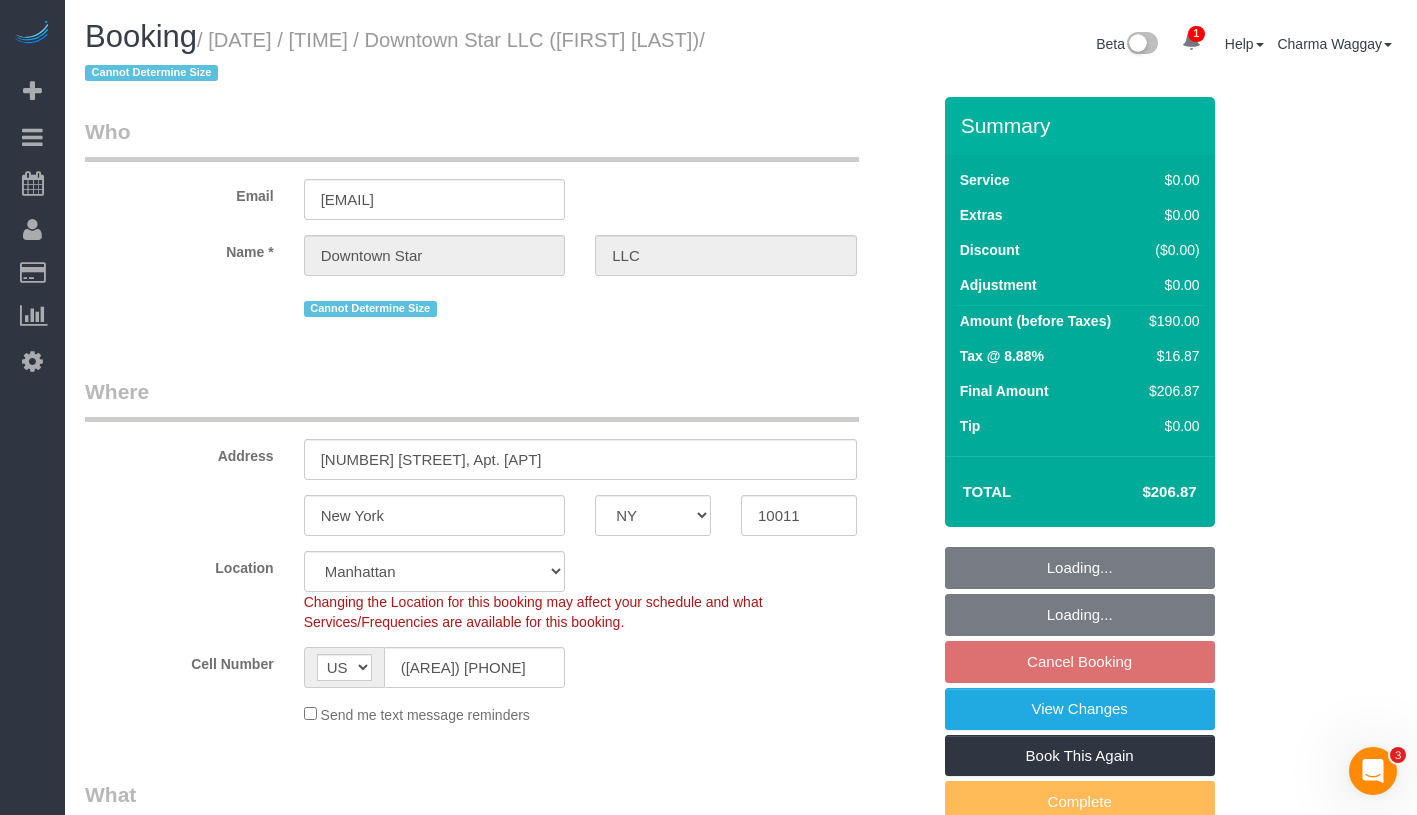 select on "object:1311" 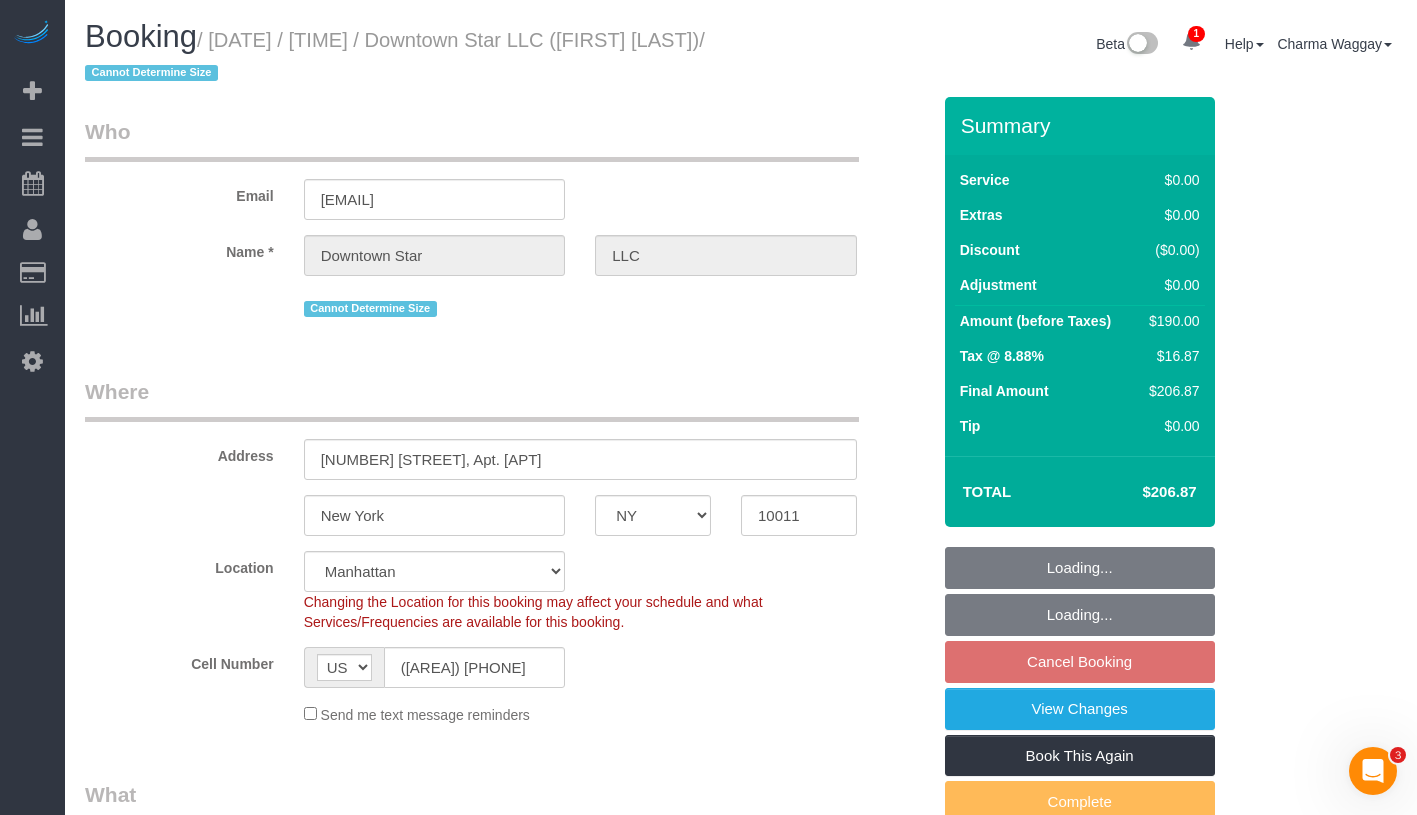 select on "2" 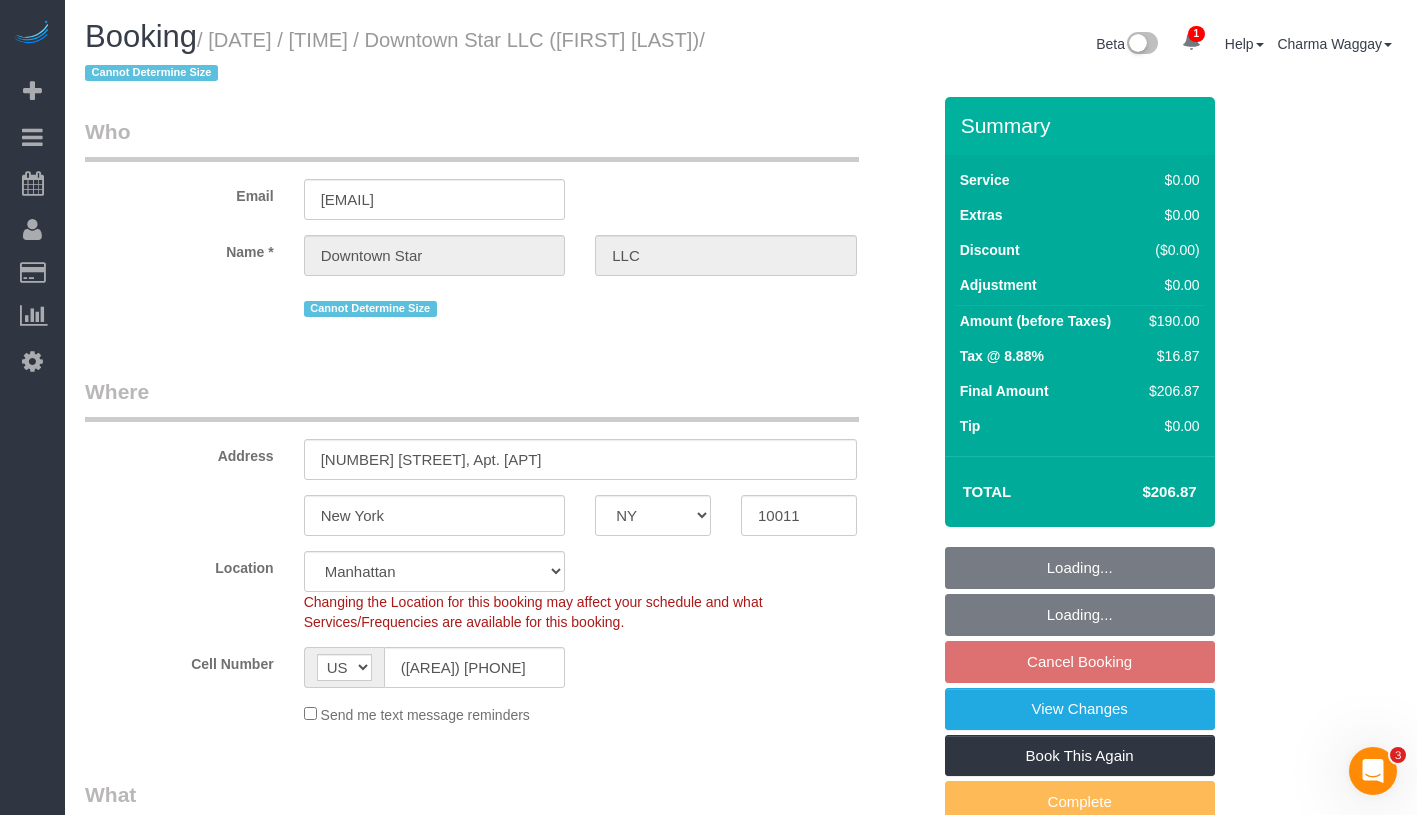 select on "2" 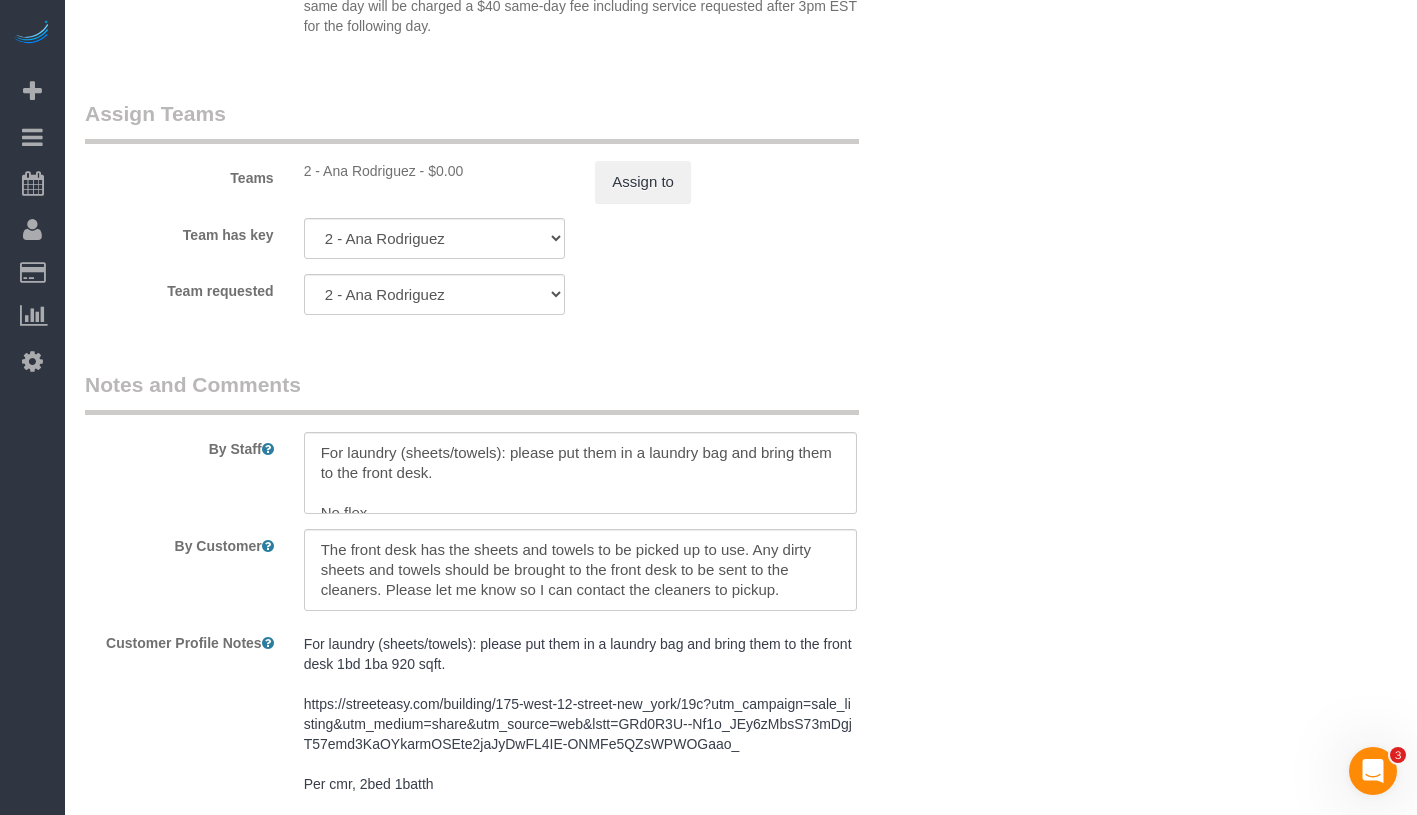 scroll, scrollTop: 2598, scrollLeft: 0, axis: vertical 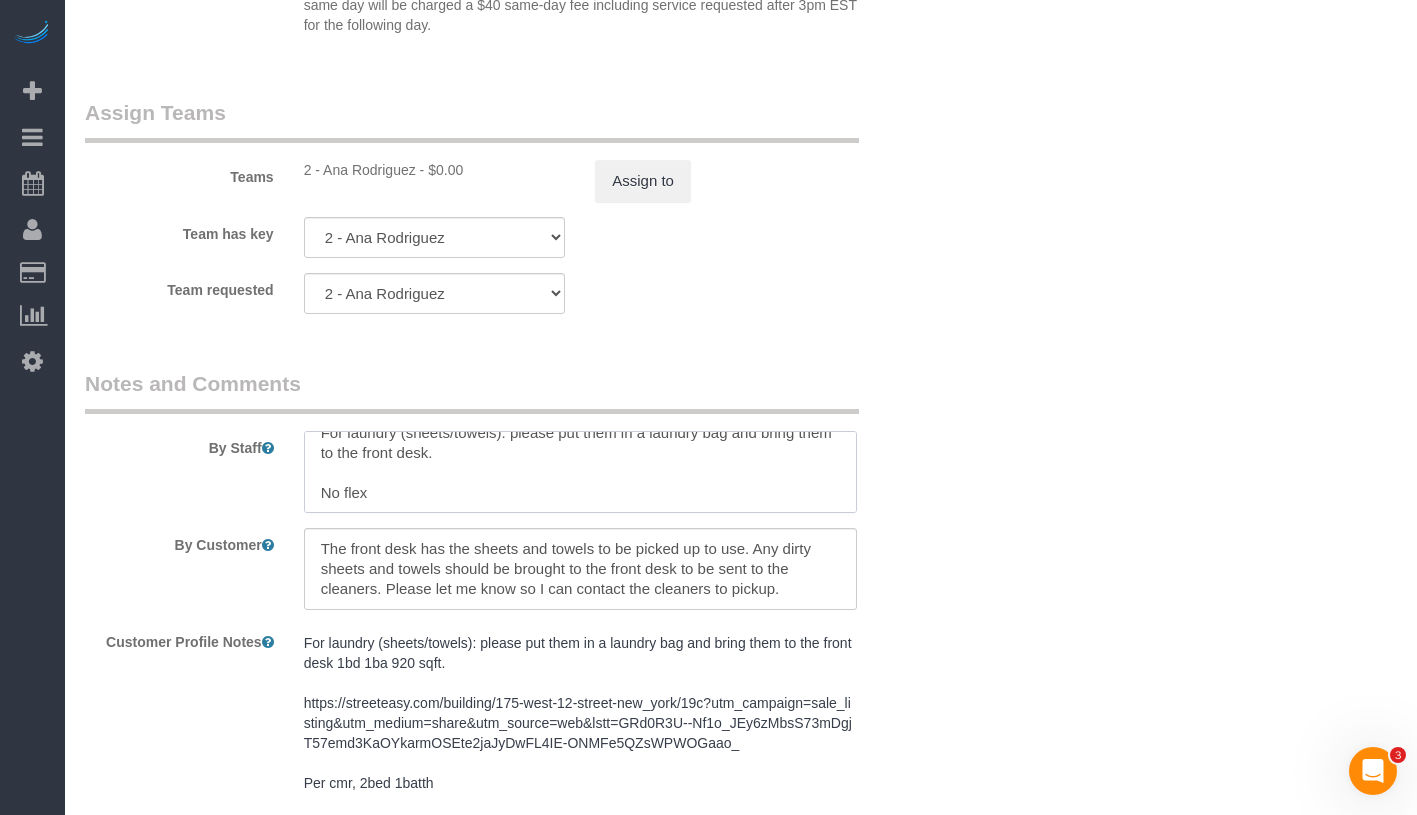 drag, startPoint x: 310, startPoint y: 497, endPoint x: 430, endPoint y: 492, distance: 120.10412 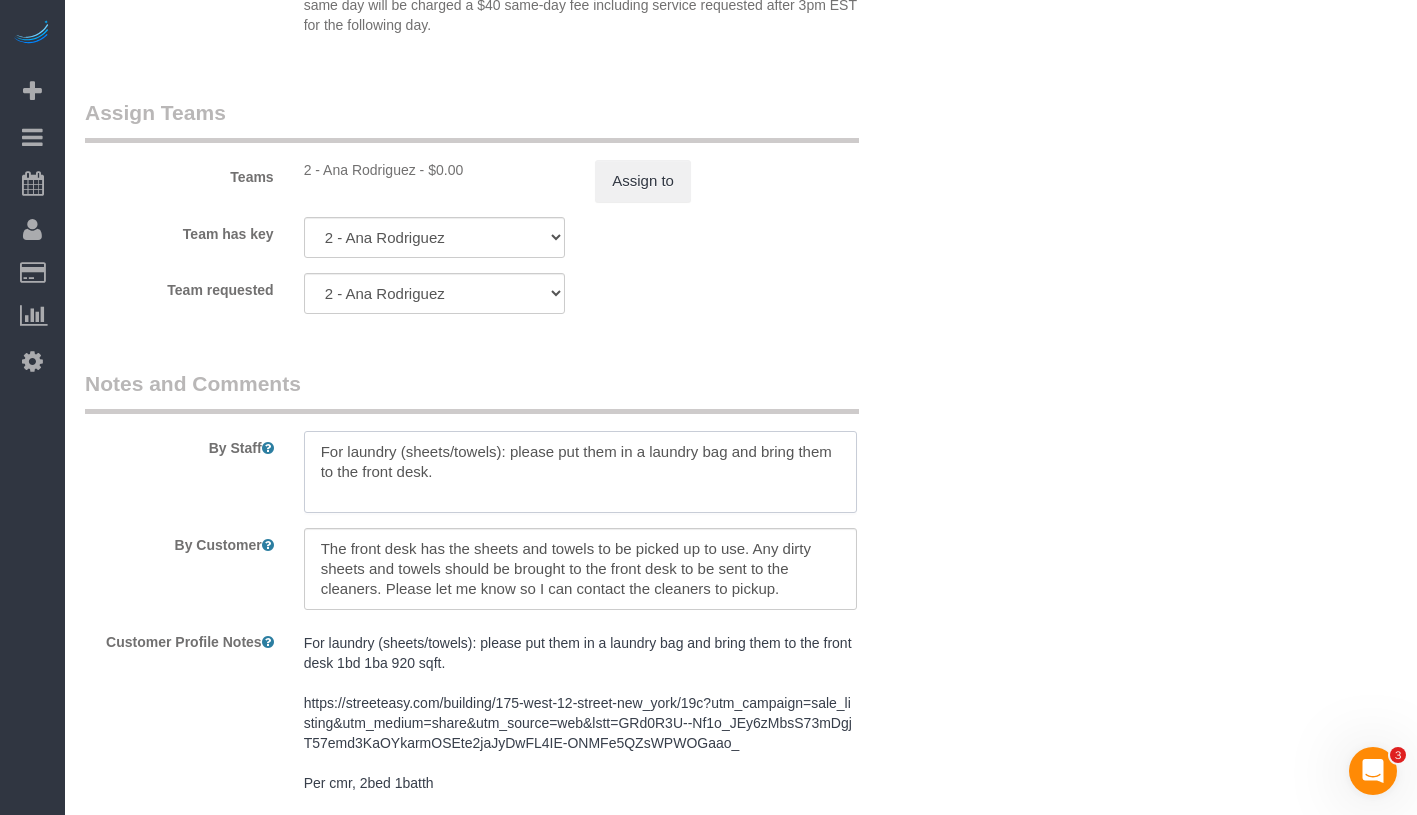 scroll, scrollTop: 0, scrollLeft: 0, axis: both 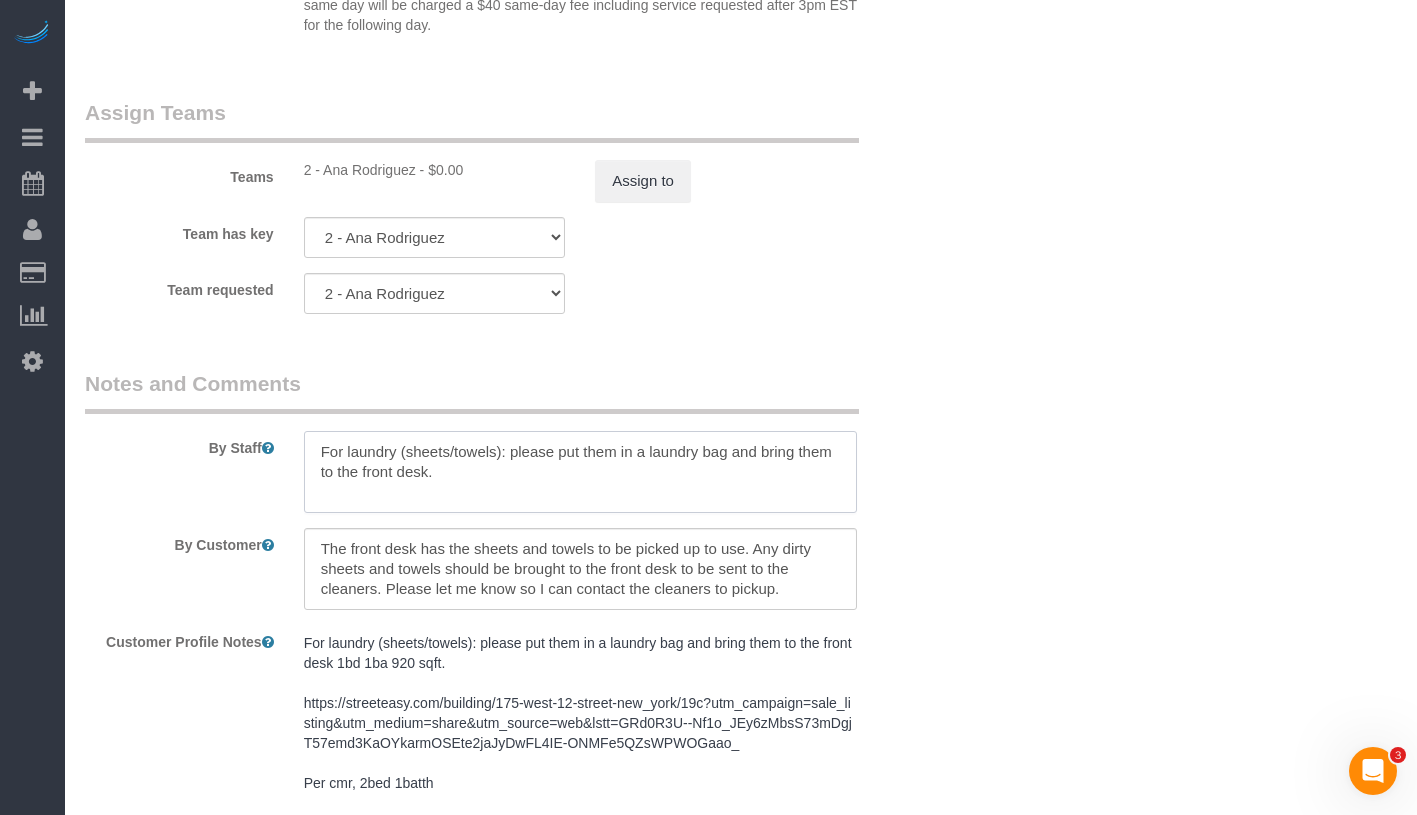 type on "For laundry (sheets/towels): please put them in a laundry bag and bring them to the front desk." 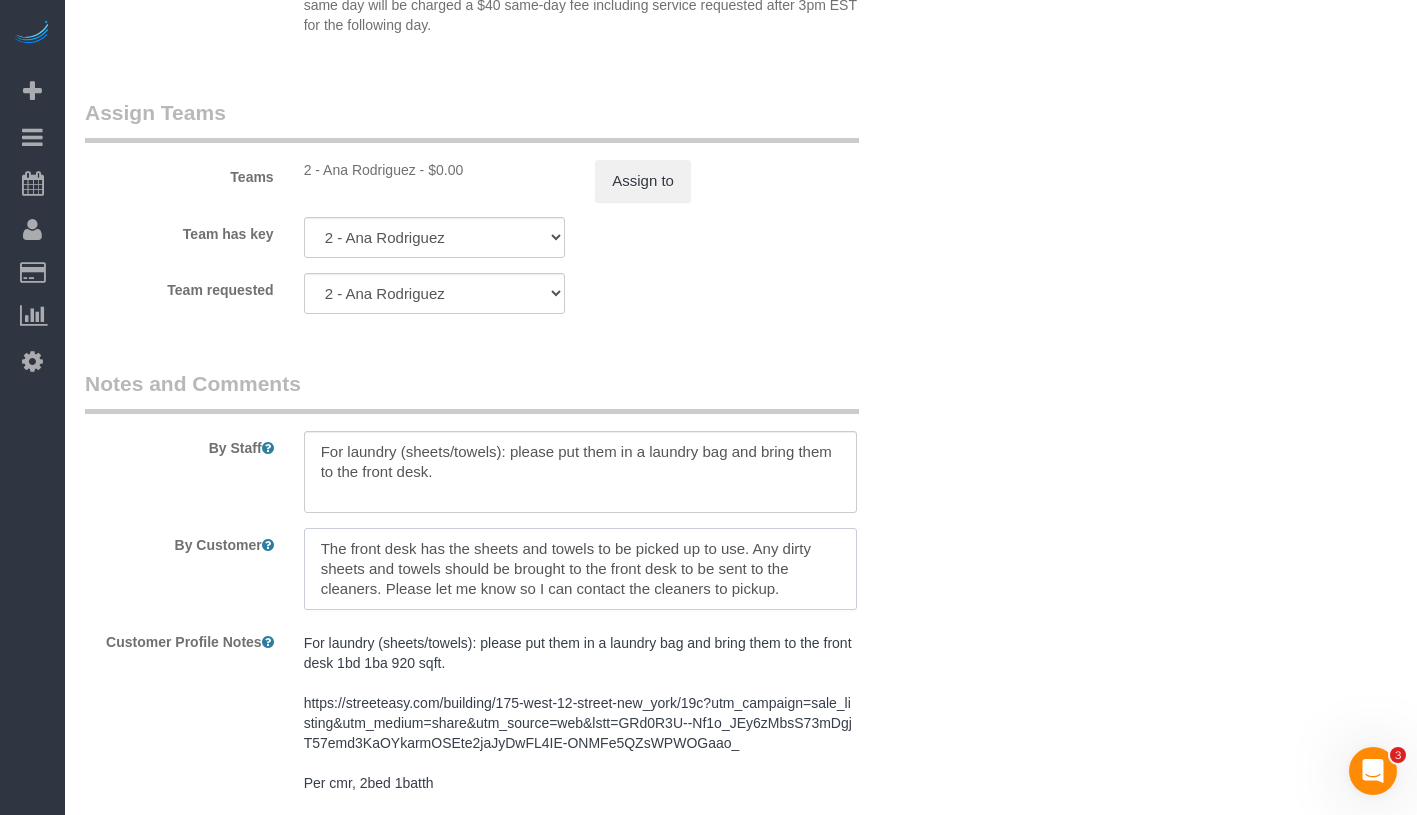 drag, startPoint x: 320, startPoint y: 549, endPoint x: 757, endPoint y: 540, distance: 437.09268 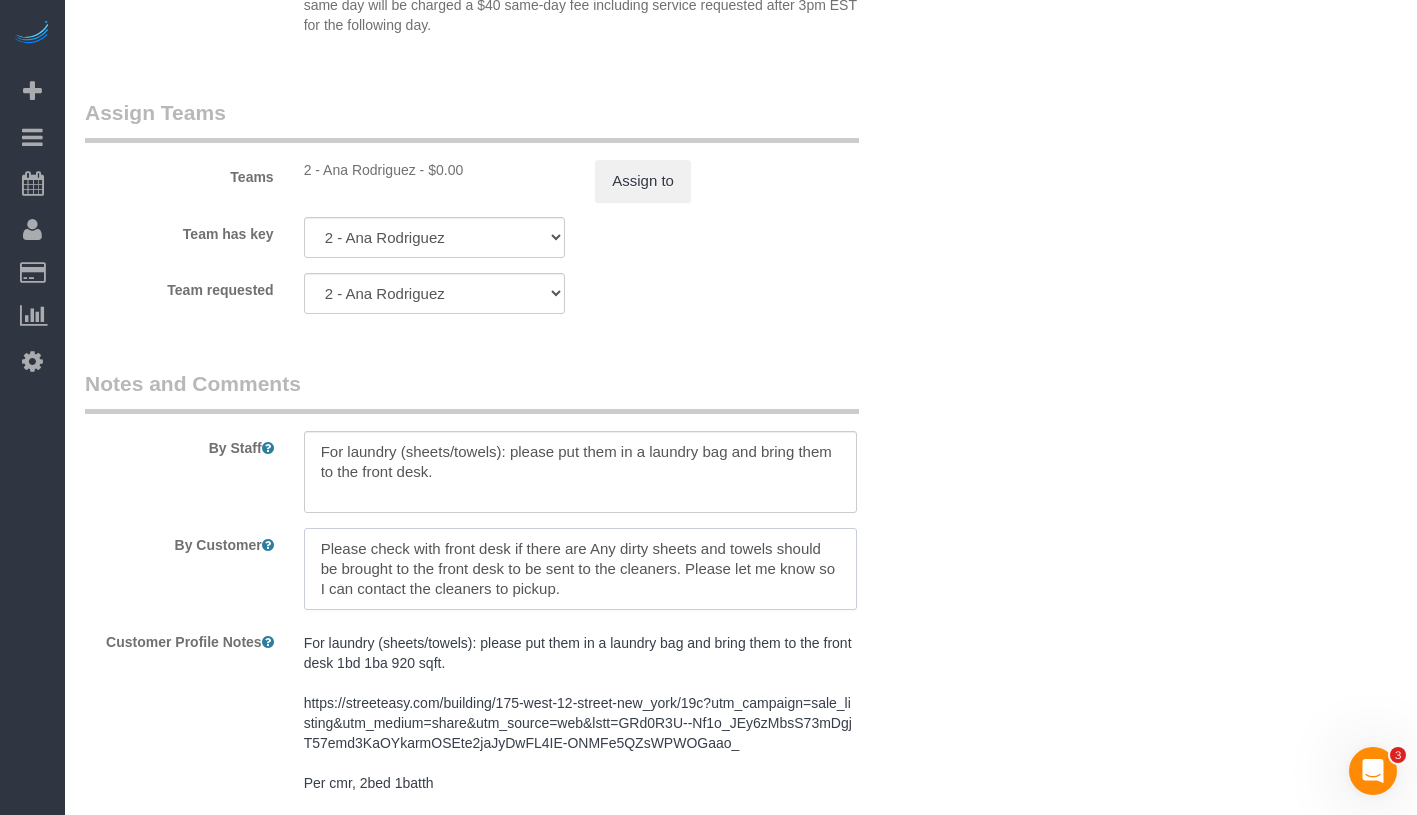 paste on "There may also be laundry to pick up and bring upstairs." 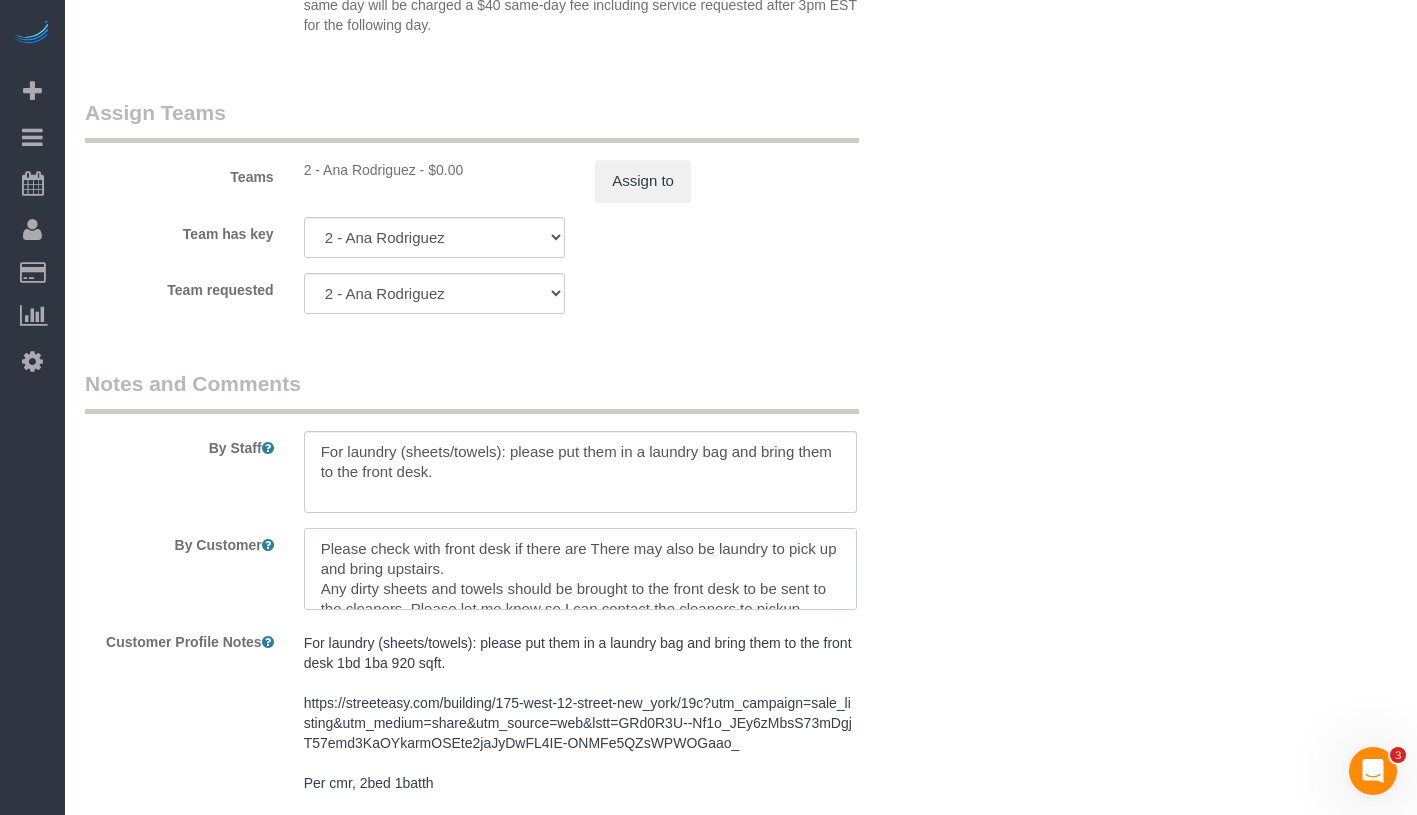 drag, startPoint x: 593, startPoint y: 550, endPoint x: 713, endPoint y: 551, distance: 120.004166 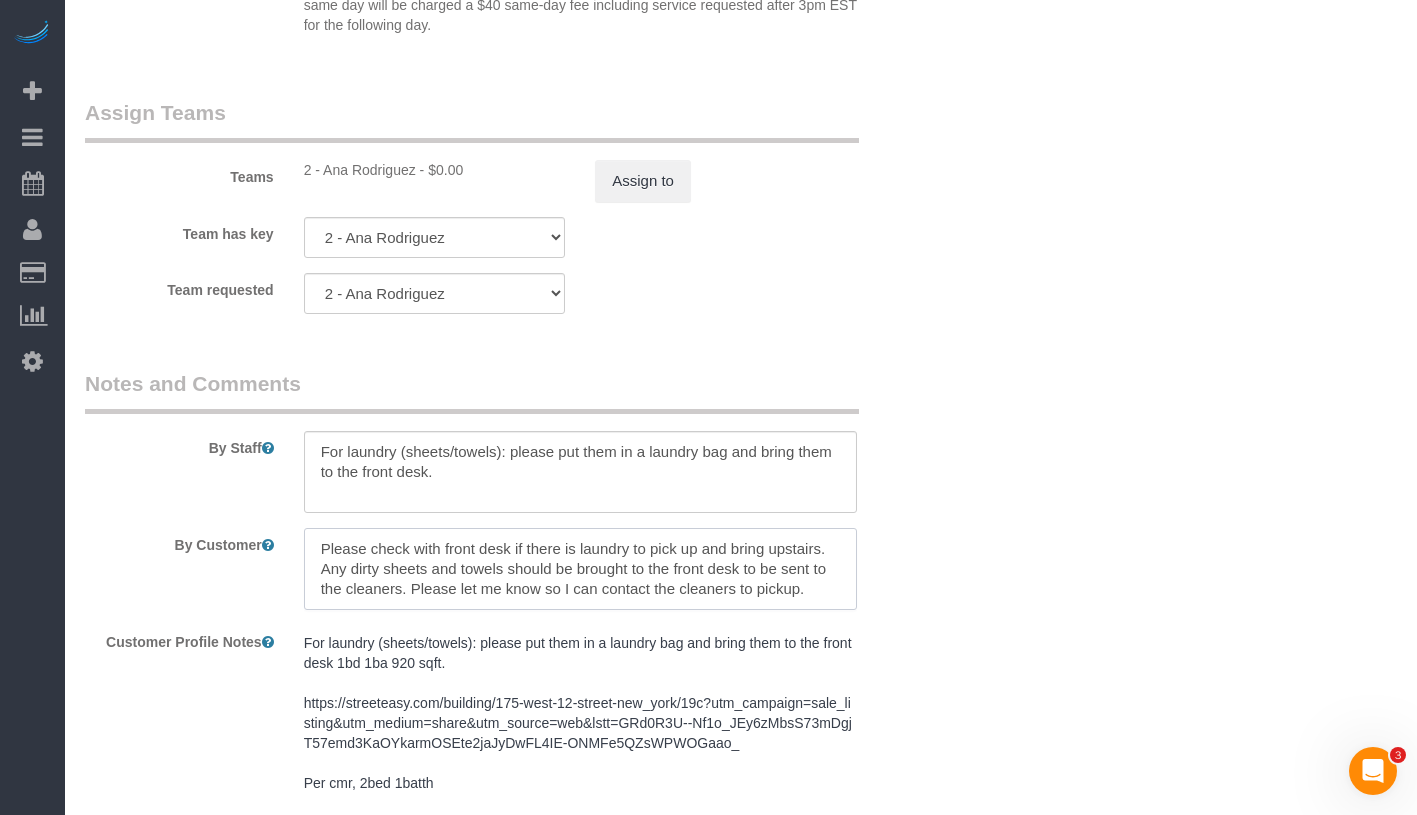 click at bounding box center (580, 569) 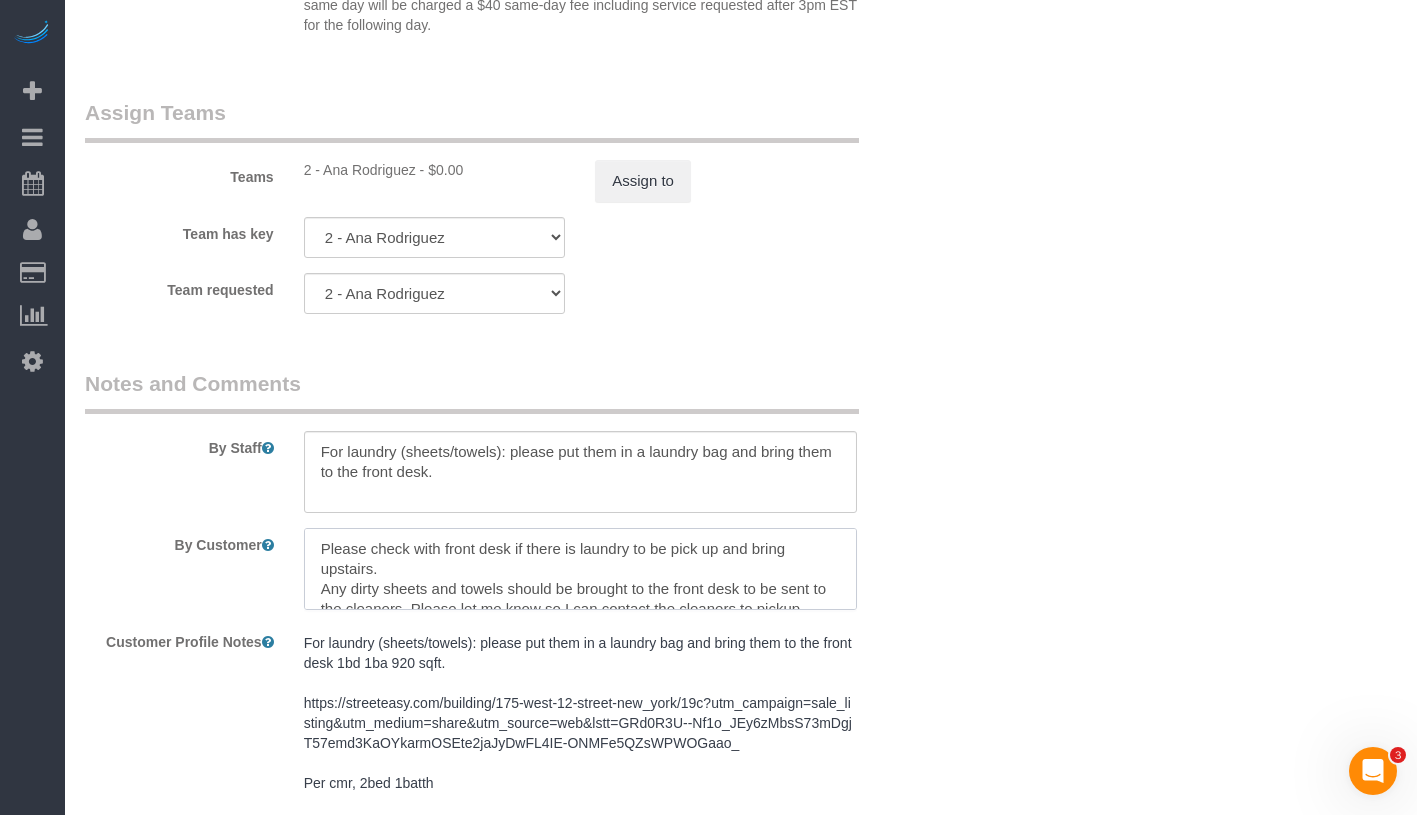 click at bounding box center [580, 569] 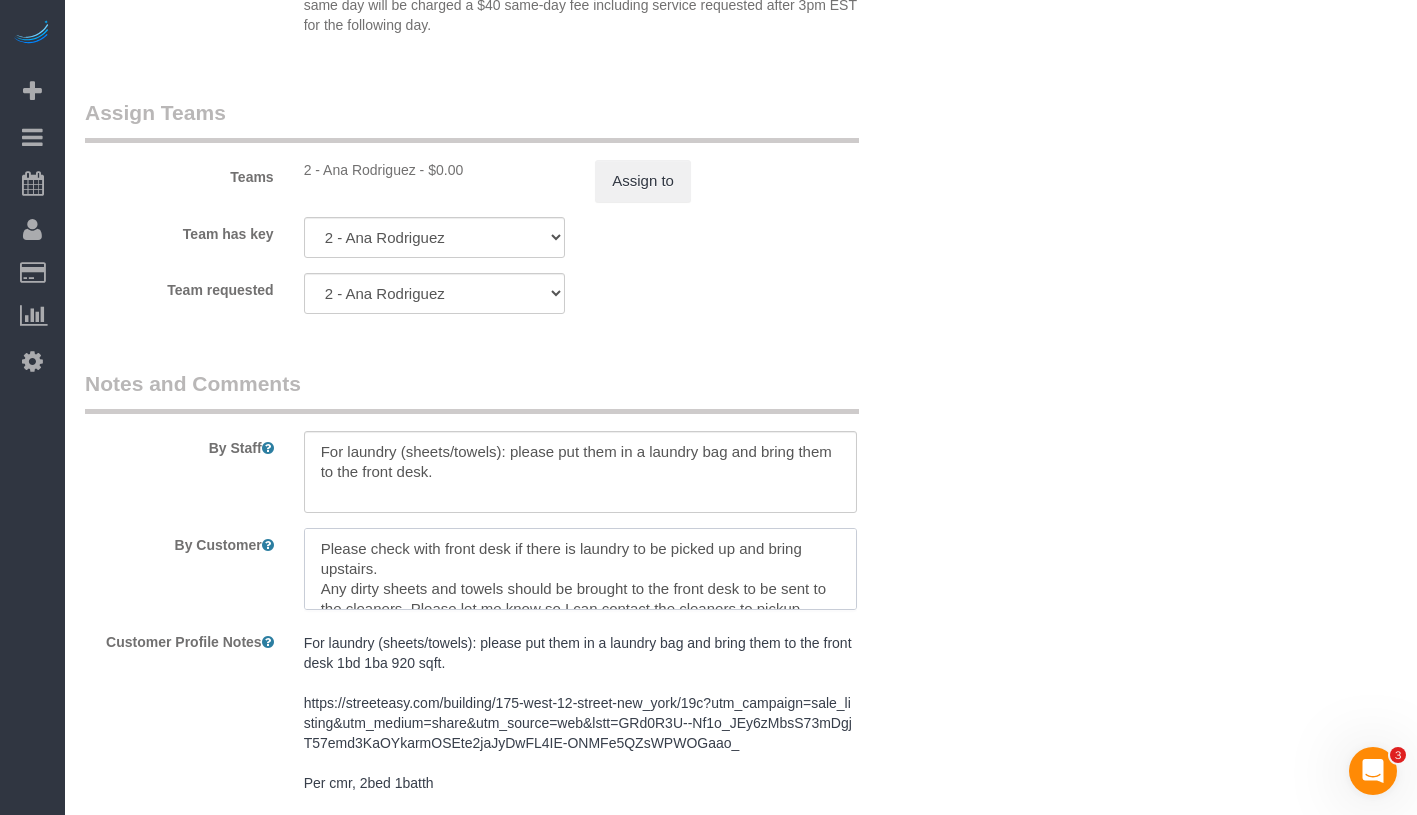 click at bounding box center [580, 569] 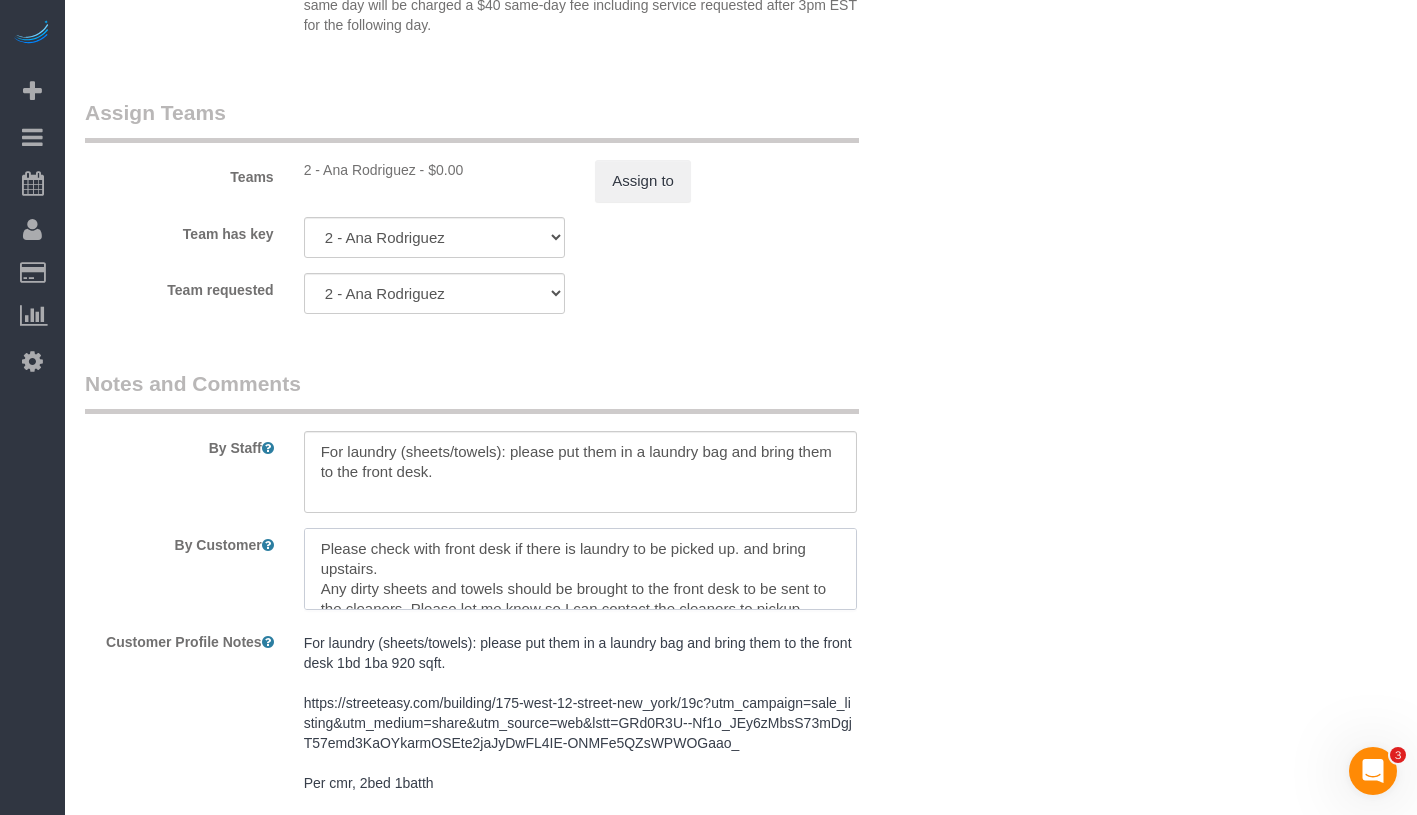 drag, startPoint x: 750, startPoint y: 552, endPoint x: 772, endPoint y: 553, distance: 22.022715 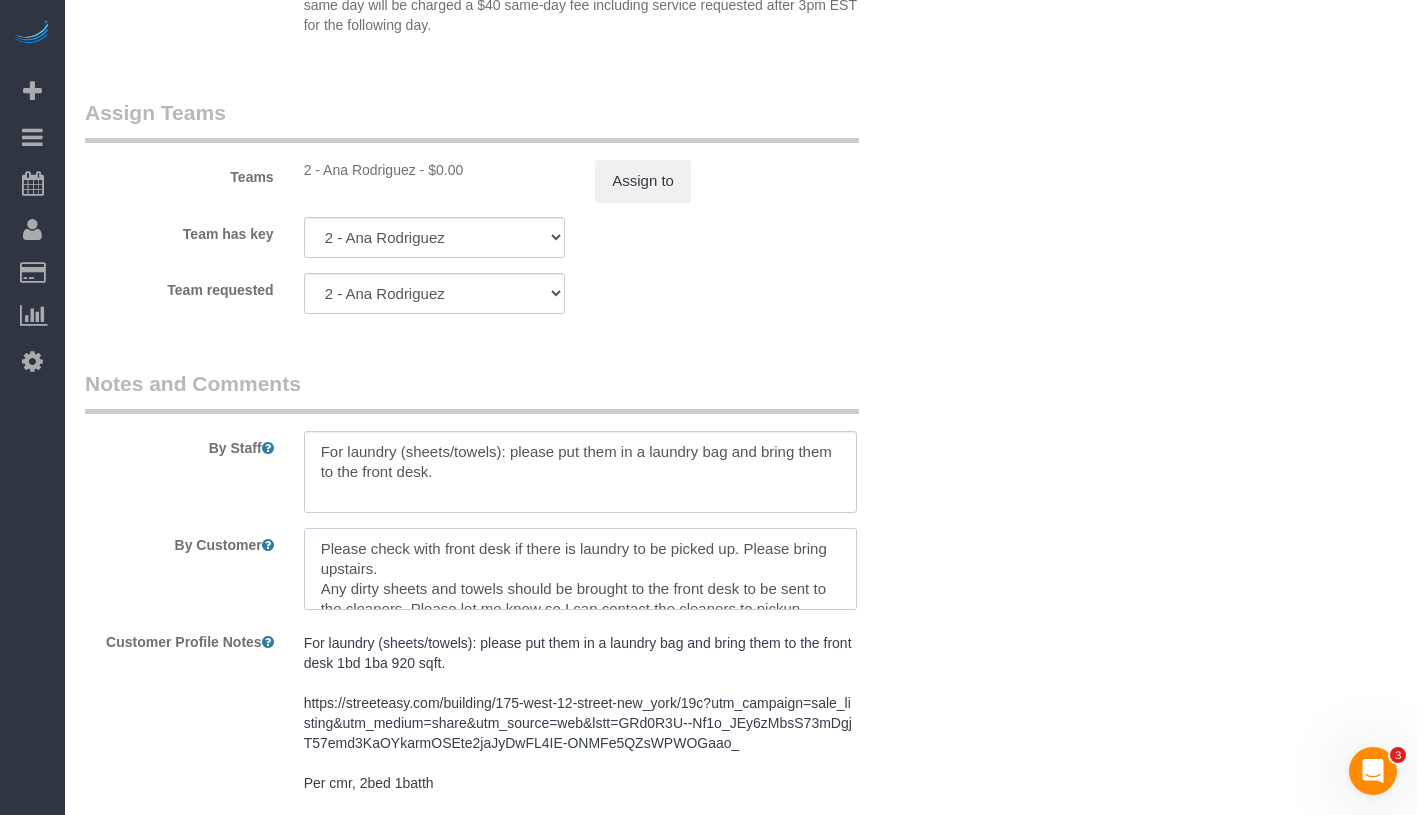 drag, startPoint x: 358, startPoint y: 573, endPoint x: 324, endPoint y: 573, distance: 34 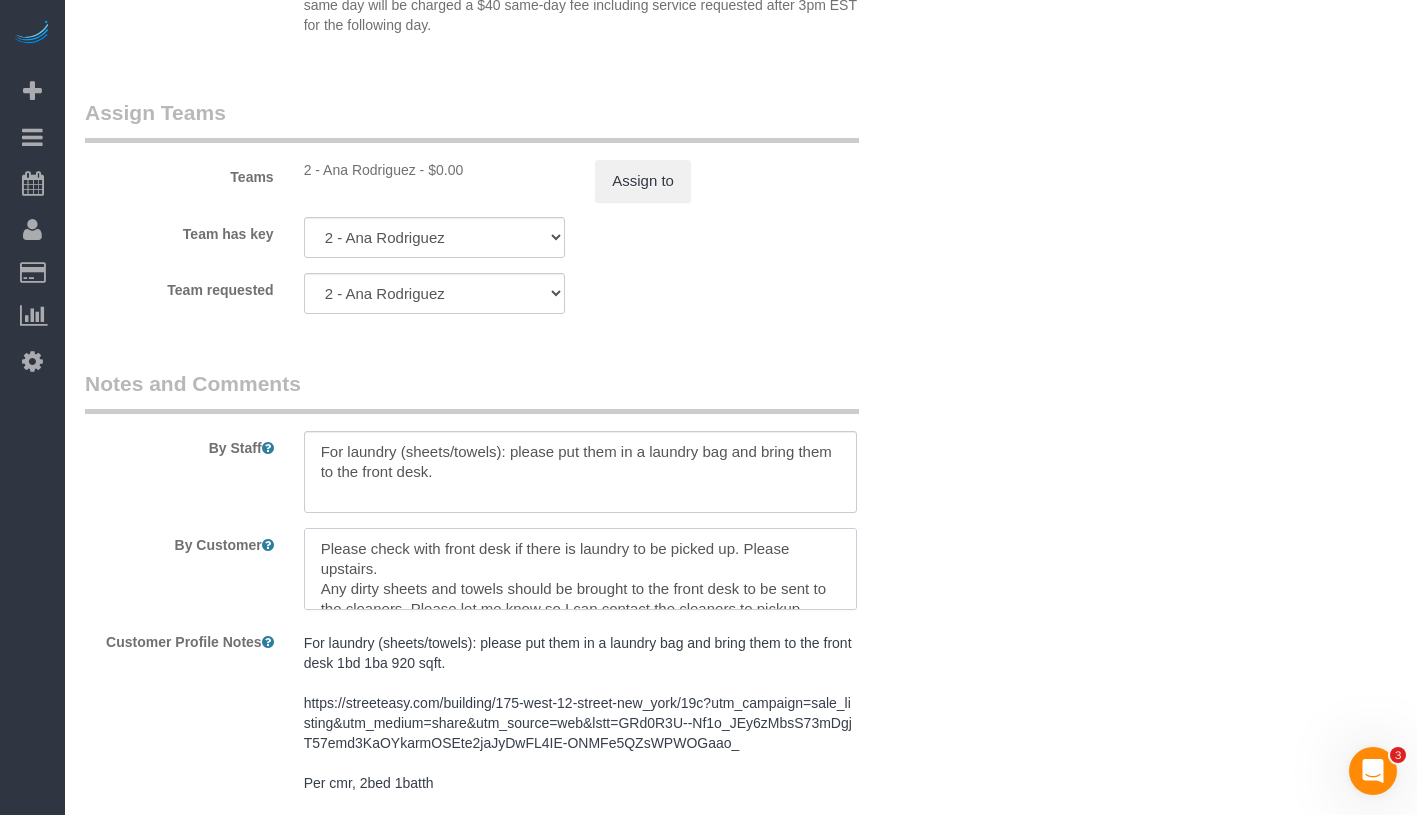 click at bounding box center [580, 569] 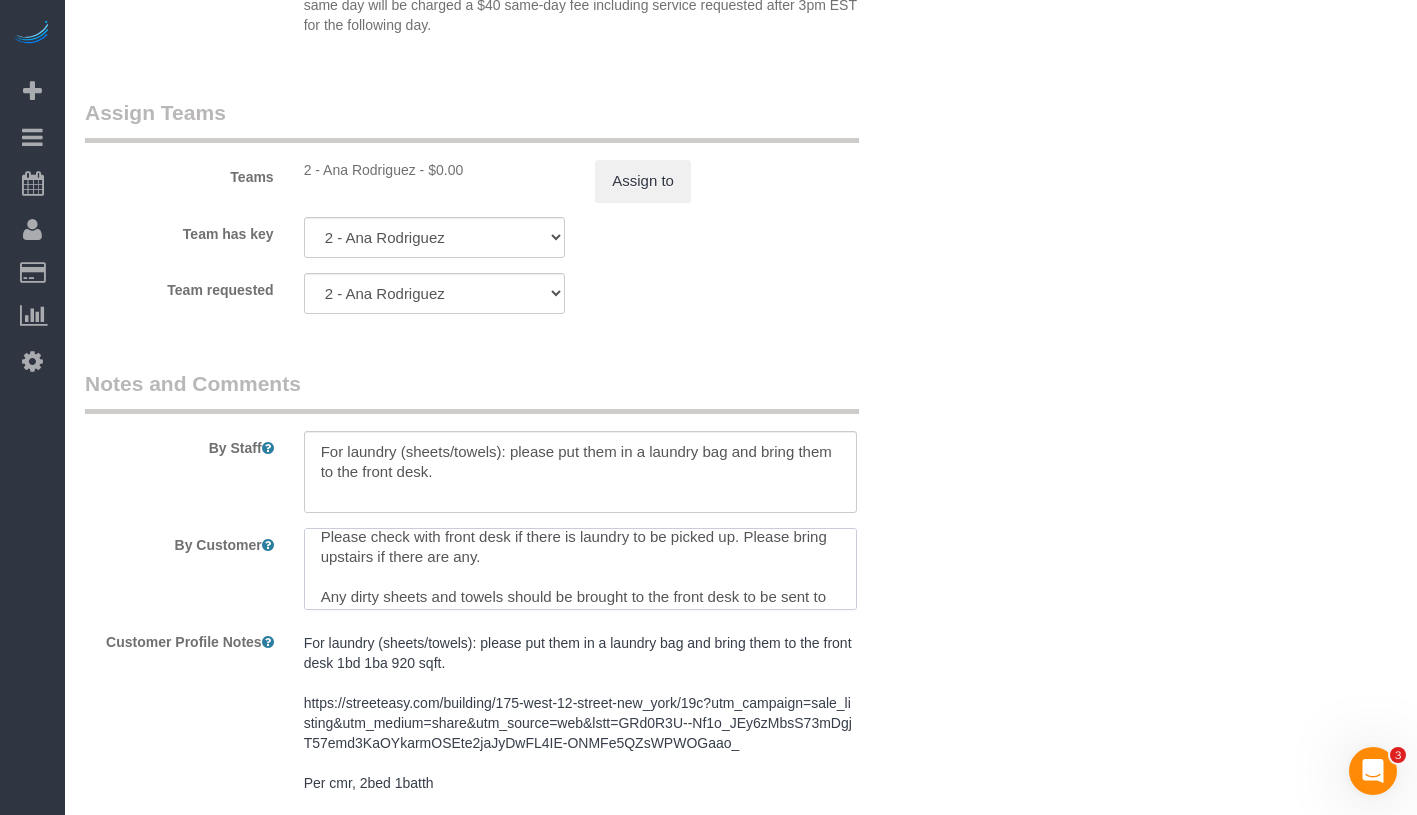 scroll, scrollTop: 59, scrollLeft: 0, axis: vertical 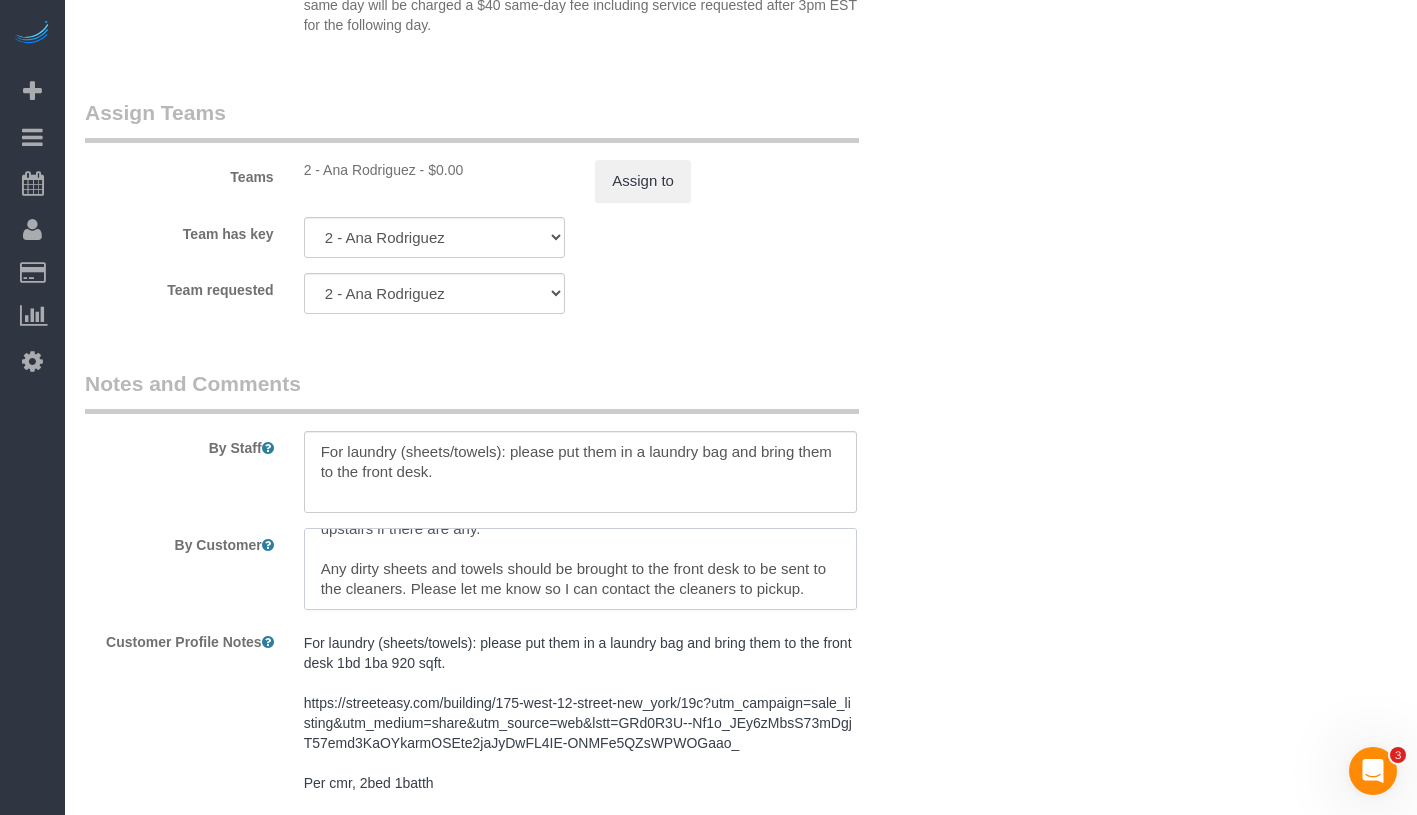 click at bounding box center (580, 569) 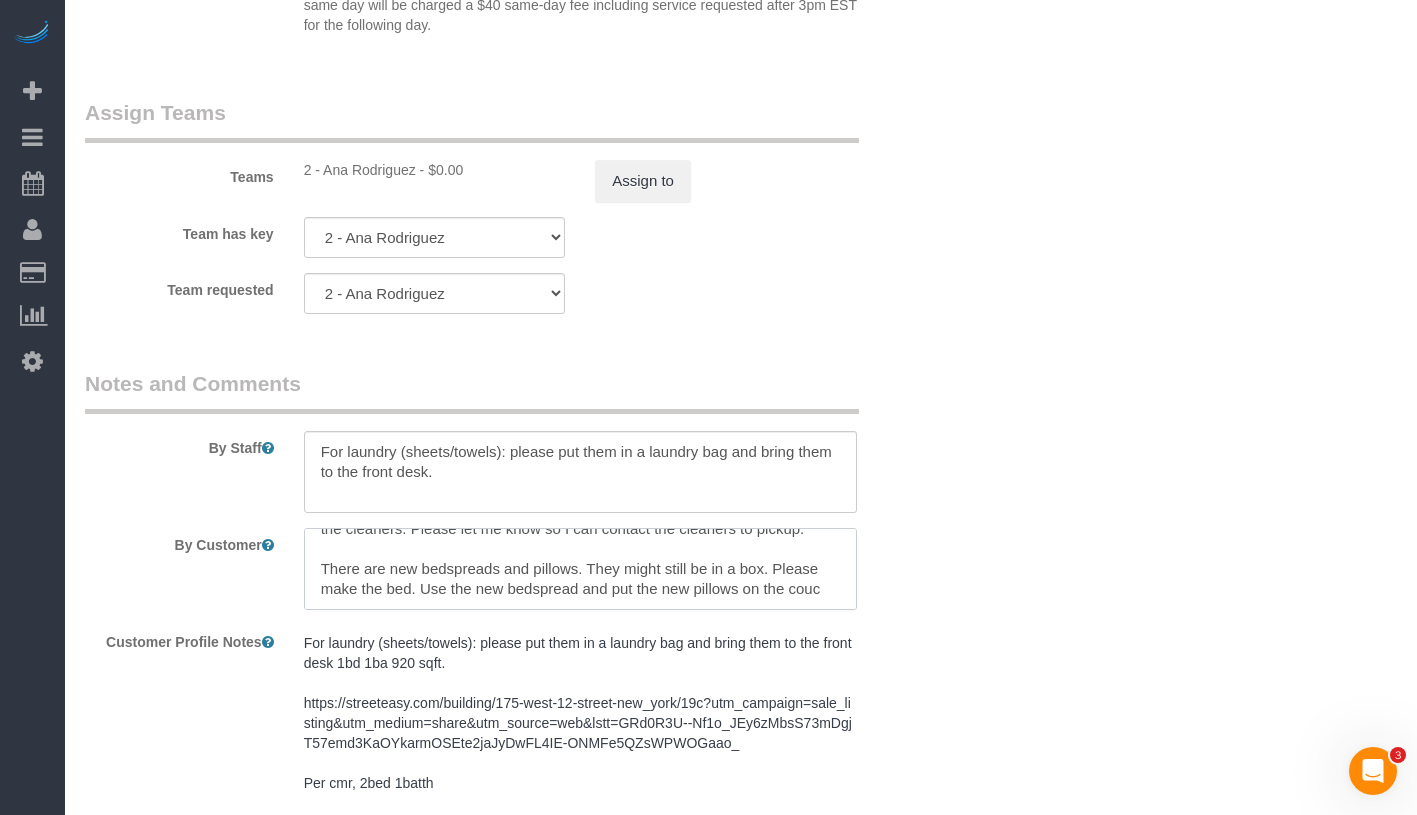 scroll, scrollTop: 128, scrollLeft: 0, axis: vertical 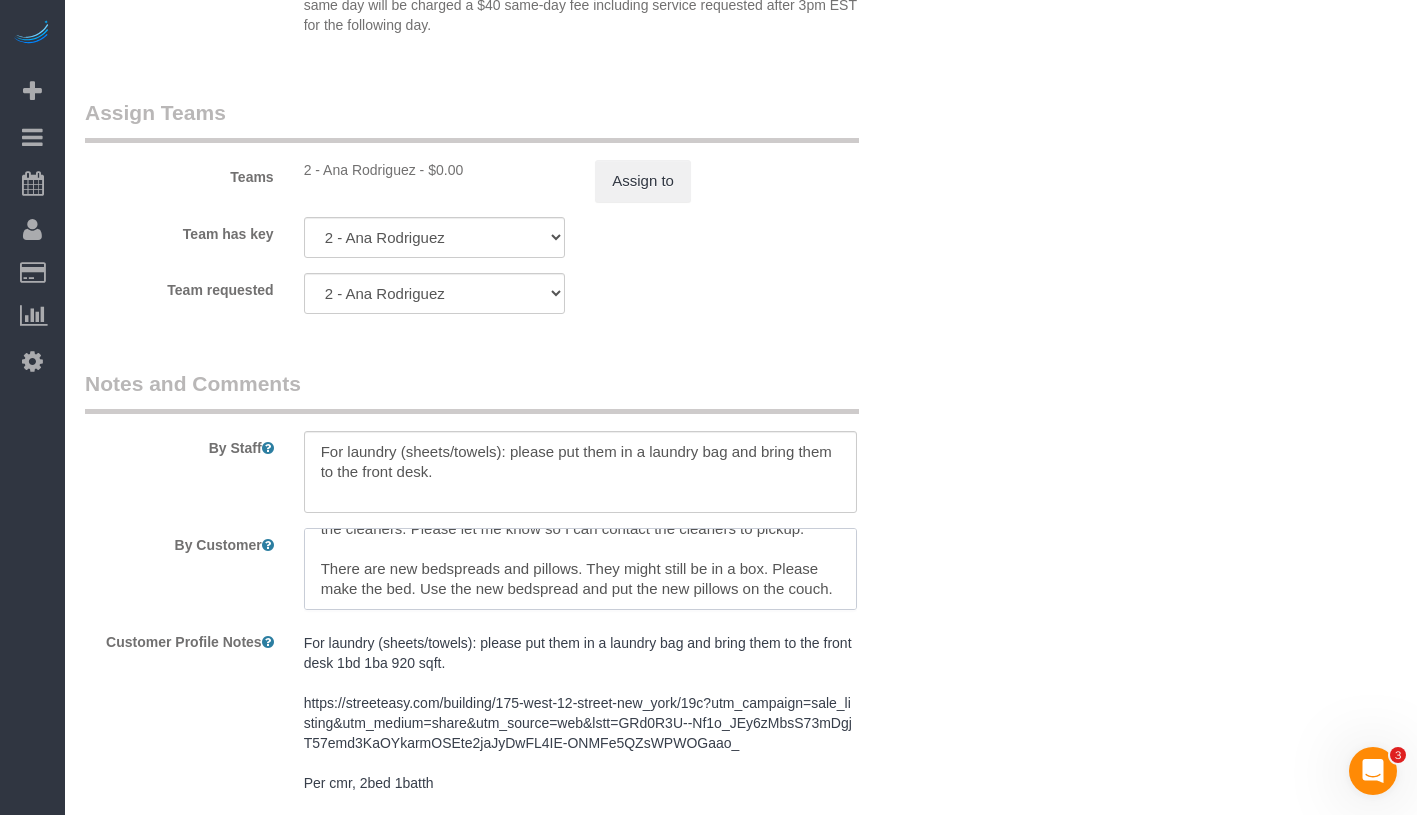 click at bounding box center (580, 569) 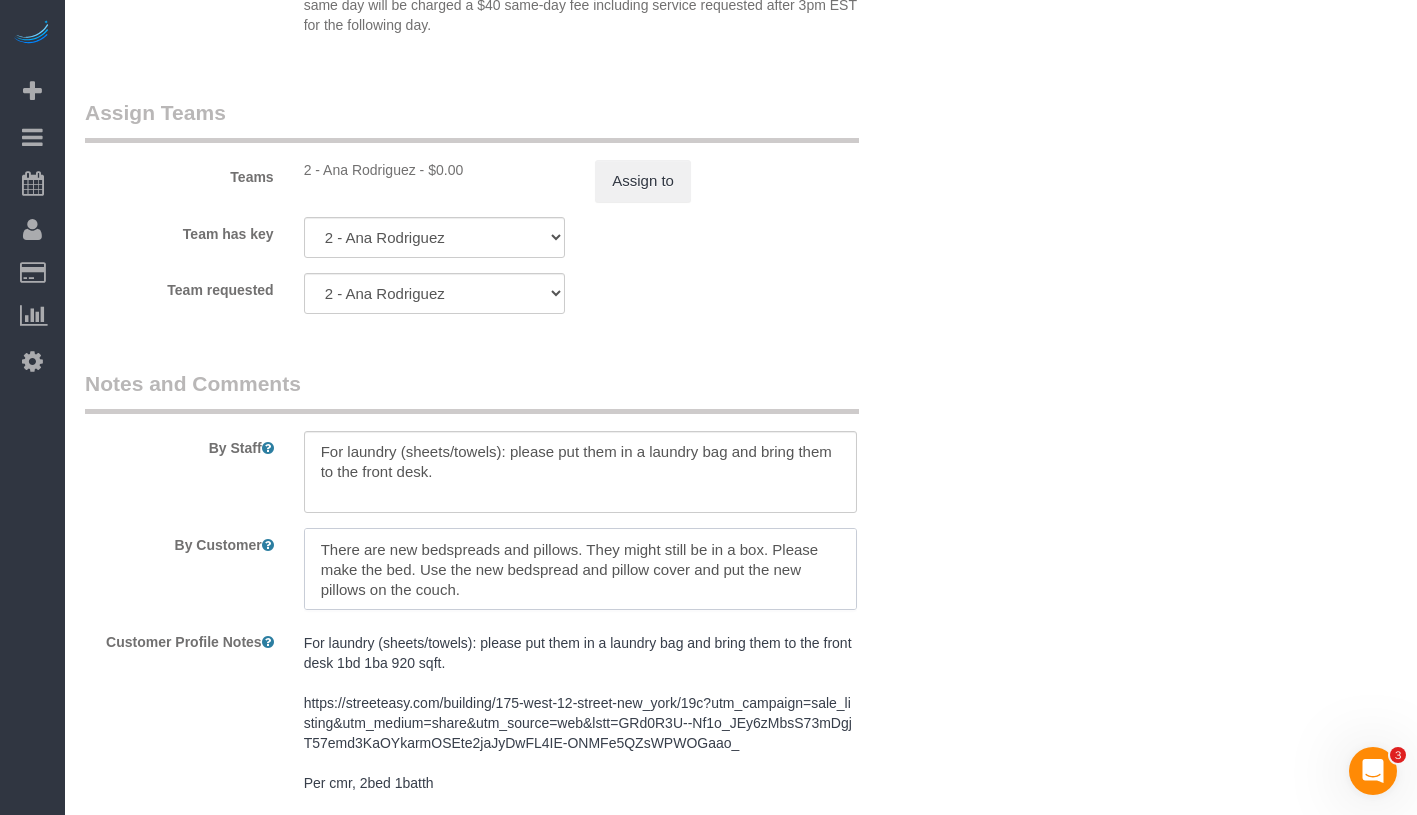 type on "Please check with front desk if there is laundry to be picked up. Please bring upstairs if there are any.
Any dirty sheets and towels should be brought to the front desk to be sent to the cleaners. Please let me know so I can contact the cleaners to pickup.
There are new bedspreads and pillows. They might still be in a box. Please make the bed. Use the new bedspread and pillow cover and put the new pillows on the couch." 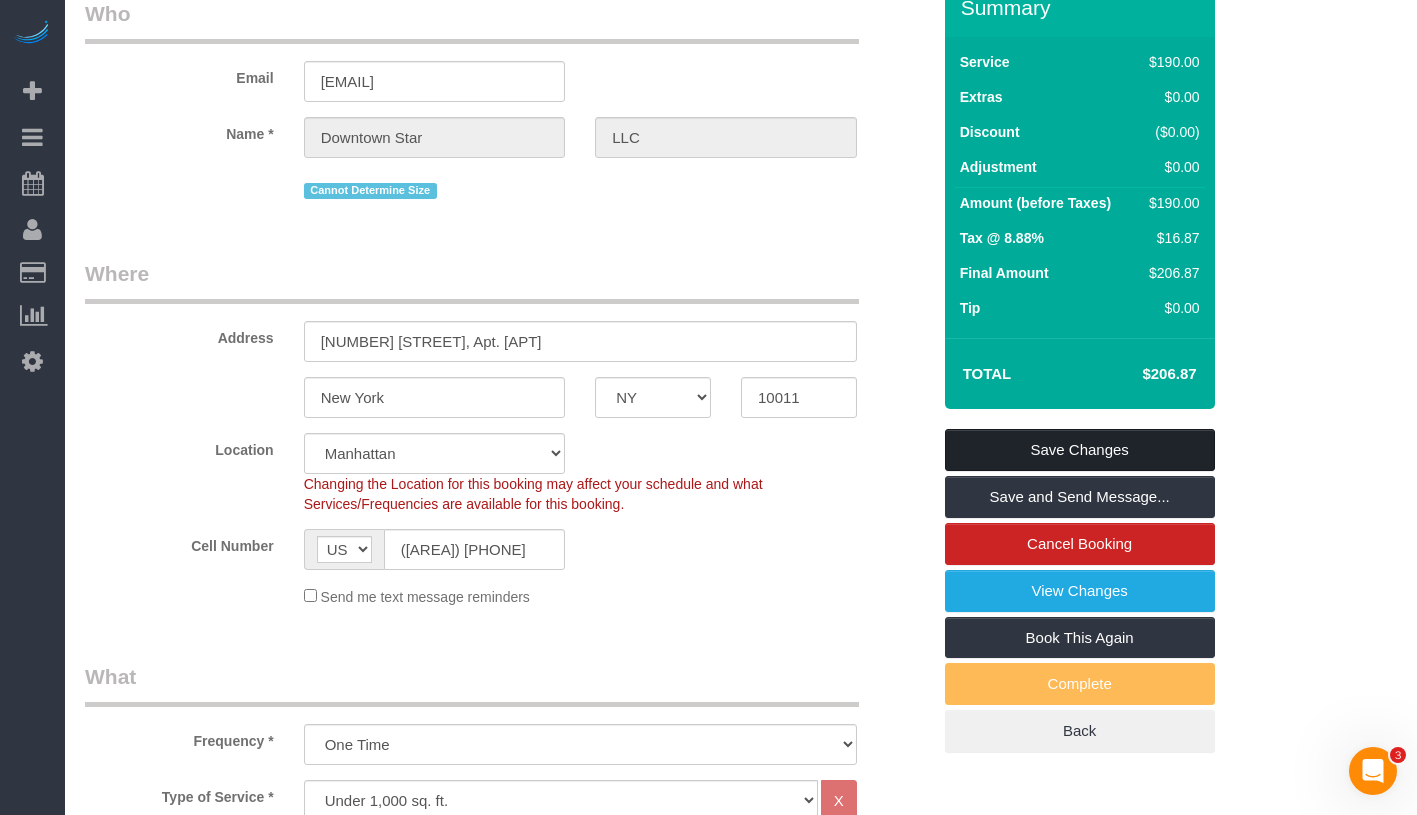 scroll, scrollTop: 0, scrollLeft: 0, axis: both 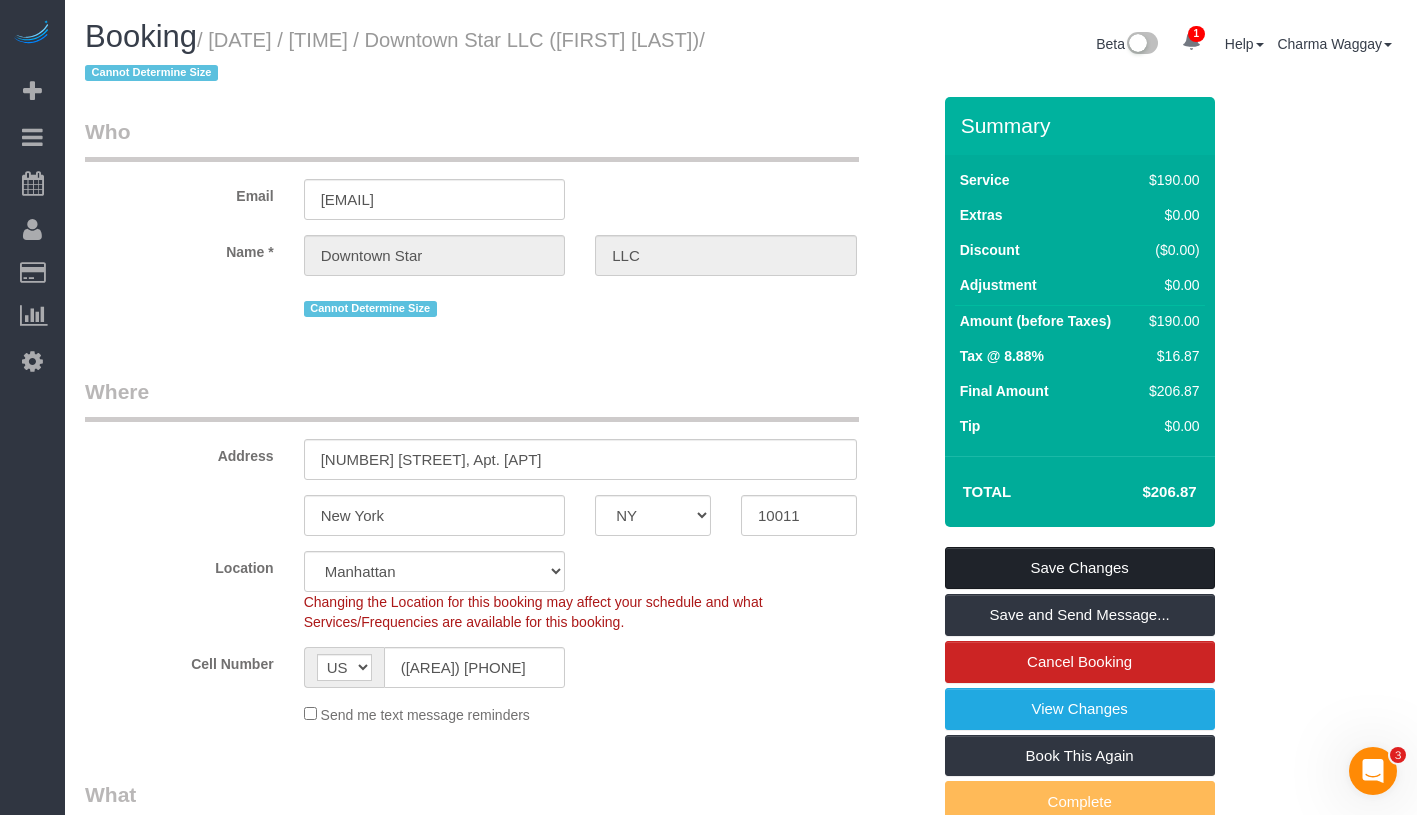 click on "Save Changes" at bounding box center (1080, 568) 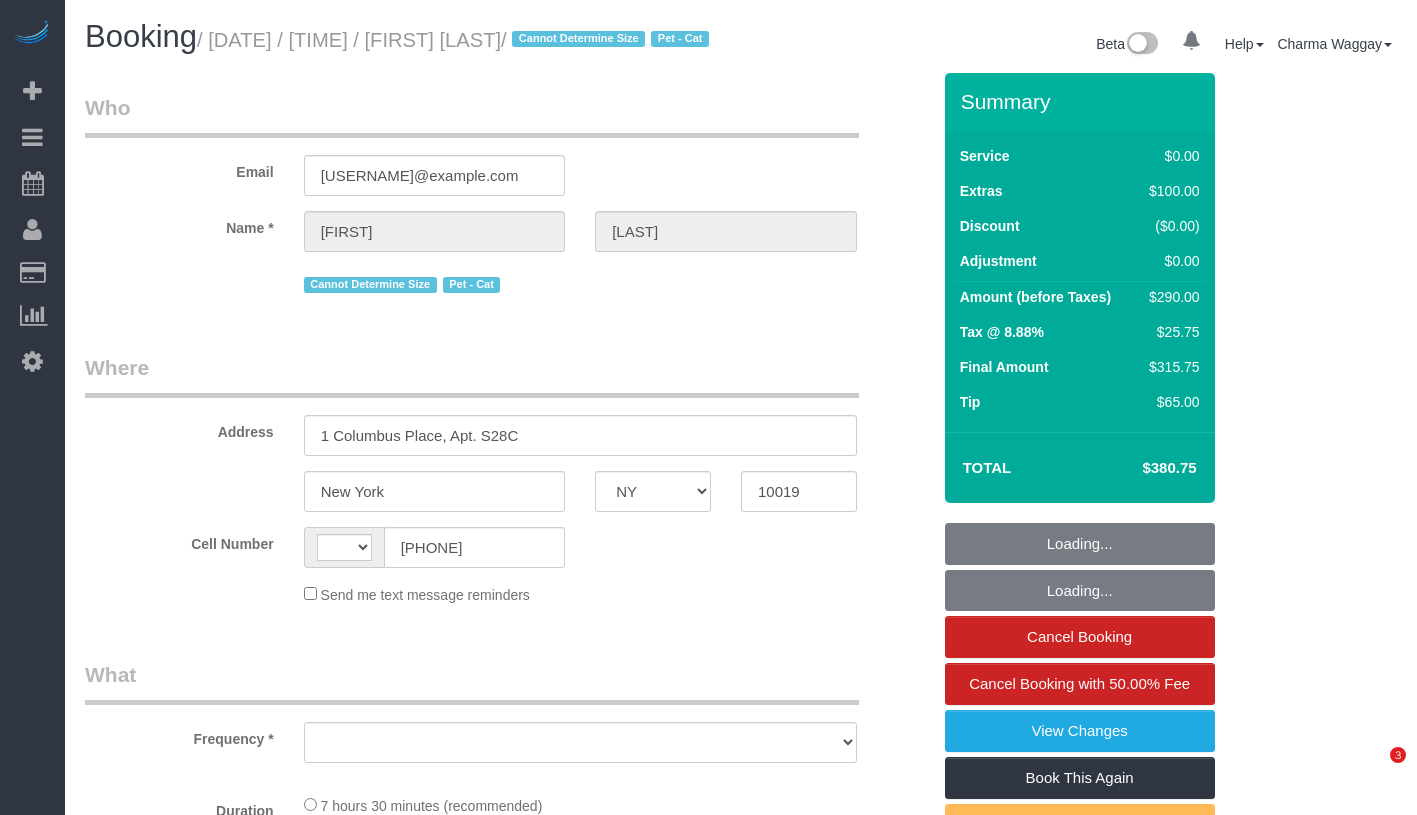 select on "NY" 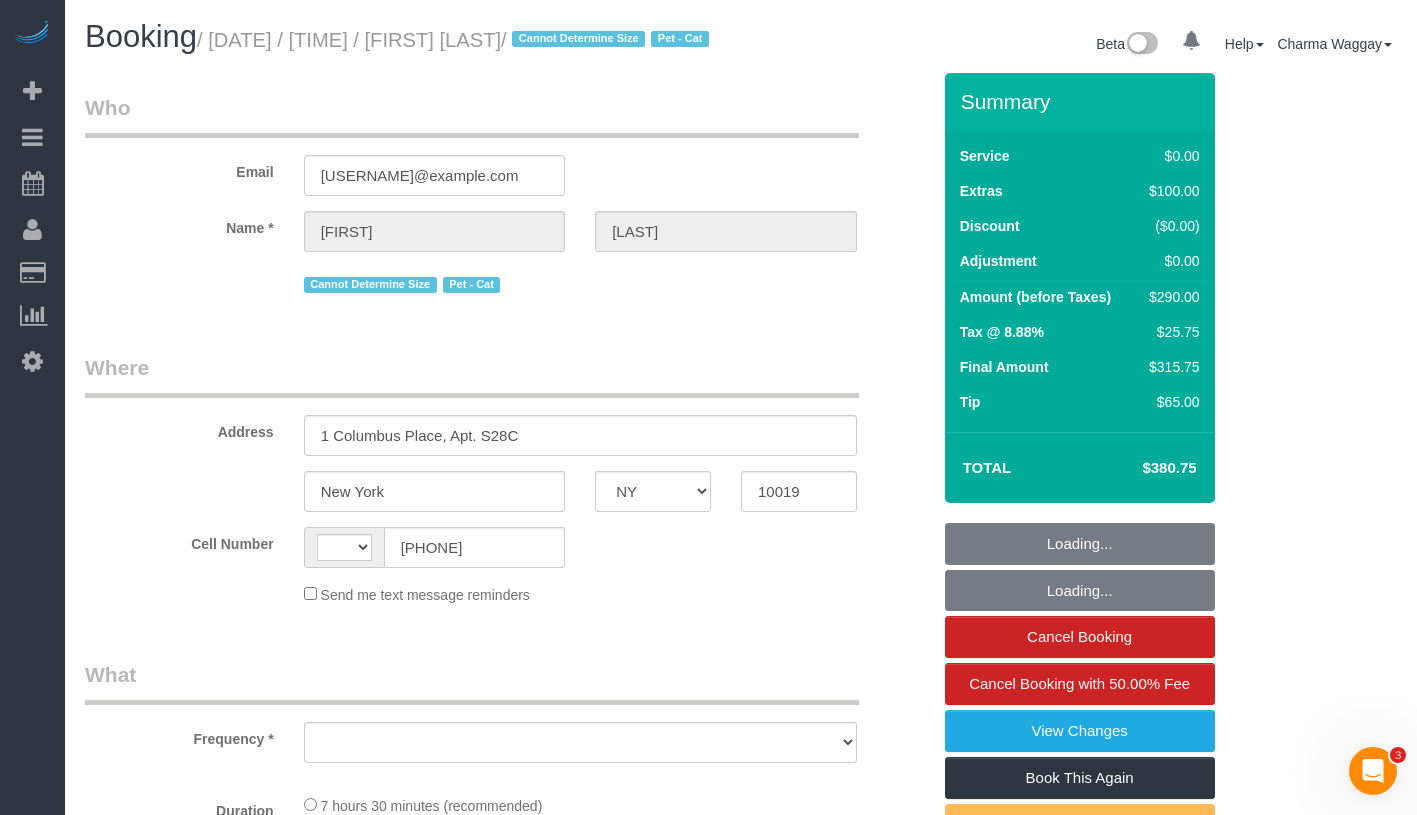 scroll, scrollTop: 0, scrollLeft: 0, axis: both 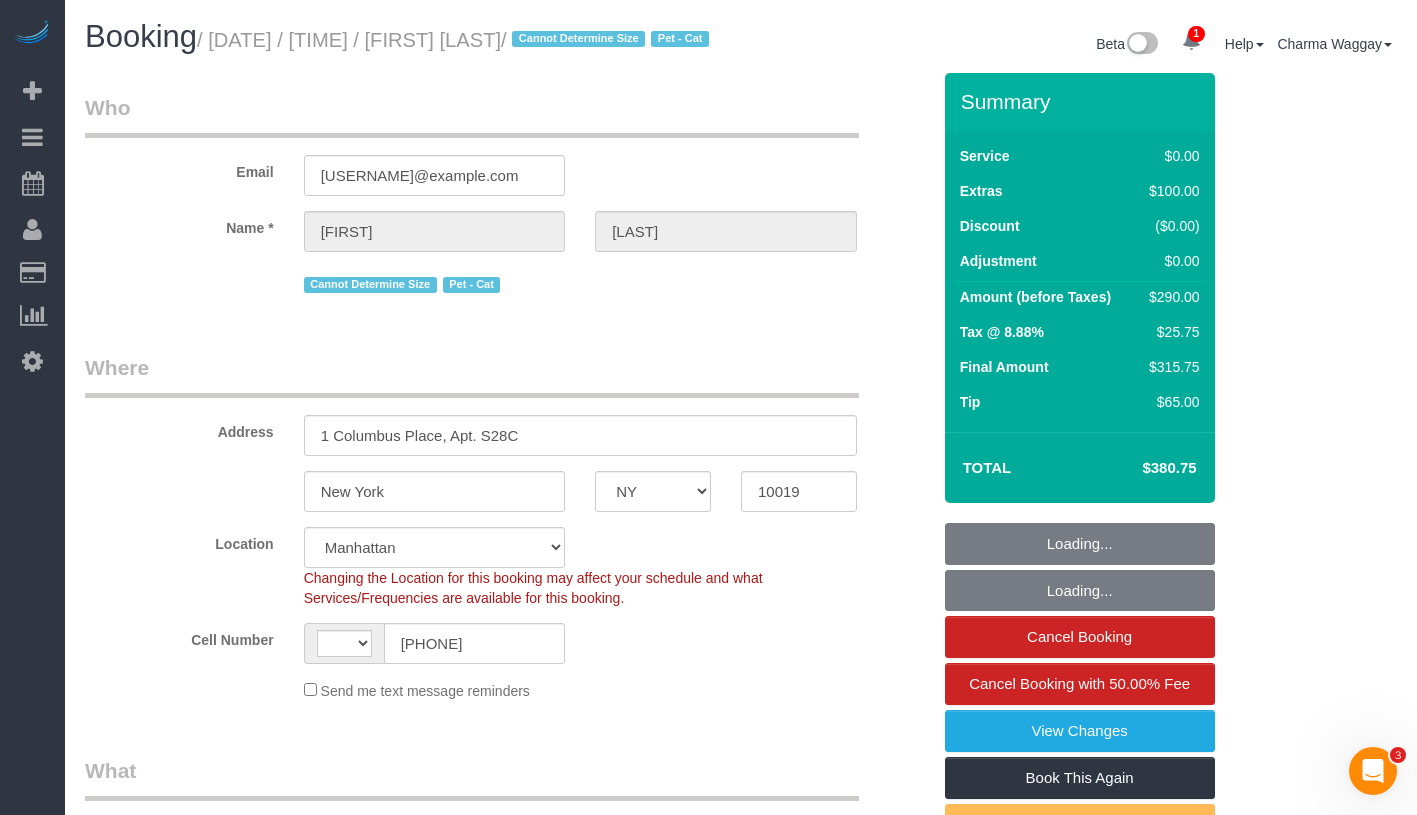 select on "string:stripe-pm_1Q73a44VGloSiKo7psF7GLEL" 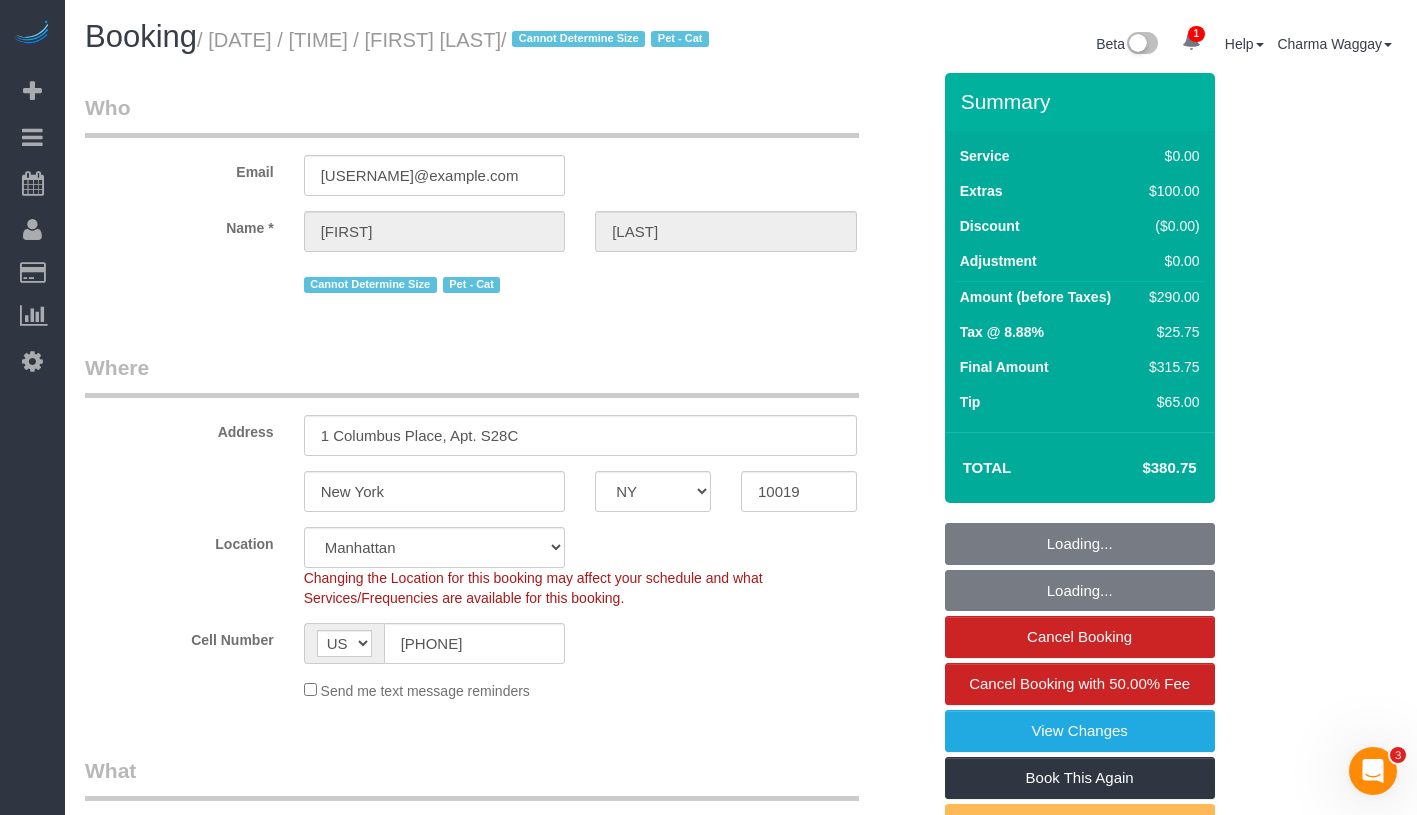 select on "string:US" 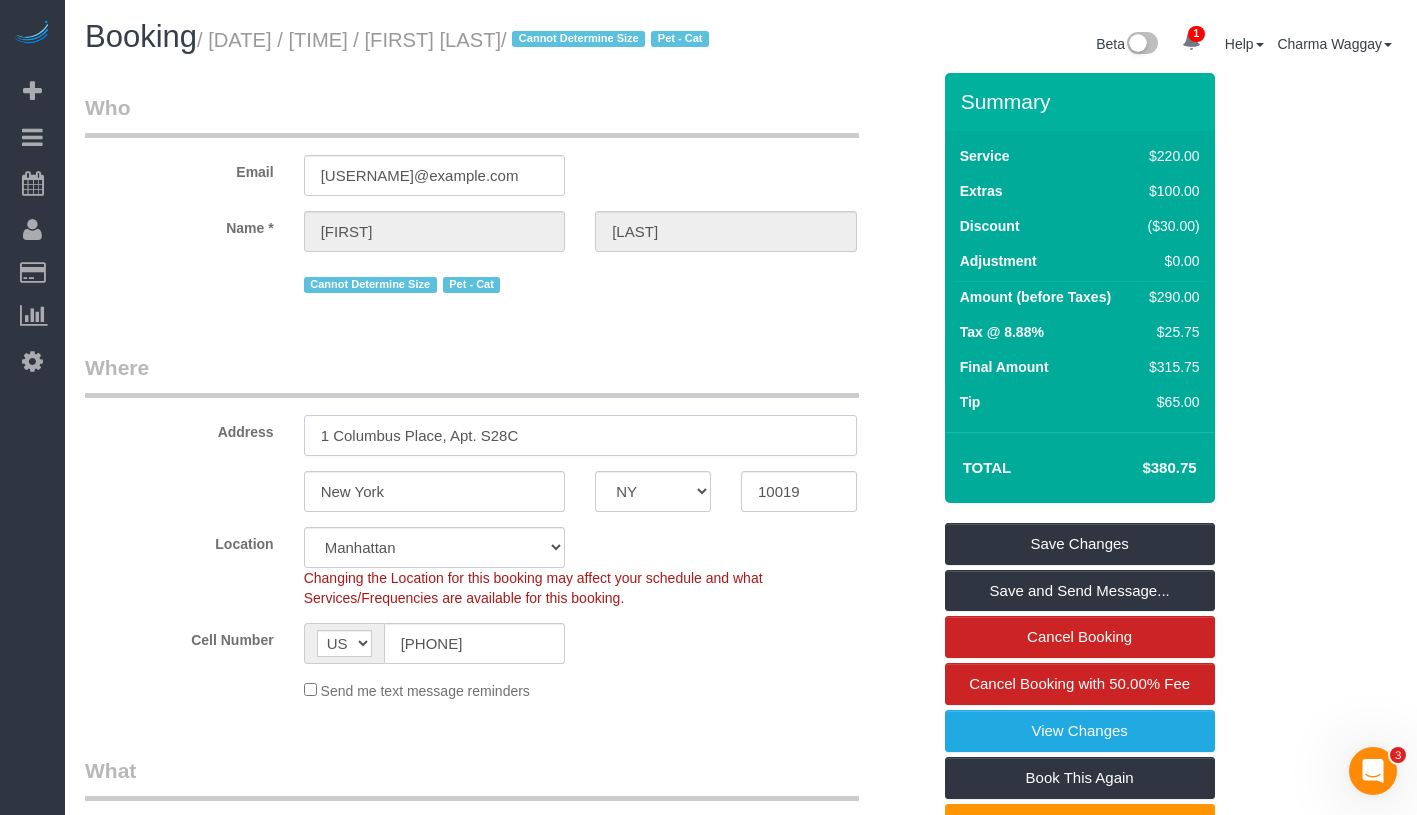 drag, startPoint x: 417, startPoint y: 450, endPoint x: 557, endPoint y: 466, distance: 140.91132 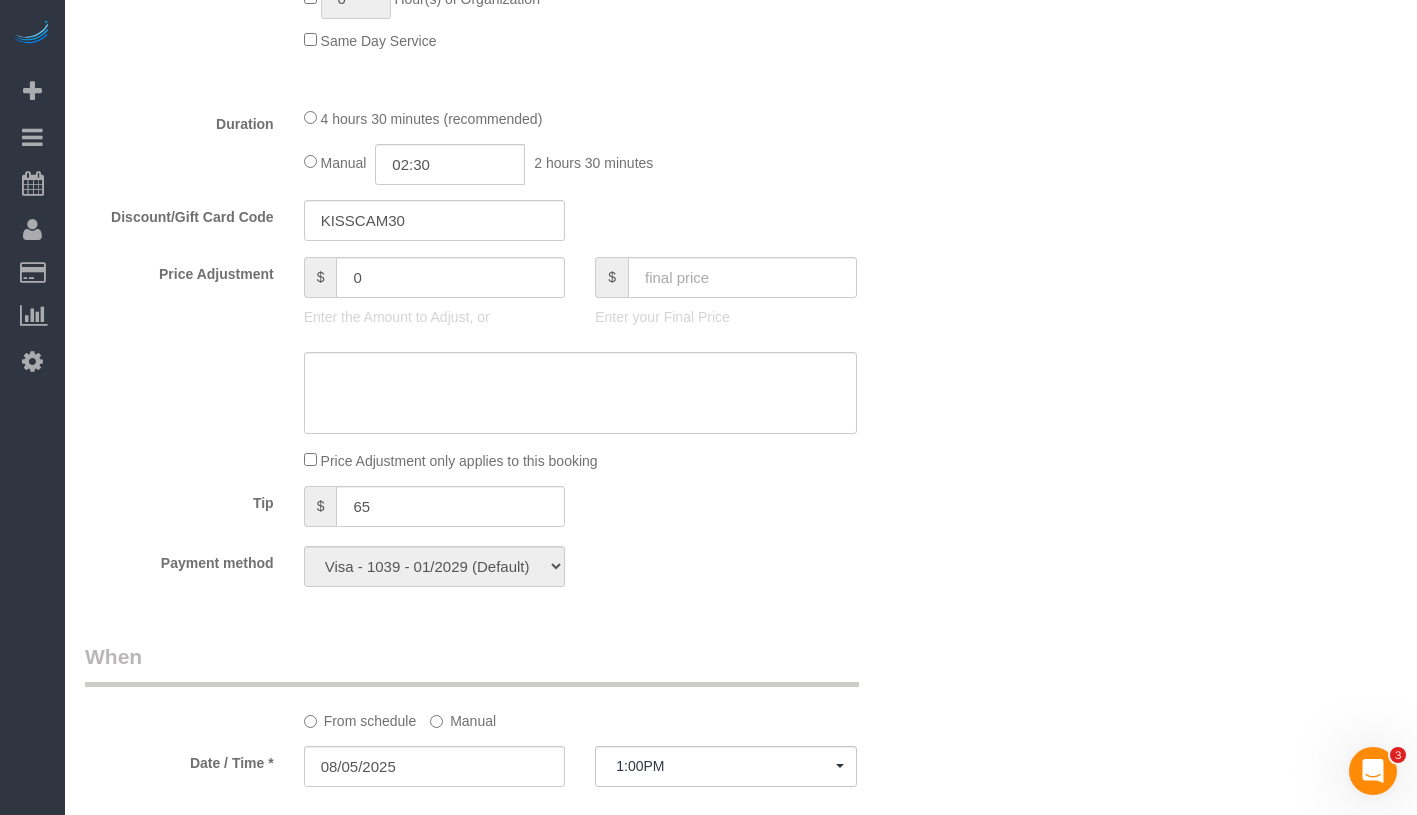 scroll, scrollTop: 852, scrollLeft: 0, axis: vertical 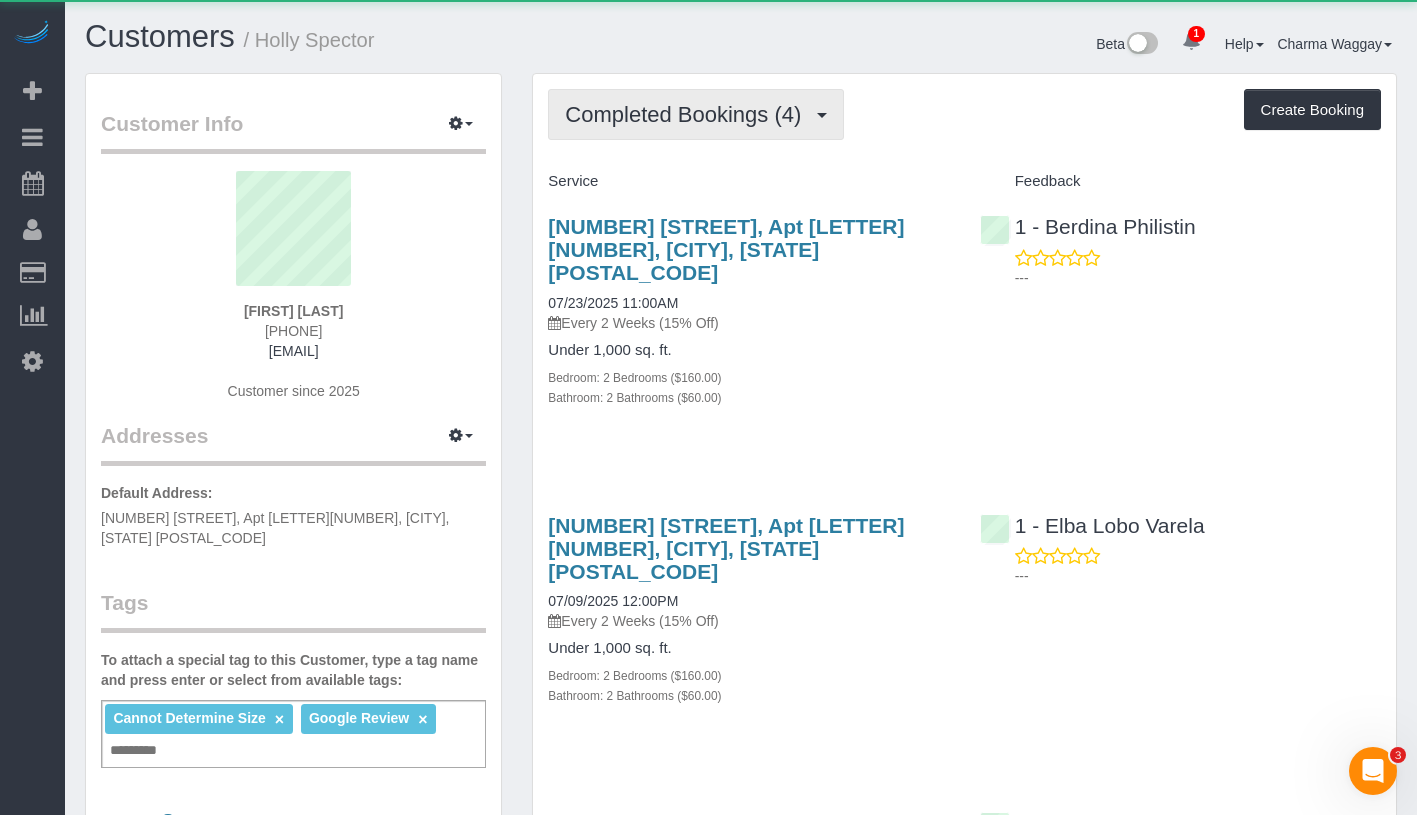 click on "Completed Bookings (4)" at bounding box center (696, 114) 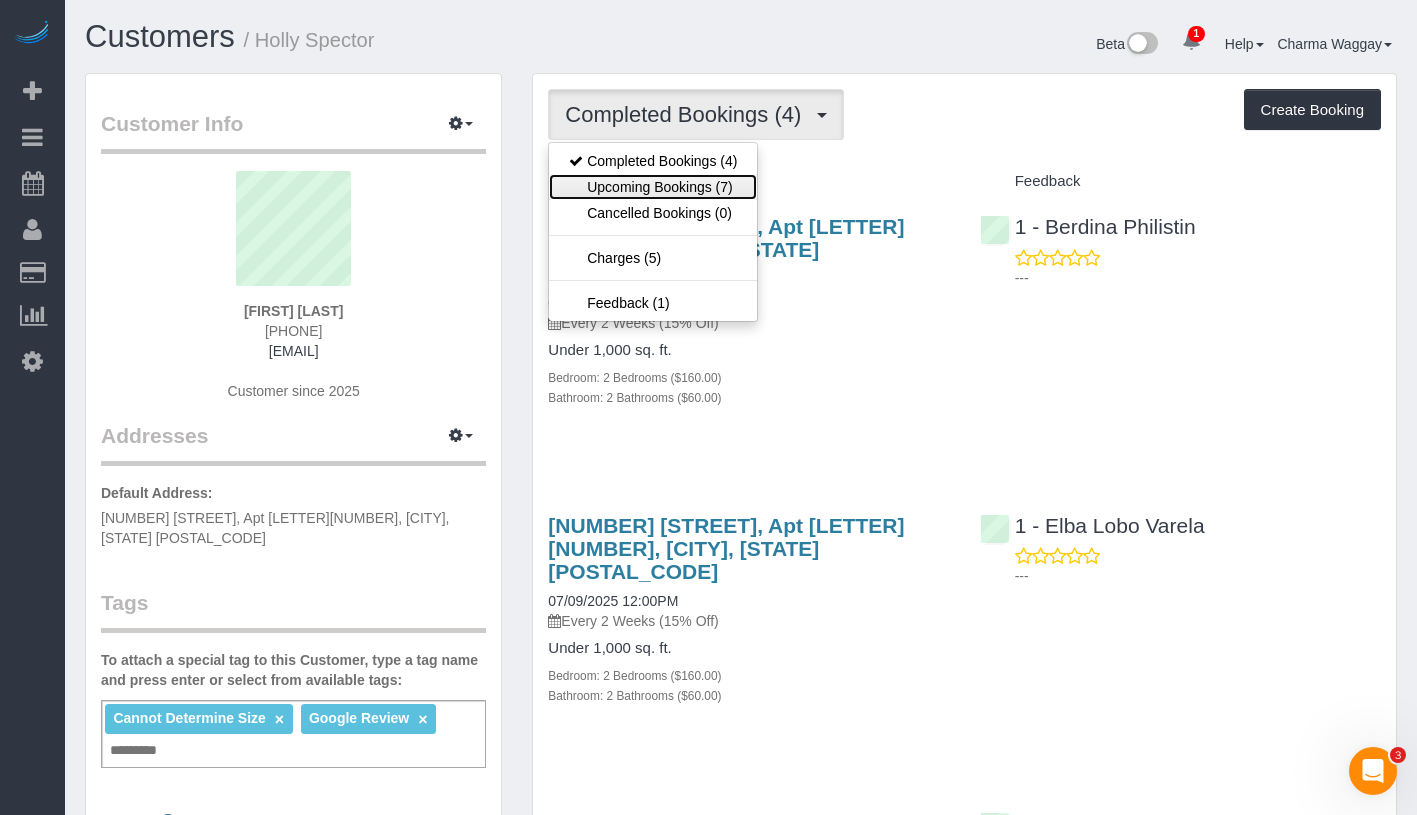 click on "Upcoming Bookings (7)" at bounding box center (653, 187) 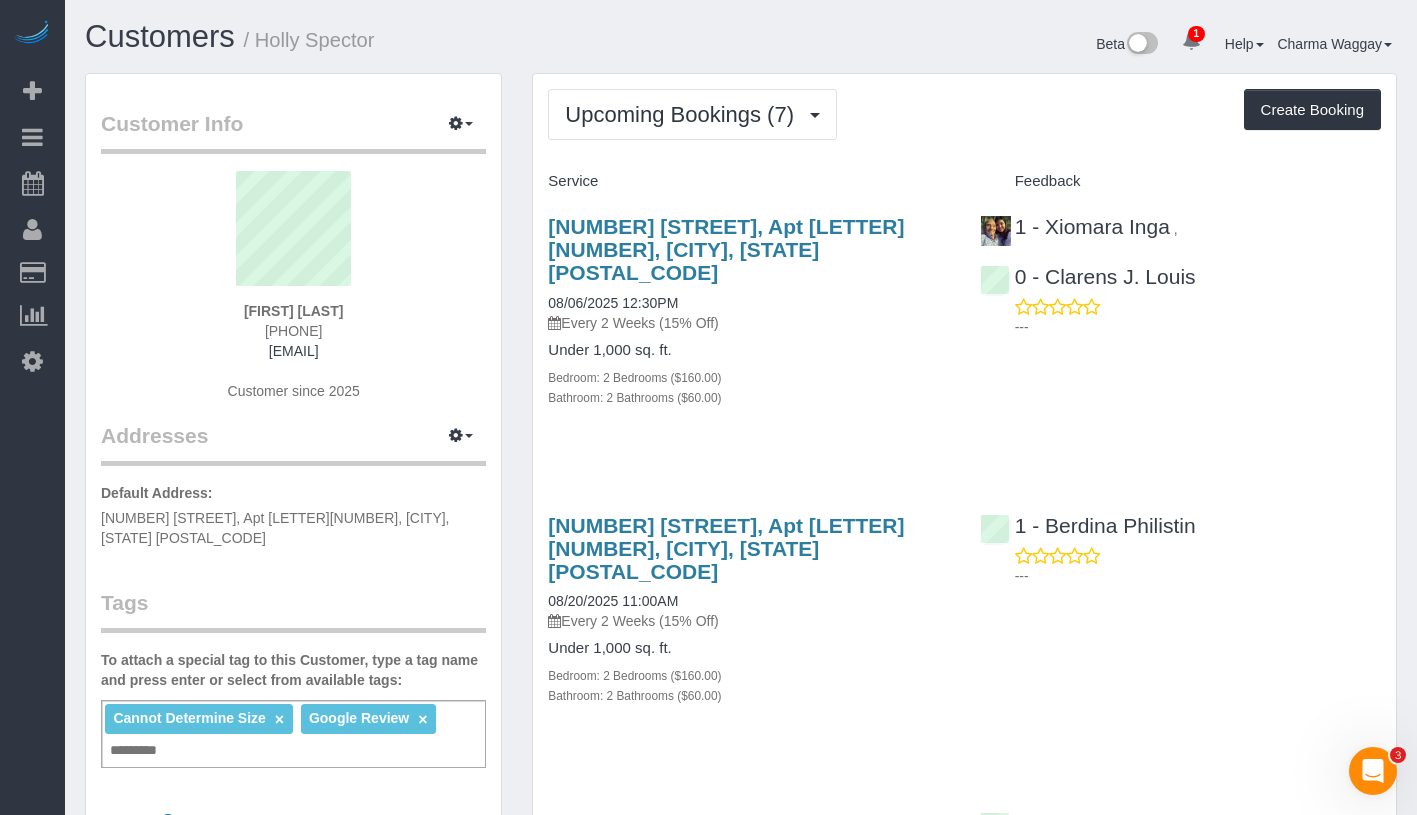 drag, startPoint x: 536, startPoint y: 279, endPoint x: 697, endPoint y: 279, distance: 161 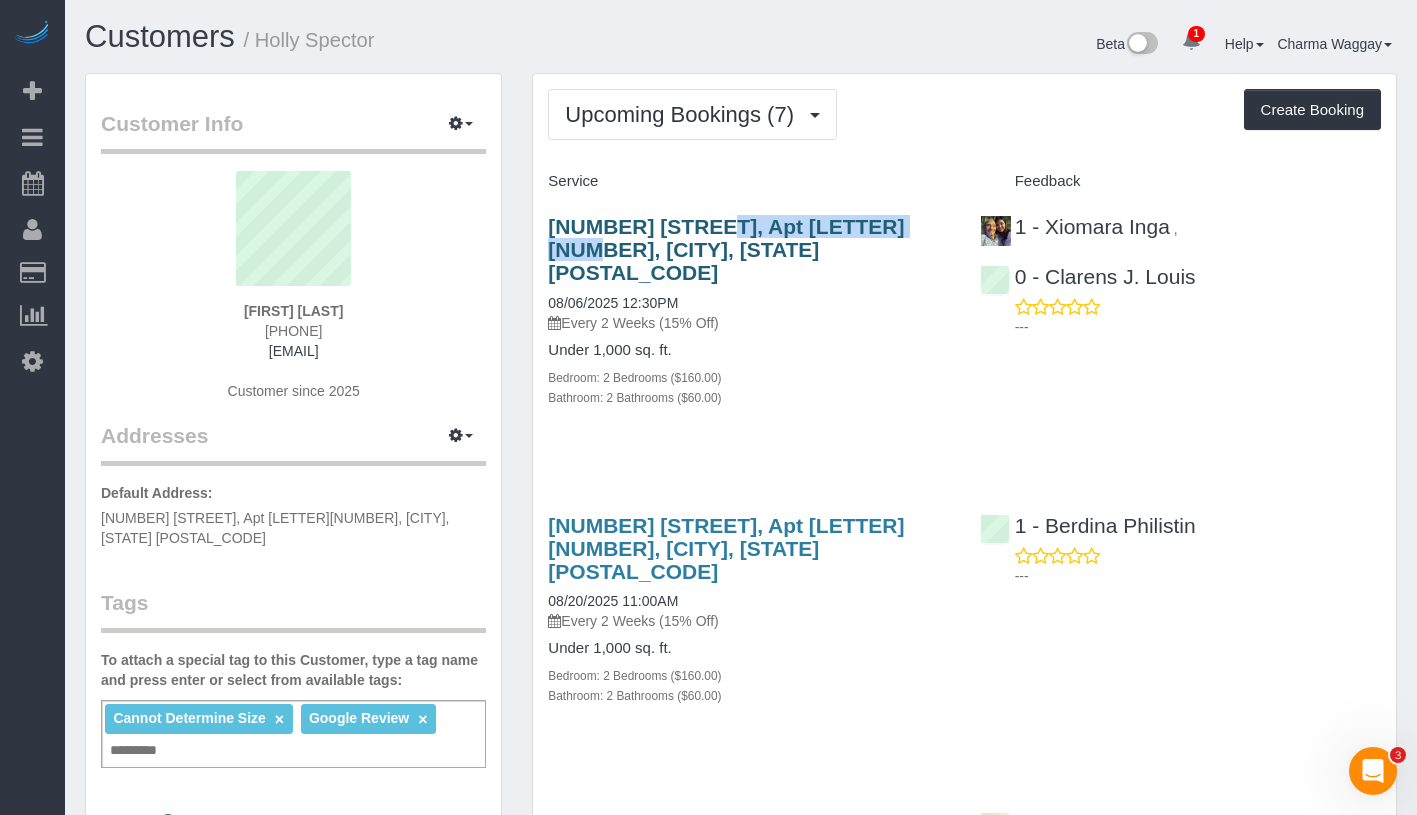 drag, startPoint x: 548, startPoint y: 211, endPoint x: 752, endPoint y: 218, distance: 204.12006 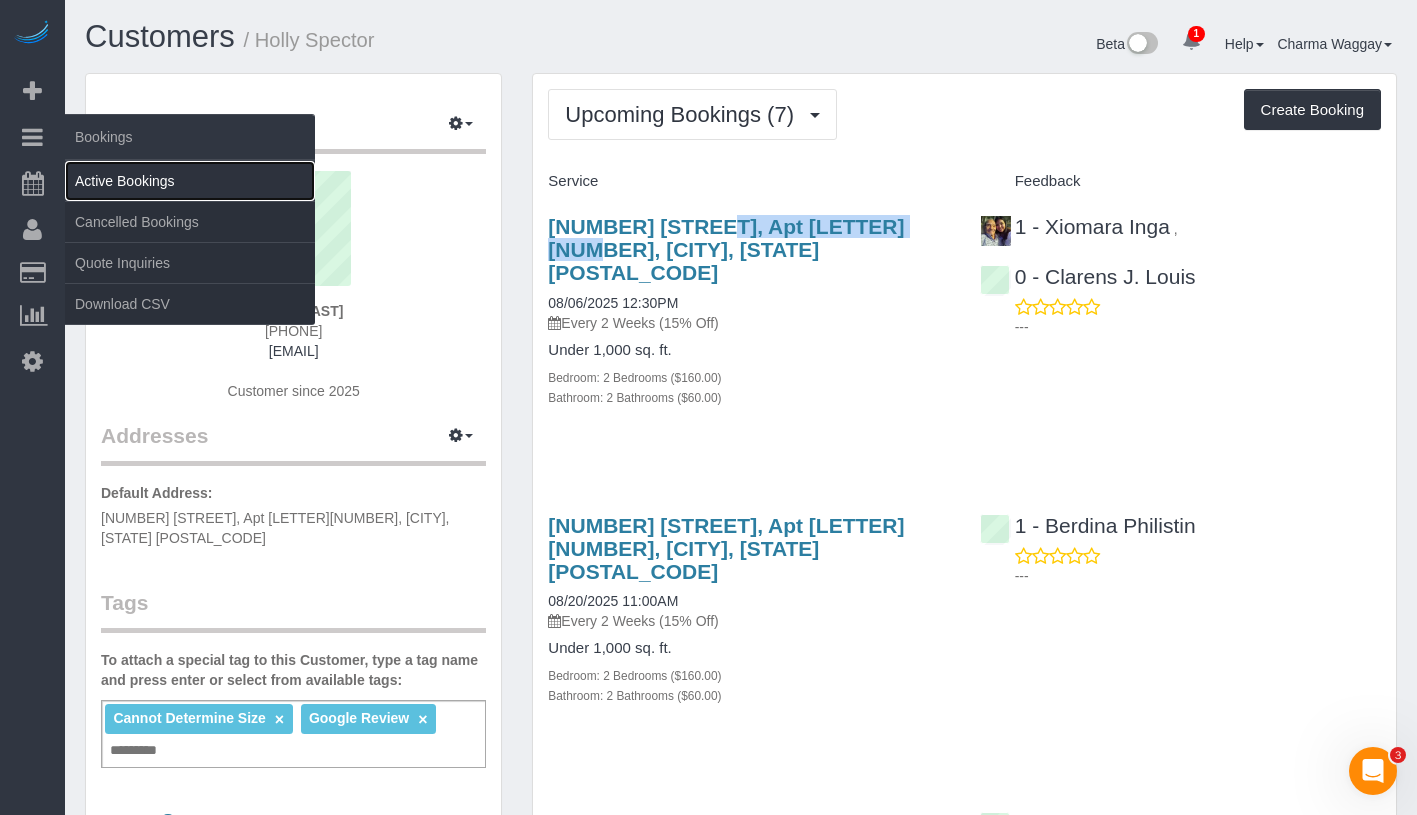 click on "Active Bookings" at bounding box center [190, 181] 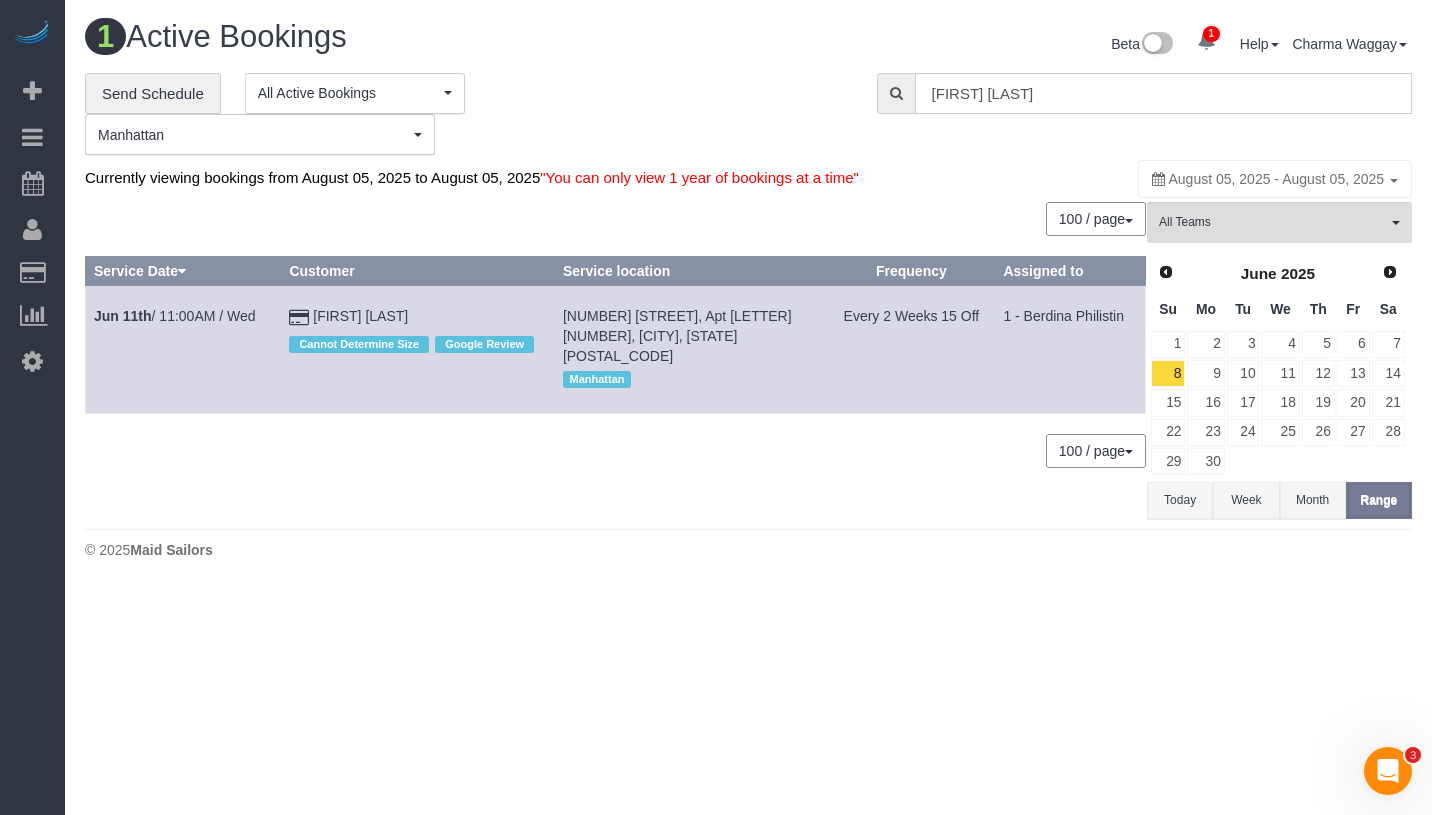 click on "[FIRST] [LAST]" at bounding box center (1163, 93) 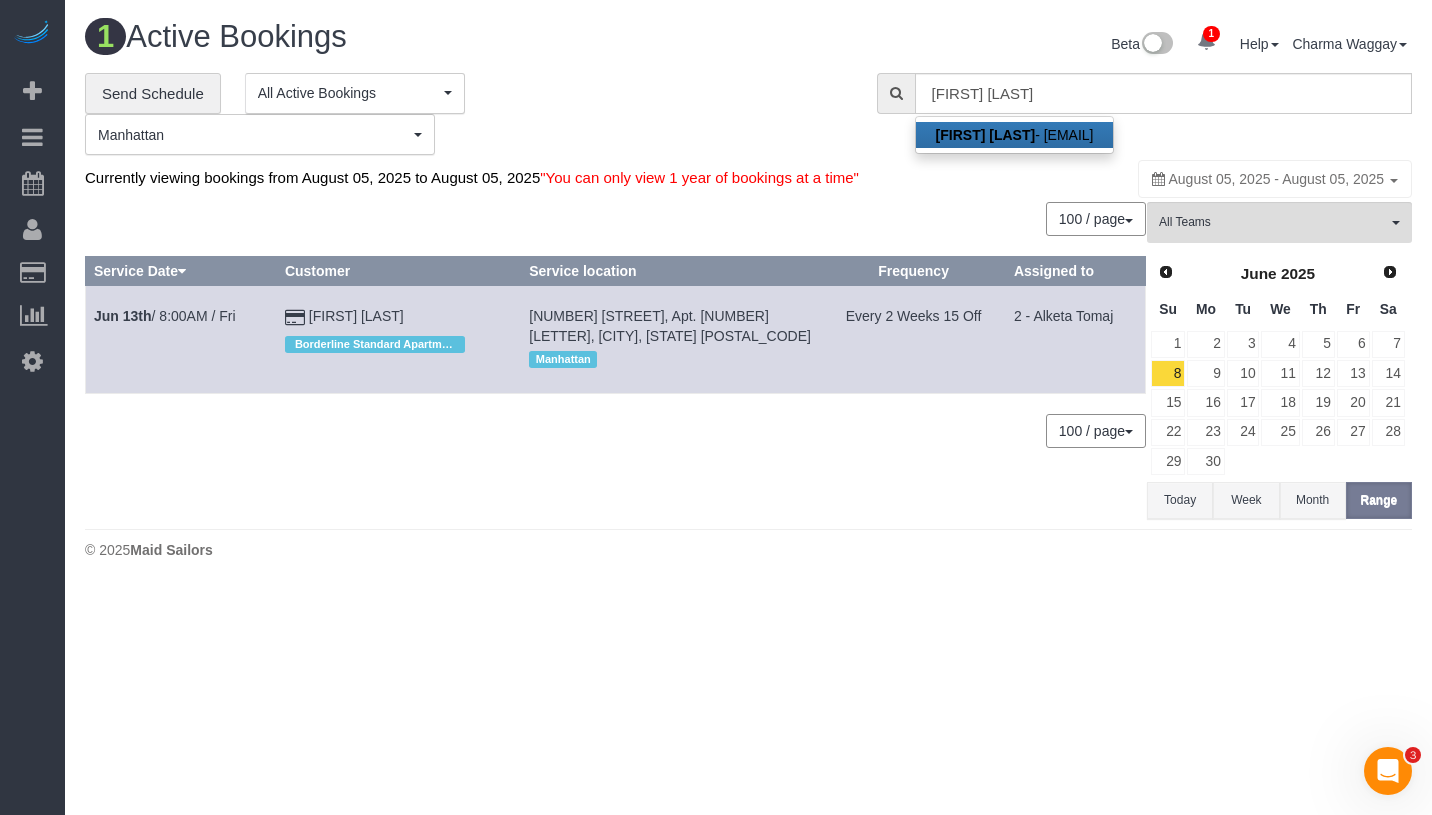 click on "Chineze Osakwe  - chiposakwe@yahoo.com" at bounding box center [1015, 135] 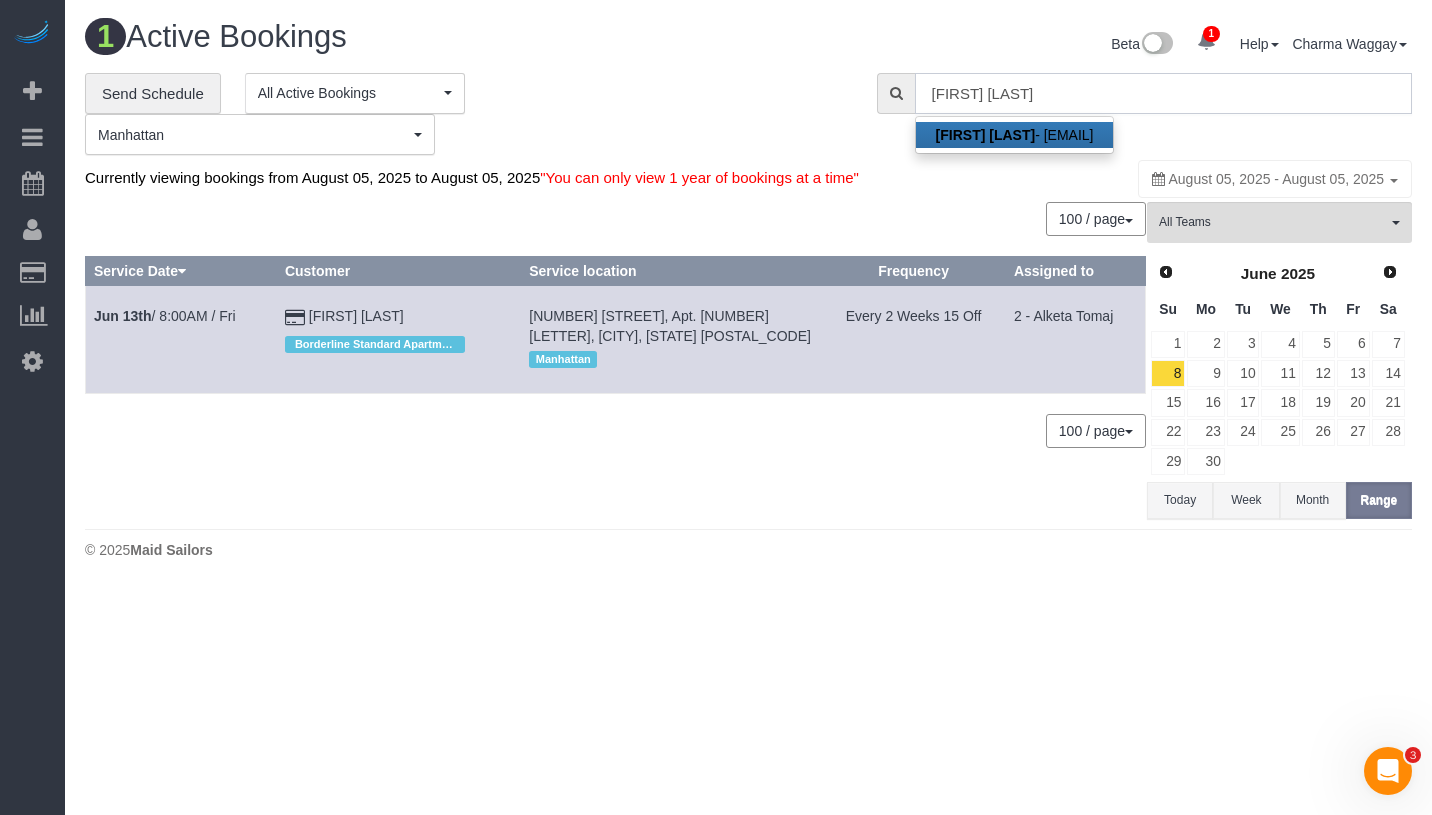 type on "chiposakwe@yahoo.com" 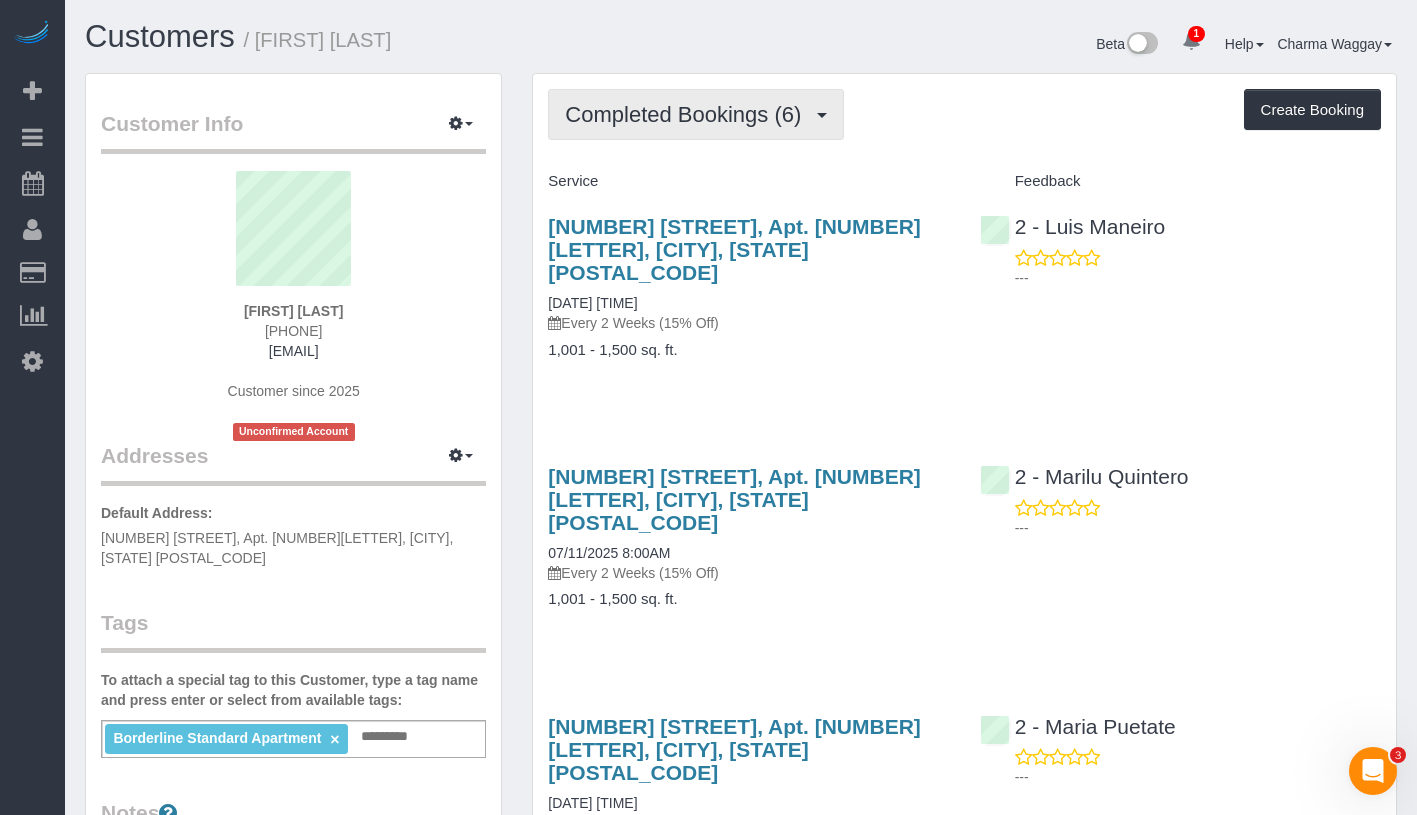 click on "Completed Bookings (6)" at bounding box center (688, 114) 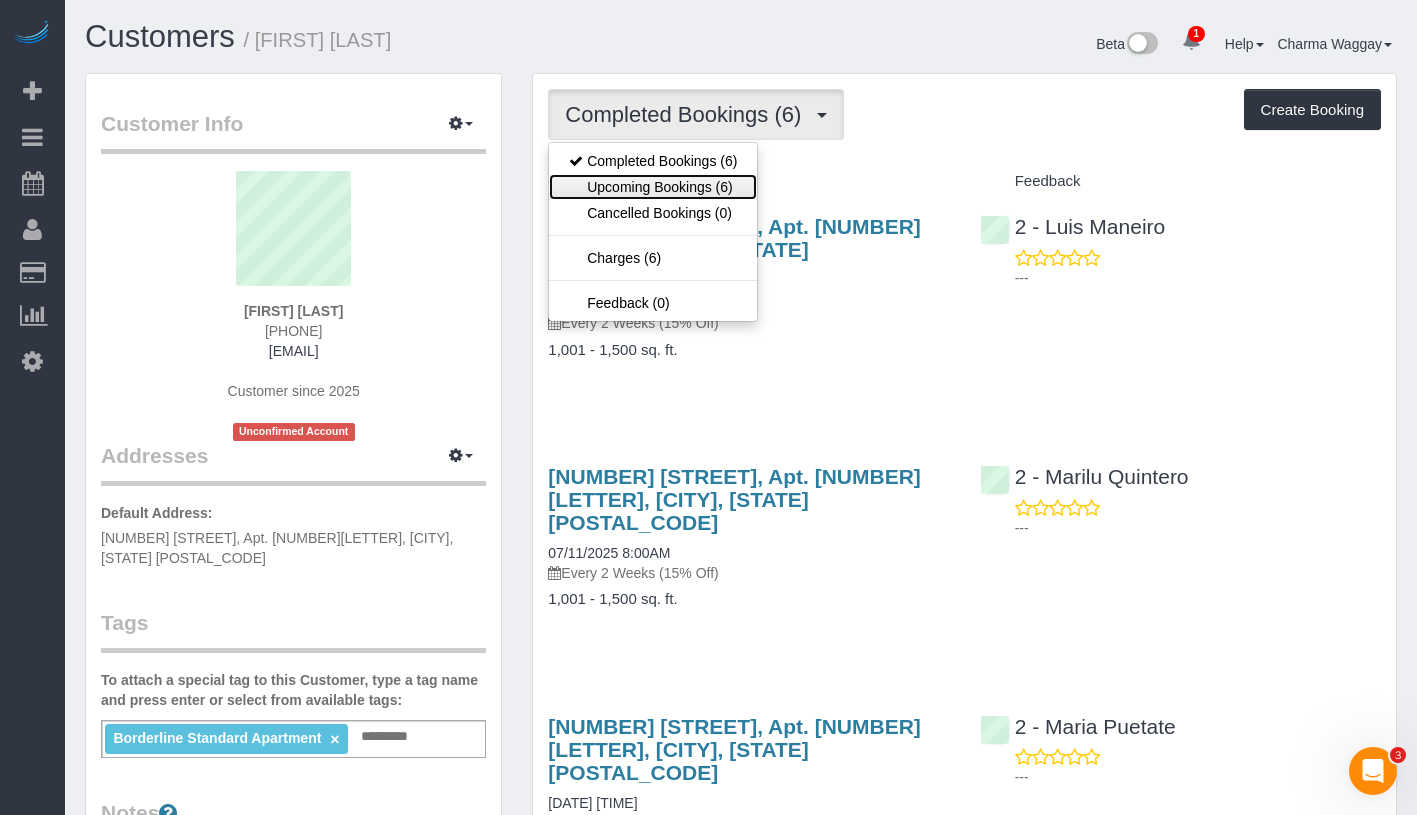 click on "Upcoming Bookings (6)" at bounding box center (653, 187) 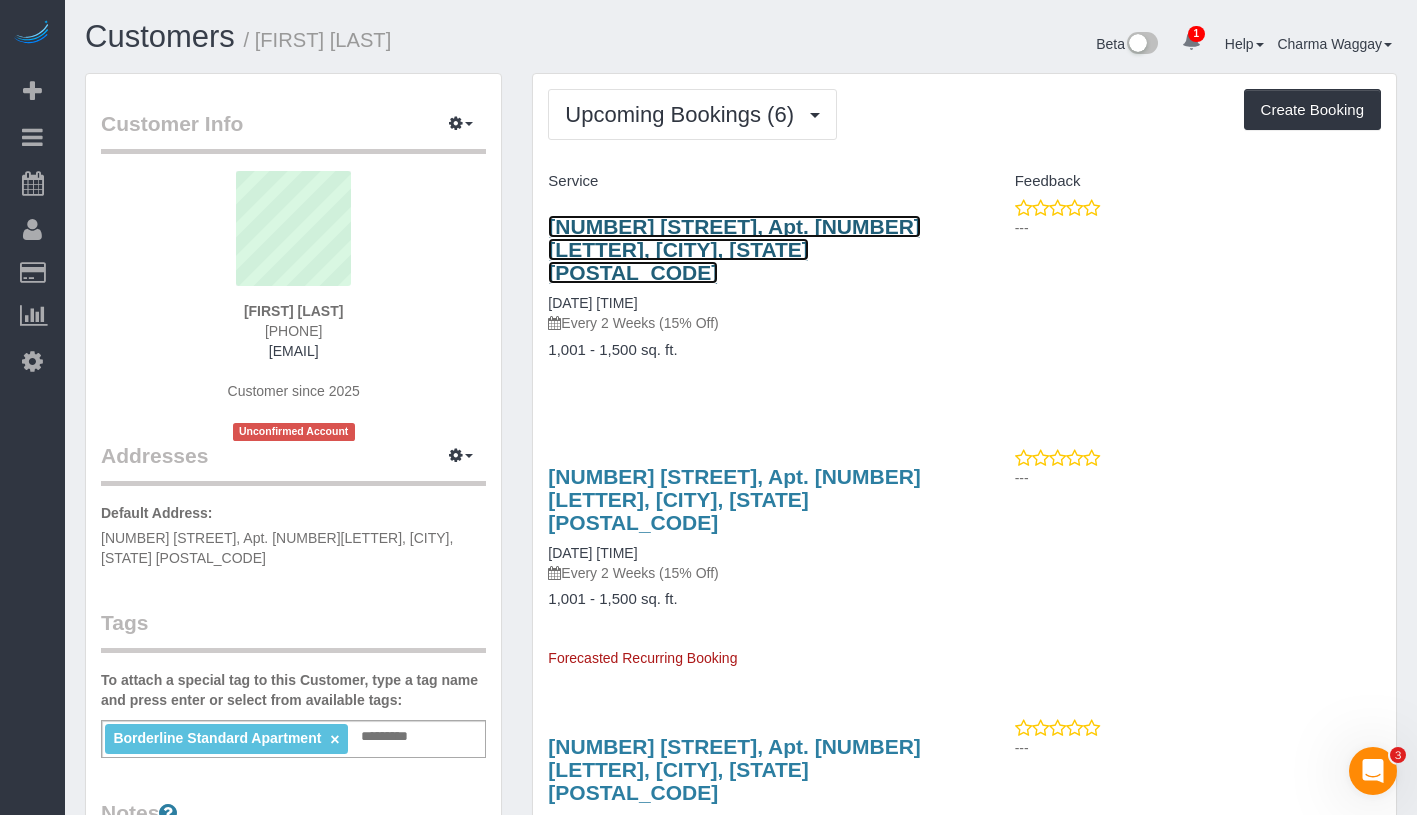 click on "80 John Street, Apt. 7b, New York, NY 10038" at bounding box center [734, 249] 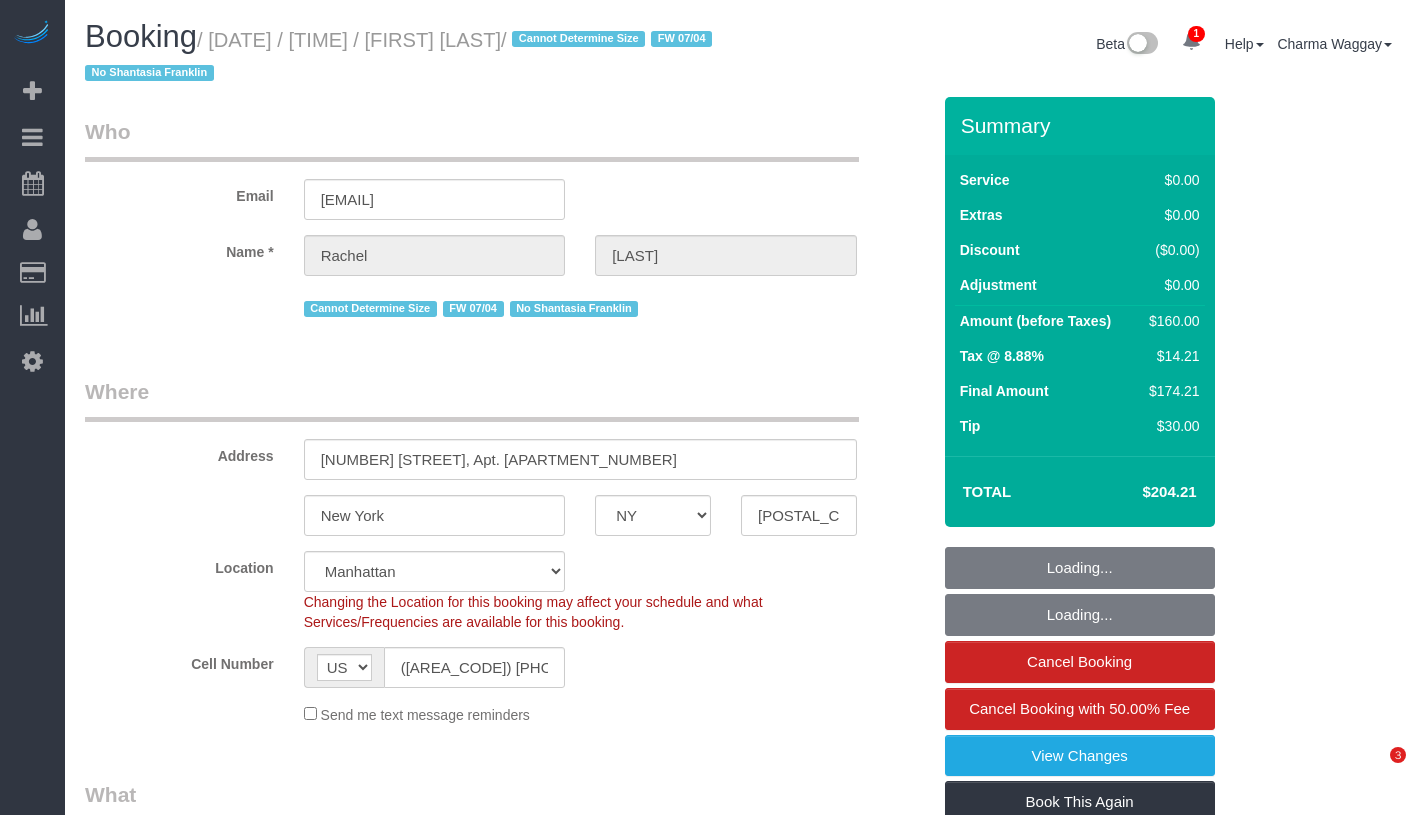 select on "NY" 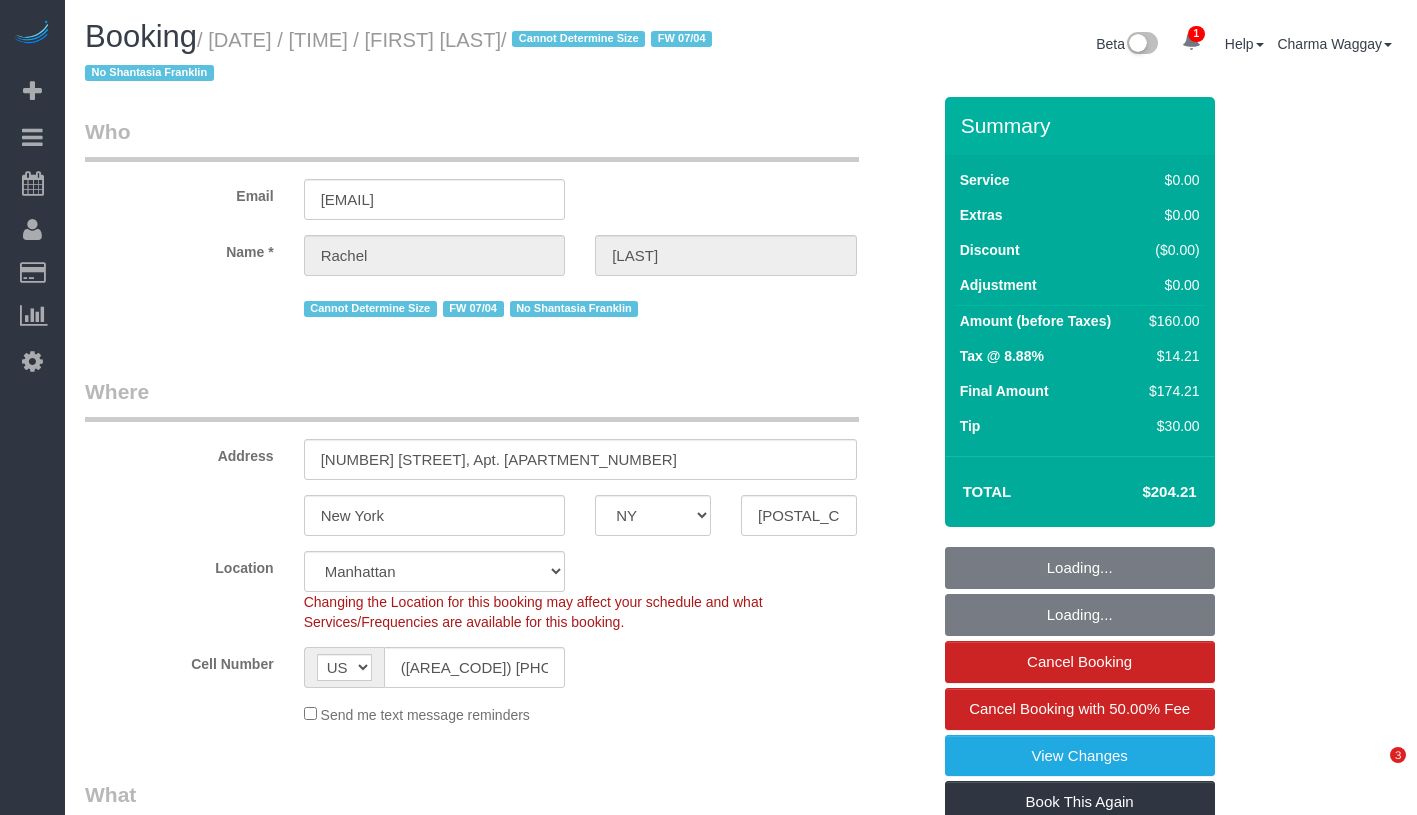 select on "number:6" 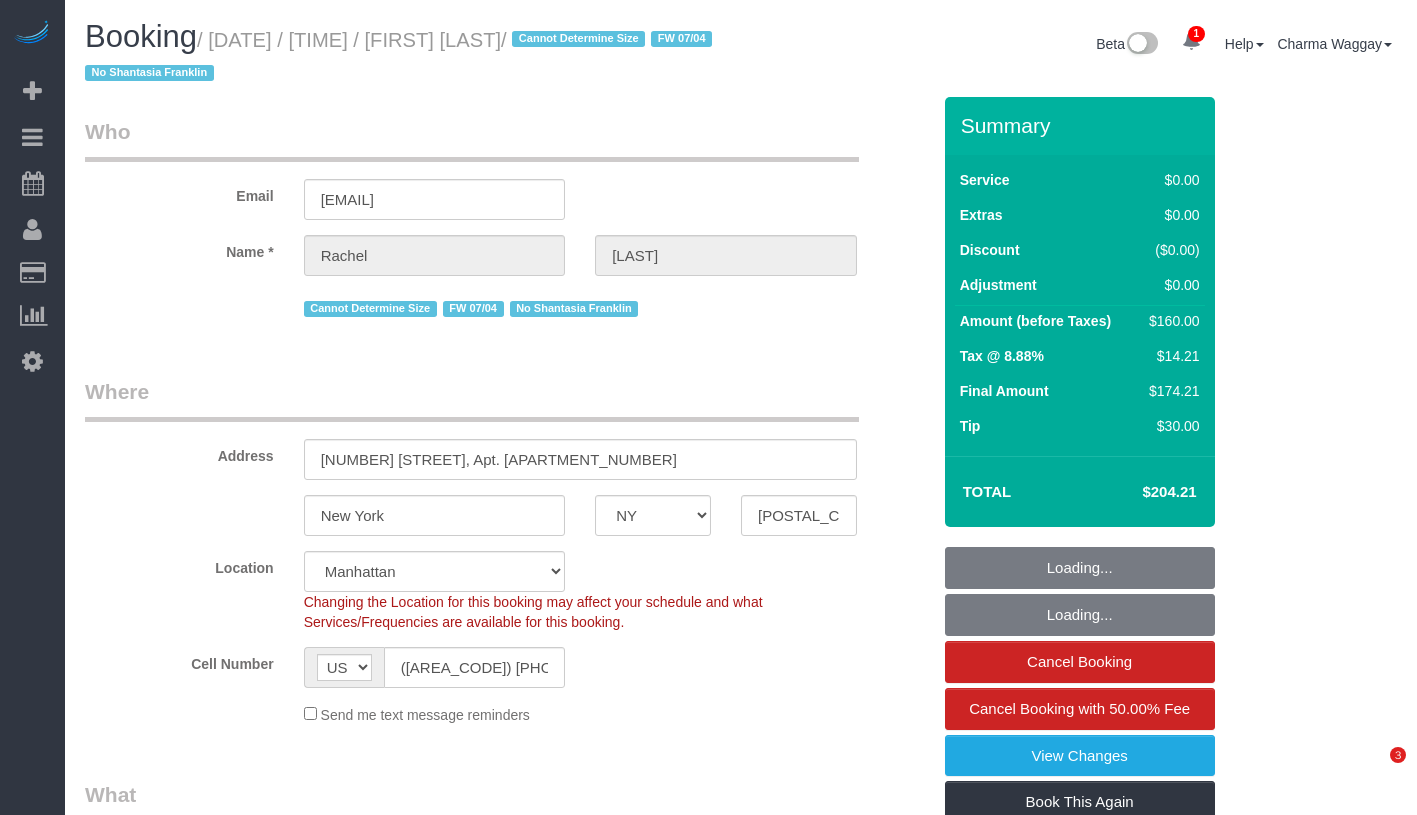 select on "object:791" 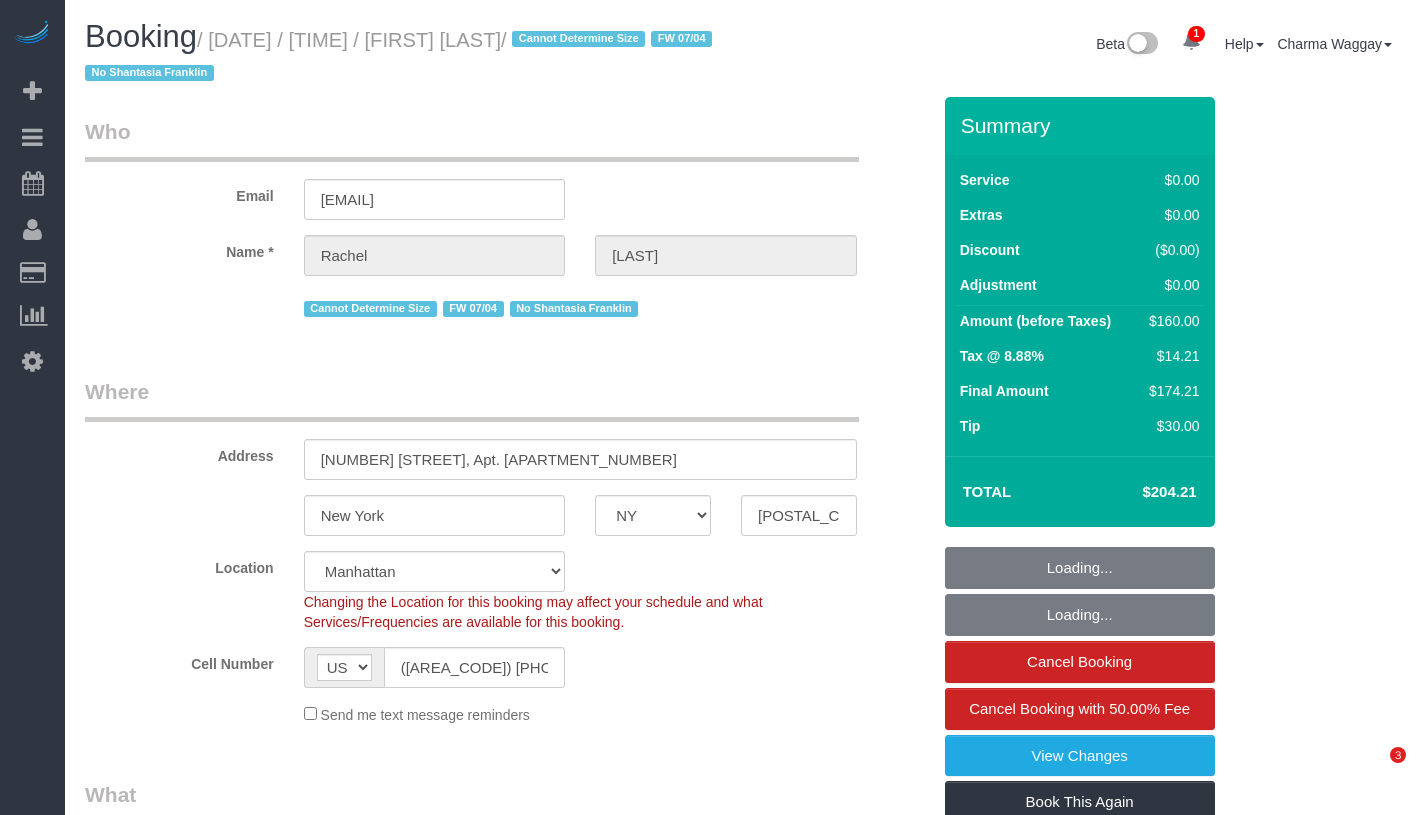 select on "string:stripe-pm_1Q9vBu4VGloSiKo7xltynOz2" 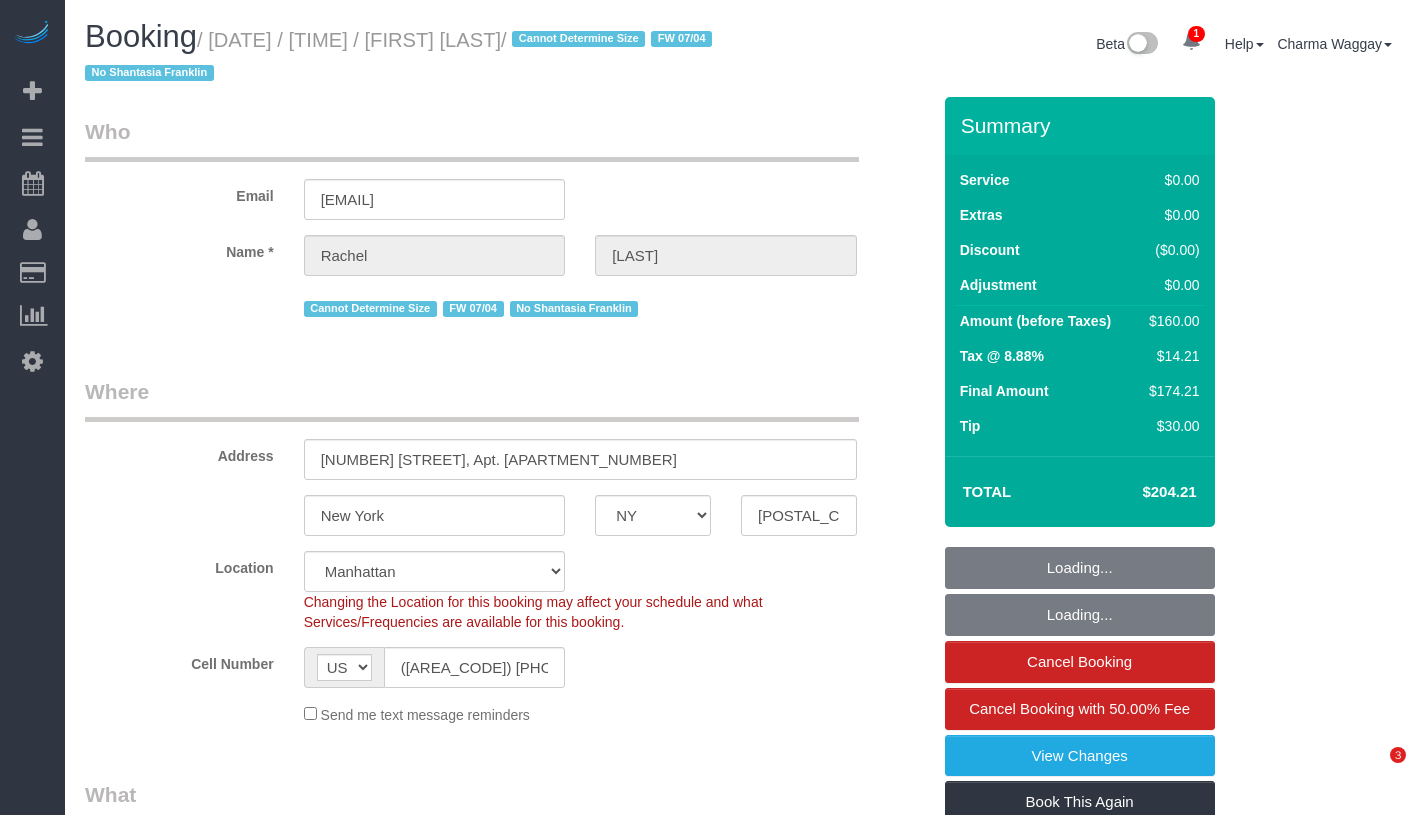 select on "1" 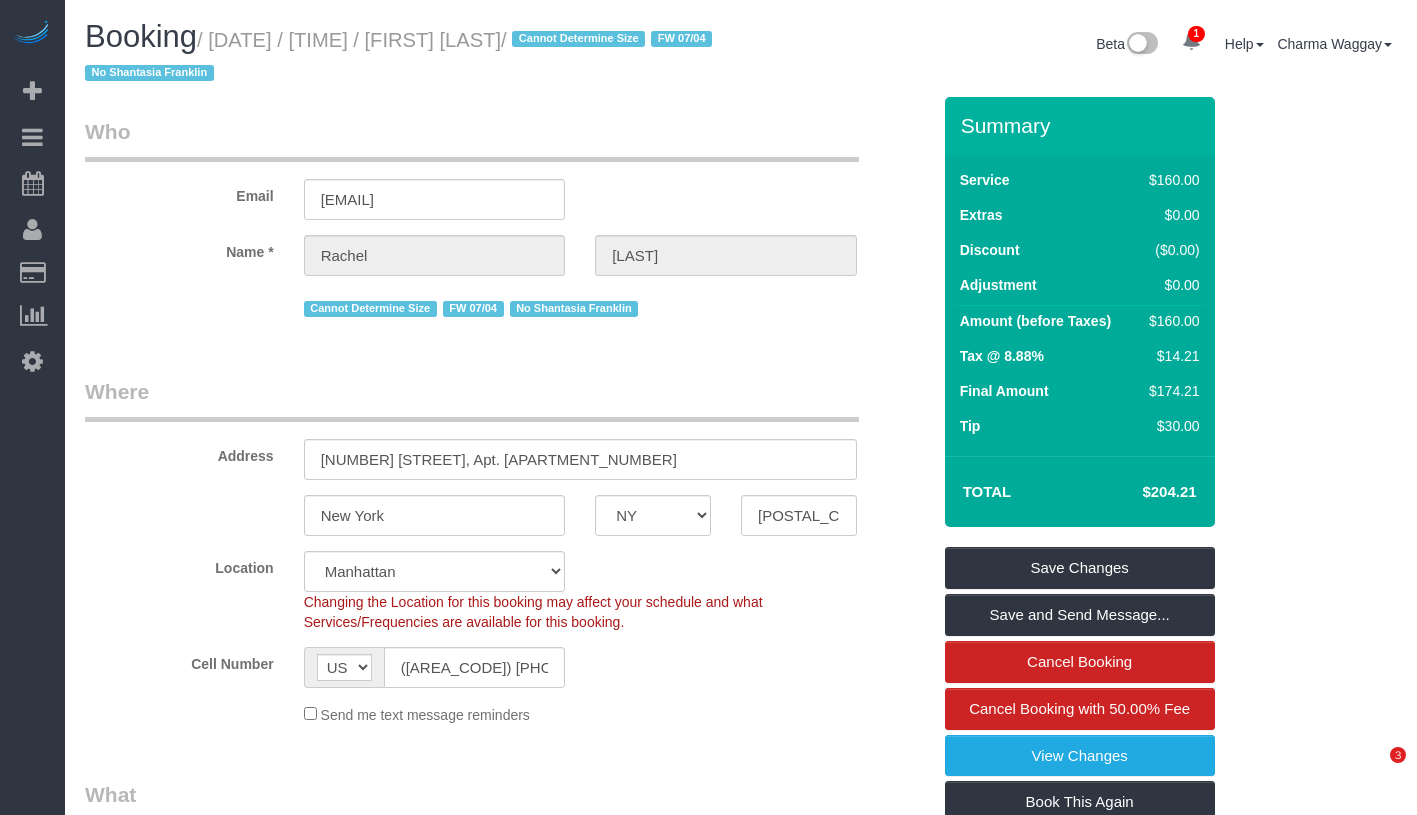 scroll, scrollTop: 0, scrollLeft: 0, axis: both 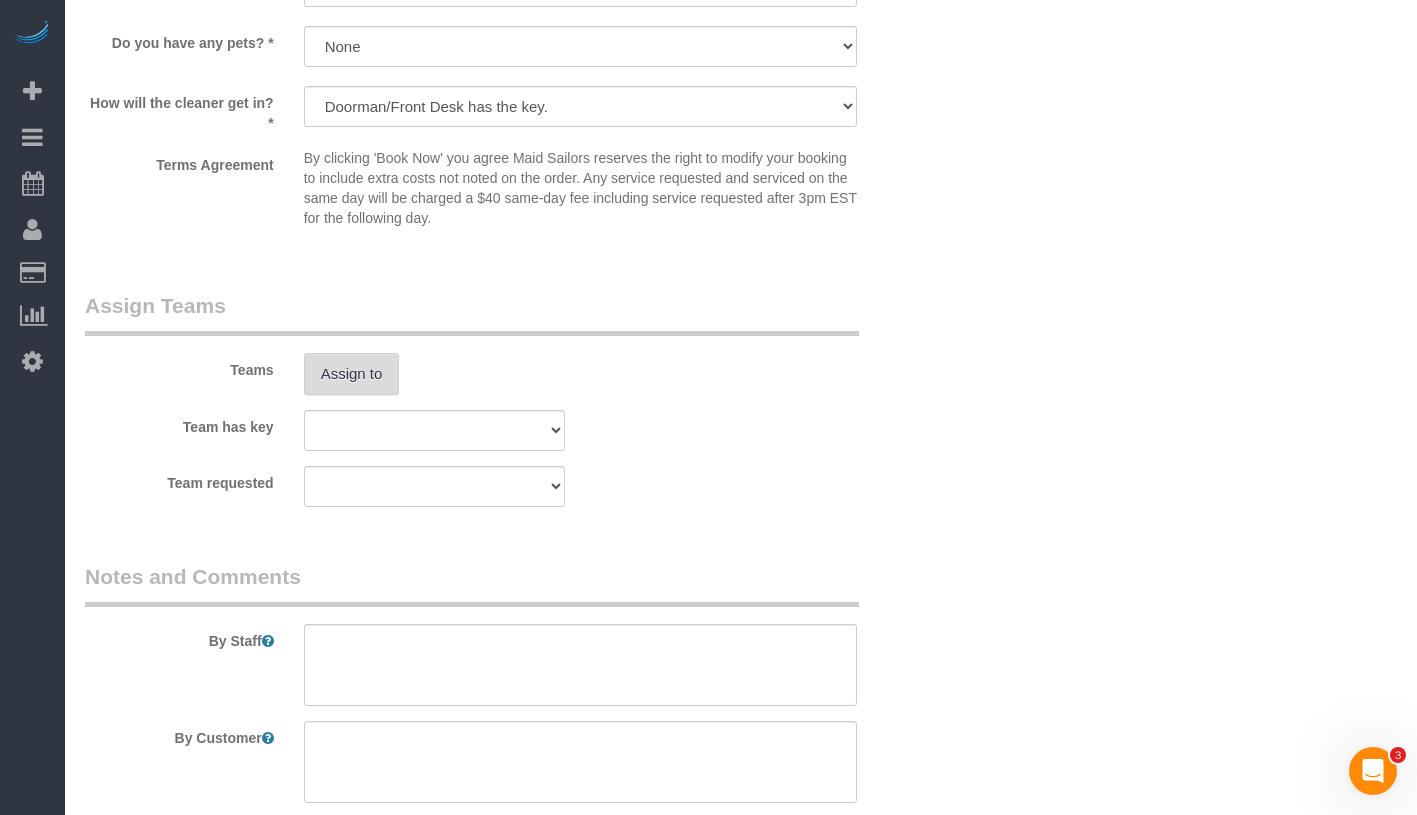 click on "Assign to" at bounding box center (352, 374) 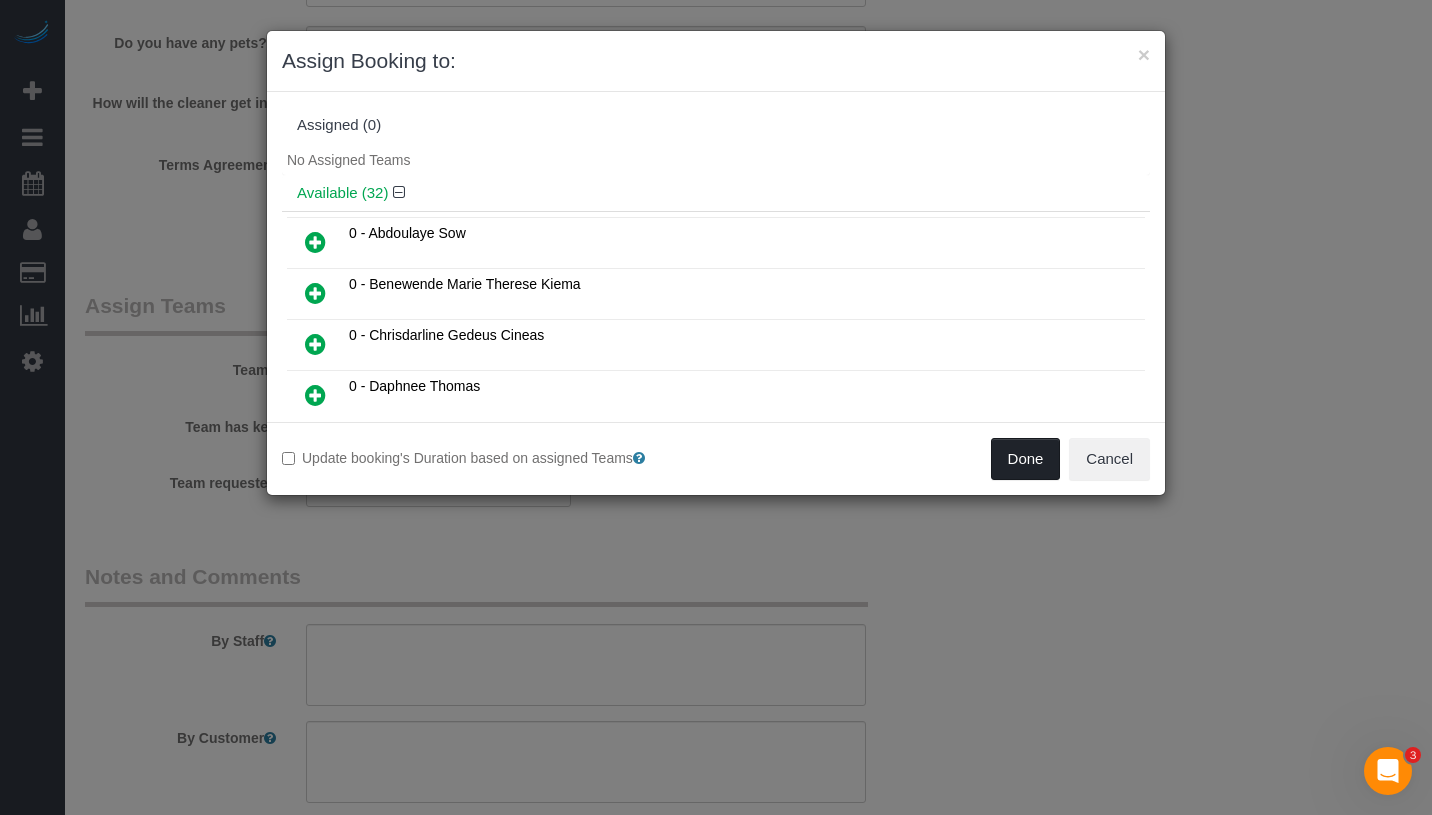 click on "Done" at bounding box center (1026, 459) 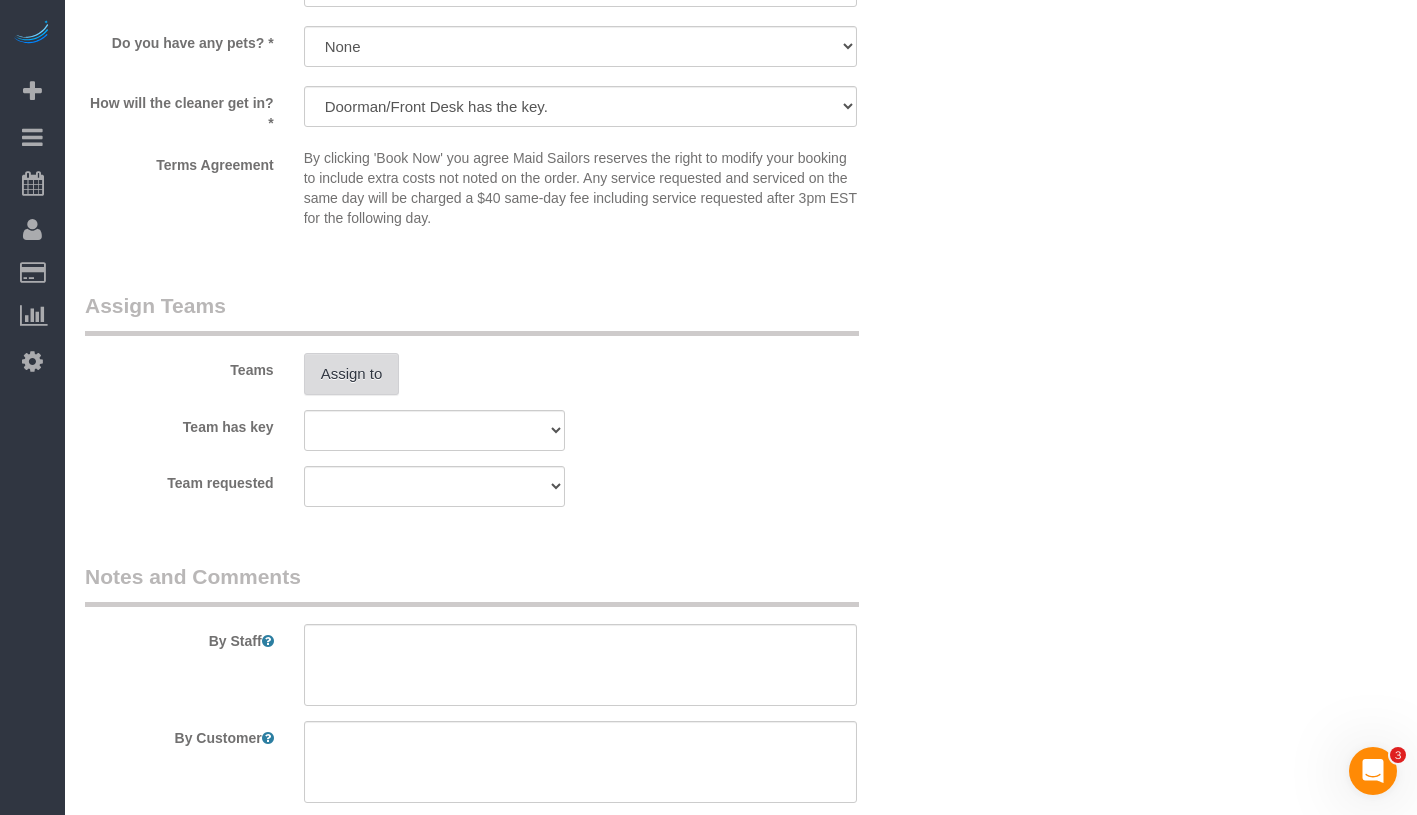 click on "Assign to" at bounding box center (352, 374) 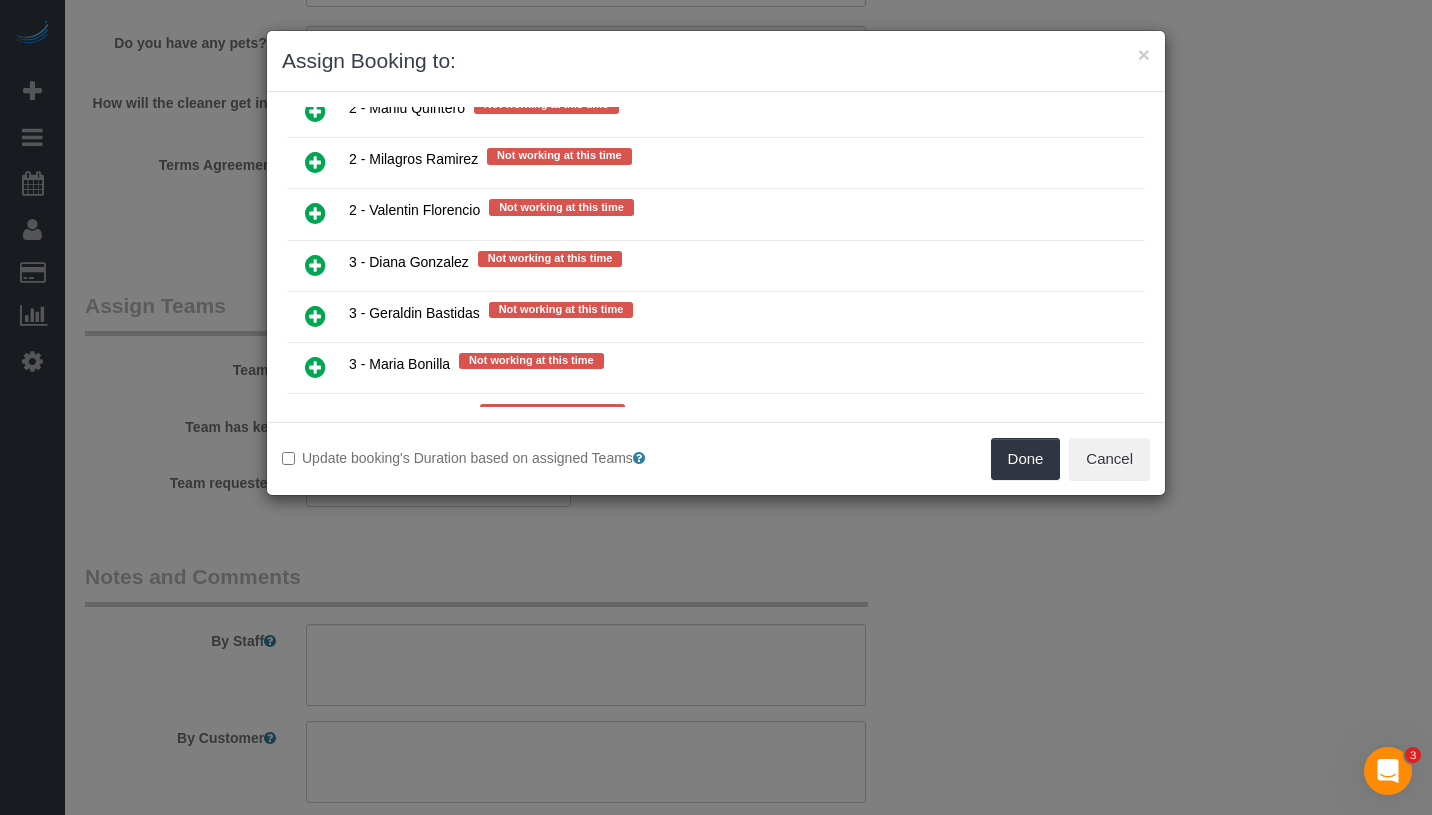 scroll, scrollTop: 3147, scrollLeft: 0, axis: vertical 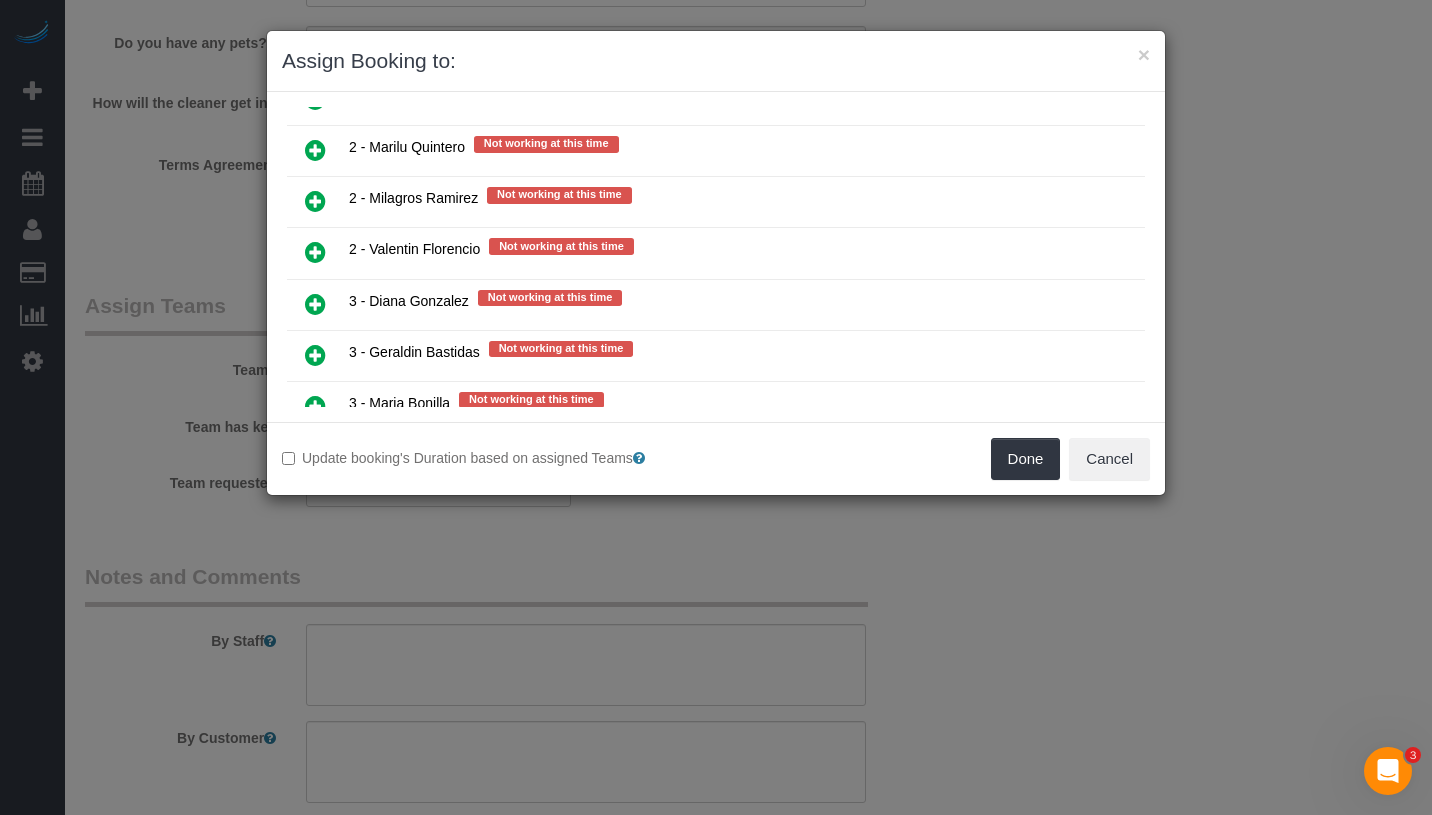 click at bounding box center (315, 406) 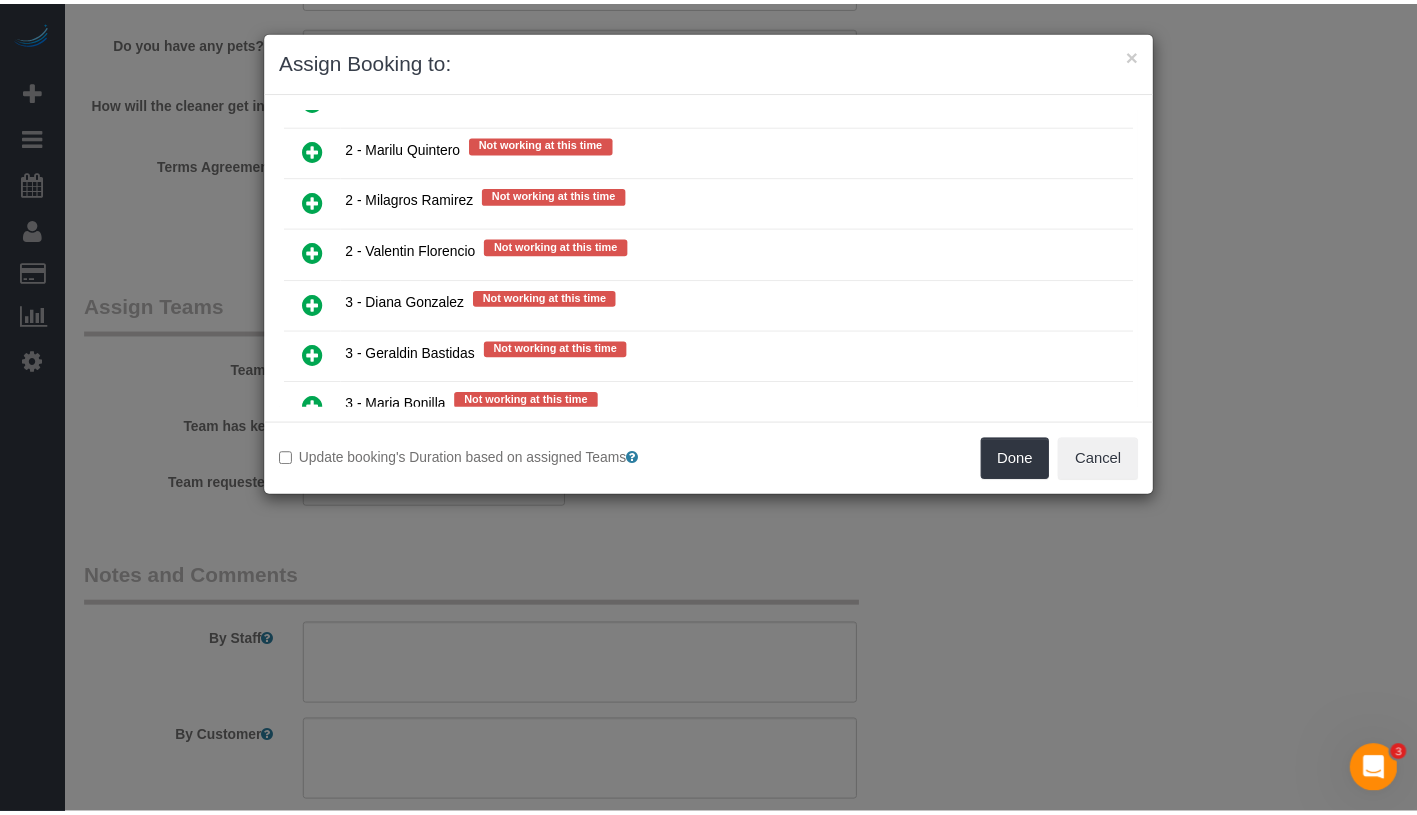 scroll, scrollTop: 3193, scrollLeft: 0, axis: vertical 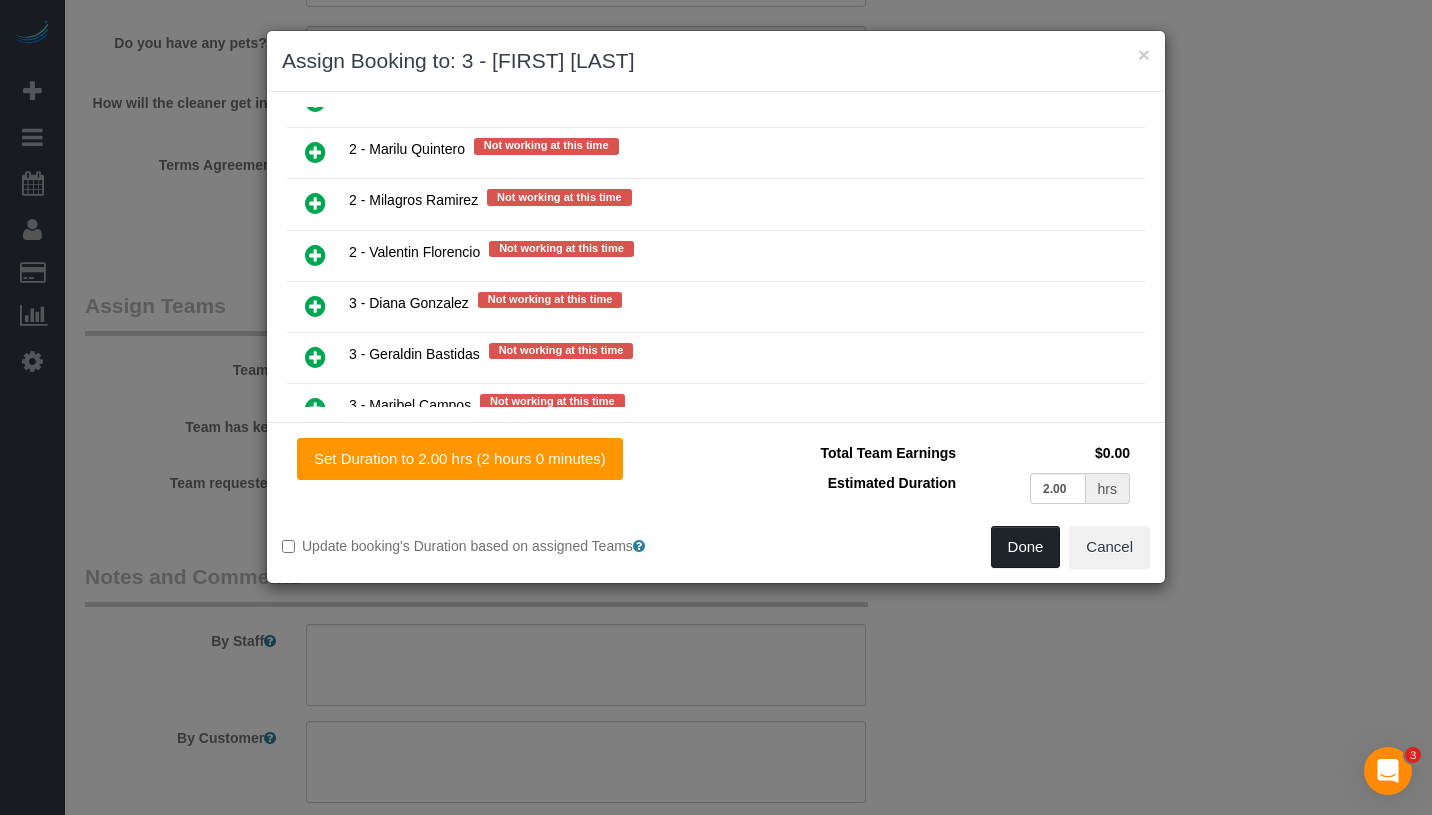 click on "Done" at bounding box center [1026, 547] 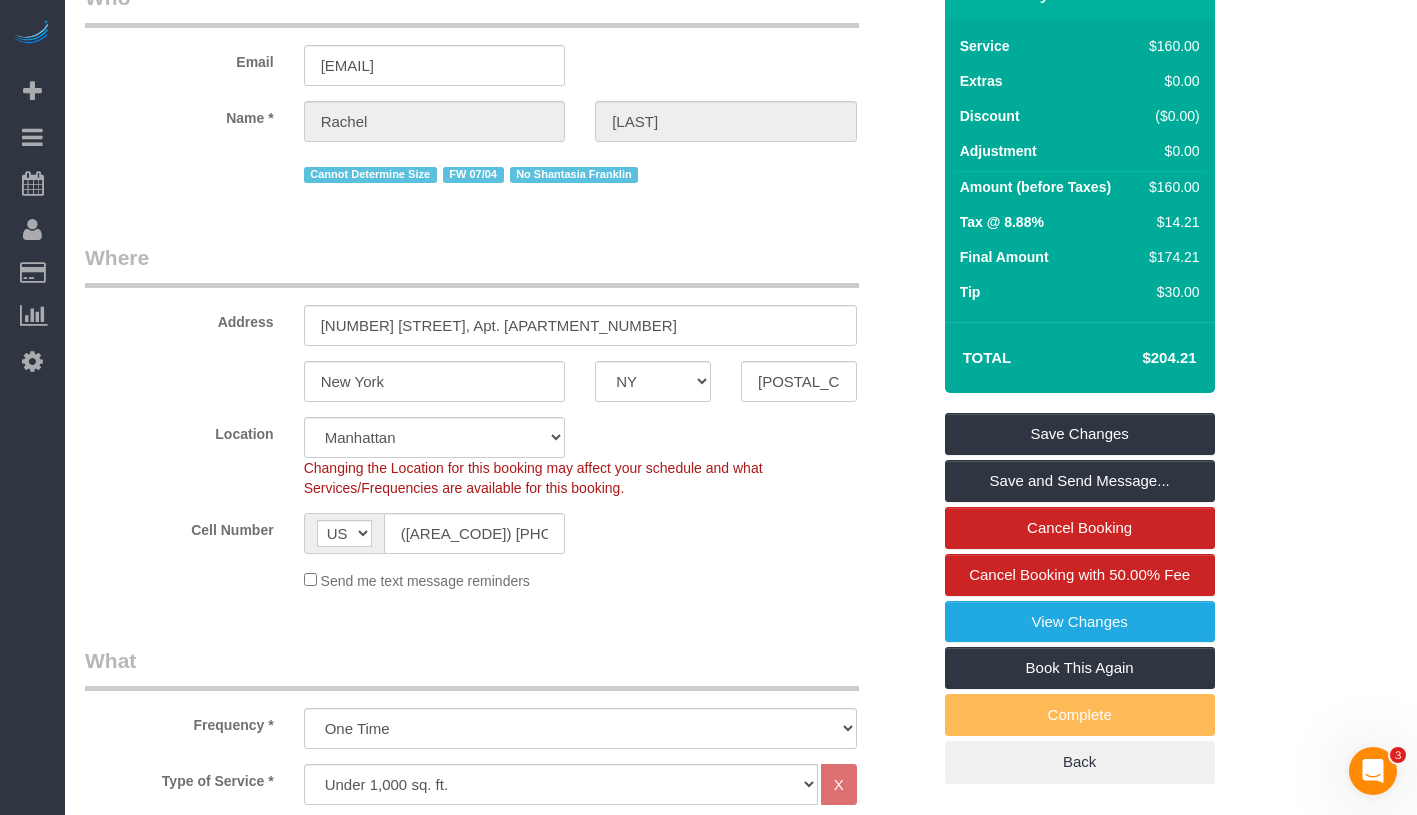 scroll, scrollTop: 121, scrollLeft: 0, axis: vertical 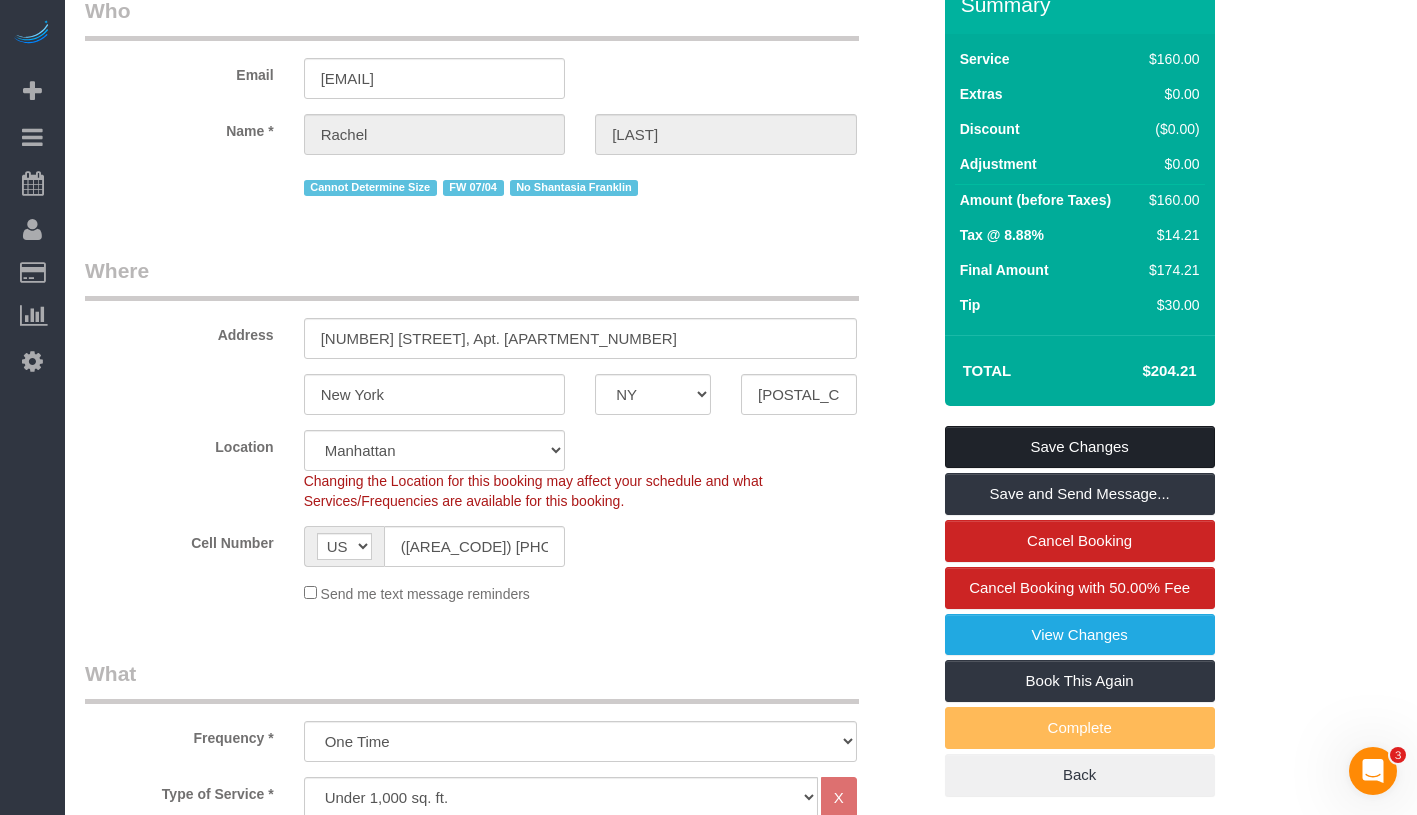 click on "Save Changes" at bounding box center [1080, 447] 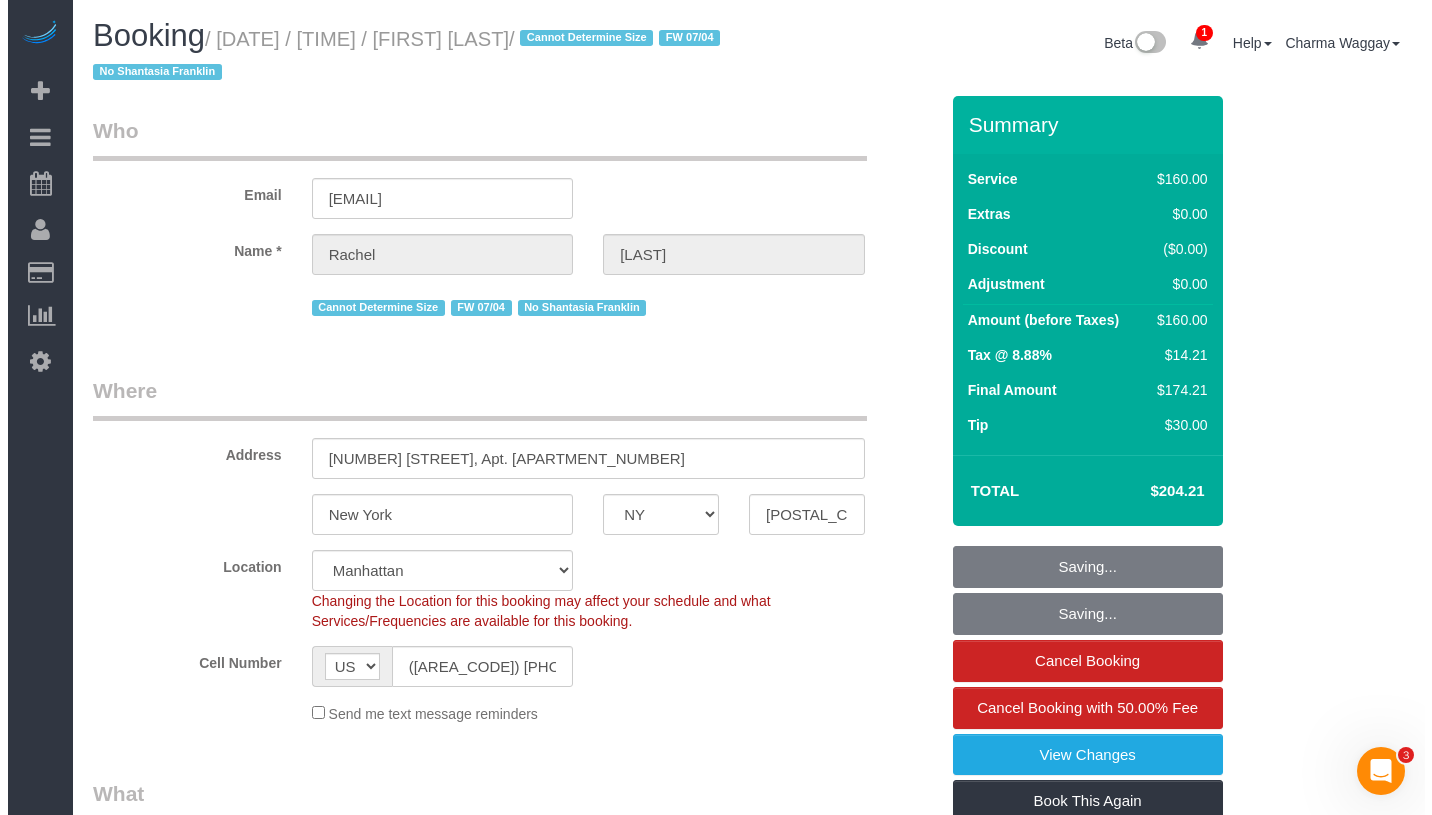 scroll, scrollTop: 0, scrollLeft: 0, axis: both 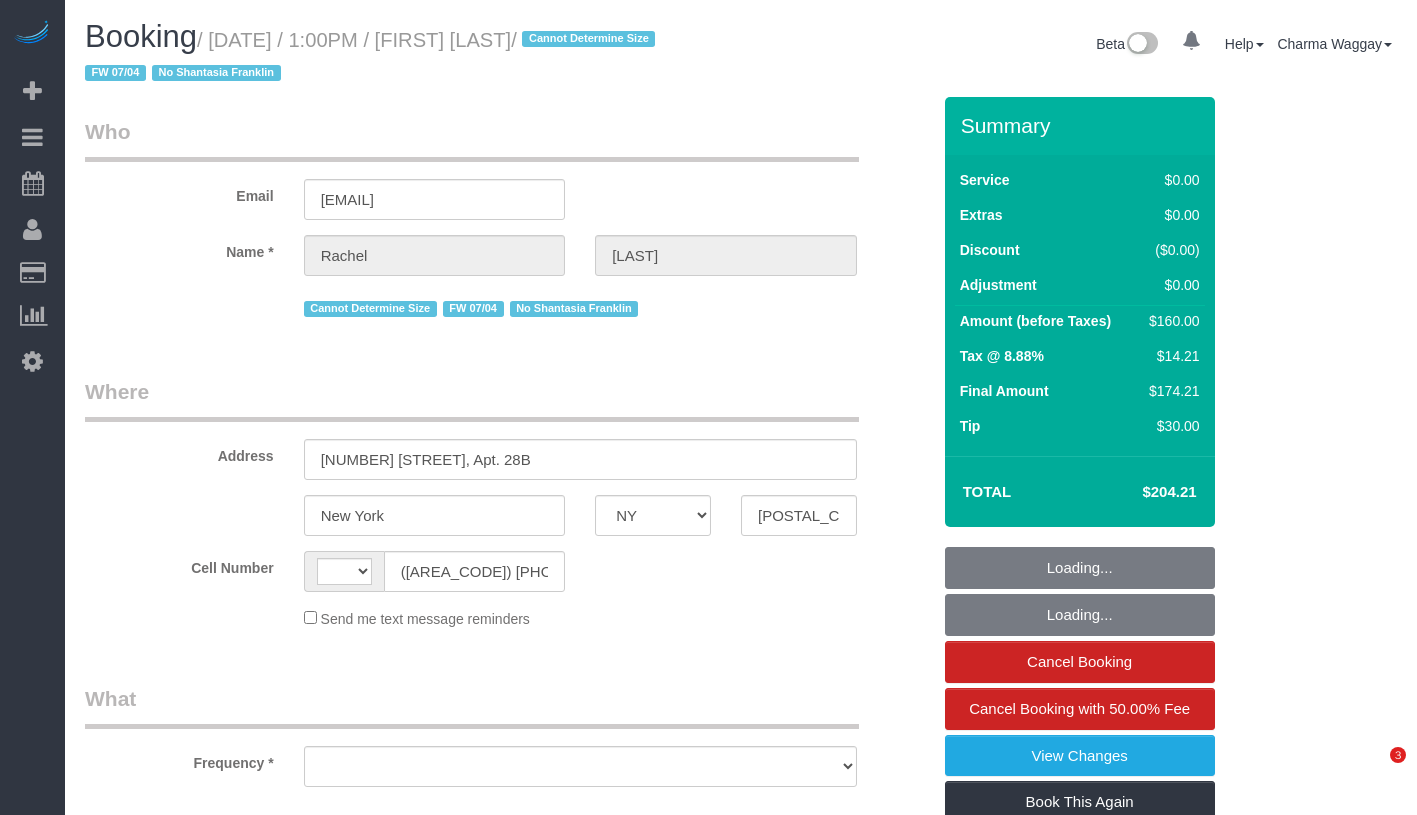 select on "NY" 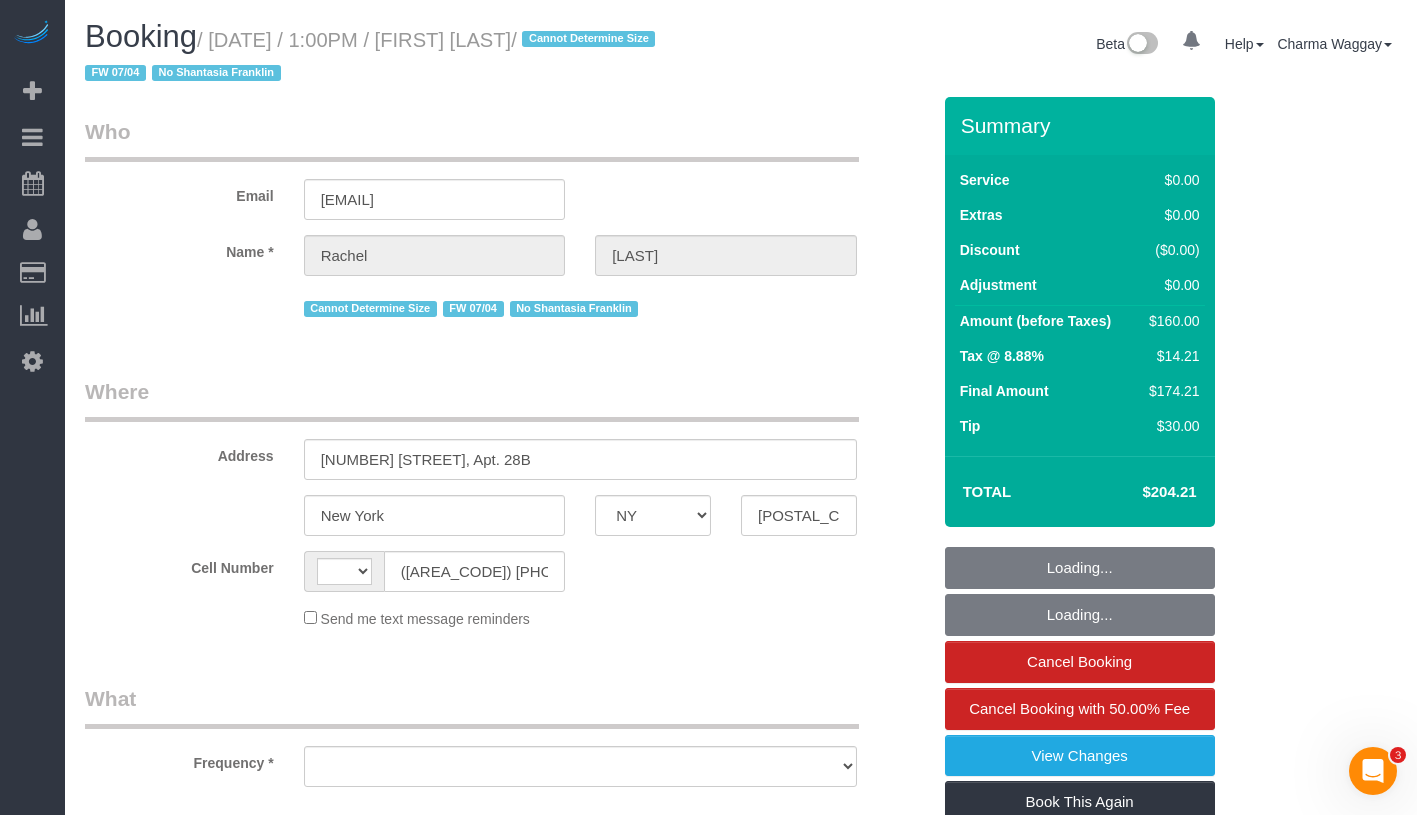 scroll, scrollTop: 0, scrollLeft: 0, axis: both 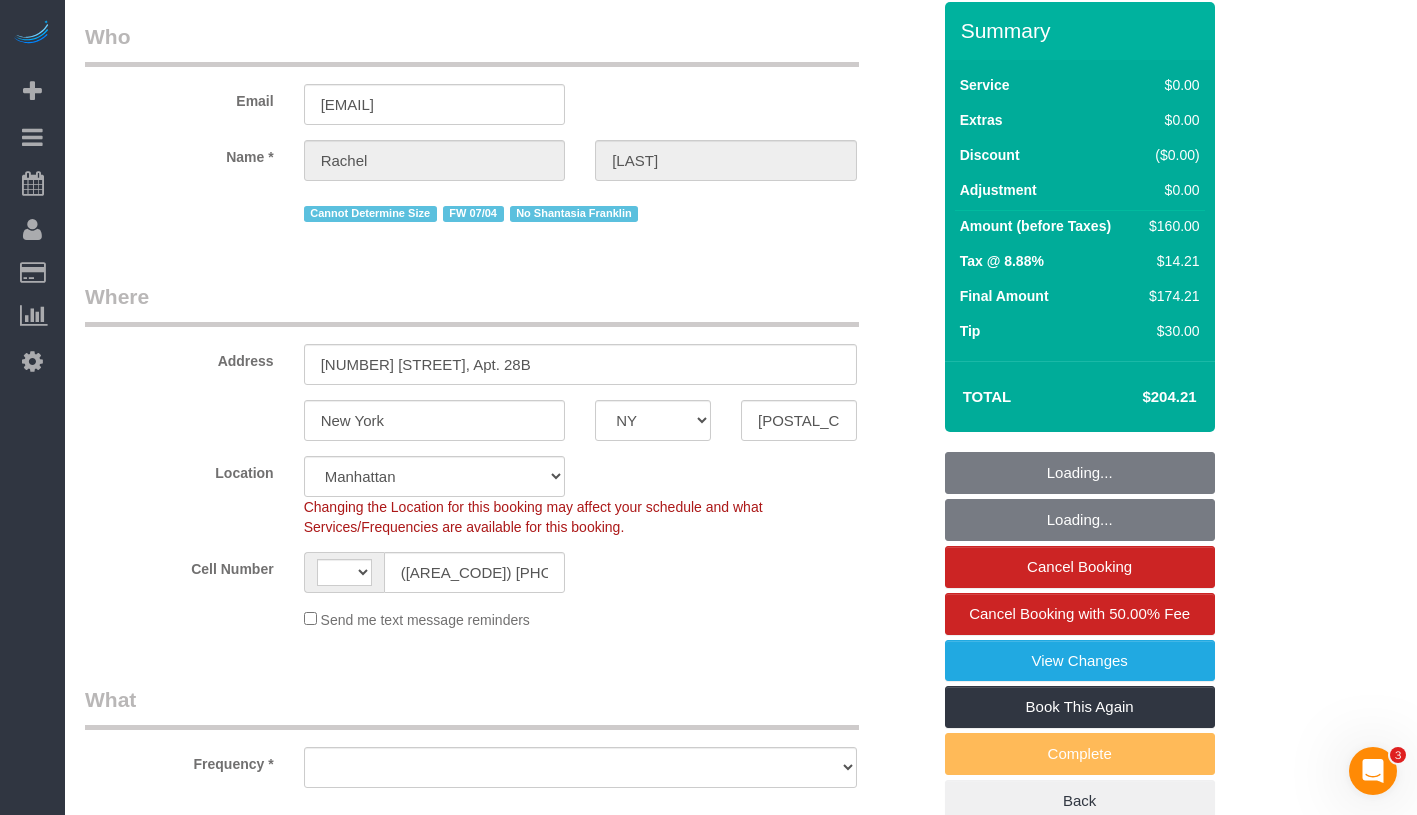select on "string:US" 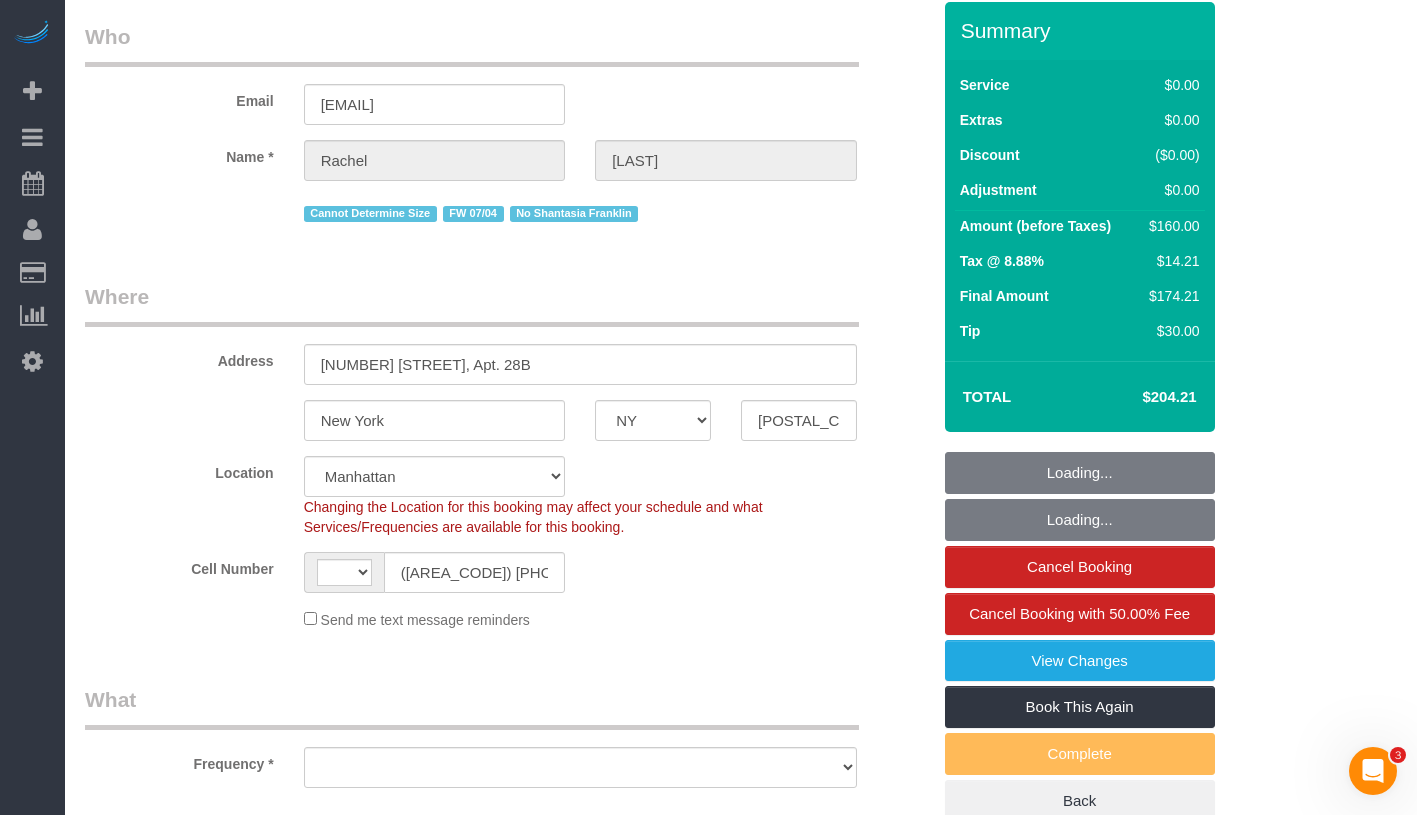 select on "number:89" 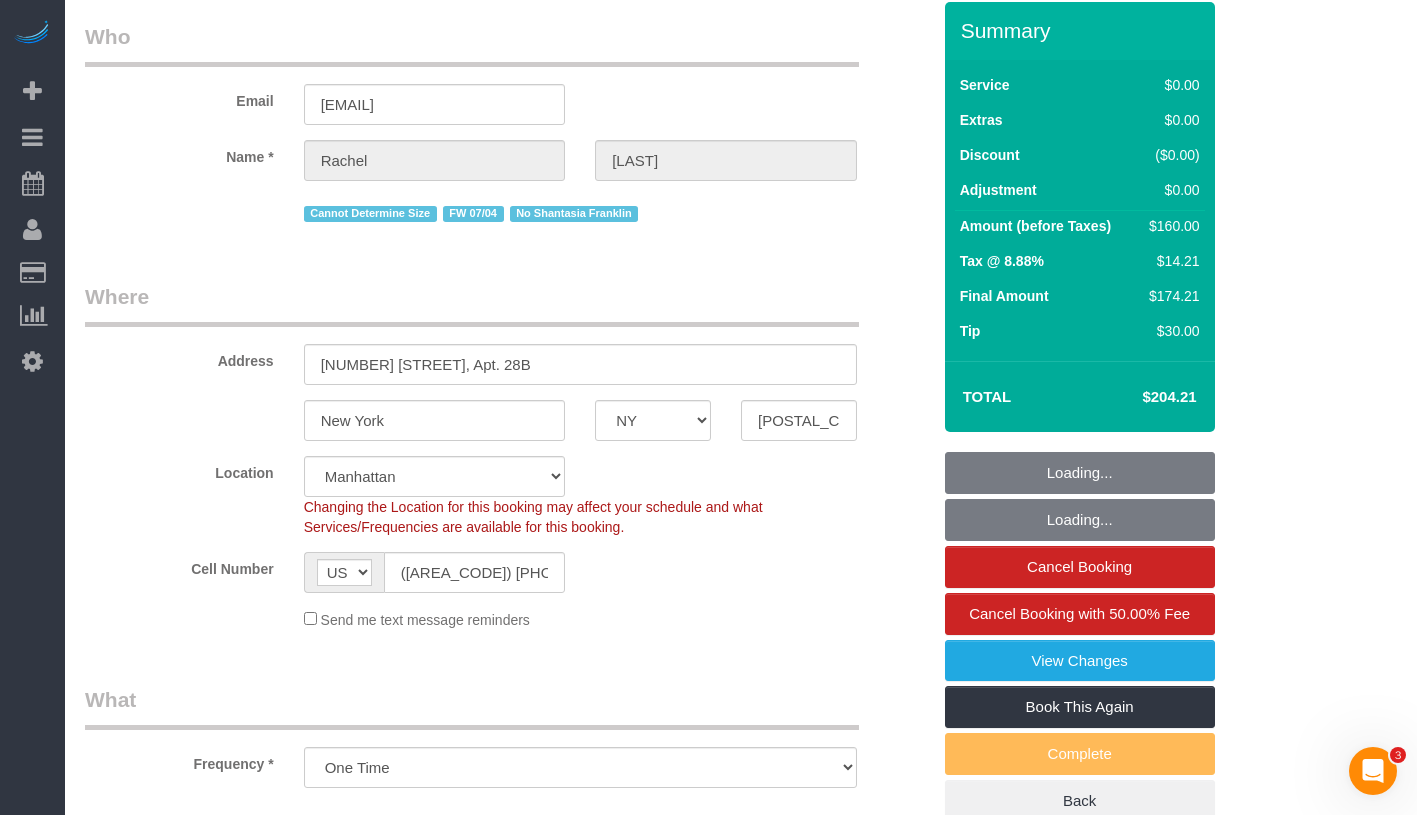 select on "object:1071" 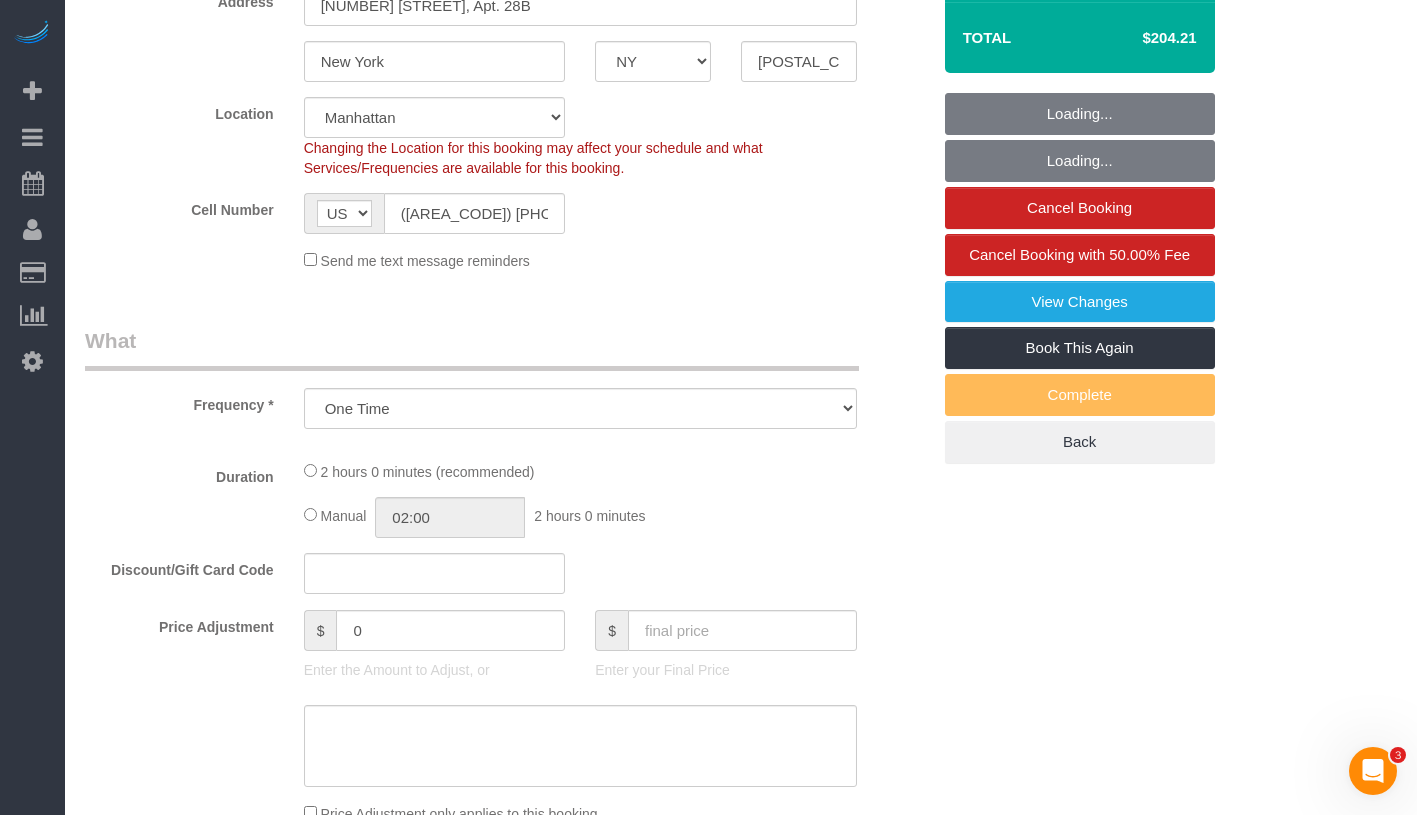 select on "1" 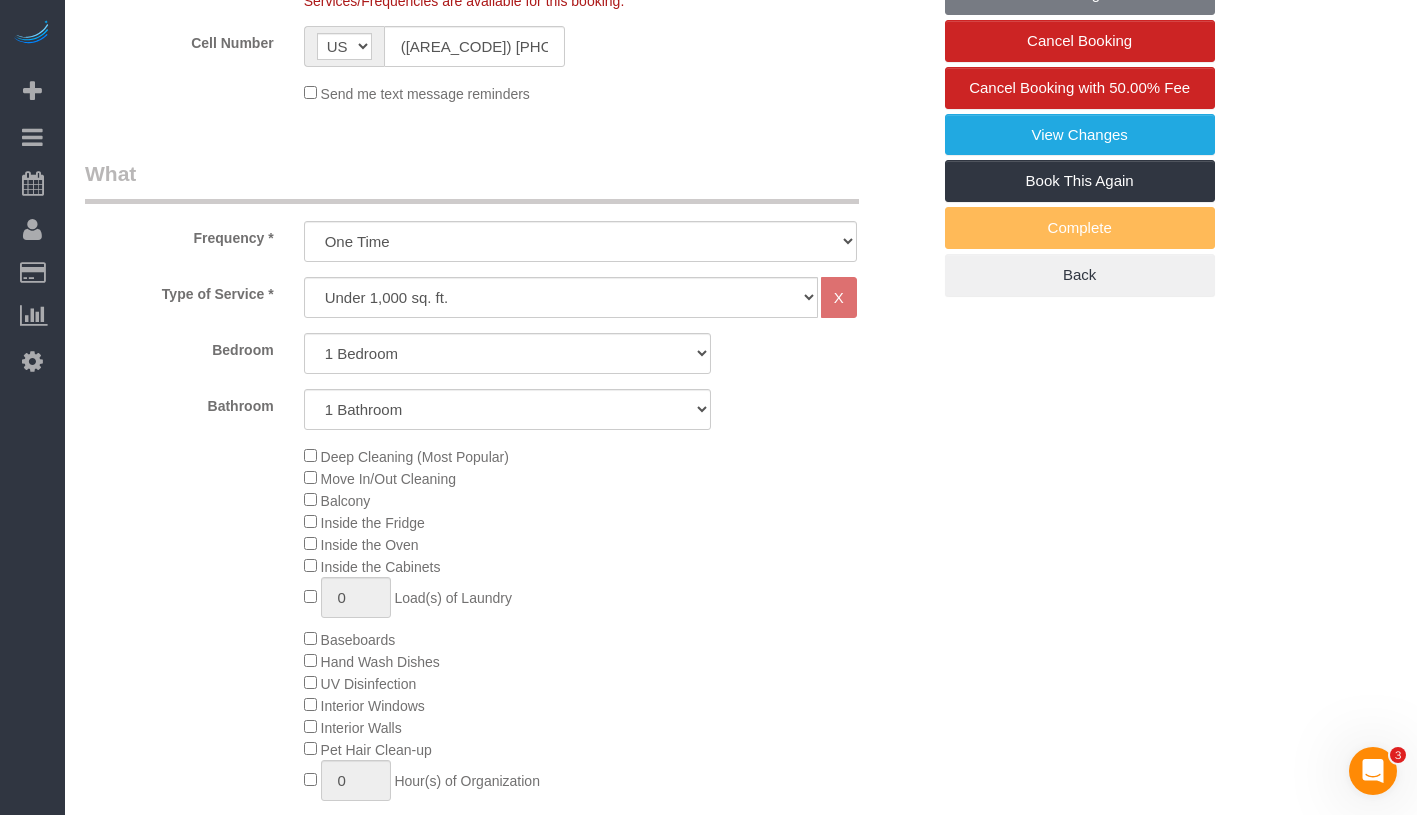 select on "object:1323" 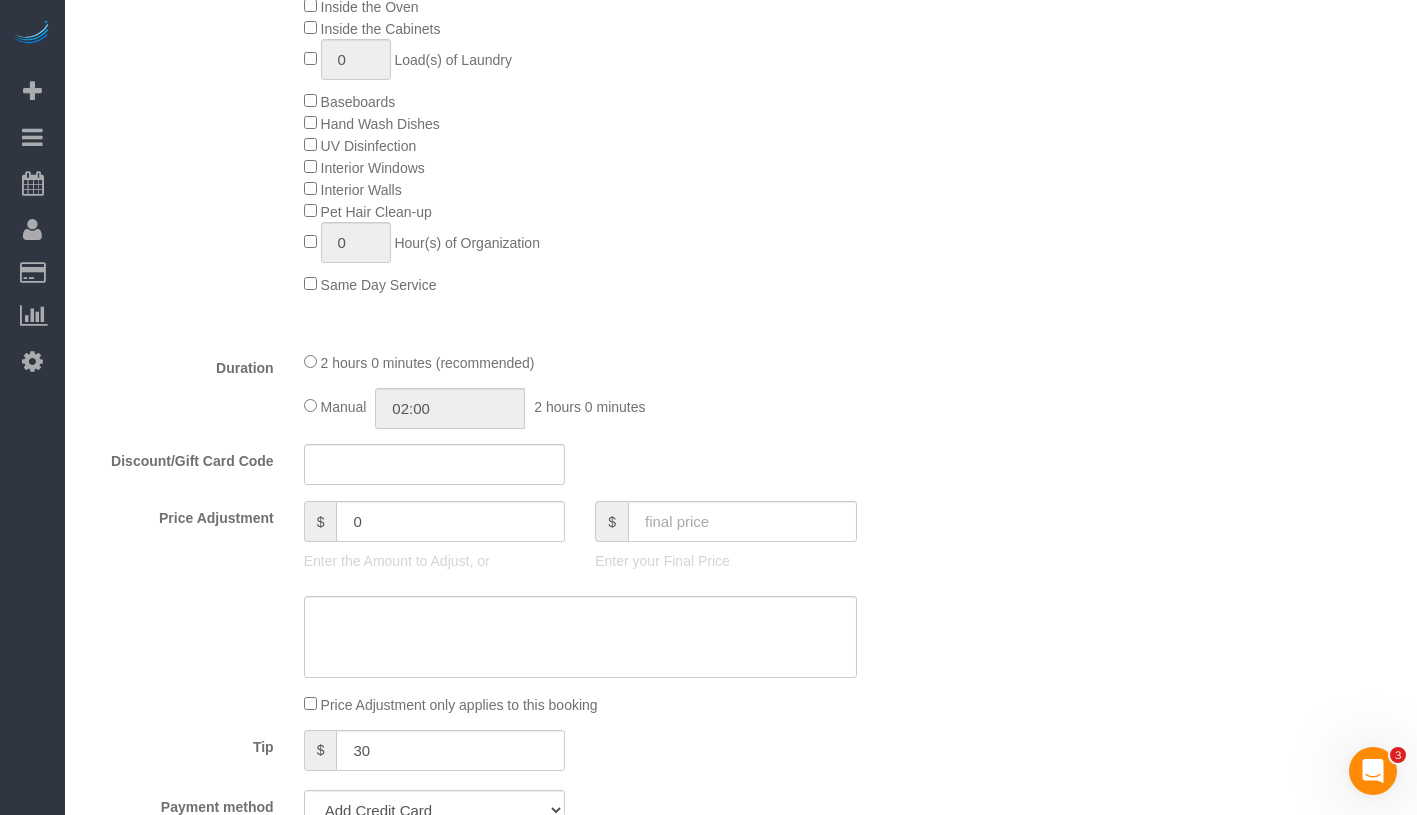 select on "string:stripe-pm_1Q9vBu4VGloSiKo7xltynOz2" 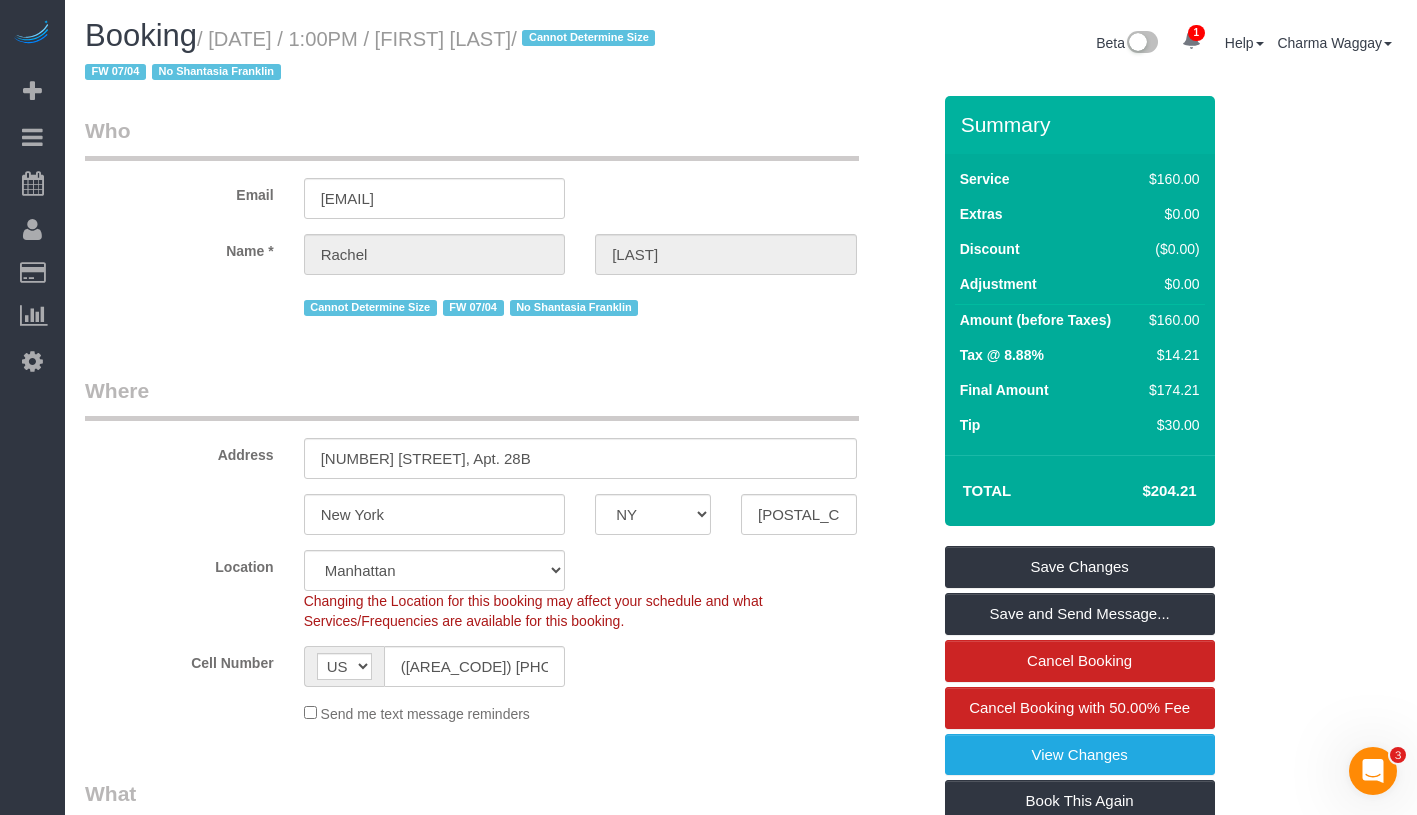 scroll, scrollTop: 0, scrollLeft: 0, axis: both 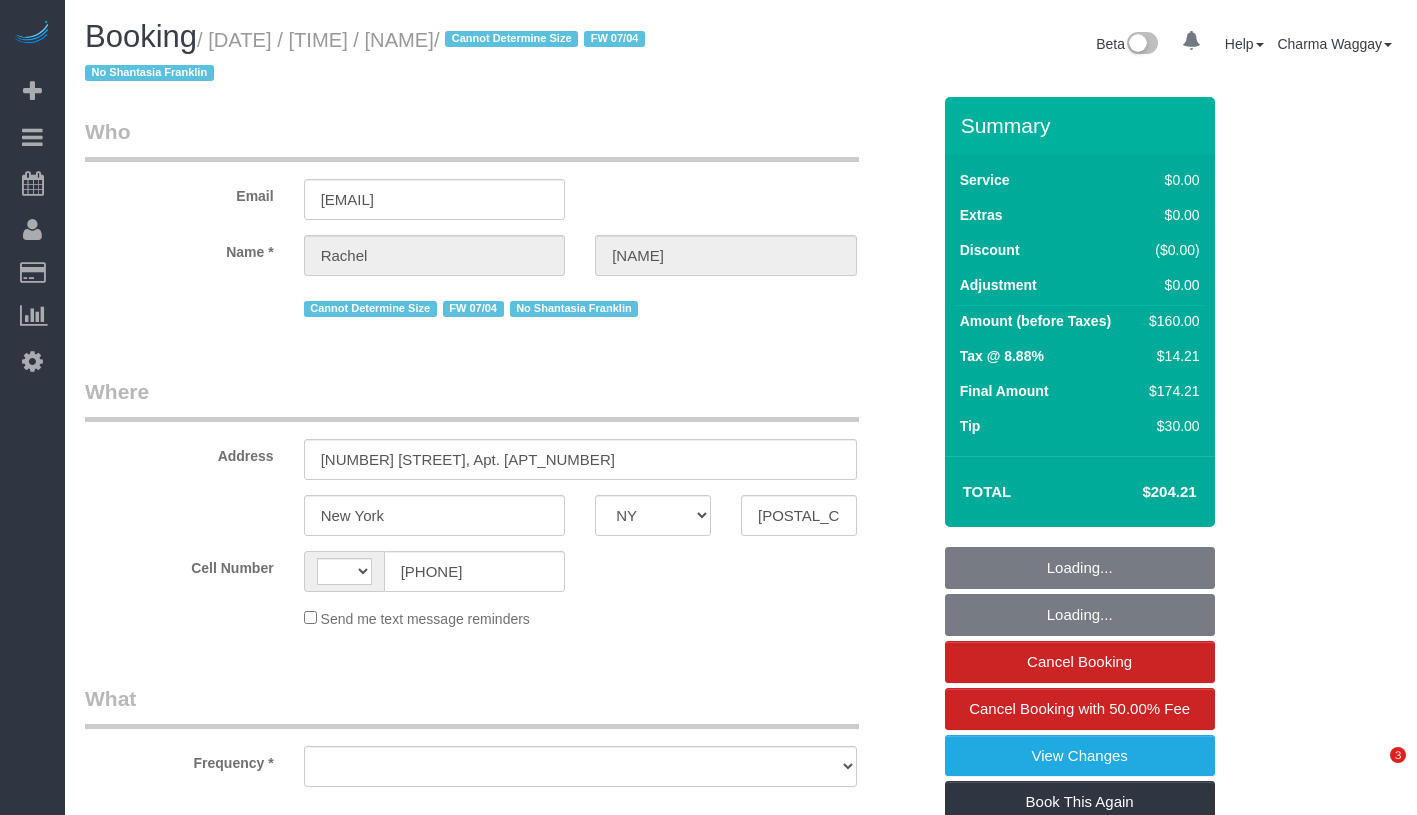select on "NY" 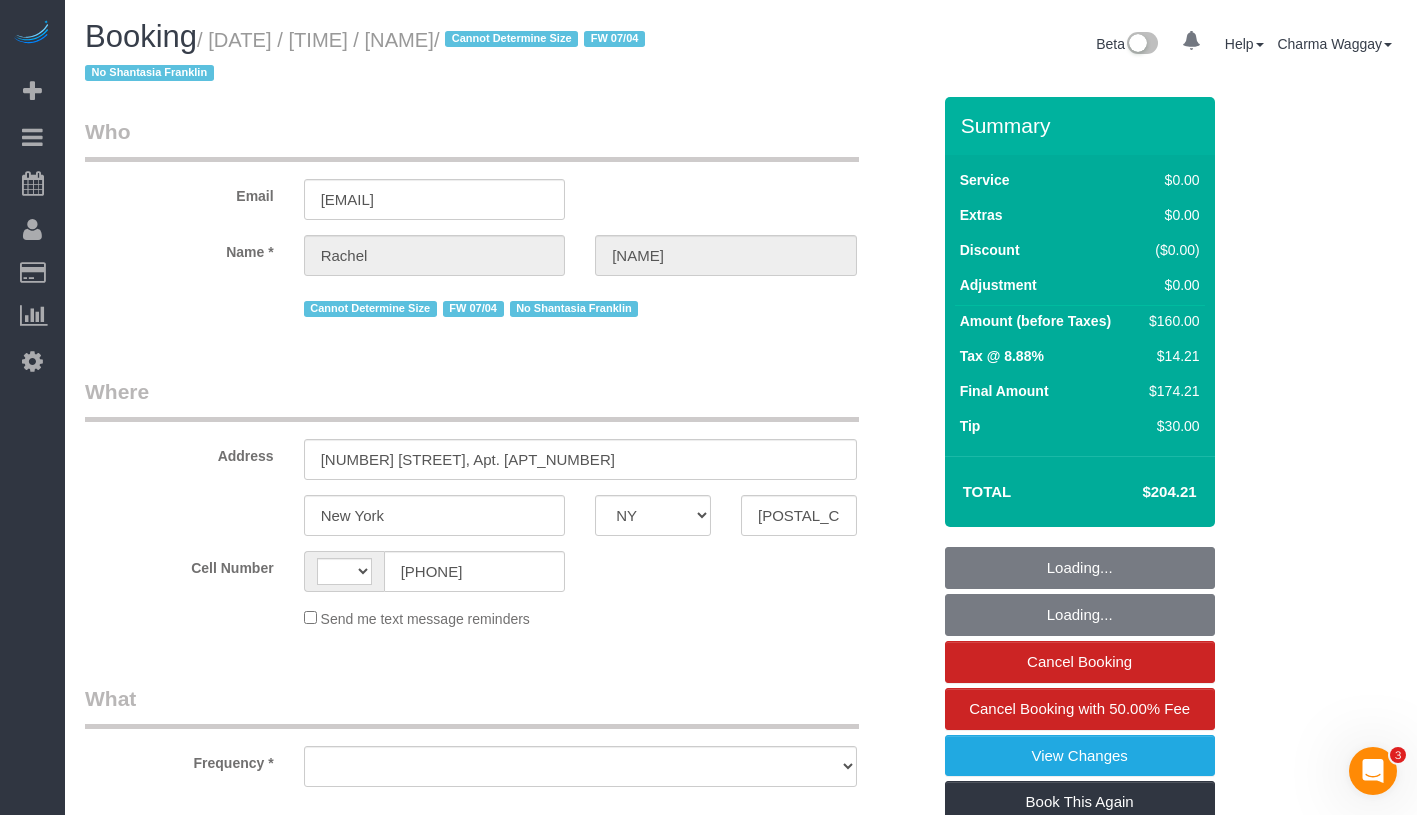 scroll, scrollTop: 0, scrollLeft: 0, axis: both 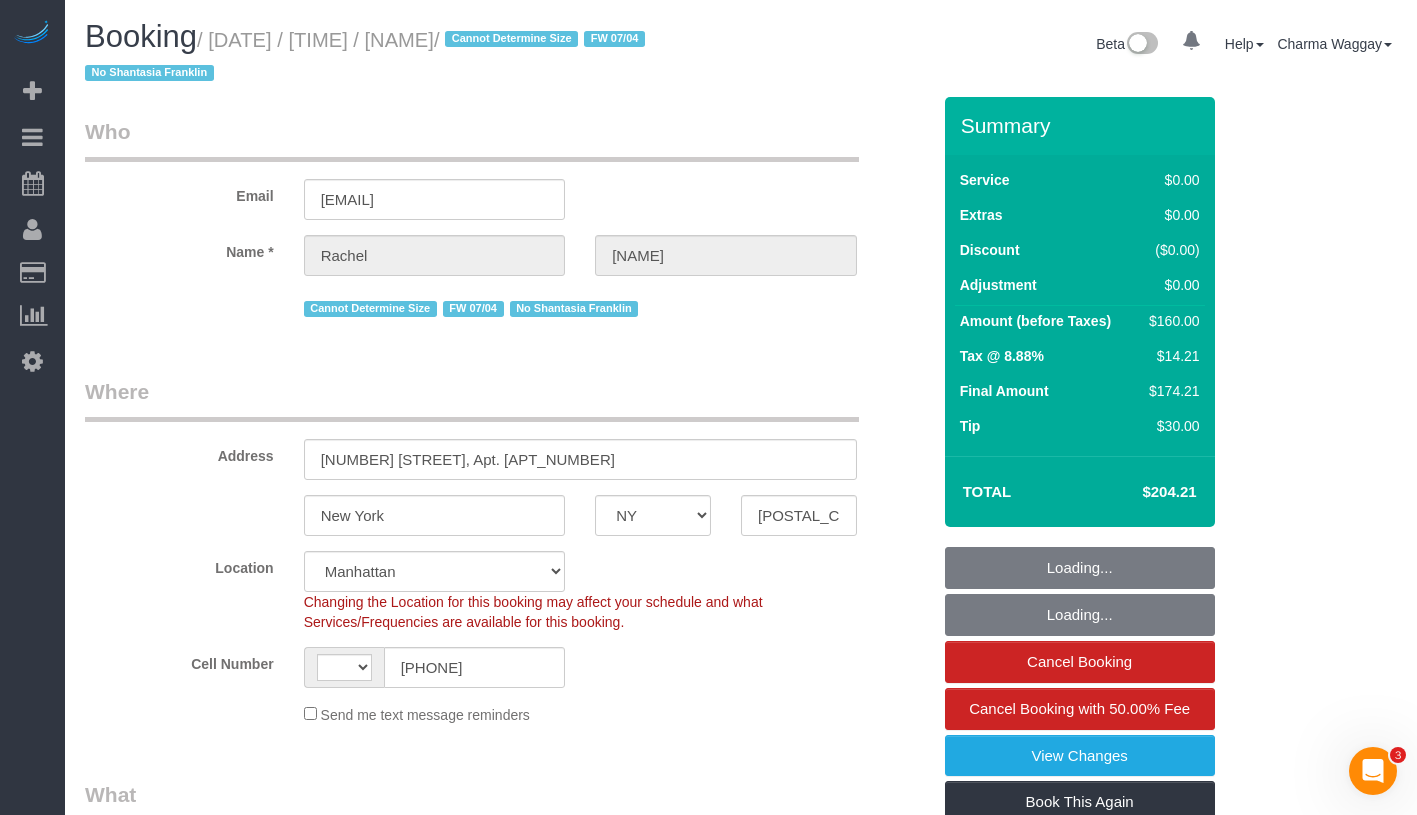 select on "string:US" 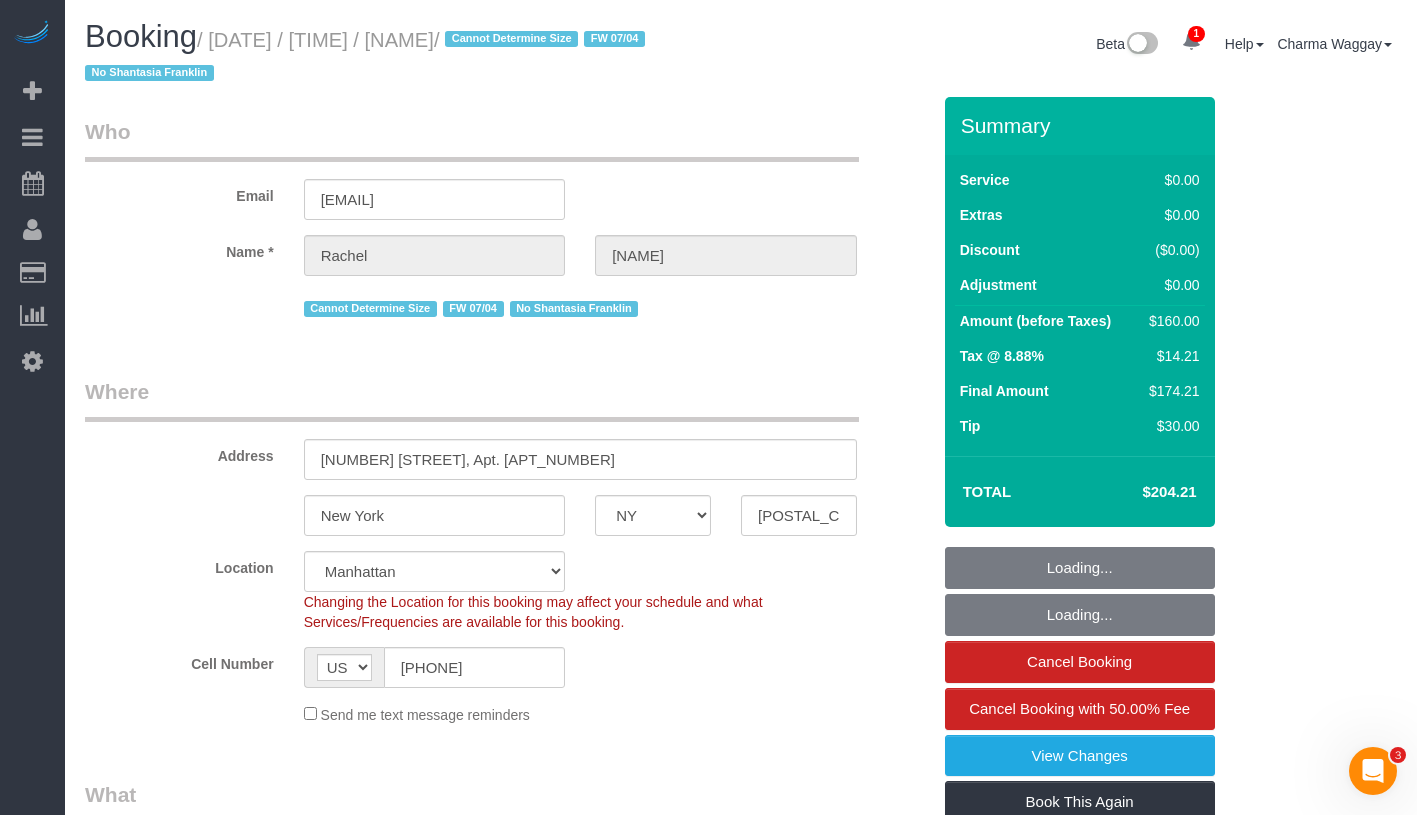 select on "object:1323" 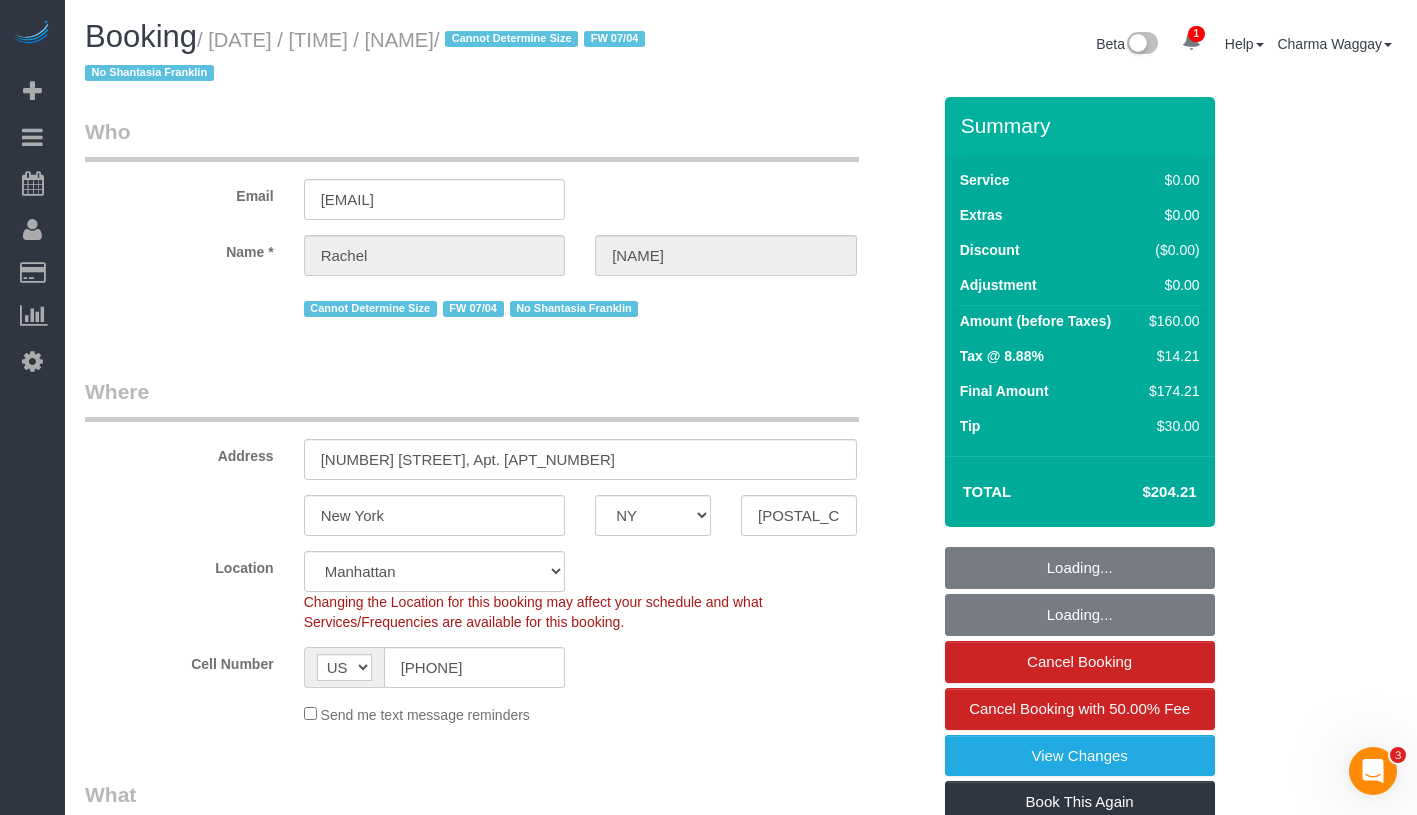 select on "1" 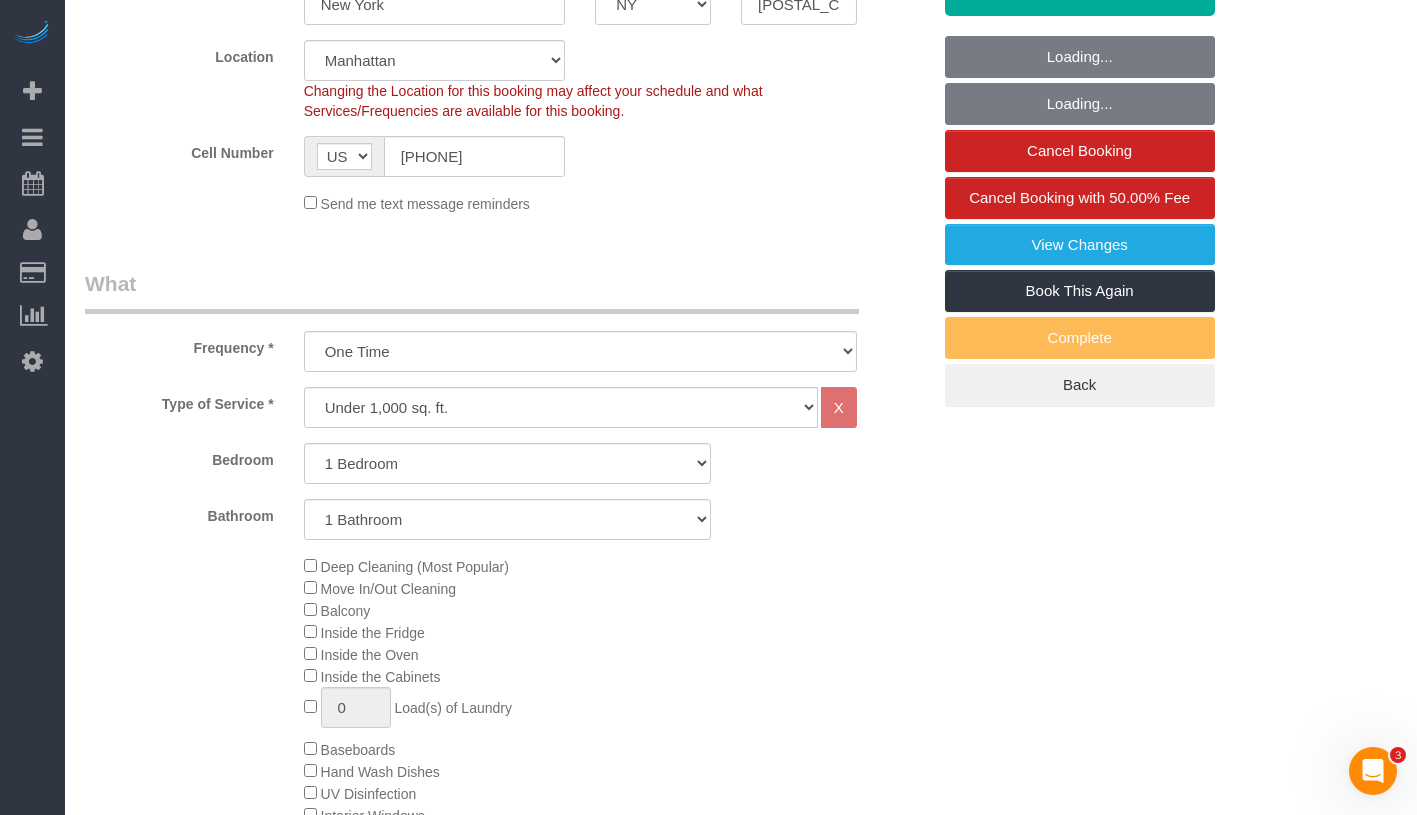 select on "string:stripe-pm_1Q9vBu4VGloSiKo7xltynOz2" 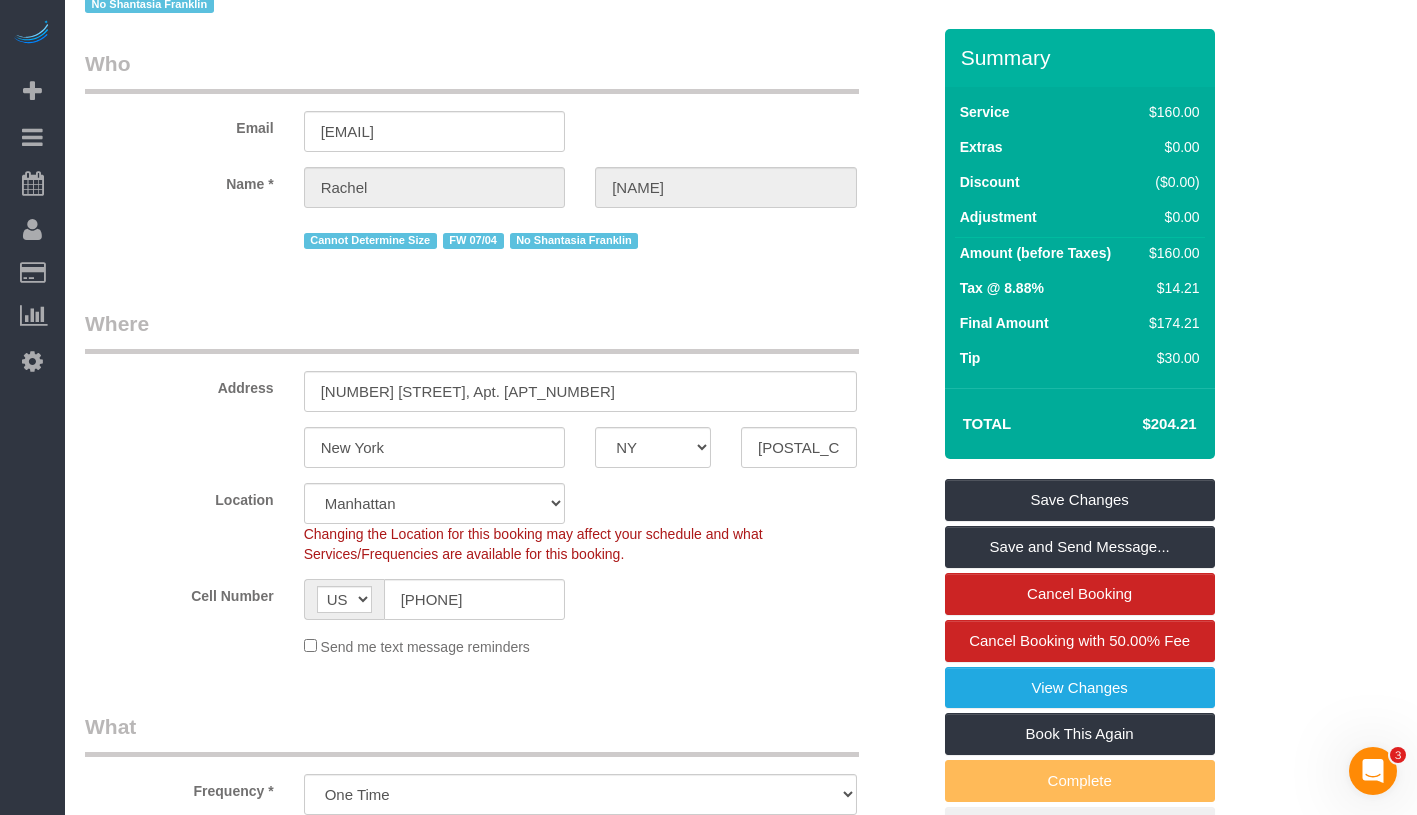 scroll, scrollTop: 0, scrollLeft: 0, axis: both 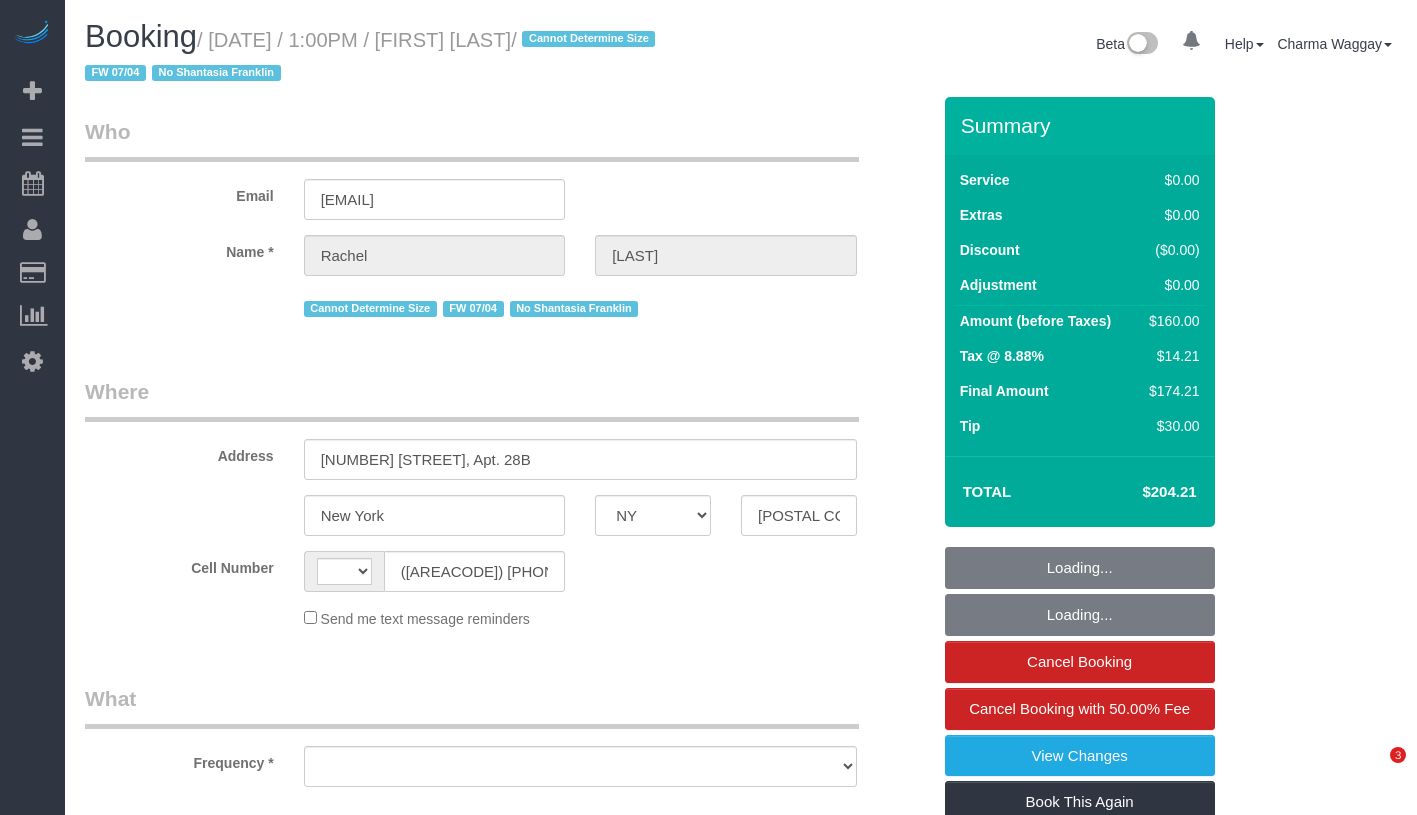 select on "NY" 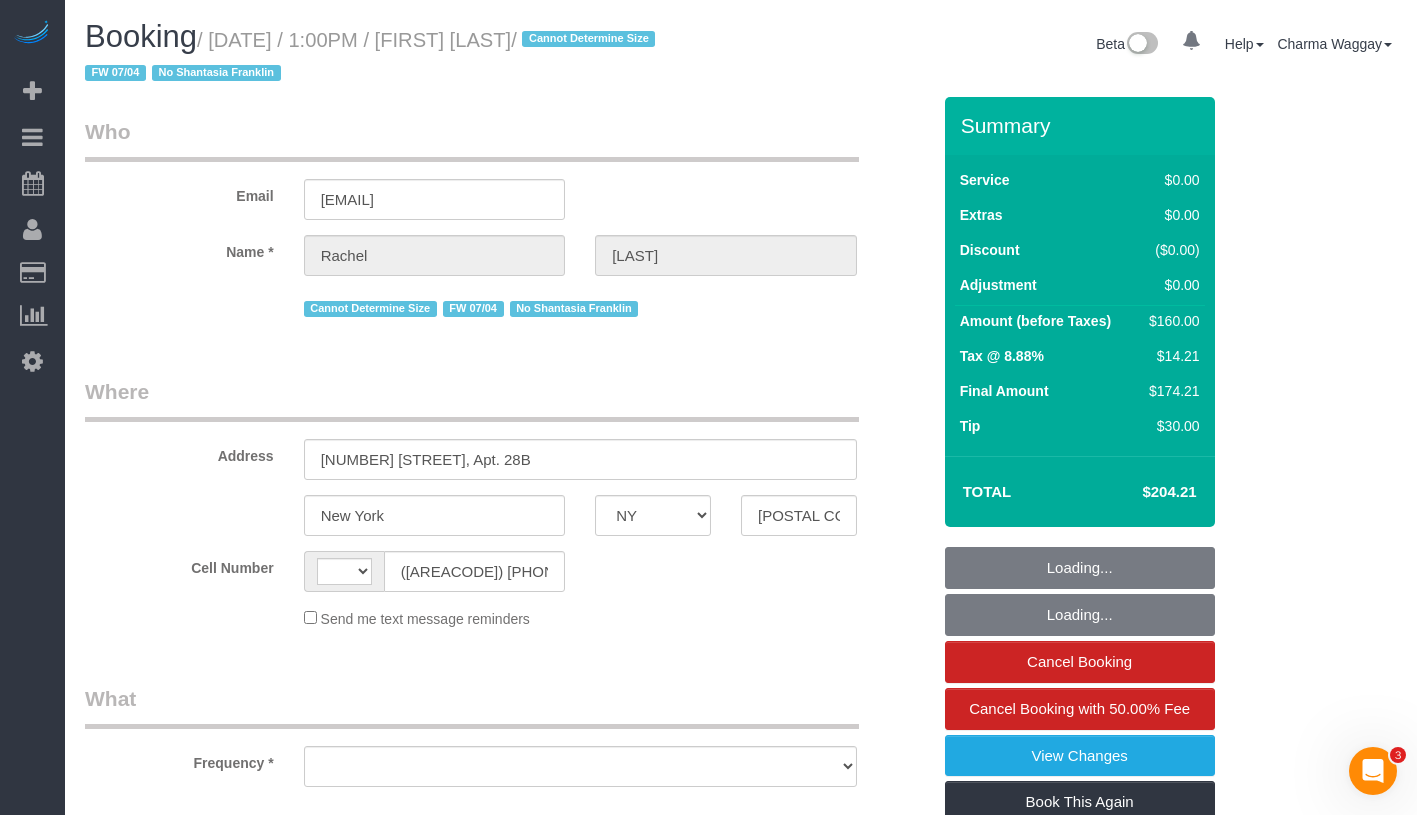 scroll, scrollTop: 0, scrollLeft: 0, axis: both 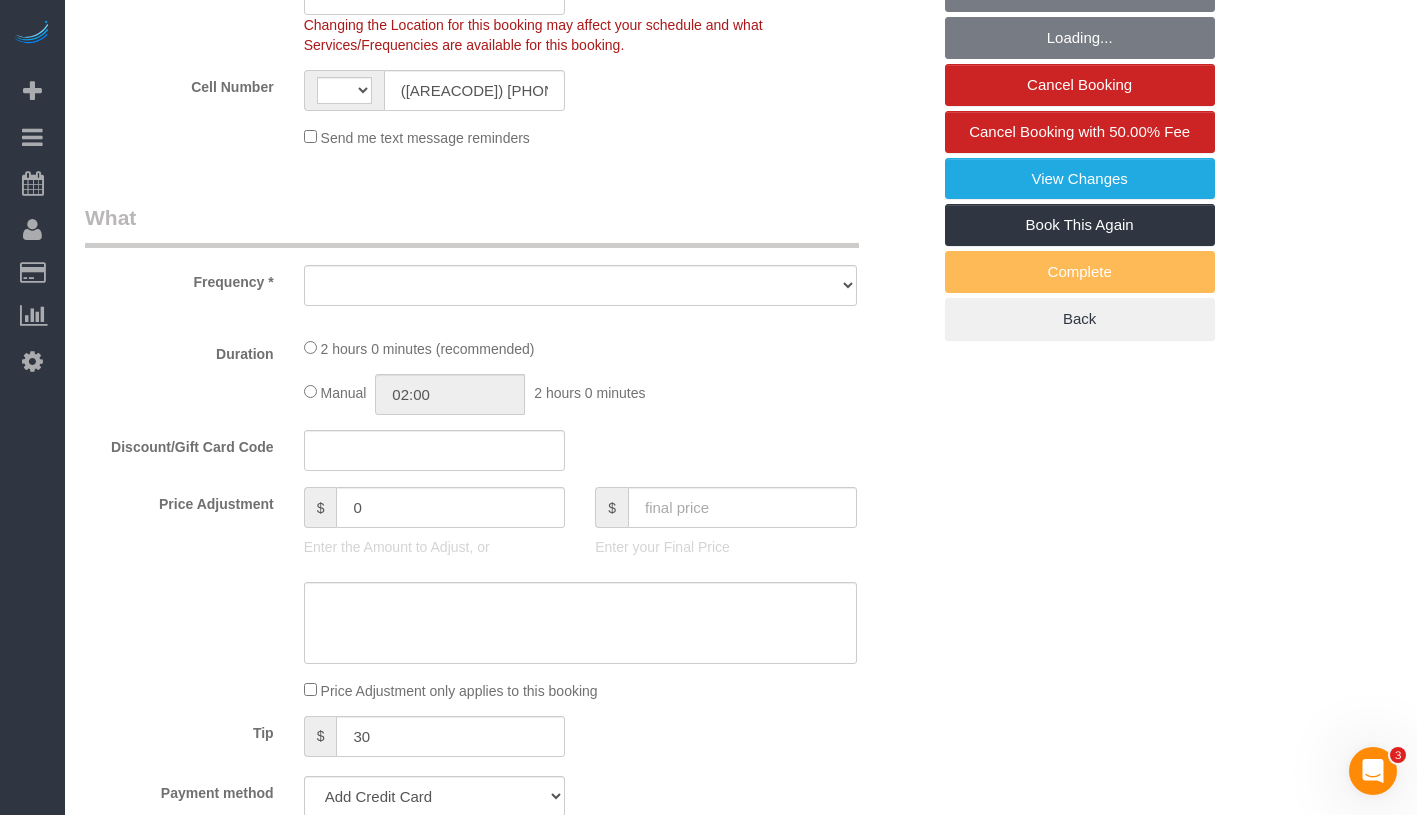 select on "string:US" 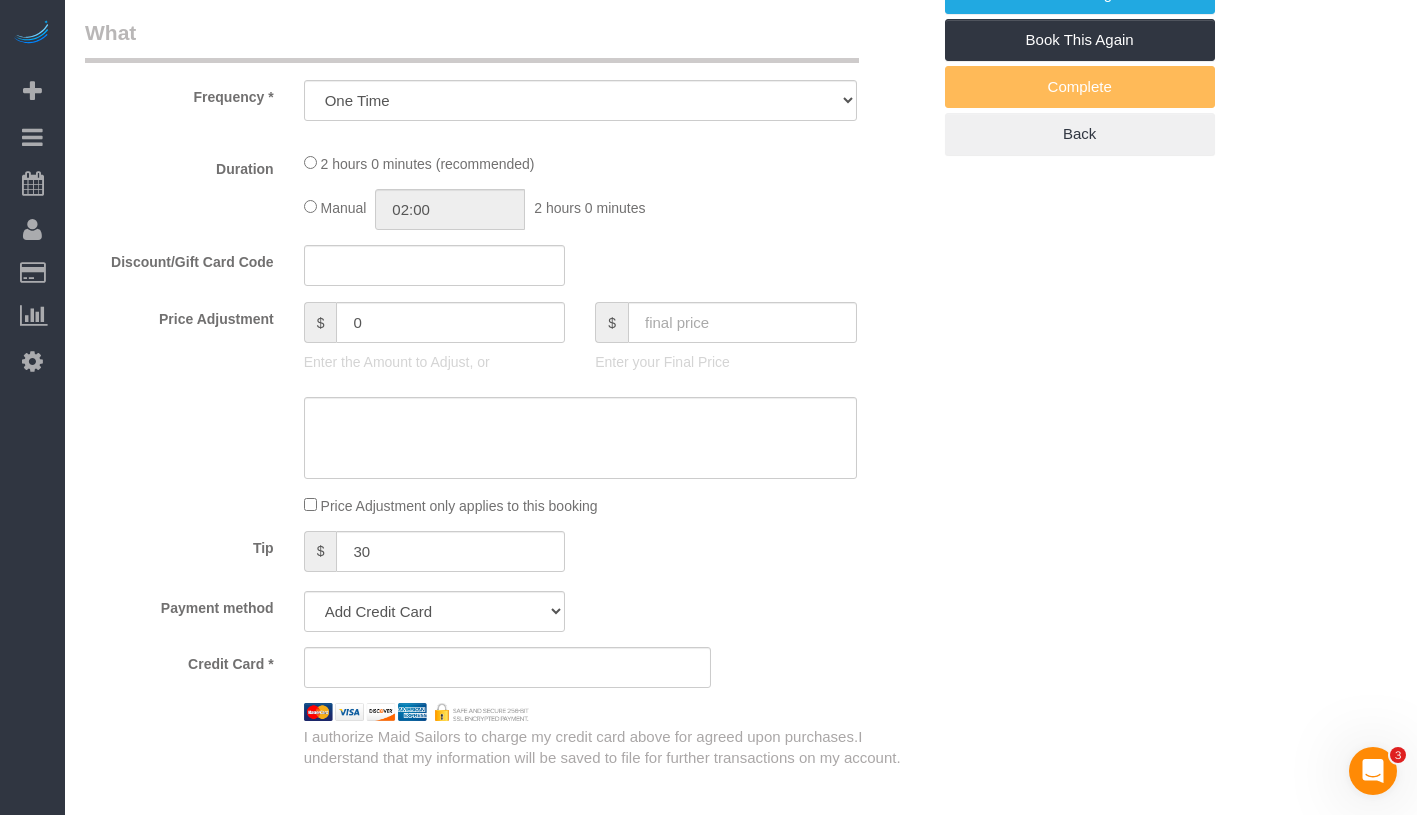 select on "number:89" 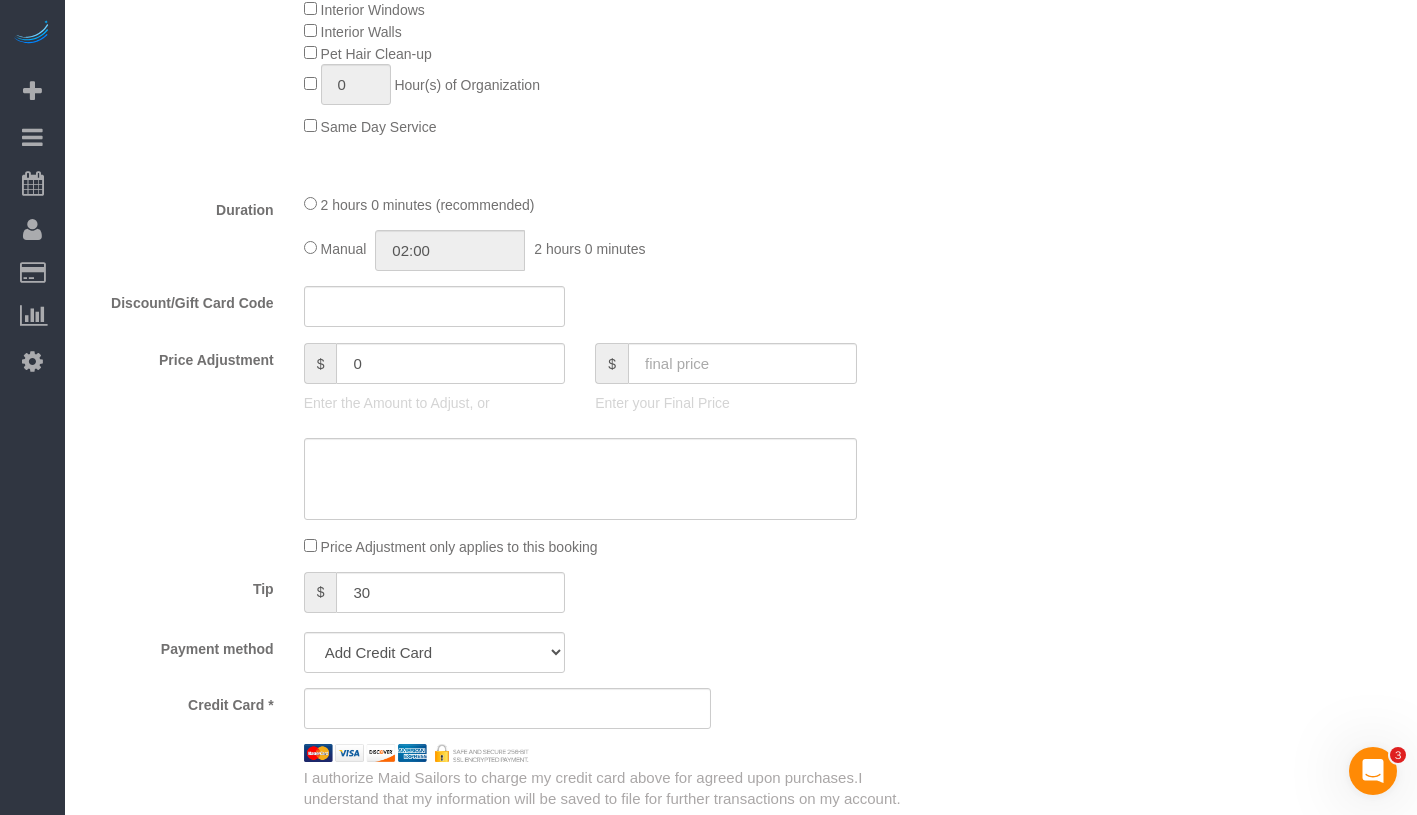 select on "1" 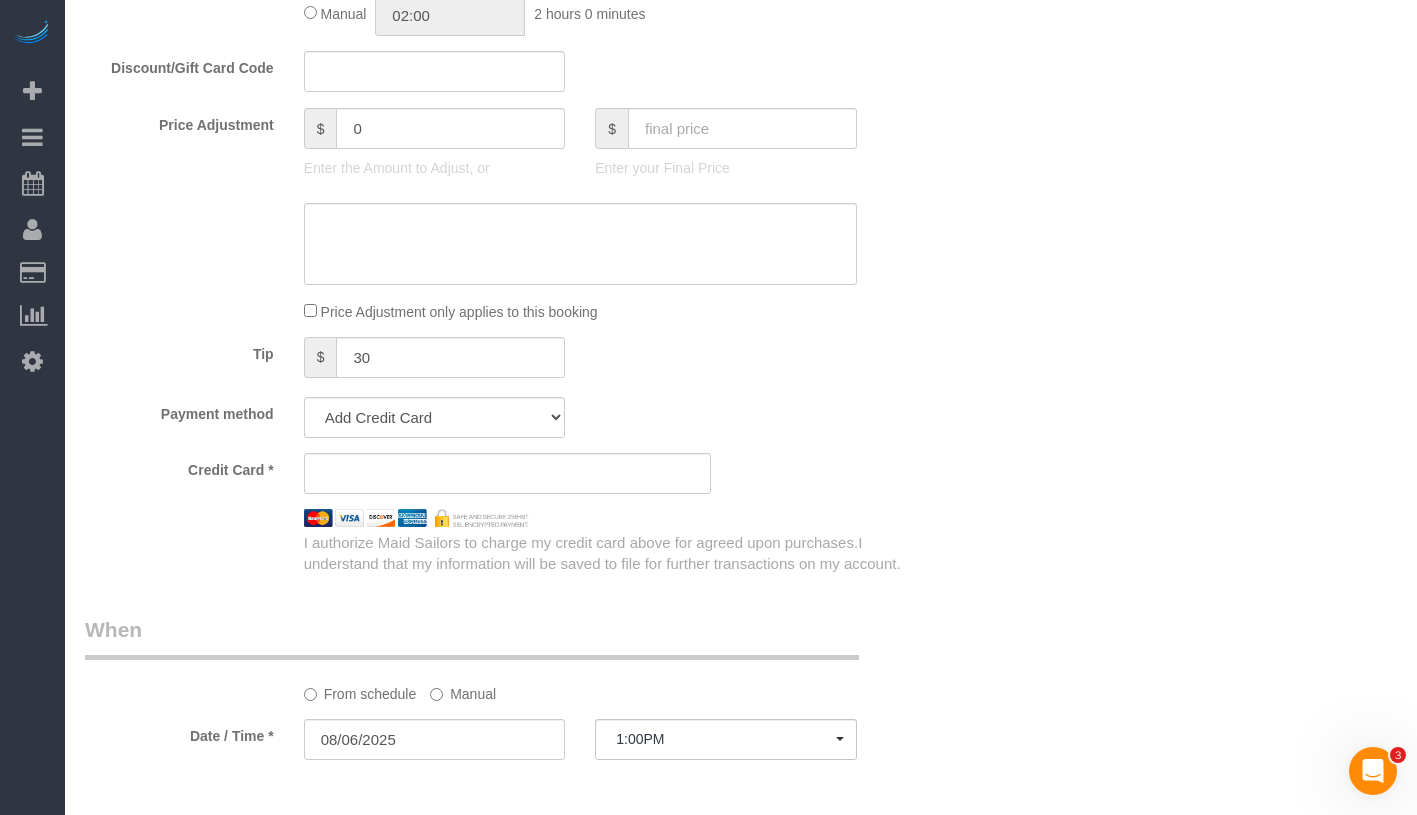 select on "string:stripe-pm_1Q9vBu4VGloSiKo7xltynOz2" 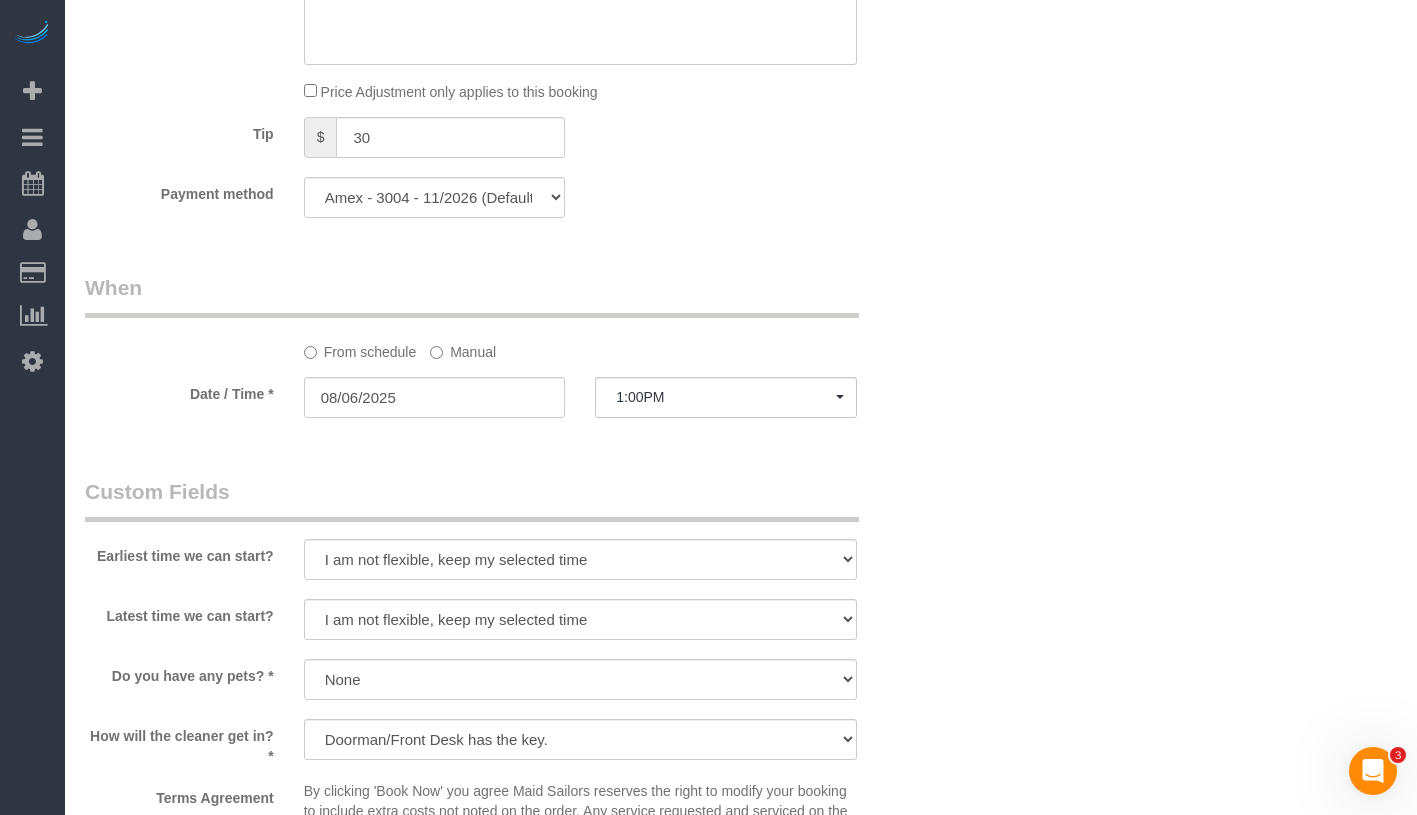 scroll, scrollTop: 1776, scrollLeft: 0, axis: vertical 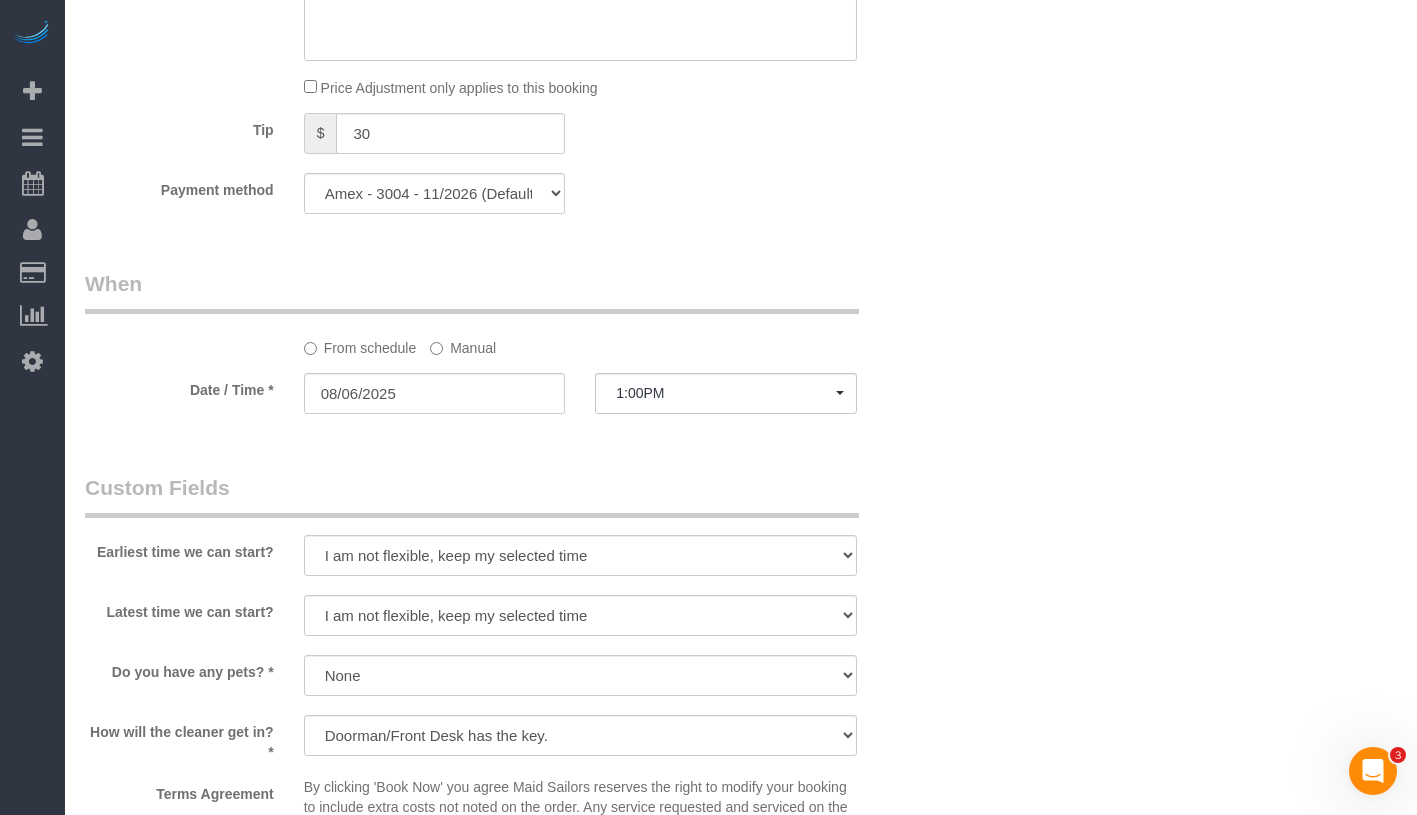 click on "Manual" 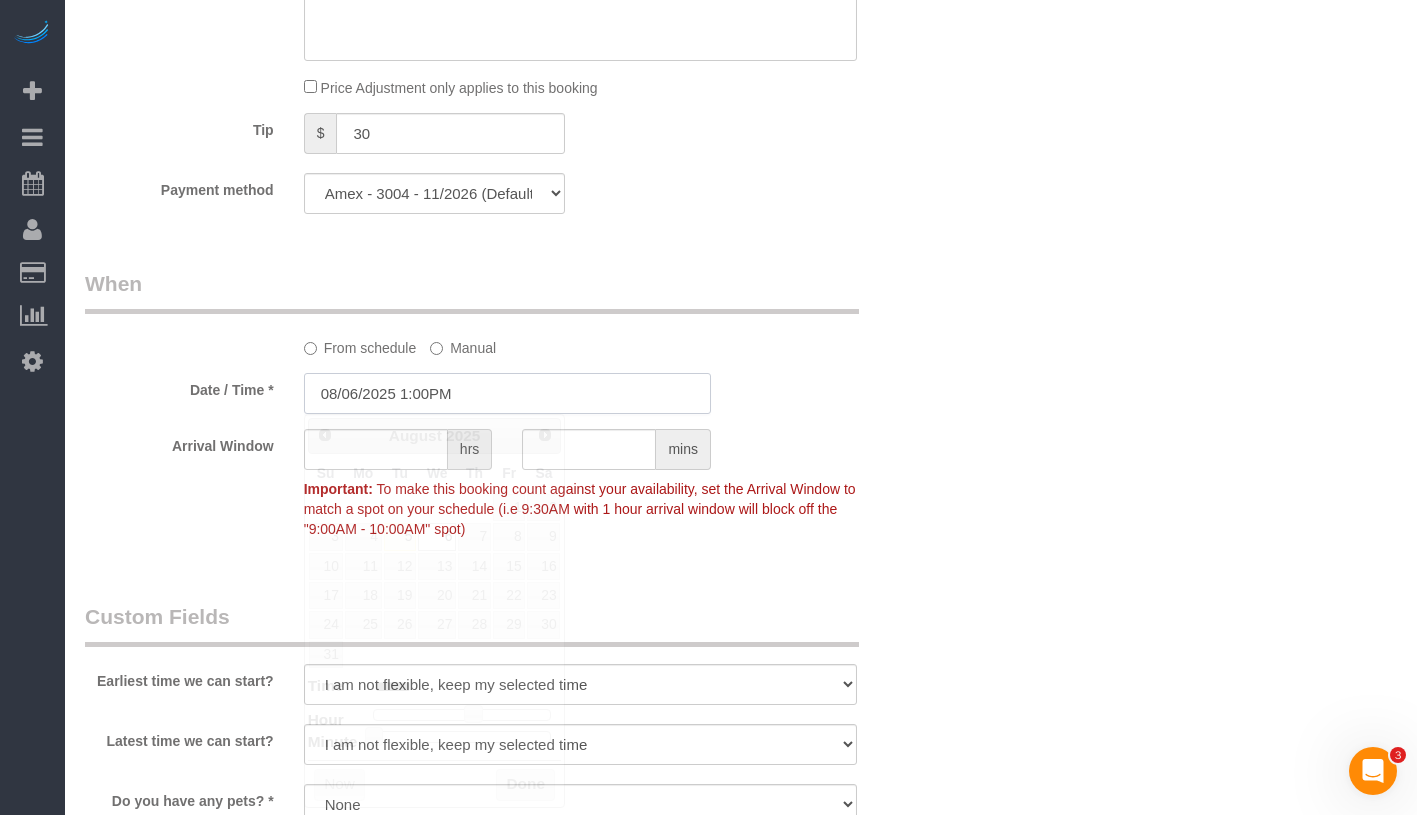 click on "08/06/2025 1:00PM" at bounding box center [507, 393] 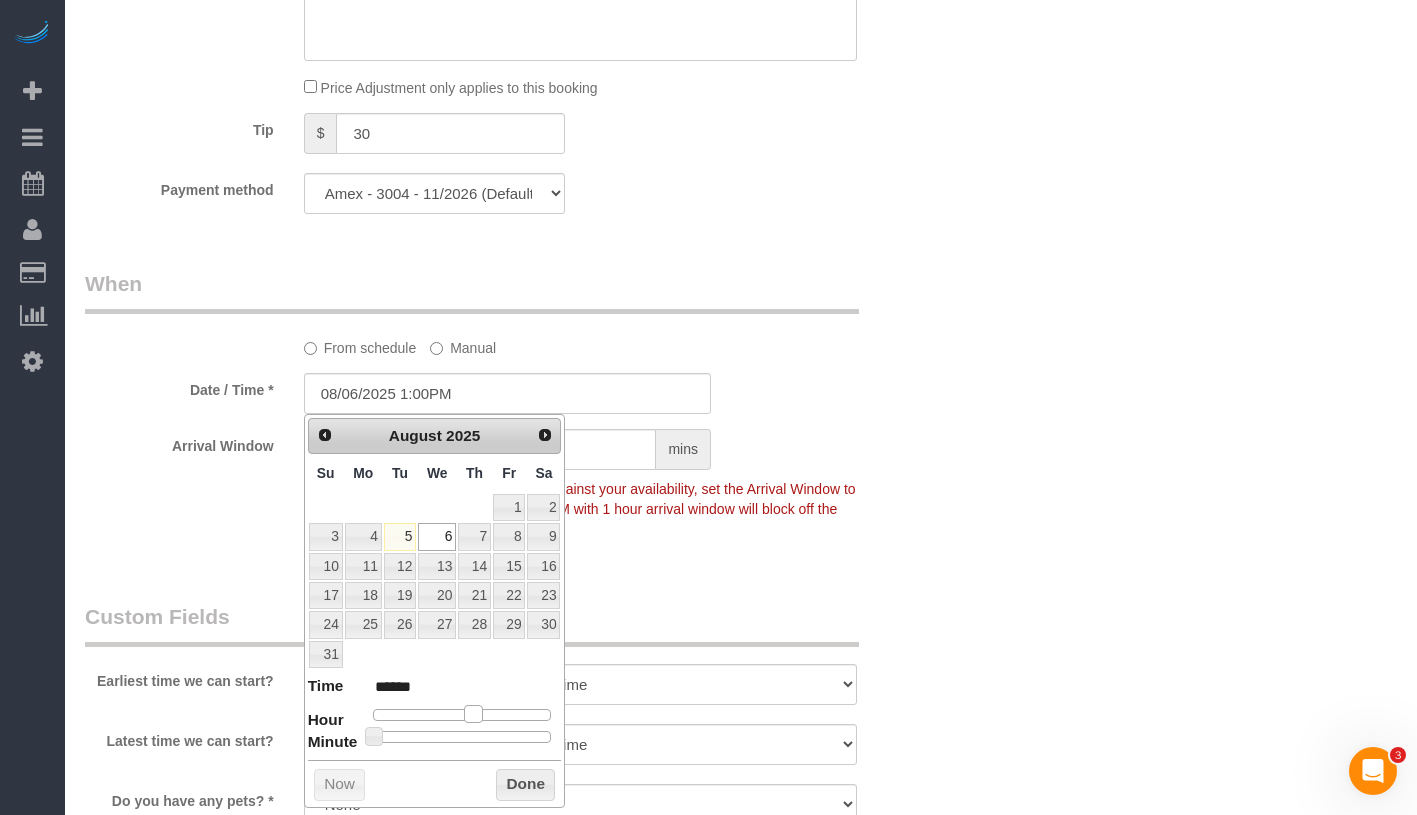 type on "08/06/2025 2:00PM" 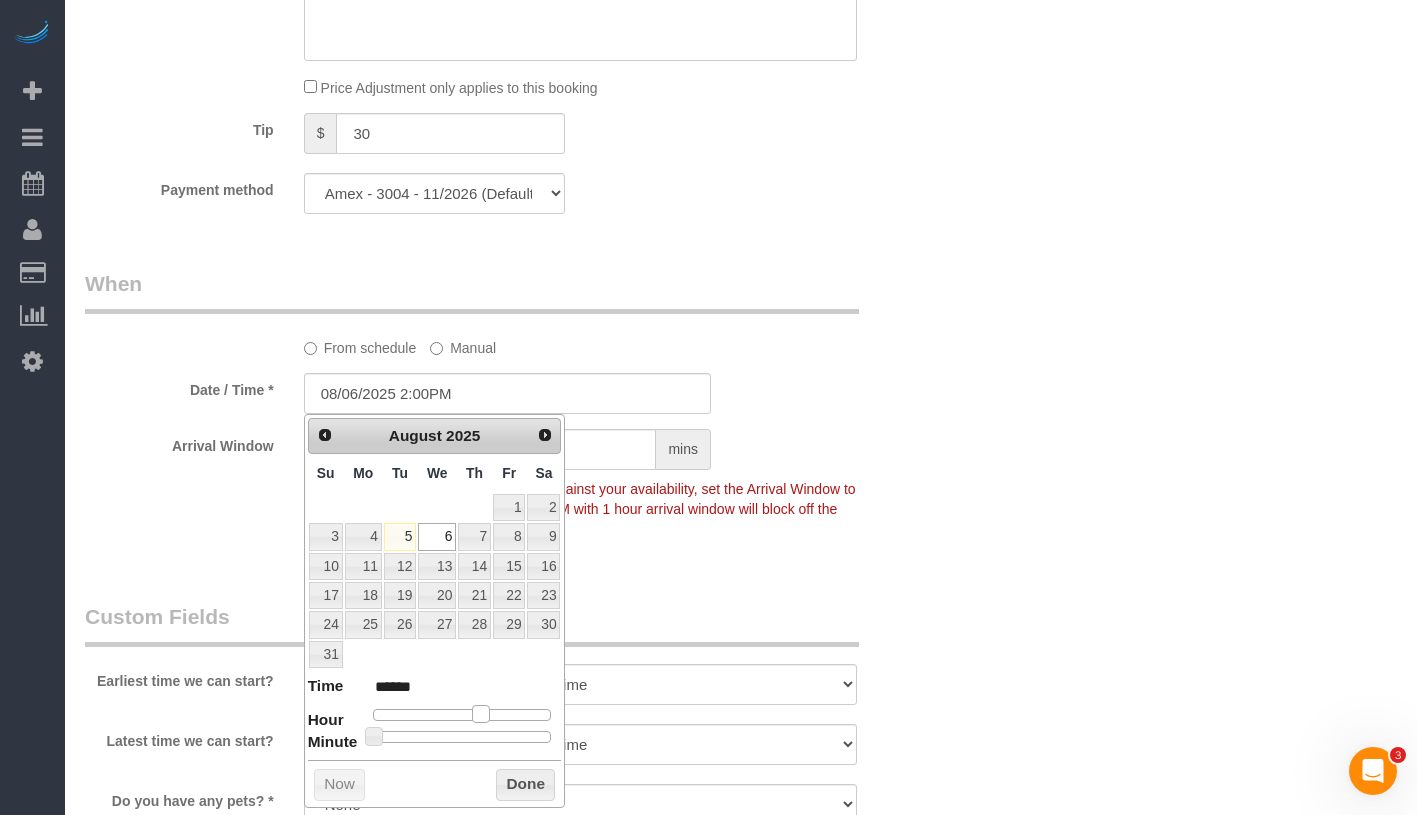 type on "08/06/2025 3:00PM" 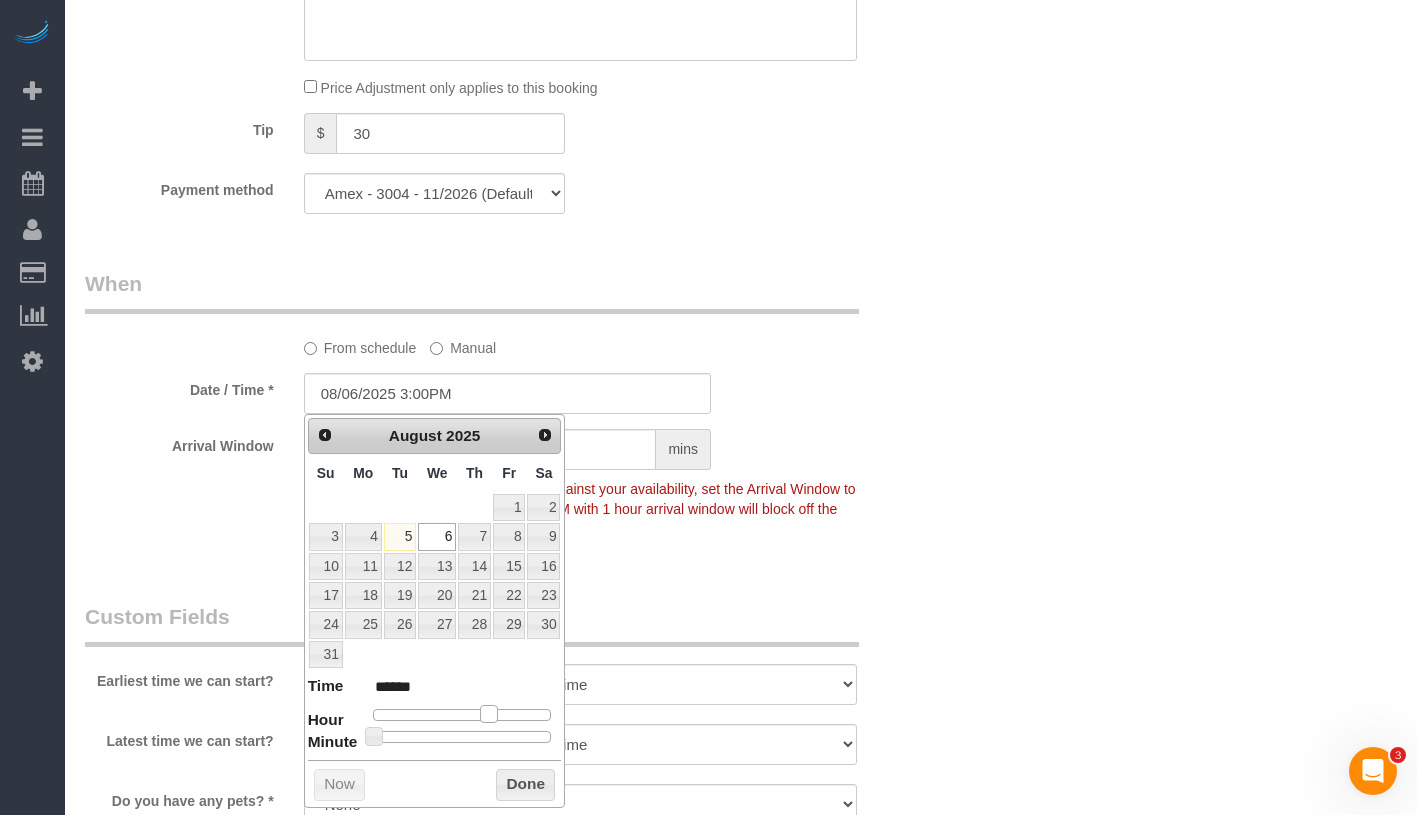 drag, startPoint x: 469, startPoint y: 705, endPoint x: 487, endPoint y: 706, distance: 18.027756 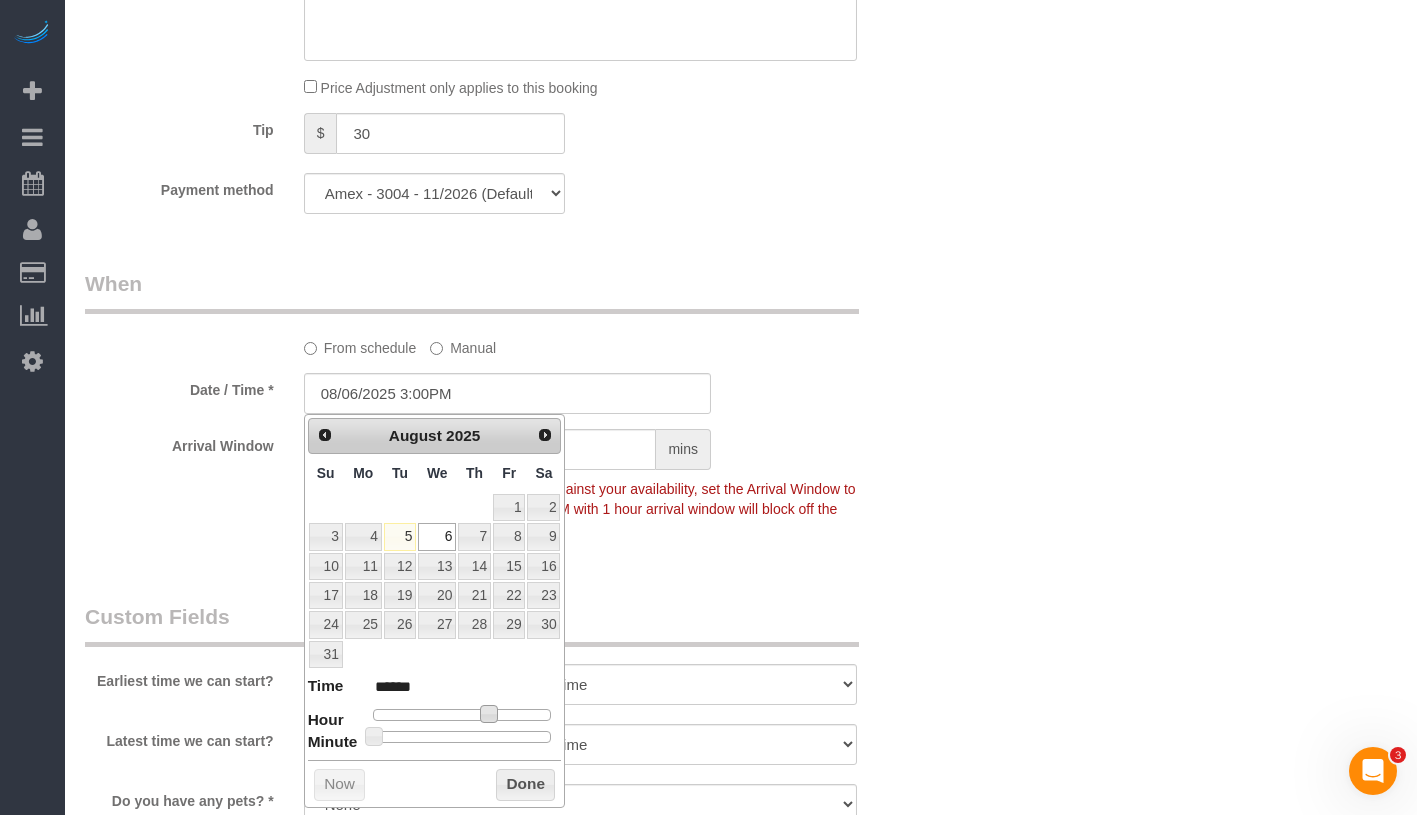 click on "Prev Next August   2025 Su Mo Tu We Th Fr Sa           1 2 3 4 5 6 7 8 9 10 11 12 13 14 15 16 17 18 19 20 21 22 23 24 25 26 27 28 29 30 31             Time ****** Hour Minute Second Millisecond Microsecond Time Zone ***** ***** ***** ***** ***** ***** ***** ***** ***** ***** ***** ***** ***** ***** ***** ***** ***** ***** ***** ***** ***** ***** ***** ***** ***** ***** ***** ***** ***** ***** ***** ***** ***** ***** ***** ***** ***** ***** ***** ***** Now Done" at bounding box center [435, 611] 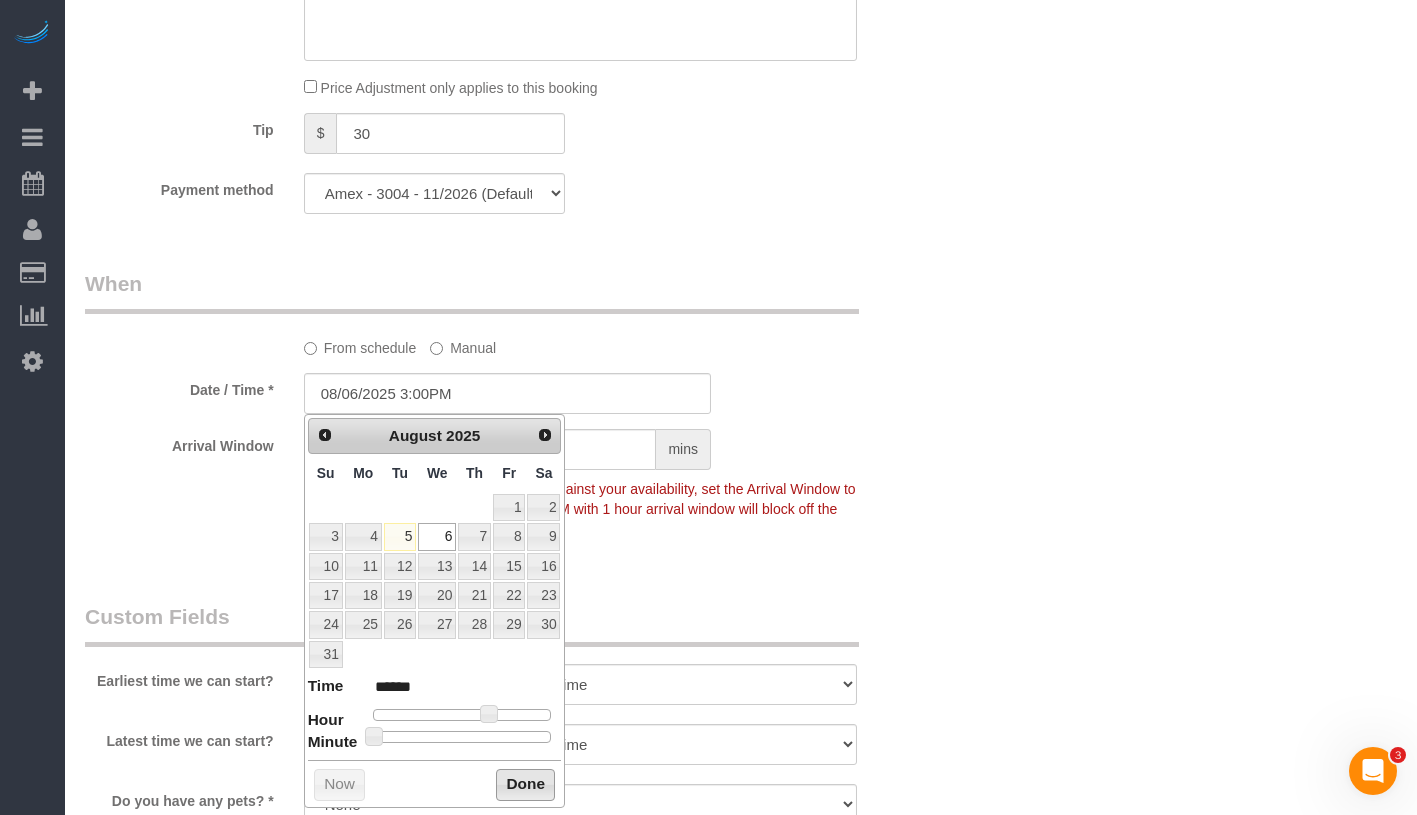 click on "Done" at bounding box center (525, 785) 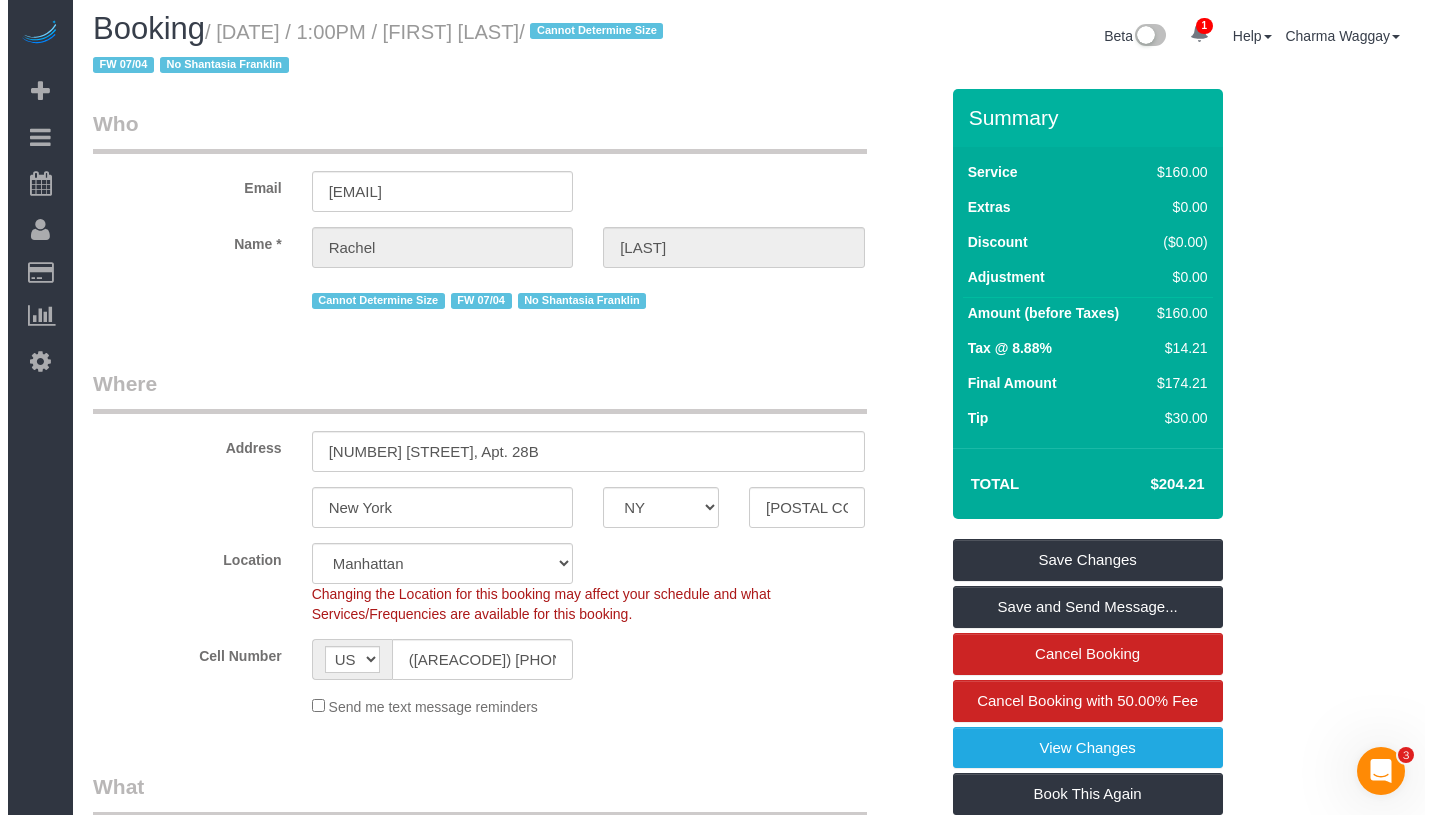 scroll, scrollTop: 0, scrollLeft: 0, axis: both 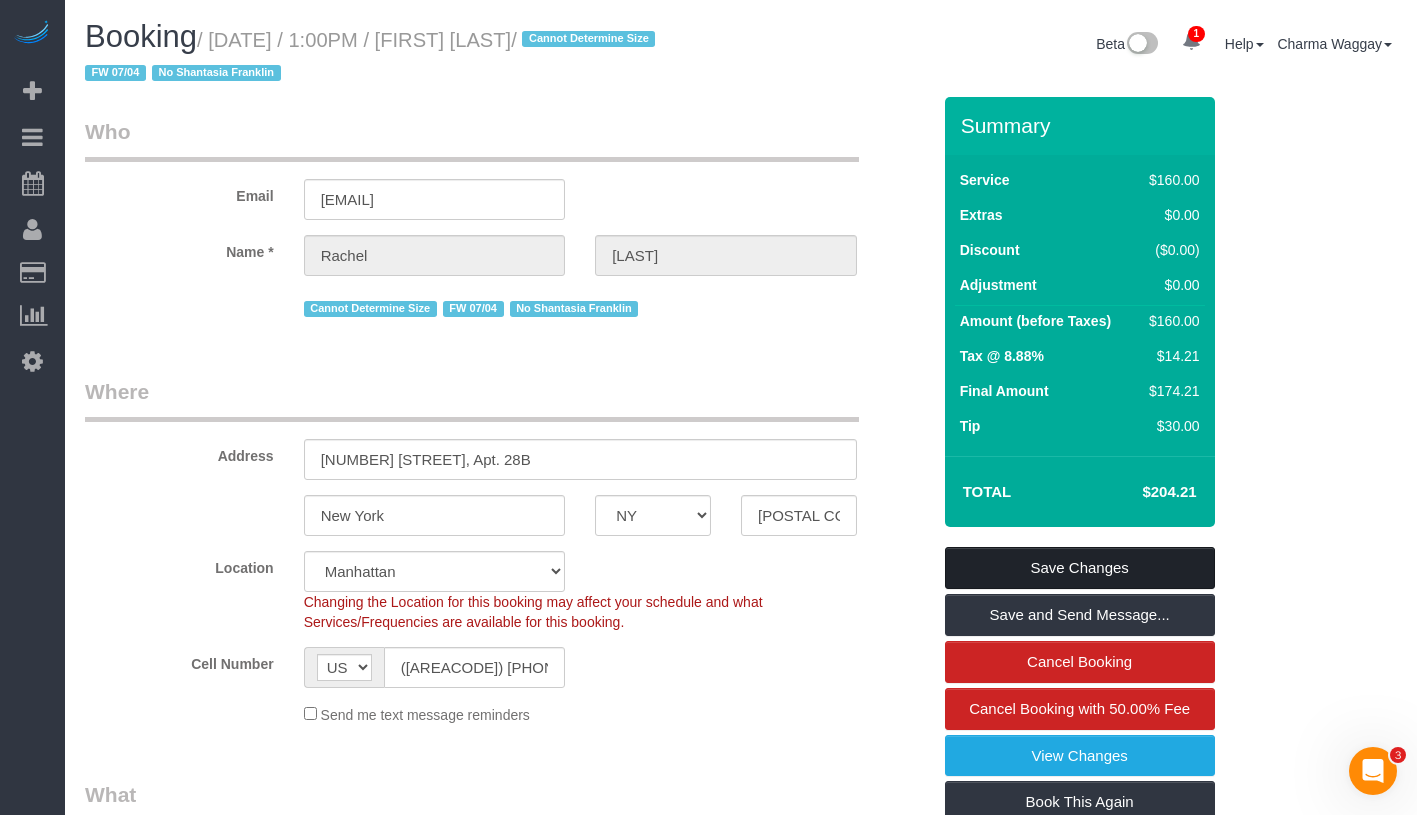 click on "Save Changes" at bounding box center (1080, 568) 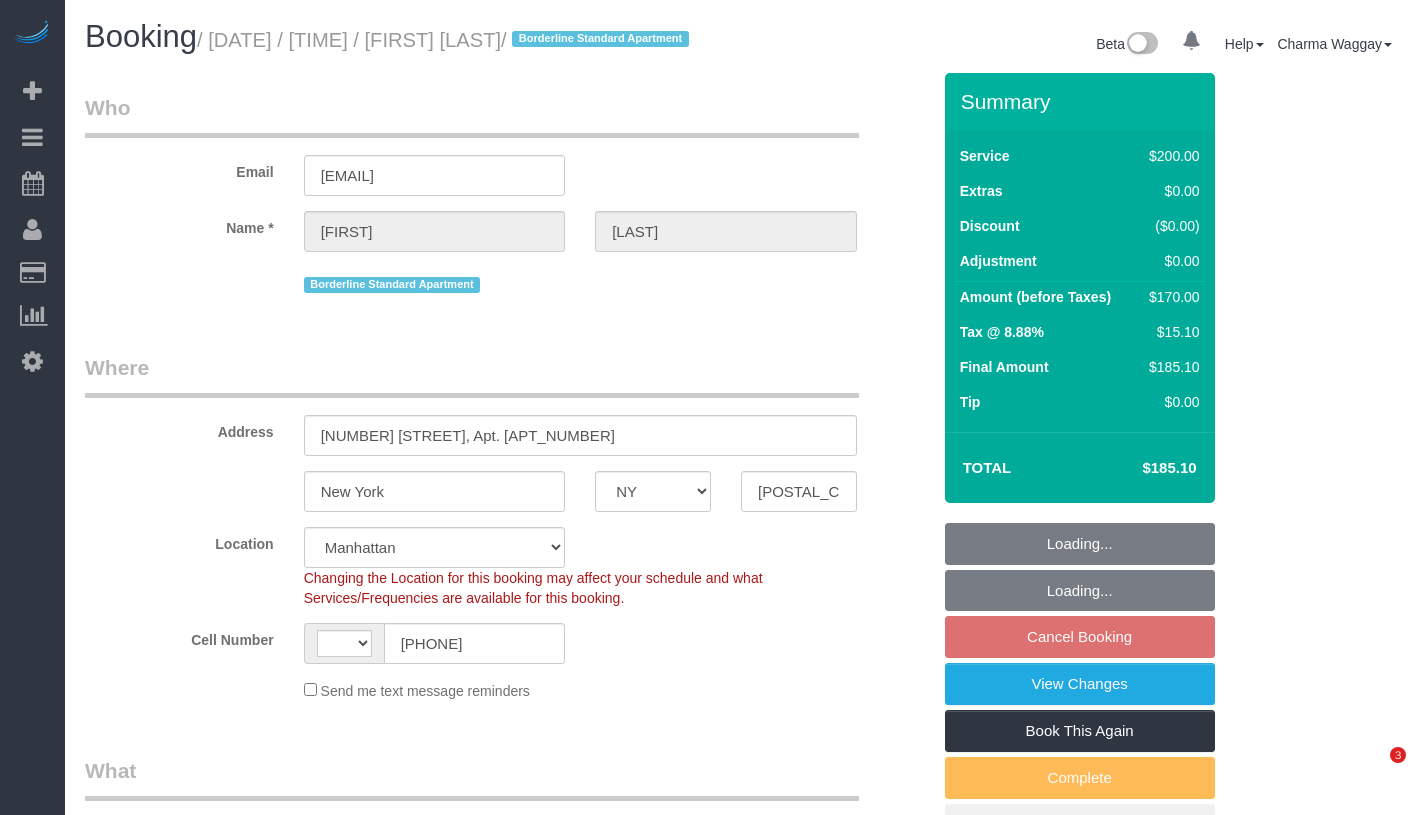 select on "NY" 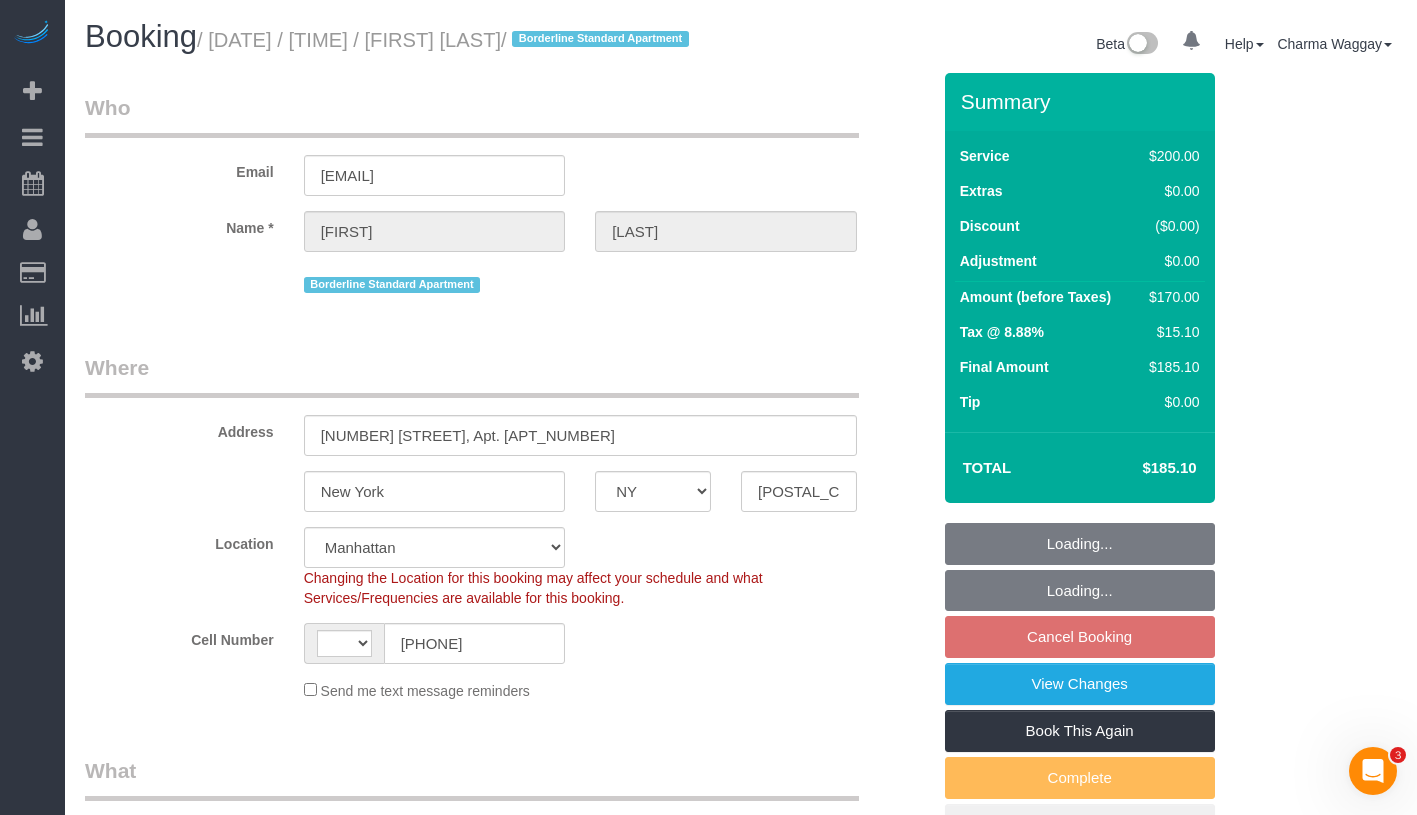 scroll, scrollTop: 0, scrollLeft: 0, axis: both 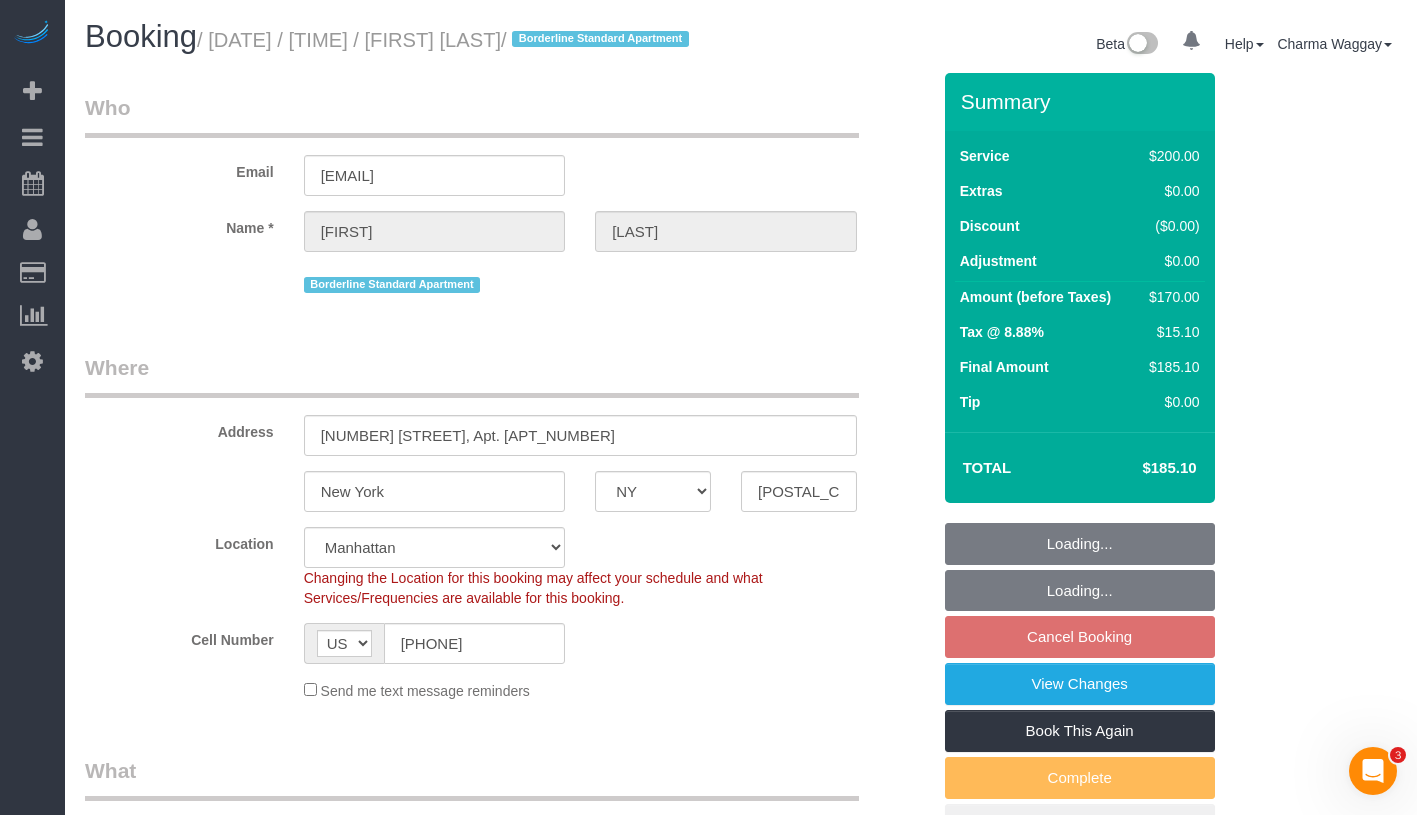 select on "object:706" 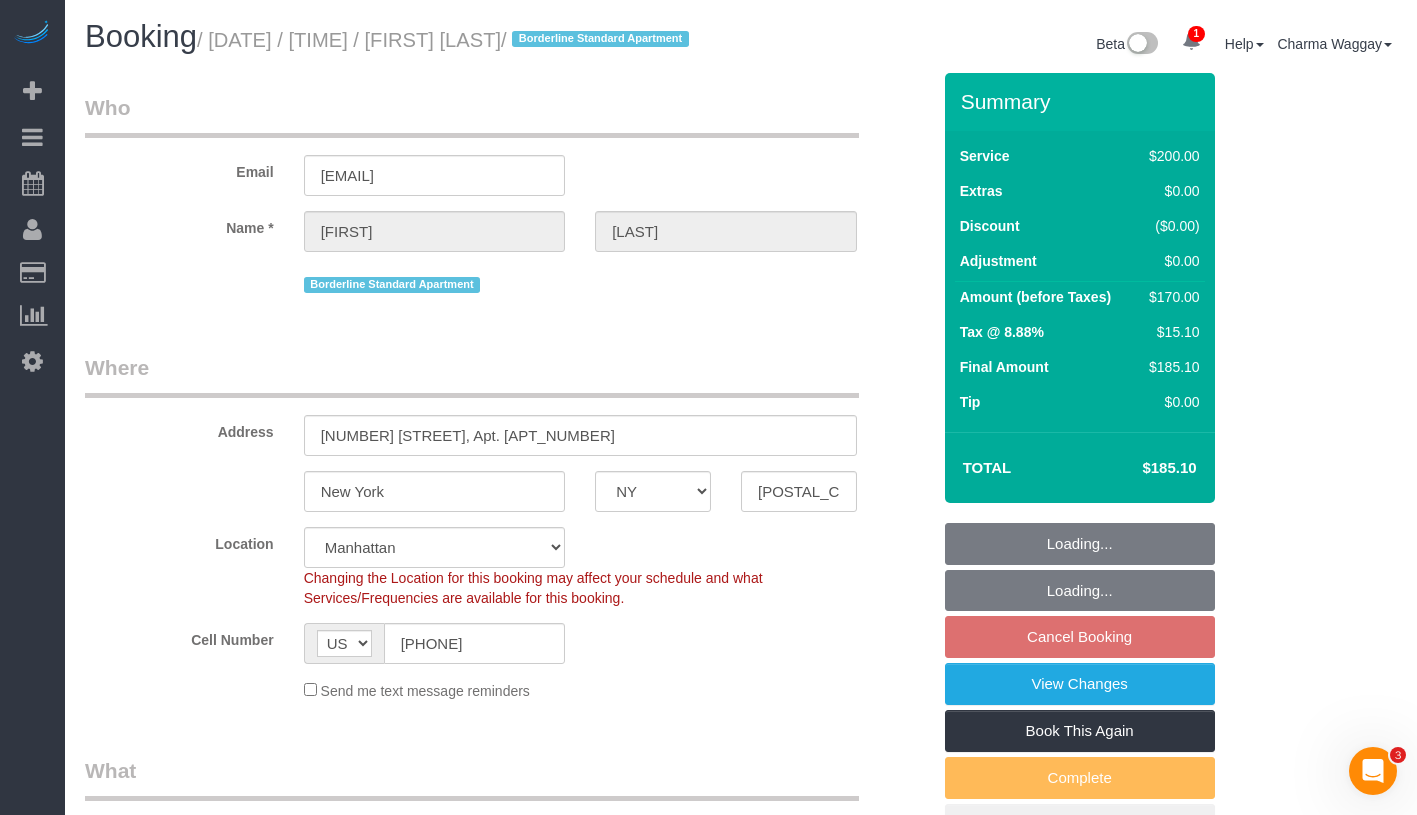 select on "object:1281" 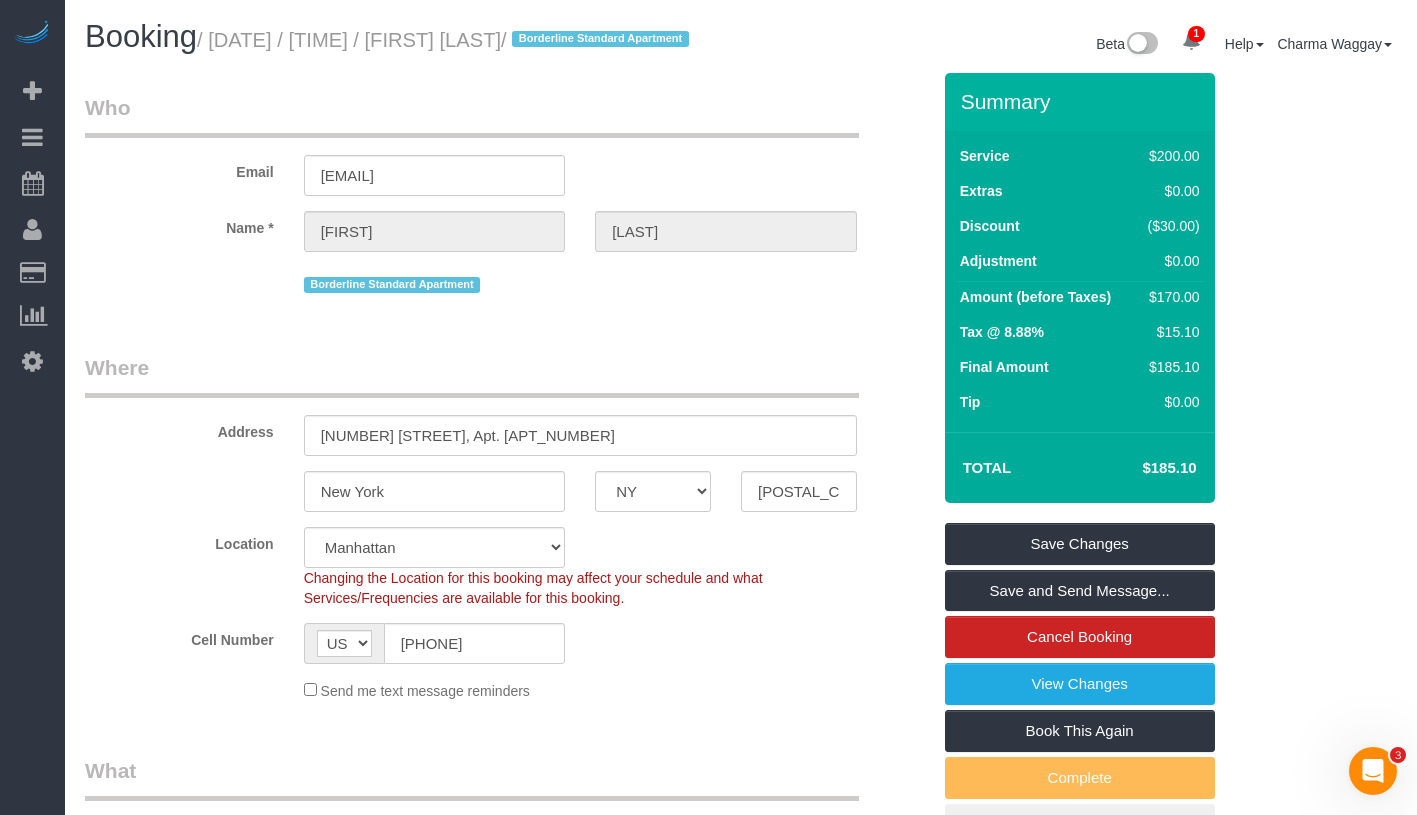 drag, startPoint x: 478, startPoint y: 37, endPoint x: 630, endPoint y: 36, distance: 152.0033 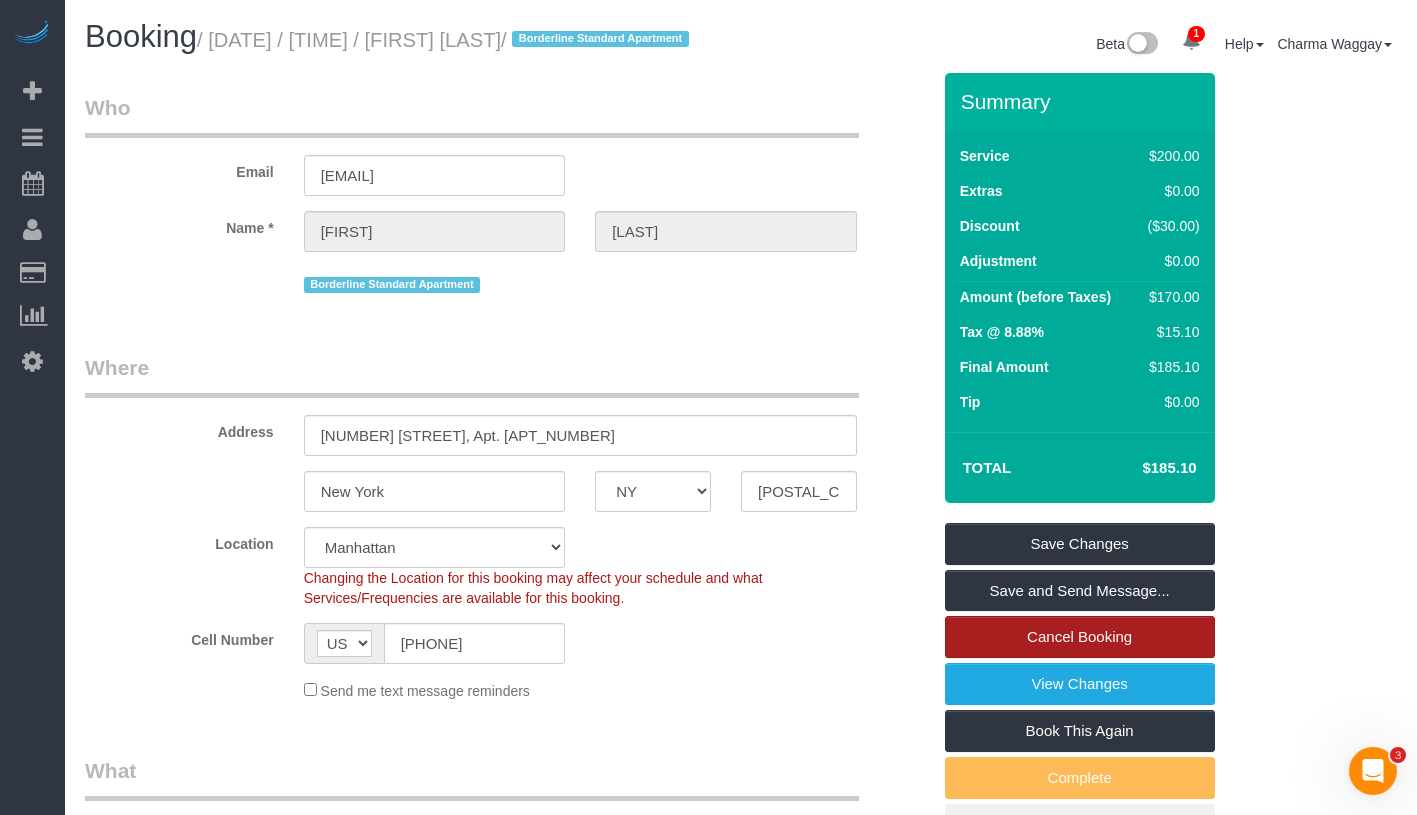click on "Cancel Booking" at bounding box center [1080, 637] 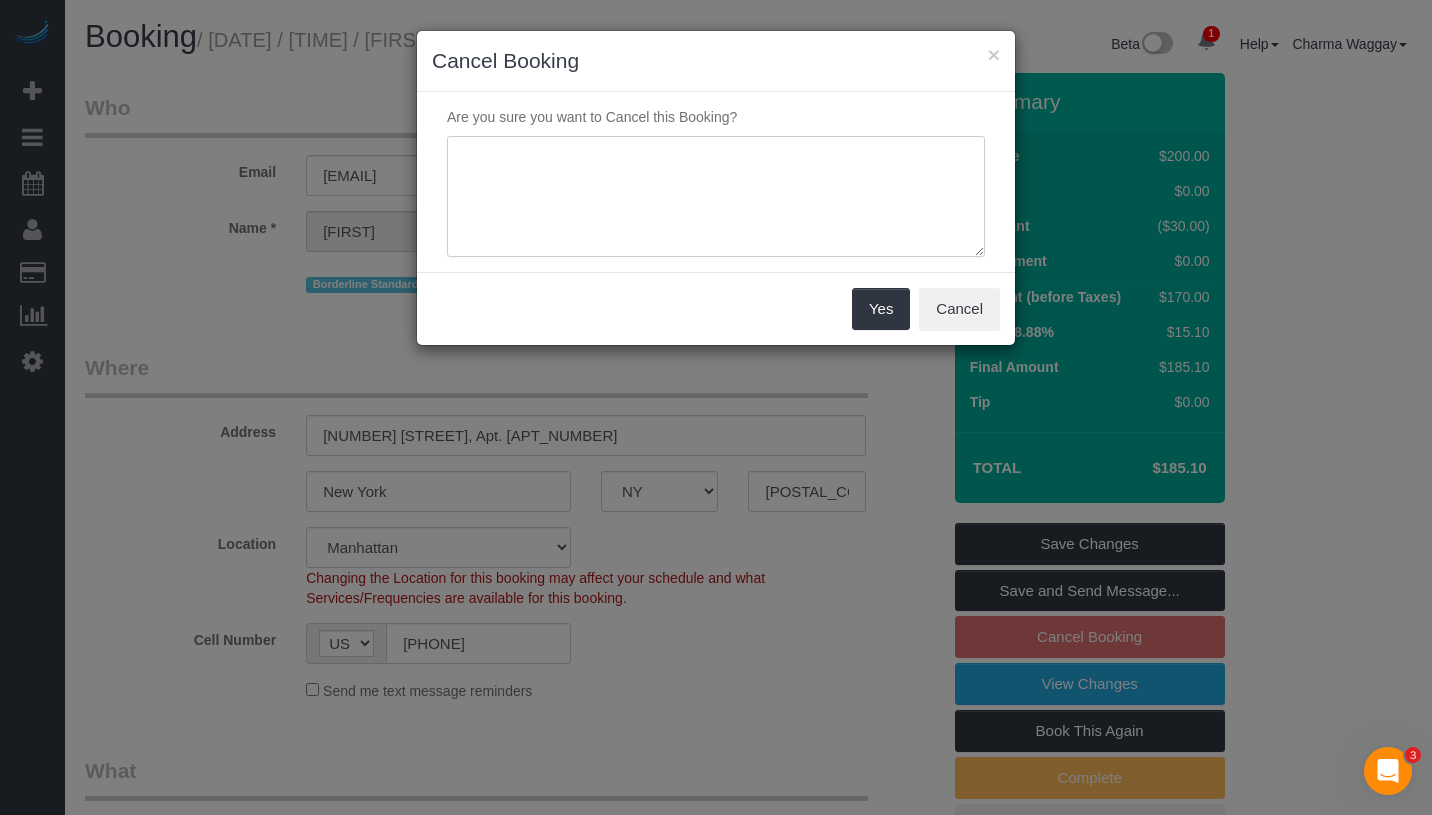 click at bounding box center [716, 197] 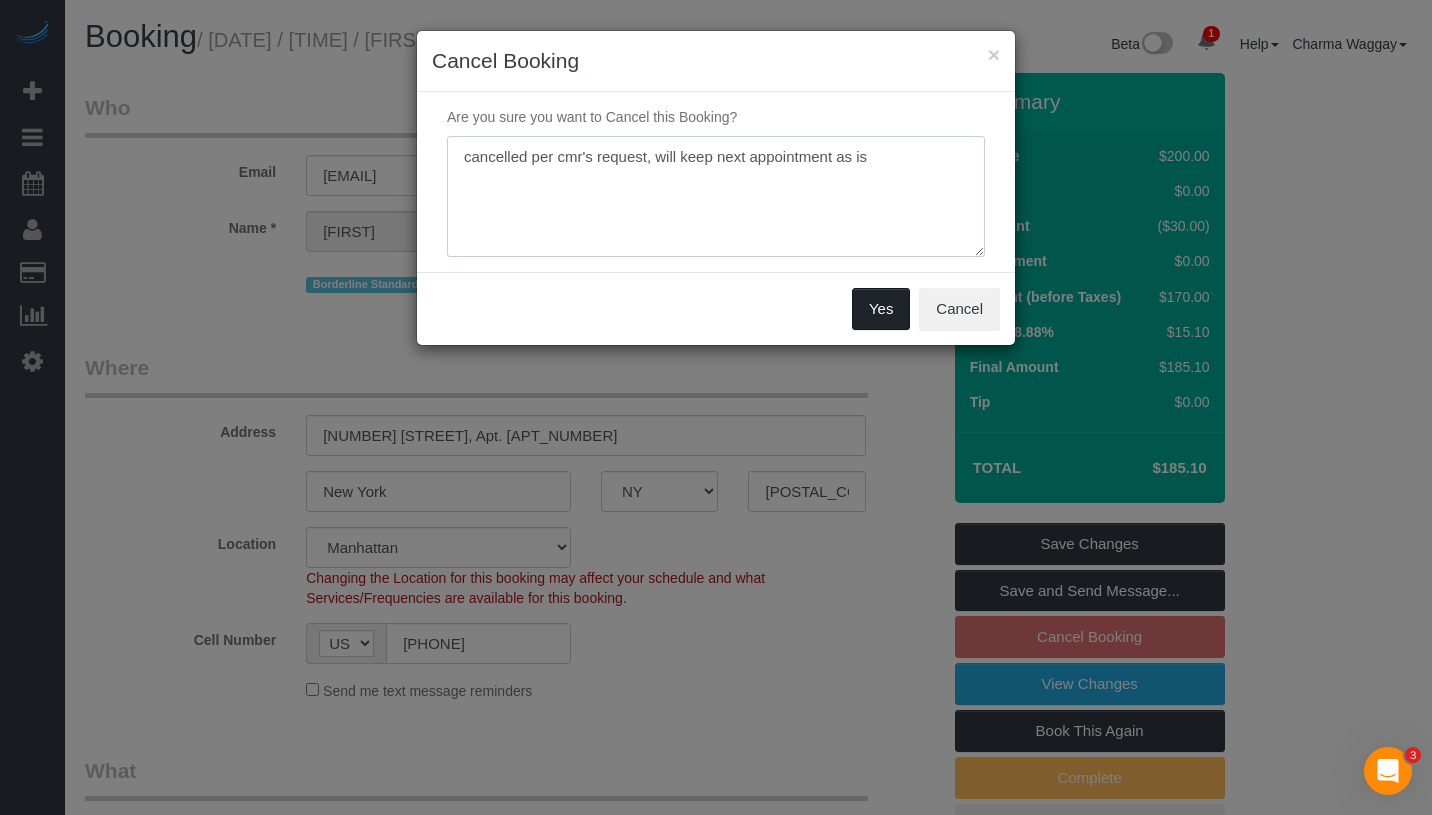 type on "cancelled per cmr's request, will keep next appointment as is" 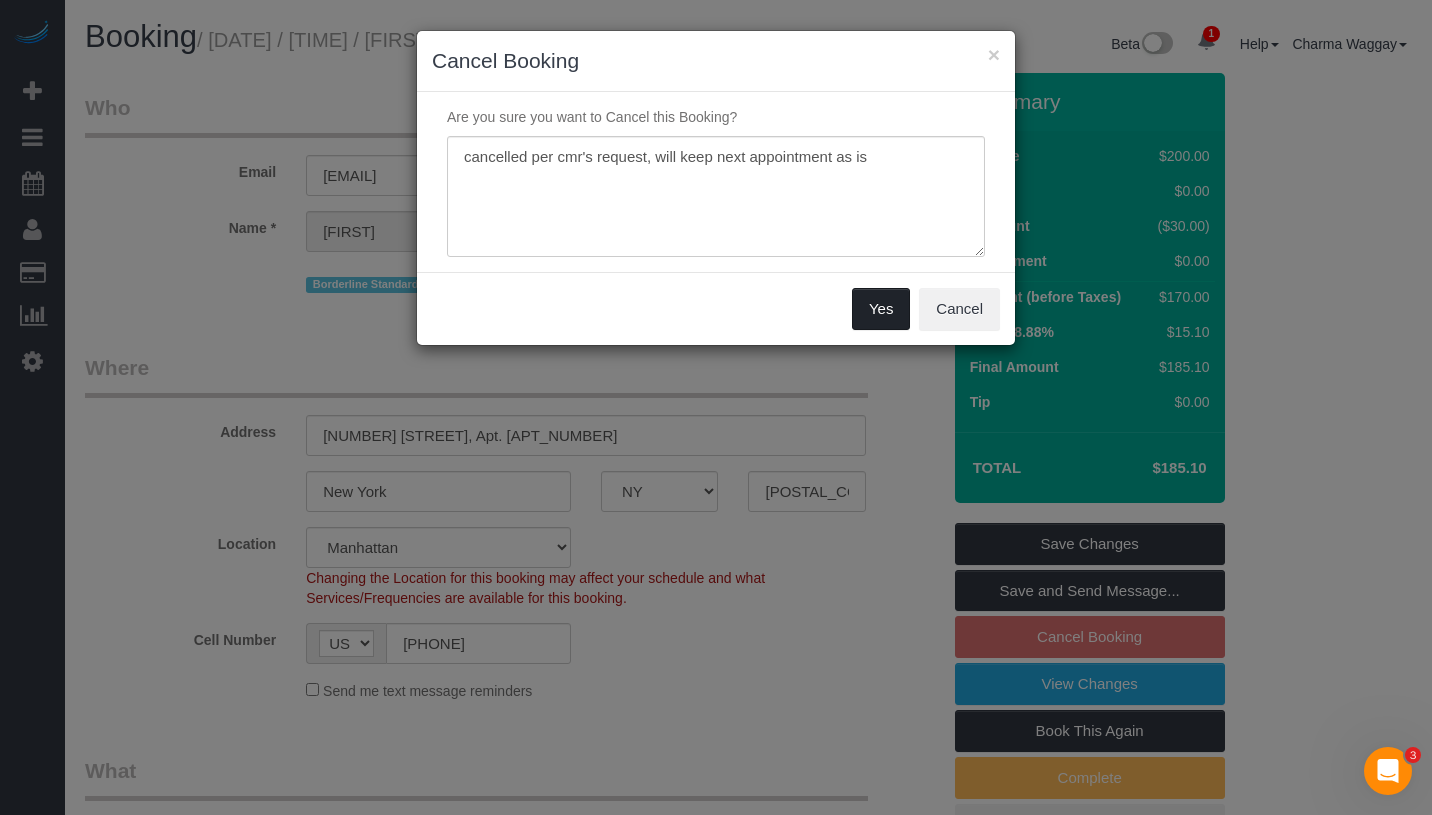 click on "Yes" at bounding box center (881, 309) 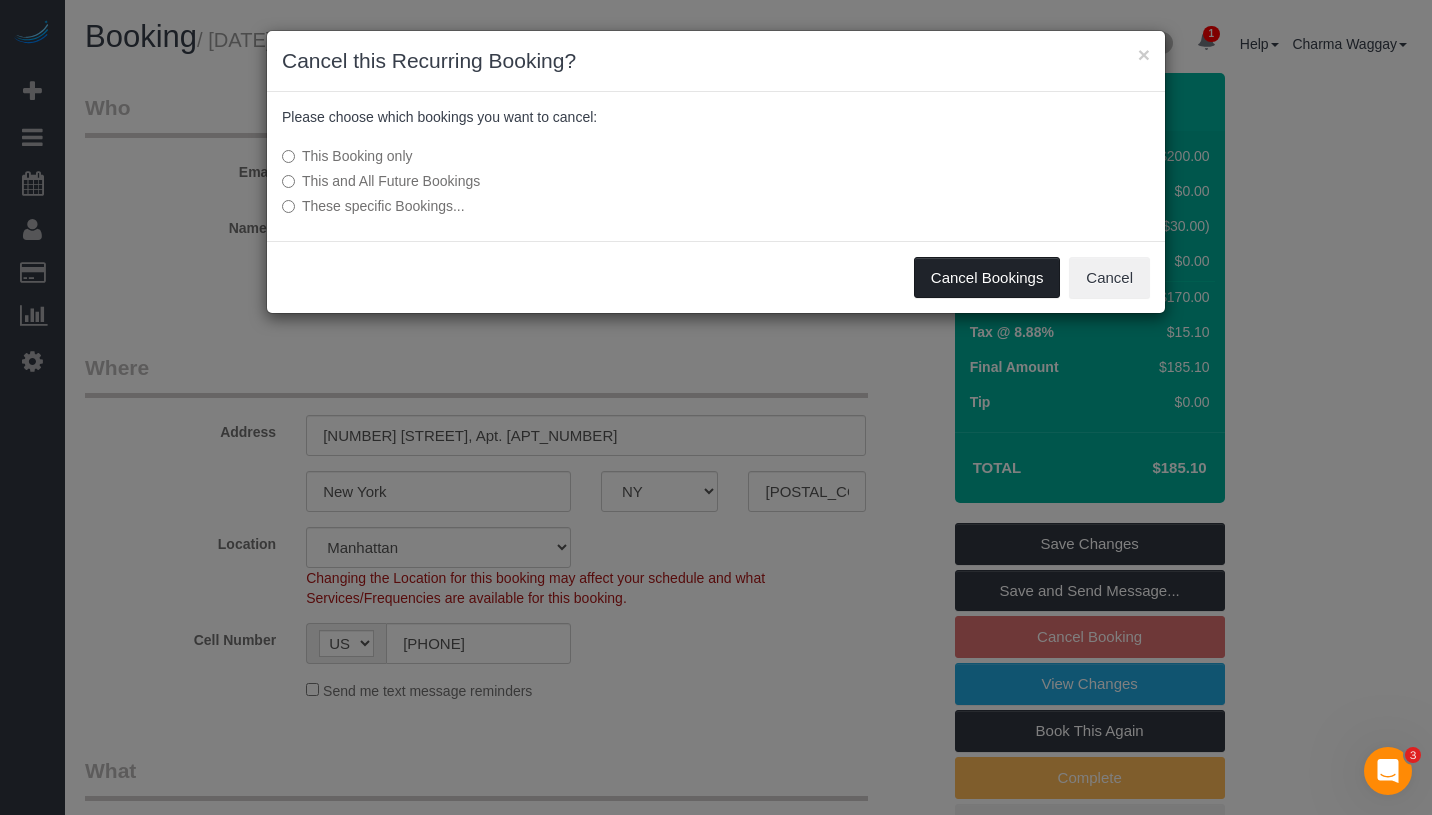 click on "Cancel Bookings" at bounding box center [987, 278] 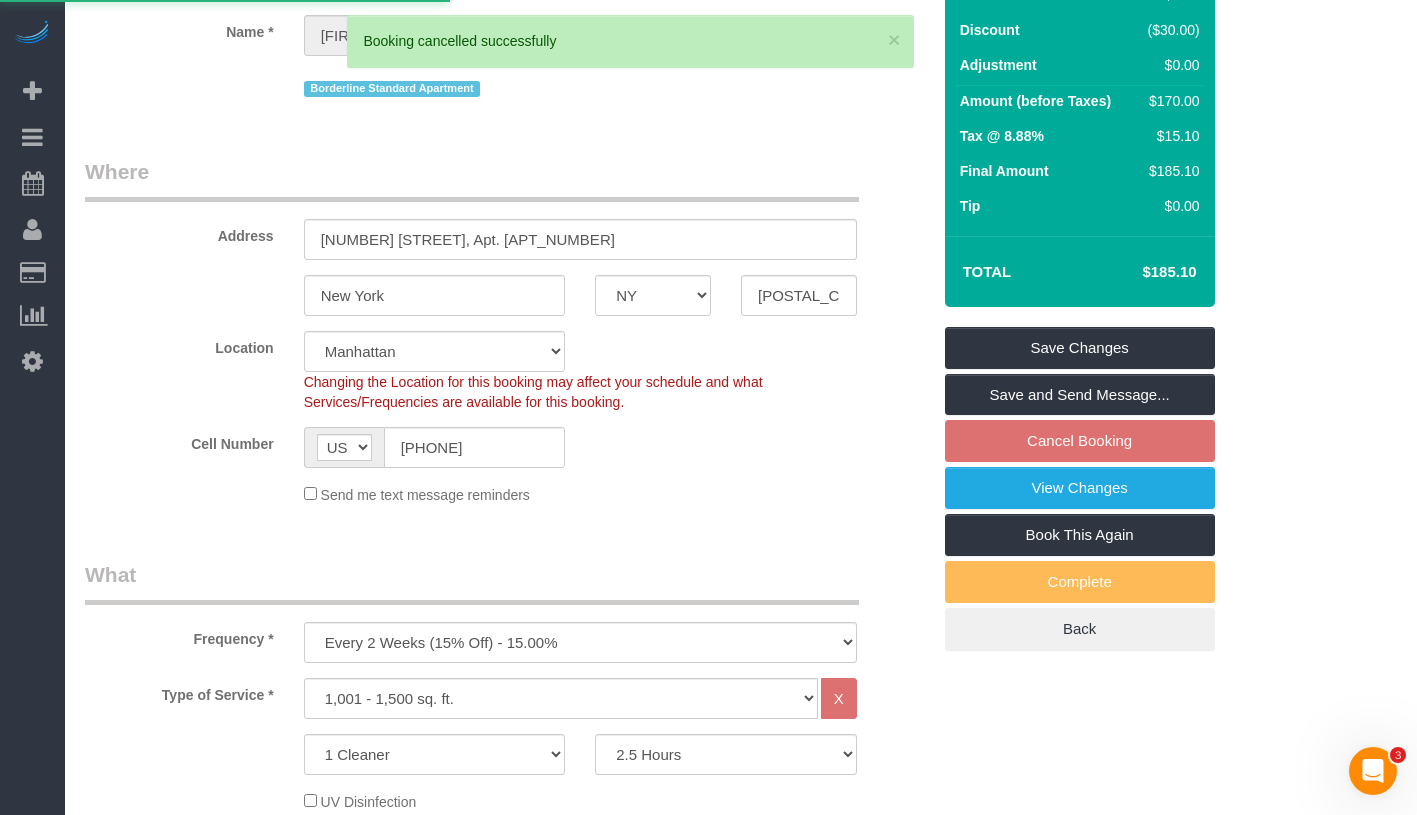 scroll, scrollTop: 559, scrollLeft: 0, axis: vertical 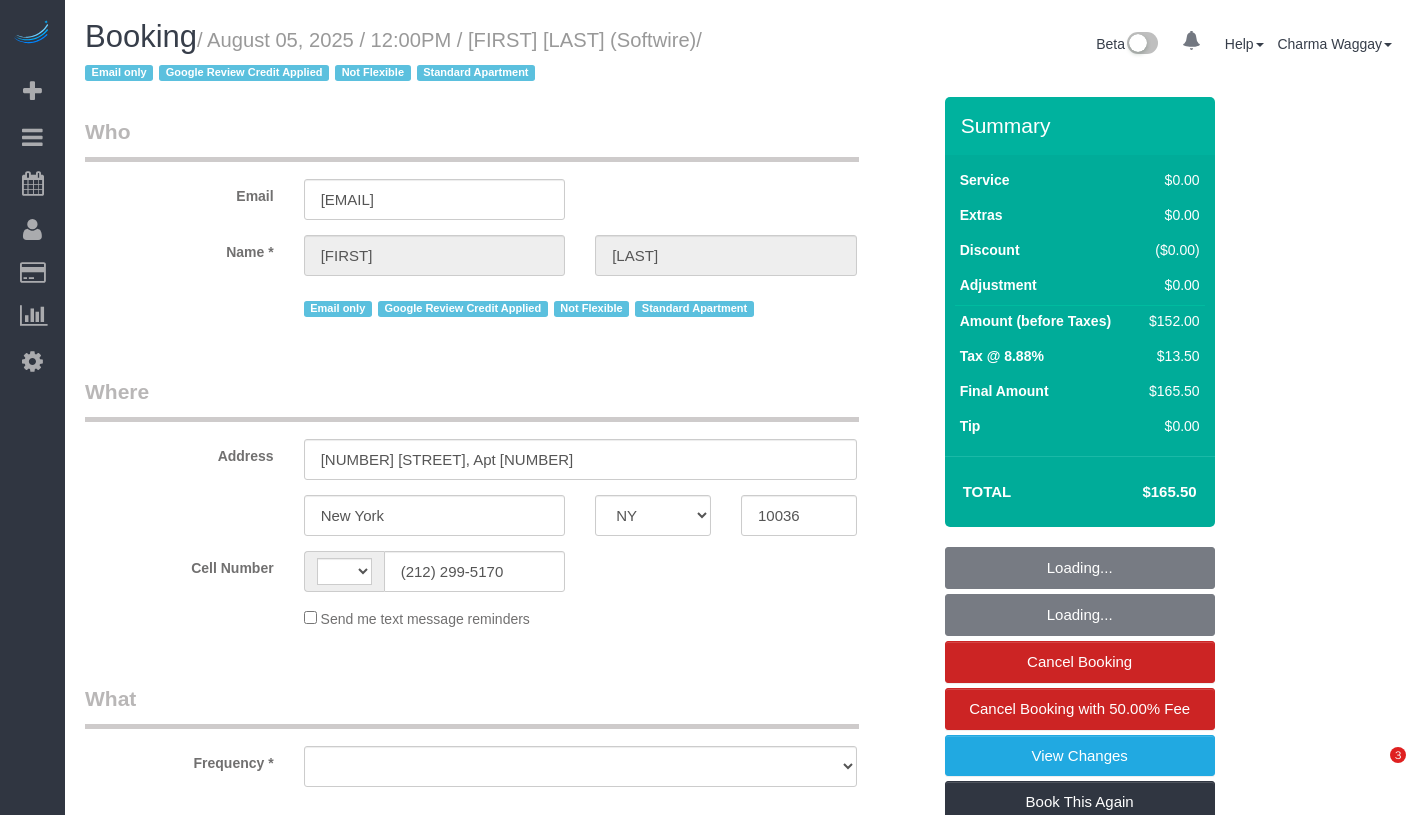 select on "NY" 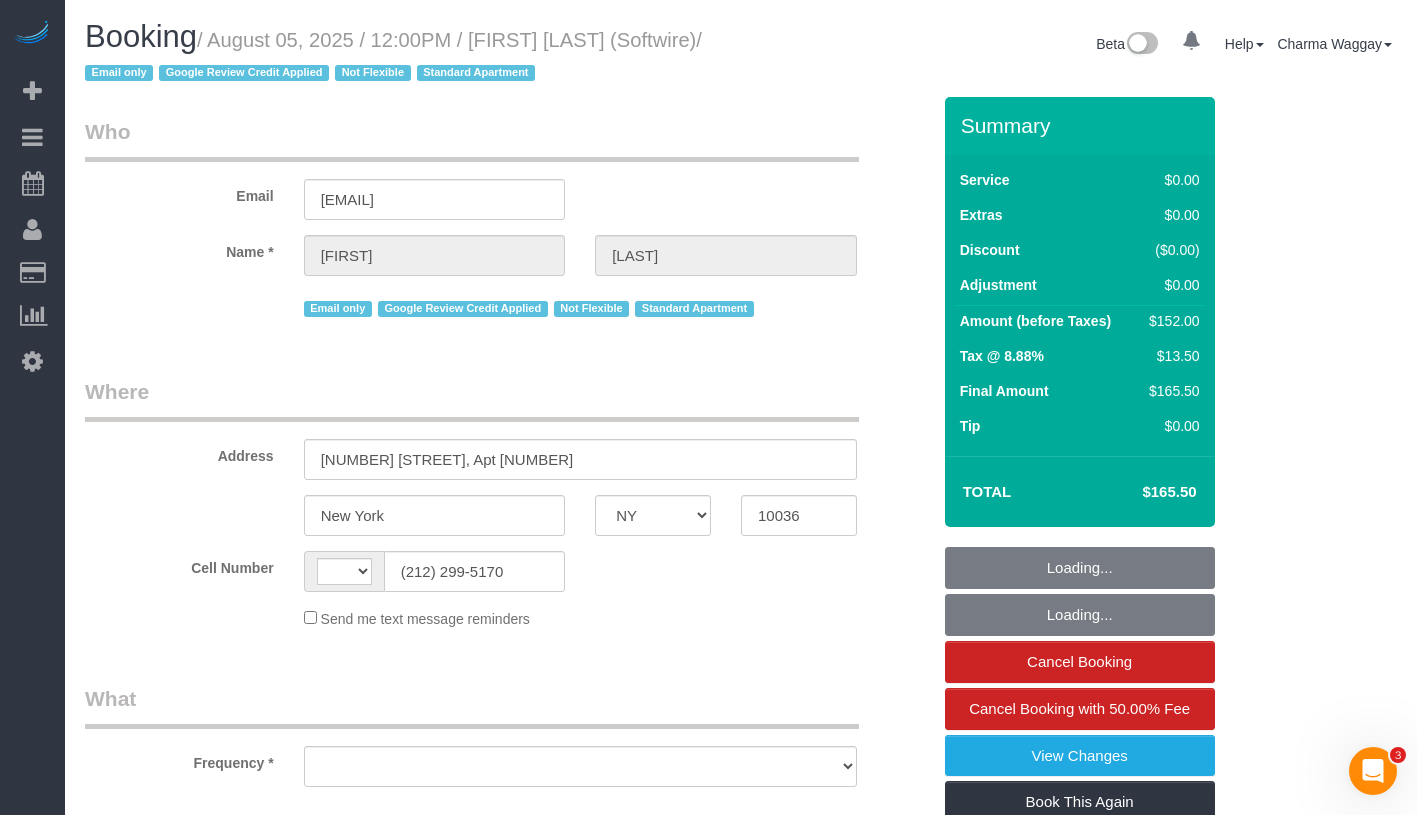 scroll, scrollTop: 0, scrollLeft: 0, axis: both 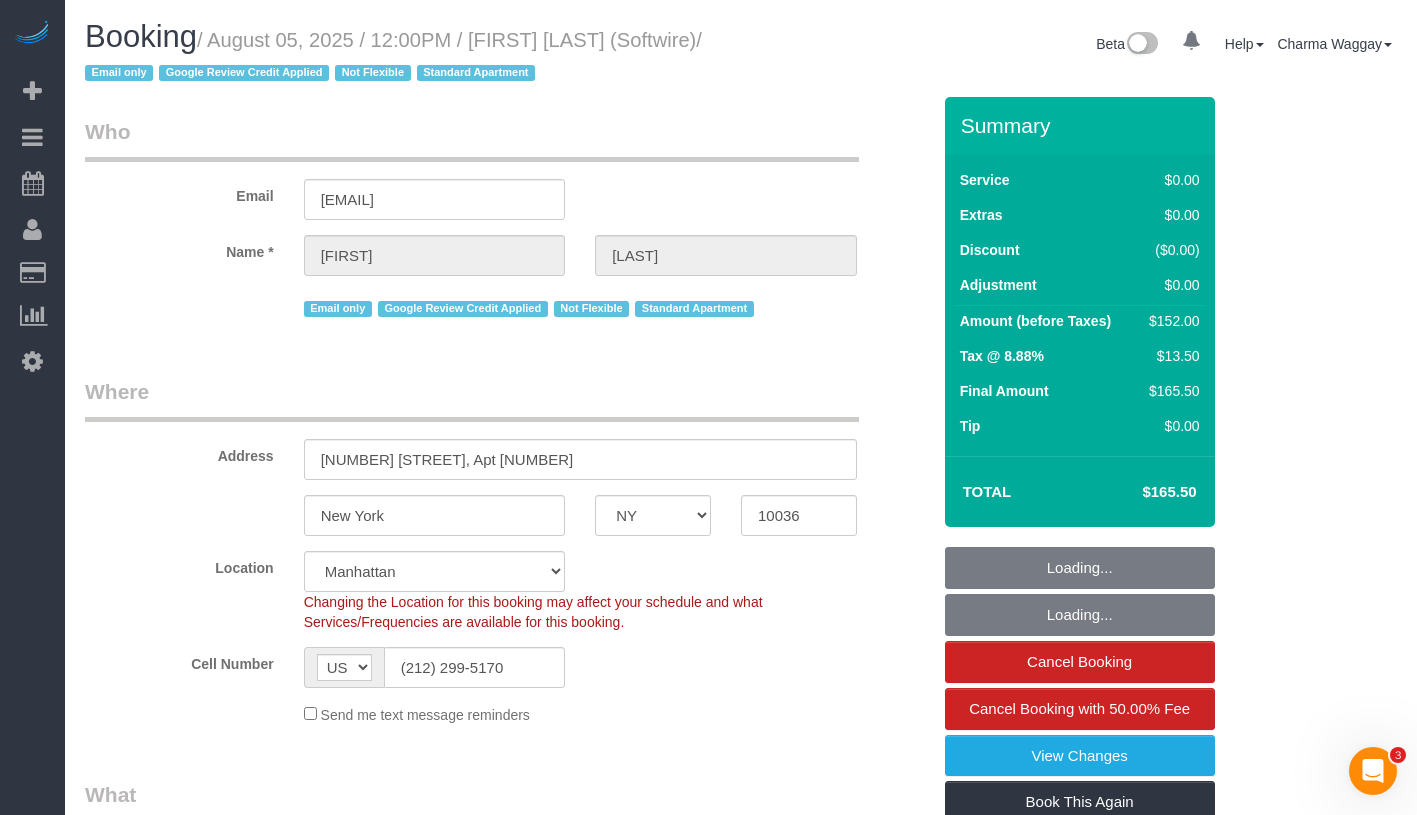 select on "string:stripe-pm_1Qk5AB4VGloSiKo7ElGQsDok" 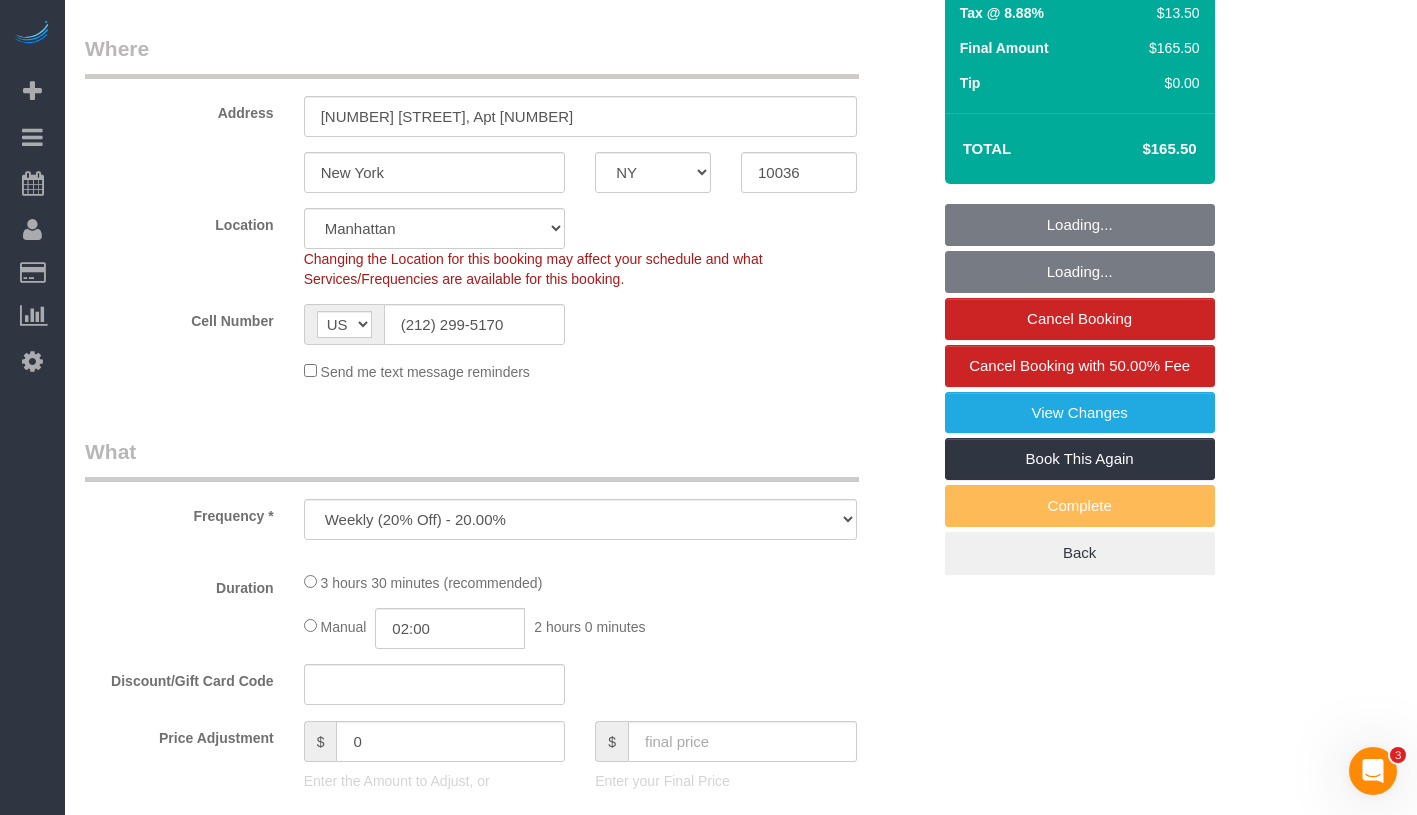 select on "spot1" 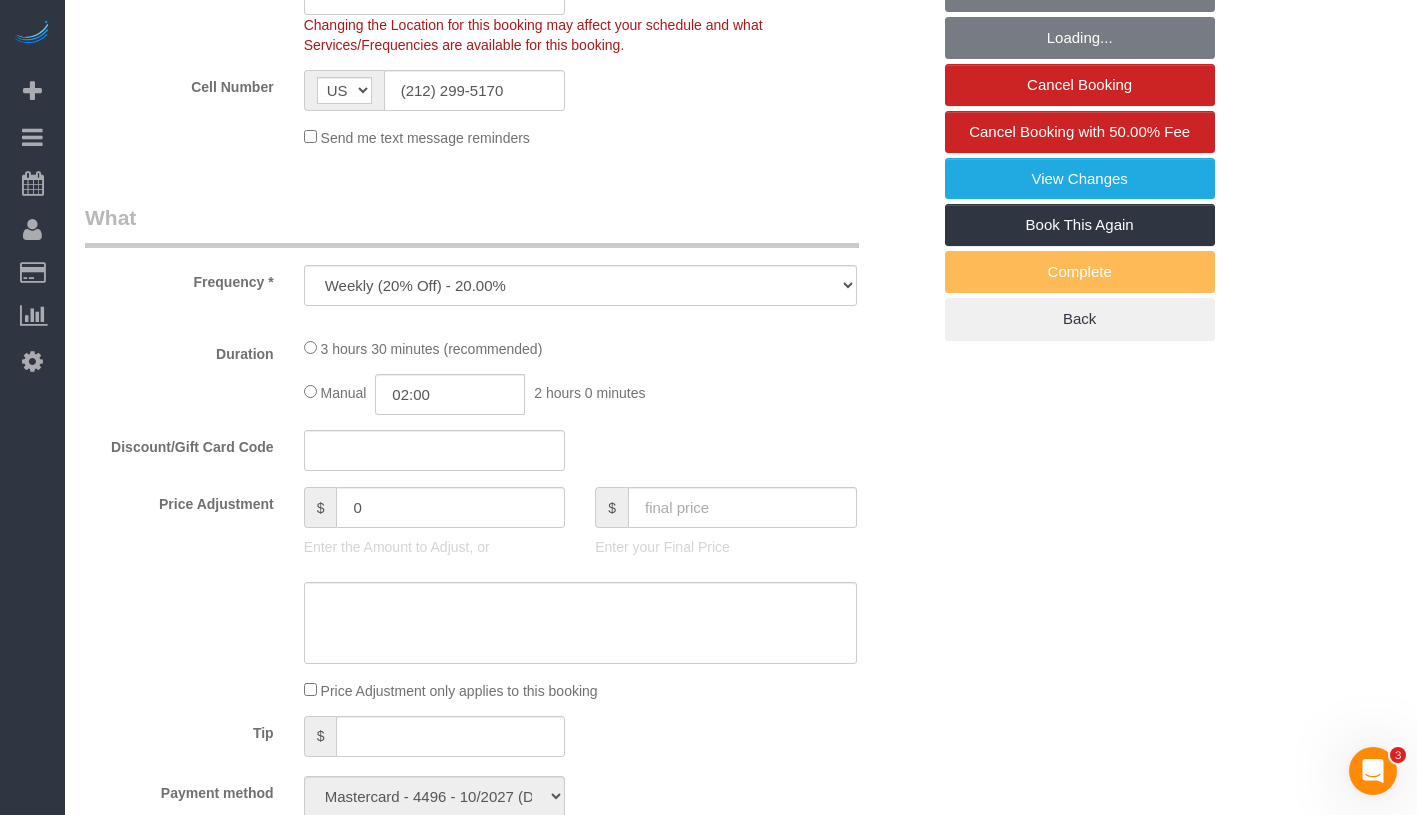select on "object:1336" 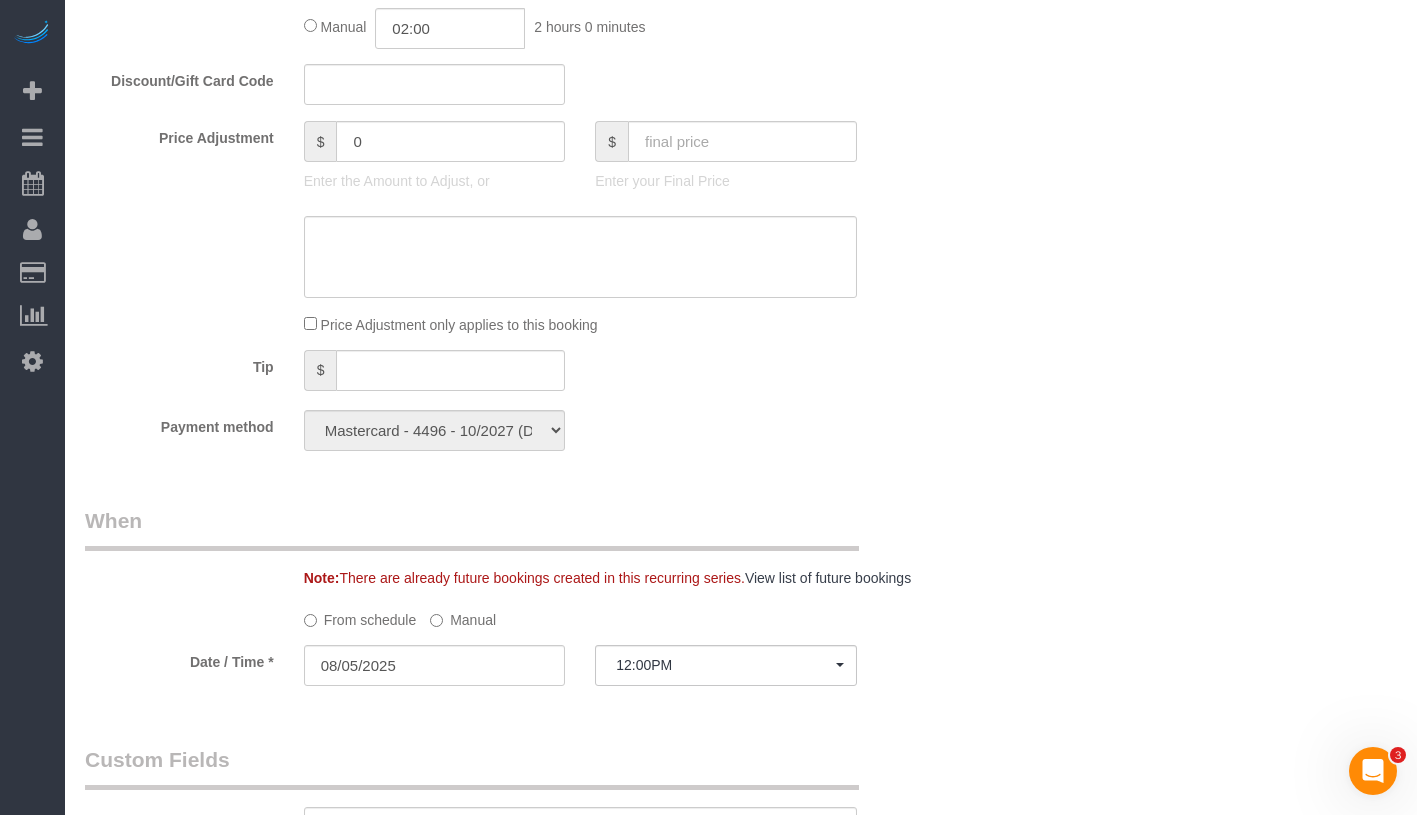 select on "1" 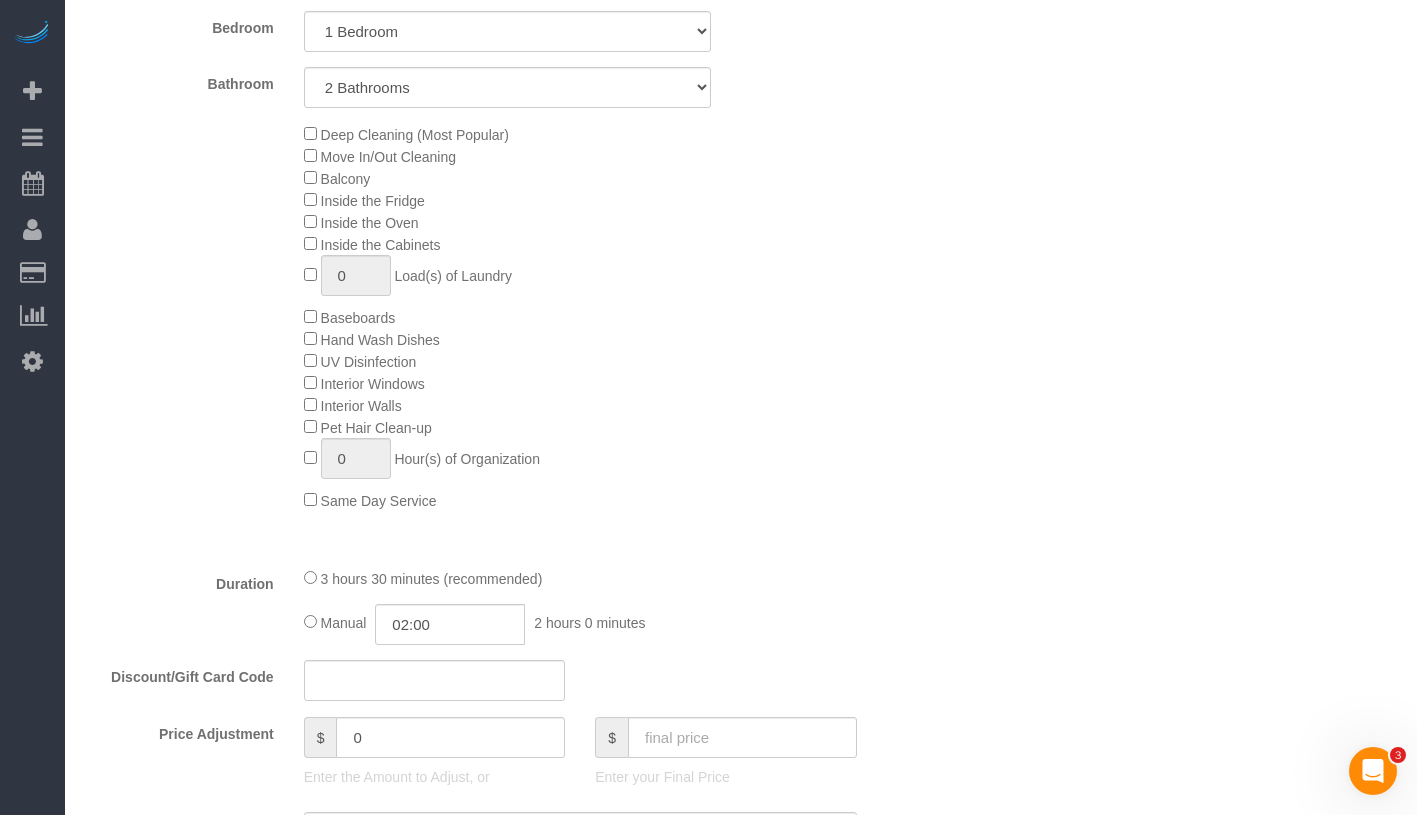 scroll, scrollTop: 999, scrollLeft: 0, axis: vertical 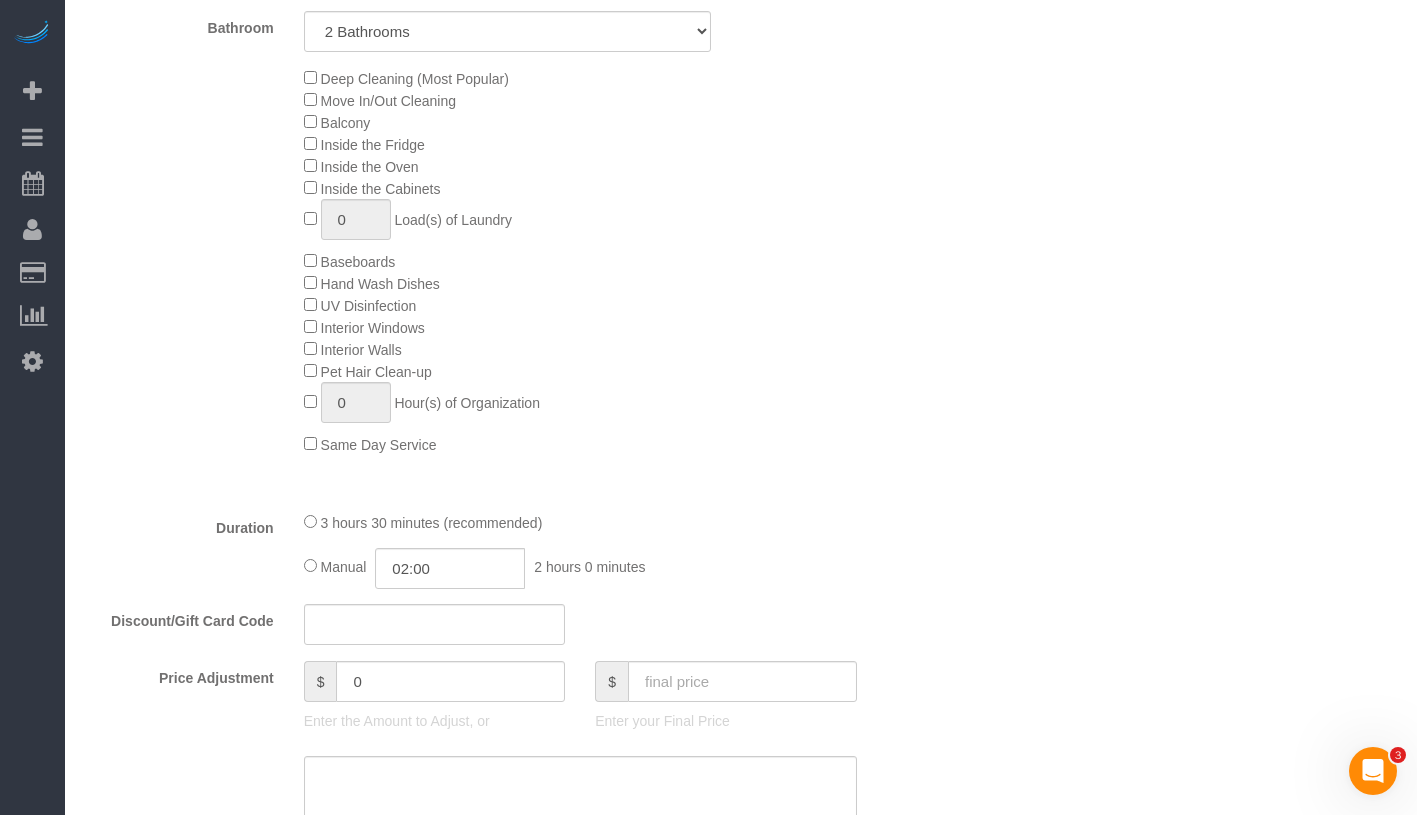 select on "1" 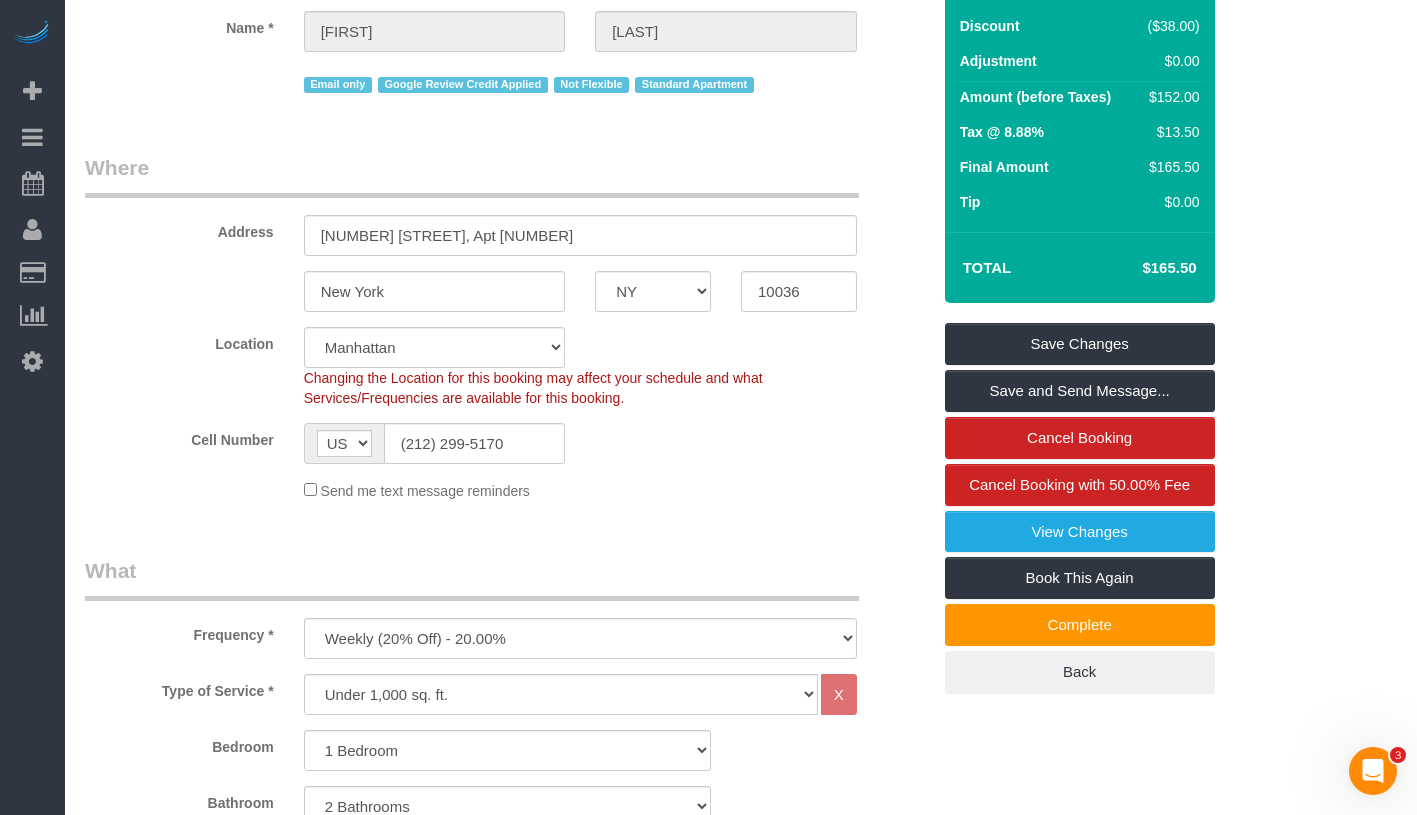 scroll, scrollTop: 0, scrollLeft: 0, axis: both 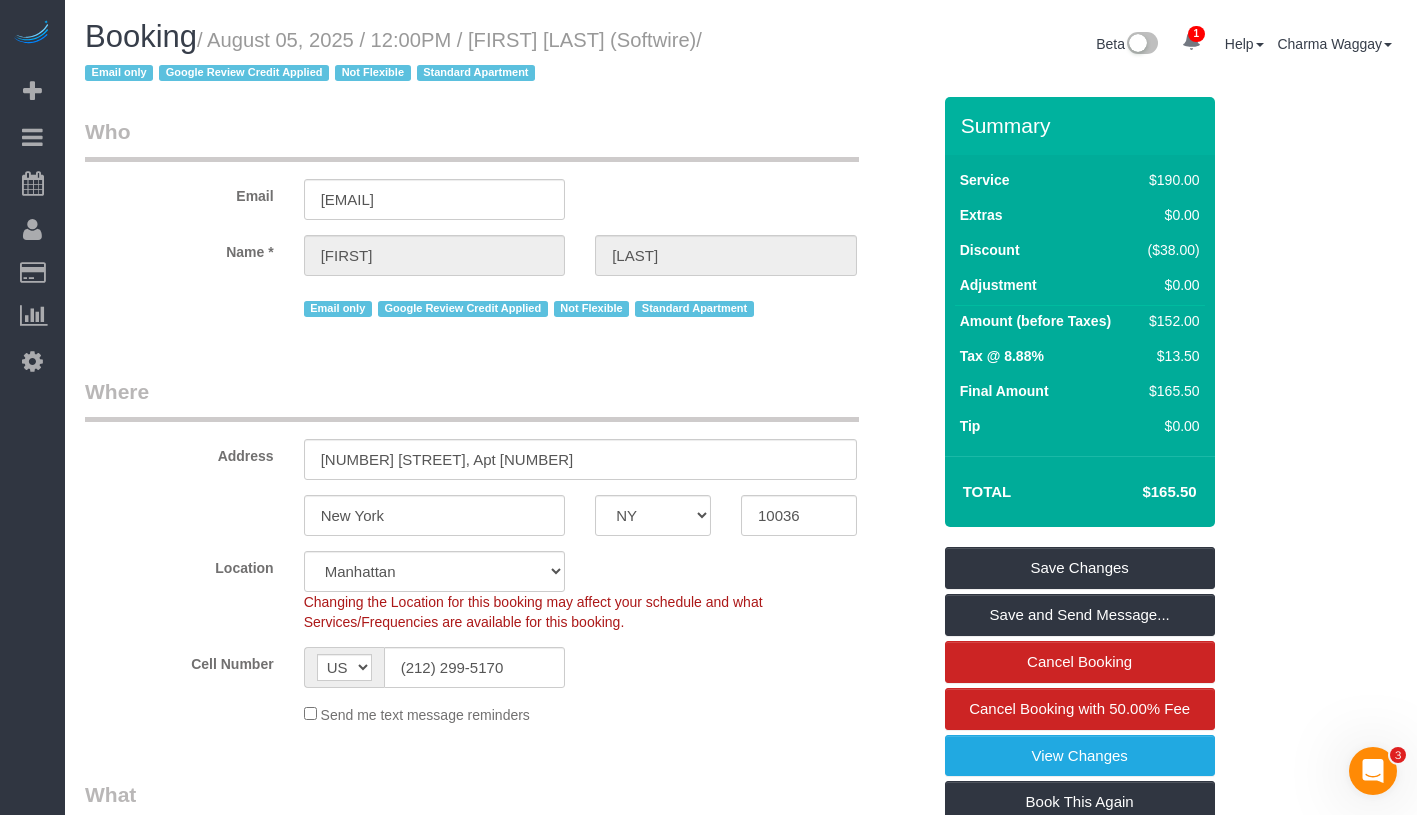 drag, startPoint x: 233, startPoint y: 45, endPoint x: 166, endPoint y: 83, distance: 77.02597 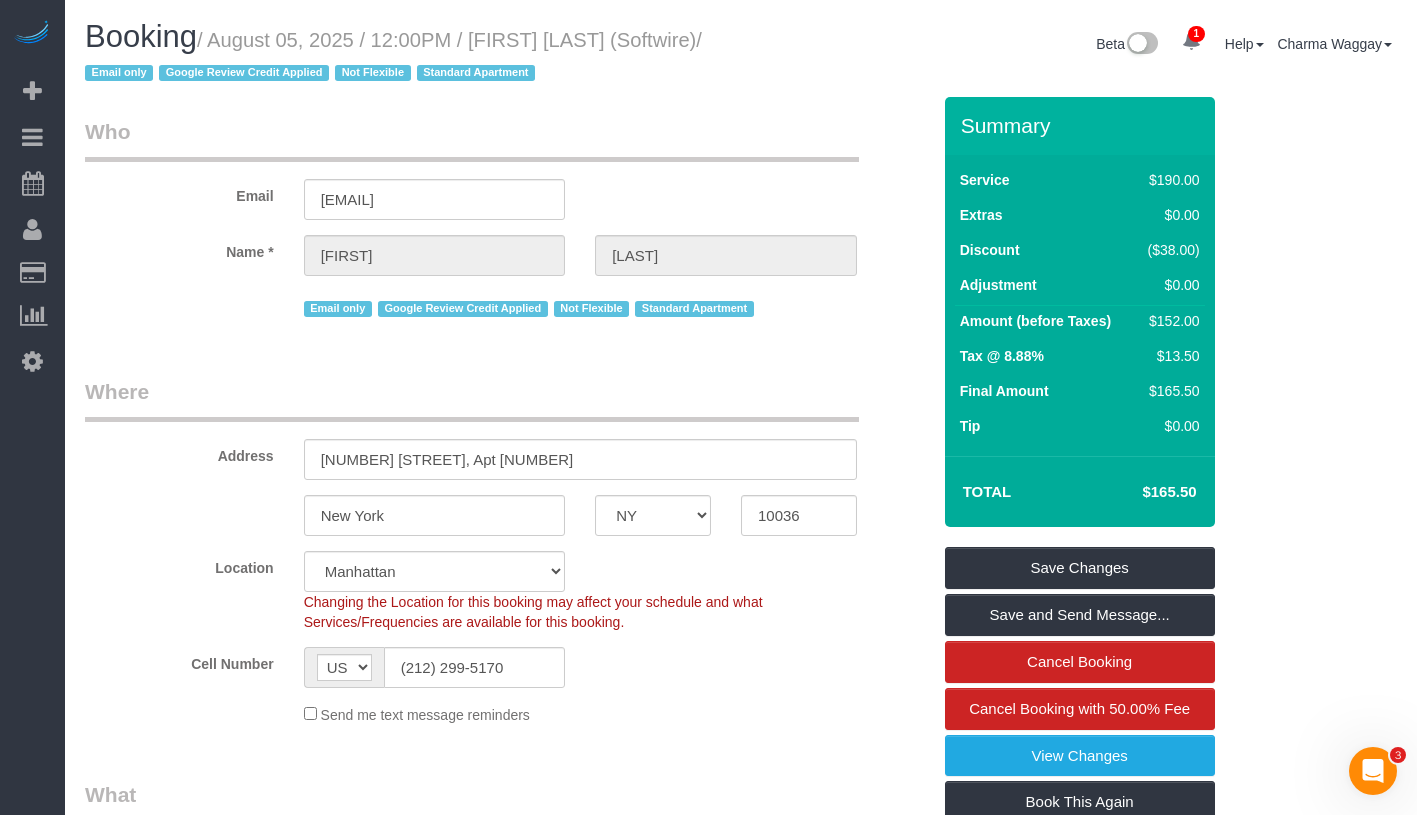click on "/ August 05, 2025 / 12:00PM / Zoe Cunningham (Softwire)
/
Email only
Google Review Credit Applied
Not Flexible
Standard Apartment" at bounding box center (393, 57) 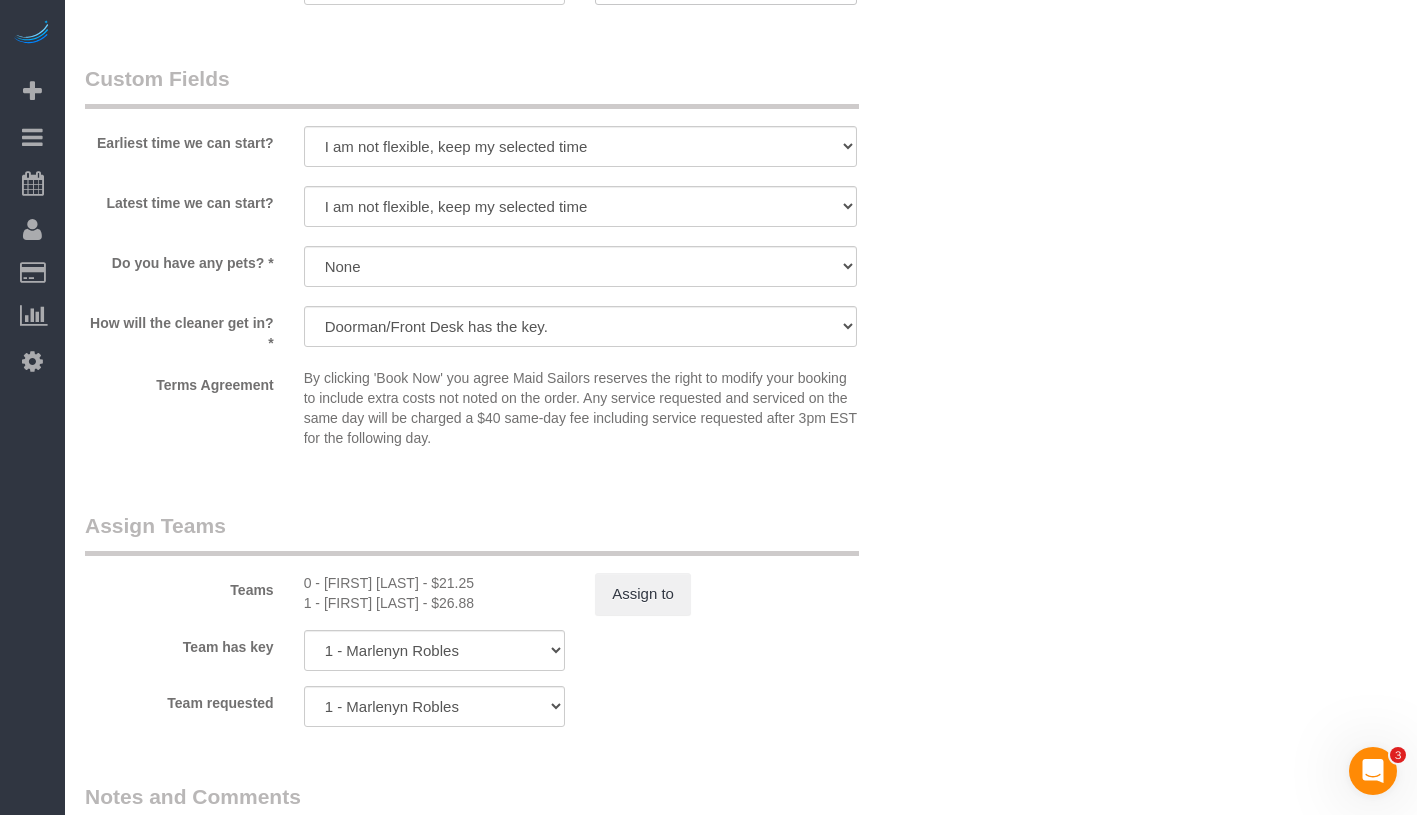 scroll, scrollTop: 2599, scrollLeft: 0, axis: vertical 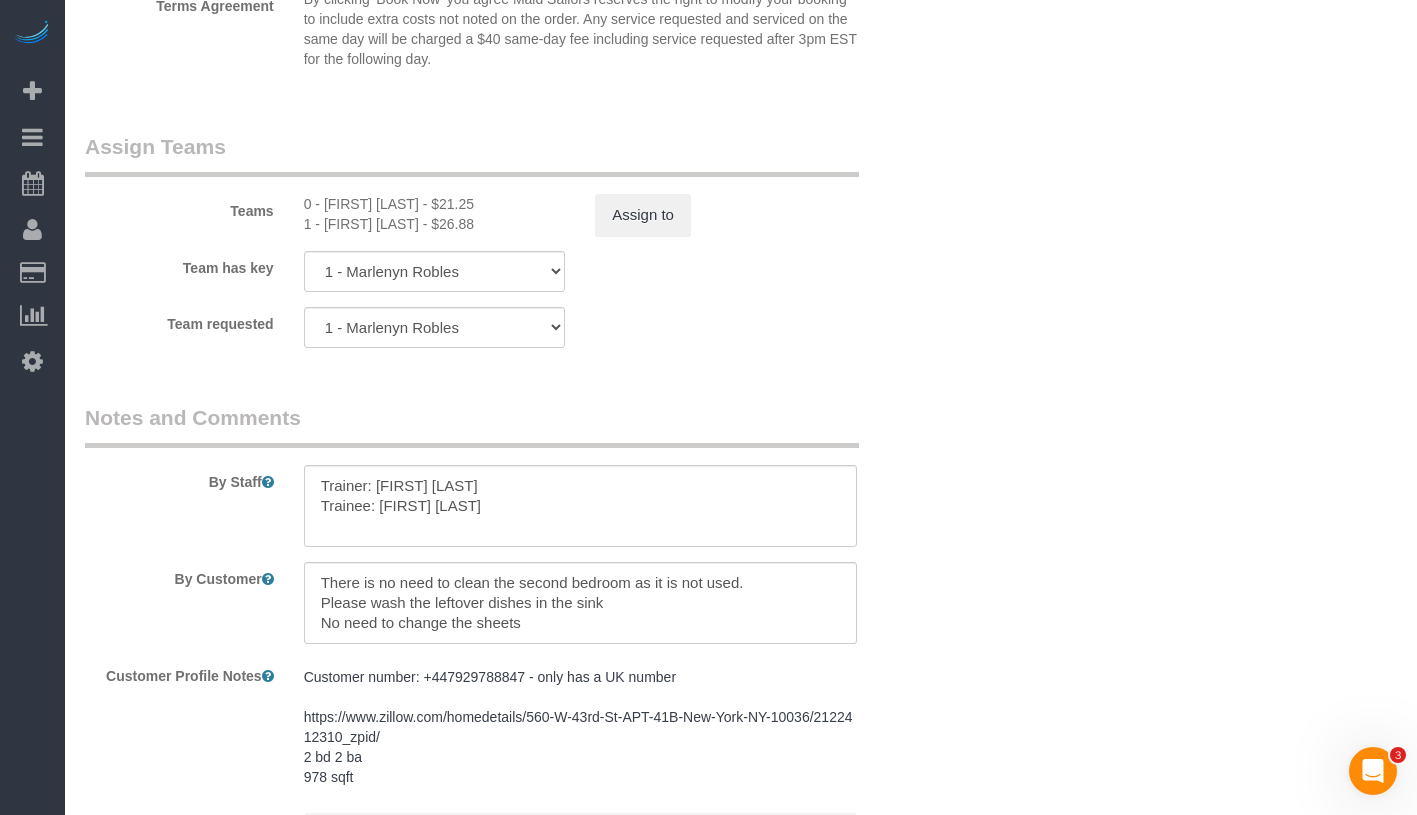 drag, startPoint x: 327, startPoint y: 202, endPoint x: 430, endPoint y: 220, distance: 104.56099 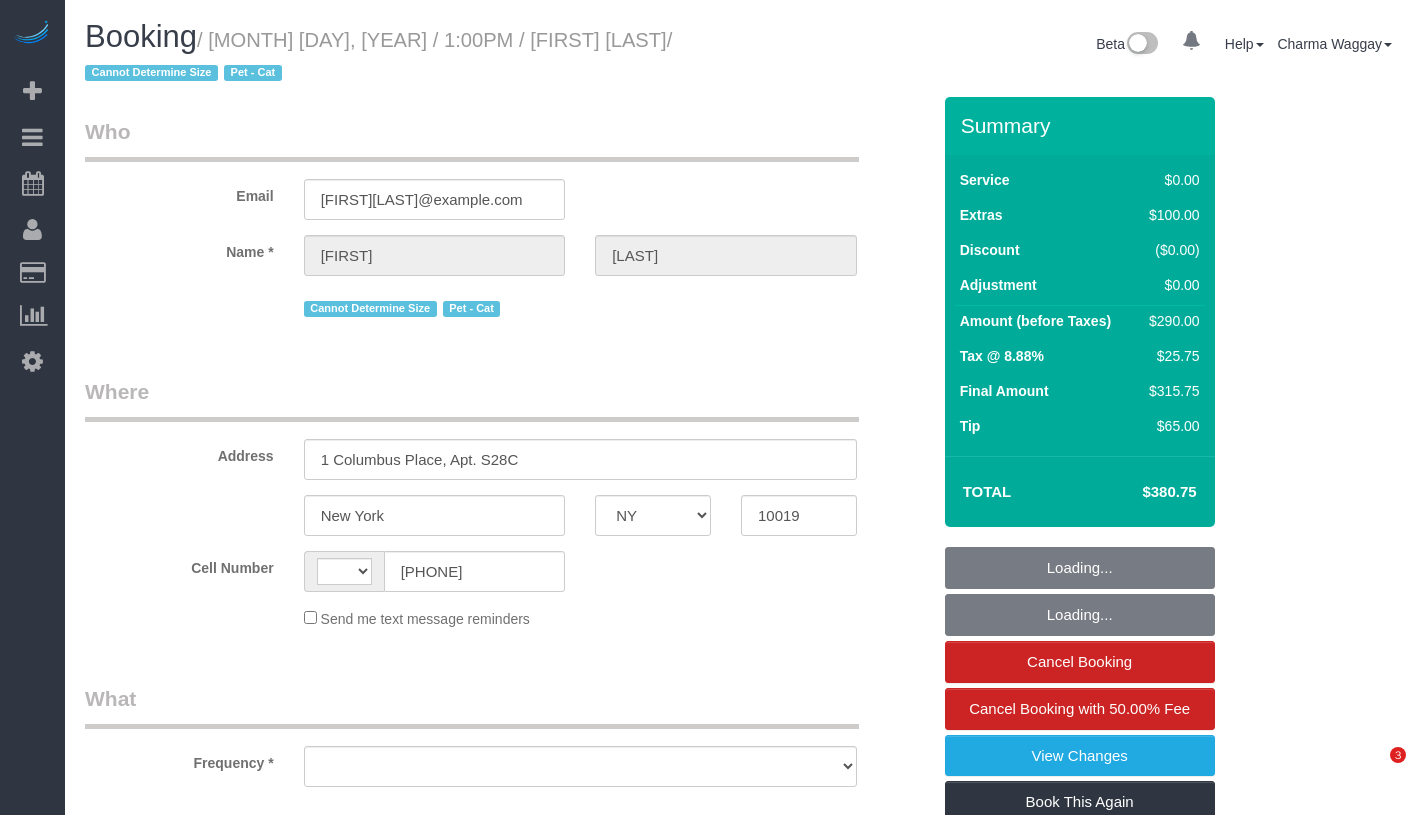 select on "NY" 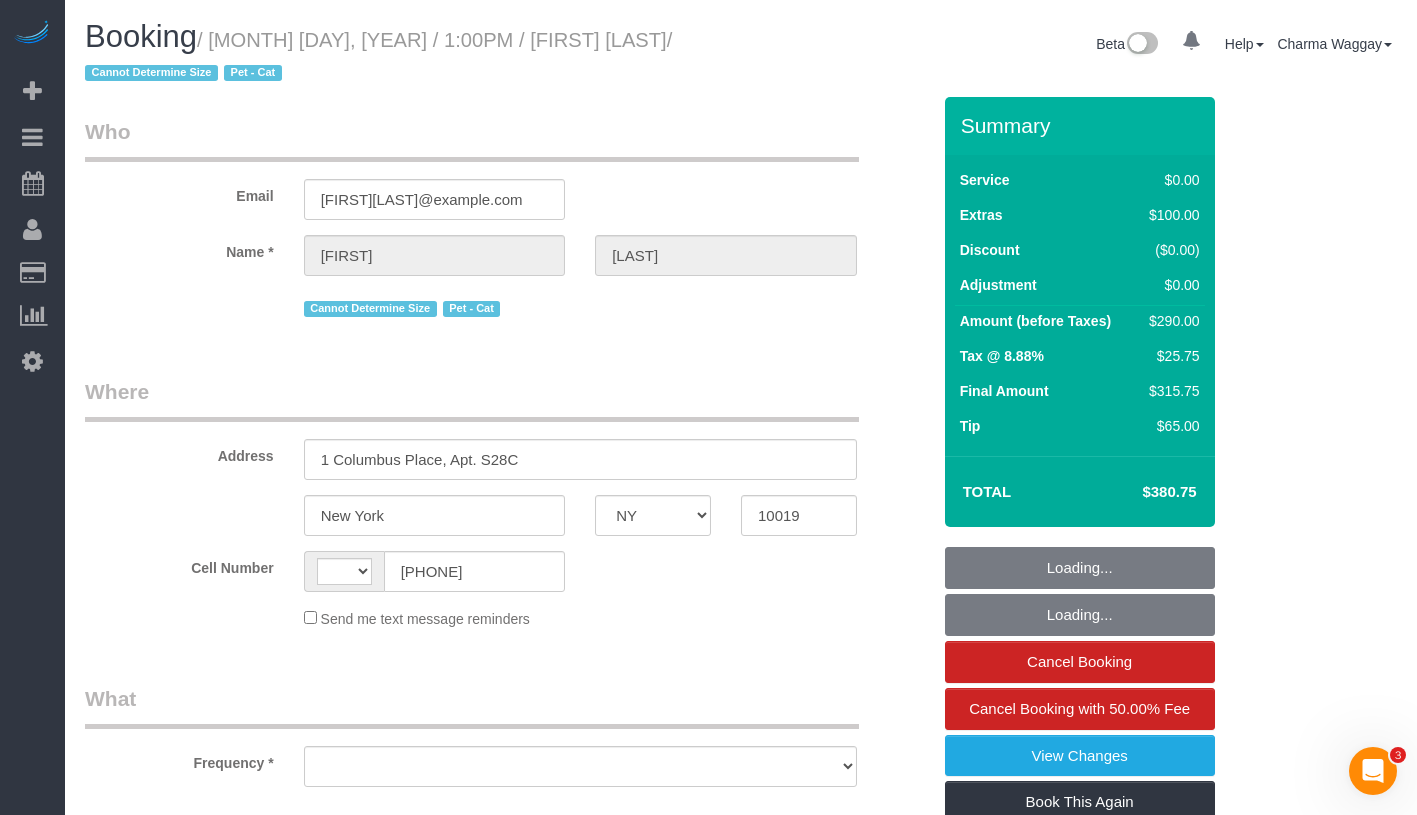 scroll, scrollTop: 0, scrollLeft: 0, axis: both 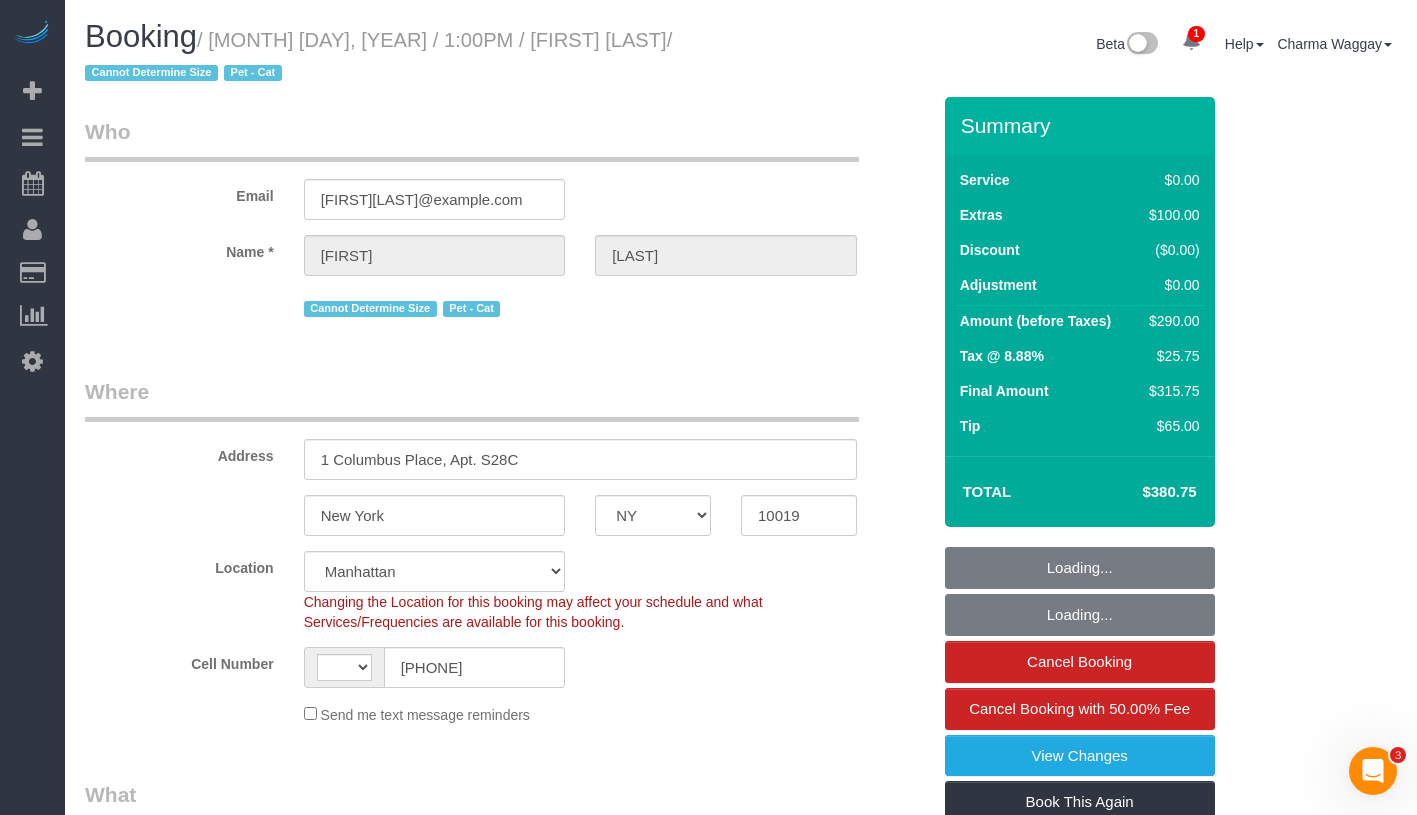 select on "string:US" 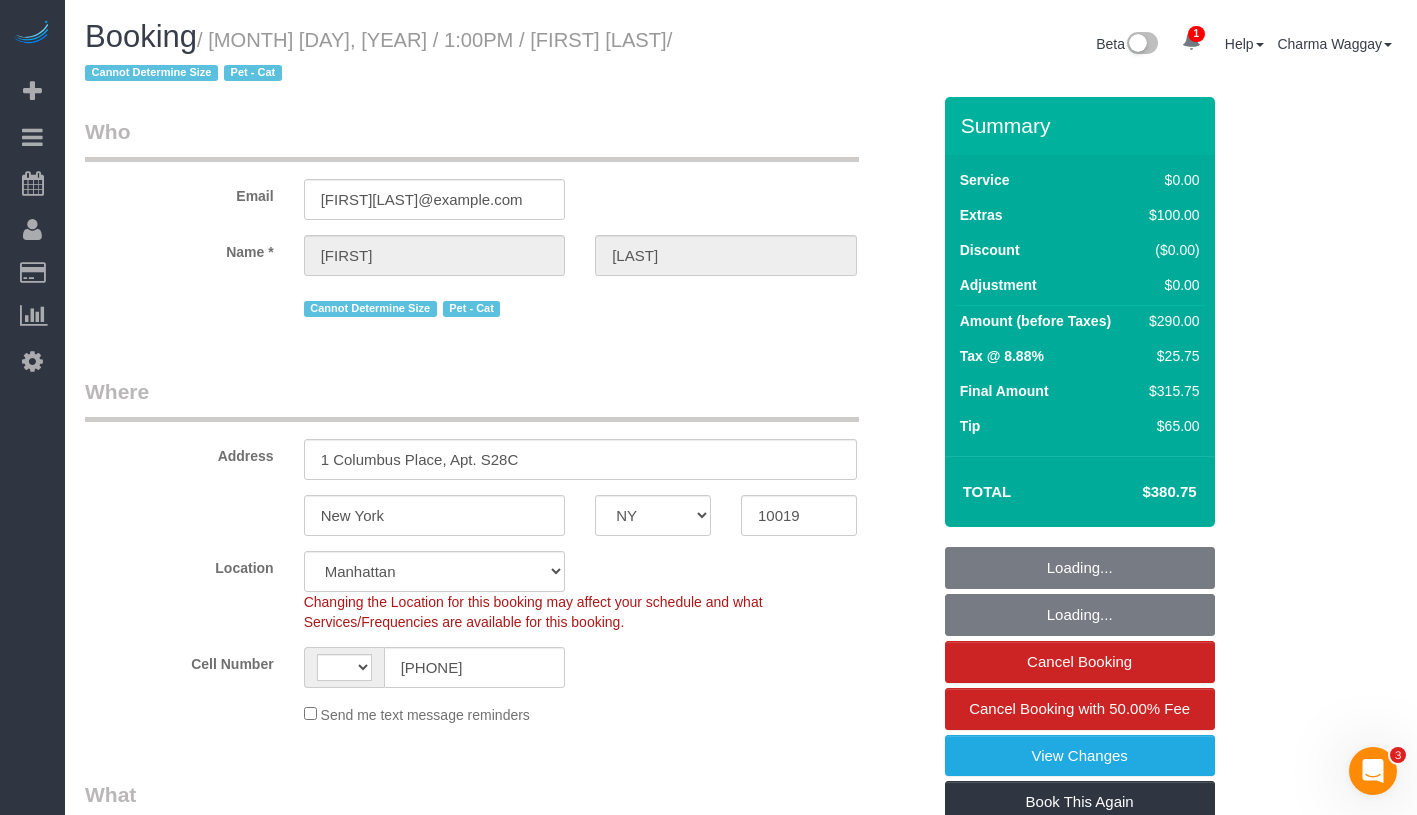select on "string:stripe-pm_1Q73a44VGloSiKo7psF7GLEL" 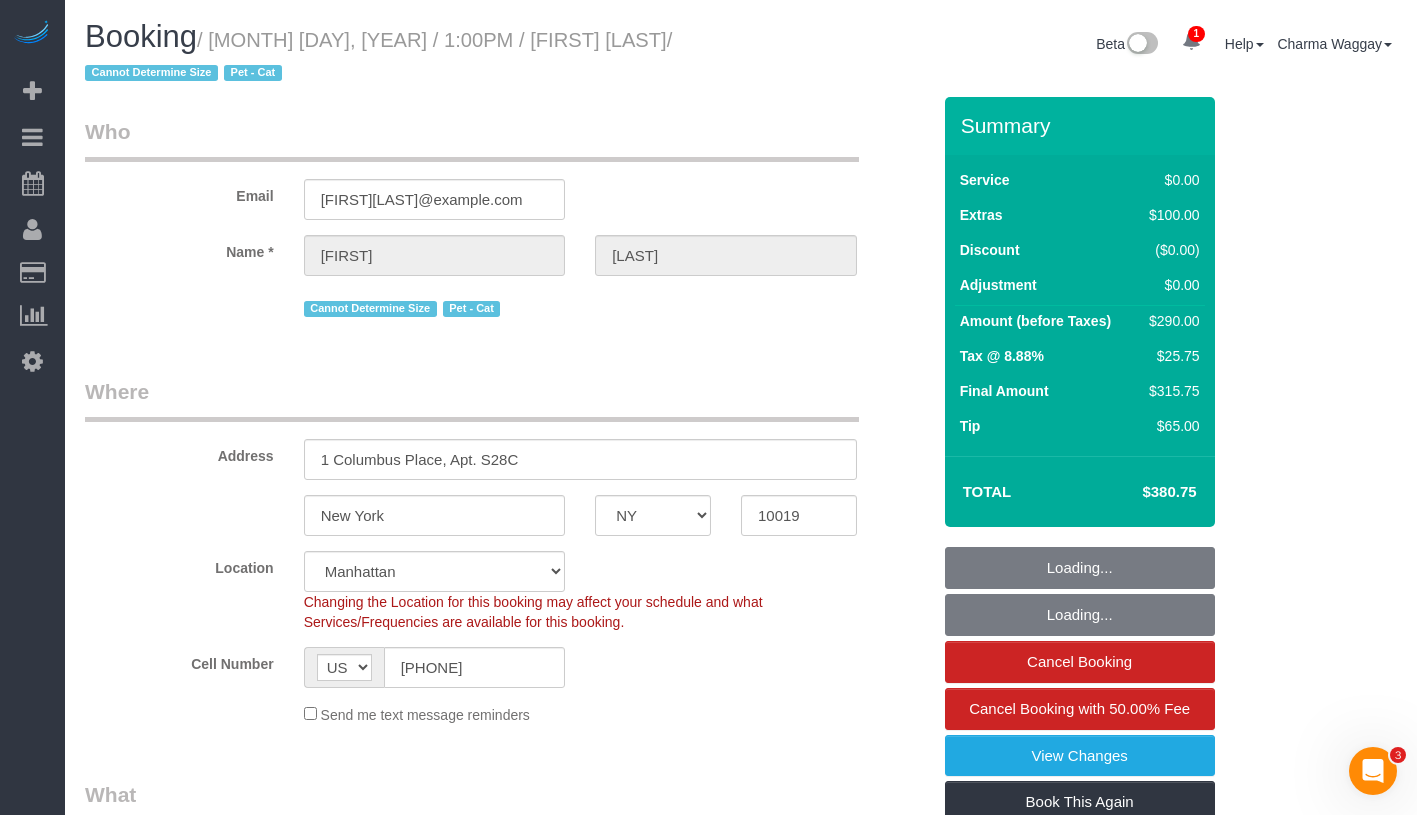select on "object:648" 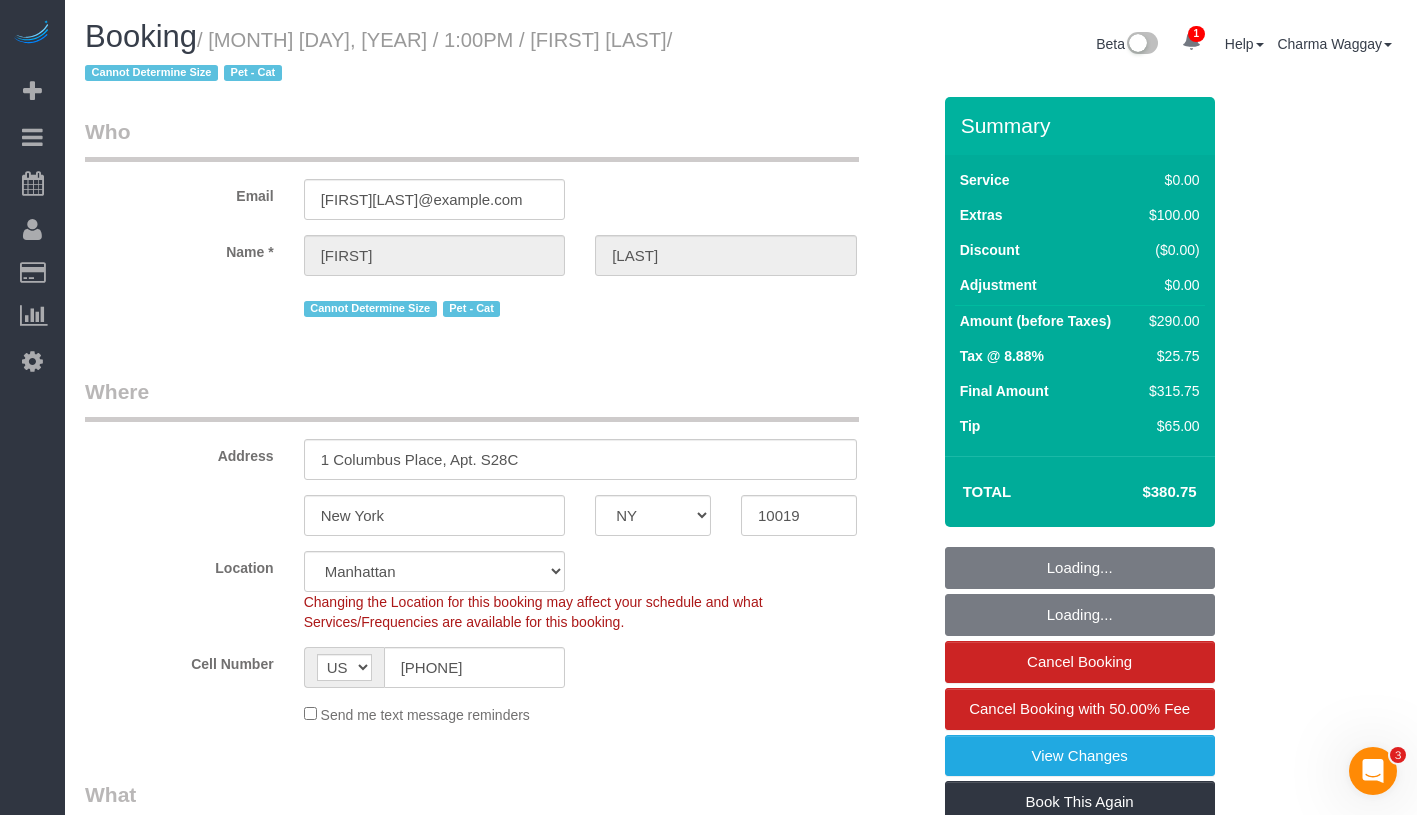 select on "number:89" 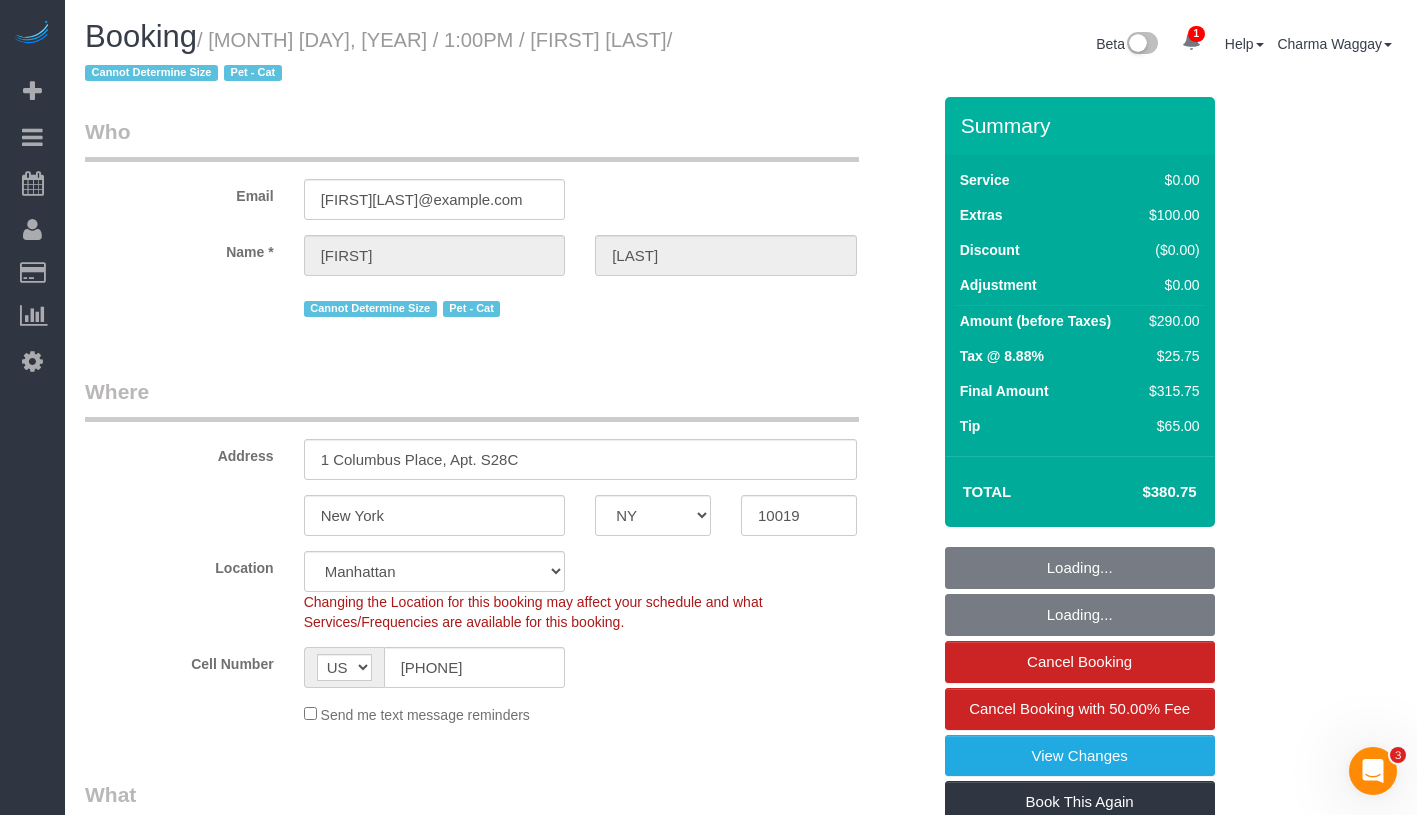 select on "object:1325" 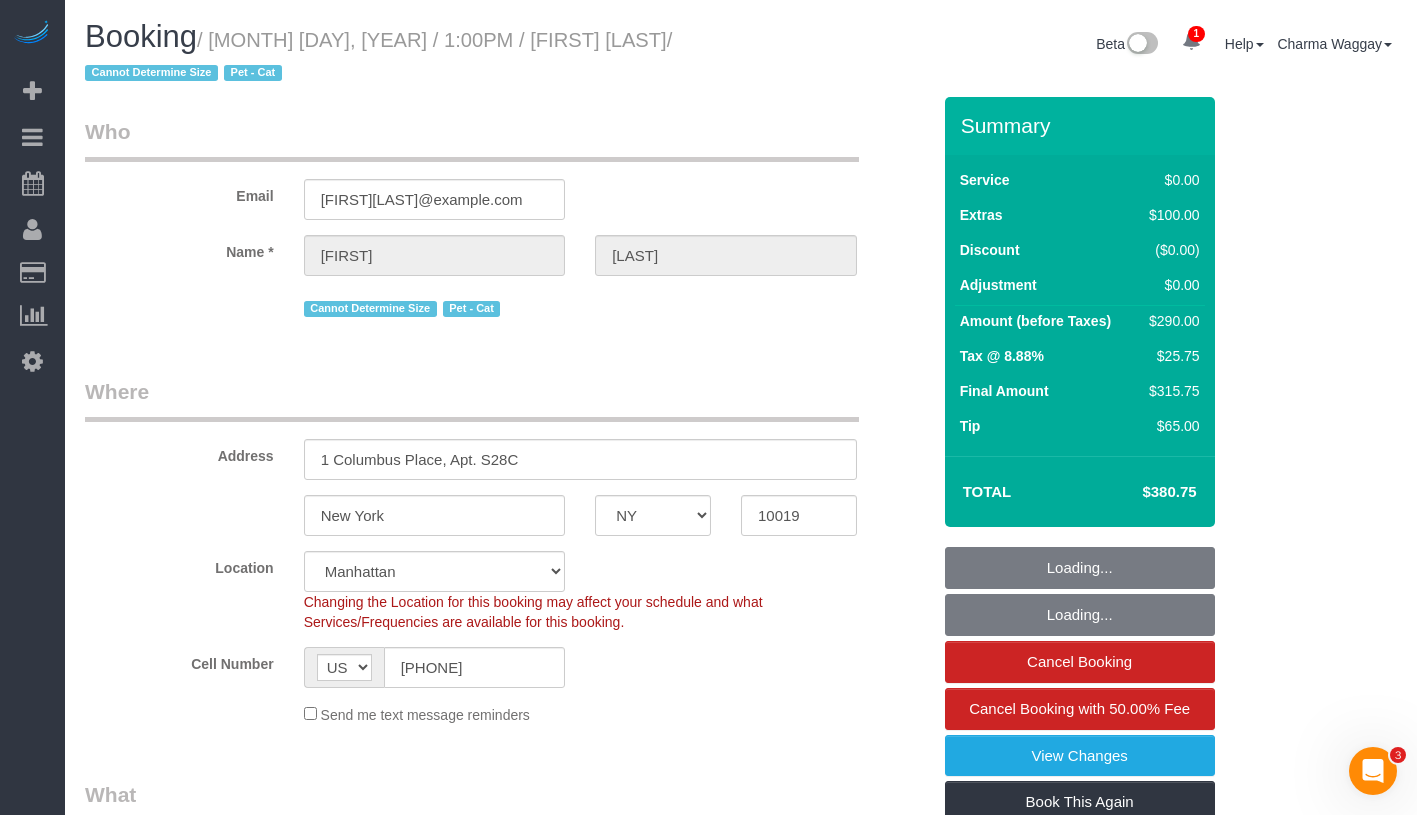 select on "2" 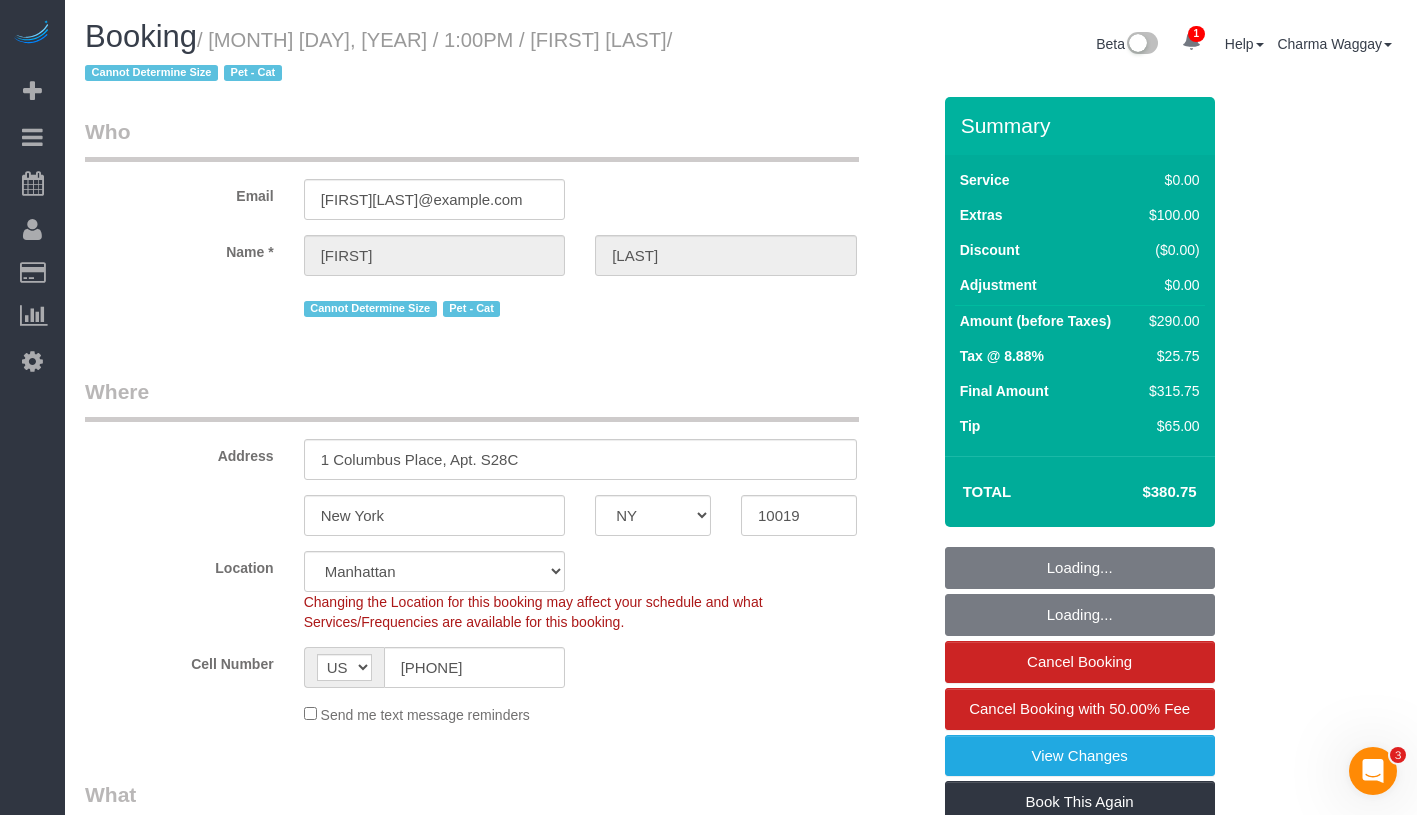 select on "2" 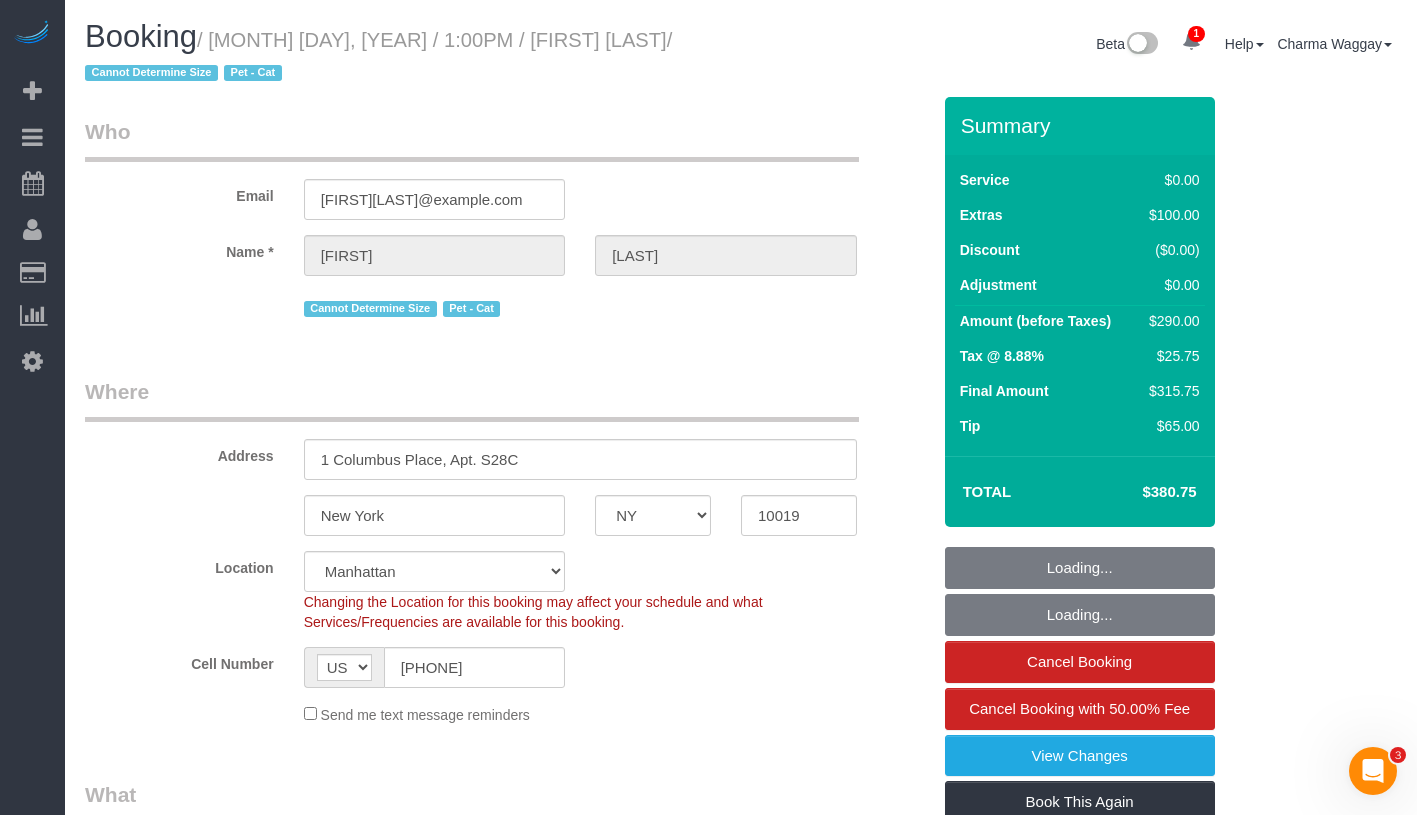 select on "2" 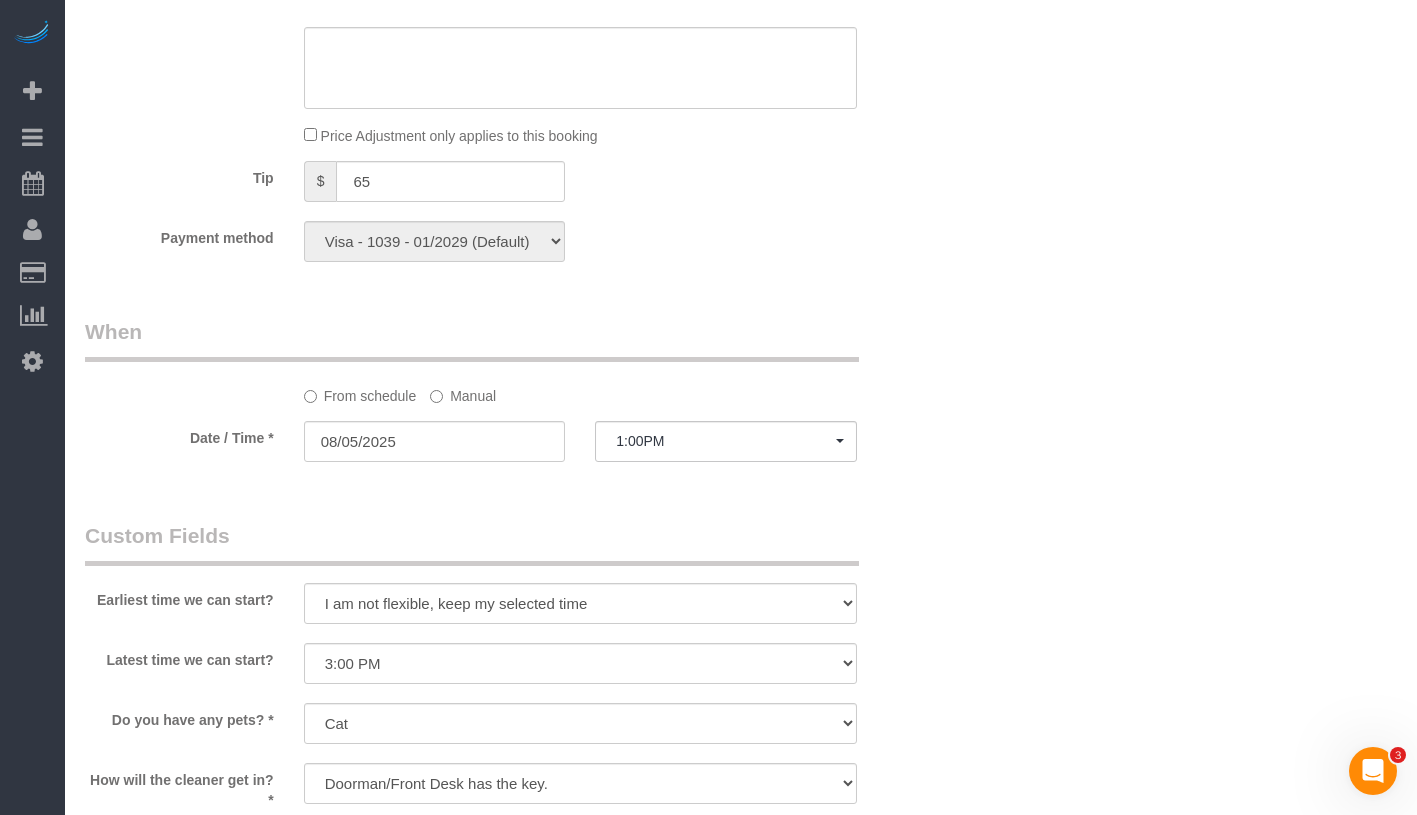 scroll, scrollTop: 2206, scrollLeft: 0, axis: vertical 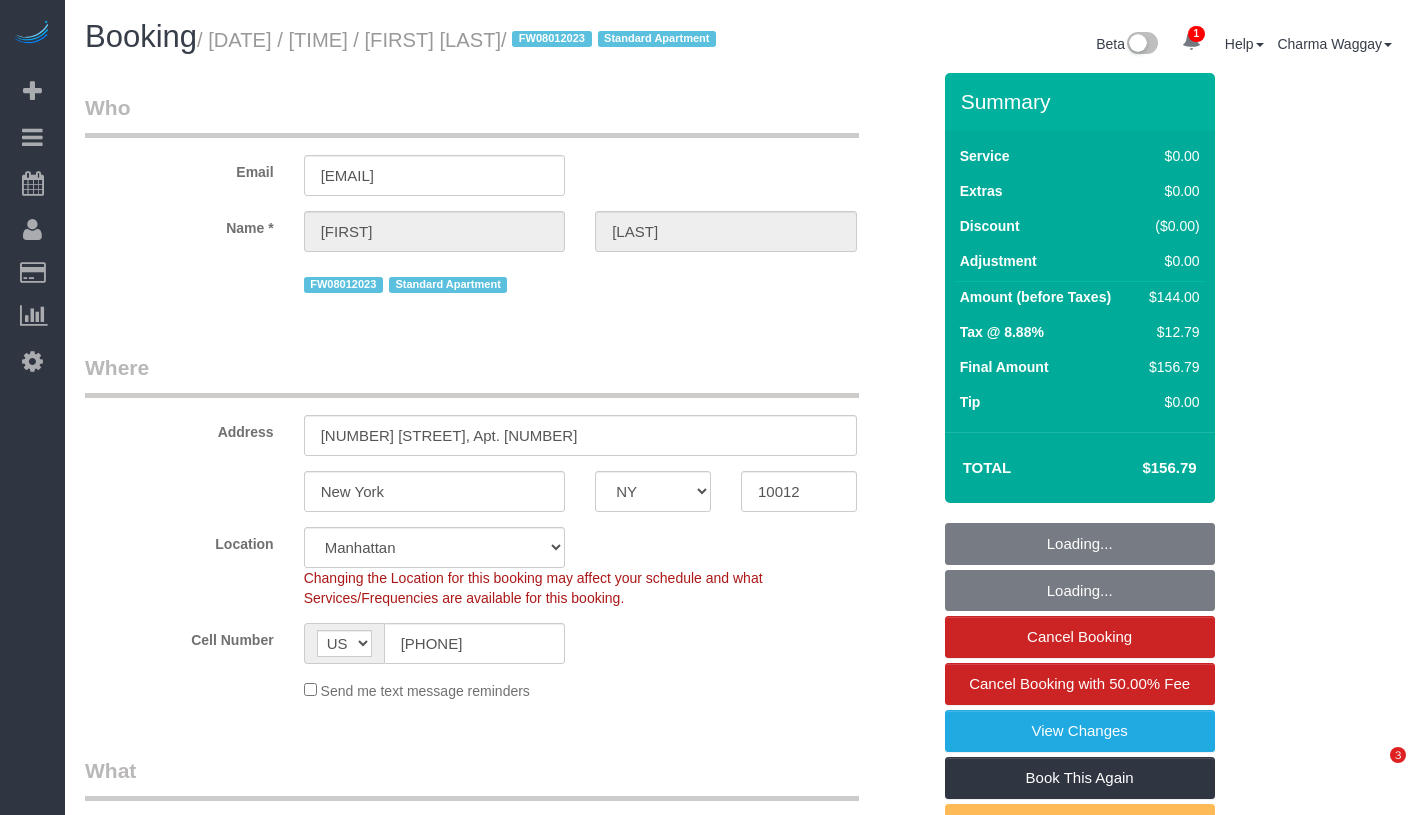 select on "NY" 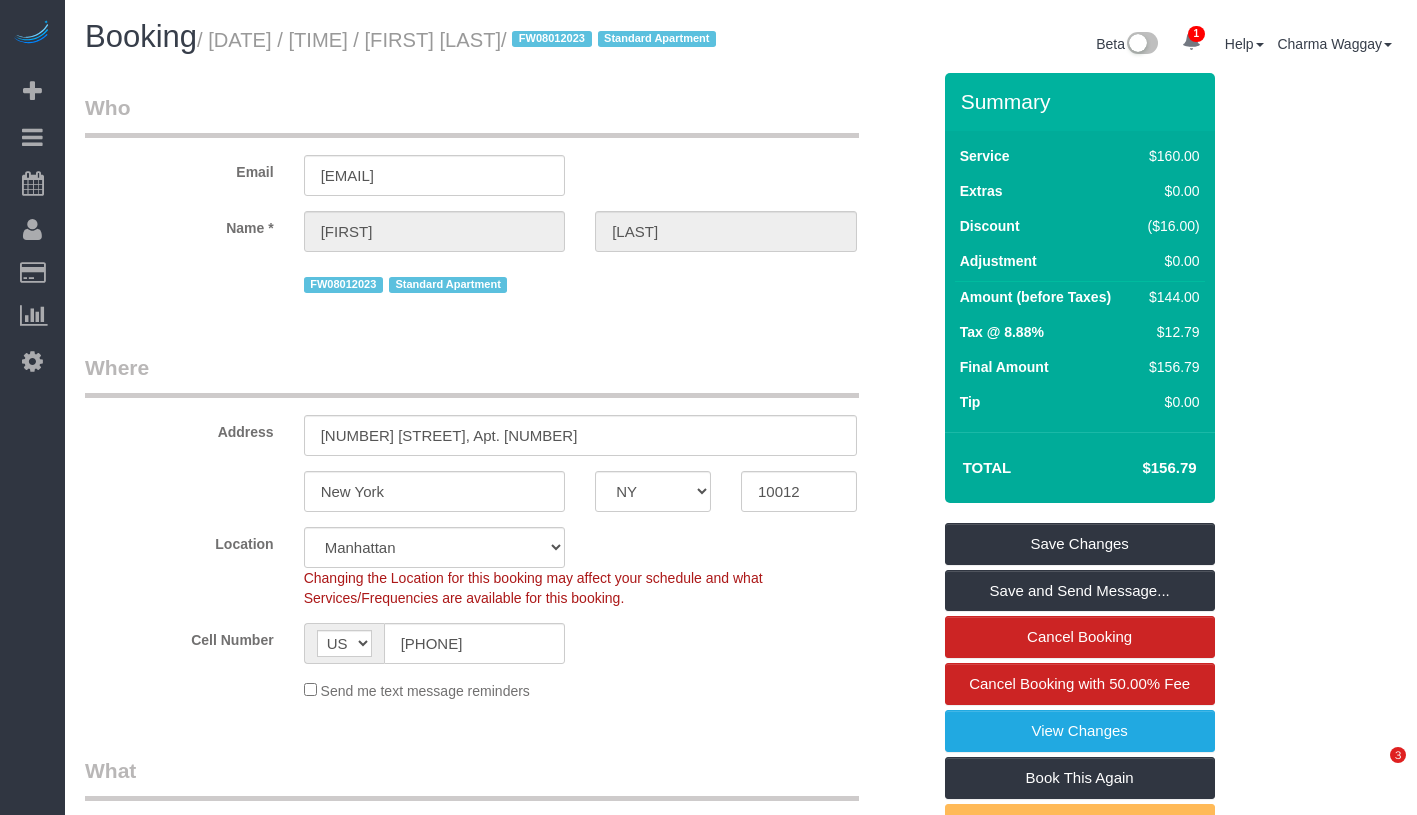scroll, scrollTop: 0, scrollLeft: 0, axis: both 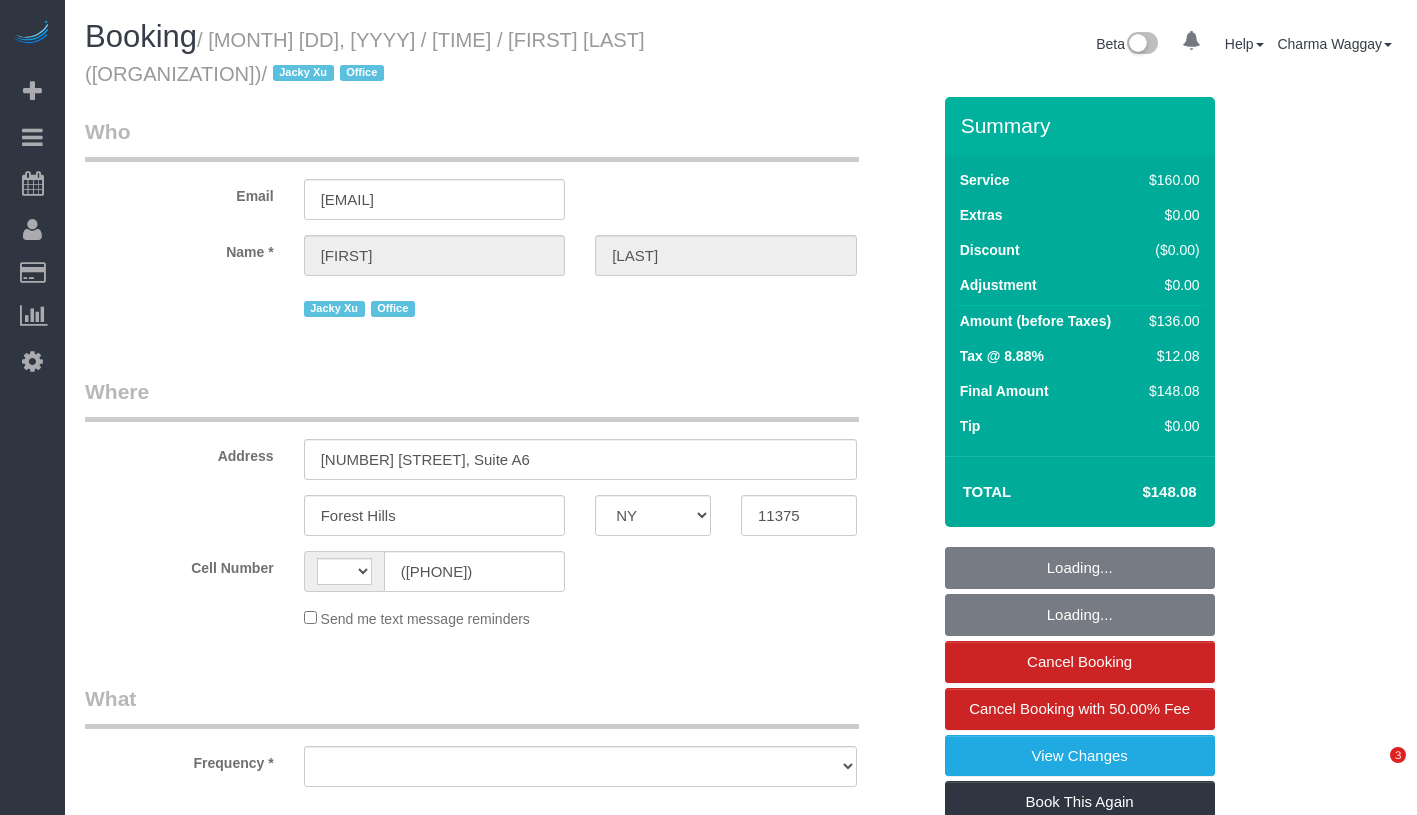 select on "NY" 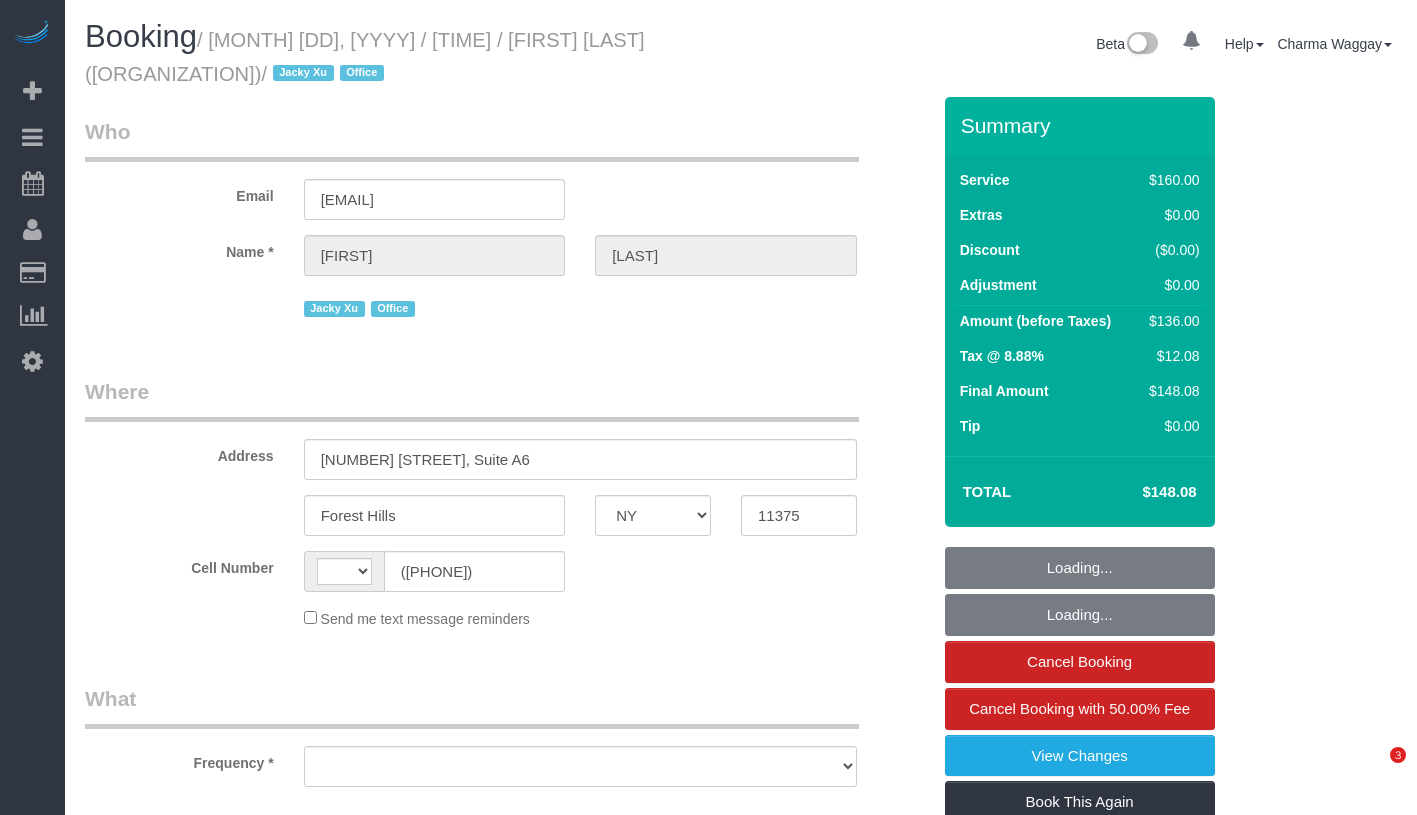 scroll, scrollTop: 0, scrollLeft: 0, axis: both 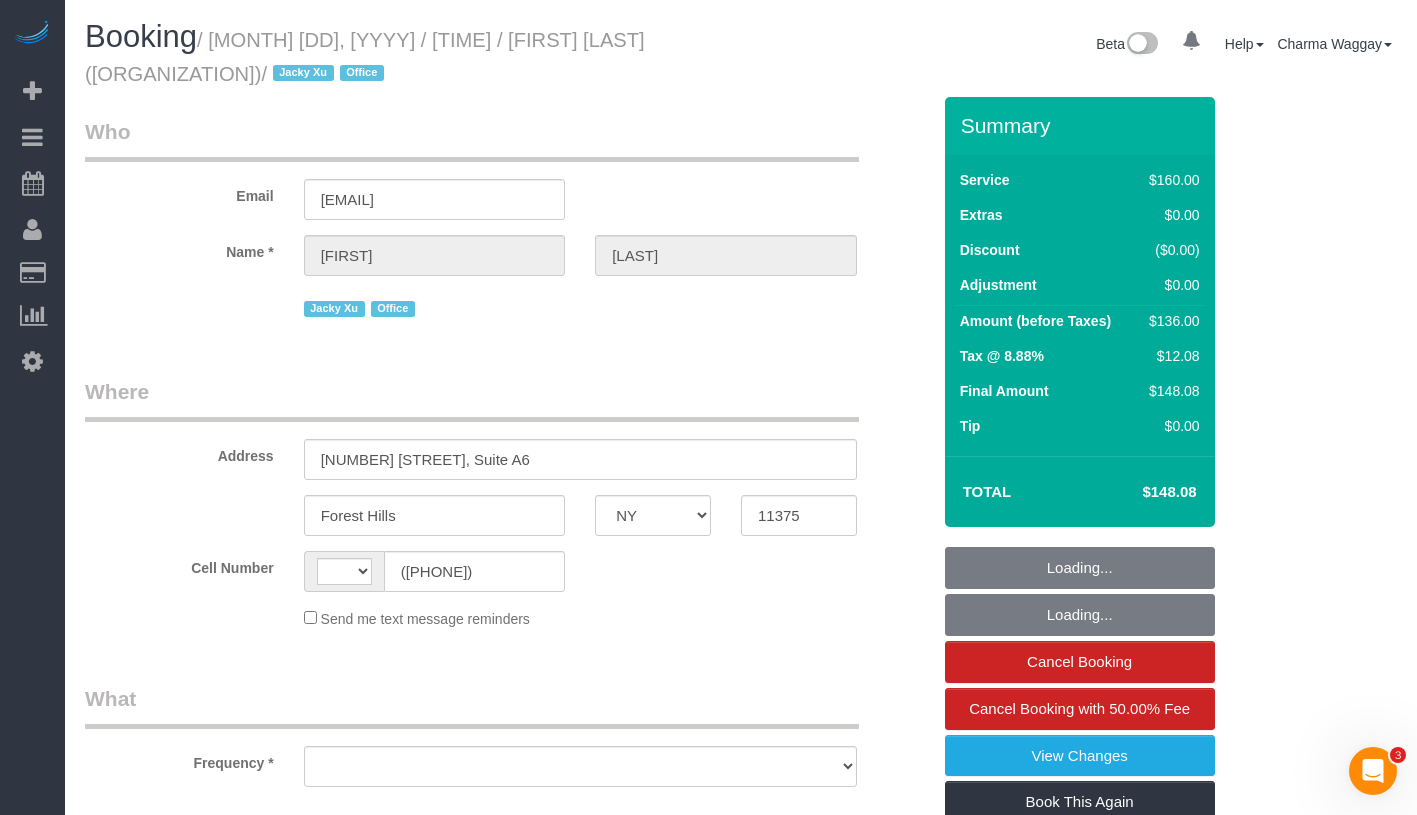 select on "number:61" 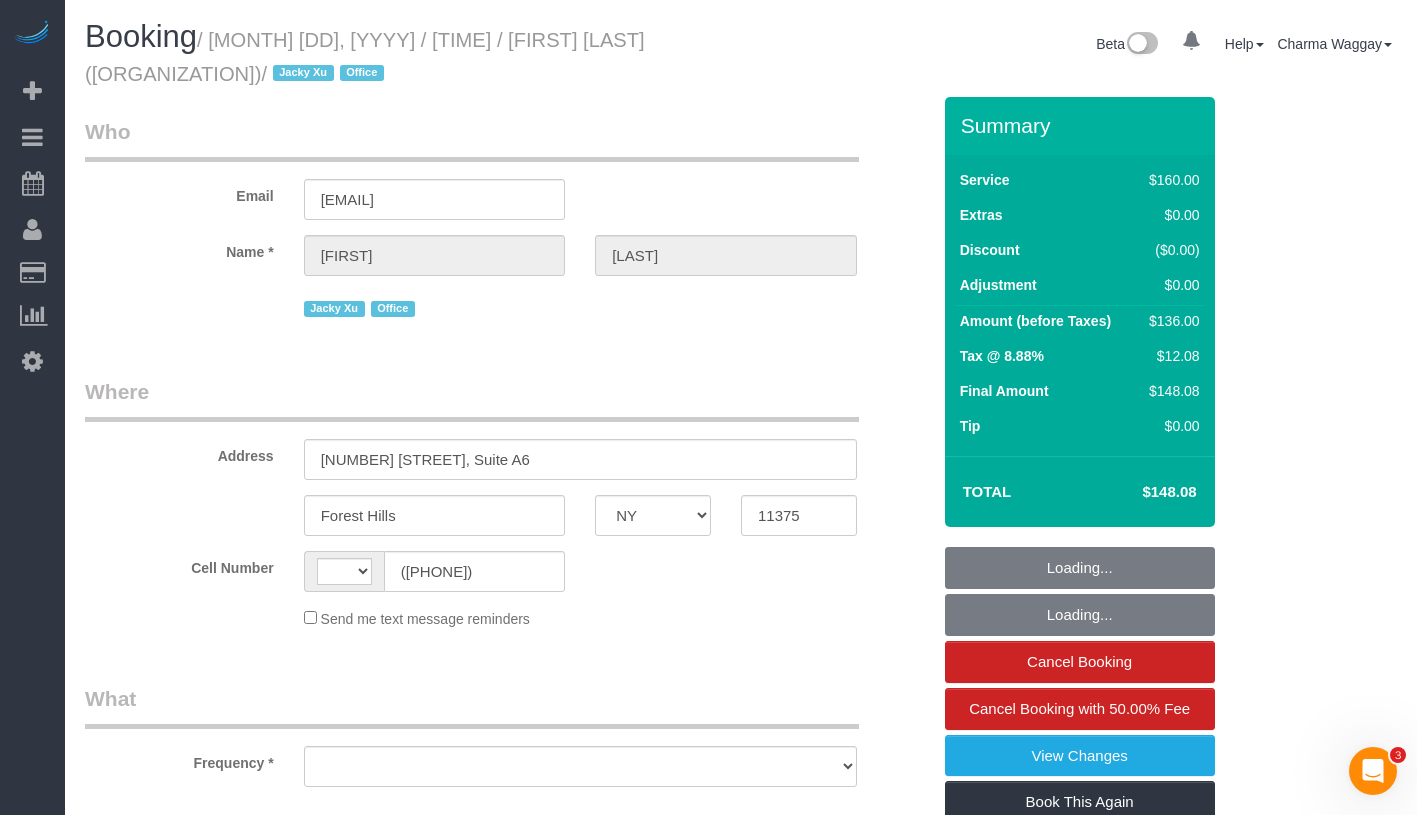 select on "number:7" 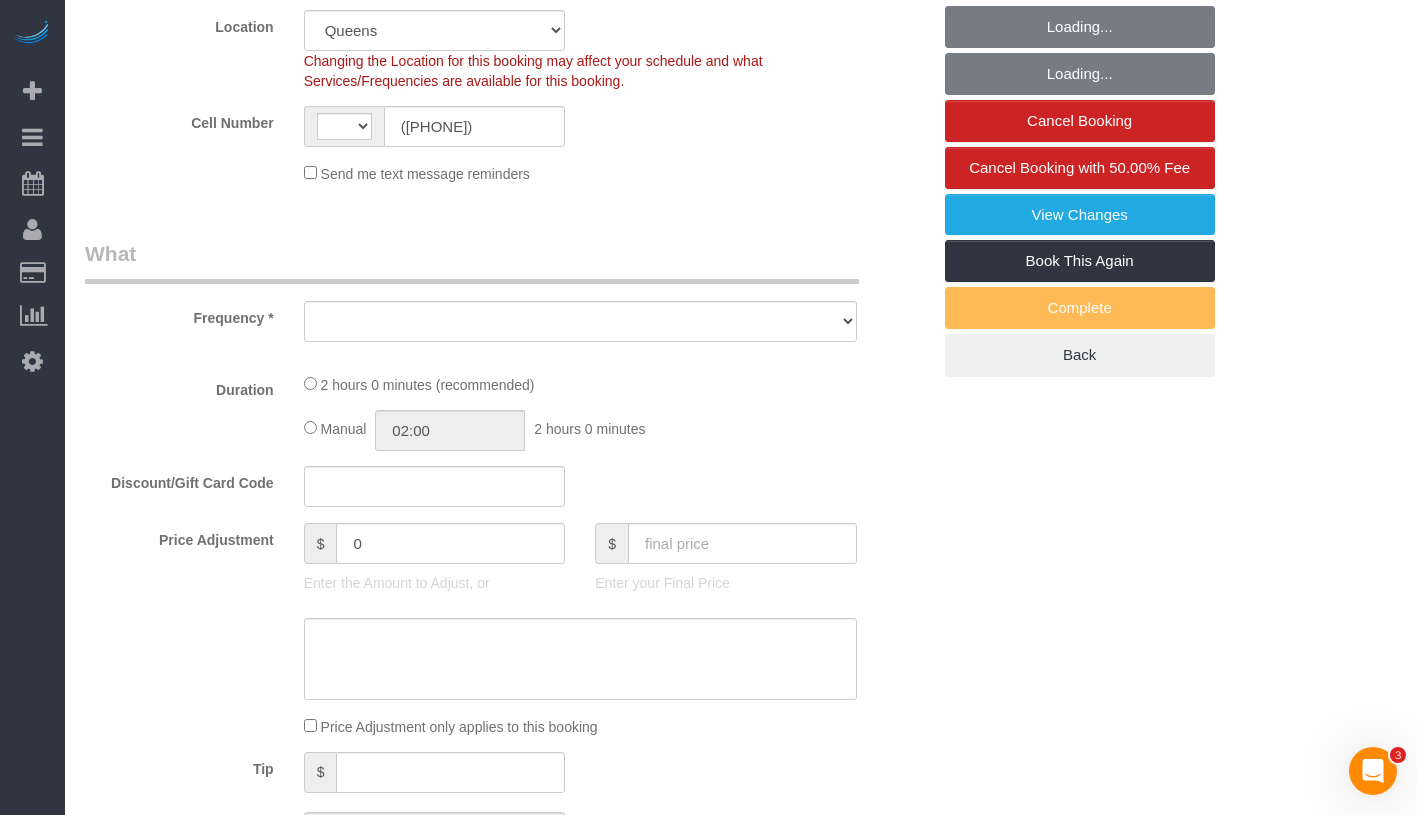 select on "object:537" 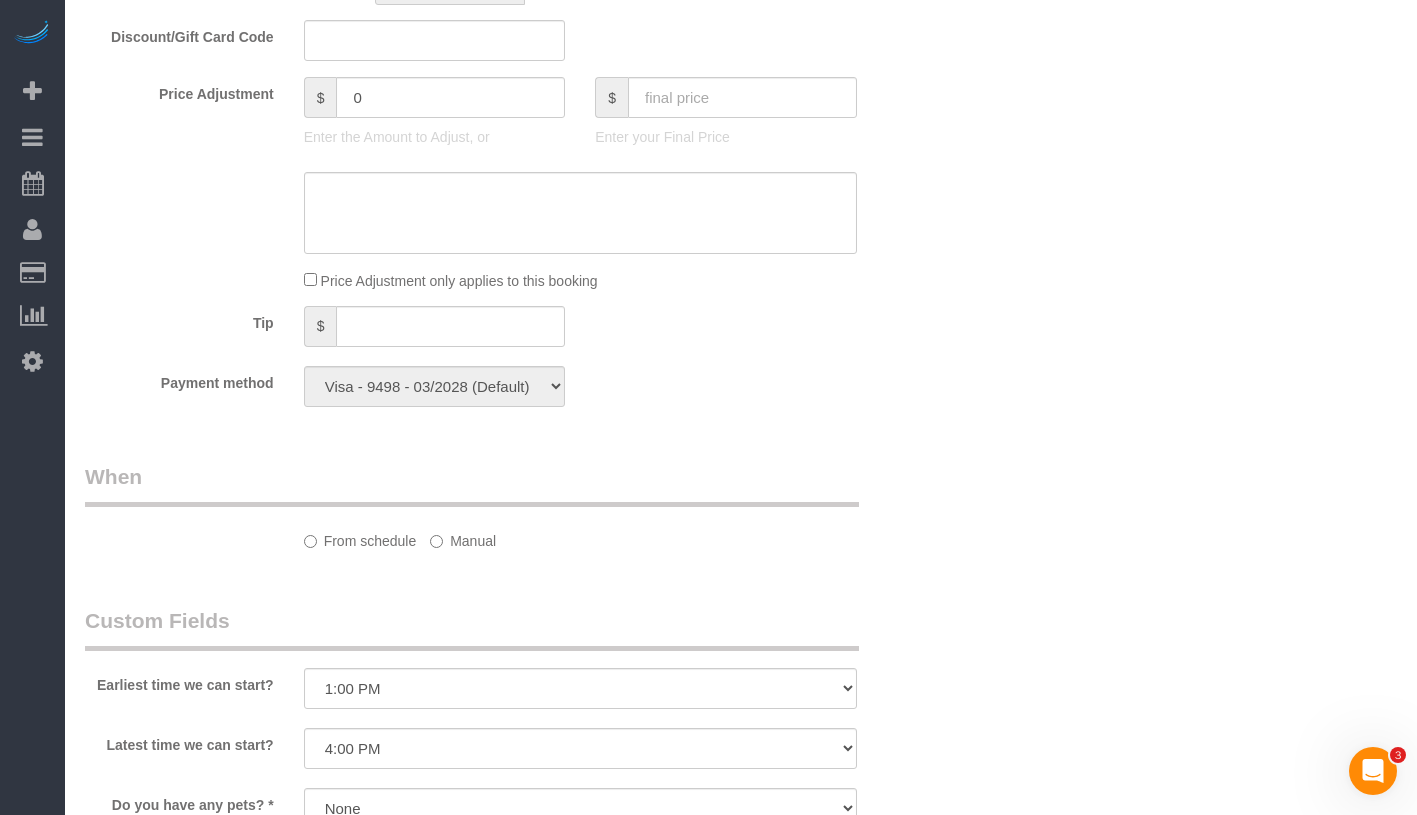 select on "string:US" 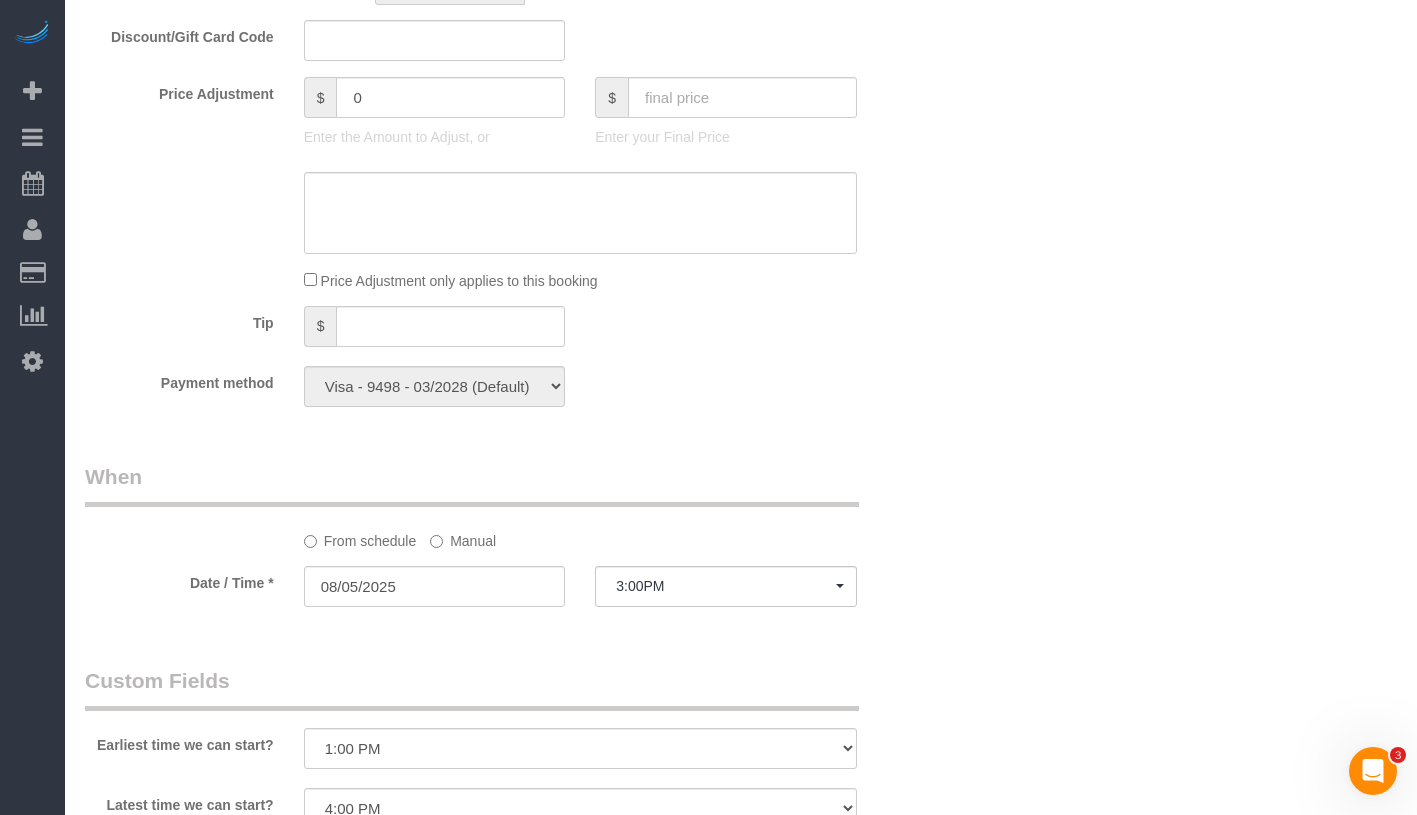 select on "object:1196" 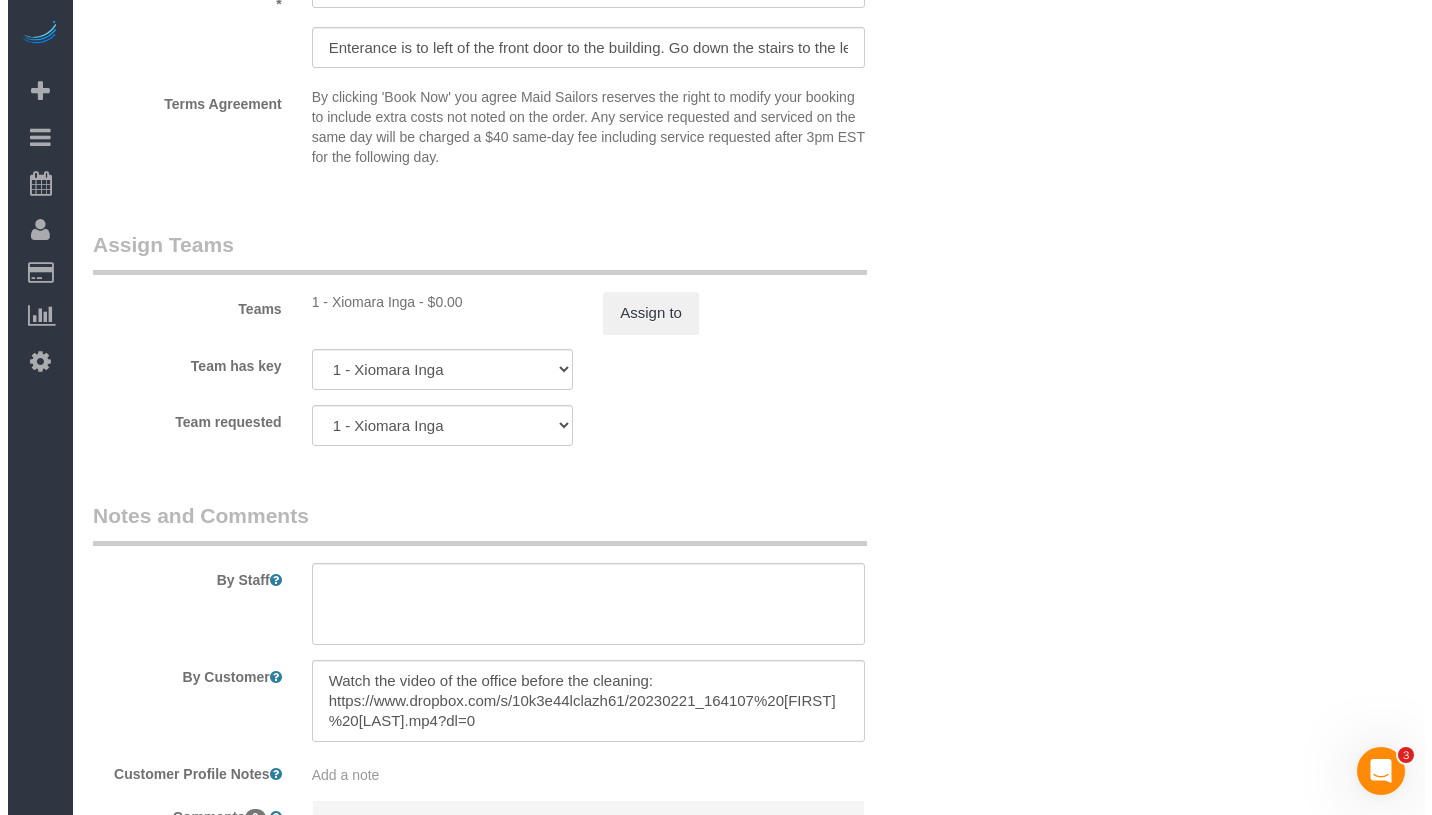scroll, scrollTop: 2370, scrollLeft: 0, axis: vertical 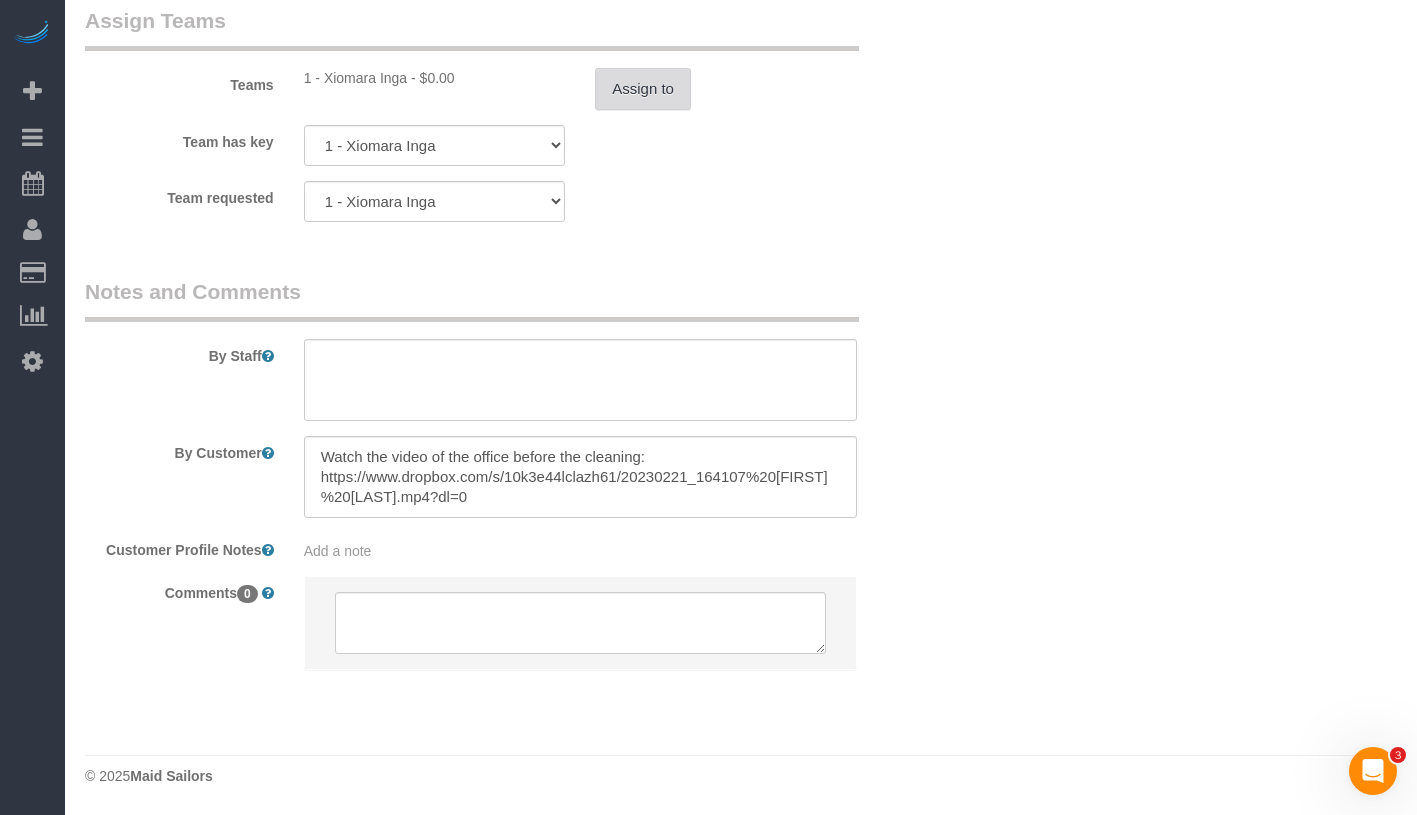 click on "Assign to" at bounding box center [643, 89] 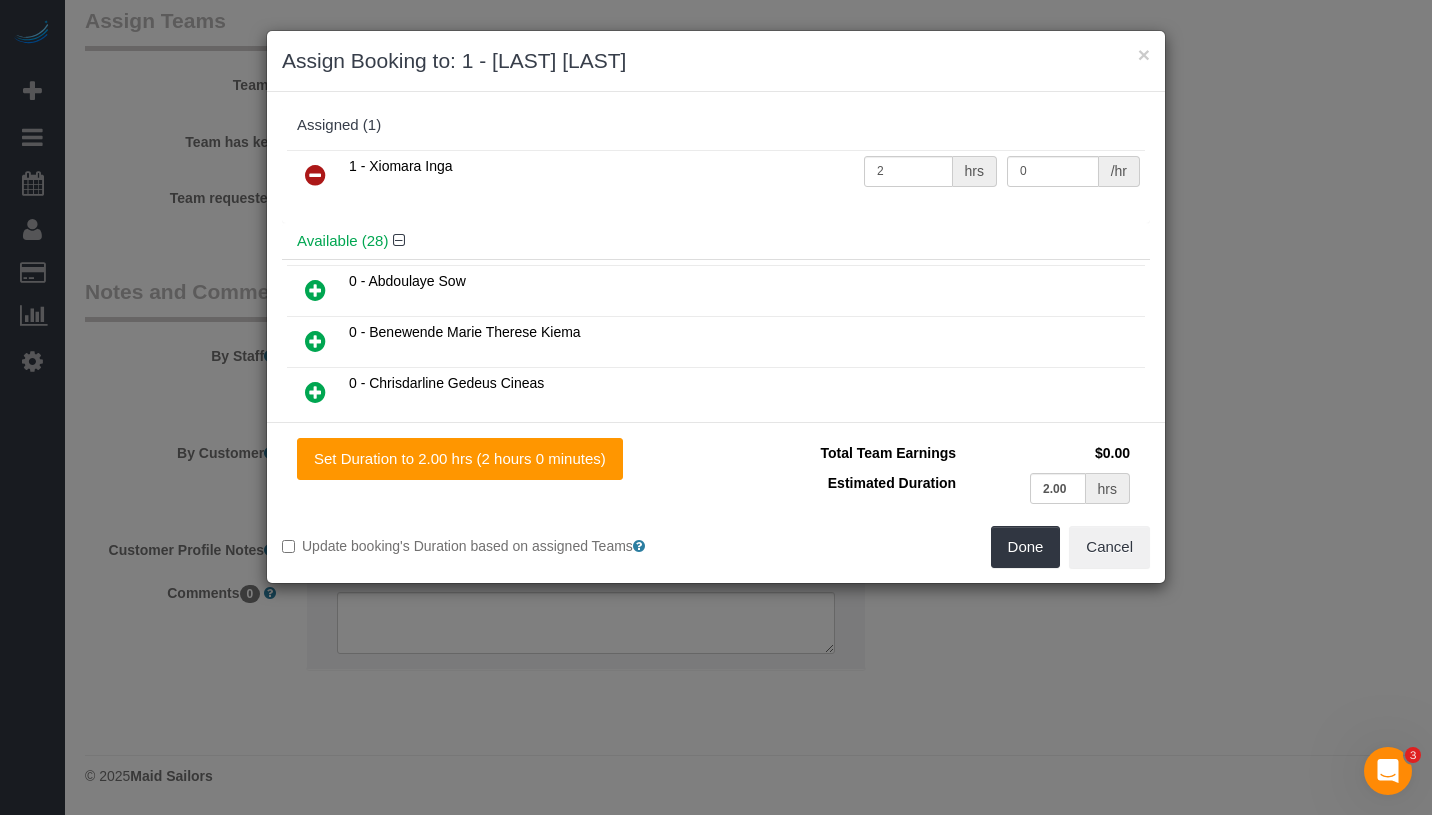 click at bounding box center [315, 175] 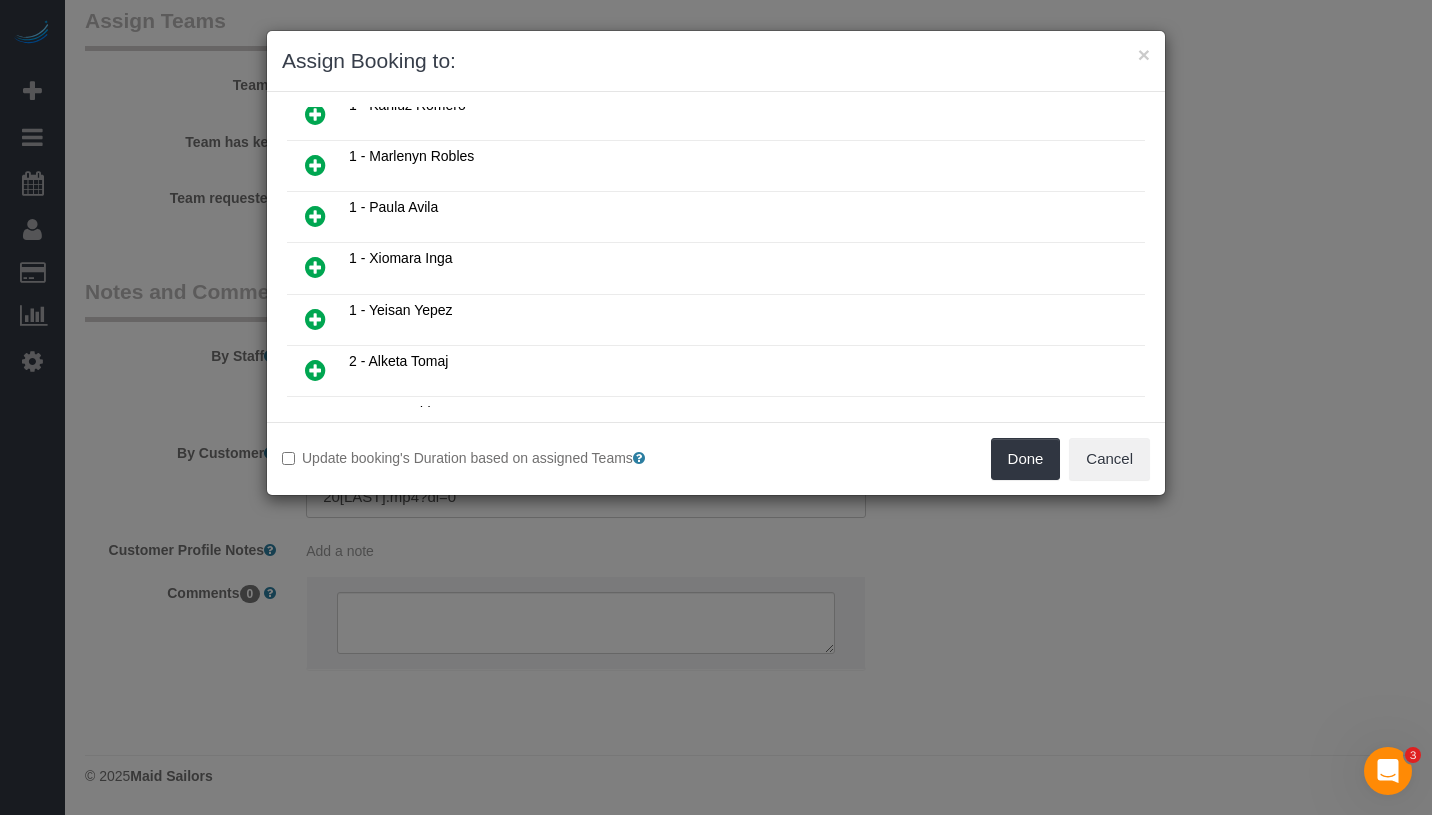 scroll, scrollTop: 862, scrollLeft: 0, axis: vertical 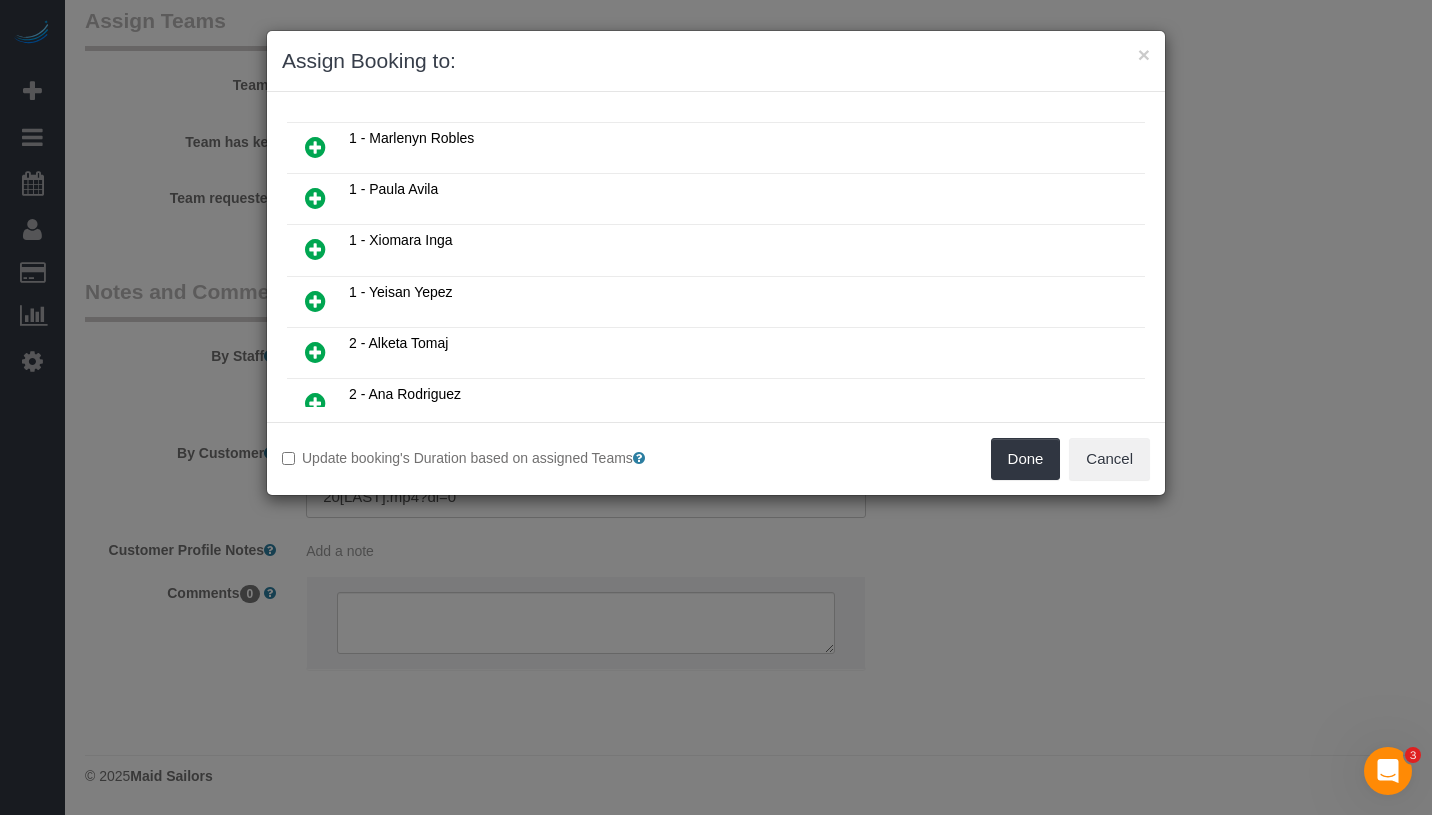 click at bounding box center (315, 352) 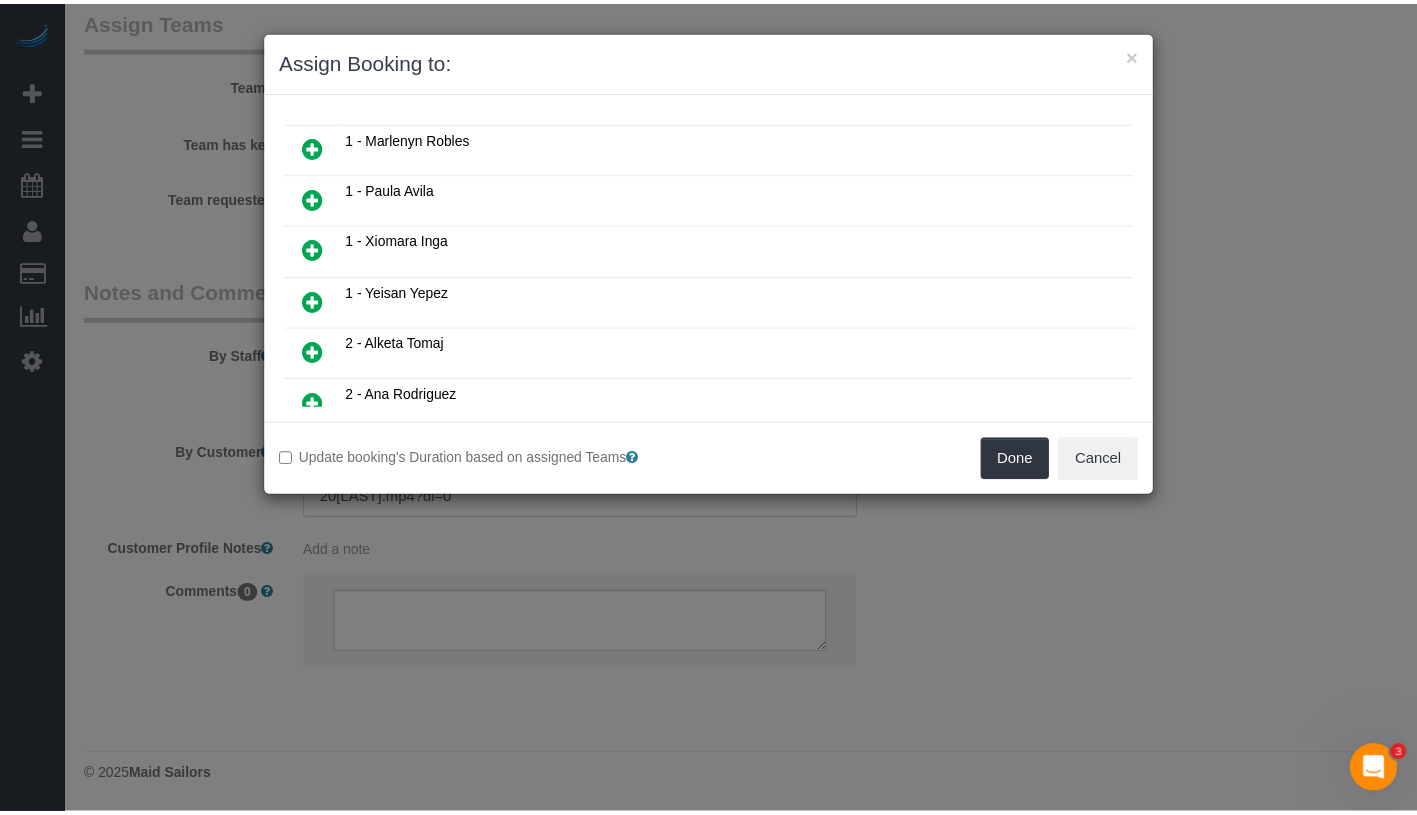 scroll, scrollTop: 909, scrollLeft: 0, axis: vertical 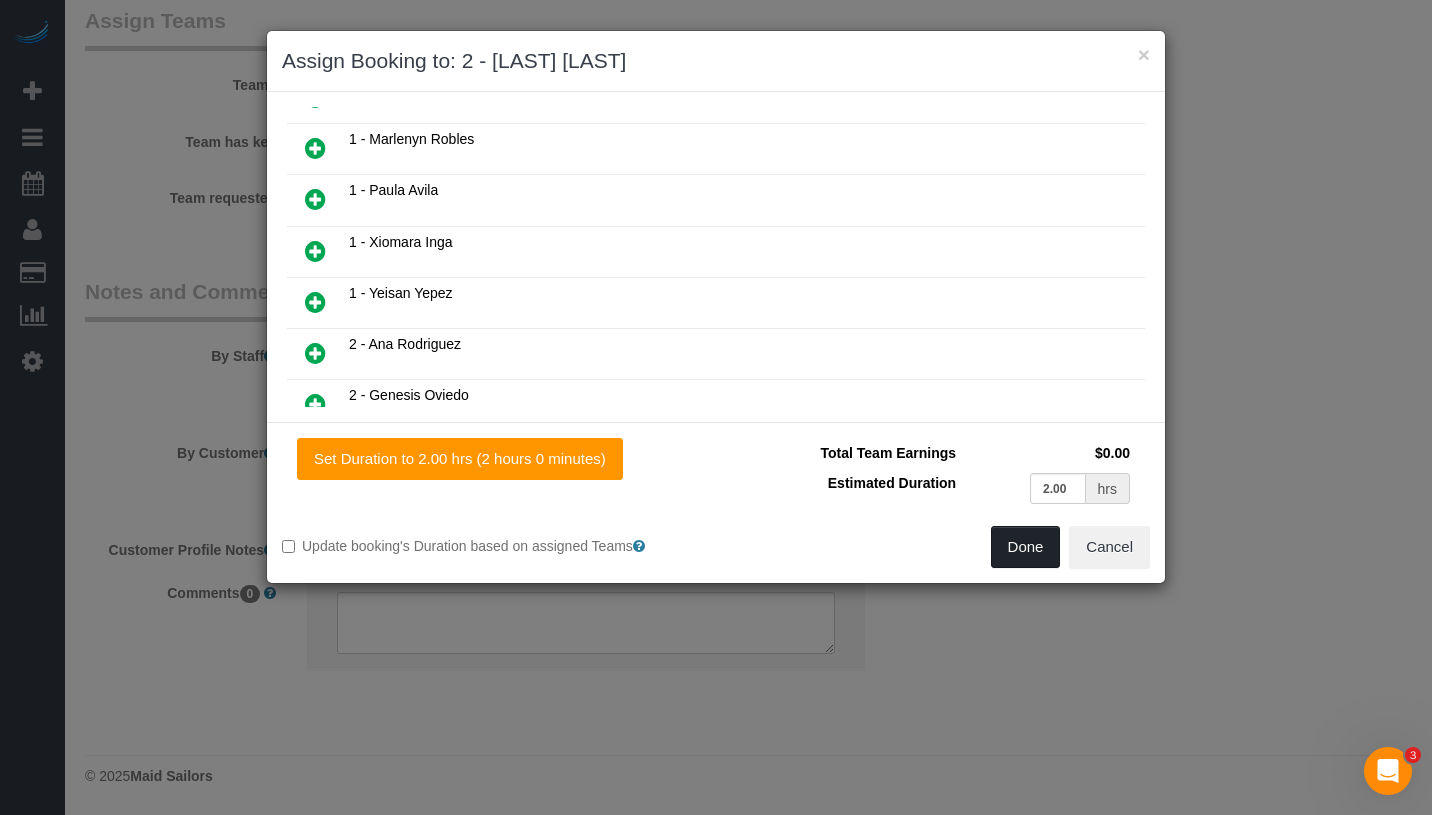 click on "Done" at bounding box center [1026, 547] 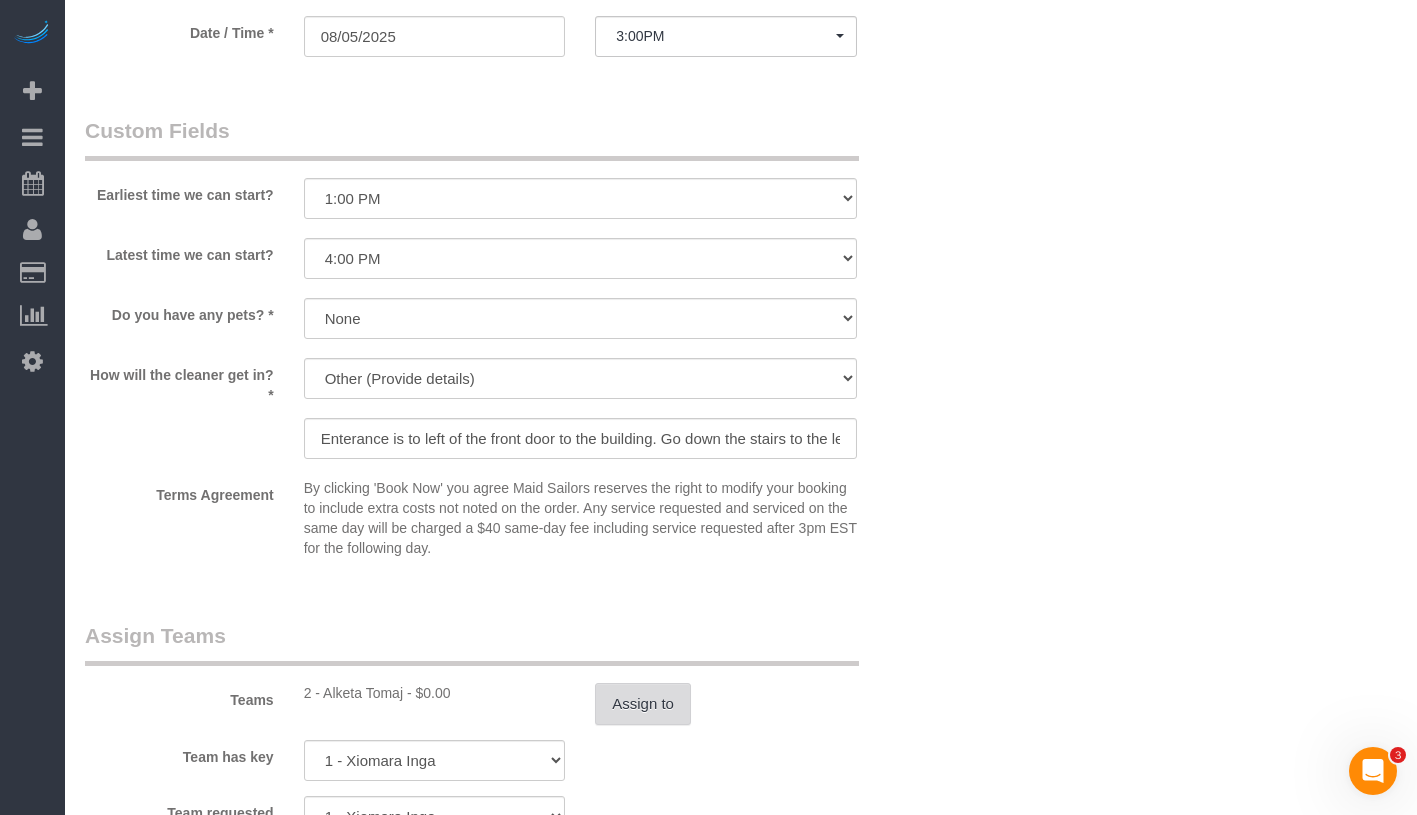 scroll, scrollTop: 1570, scrollLeft: 0, axis: vertical 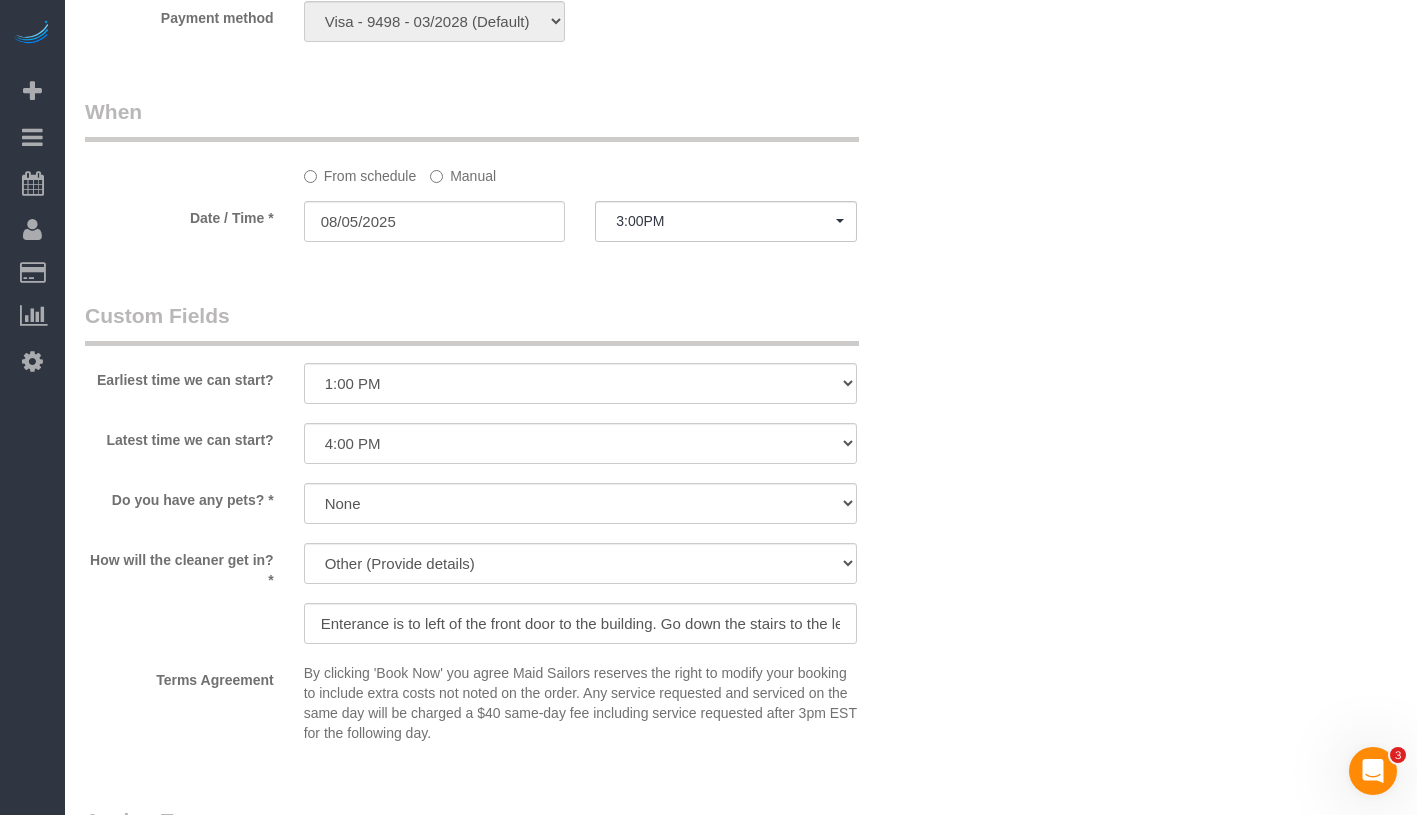 click on "Manual" 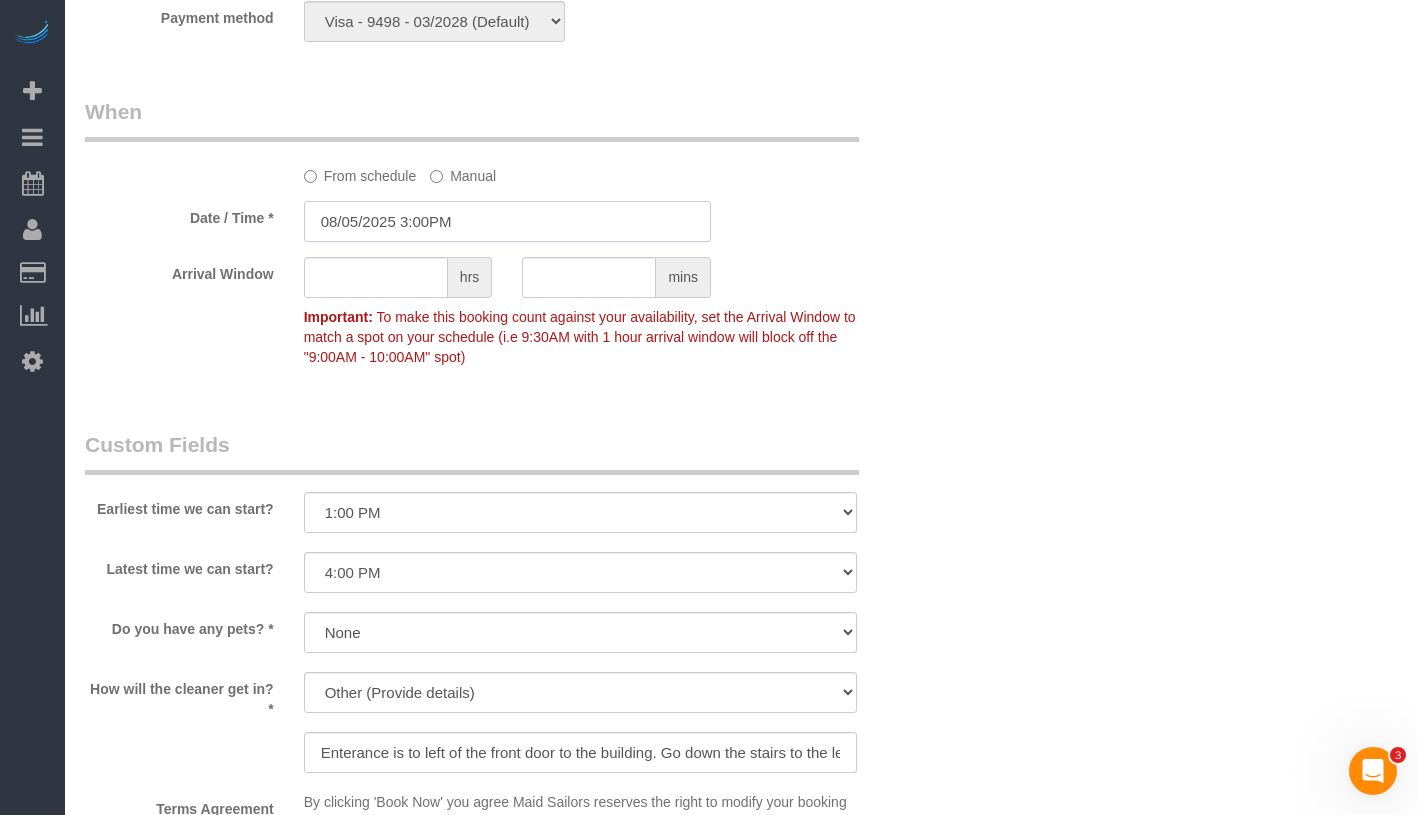 click on "08/05/2025 3:00PM" at bounding box center (507, 221) 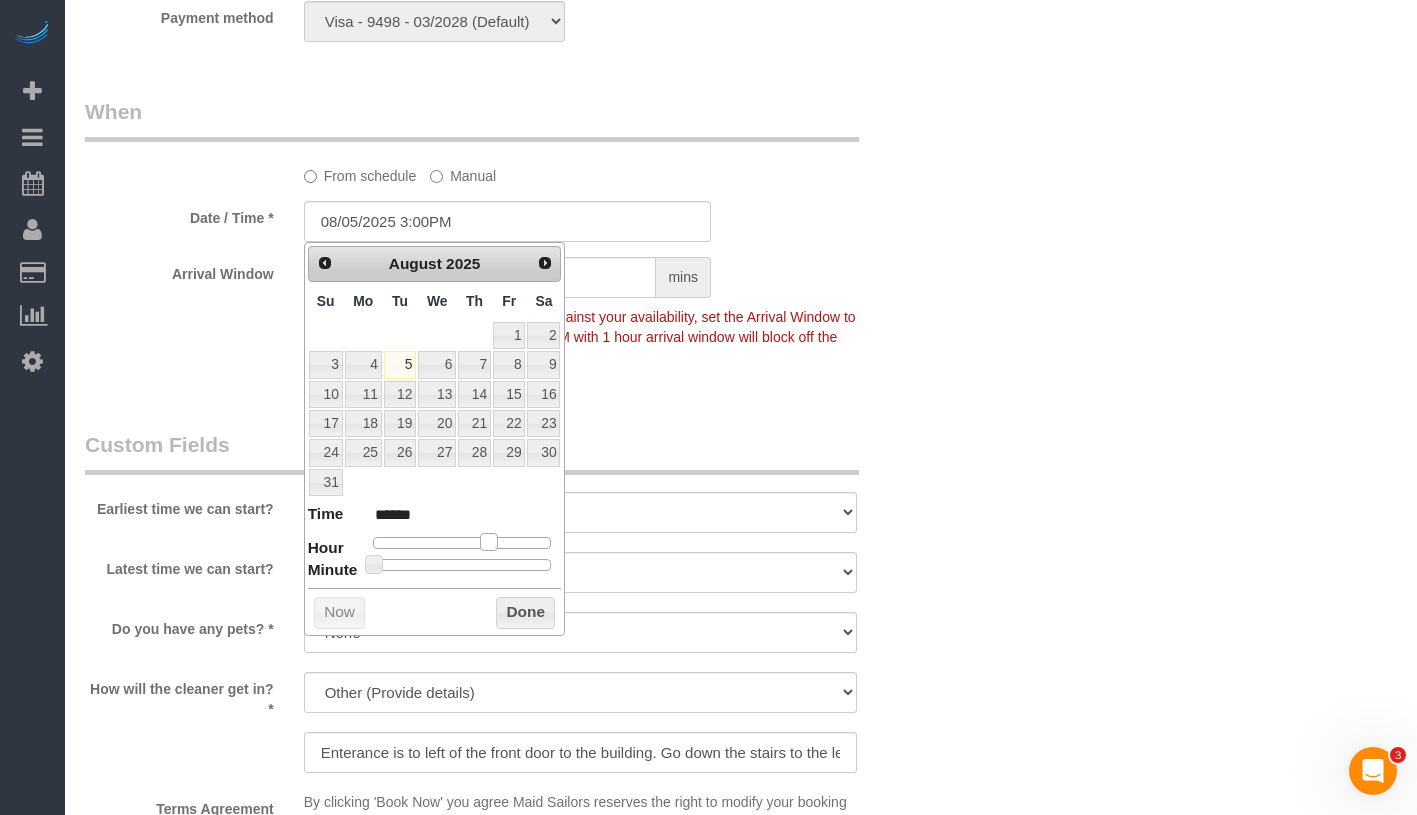 type on "08/05/2025 4:00PM" 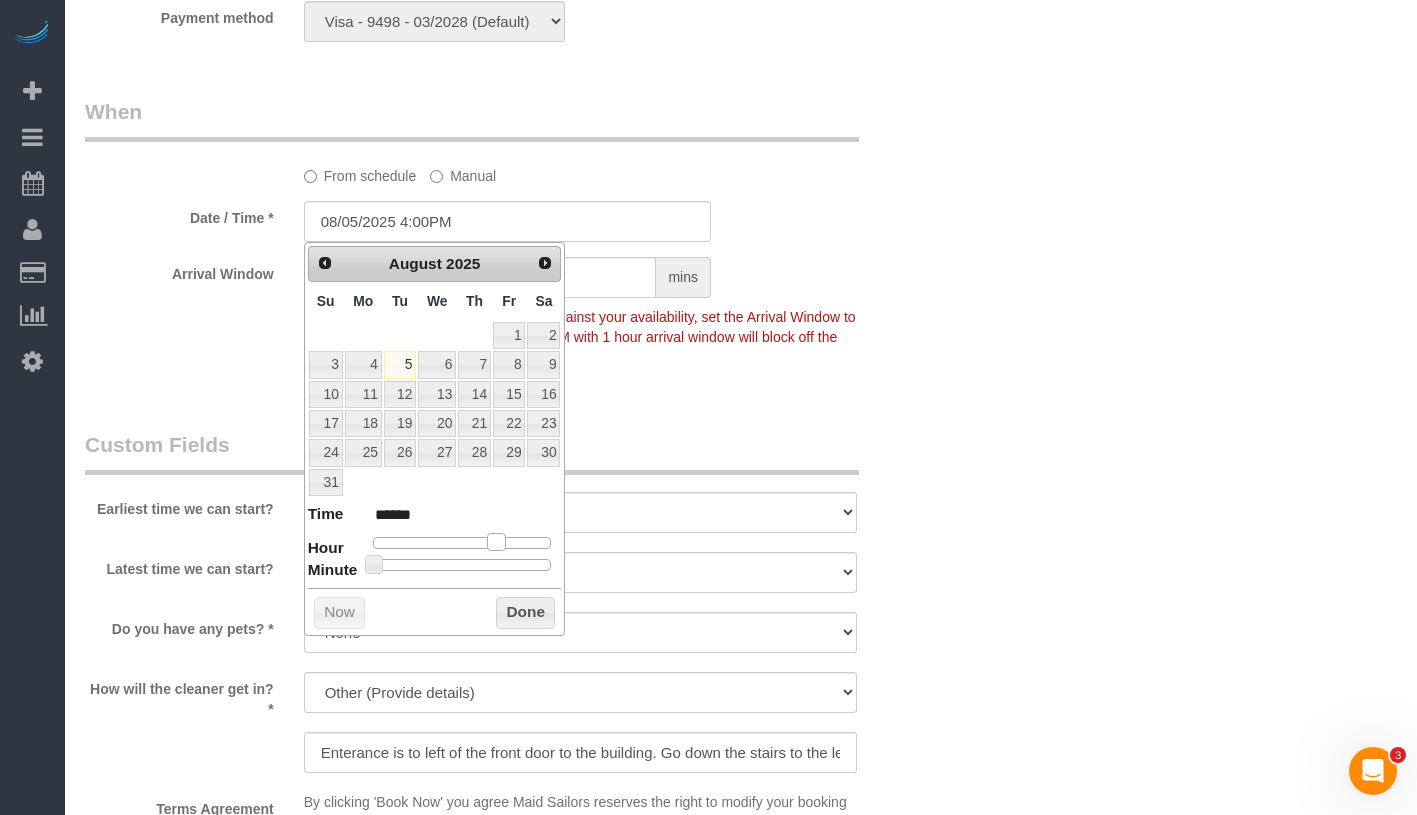 type on "08/05/2025 5:00PM" 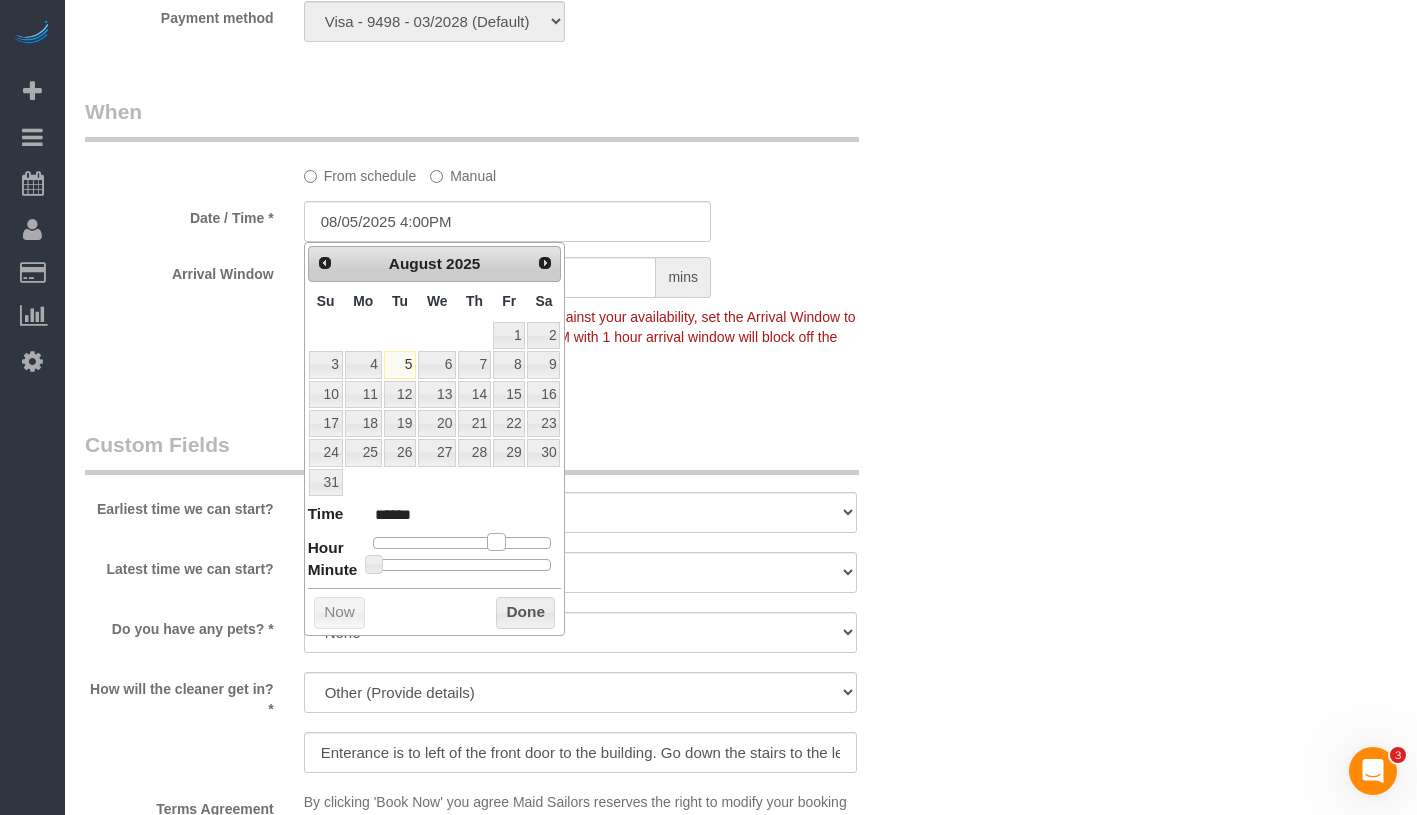 type on "******" 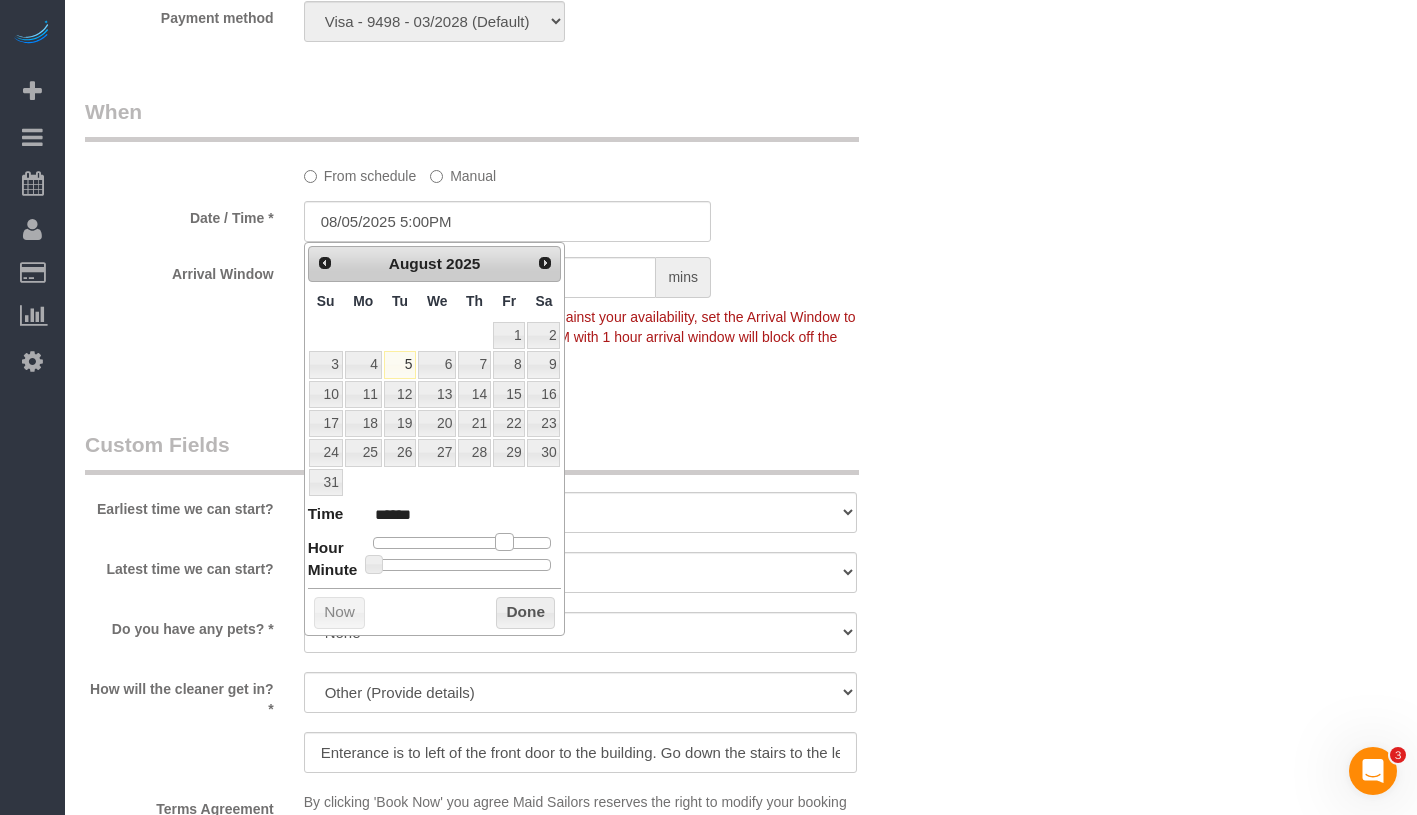 drag, startPoint x: 493, startPoint y: 542, endPoint x: 507, endPoint y: 541, distance: 14.035668 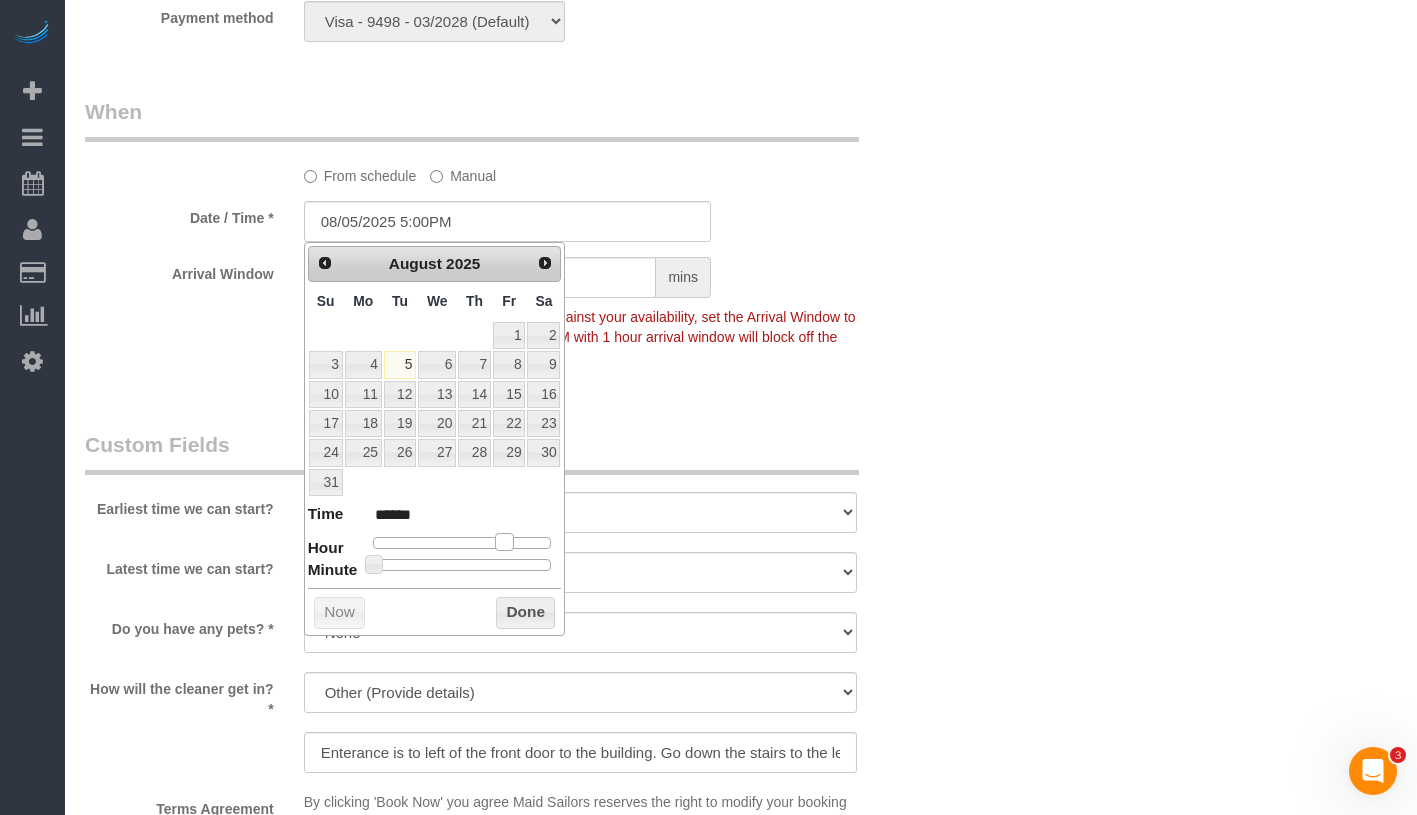 click at bounding box center (504, 542) 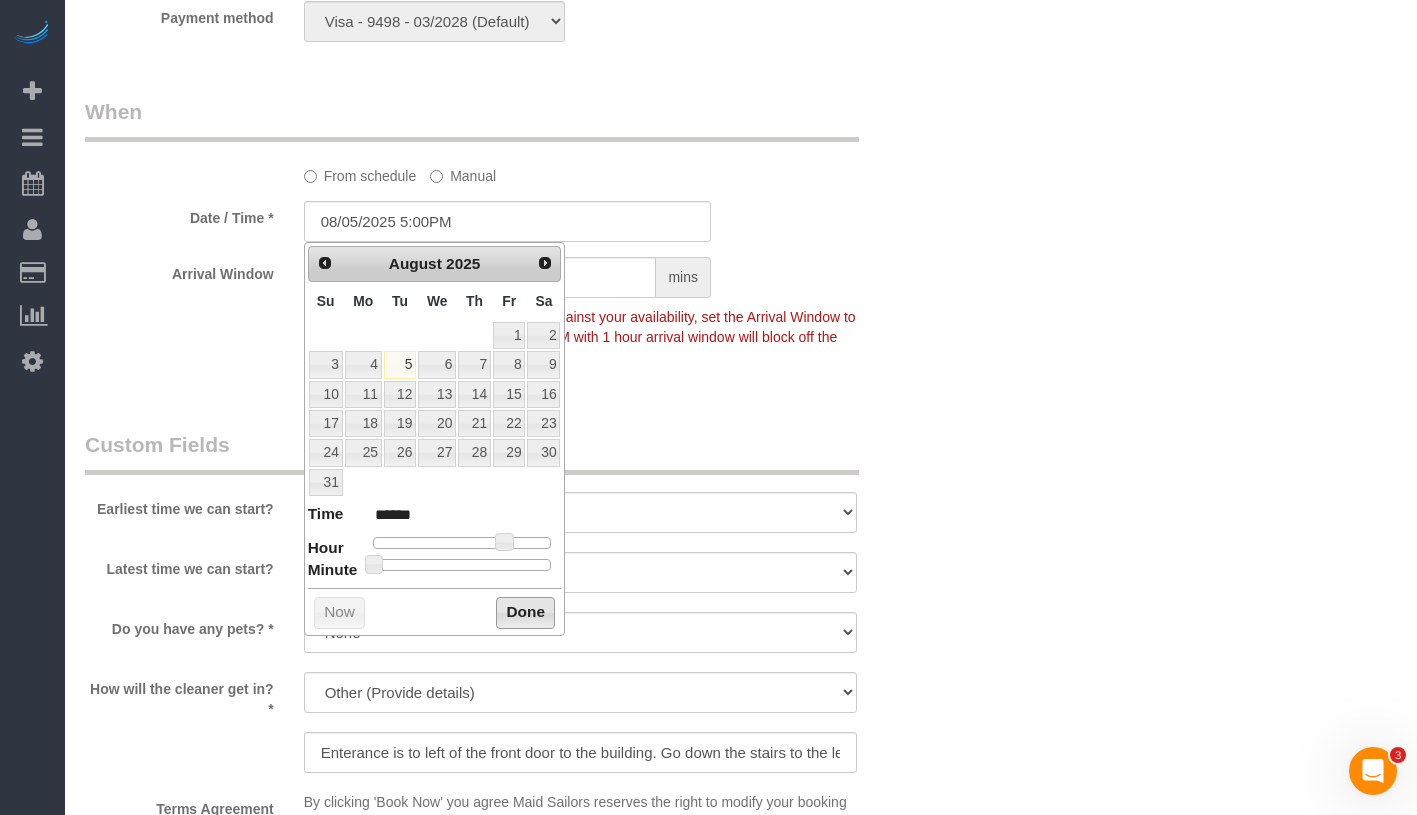 drag, startPoint x: 512, startPoint y: 606, endPoint x: 644, endPoint y: 576, distance: 135.36617 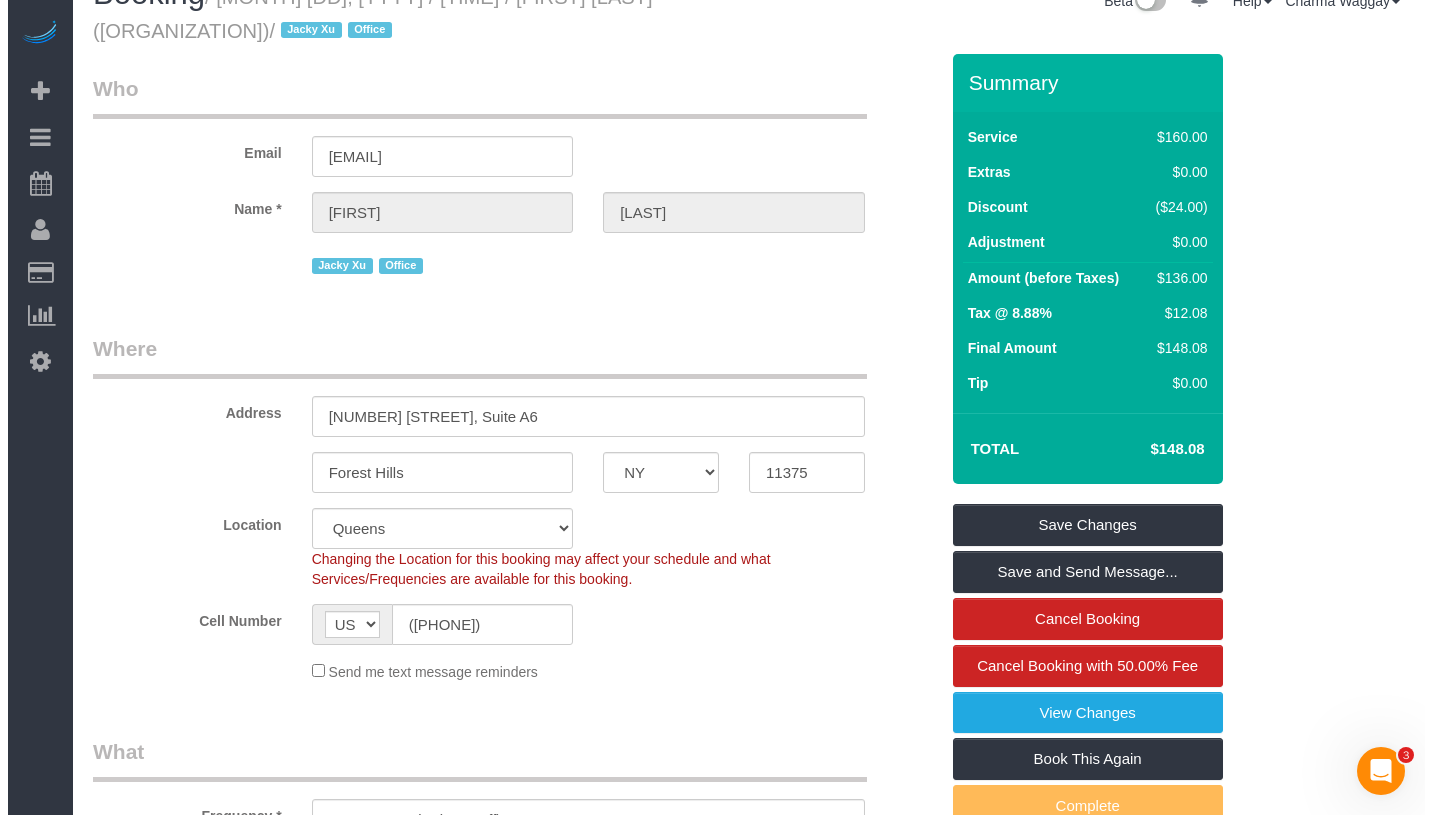 scroll, scrollTop: 0, scrollLeft: 0, axis: both 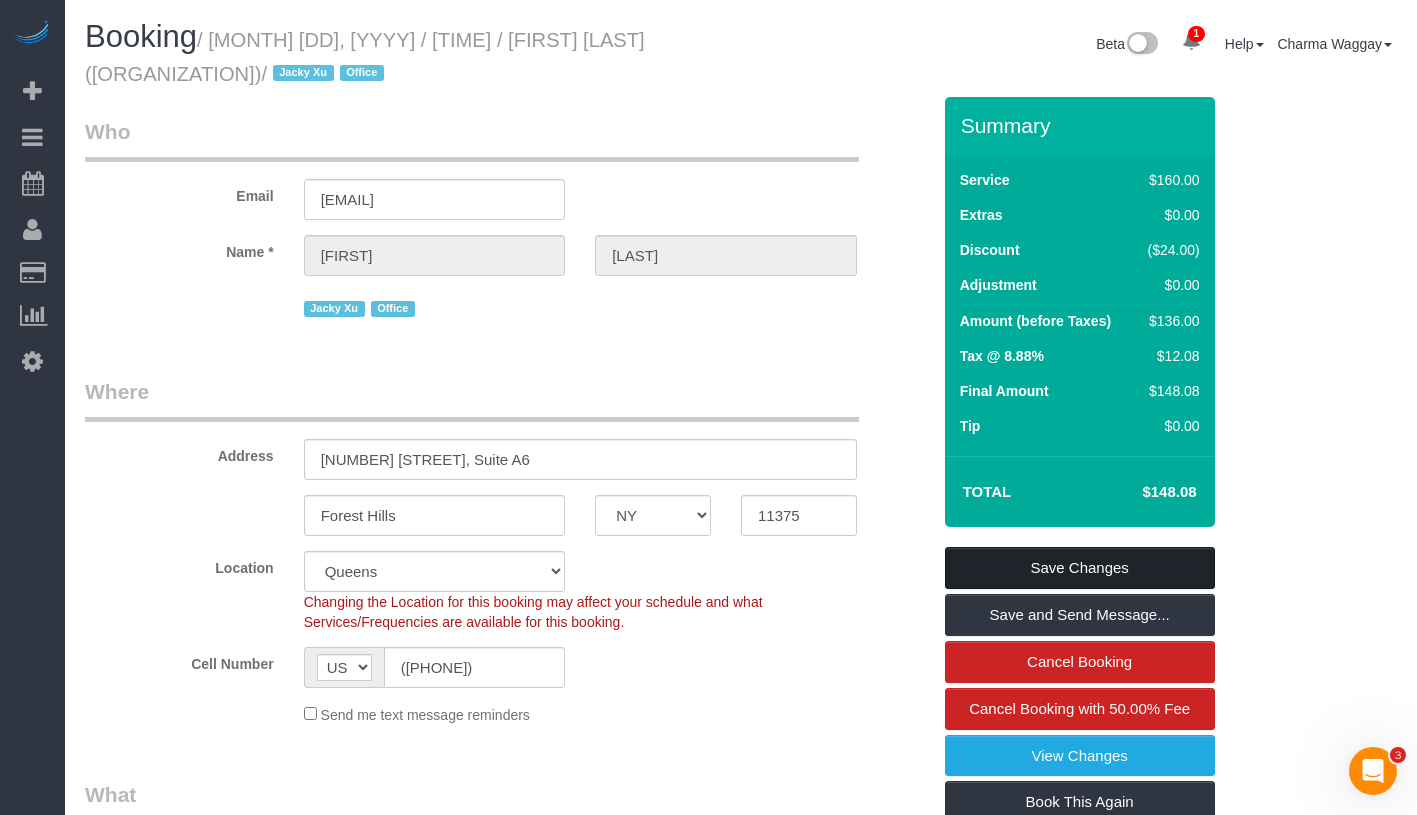 click on "Save Changes" at bounding box center (1080, 568) 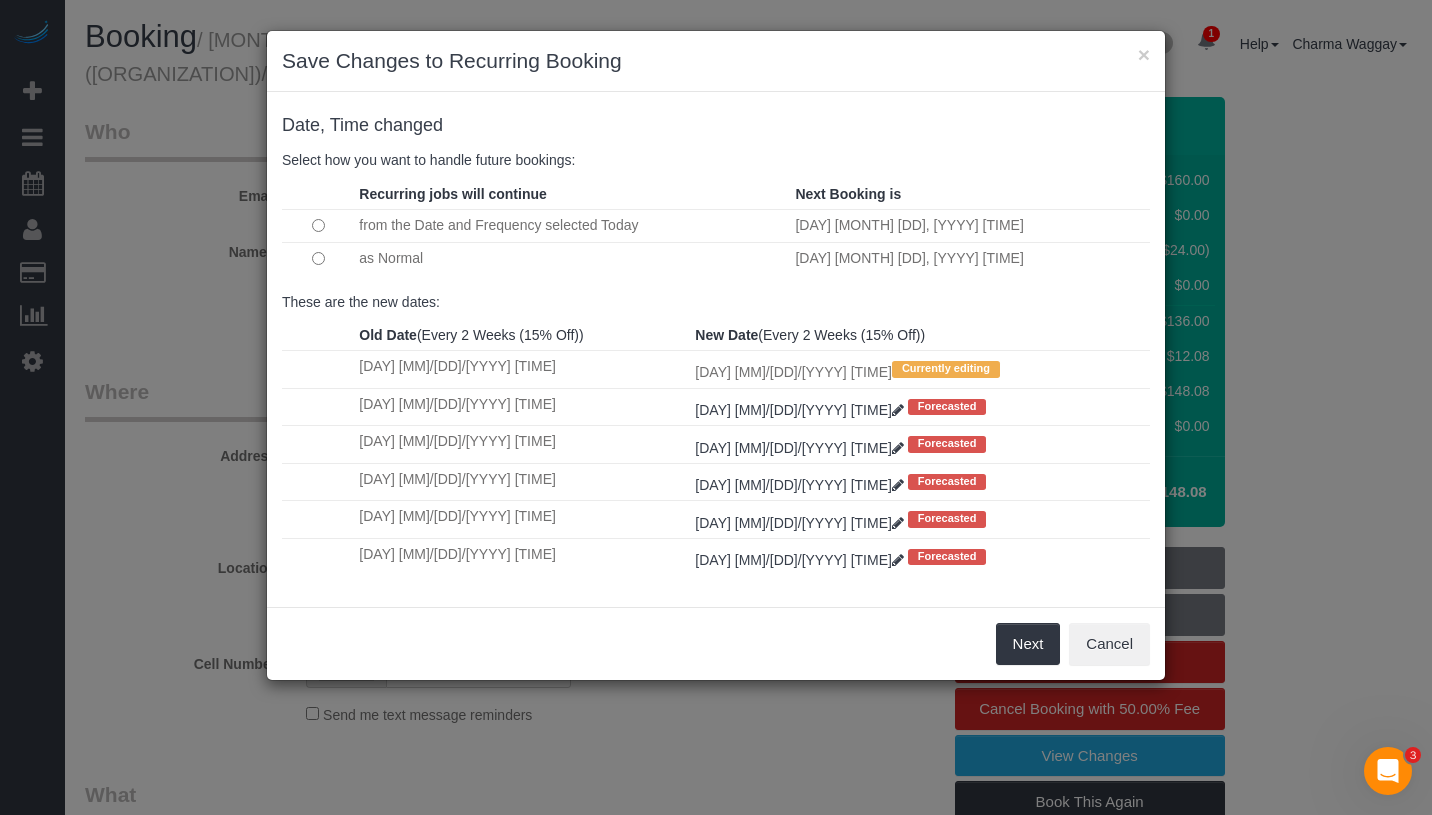 click on "as Normal" at bounding box center (572, 258) 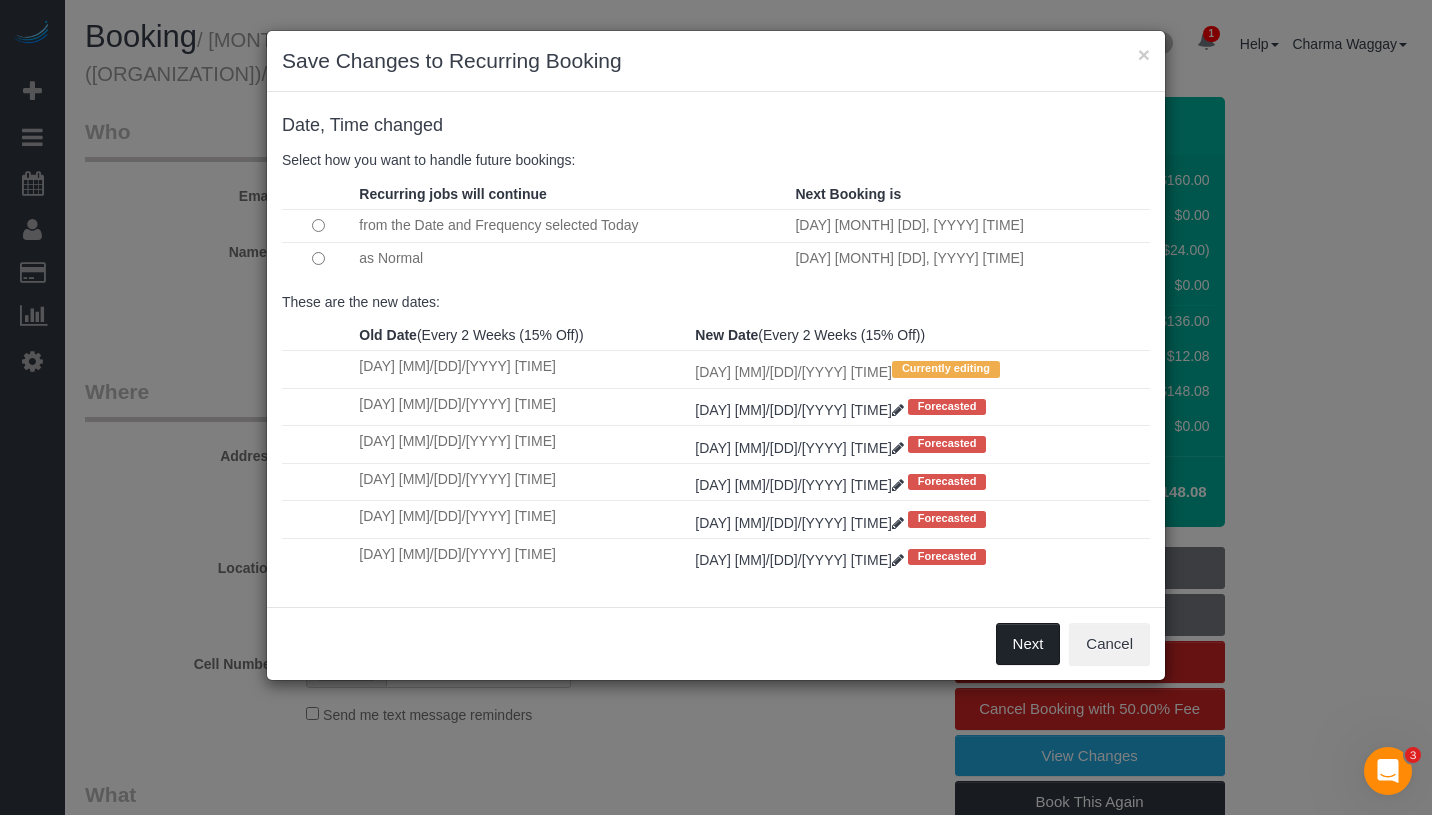 click on "Next" at bounding box center [1028, 644] 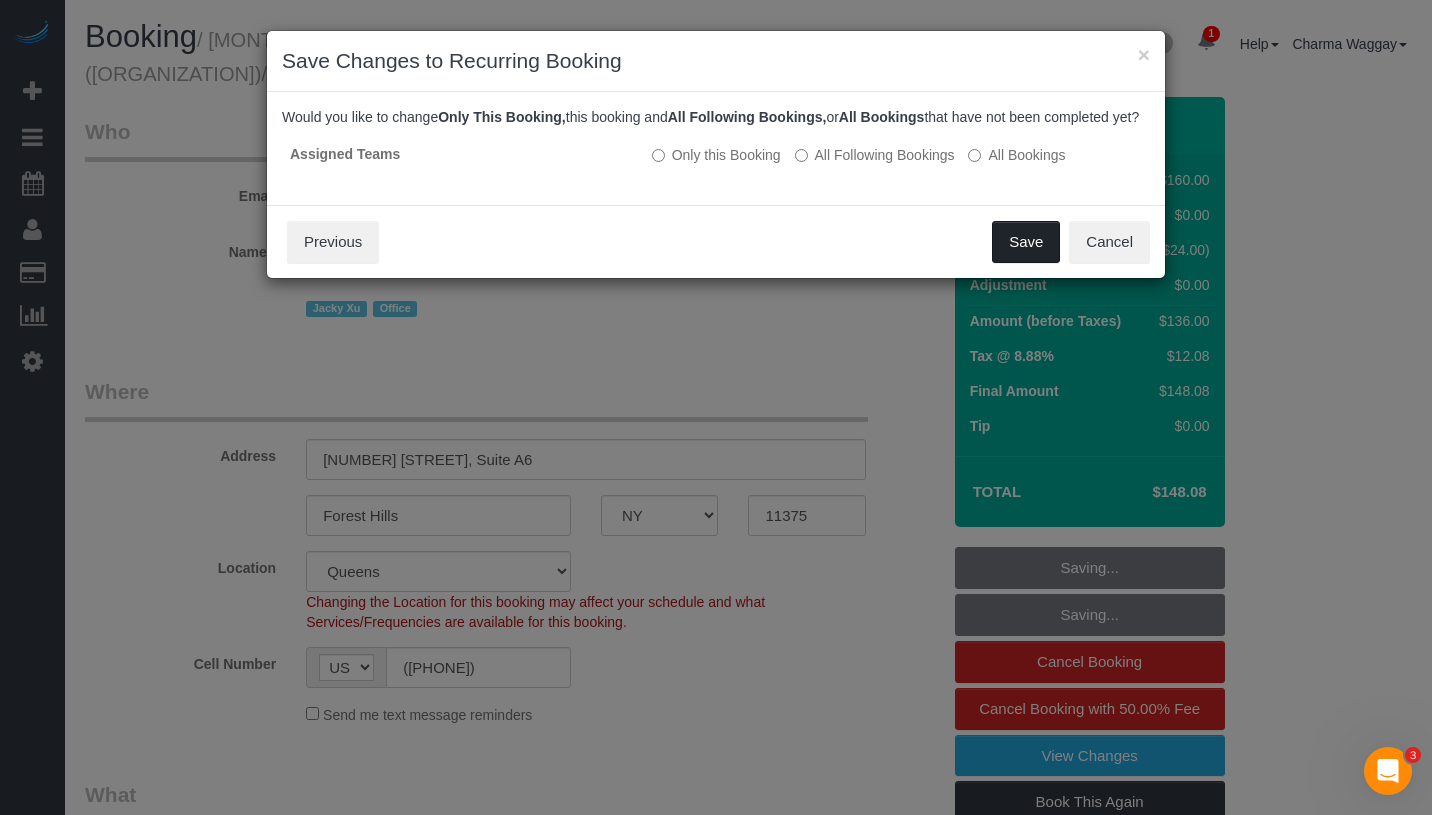 click on "Save" at bounding box center (1026, 242) 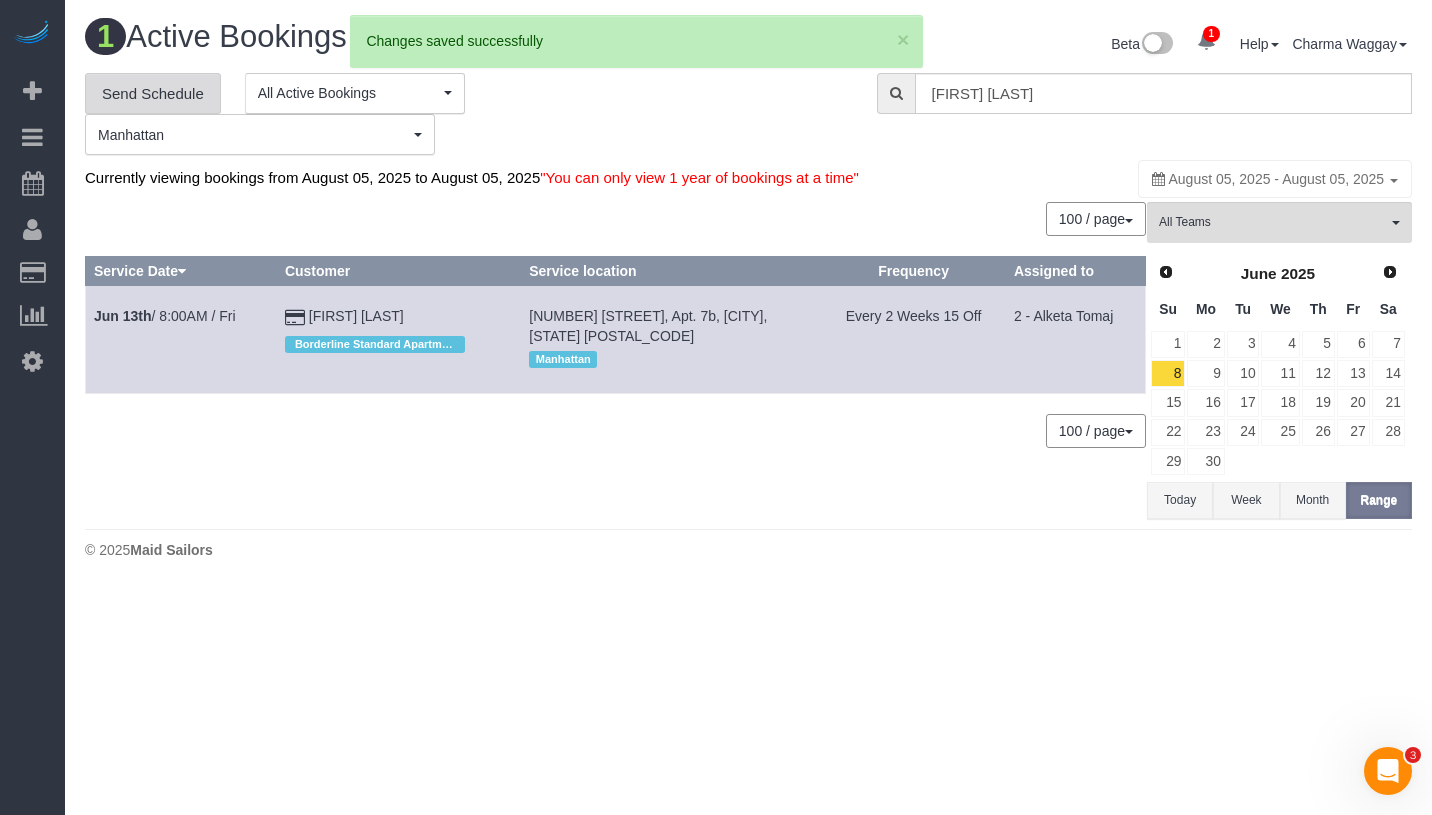 click on "Send Schedule" at bounding box center [153, 94] 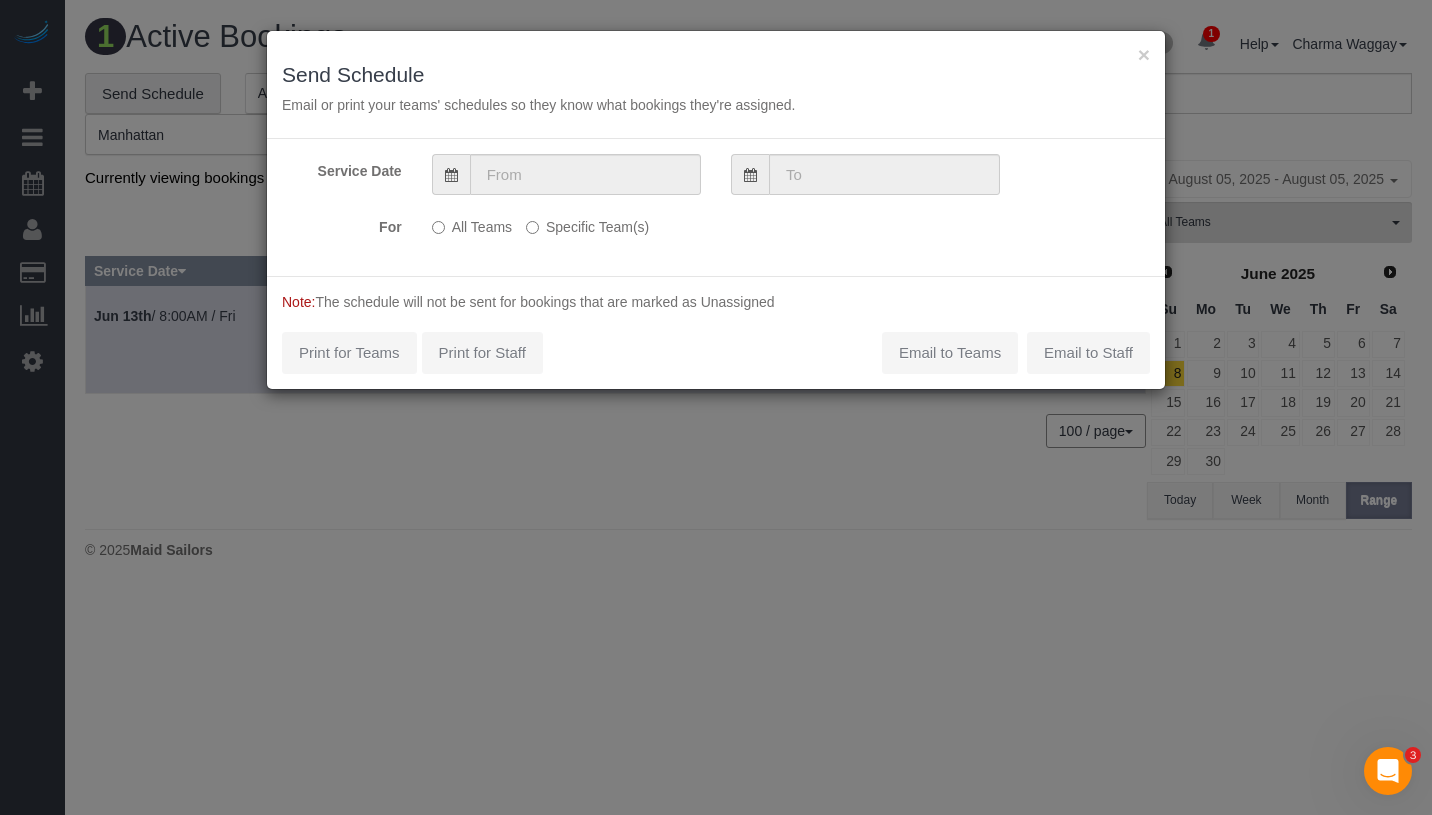 click on "Specific Team(s)" at bounding box center (587, 223) 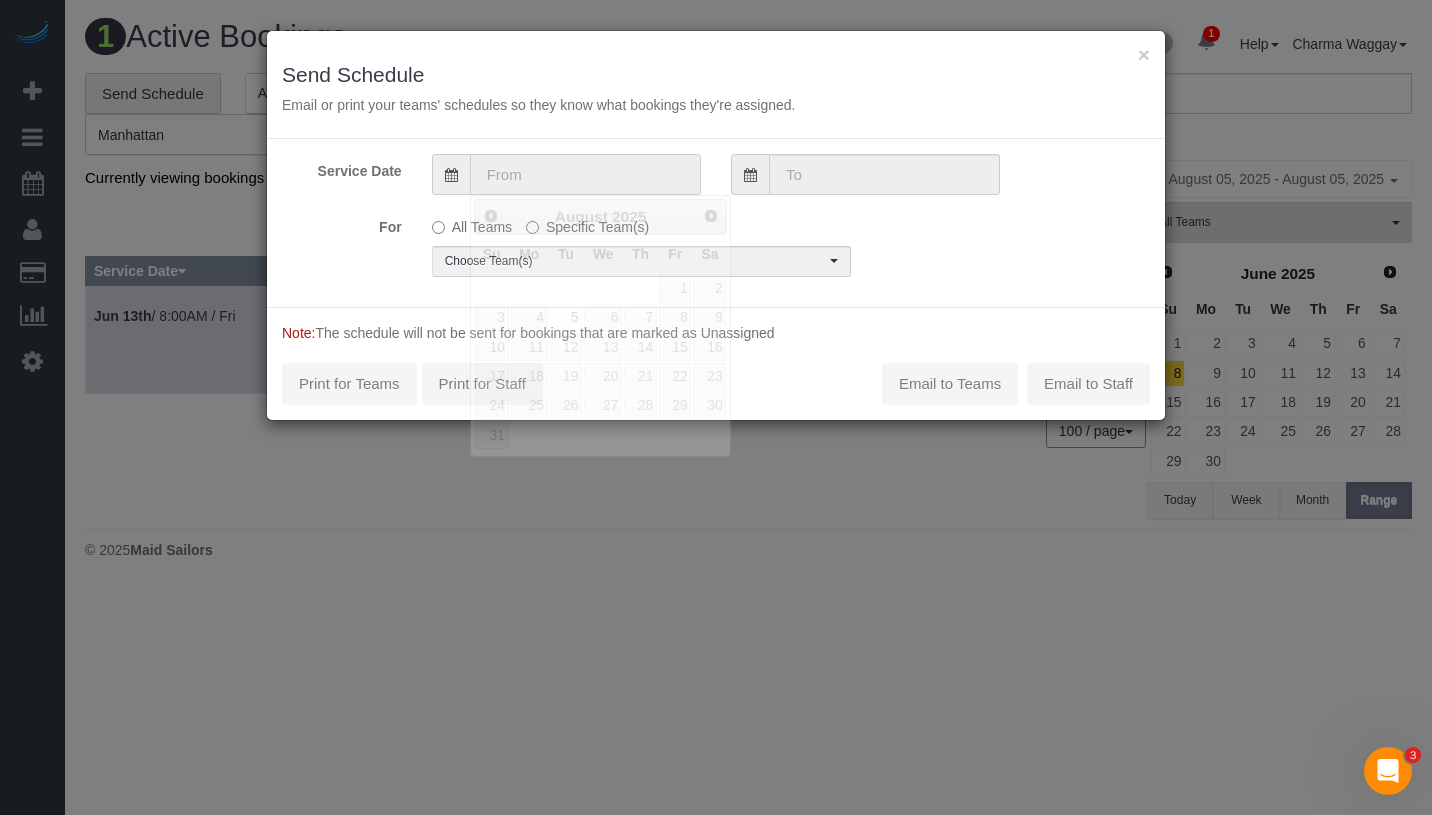 click at bounding box center [585, 174] 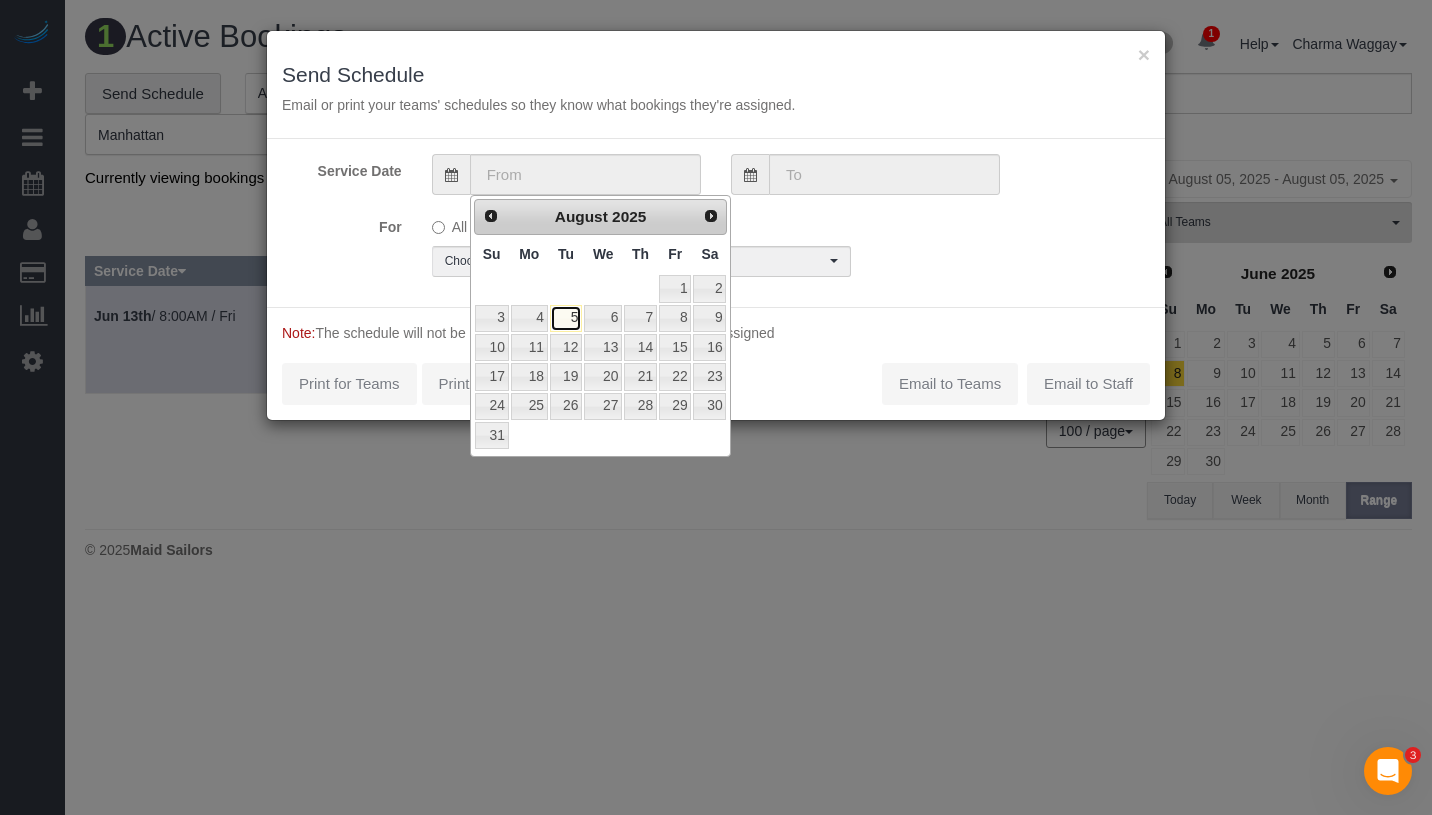 click on "5" at bounding box center [566, 318] 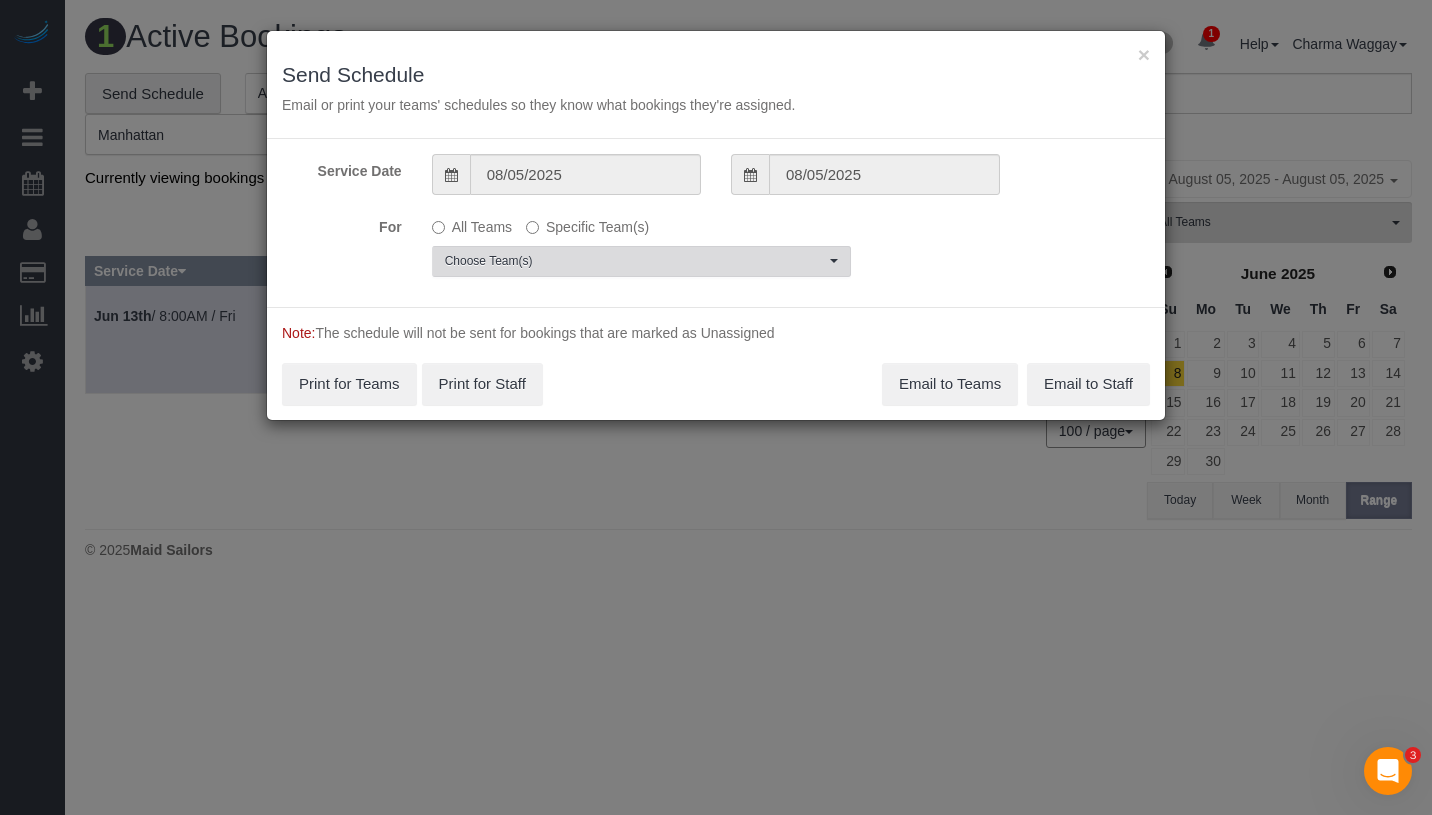 click on "Choose Team(s)" at bounding box center (641, 261) 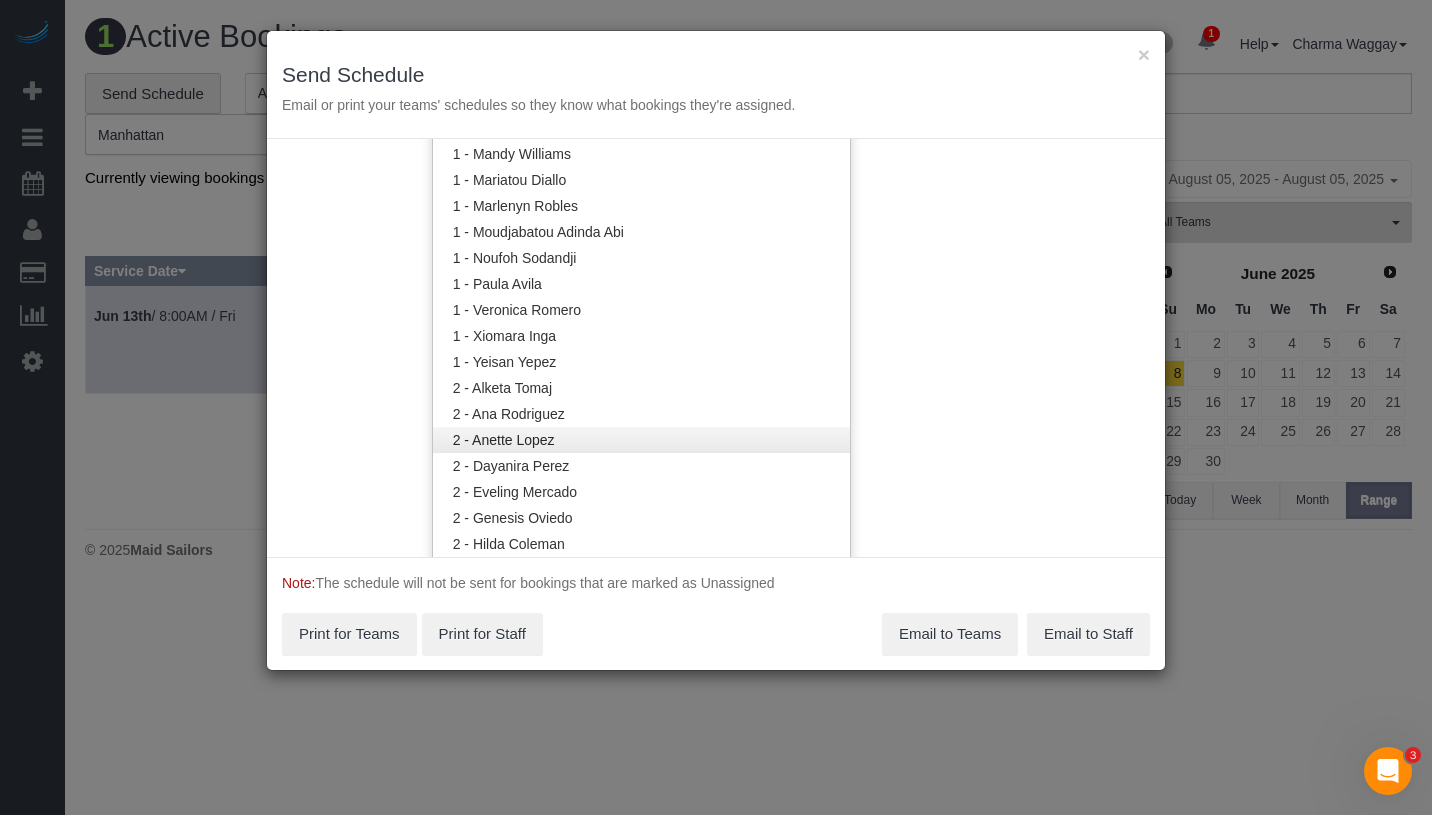 scroll, scrollTop: 1217, scrollLeft: 0, axis: vertical 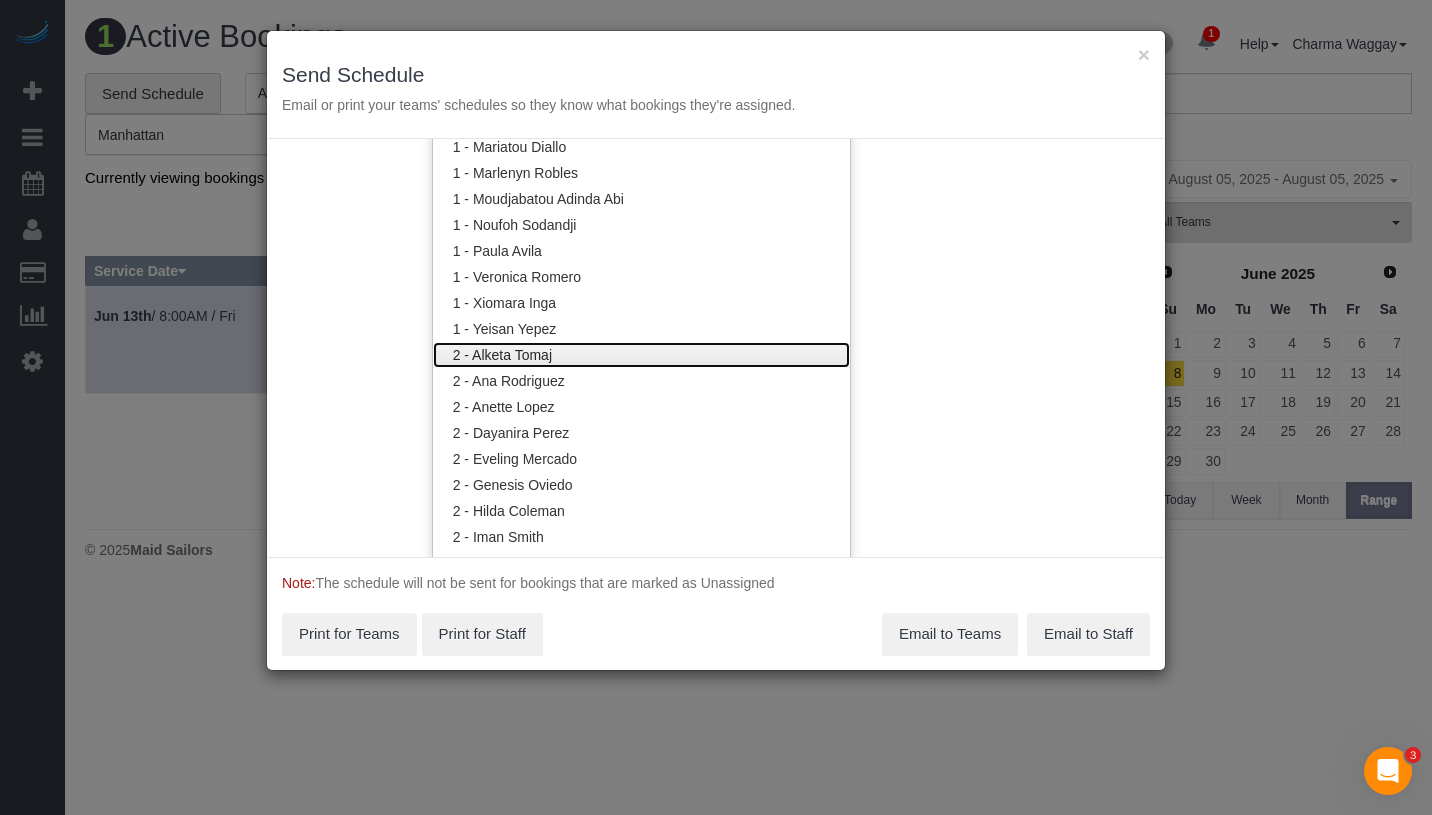 click on "2 - Alketa Tomaj" at bounding box center [641, 355] 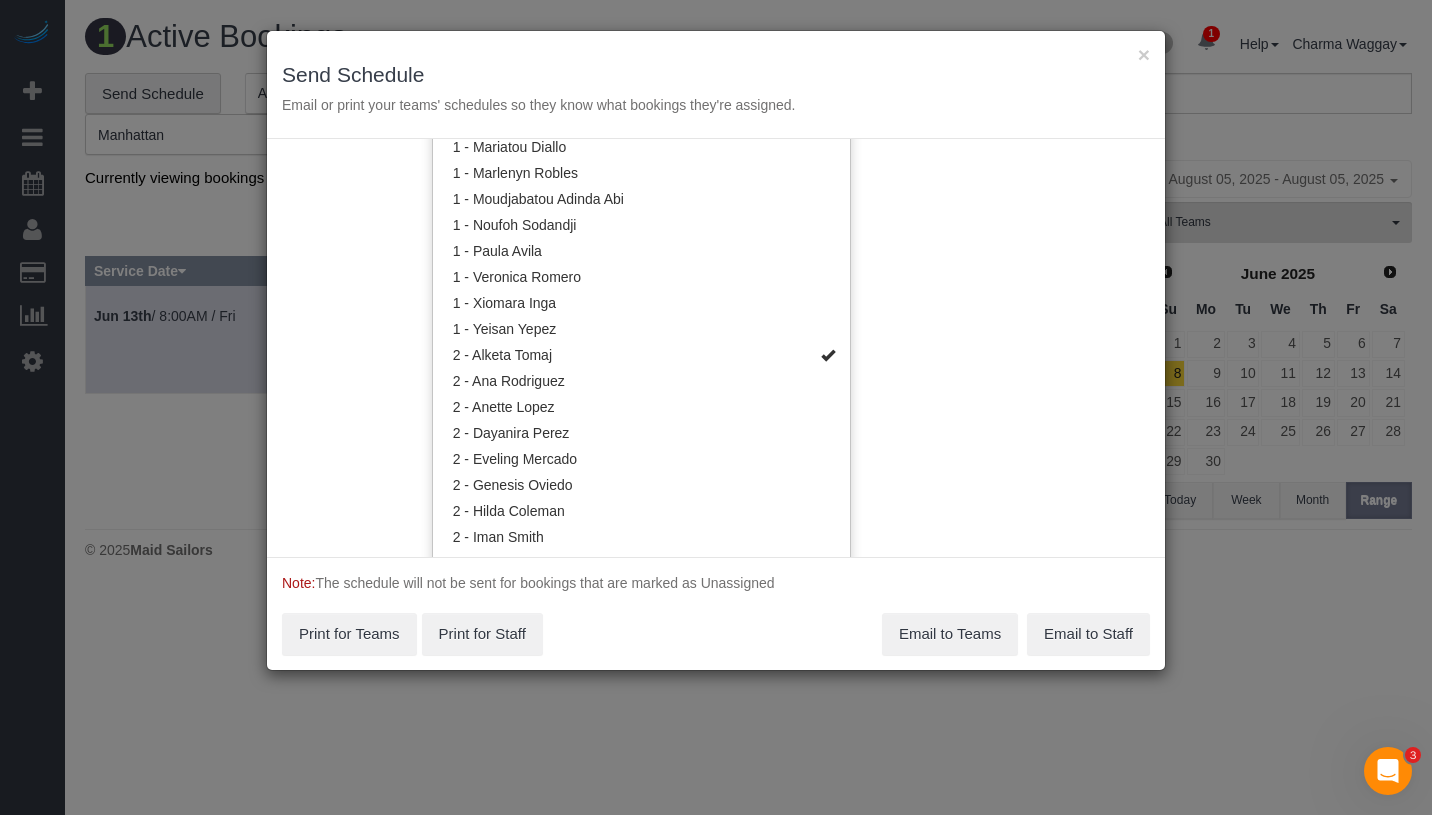 click on "Service Date
08/05/2025
08/05/2025
For
All Teams
Specific Team(s)
2 - Alketa Tomaj
Choose Team(s)
* - K.J.
*Irene Flores - Test
0 - Abdoulaye Sow
0 - Andreina Carolina Manrique Lopez" at bounding box center [716, 348] 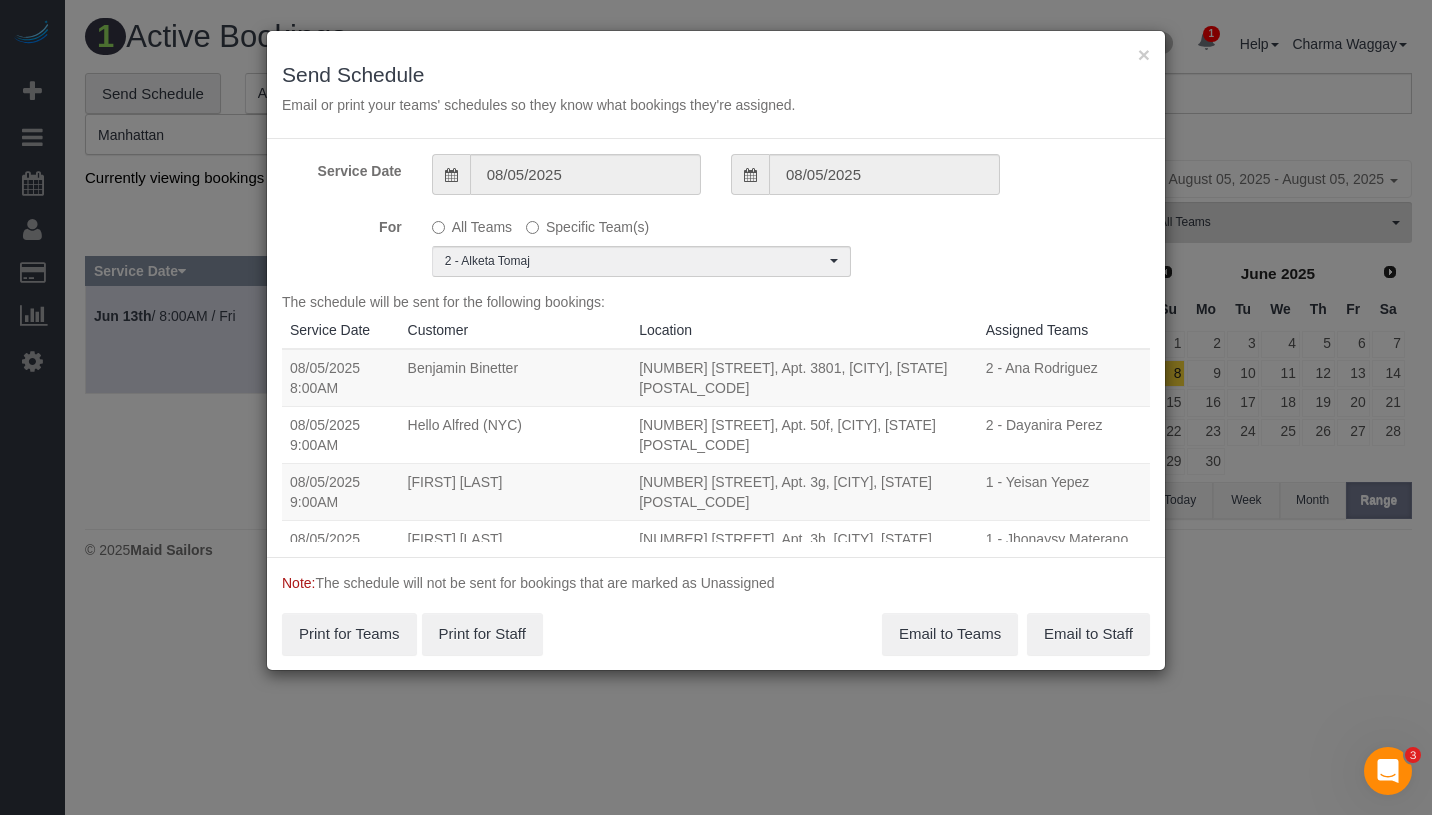 scroll, scrollTop: 0, scrollLeft: 0, axis: both 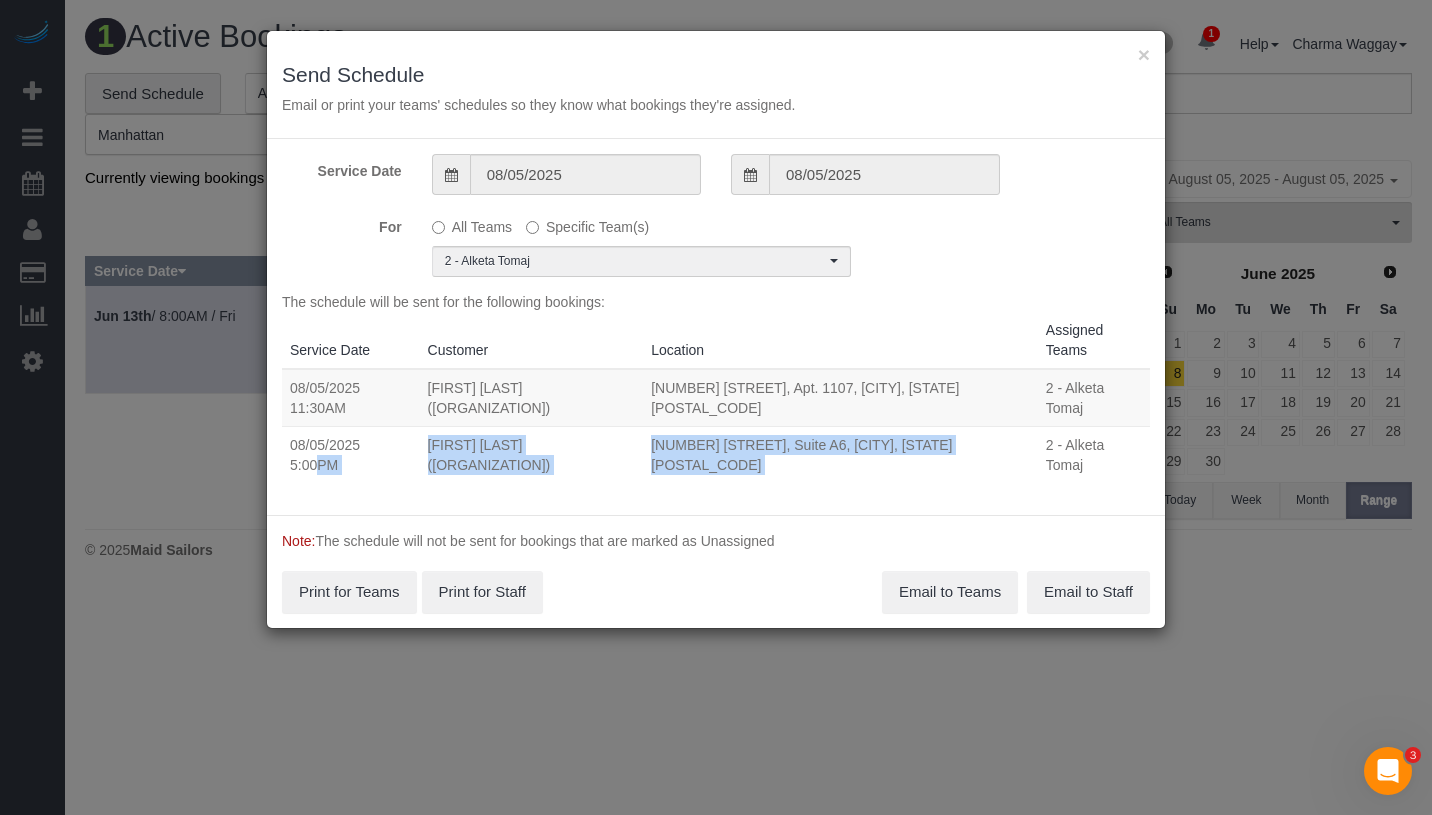 drag, startPoint x: 286, startPoint y: 404, endPoint x: 1031, endPoint y: 411, distance: 745.0329 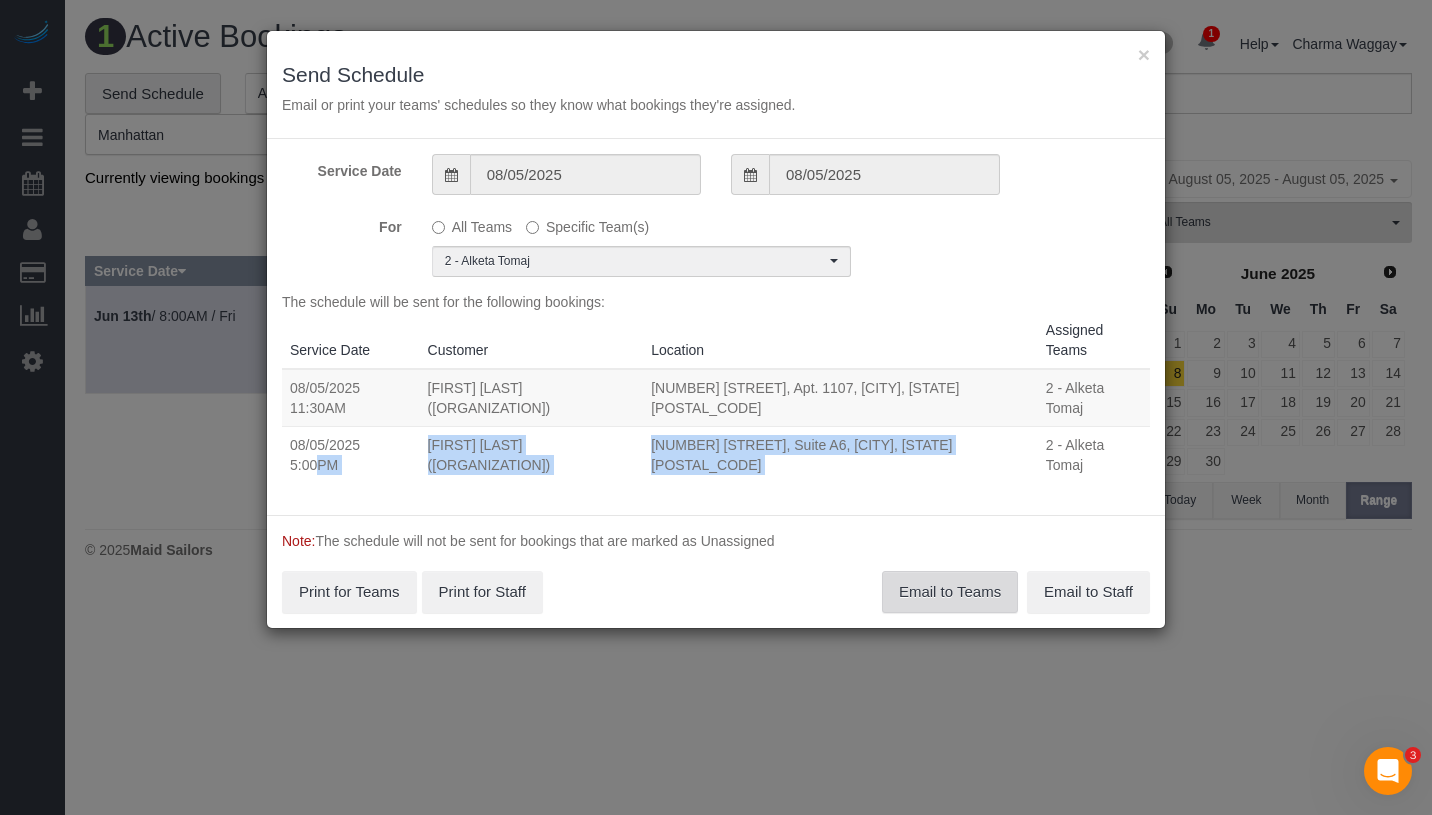 click on "Email to Teams" at bounding box center [950, 592] 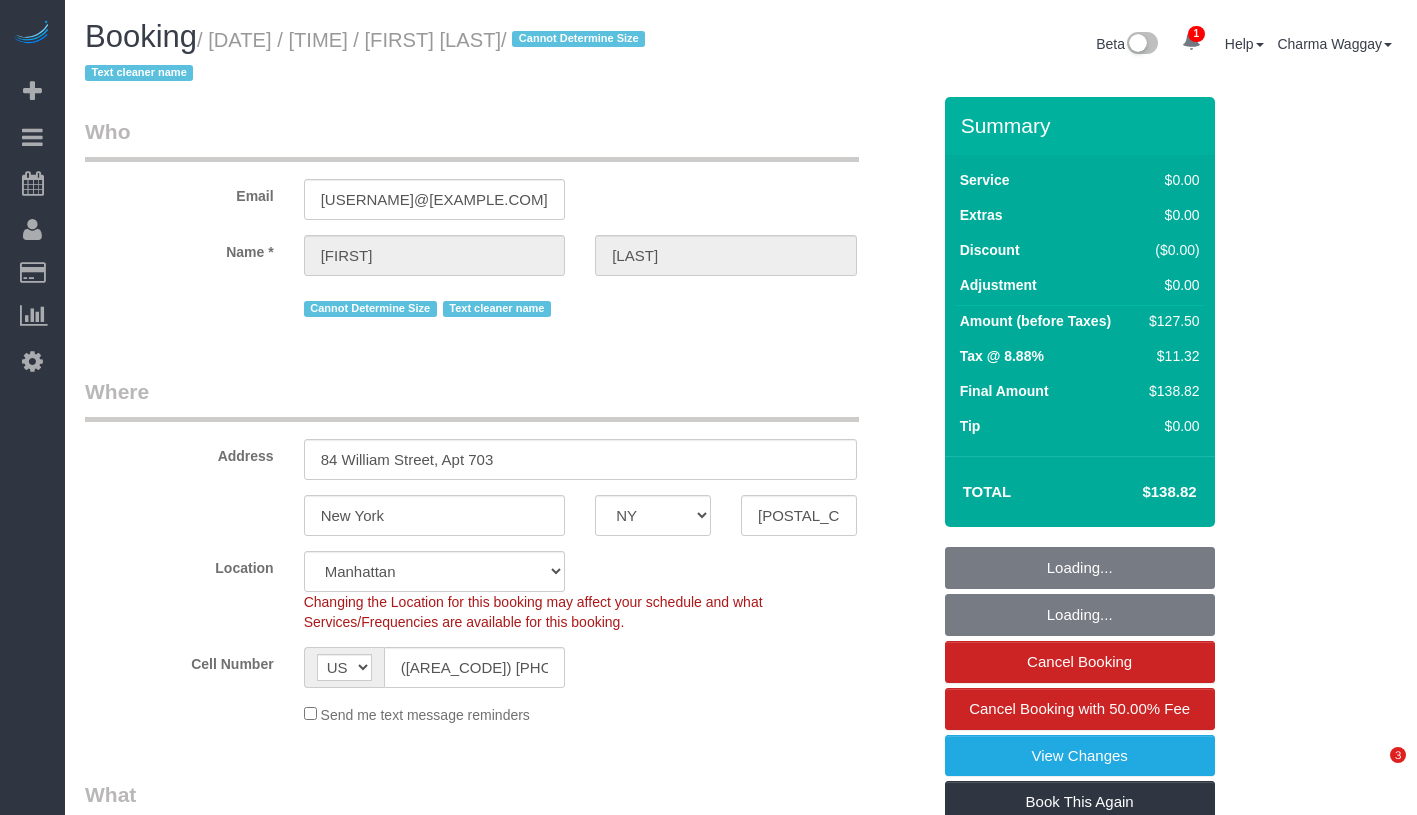 select on "NY" 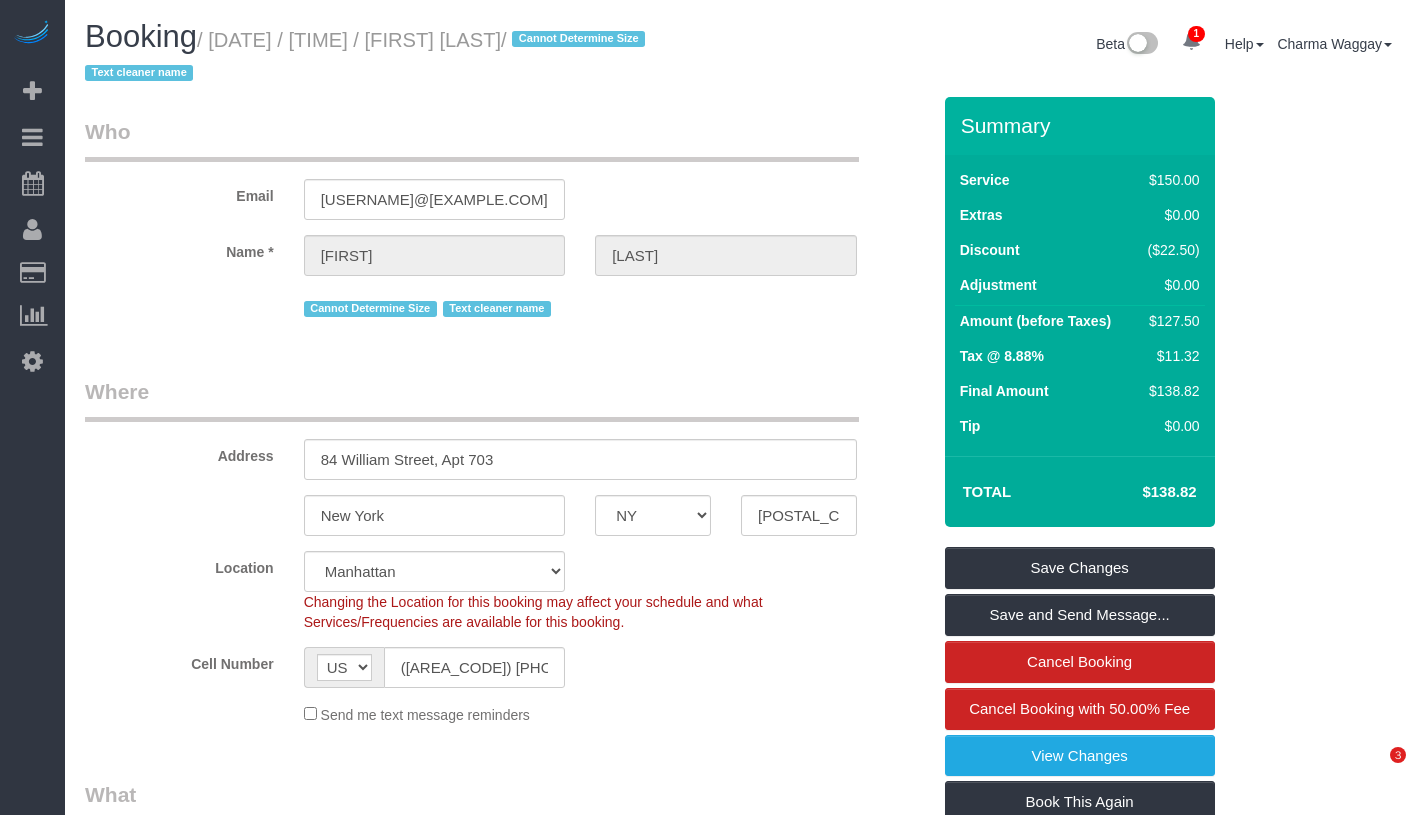 scroll, scrollTop: 0, scrollLeft: 0, axis: both 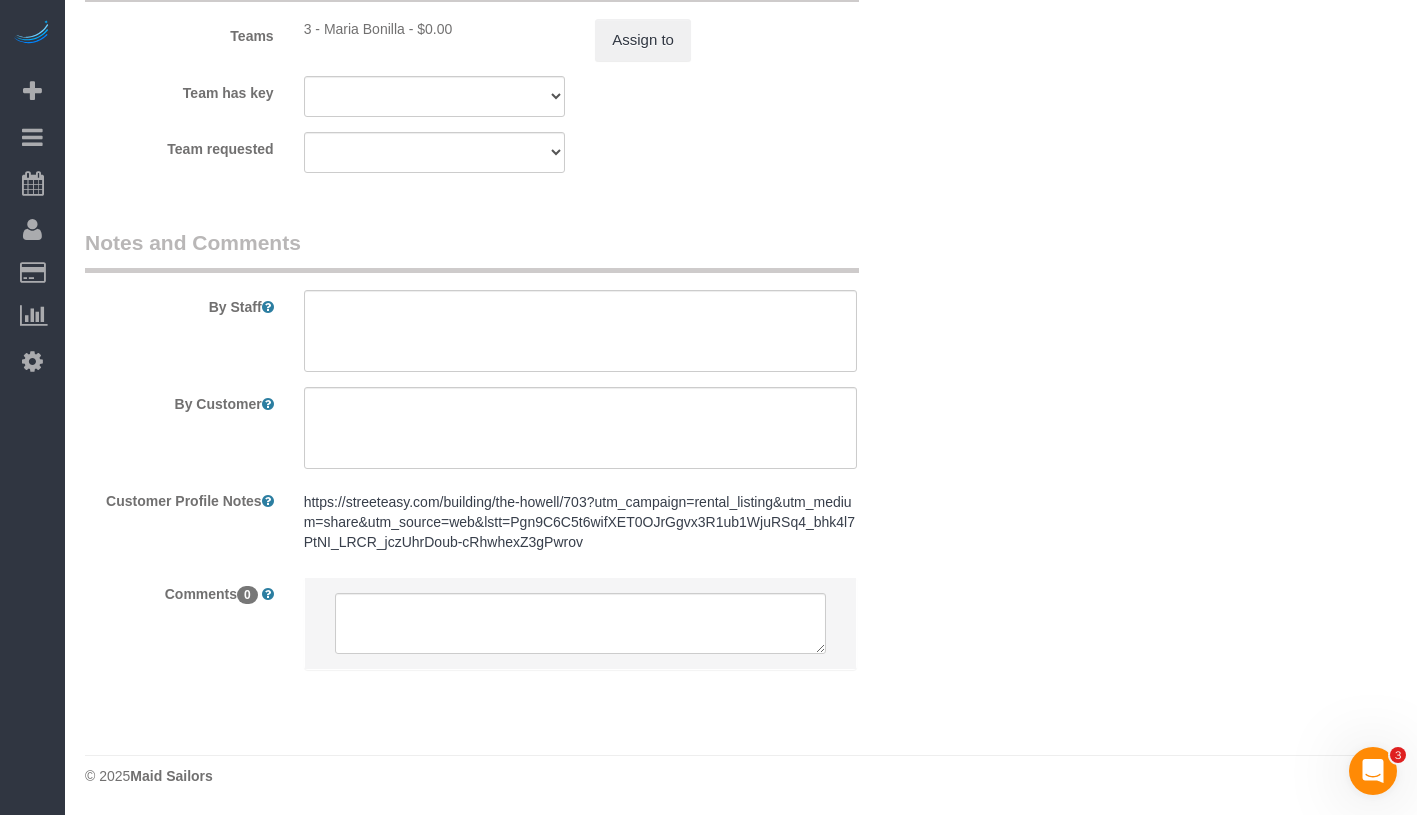 drag, startPoint x: 326, startPoint y: 28, endPoint x: 406, endPoint y: 28, distance: 80 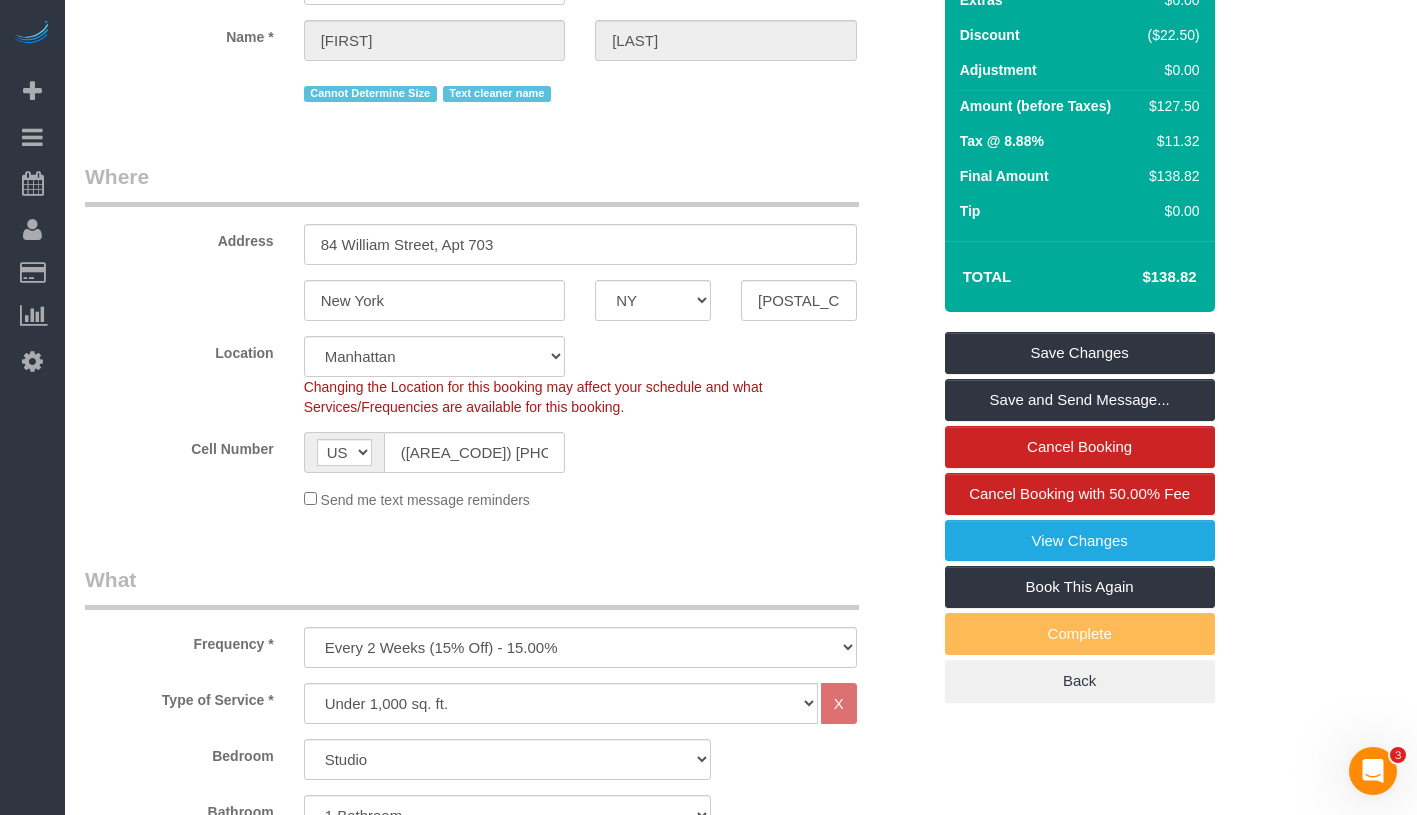 scroll, scrollTop: 0, scrollLeft: 0, axis: both 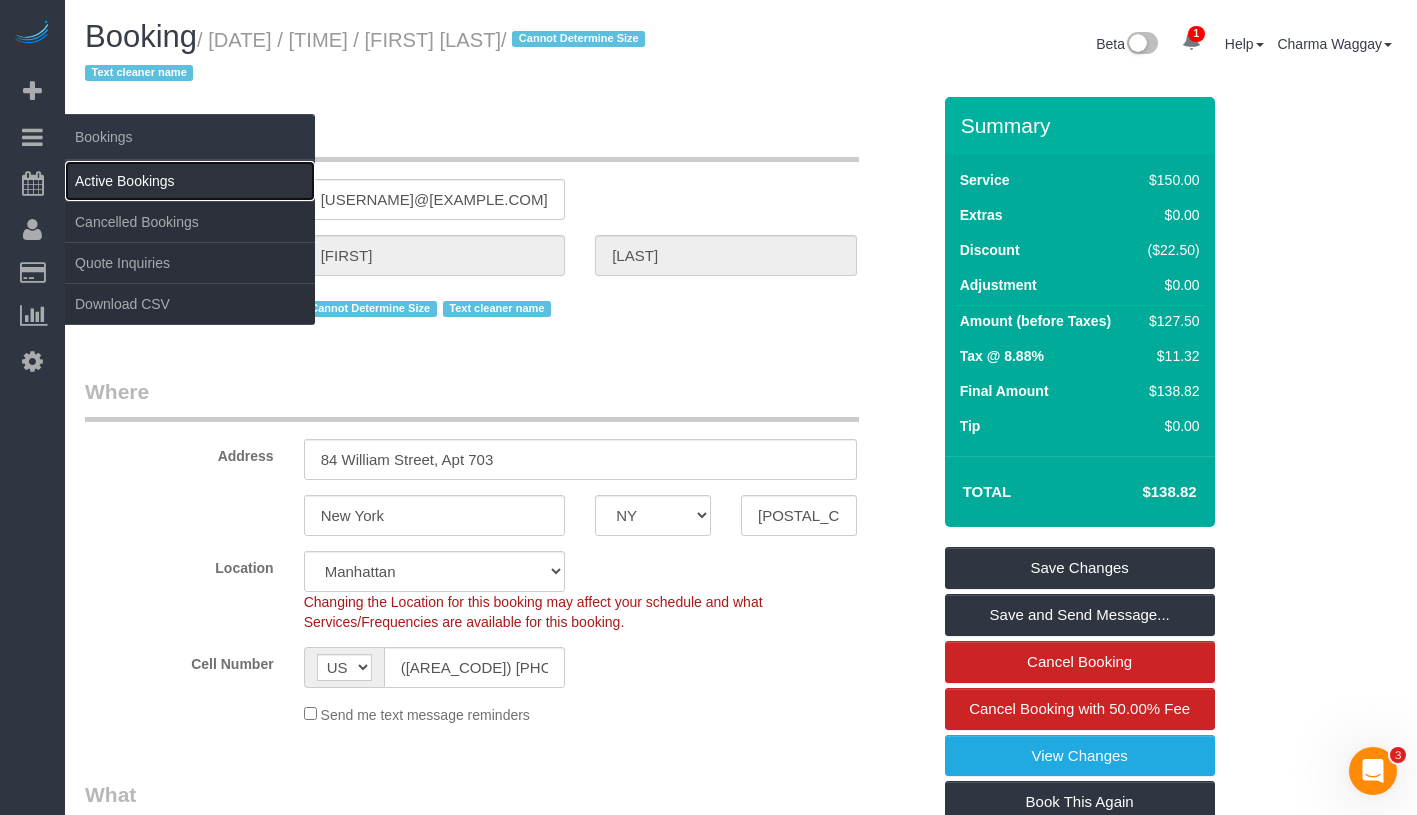 click on "Active Bookings" at bounding box center (190, 181) 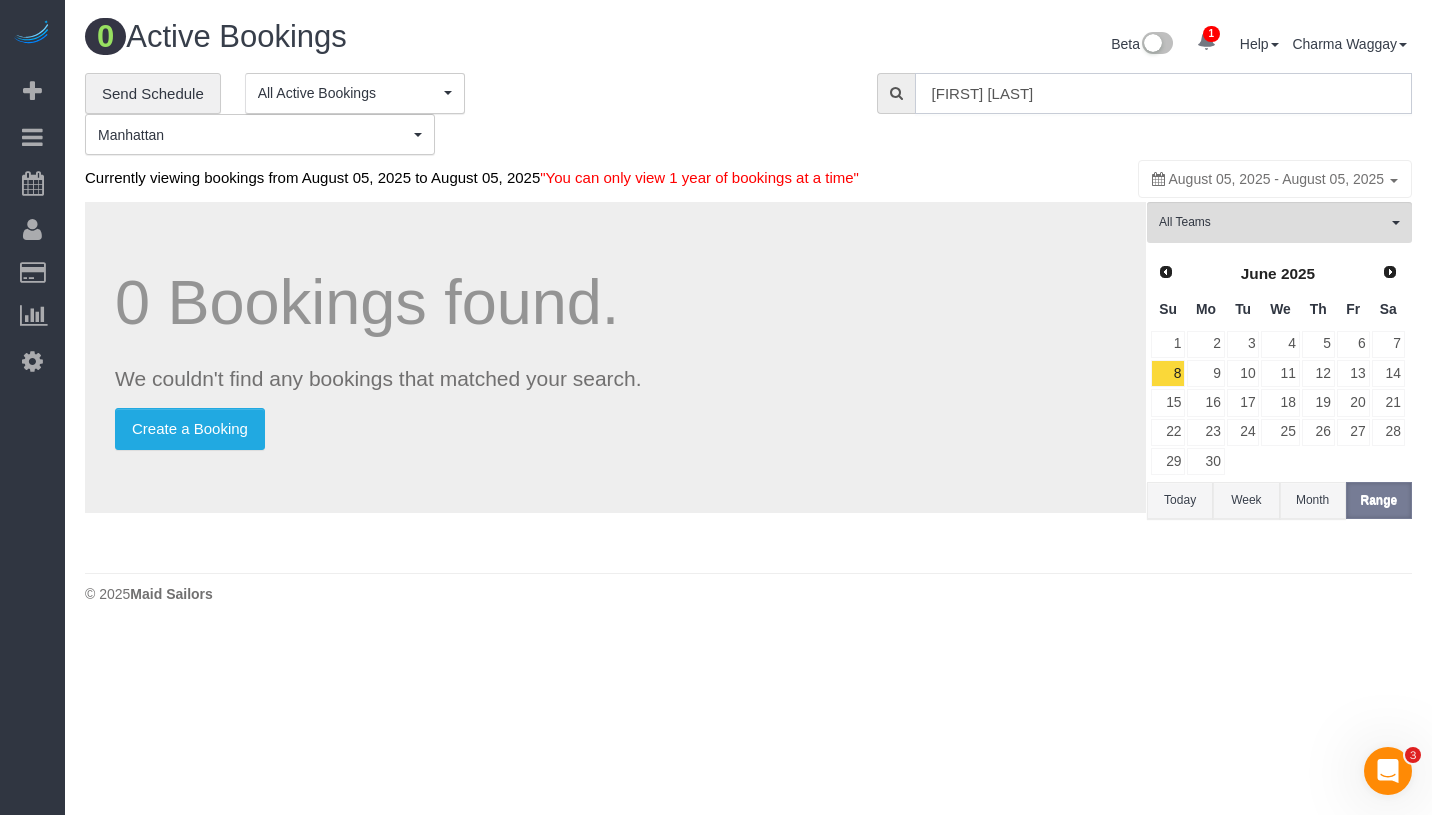click on "[FIRST] [LAST]" at bounding box center [1163, 93] 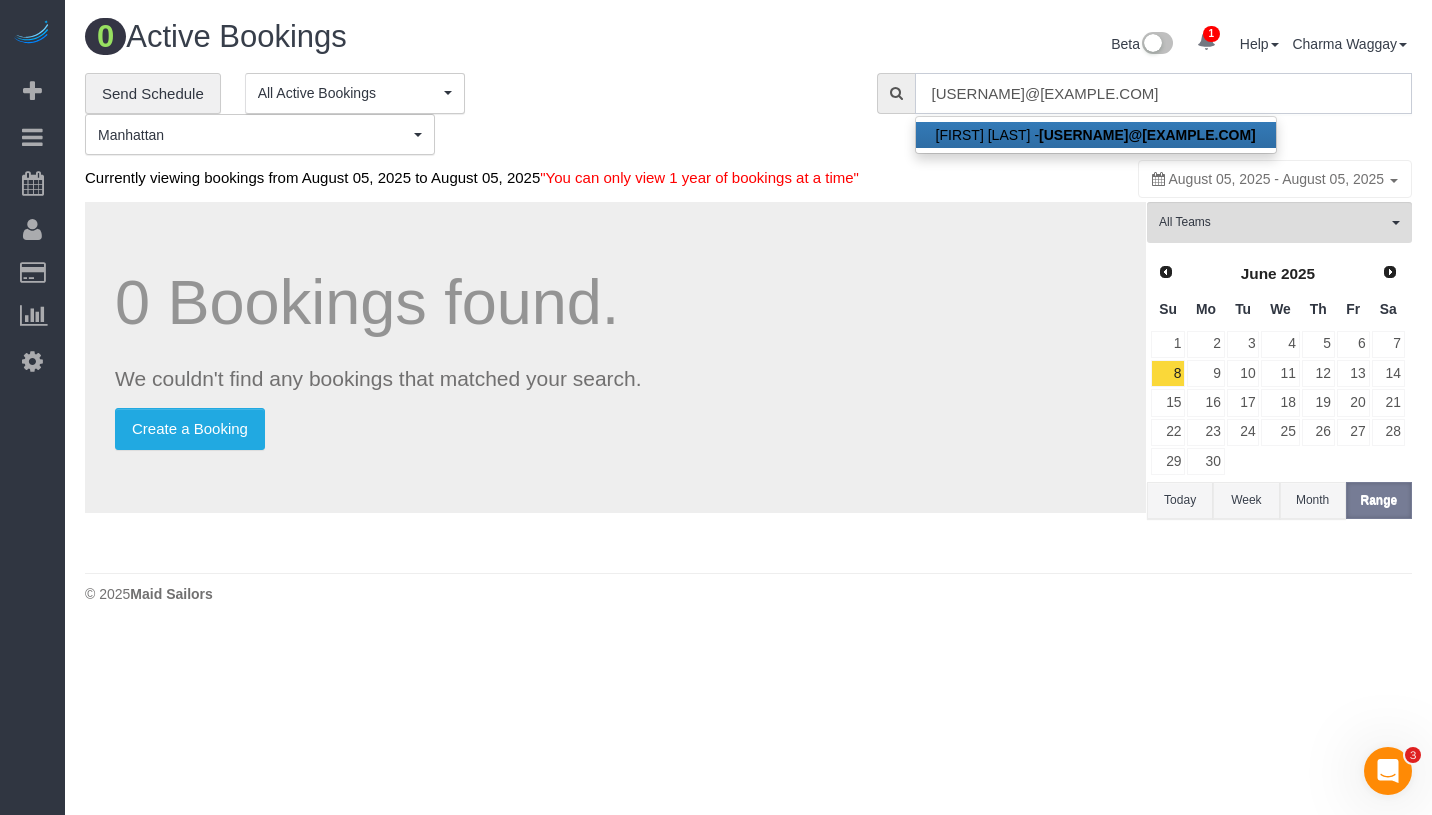 type on "[EMAIL]" 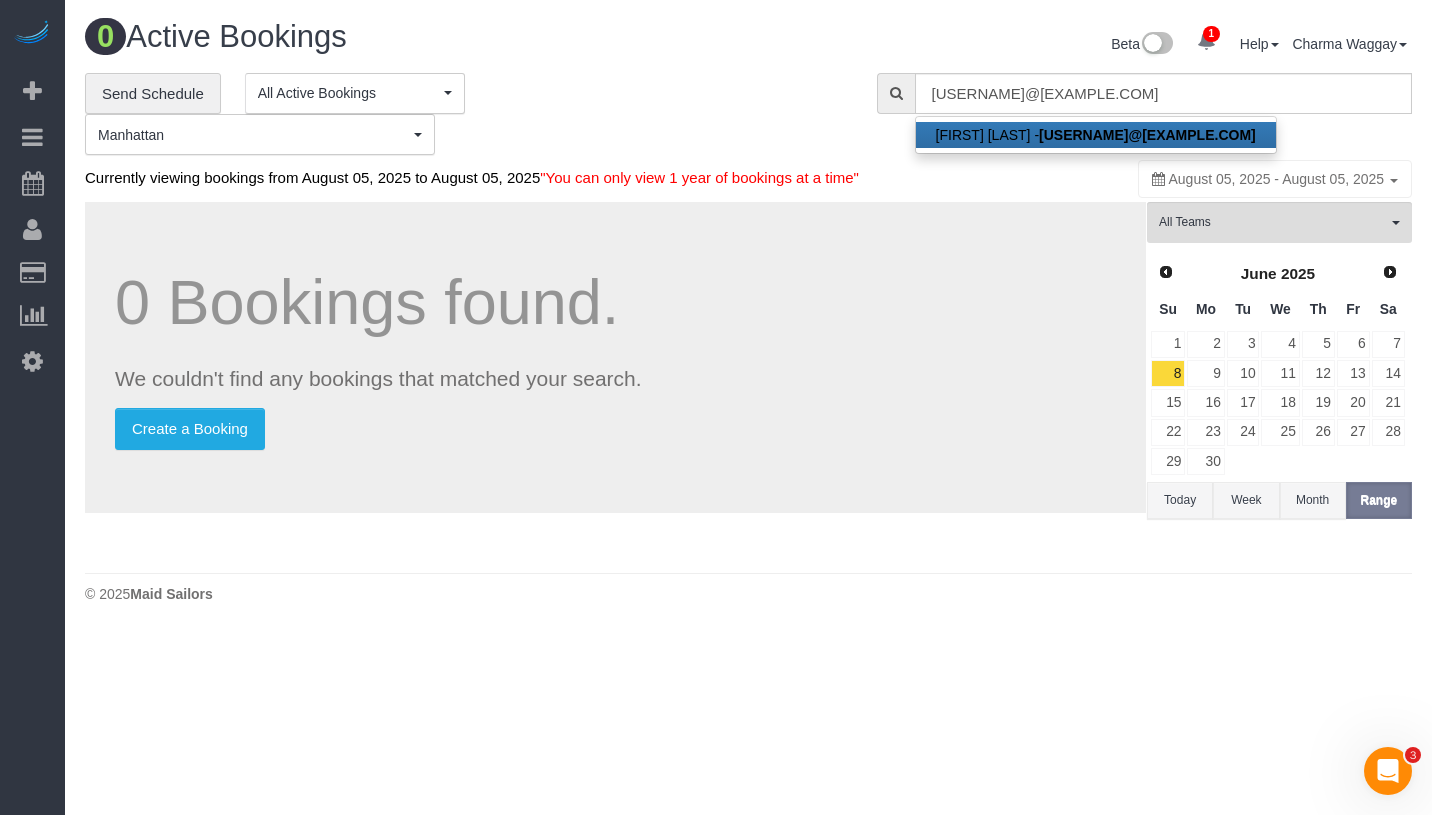 click on "Jonathan Balkin -  jmbmisc@live.com" at bounding box center [1096, 135] 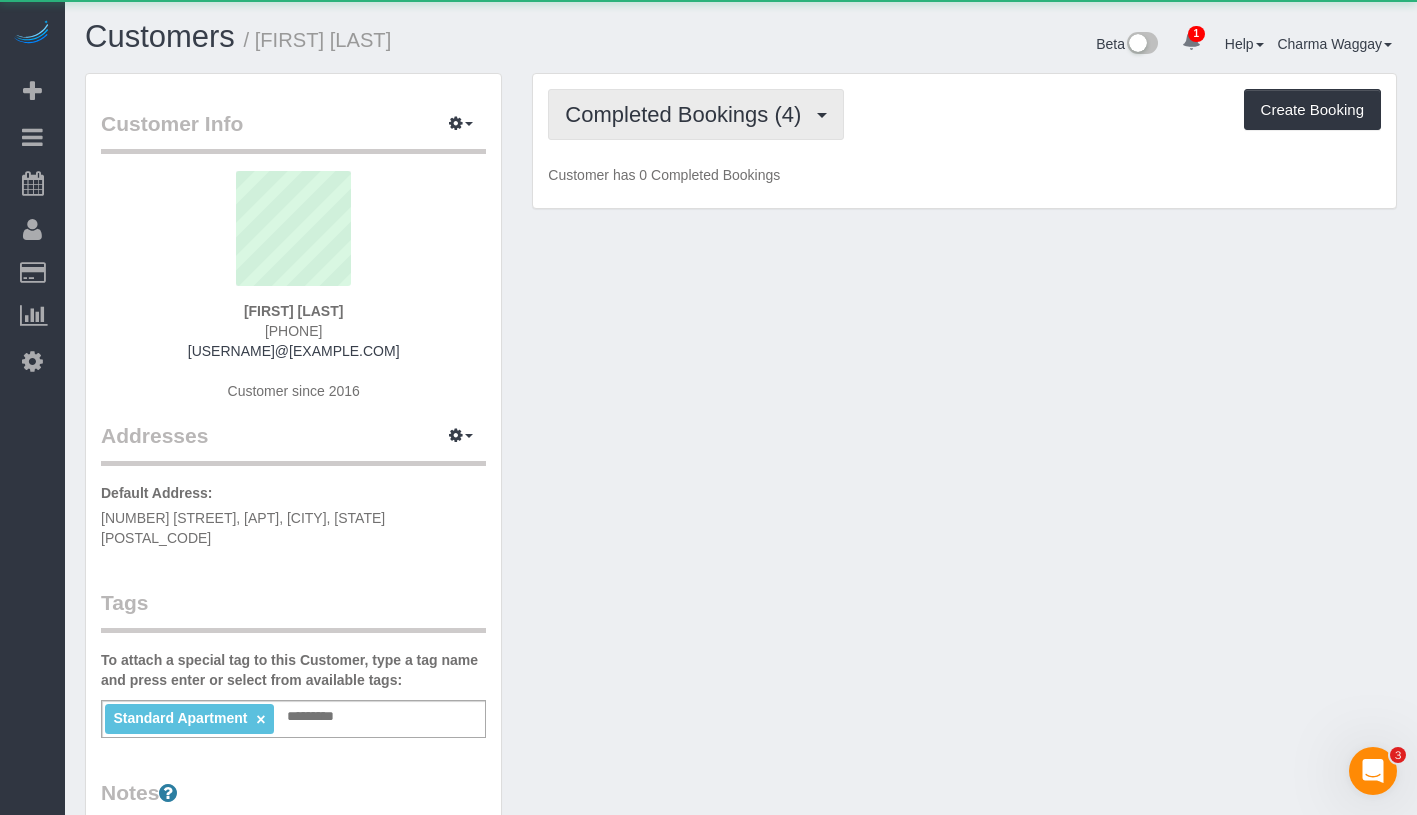 click on "Completed Bookings (4)" at bounding box center (688, 114) 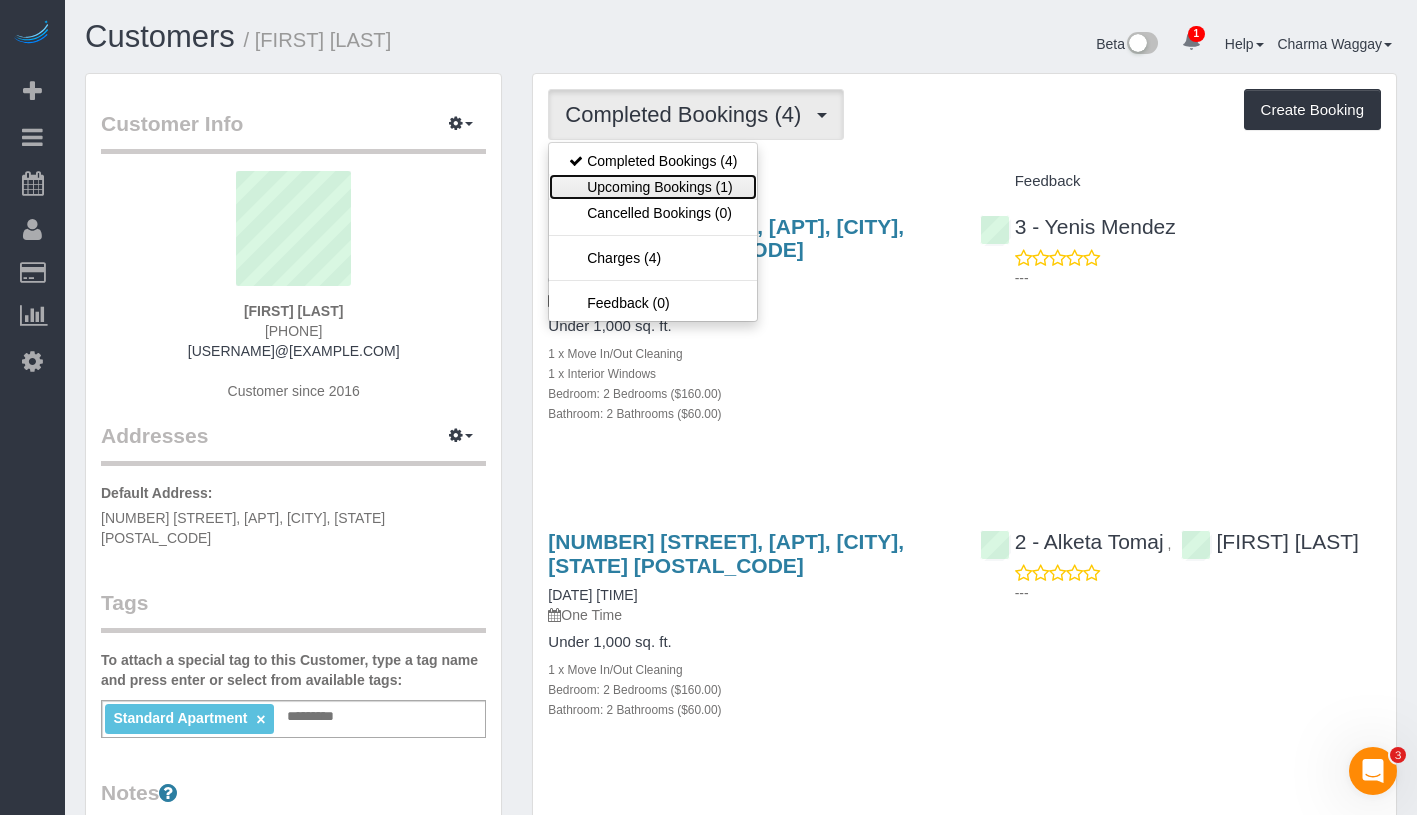 click on "Upcoming Bookings (1)" at bounding box center (653, 187) 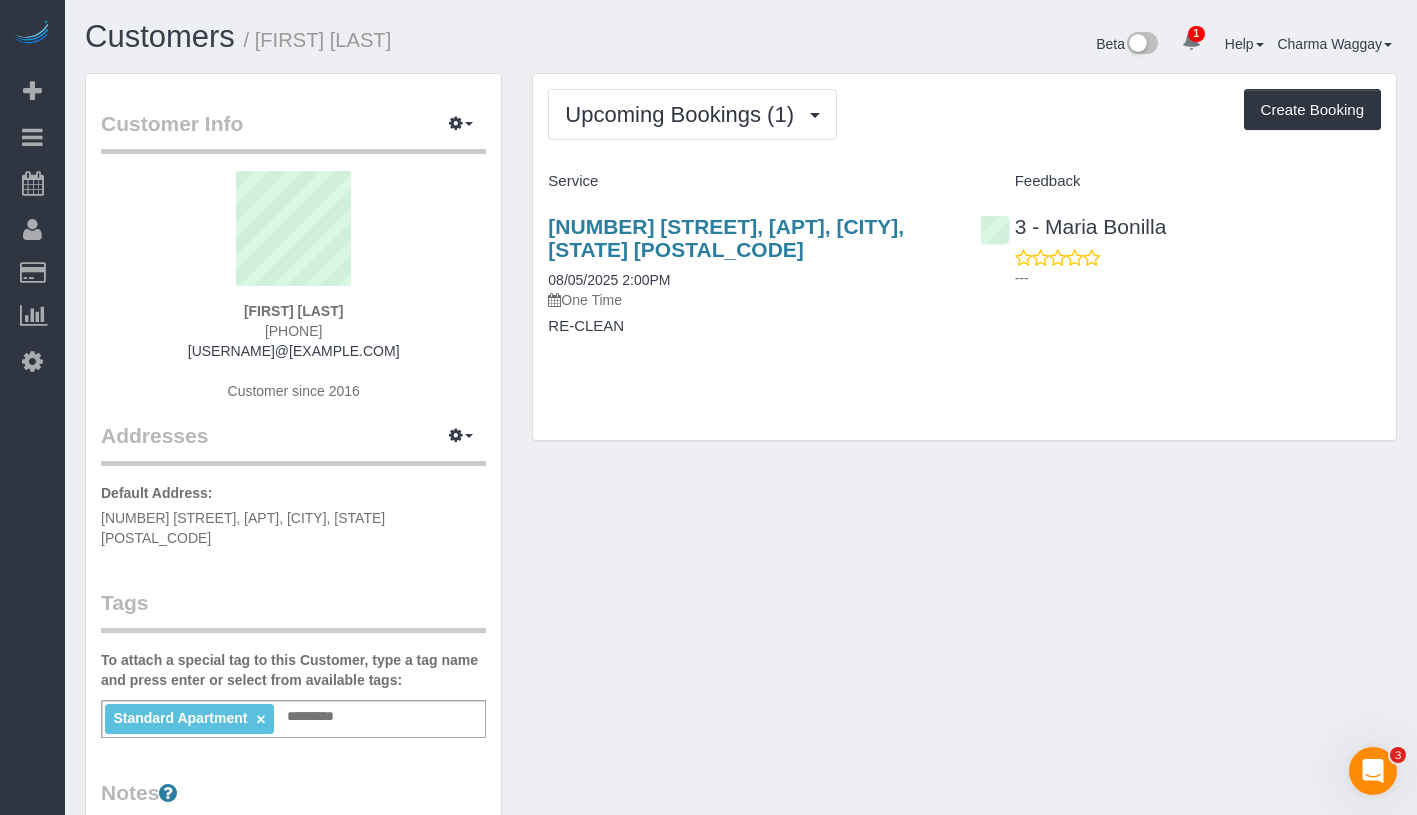 drag, startPoint x: 212, startPoint y: 308, endPoint x: 388, endPoint y: 311, distance: 176.02557 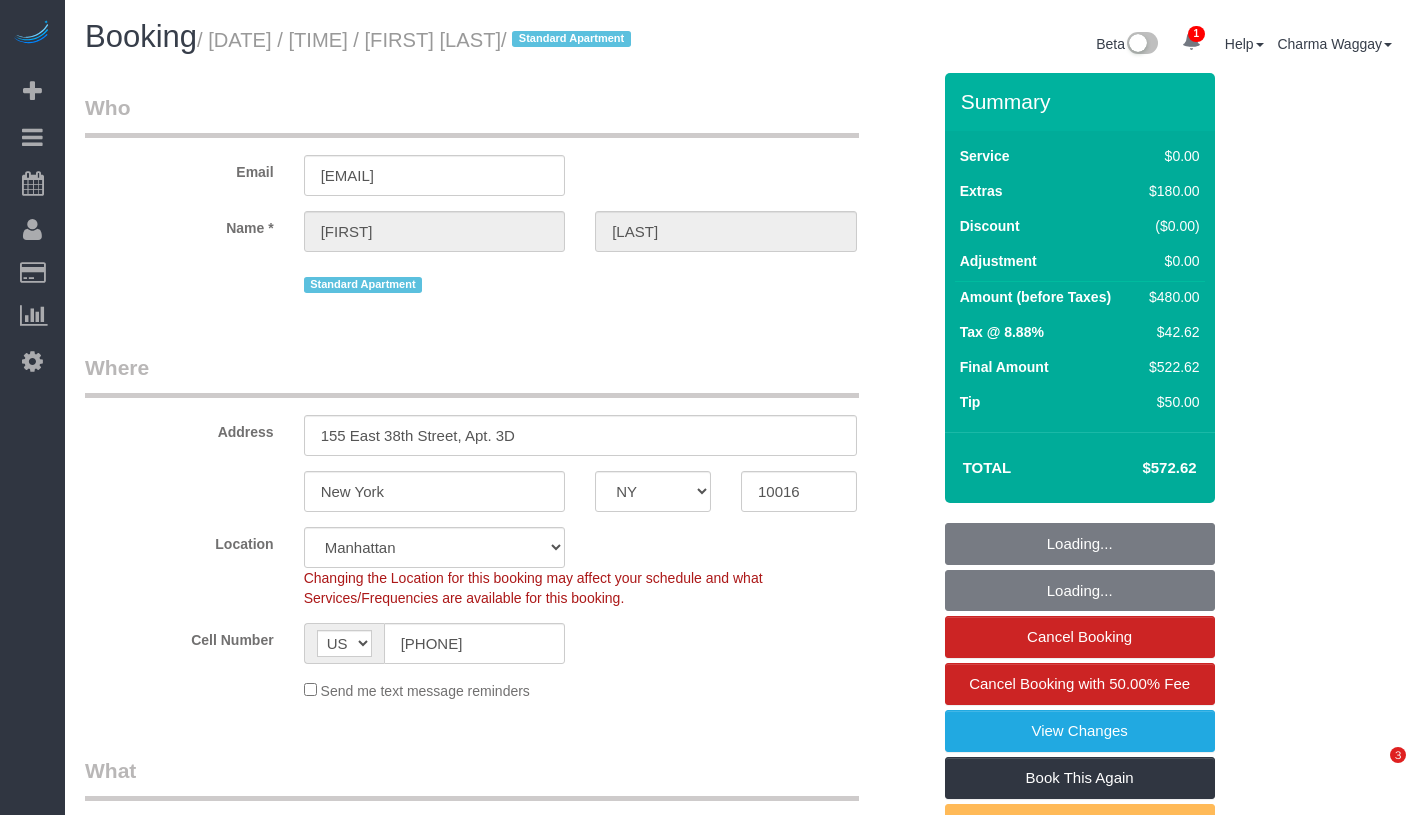 select on "NY" 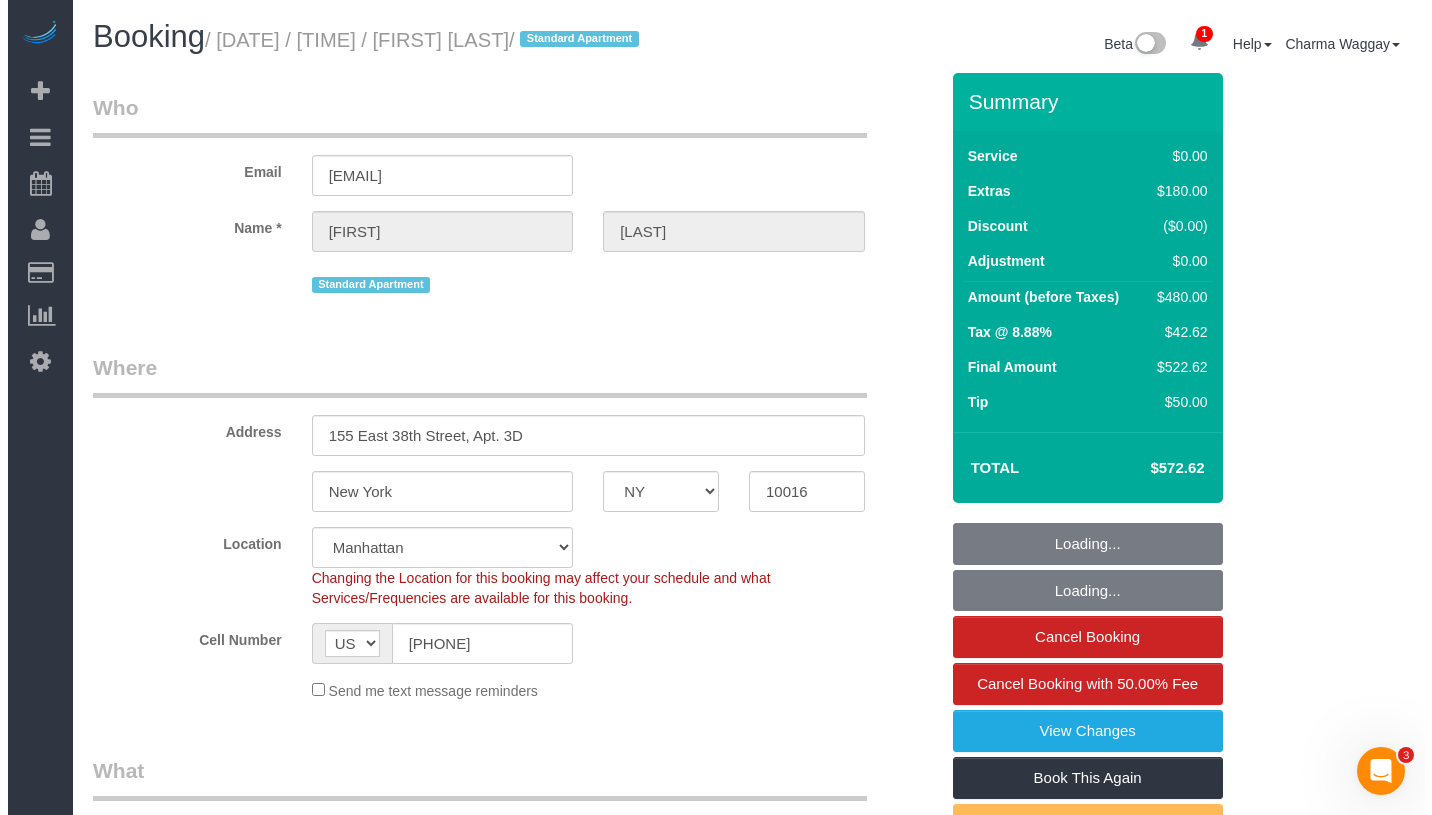 scroll, scrollTop: 0, scrollLeft: 0, axis: both 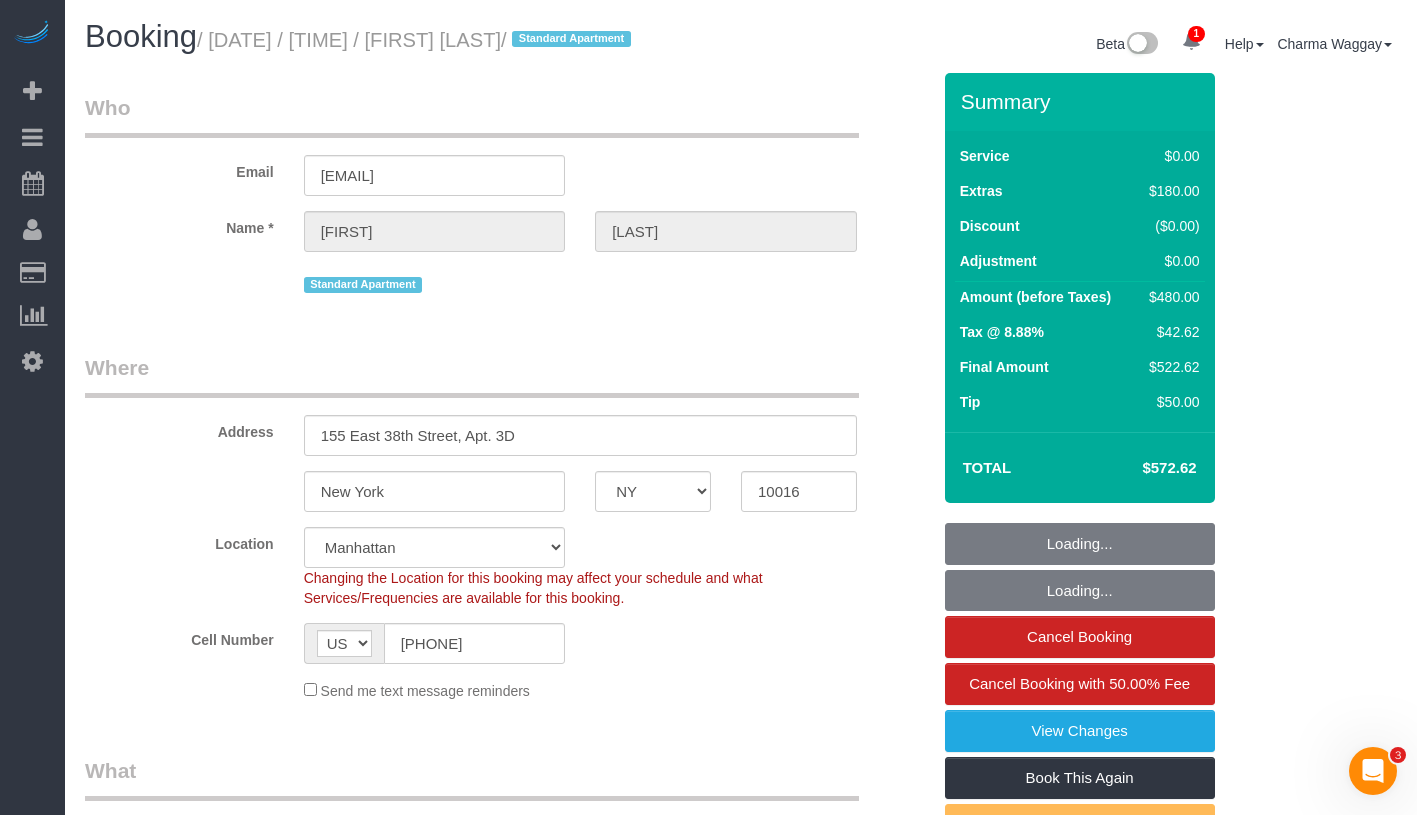 select on "object:924" 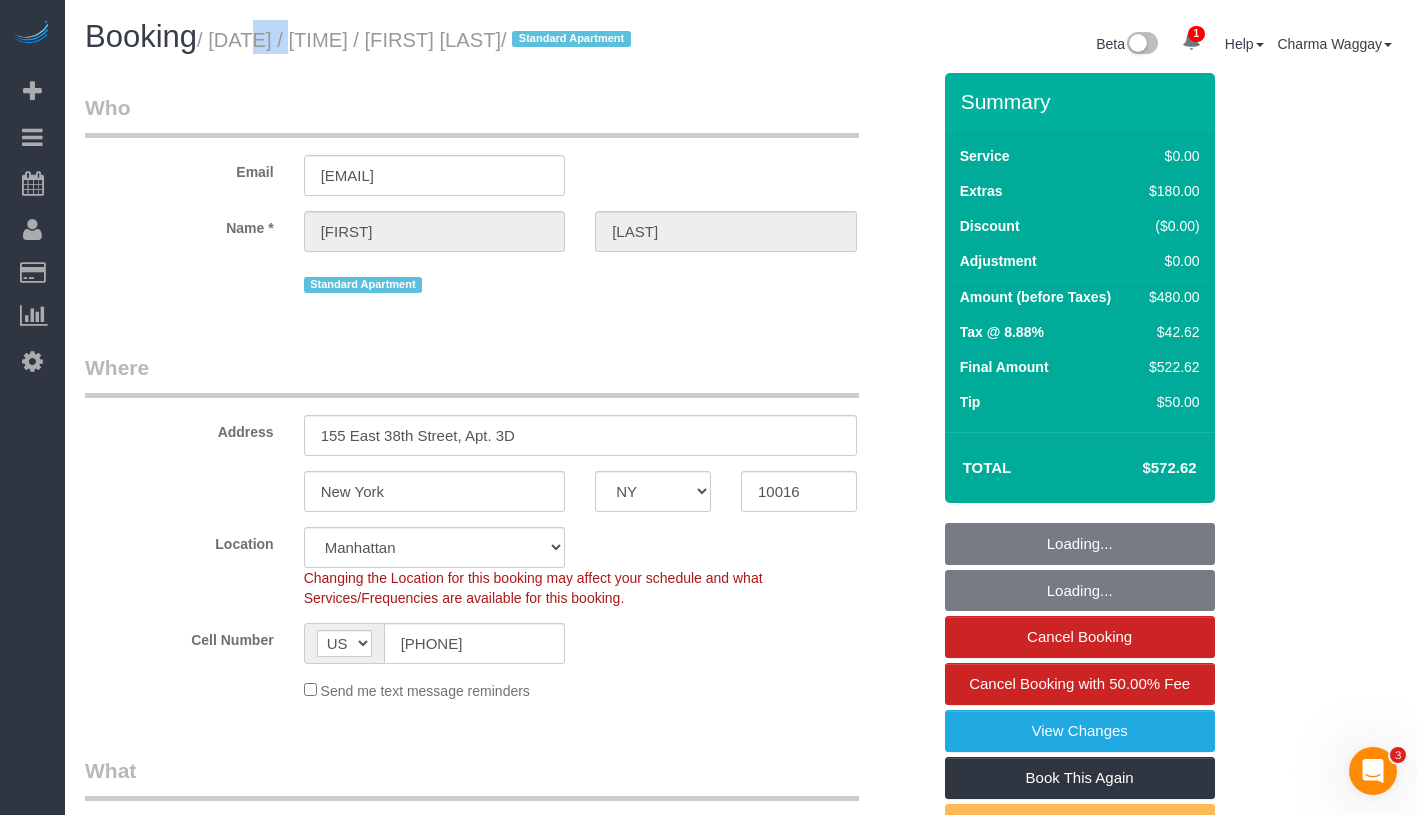 drag, startPoint x: 229, startPoint y: 33, endPoint x: 282, endPoint y: 36, distance: 53.08484 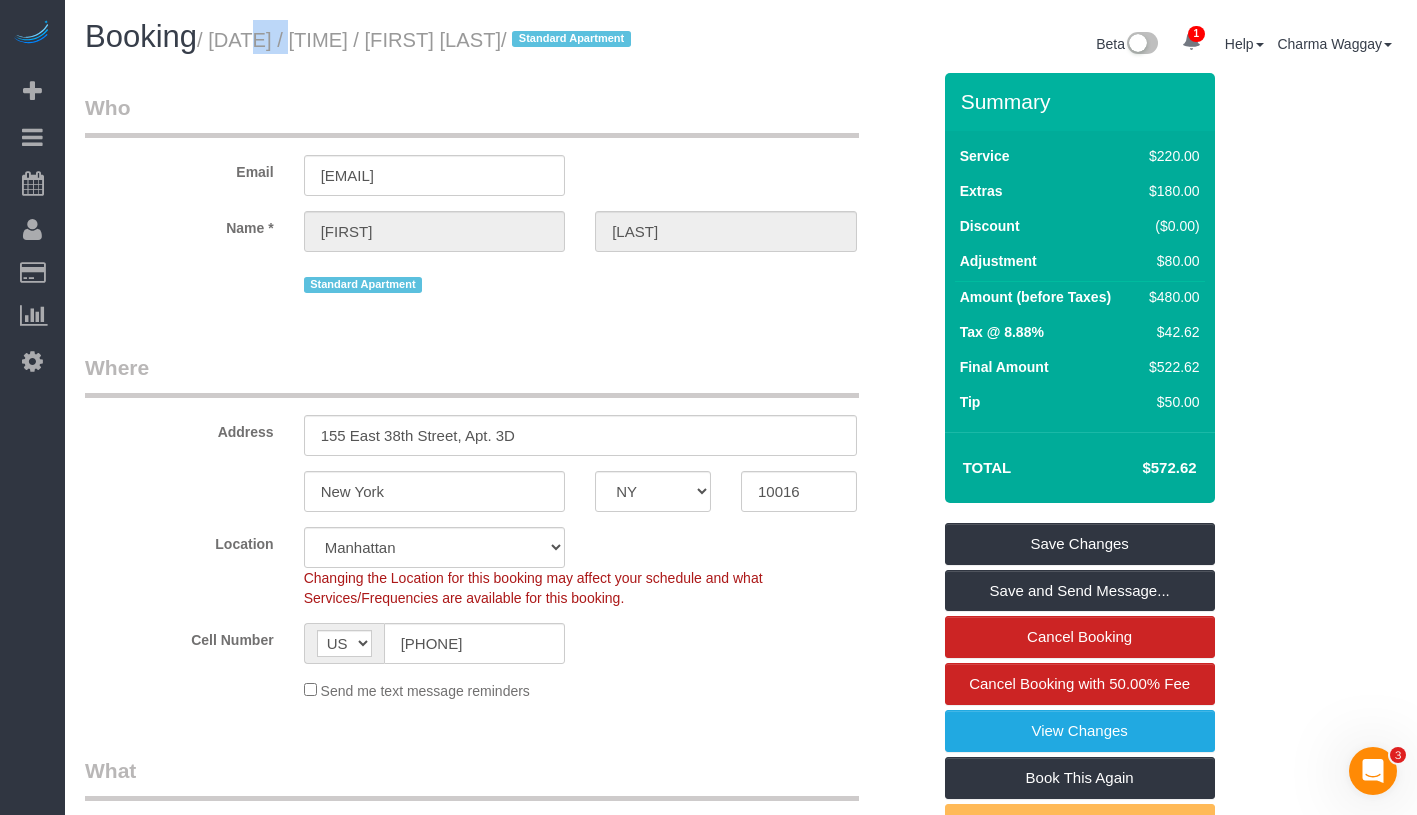 drag, startPoint x: 480, startPoint y: 33, endPoint x: 627, endPoint y: 33, distance: 147 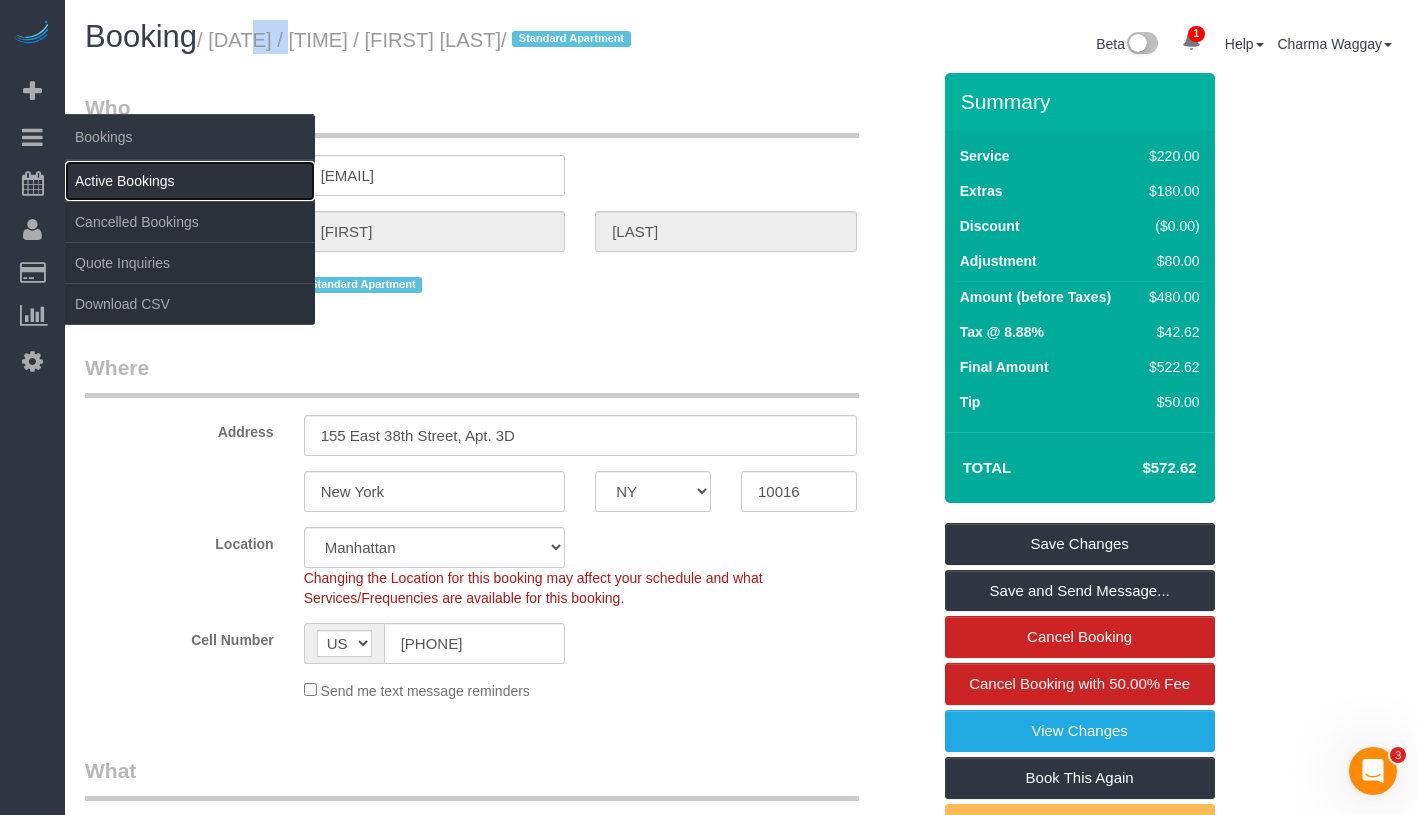 click on "Active Bookings" at bounding box center (190, 181) 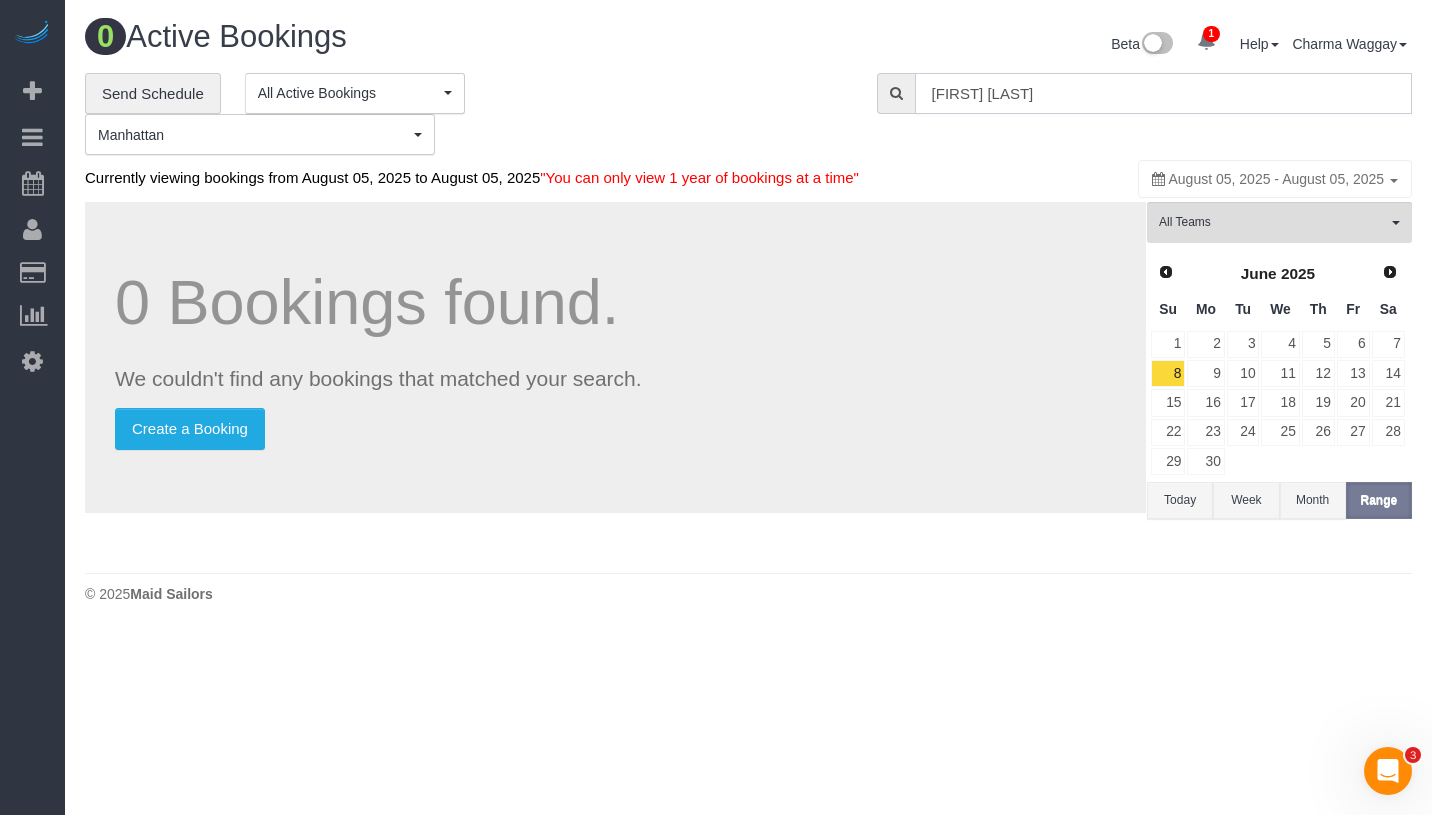 click on "[FIRST] [LAST]" at bounding box center (1163, 93) 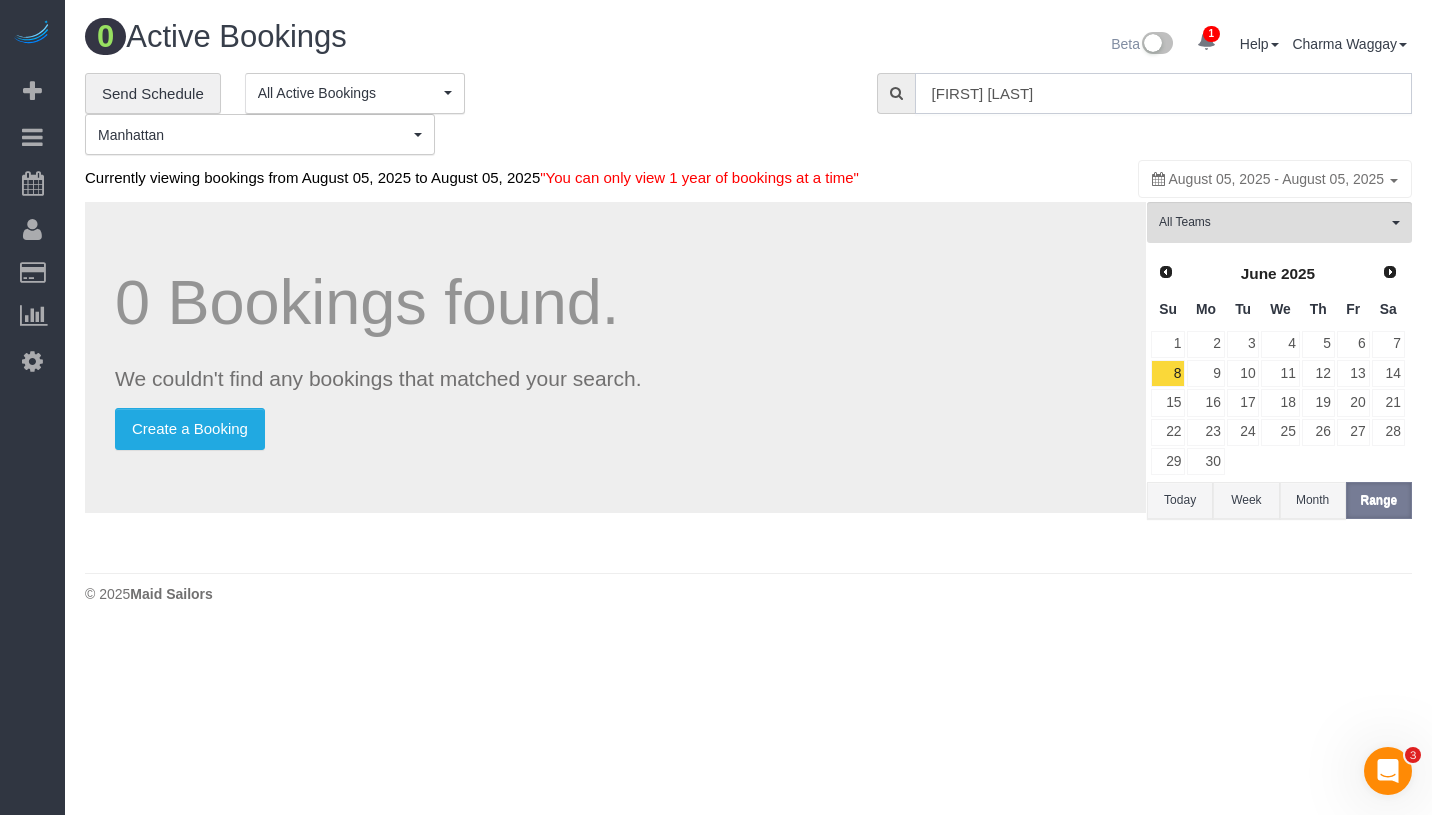 type on "[FIRST] [LAST]" 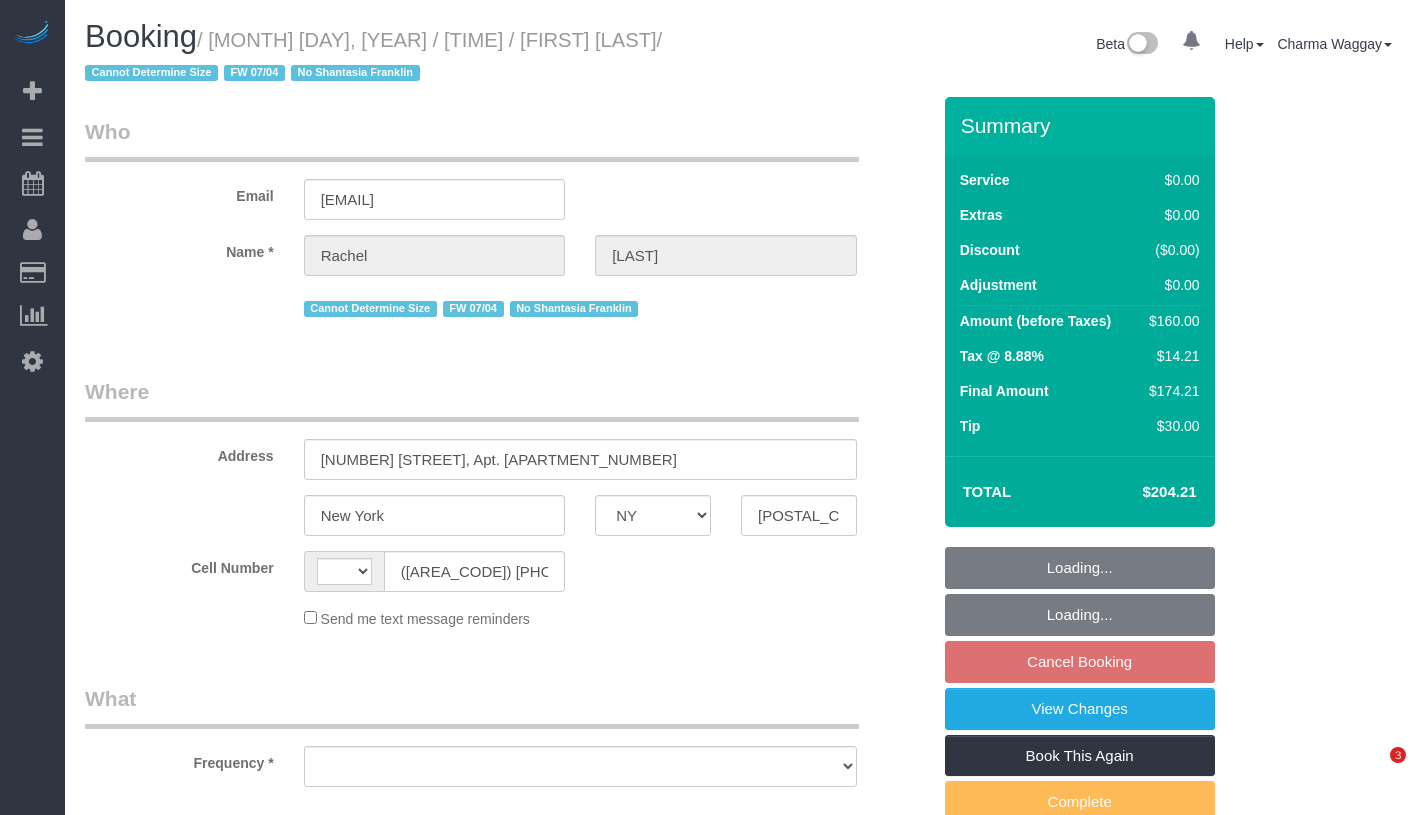 select on "NY" 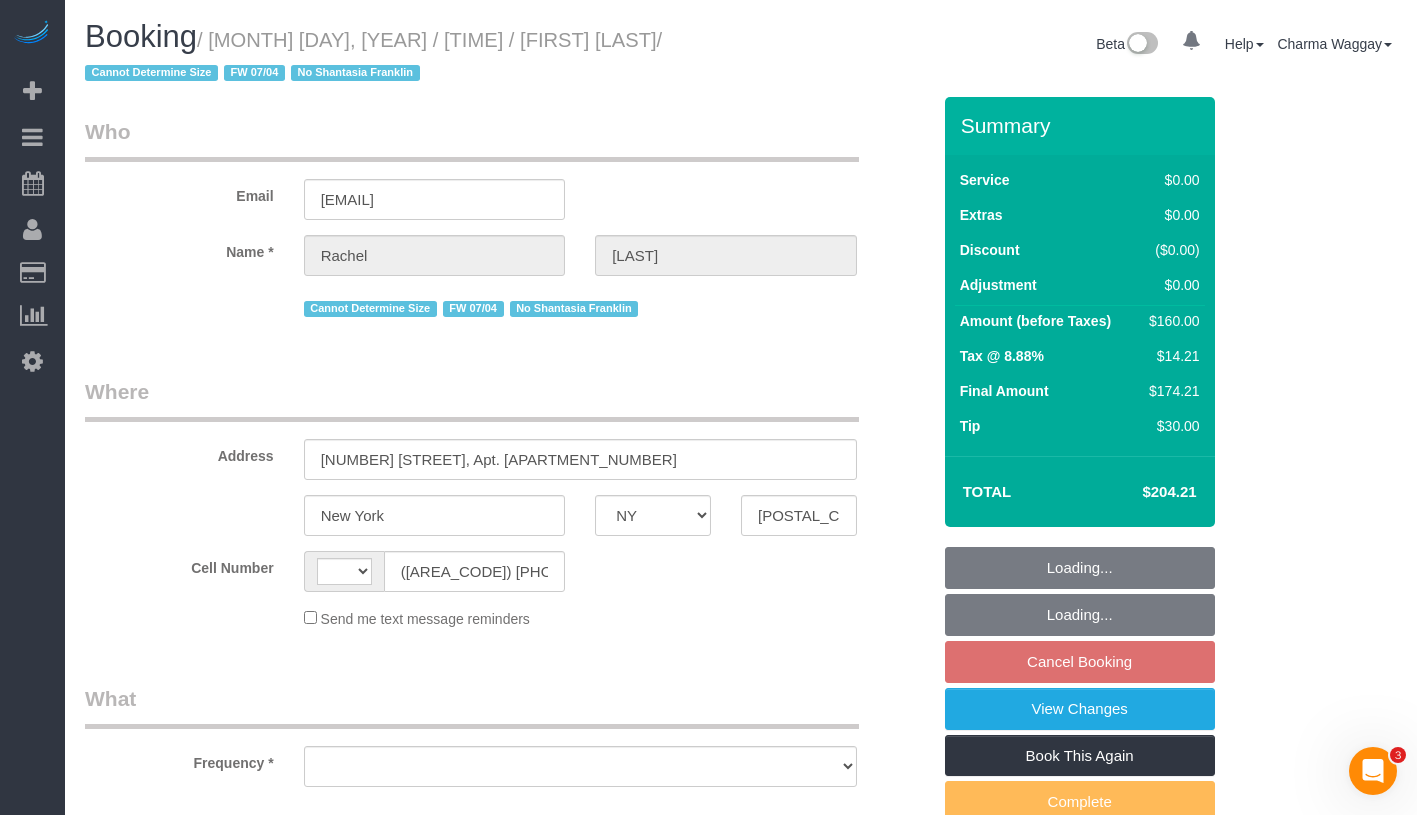 scroll, scrollTop: 0, scrollLeft: 0, axis: both 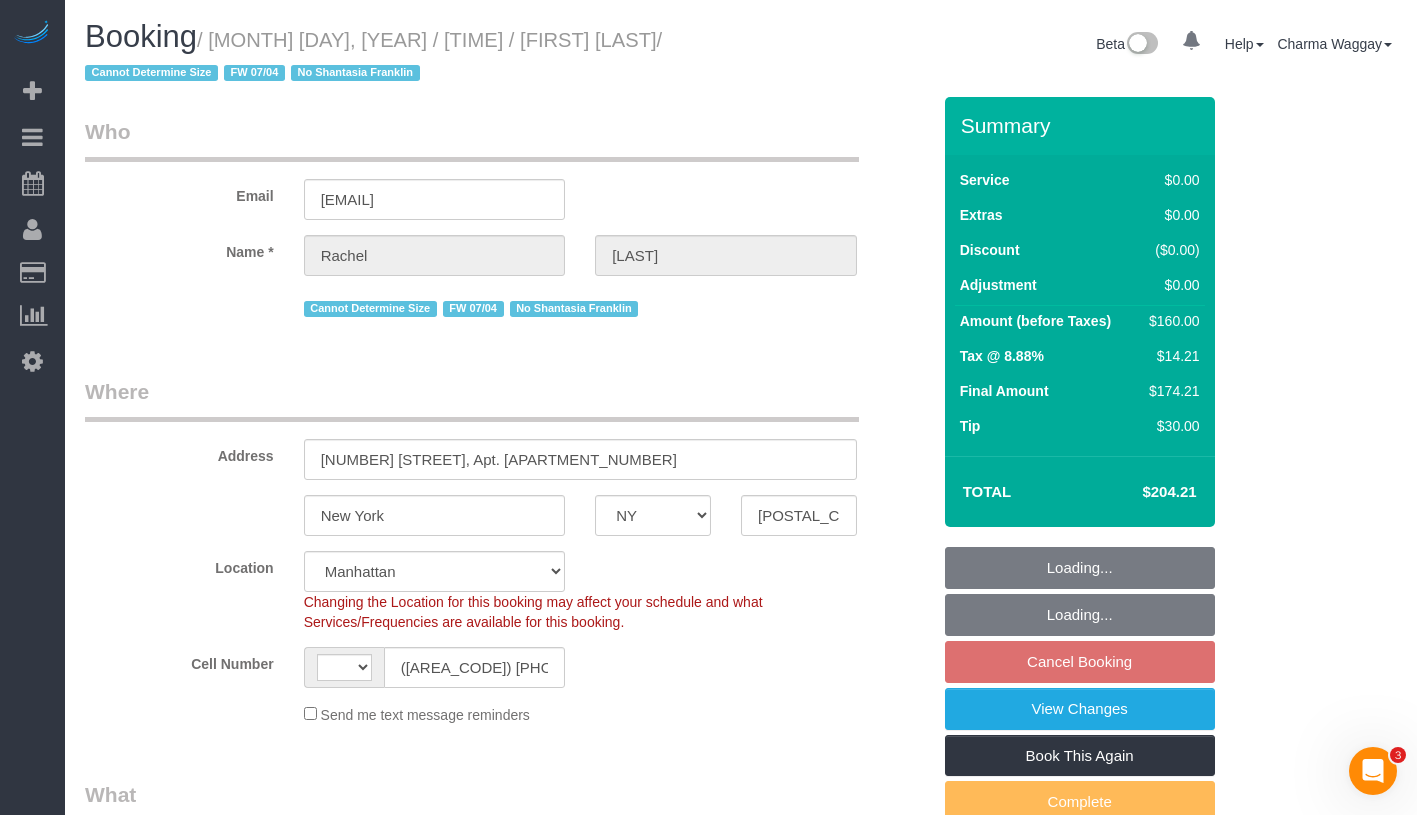 select on "string:US" 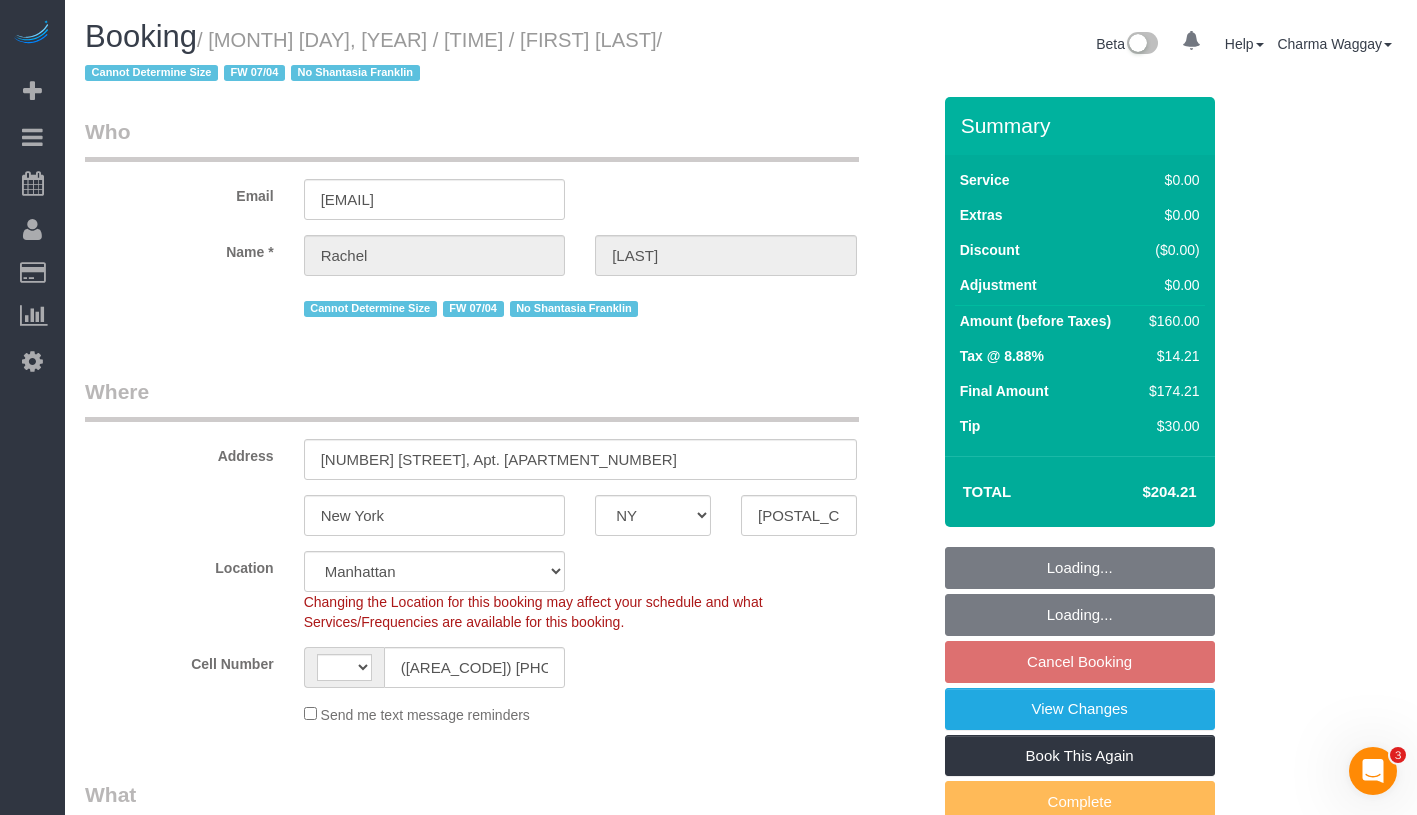 select on "spot1" 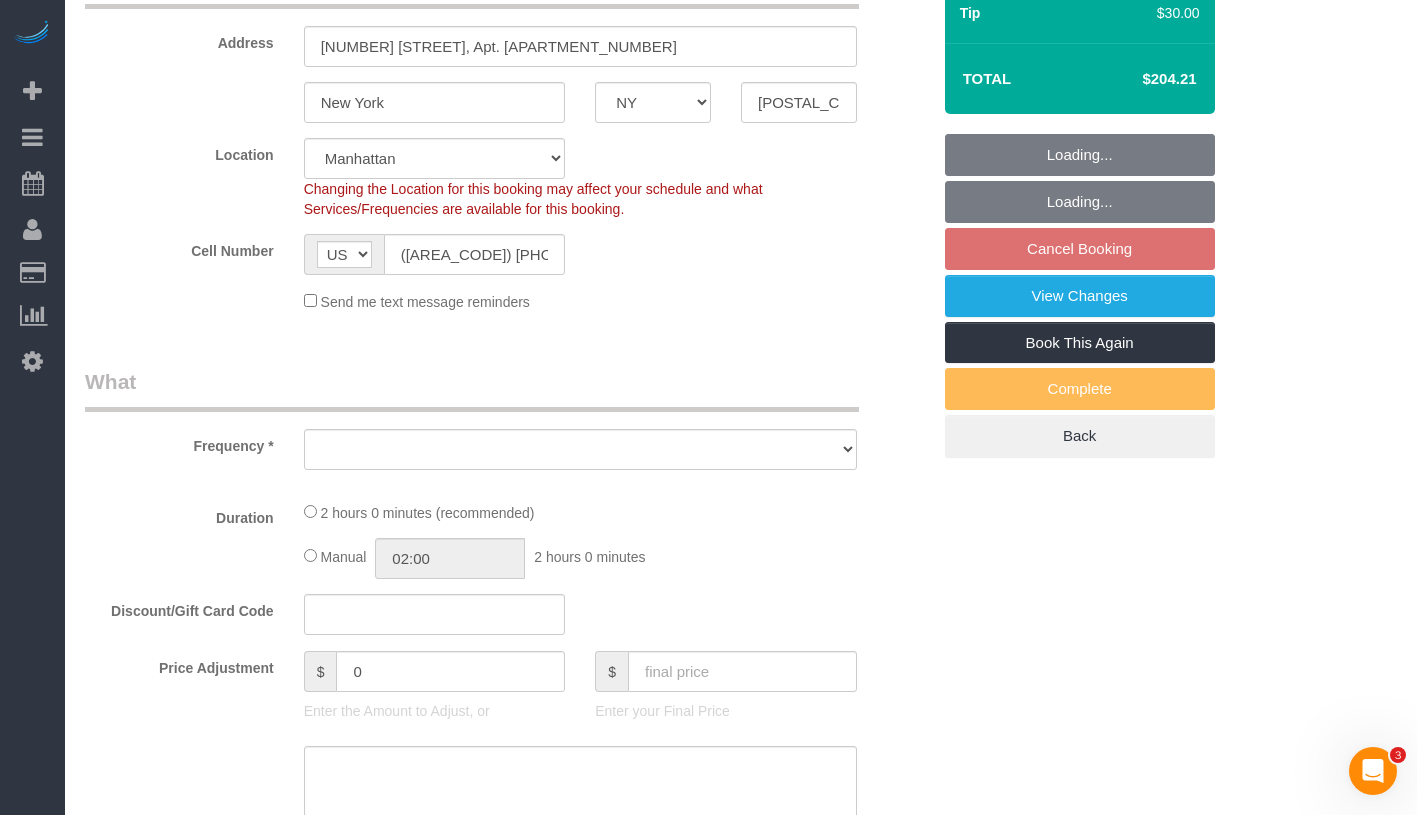 select on "object:644" 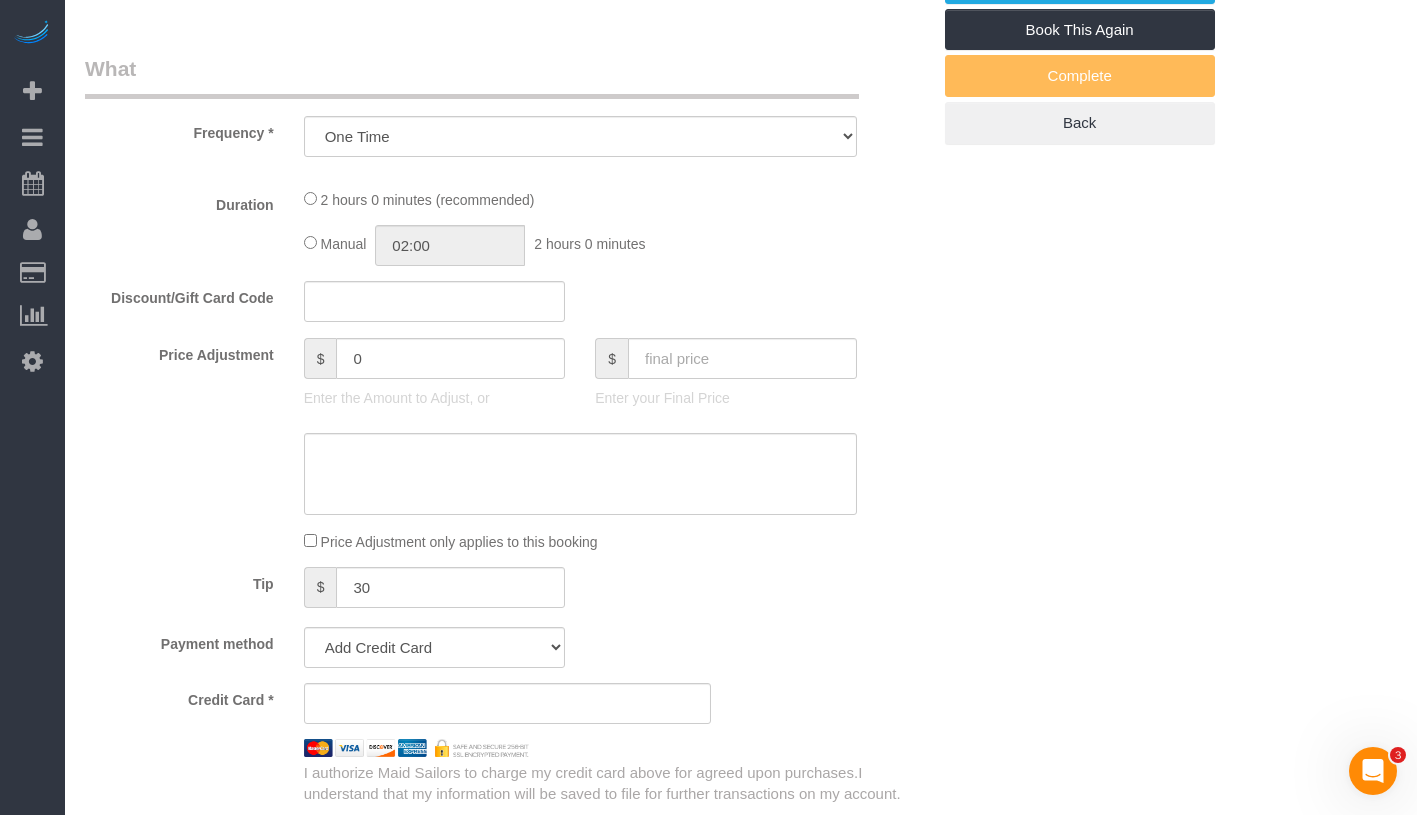 select on "object:1319" 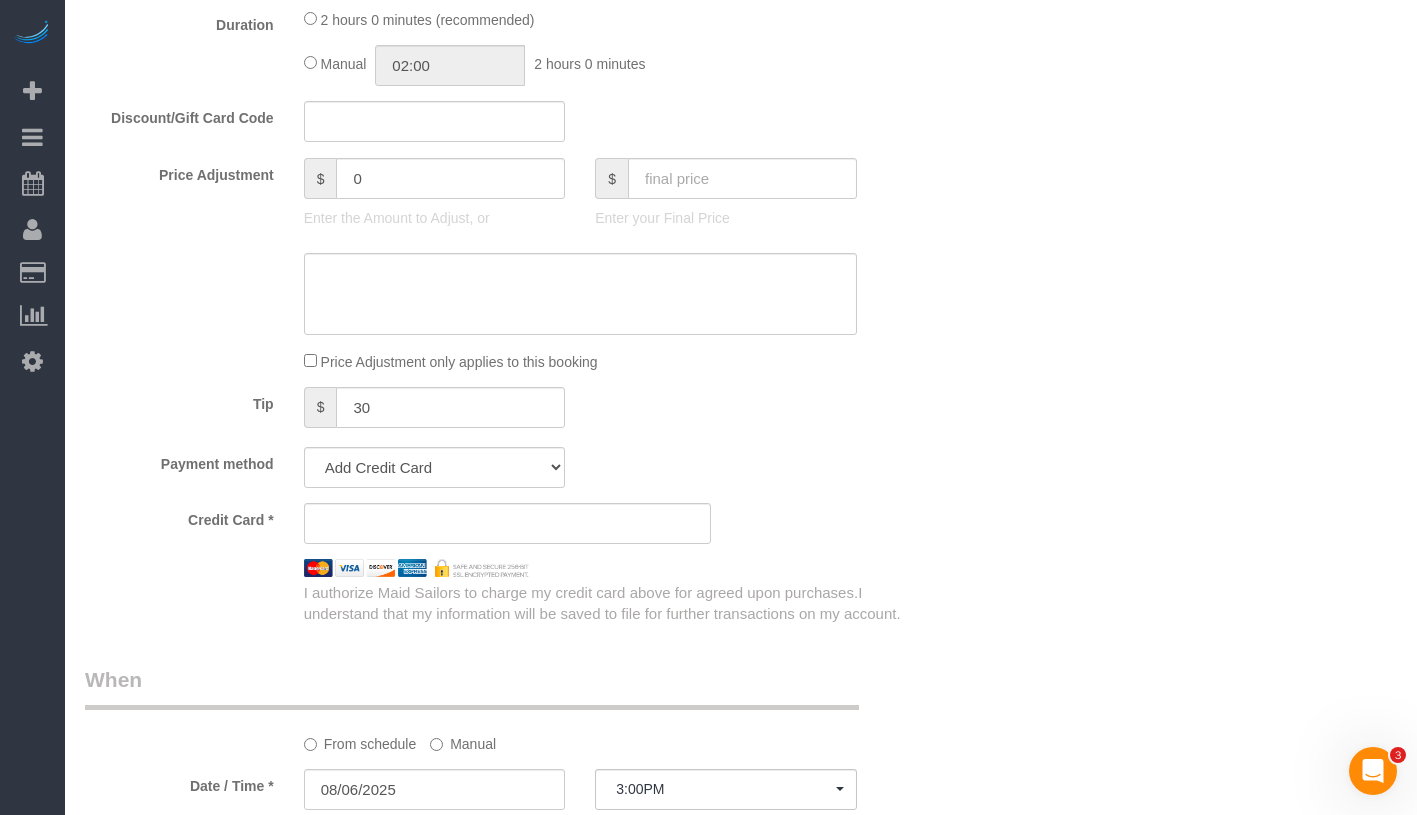 select on "1" 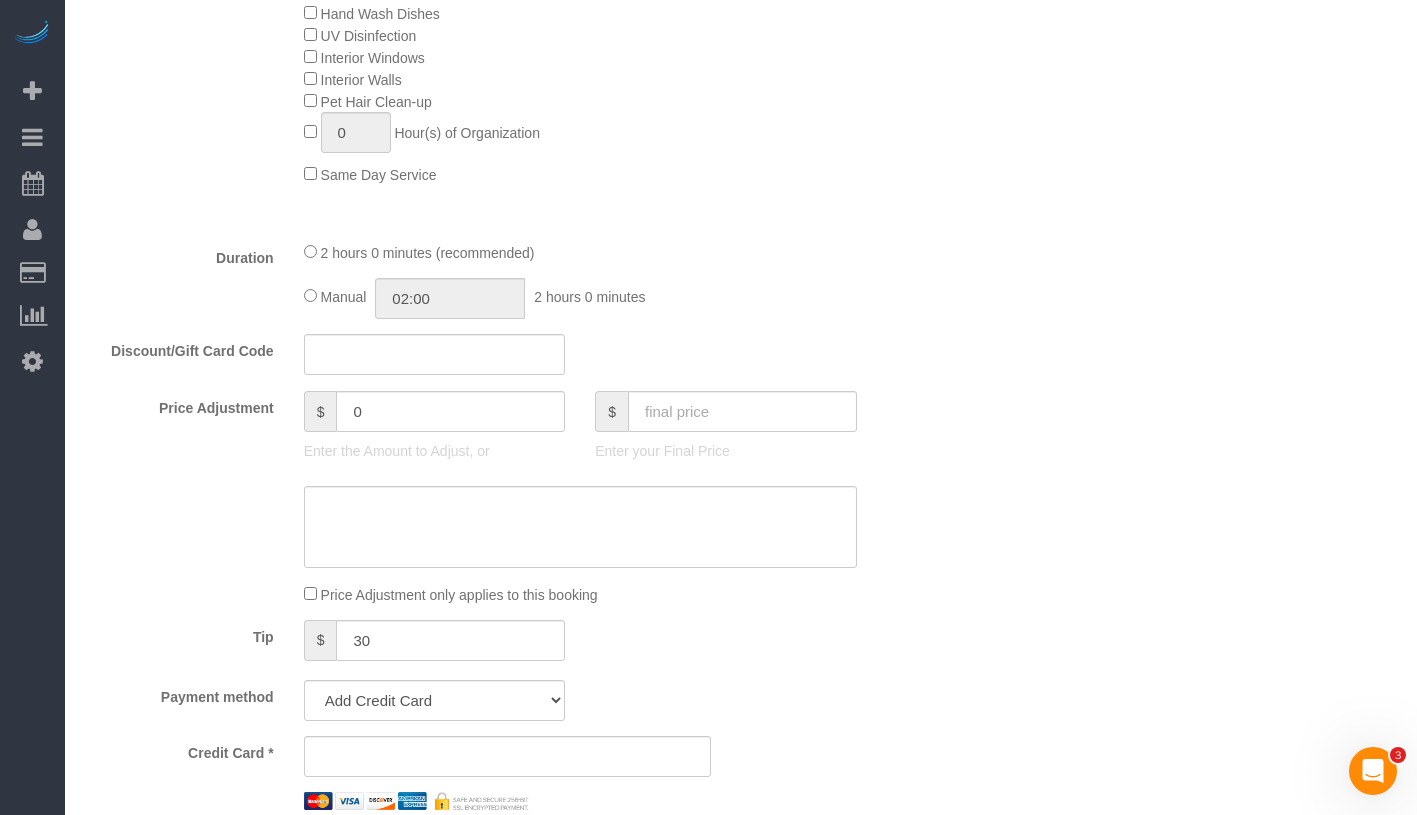 scroll, scrollTop: 1690, scrollLeft: 0, axis: vertical 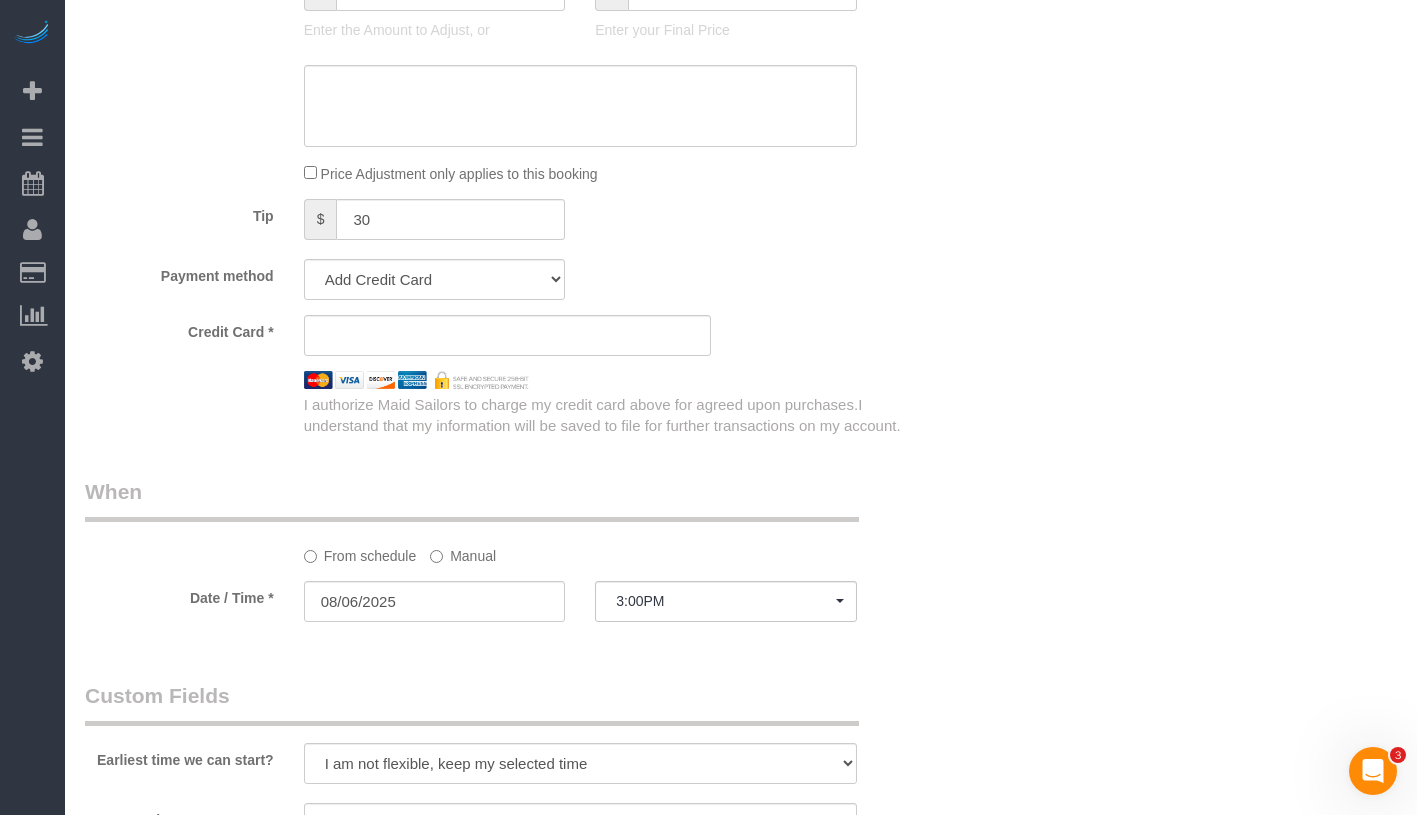 select on "string:stripe-pm_1Q9vBu4VGloSiKo7xltynOz2" 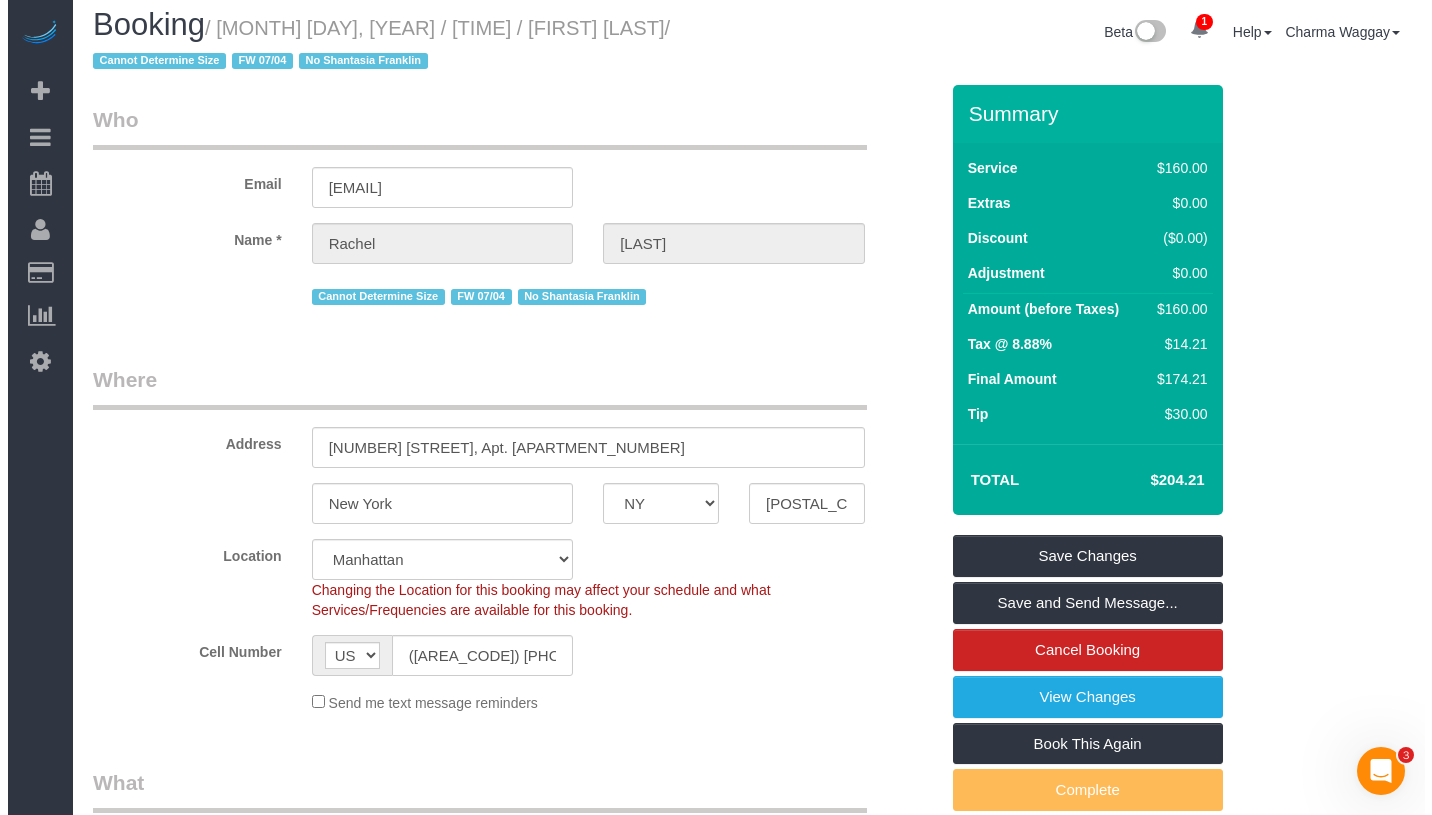 scroll, scrollTop: 0, scrollLeft: 0, axis: both 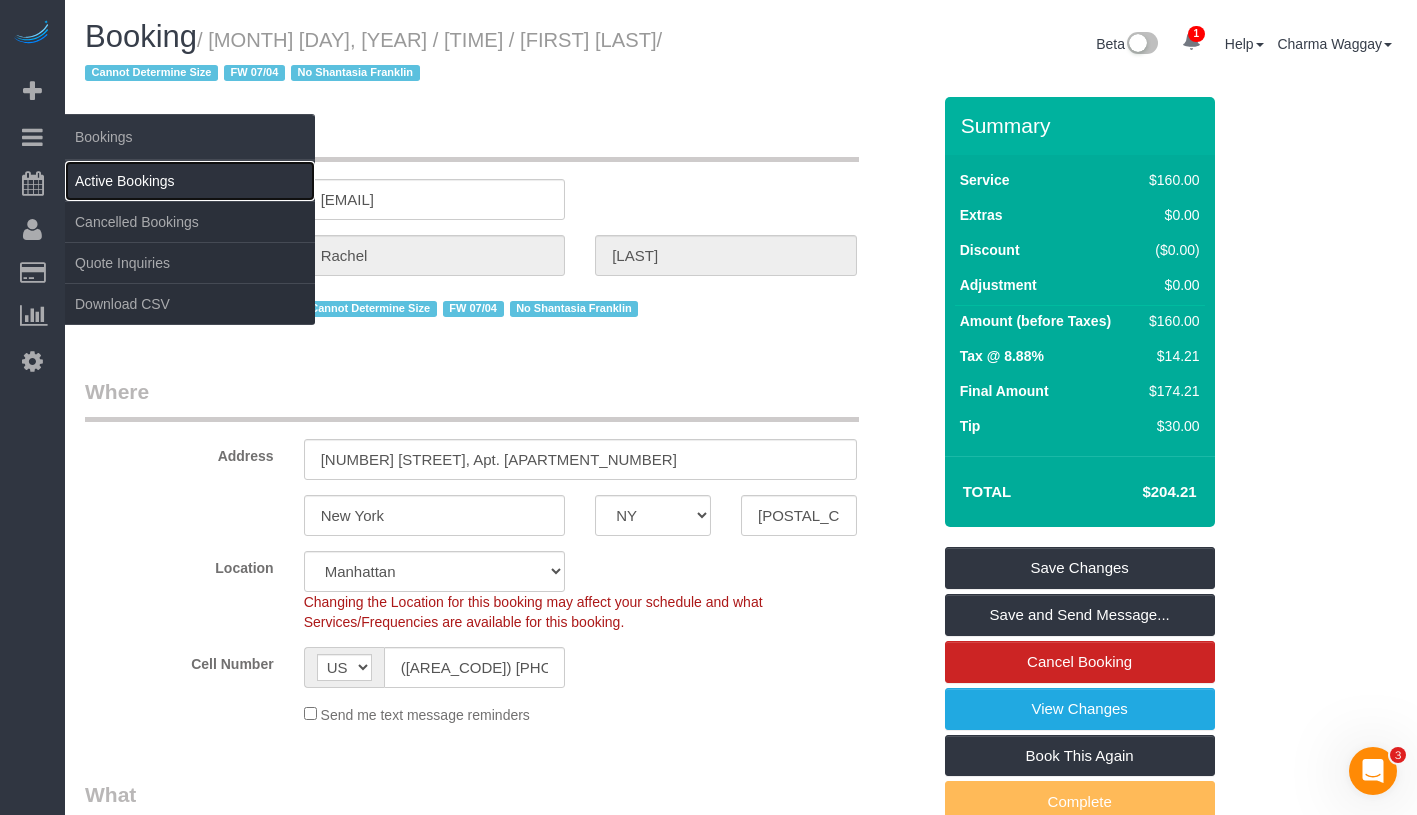 click on "Active Bookings" at bounding box center [190, 181] 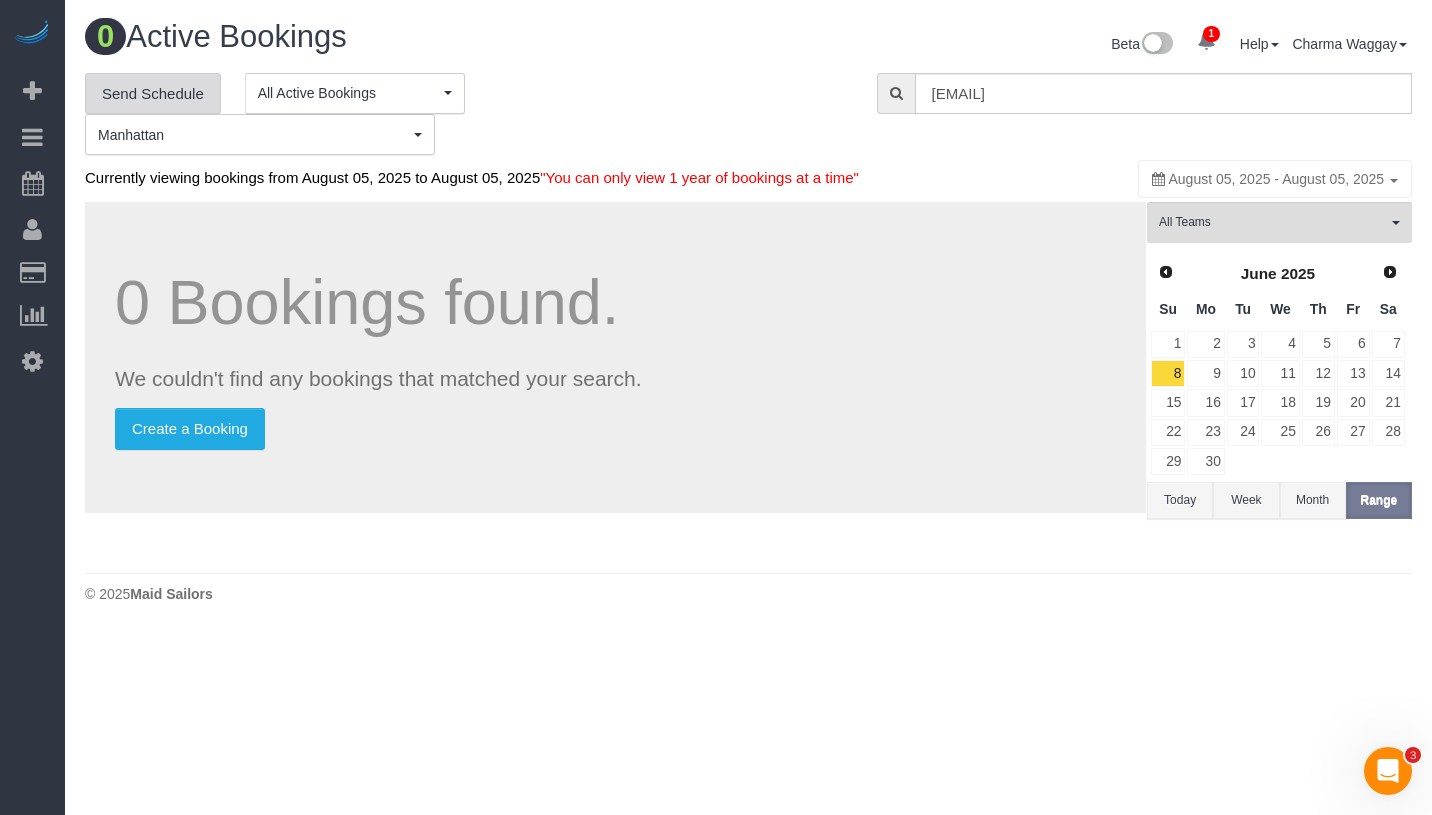 click on "Send Schedule" at bounding box center [153, 94] 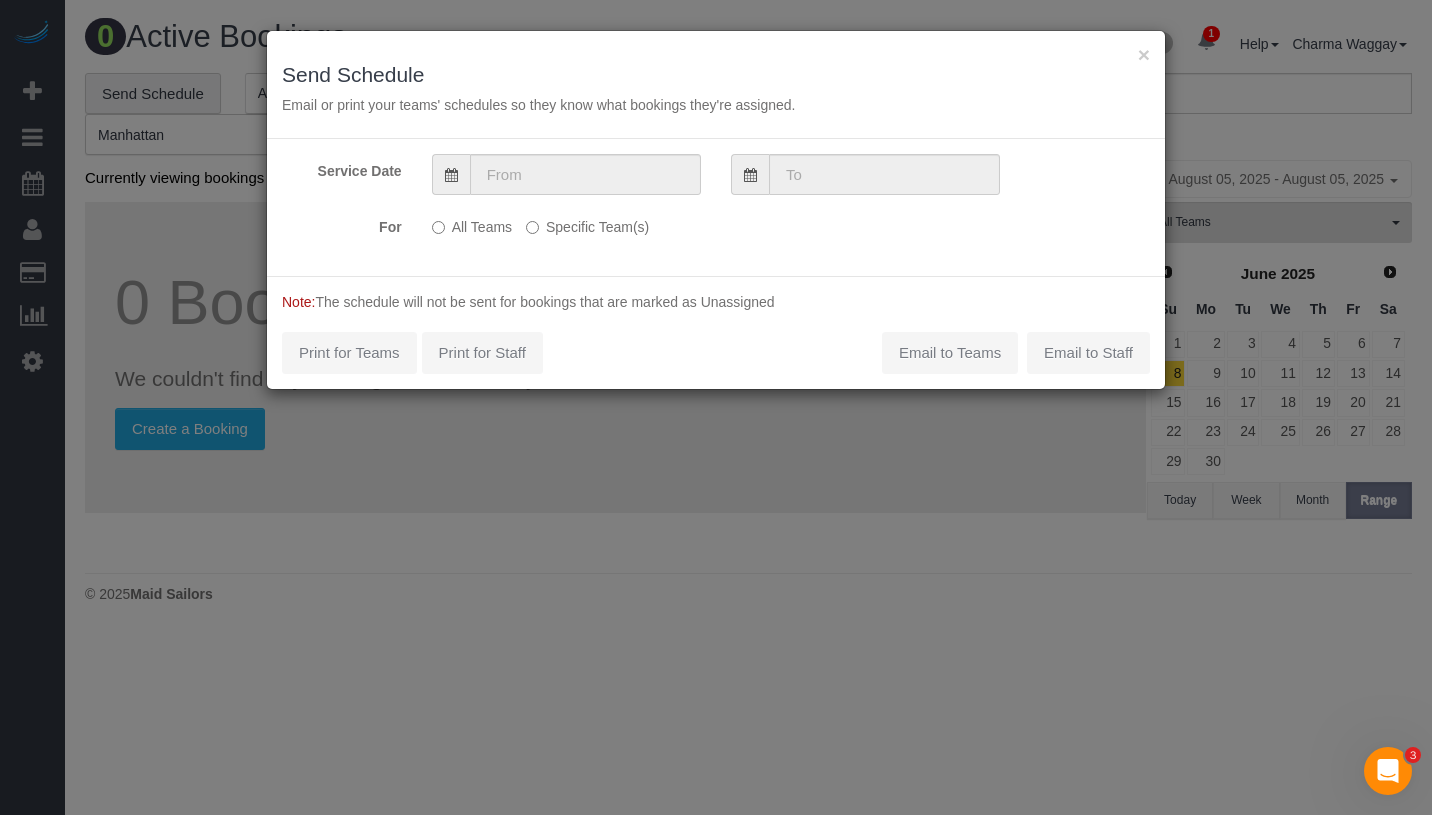 click on "Specific Team(s)" at bounding box center (587, 223) 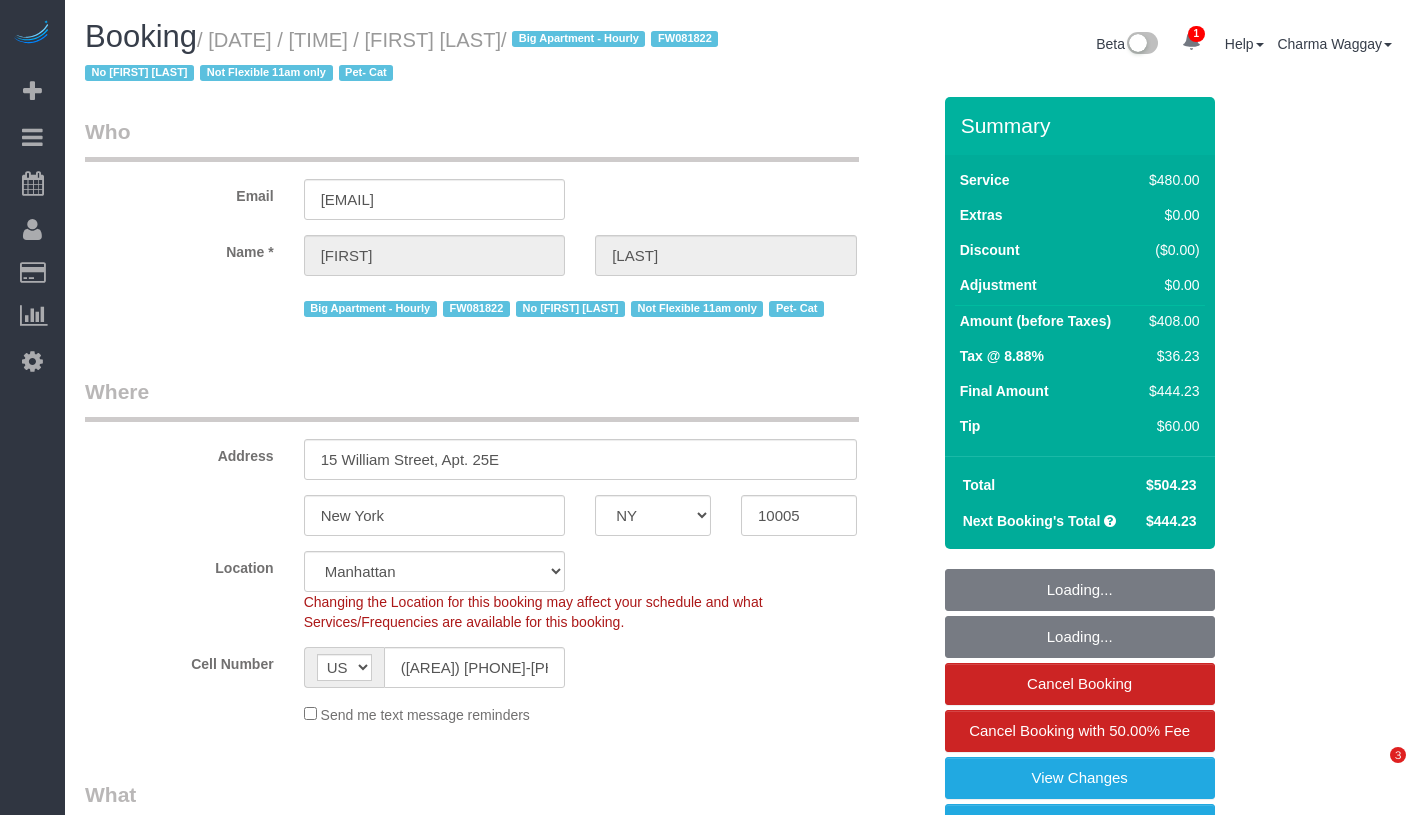 select on "NY" 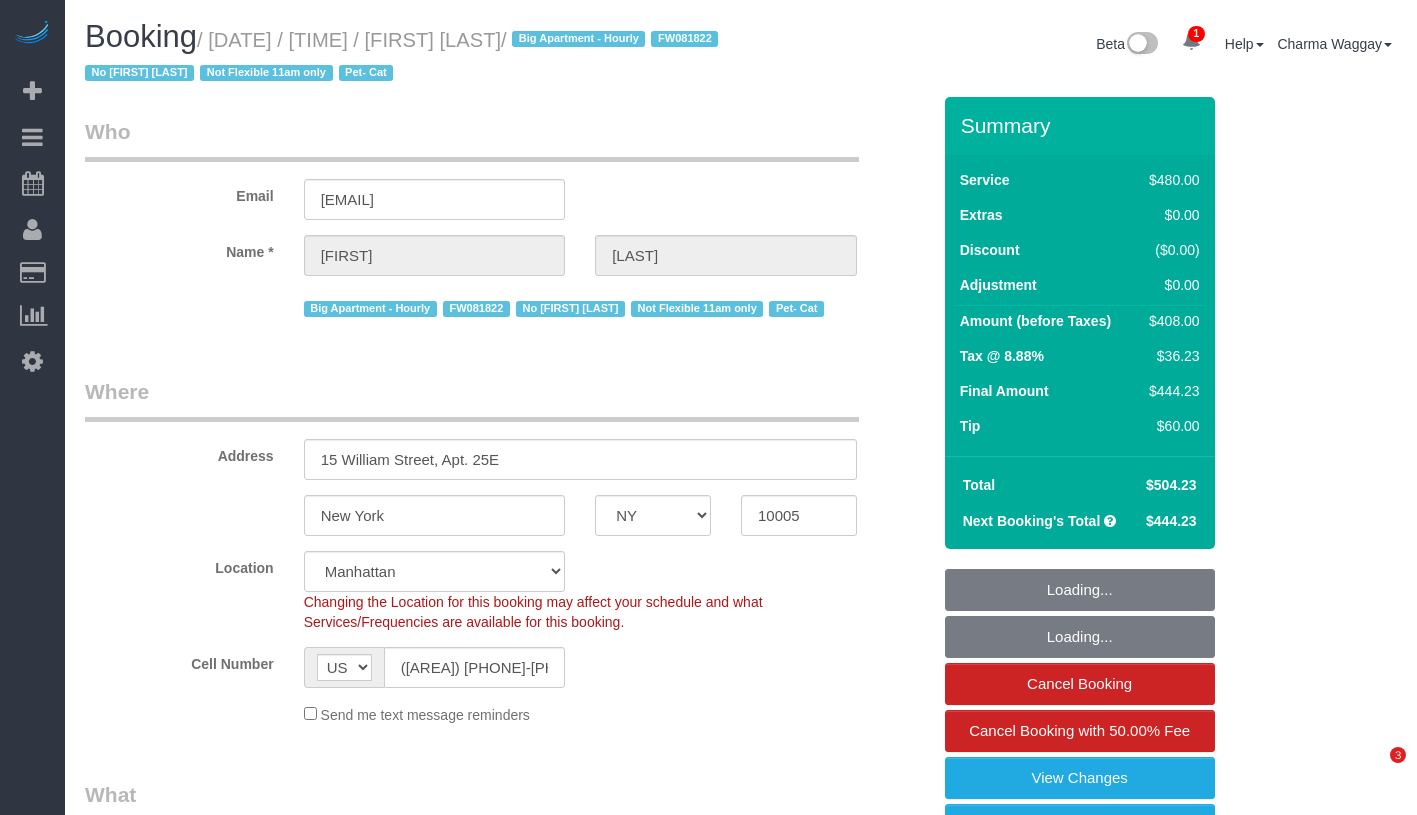 select on "string:stripe-pm_1J7Nir4VGloSiKo7YfTDYo6F" 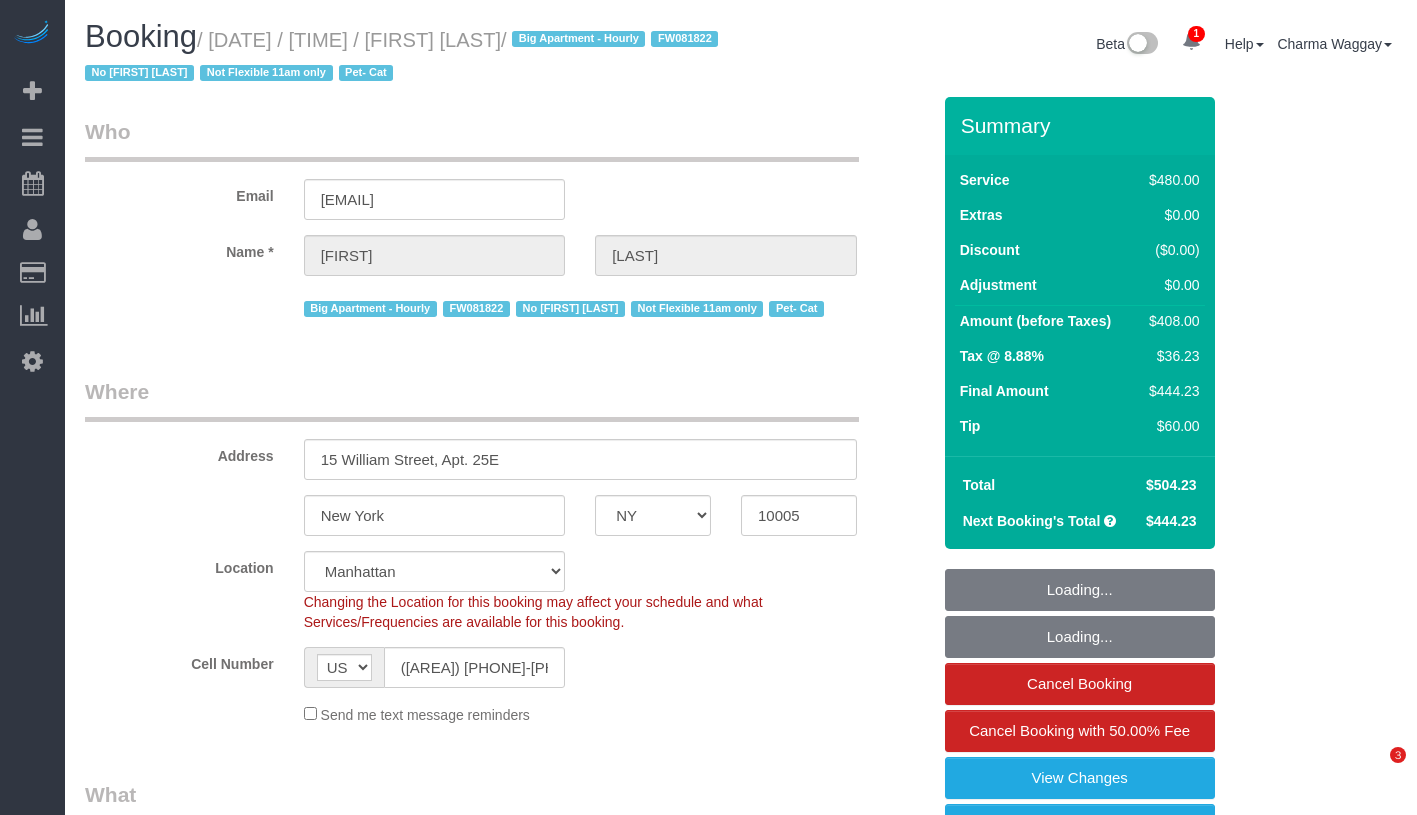select on "spot1" 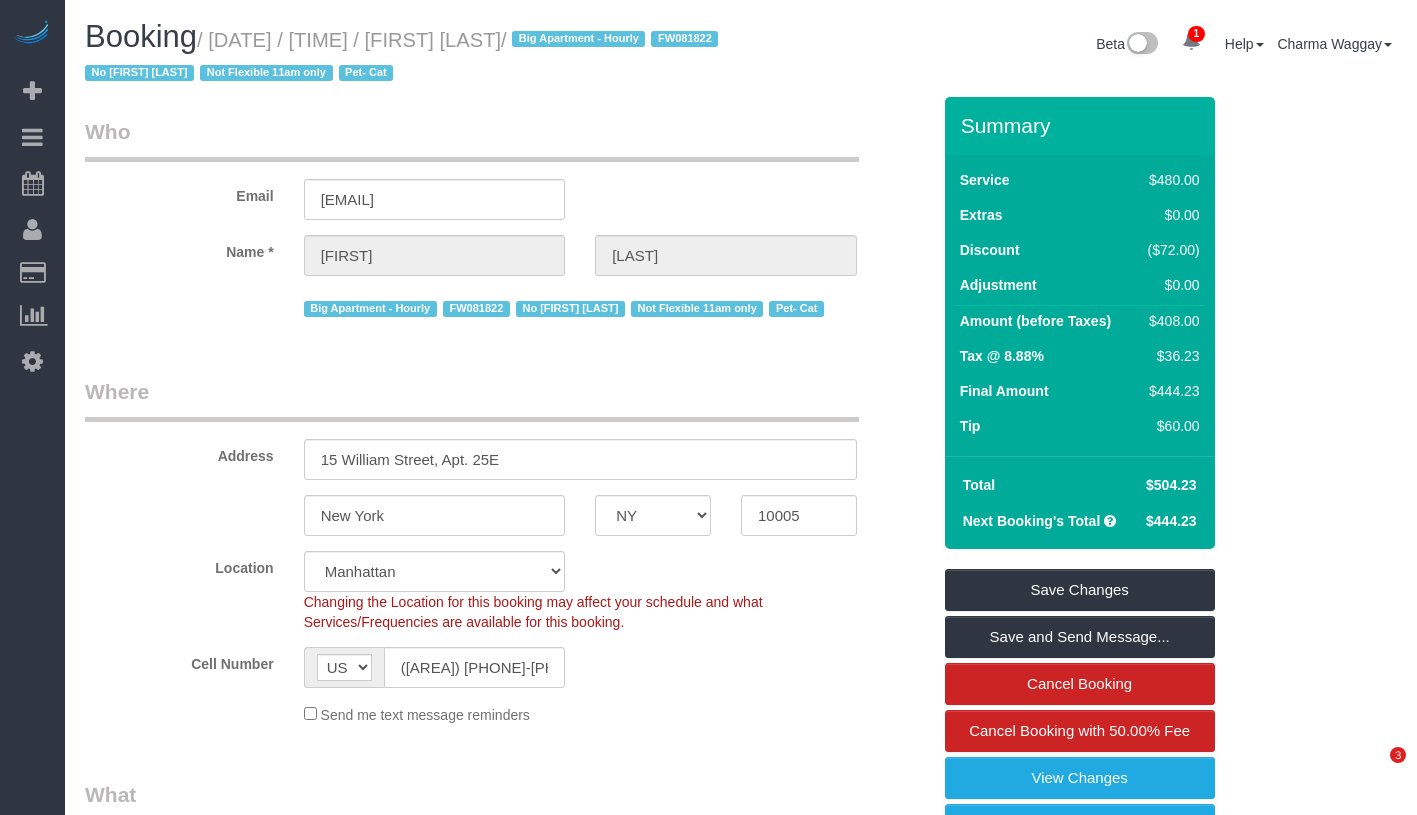 scroll, scrollTop: 0, scrollLeft: 0, axis: both 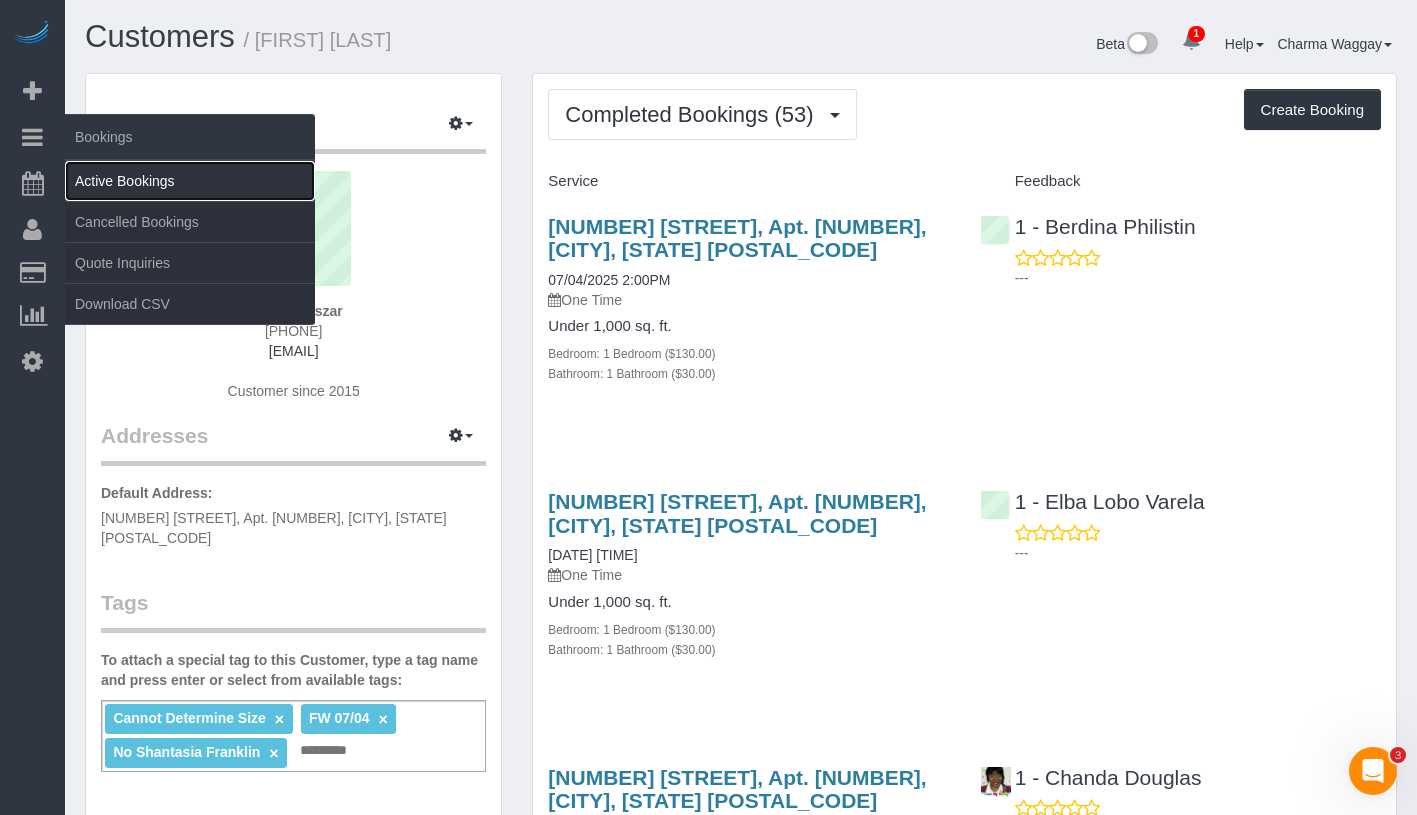 click on "Active Bookings" at bounding box center (190, 181) 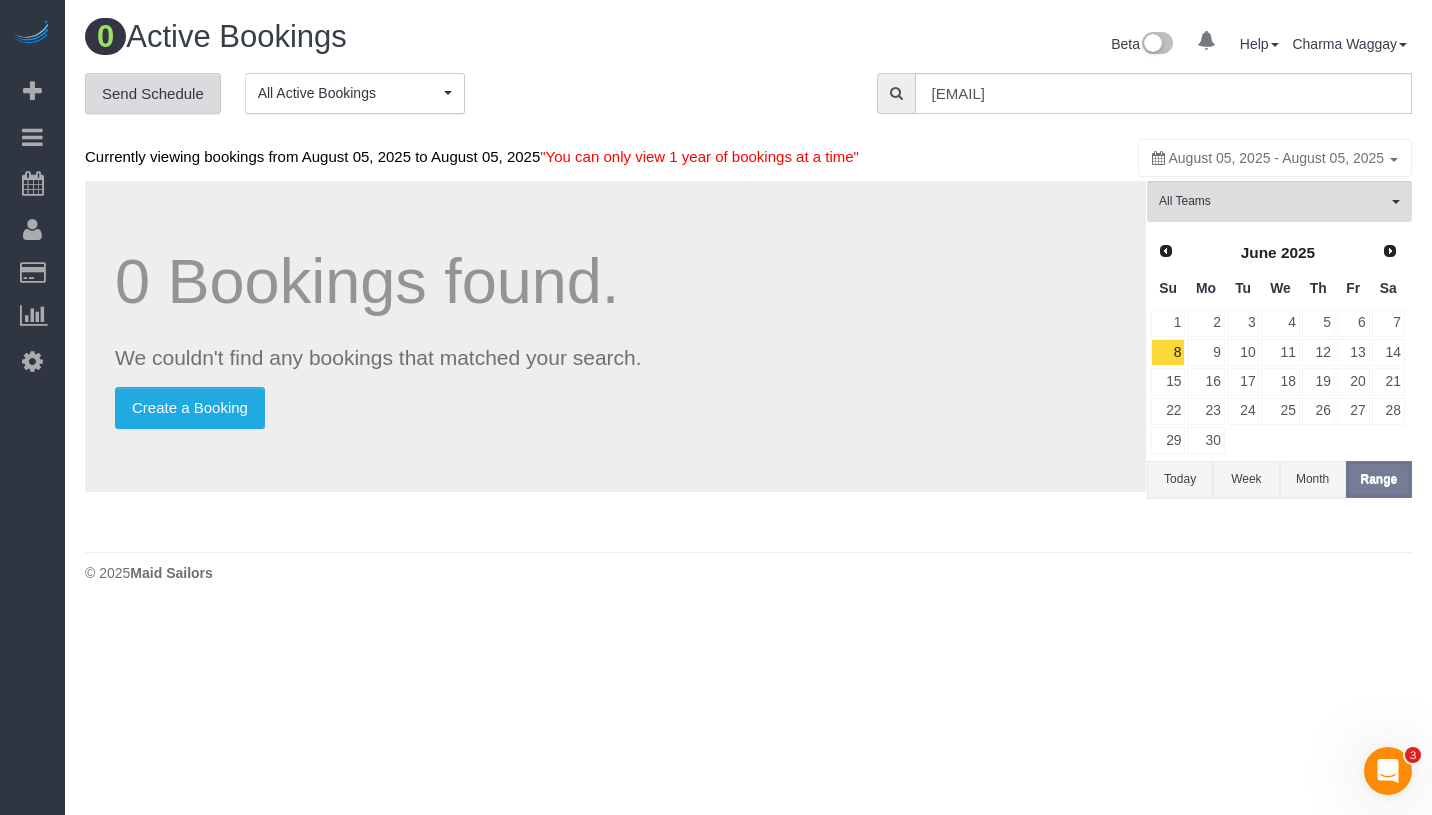 click on "Send Schedule" at bounding box center [153, 94] 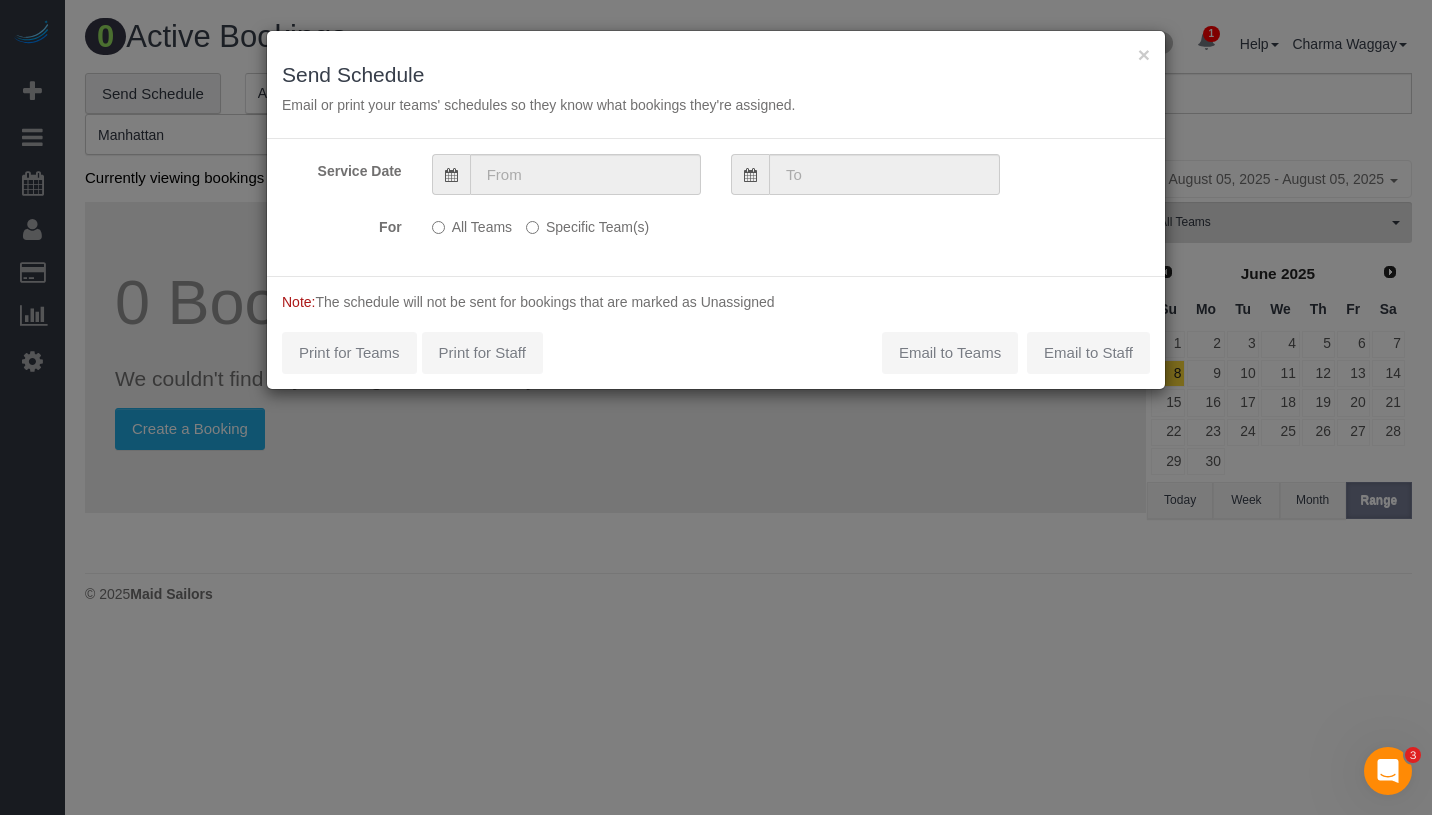 drag, startPoint x: 545, startPoint y: 234, endPoint x: 556, endPoint y: 211, distance: 25.495098 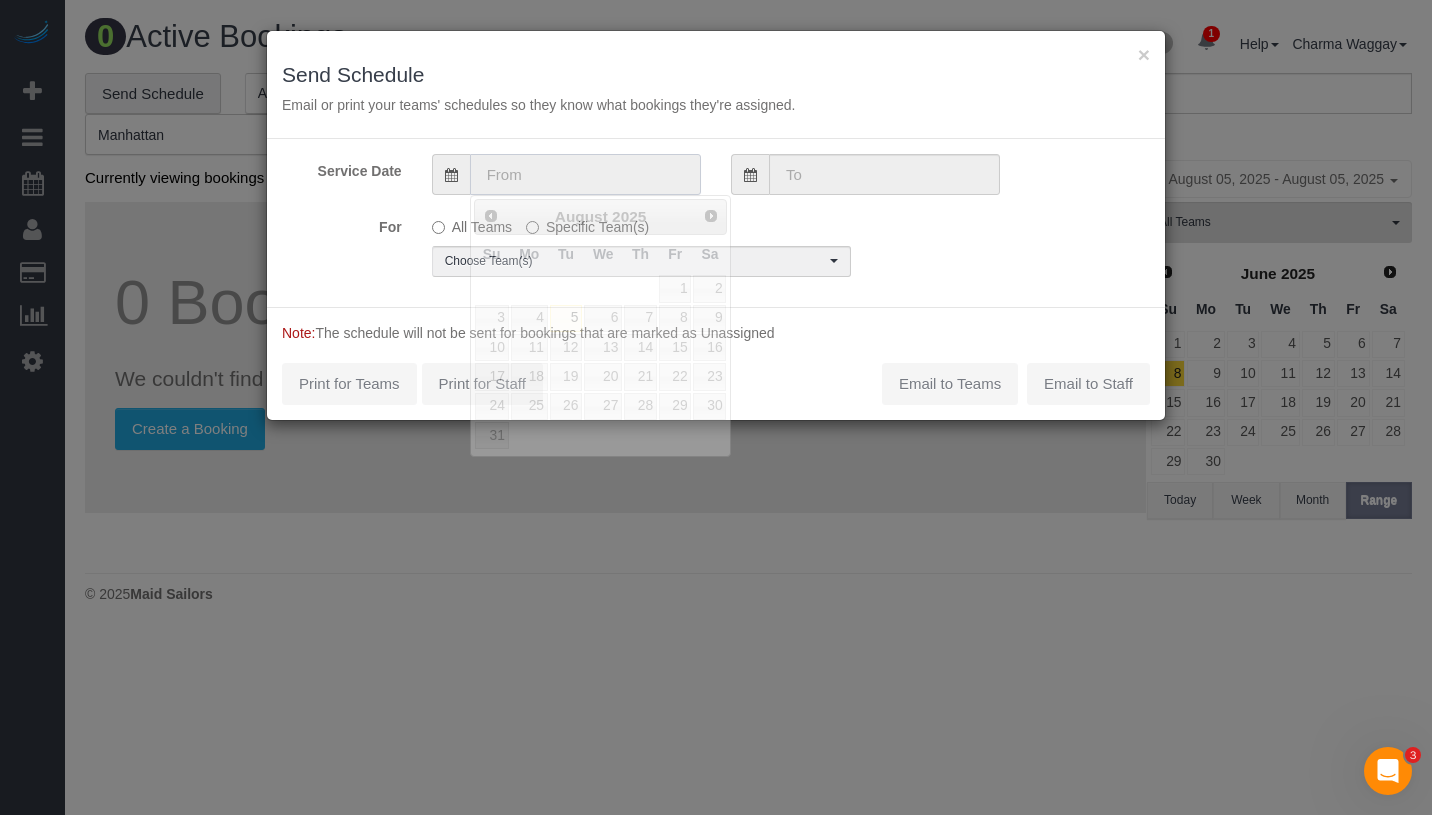 click at bounding box center (585, 174) 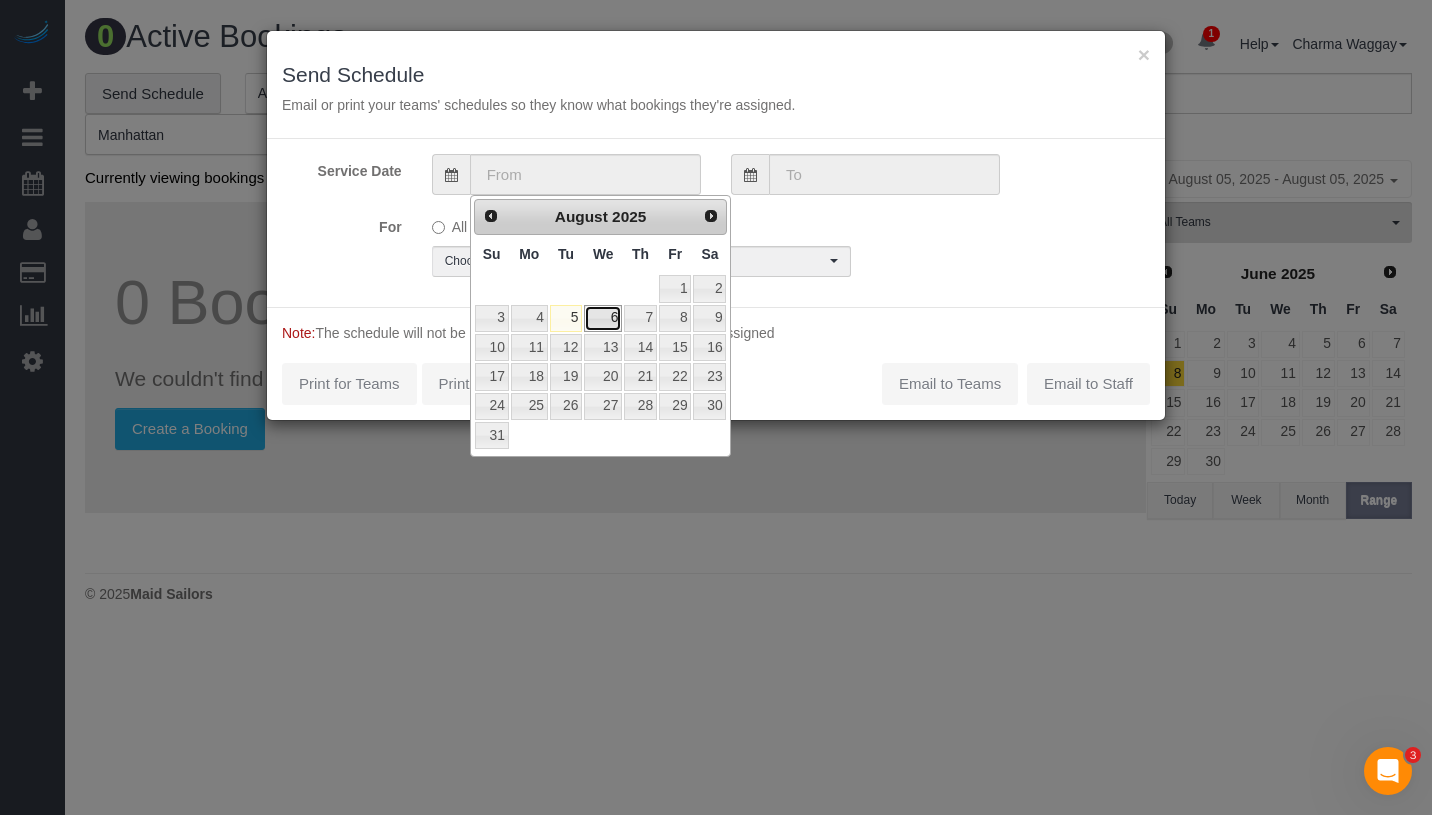 click on "6" at bounding box center [603, 318] 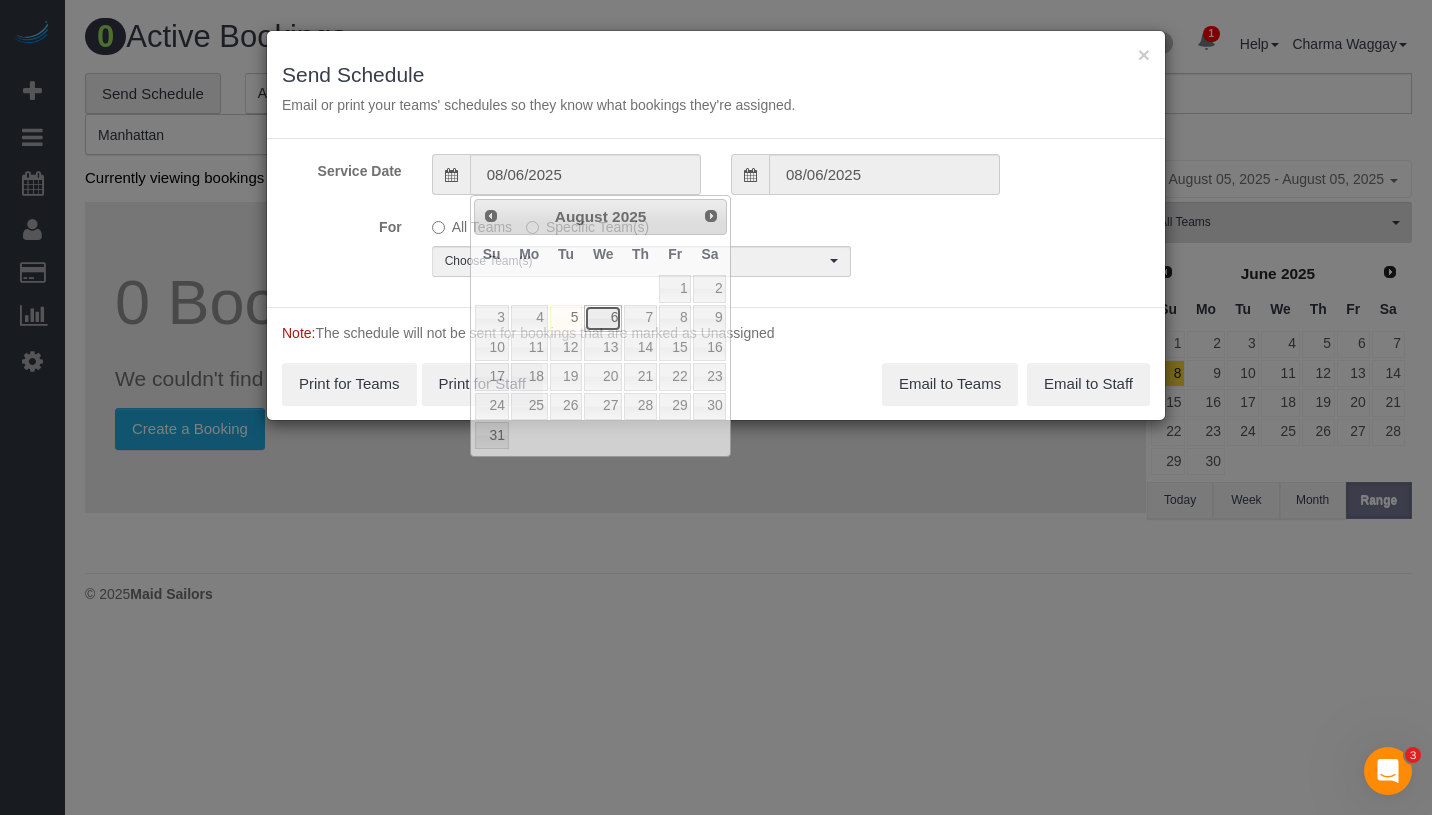 click on "6" at bounding box center (603, 318) 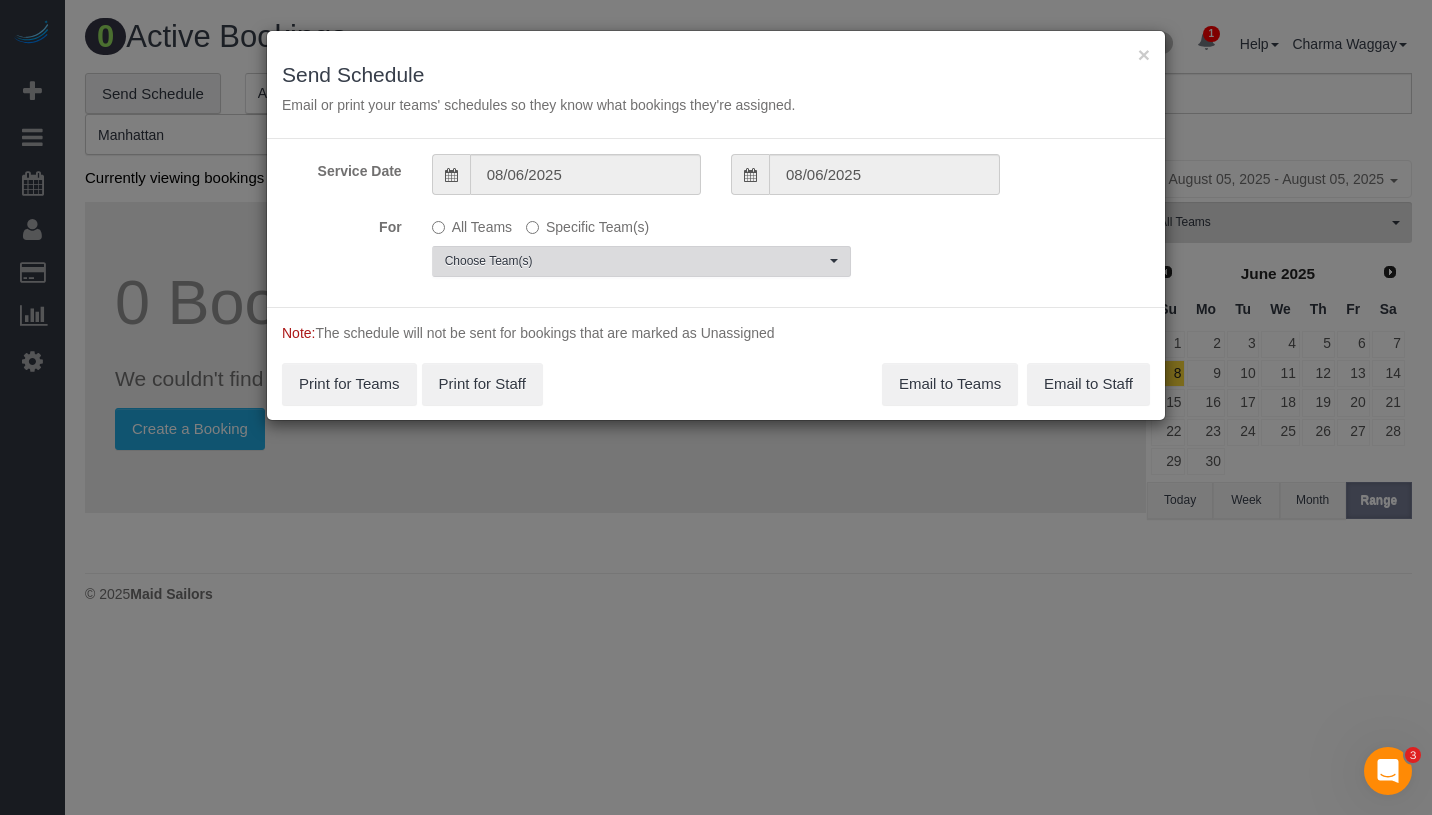click on "Choose Team(s)" at bounding box center (635, 261) 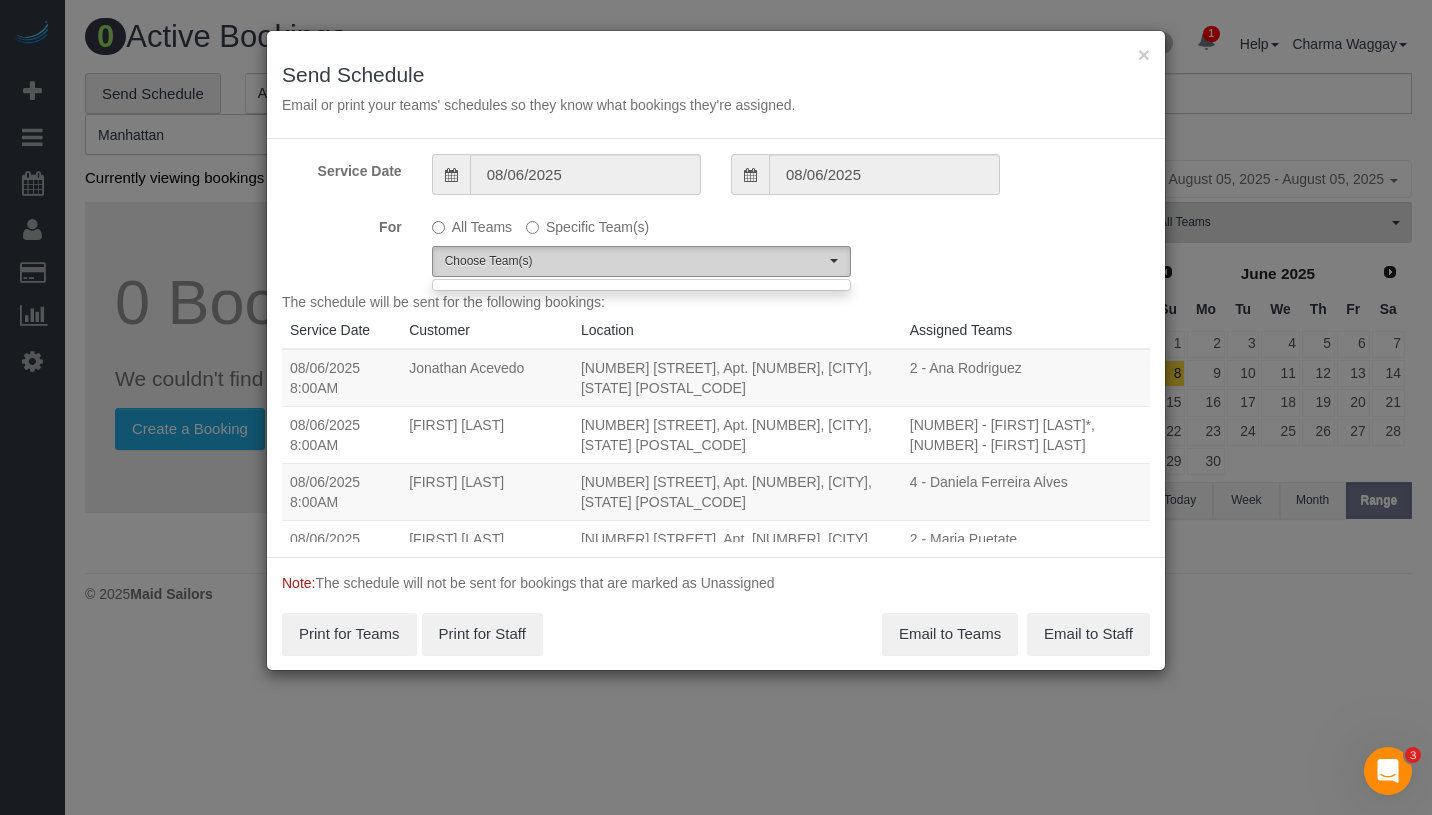click on "Choose Team(s)" at bounding box center (635, 261) 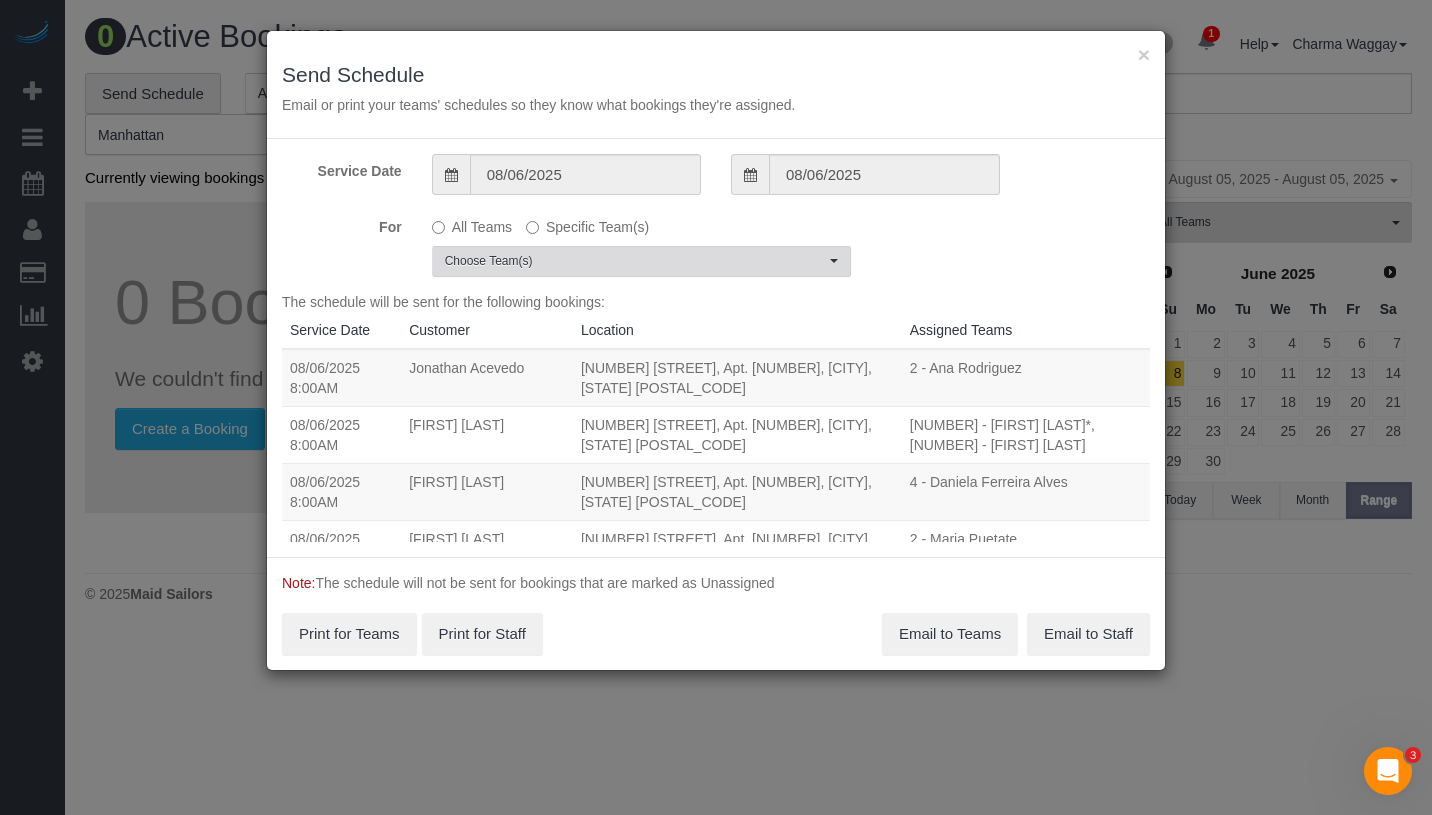 click on "Choose Team(s)" at bounding box center [635, 261] 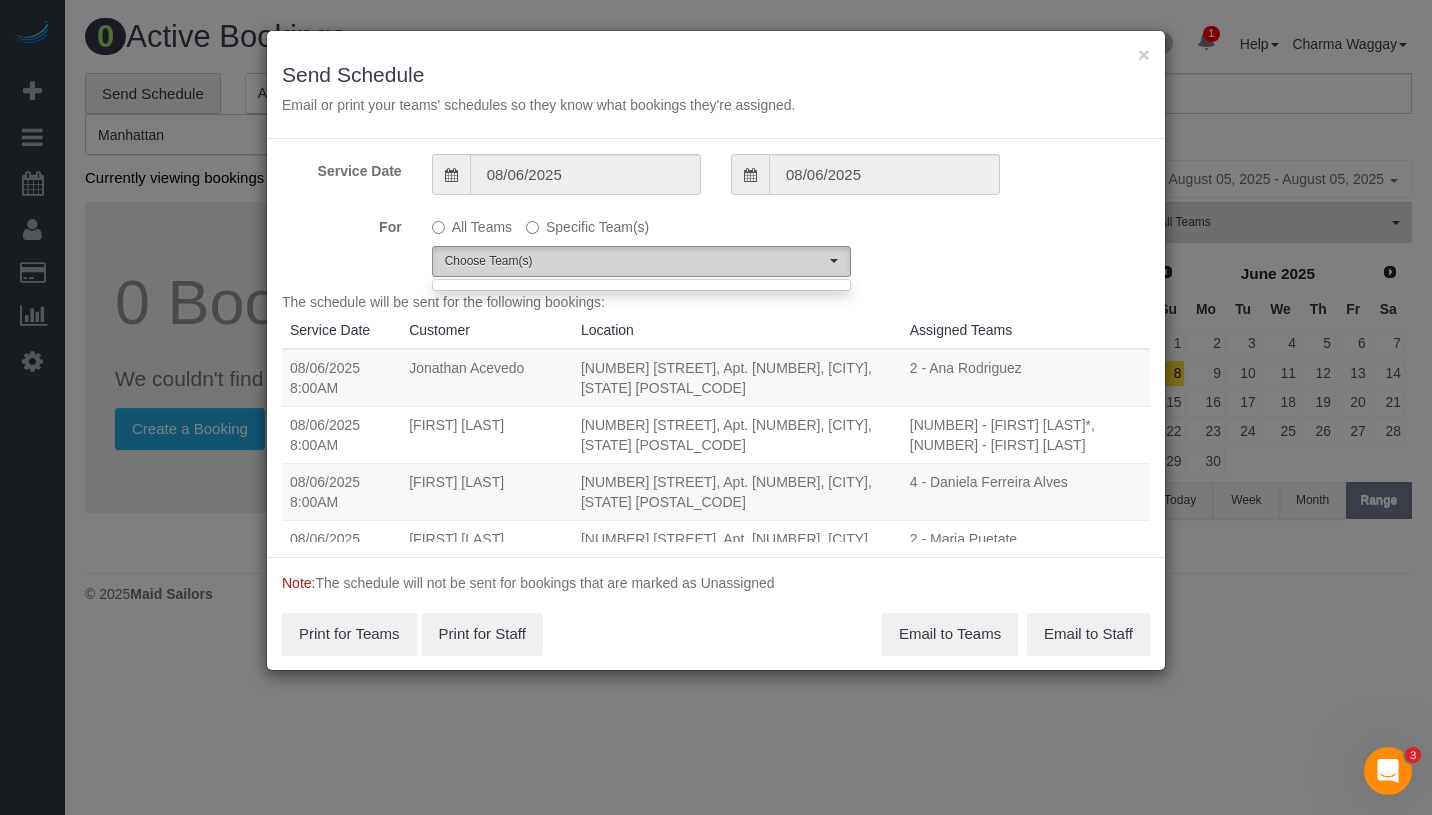 click on "Choose Team(s)" at bounding box center [635, 261] 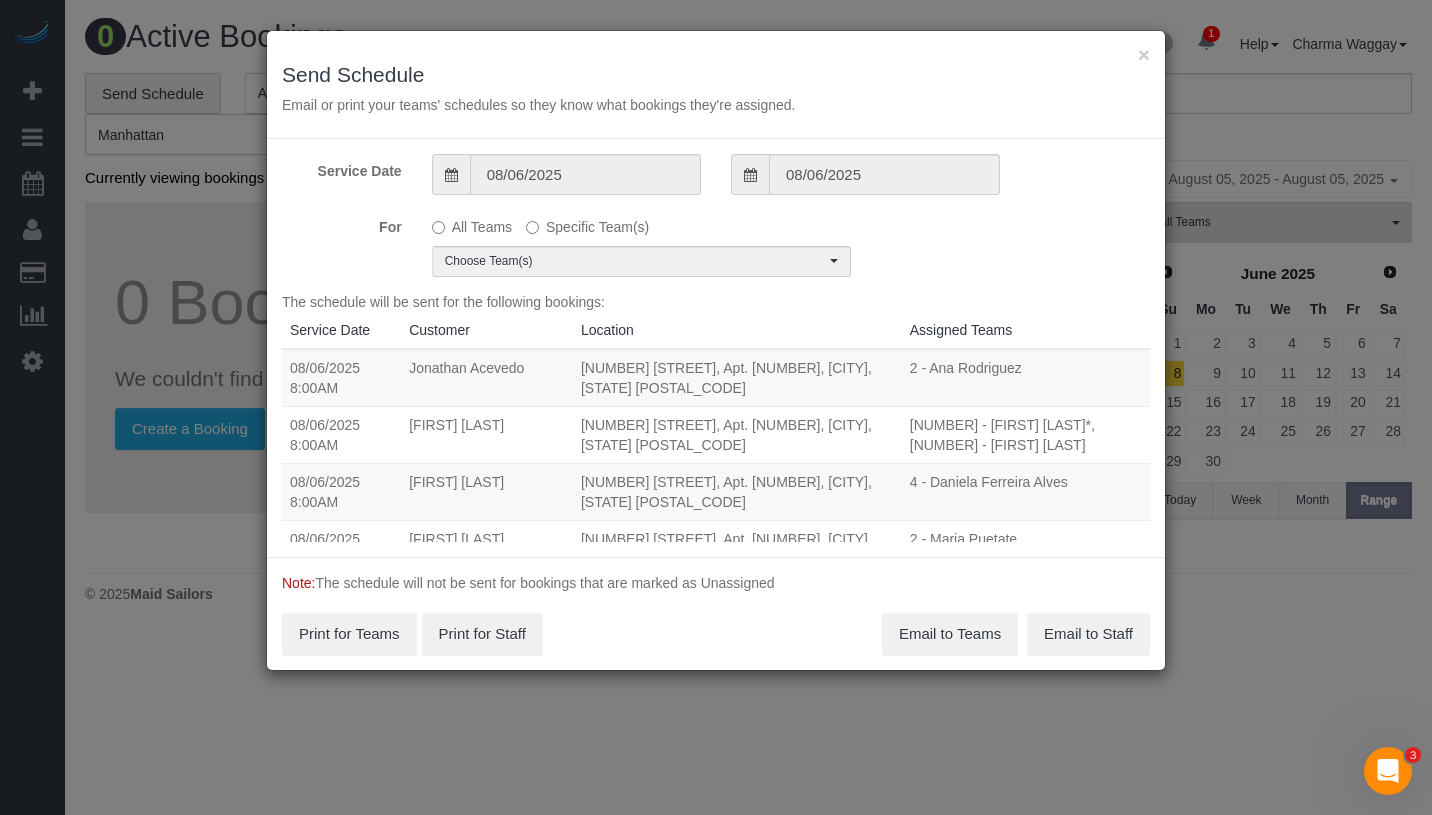 click on "All Teams" at bounding box center (472, 223) 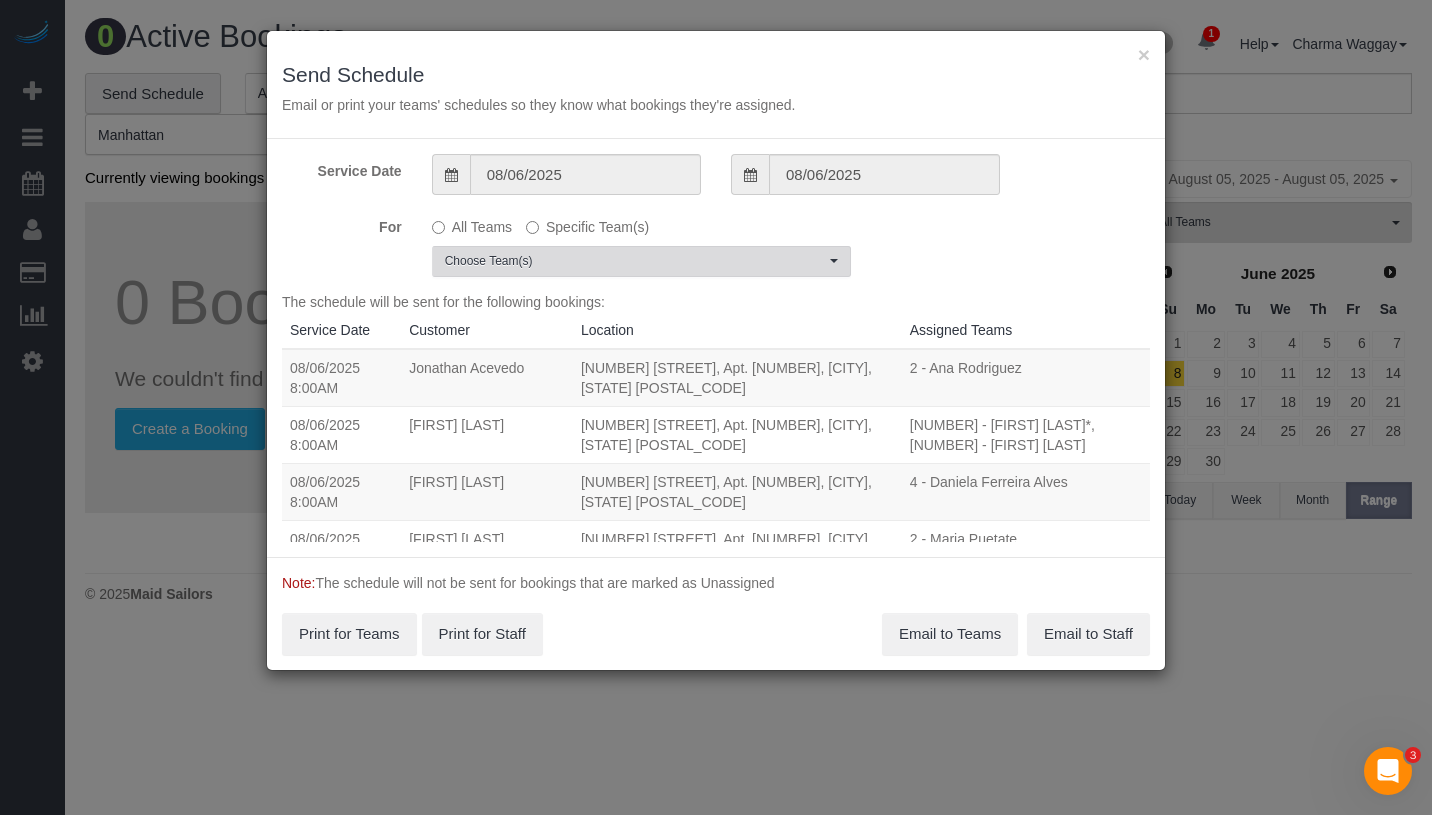 click on "Choose Team(s)" at bounding box center [641, 261] 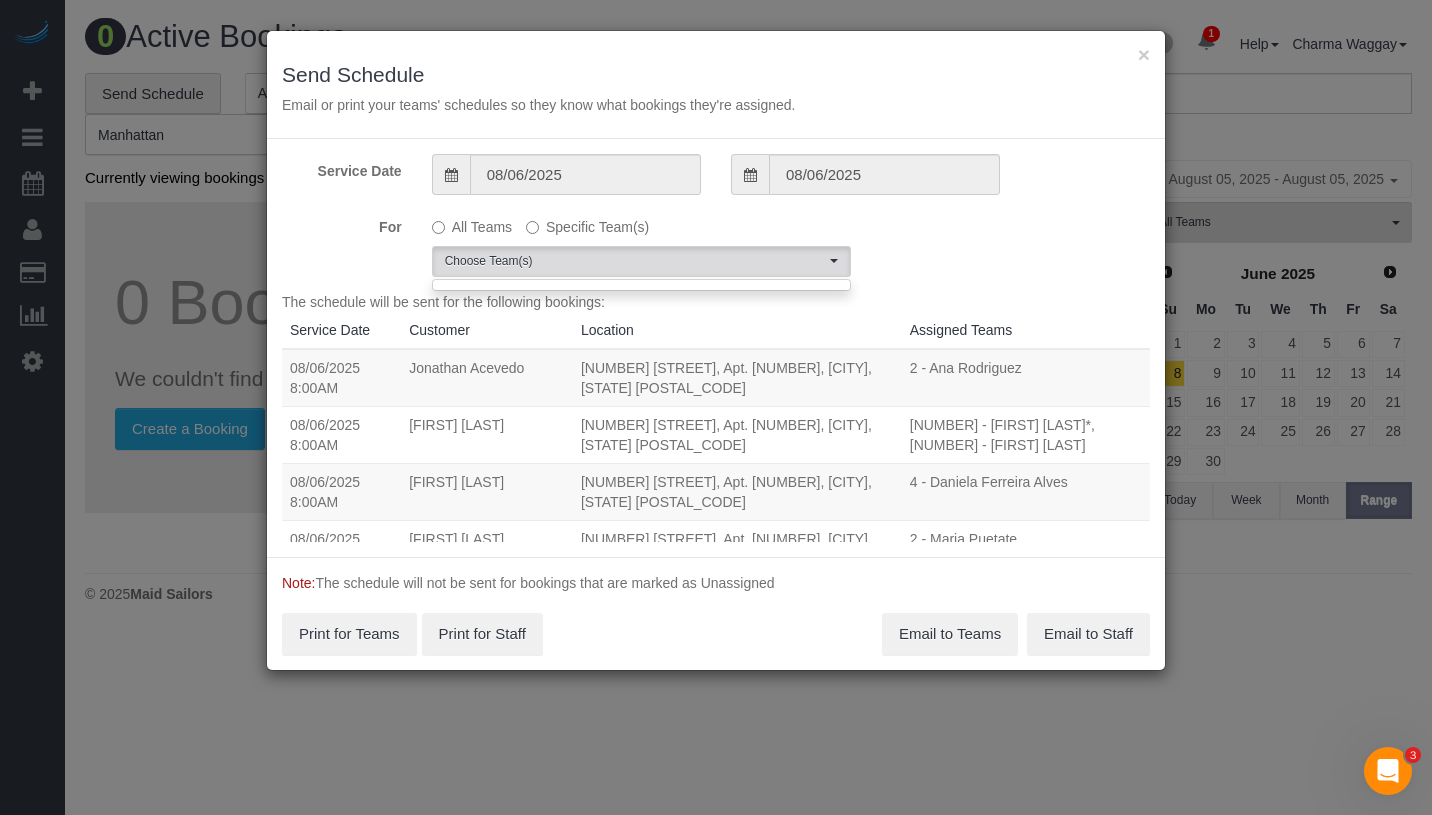 click on "For
All Teams
Specific Team(s)
Choose Team(s)" at bounding box center [716, 243] 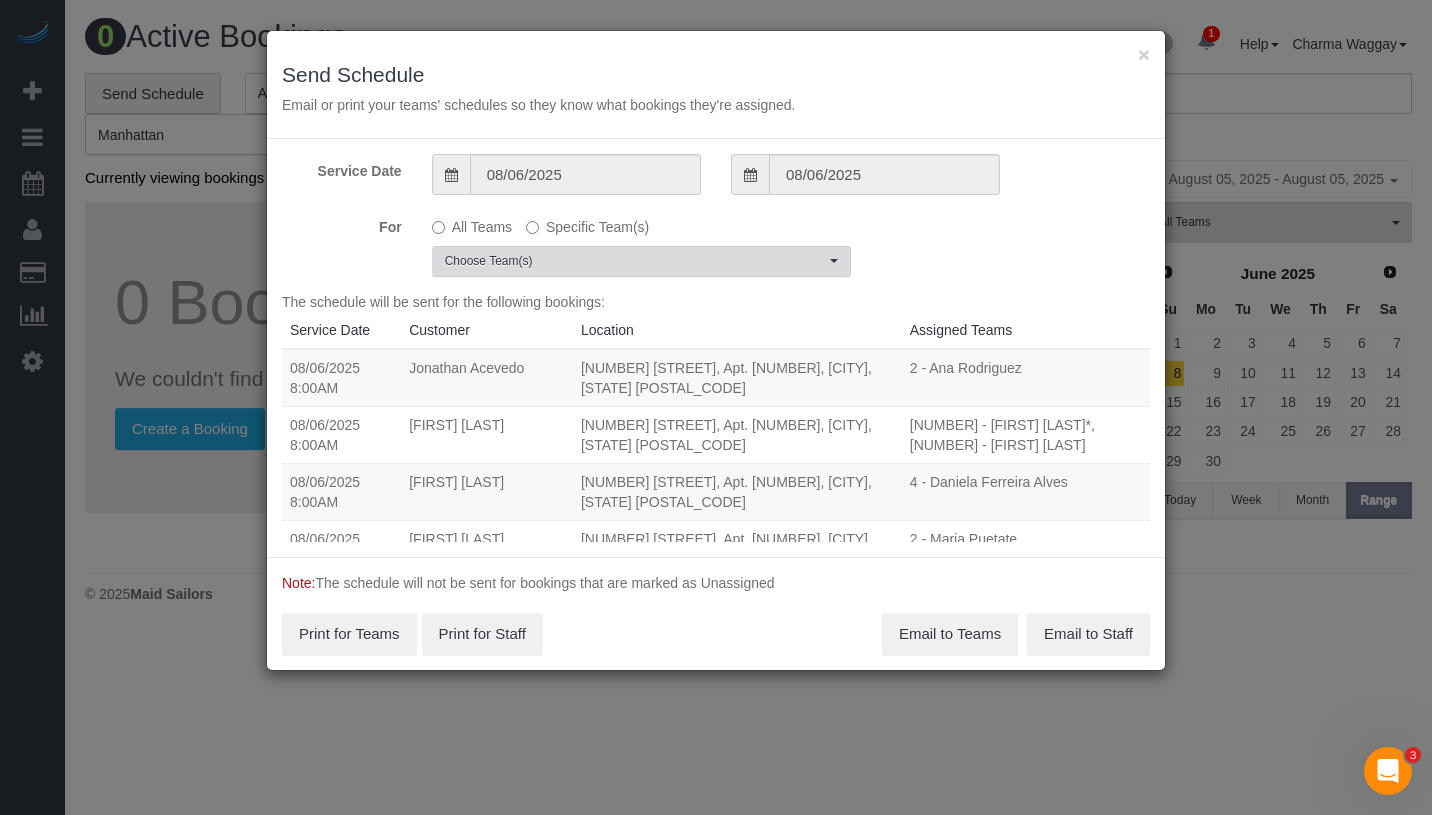 click on "Choose Team(s)" at bounding box center [635, 261] 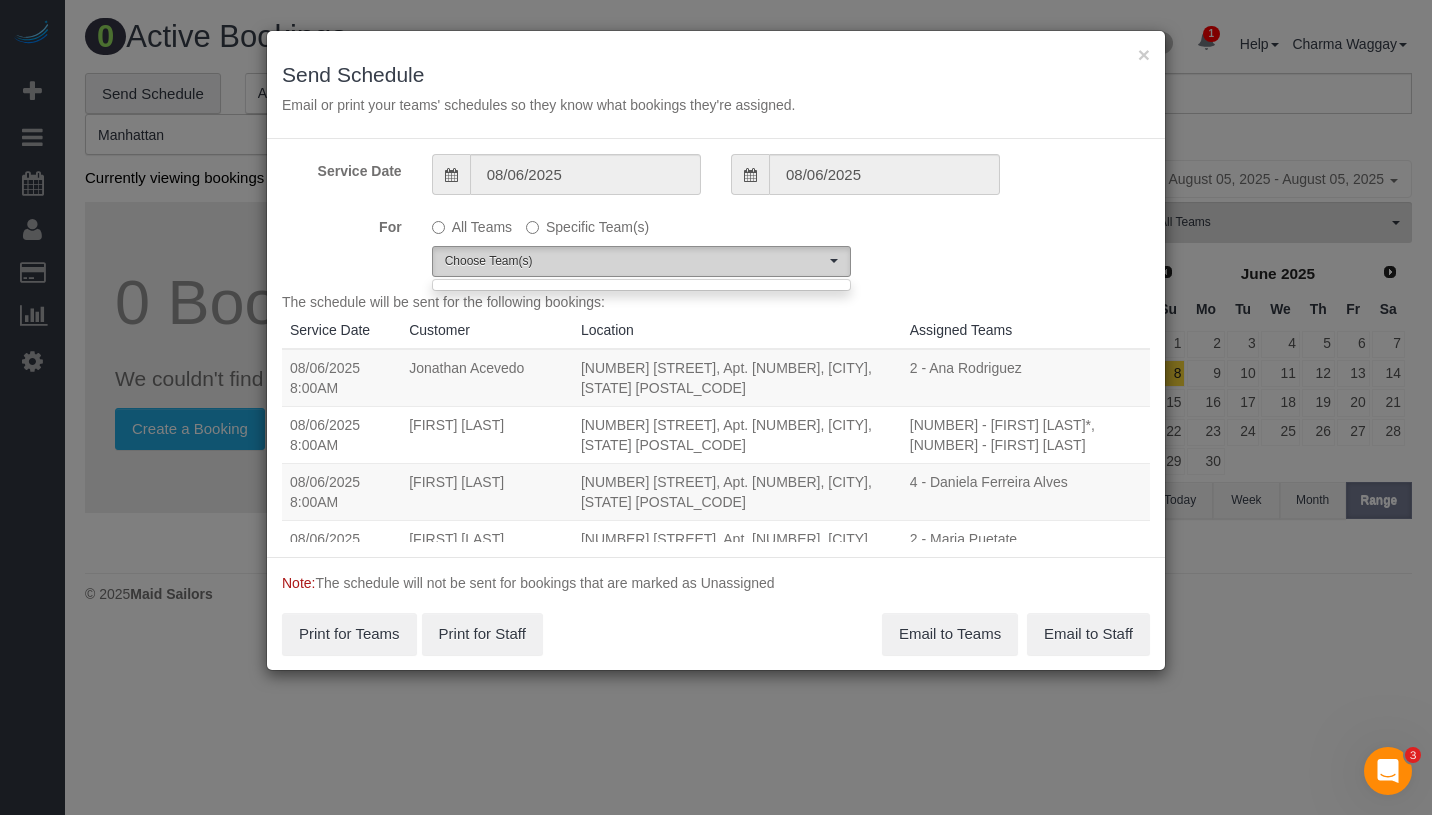 click on "Choose Team(s)" at bounding box center [635, 261] 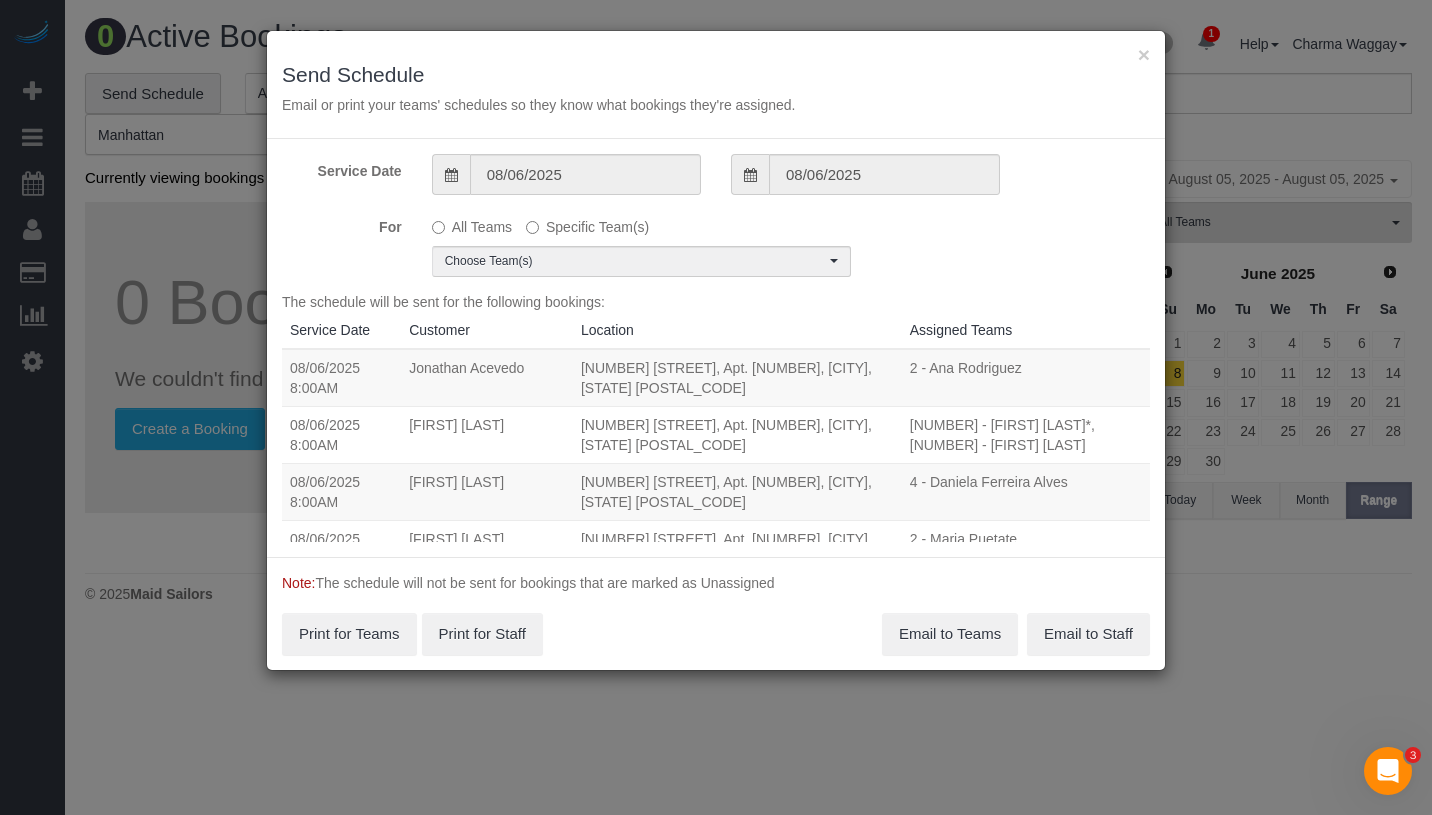 click on "For
All Teams
Specific Team(s)
Choose Team(s)" at bounding box center [716, 243] 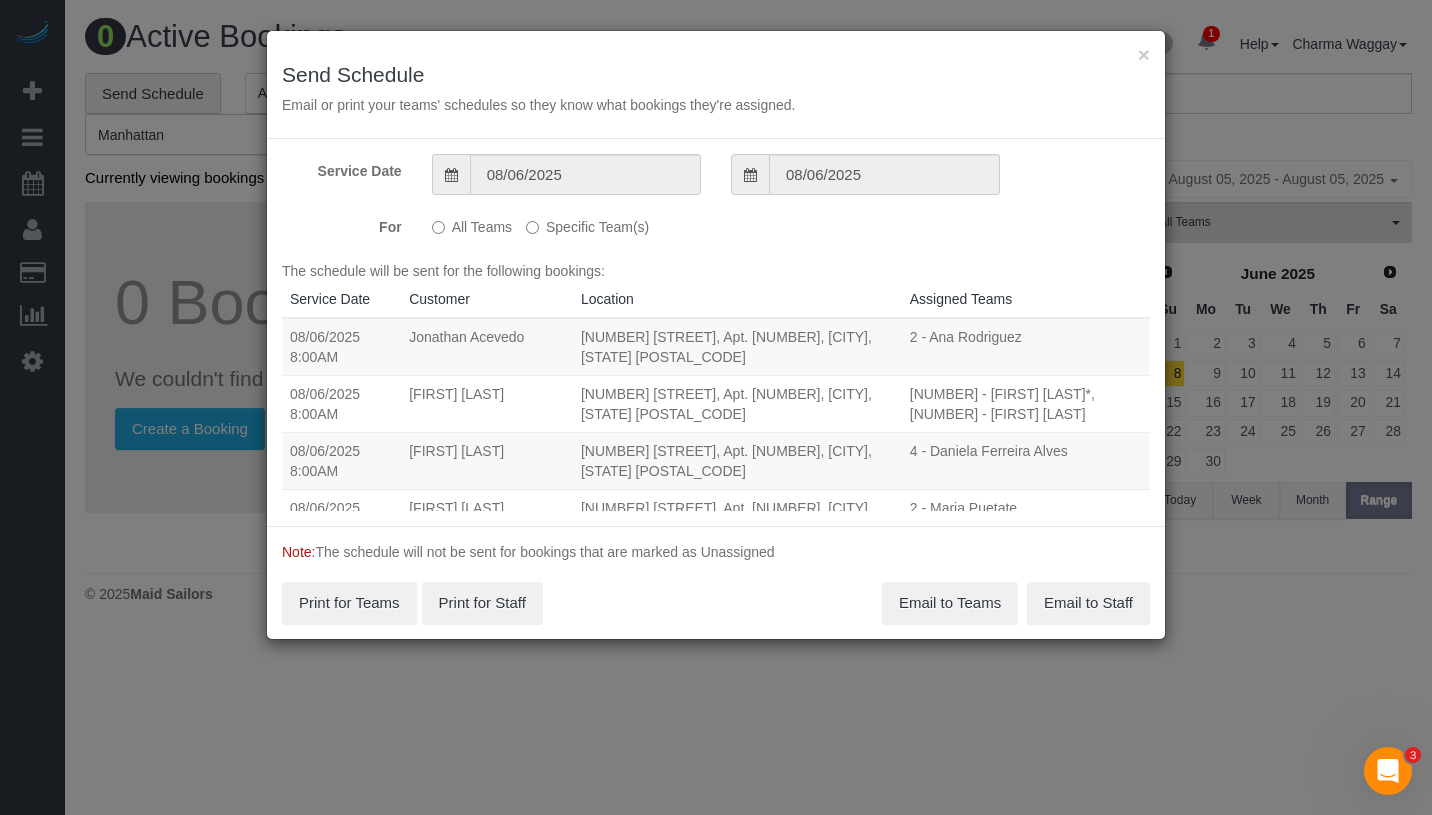 click on "Specific Team(s)" at bounding box center [587, 223] 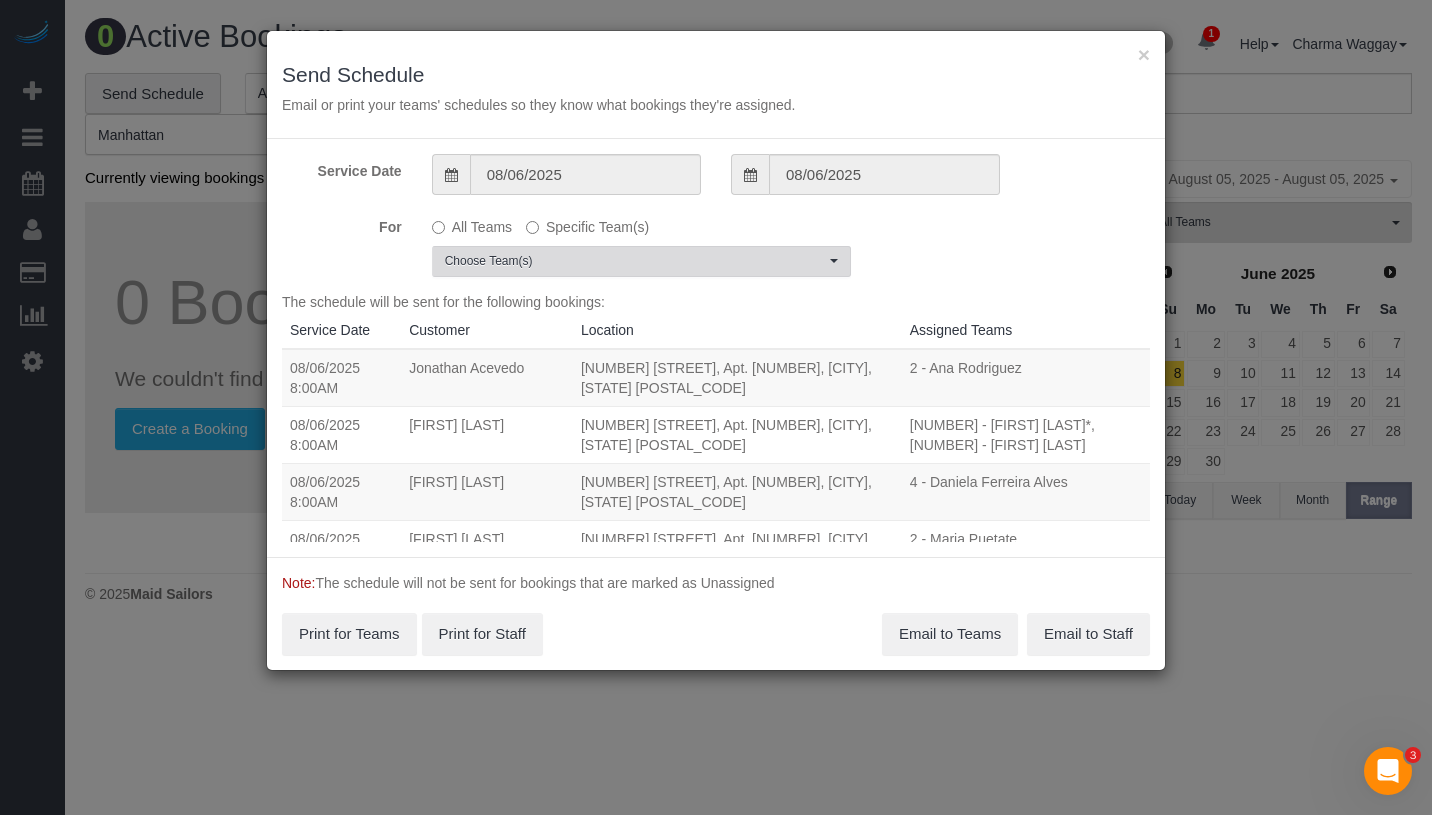 click on "Choose Team(s)" at bounding box center (635, 261) 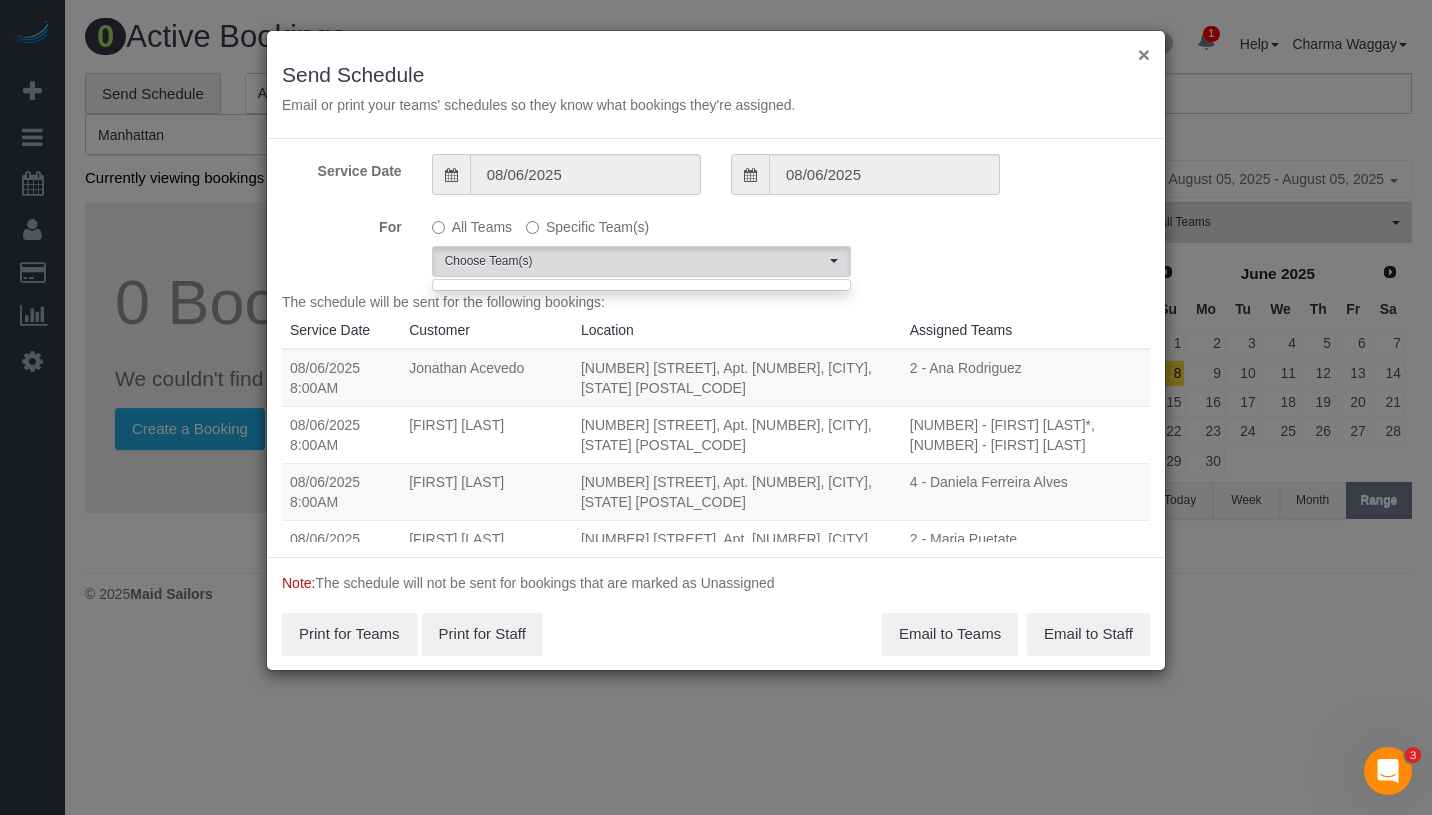 click on "×" at bounding box center [1144, 54] 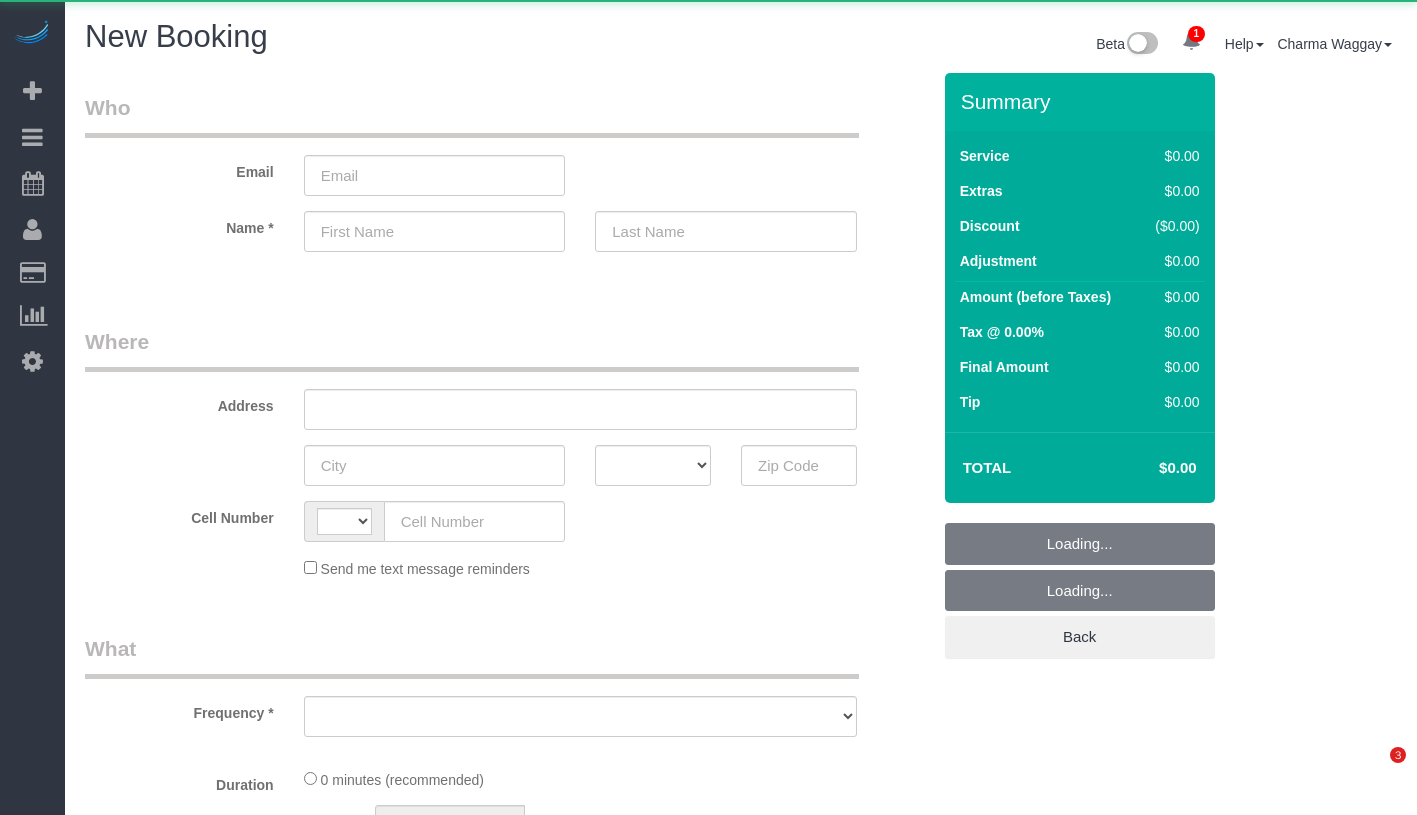 scroll, scrollTop: 0, scrollLeft: 0, axis: both 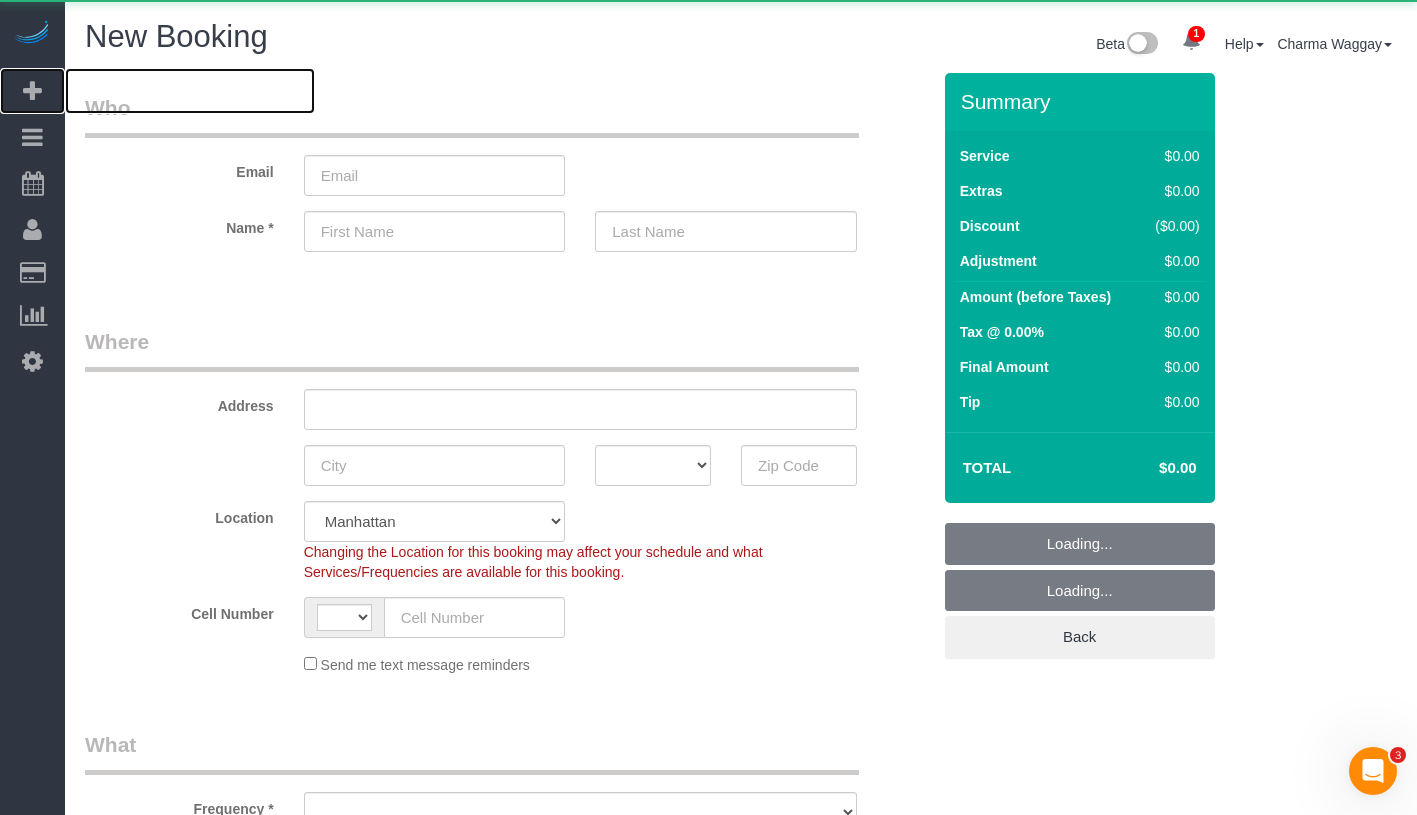 select on "string:US" 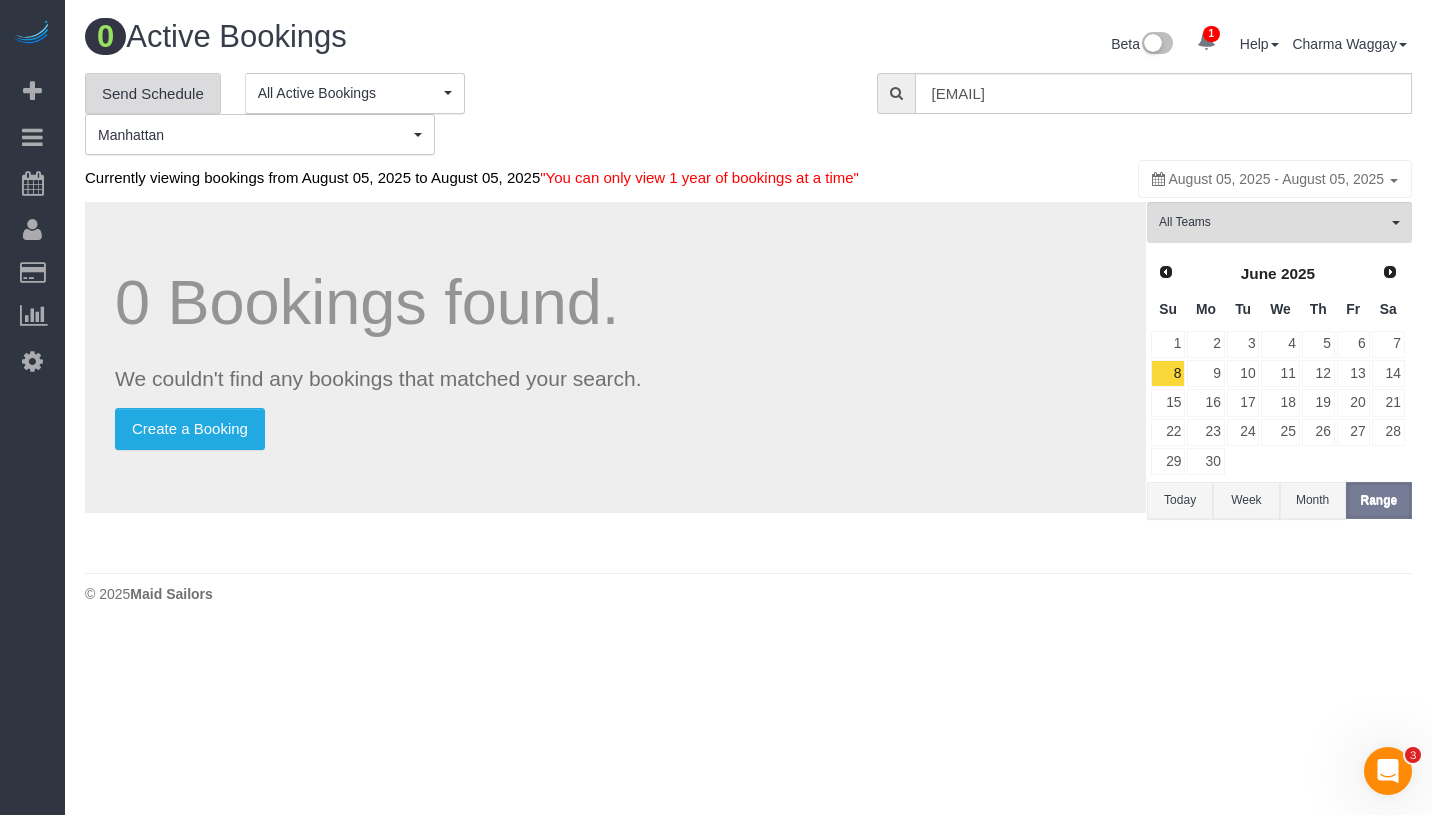 click on "Send Schedule" at bounding box center (153, 94) 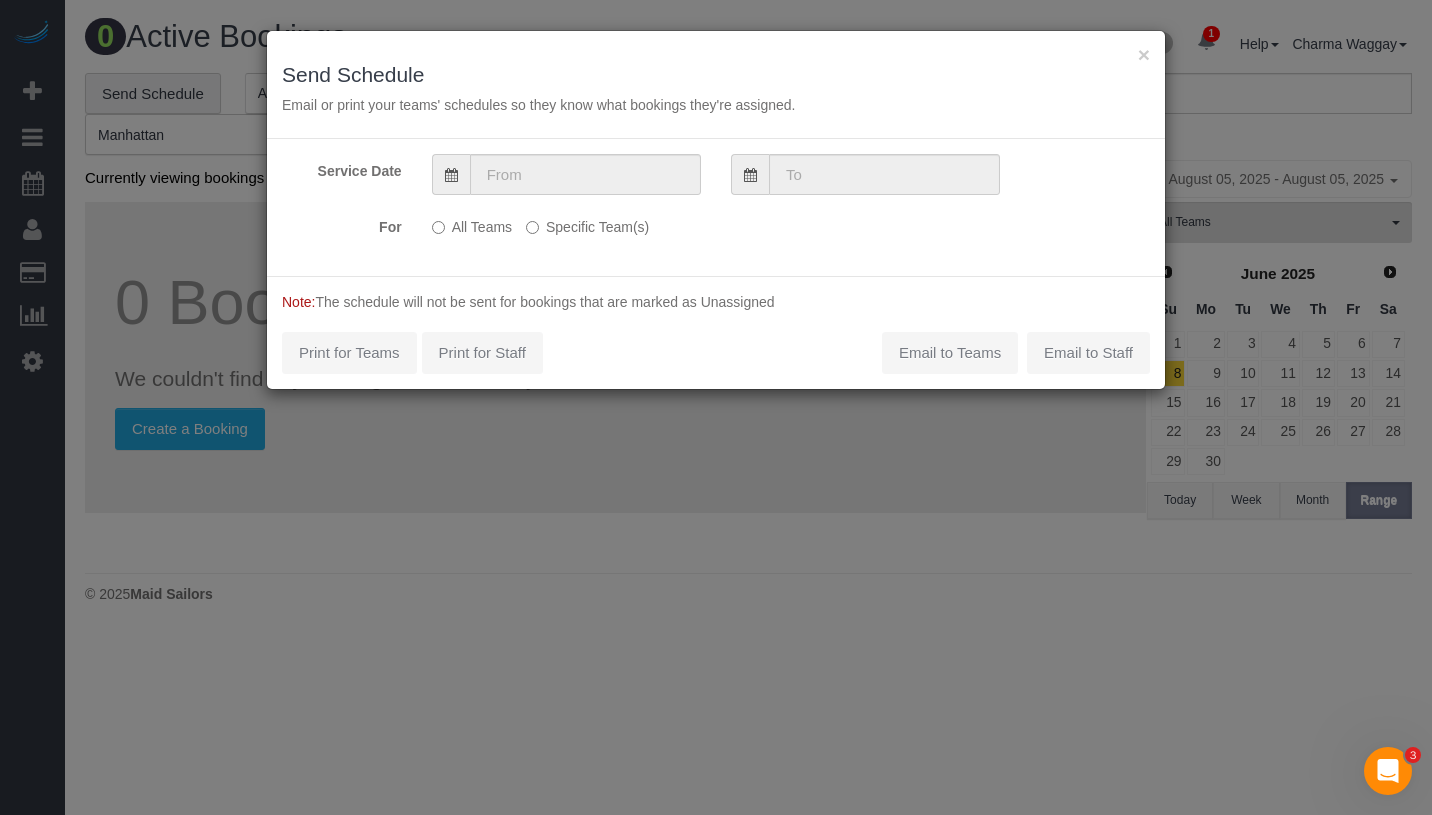 click on "Specific Team(s)" at bounding box center (587, 223) 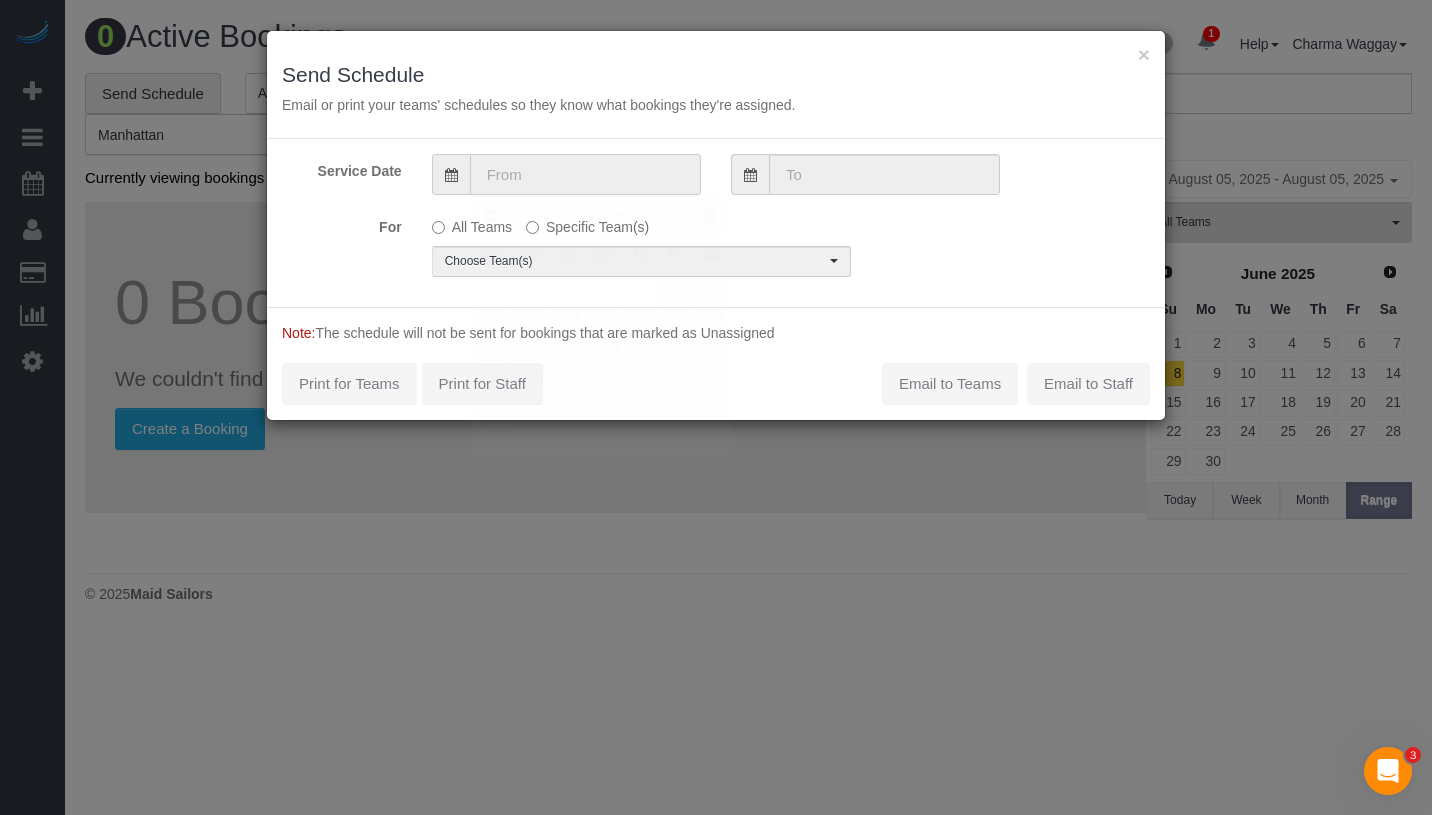 click at bounding box center [585, 174] 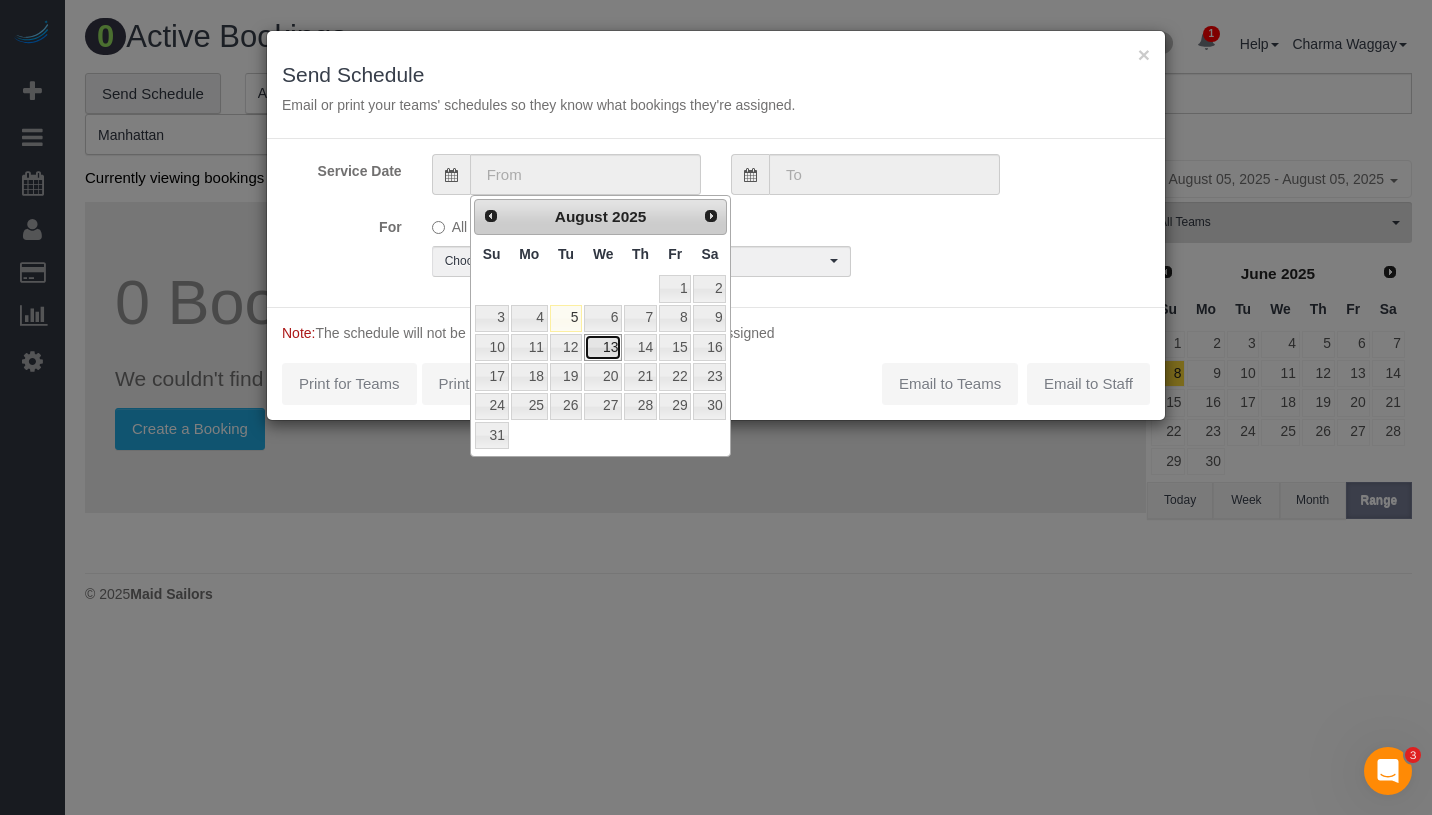 click on "13" at bounding box center (603, 347) 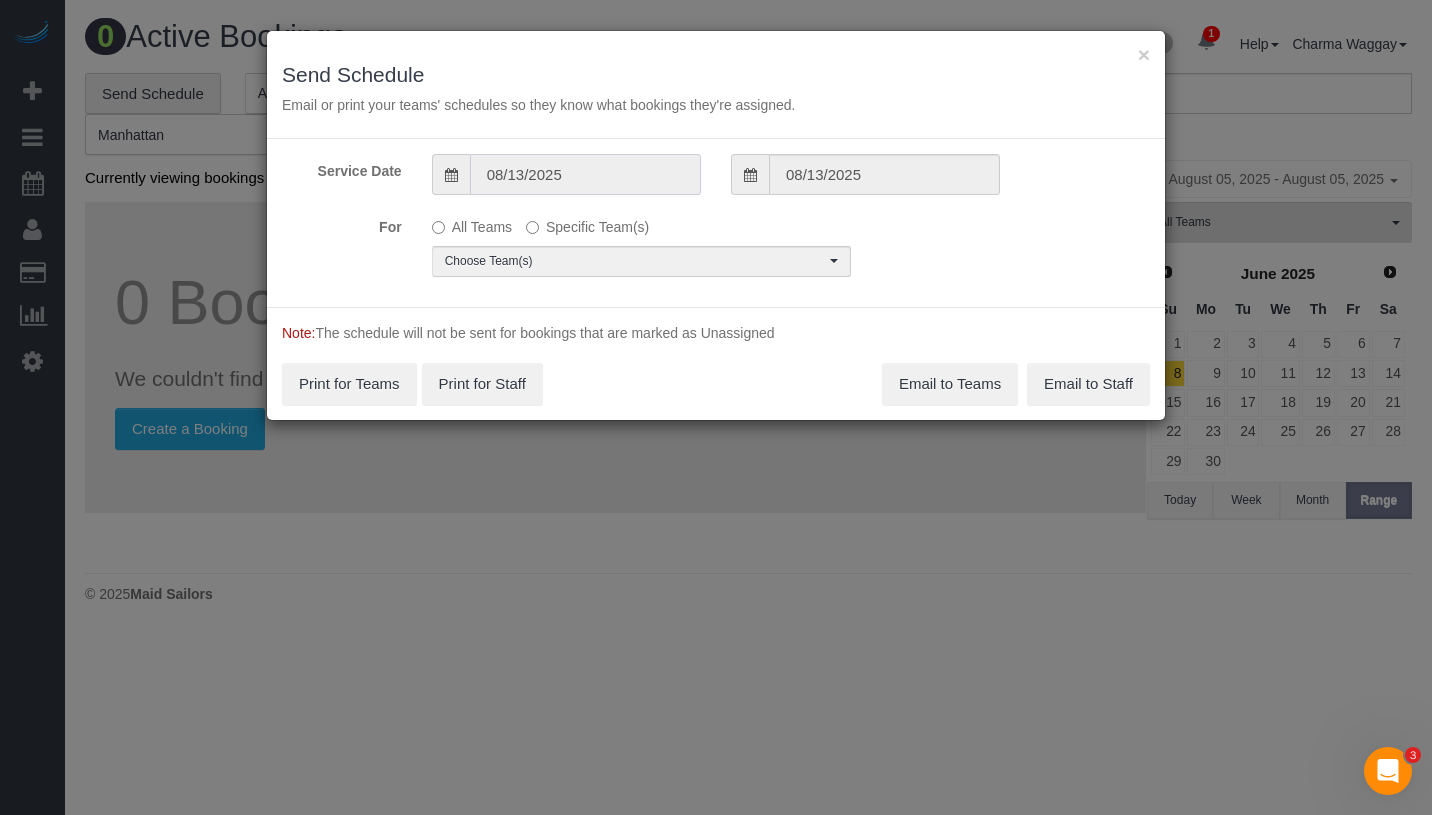 click on "08/13/2025" at bounding box center (585, 174) 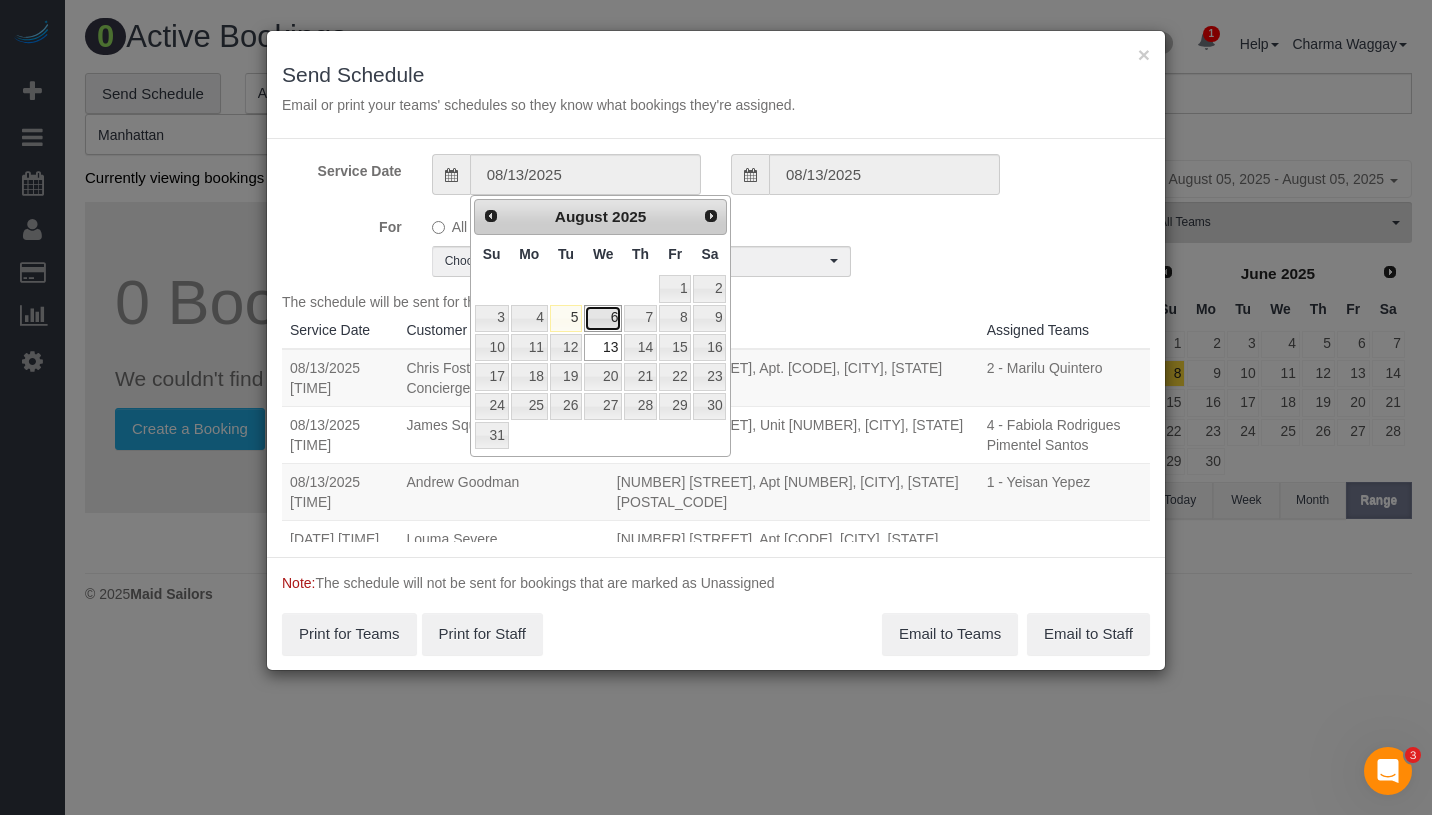 click on "6" at bounding box center [603, 318] 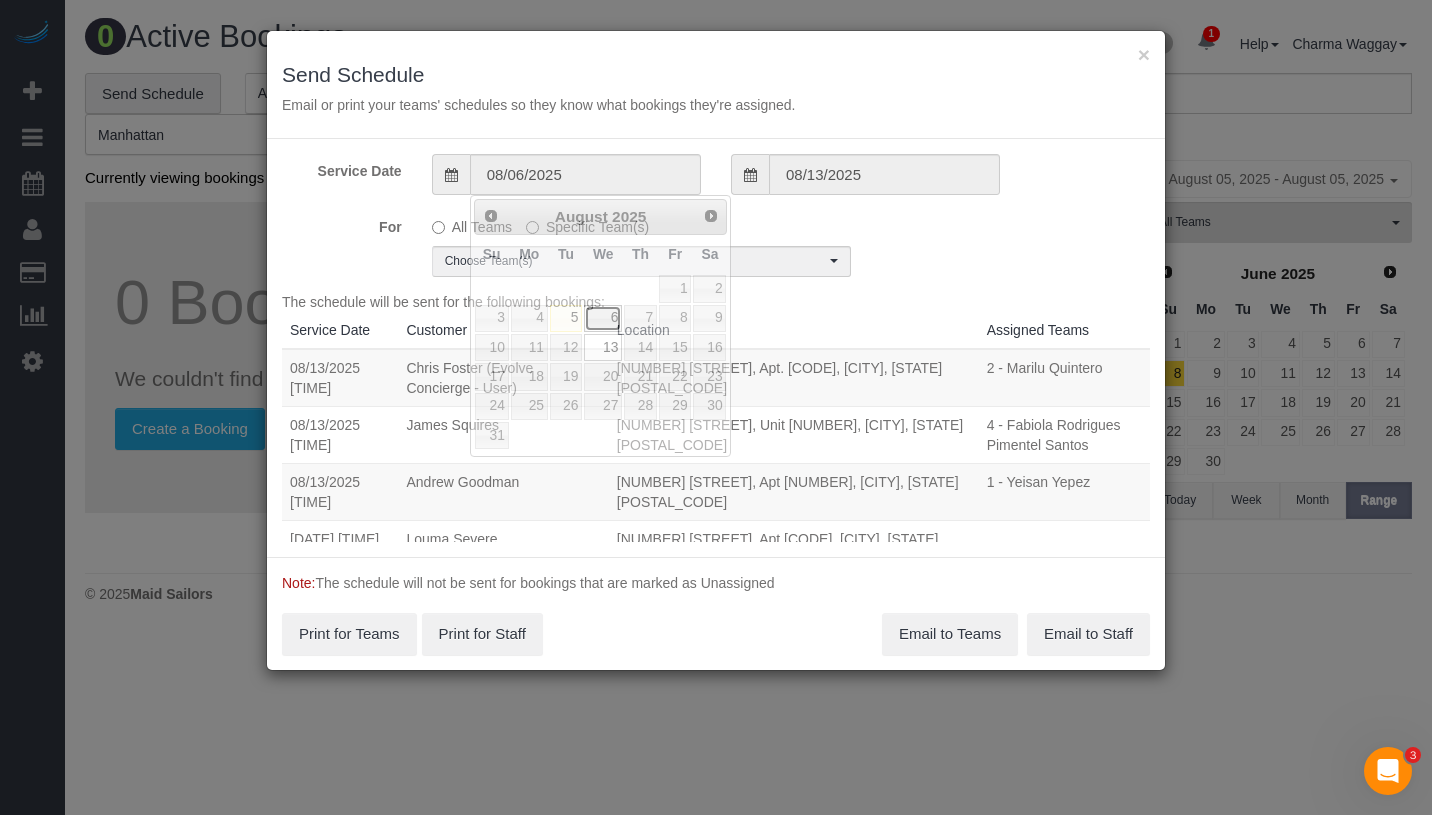 click on "6" at bounding box center (603, 318) 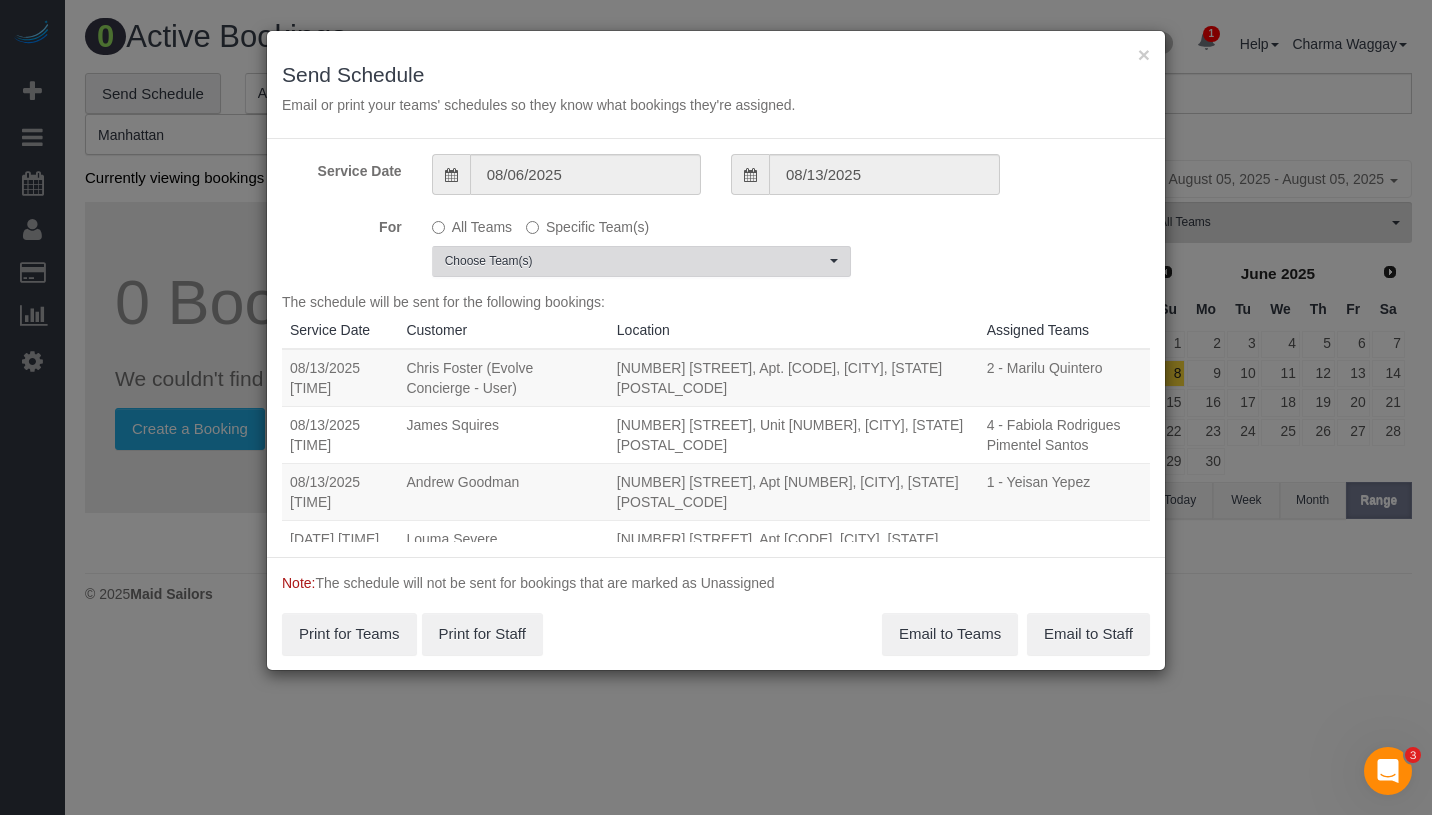 click on "Choose Team(s)" at bounding box center (635, 261) 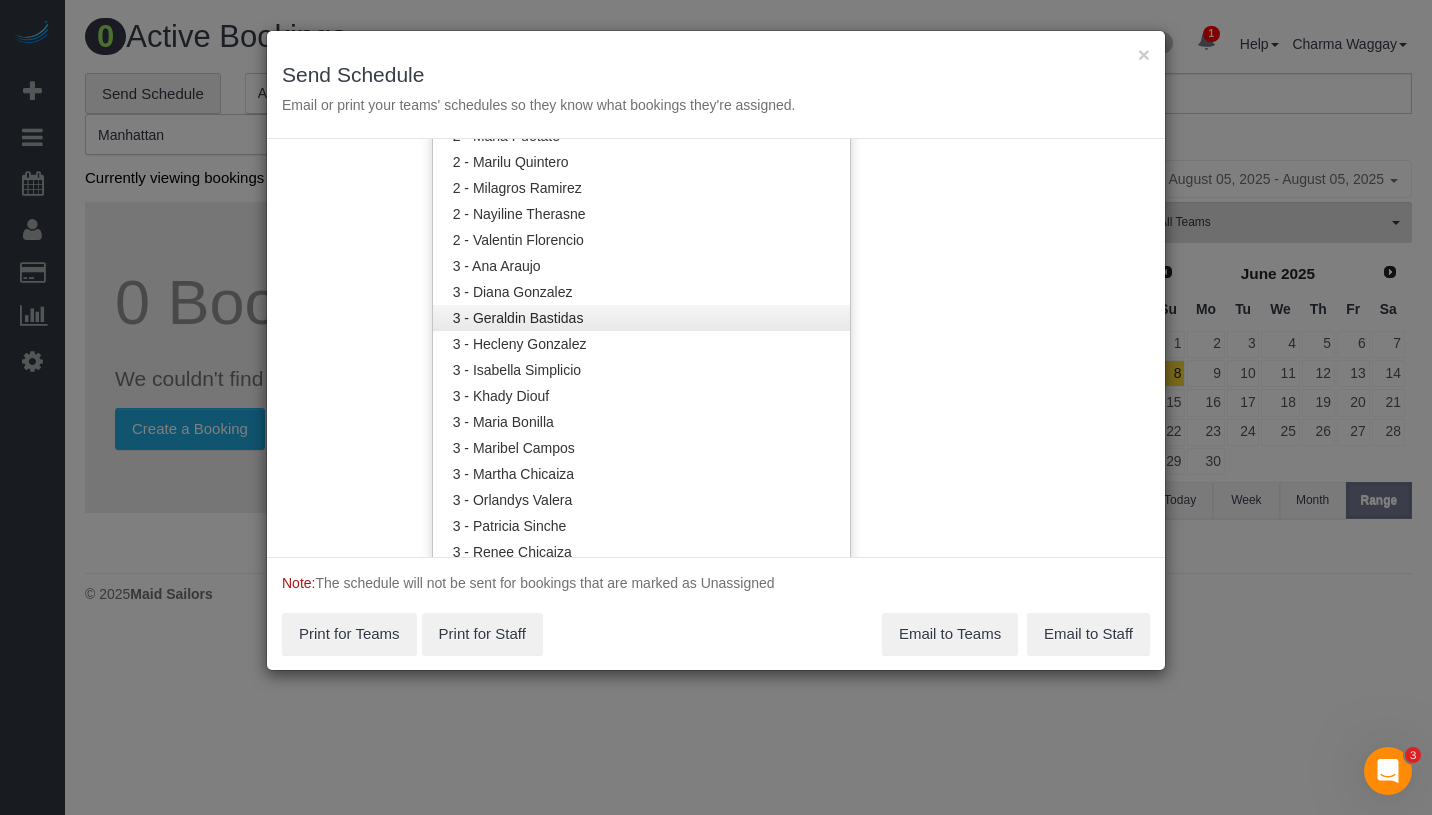 scroll, scrollTop: 1697, scrollLeft: 0, axis: vertical 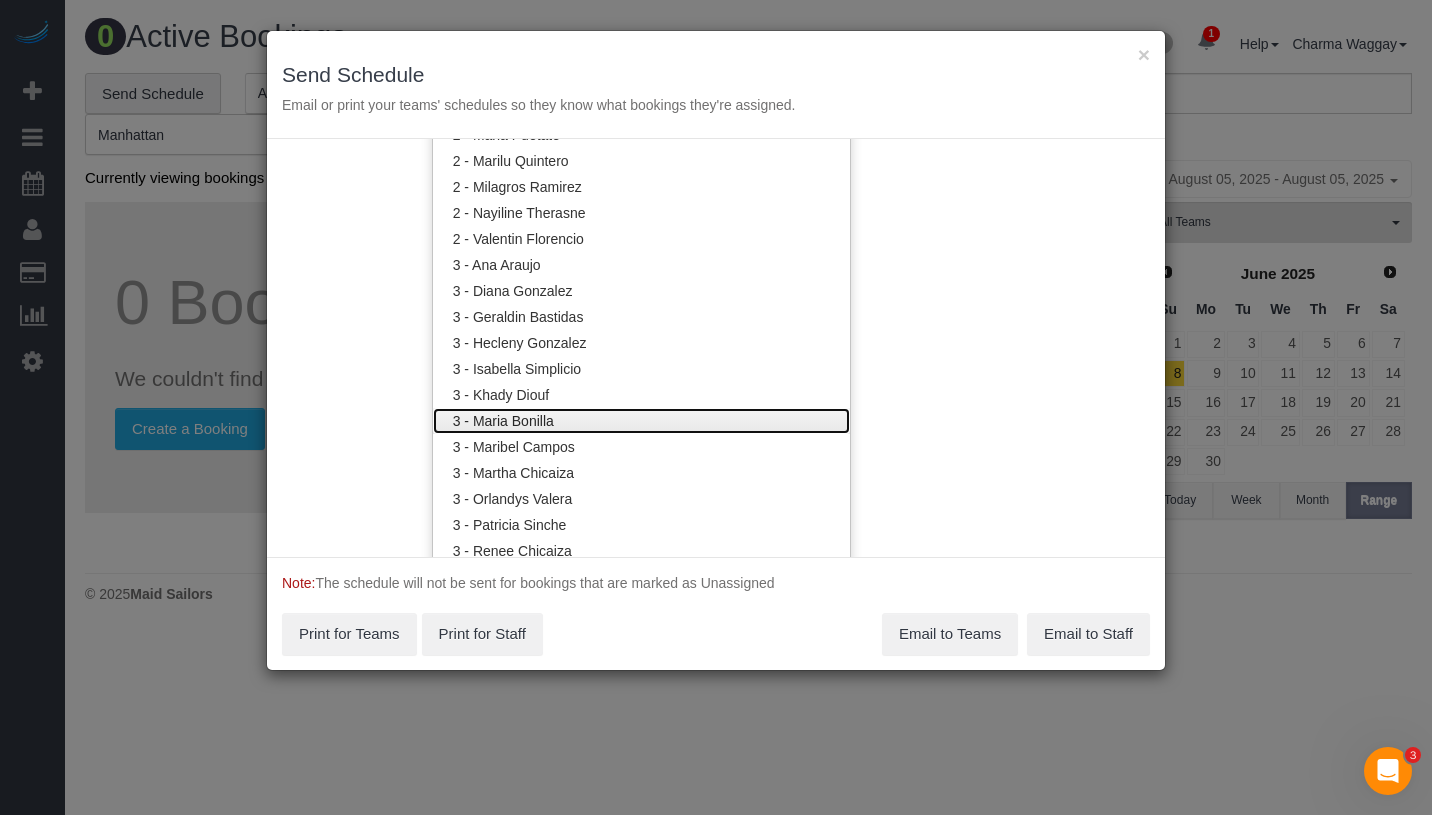 click on "3 - Maria Bonilla" at bounding box center [641, 421] 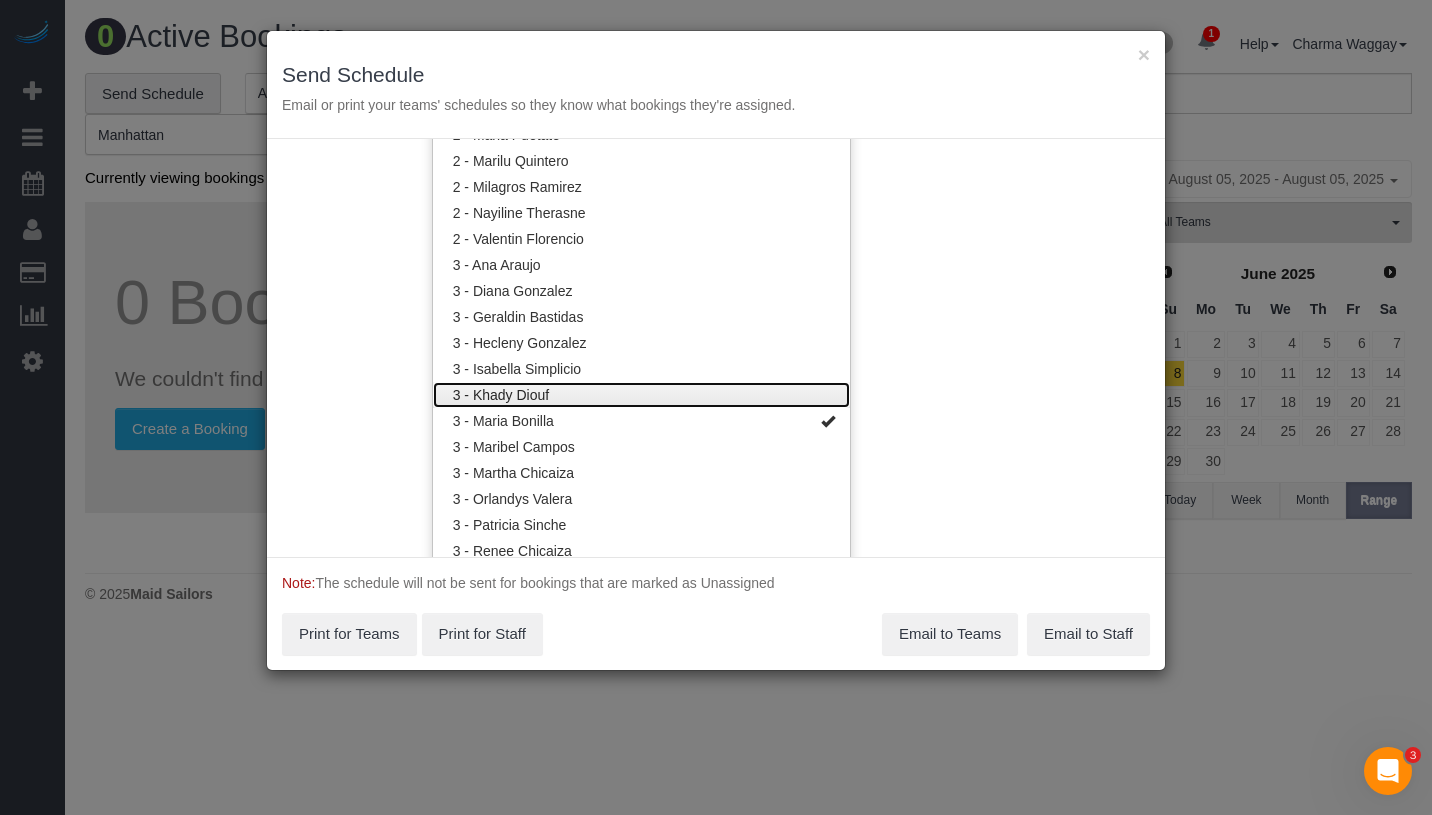click on "3 - Khady Diouf" at bounding box center [641, 395] 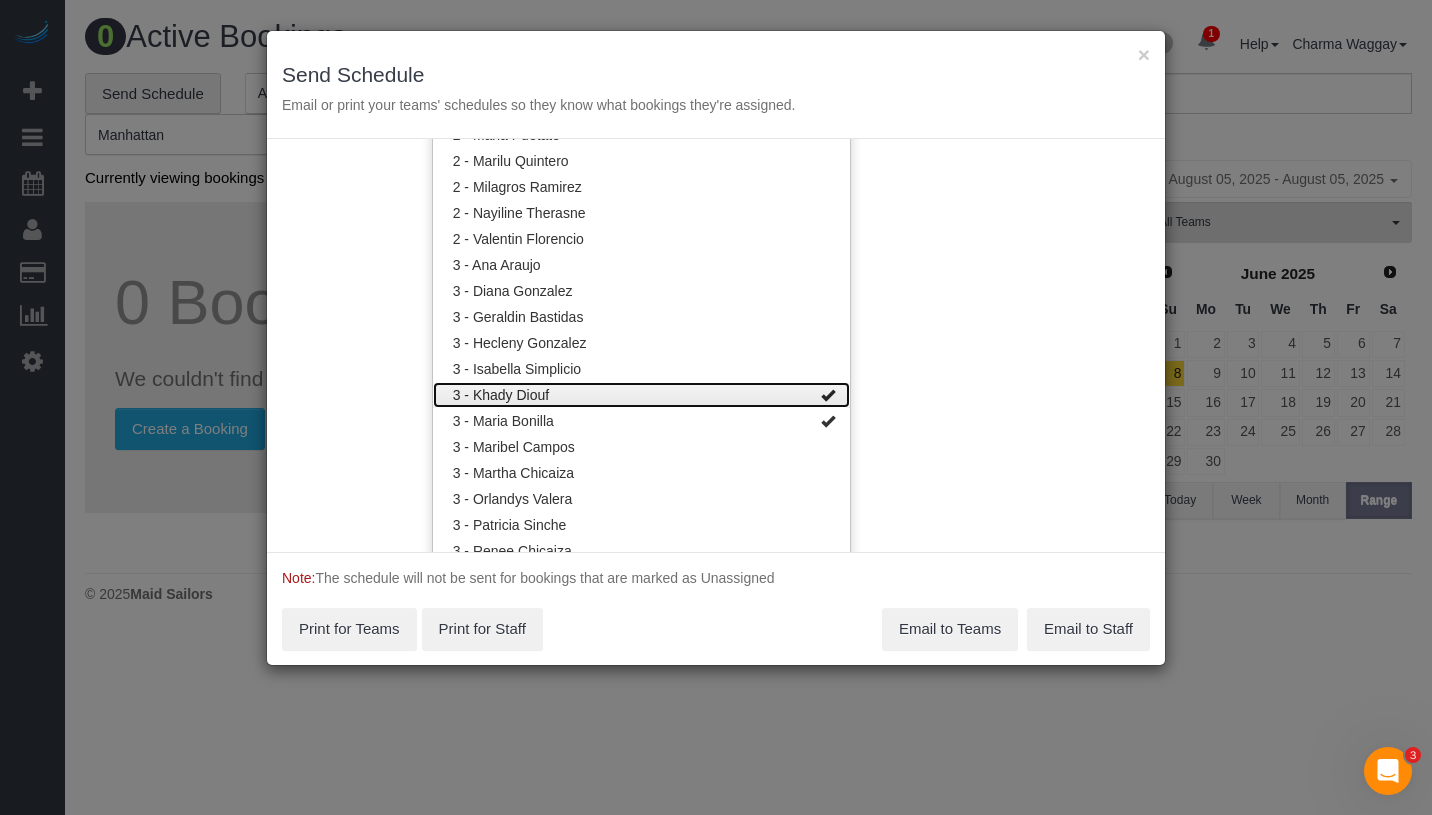 click on "3 - Khady Diouf" at bounding box center (641, 395) 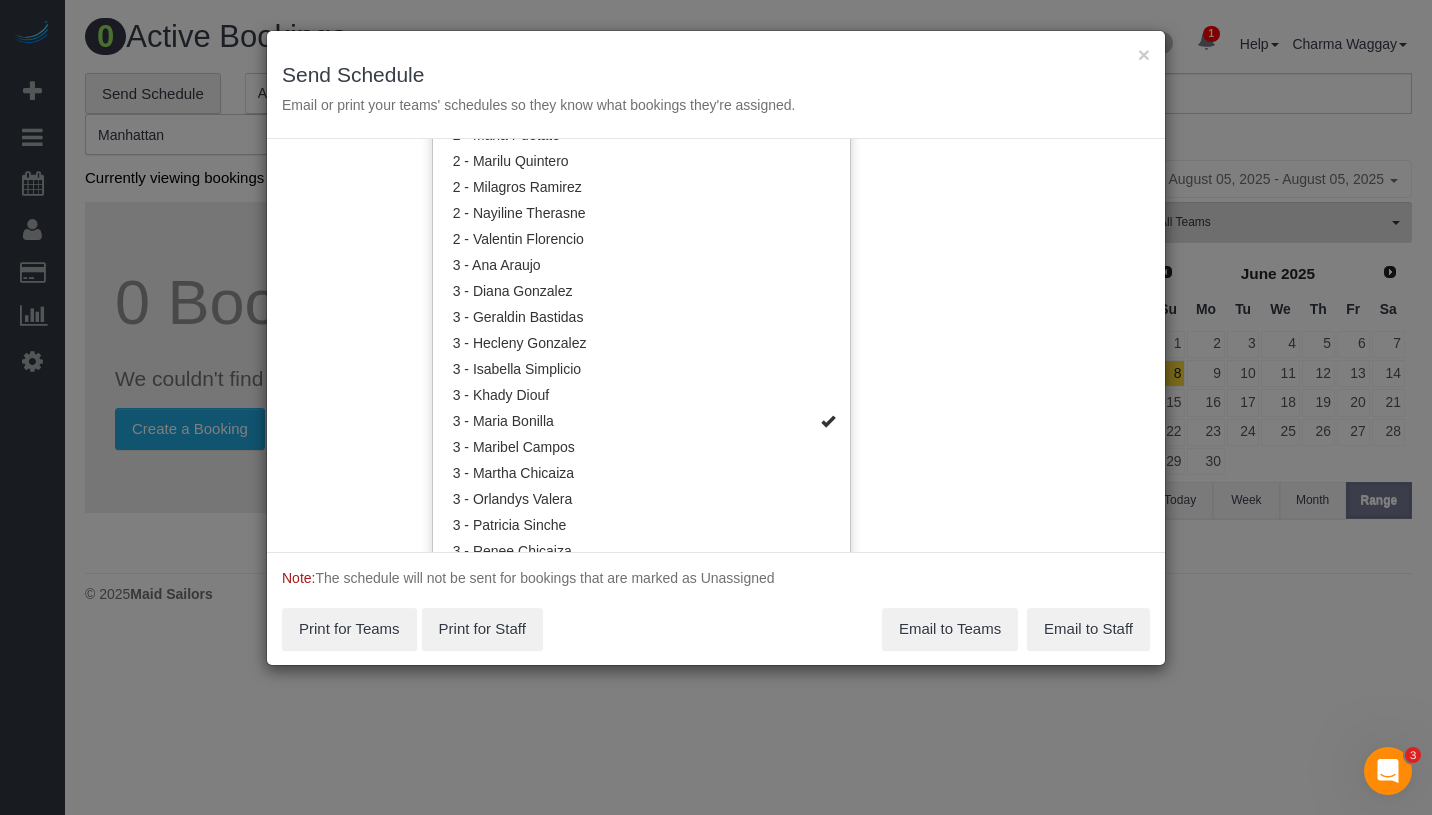 click on "Service Date
08/06/2025
08/13/2025
For
All Teams
Specific Team(s)
3 - Maria Bonilla
Choose Team(s)
* - K.J.
*Irene Flores - Test
0 - Abdoulaye Sow
0 - Andreina Carolina Manrique Lopez" at bounding box center (716, 345) 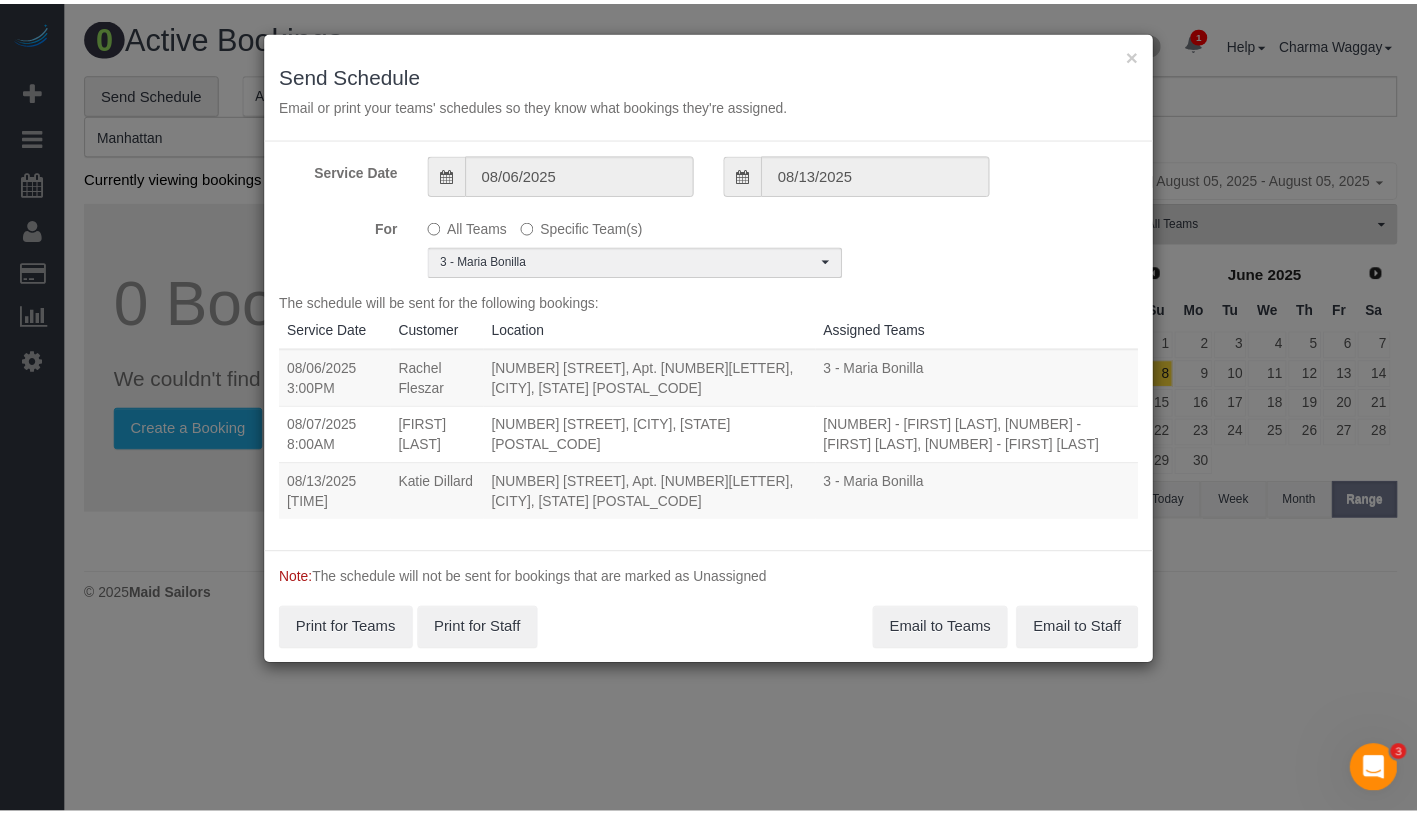 scroll, scrollTop: 0, scrollLeft: 0, axis: both 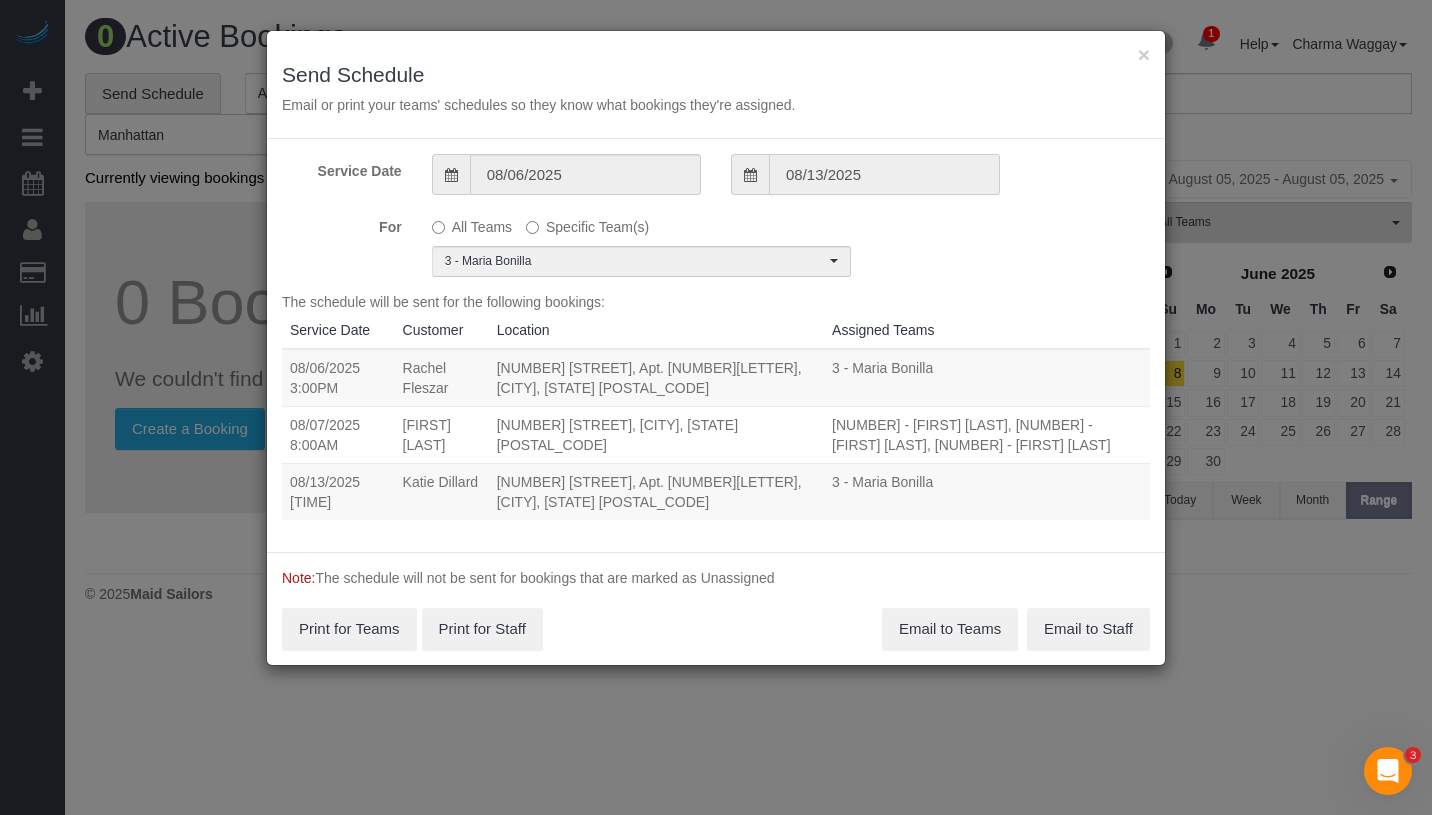 click on "08/13/2025" at bounding box center (884, 174) 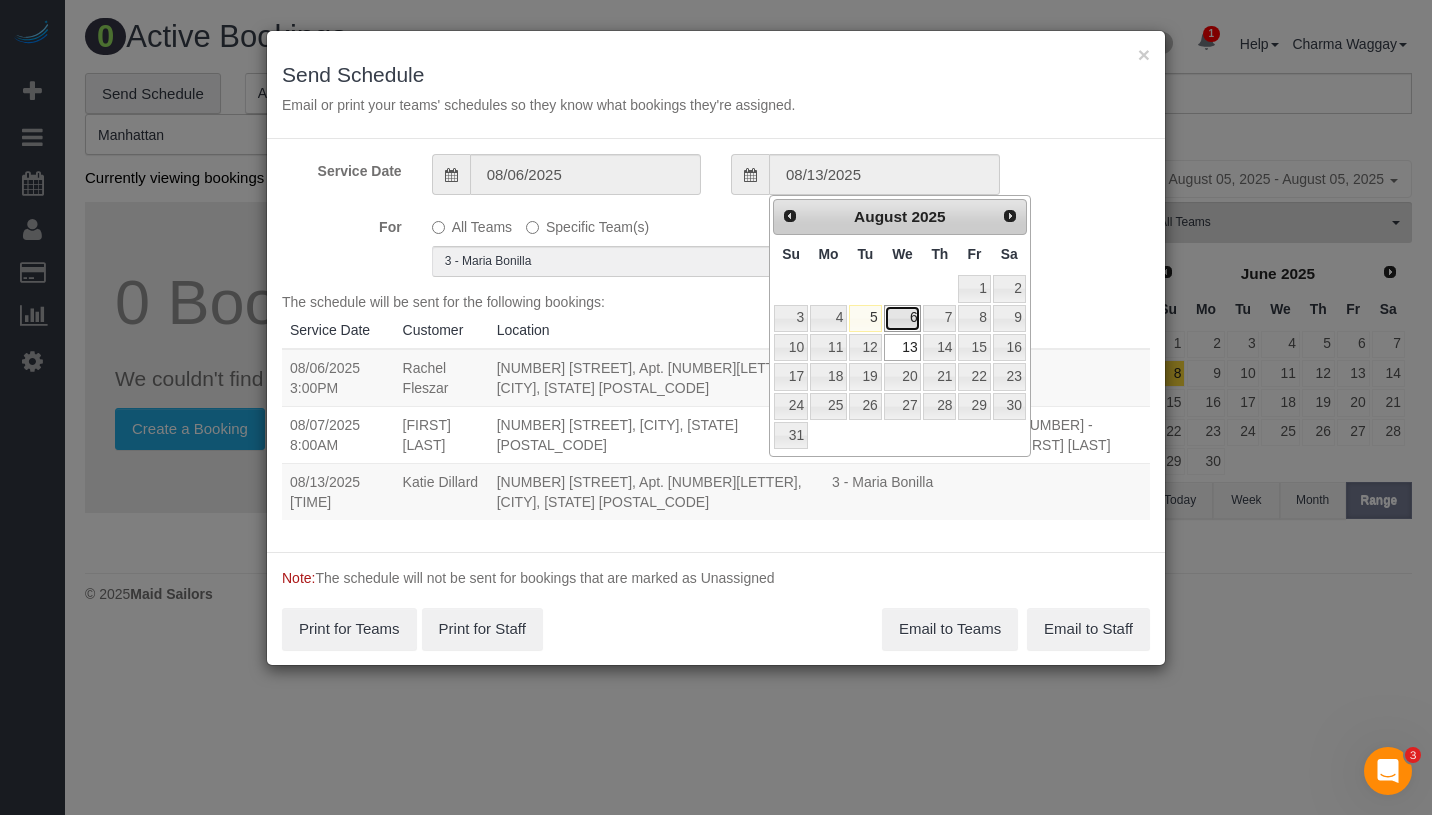 click on "6" at bounding box center [903, 318] 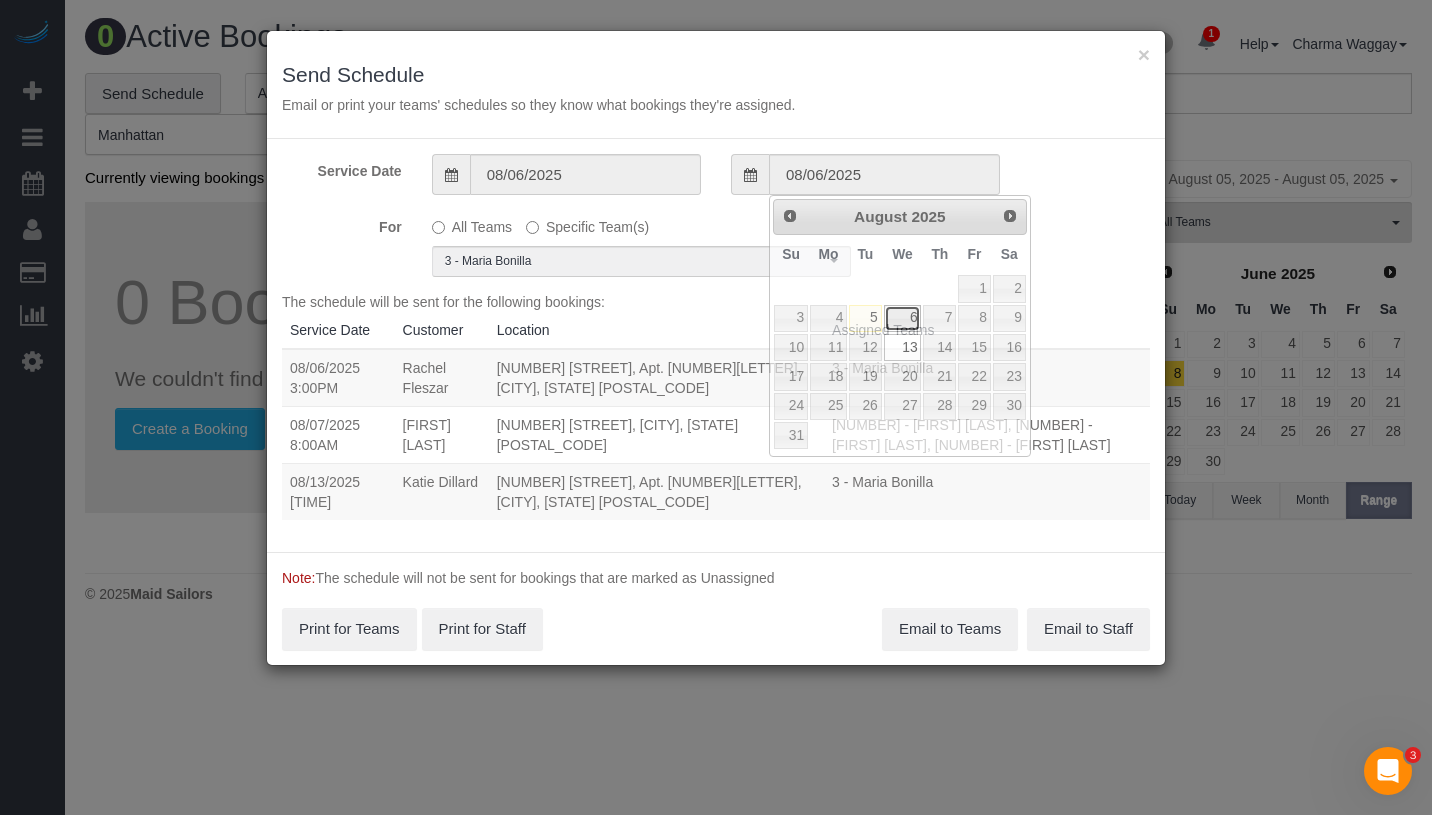 click on "6" at bounding box center [903, 318] 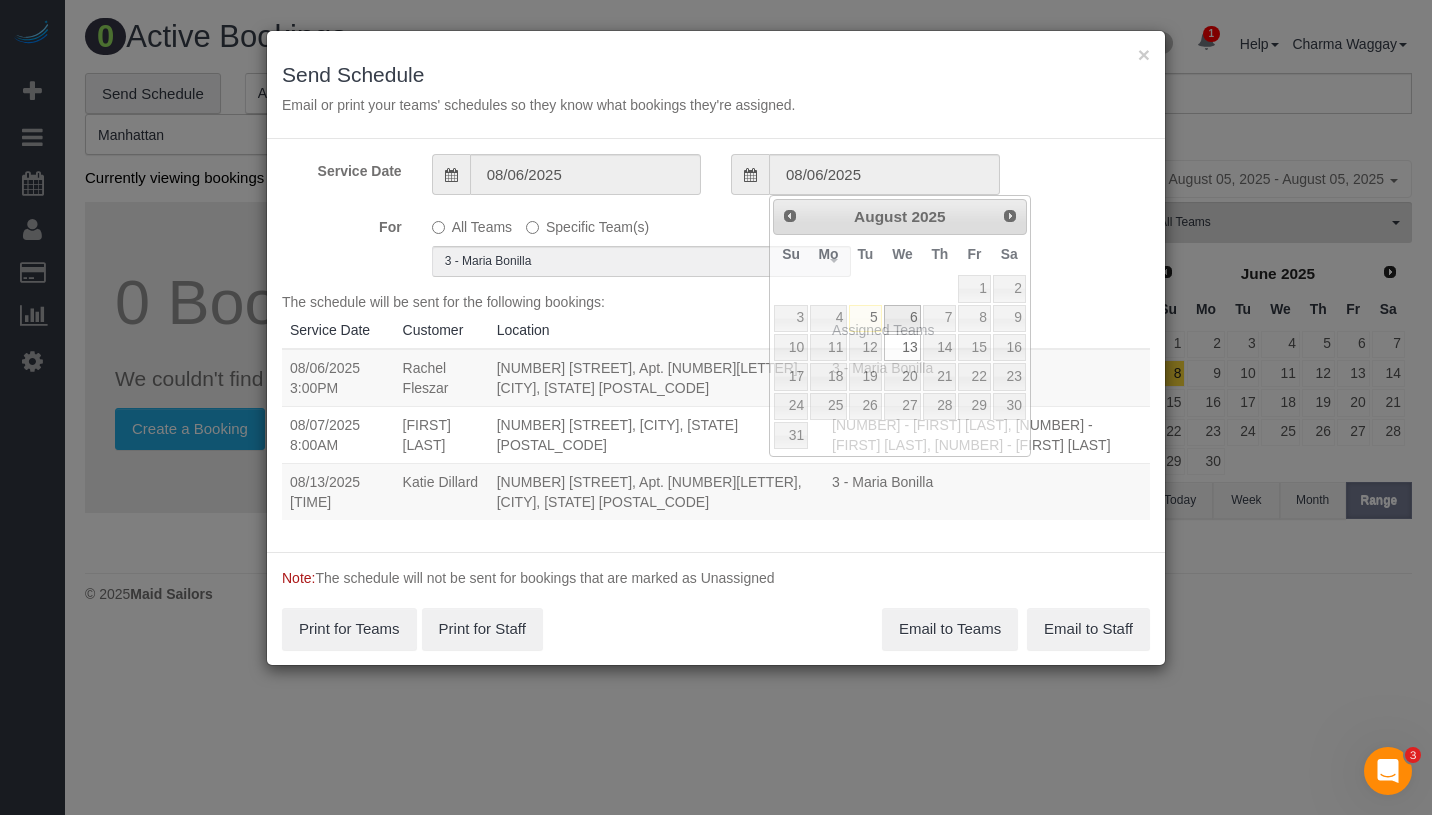 click on "×
Send Schedule
Email or print your teams' schedules so they know what bookings they're assigned.
Service Date
08/06/2025
08/06/2025
For
All Teams
Specific Team(s)
3 - Maria Bonilla
Choose Team(s)
* - K.J.
*Irene Flores - Test" at bounding box center (716, 407) 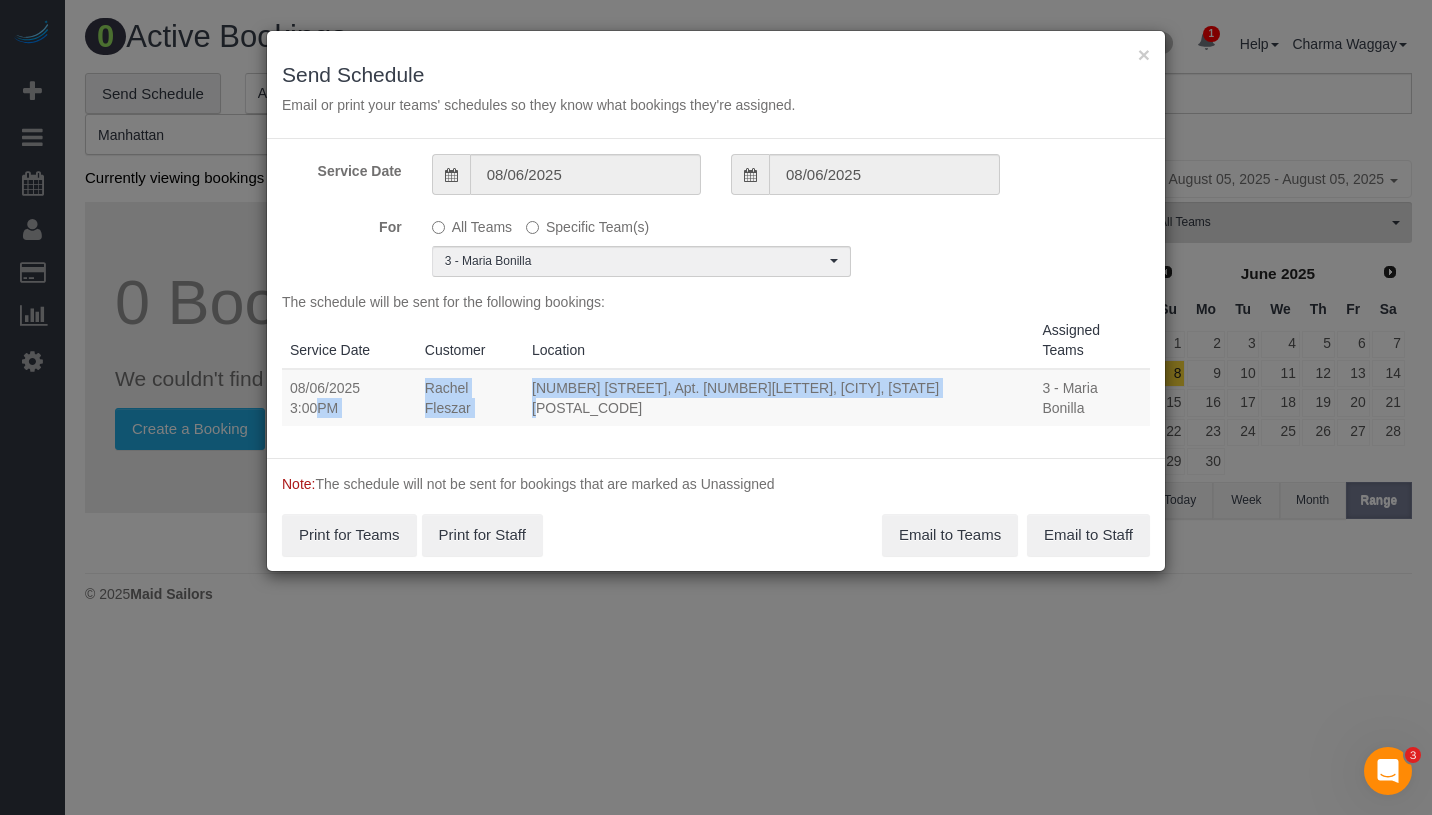 drag, startPoint x: 292, startPoint y: 356, endPoint x: 918, endPoint y: 365, distance: 626.0647 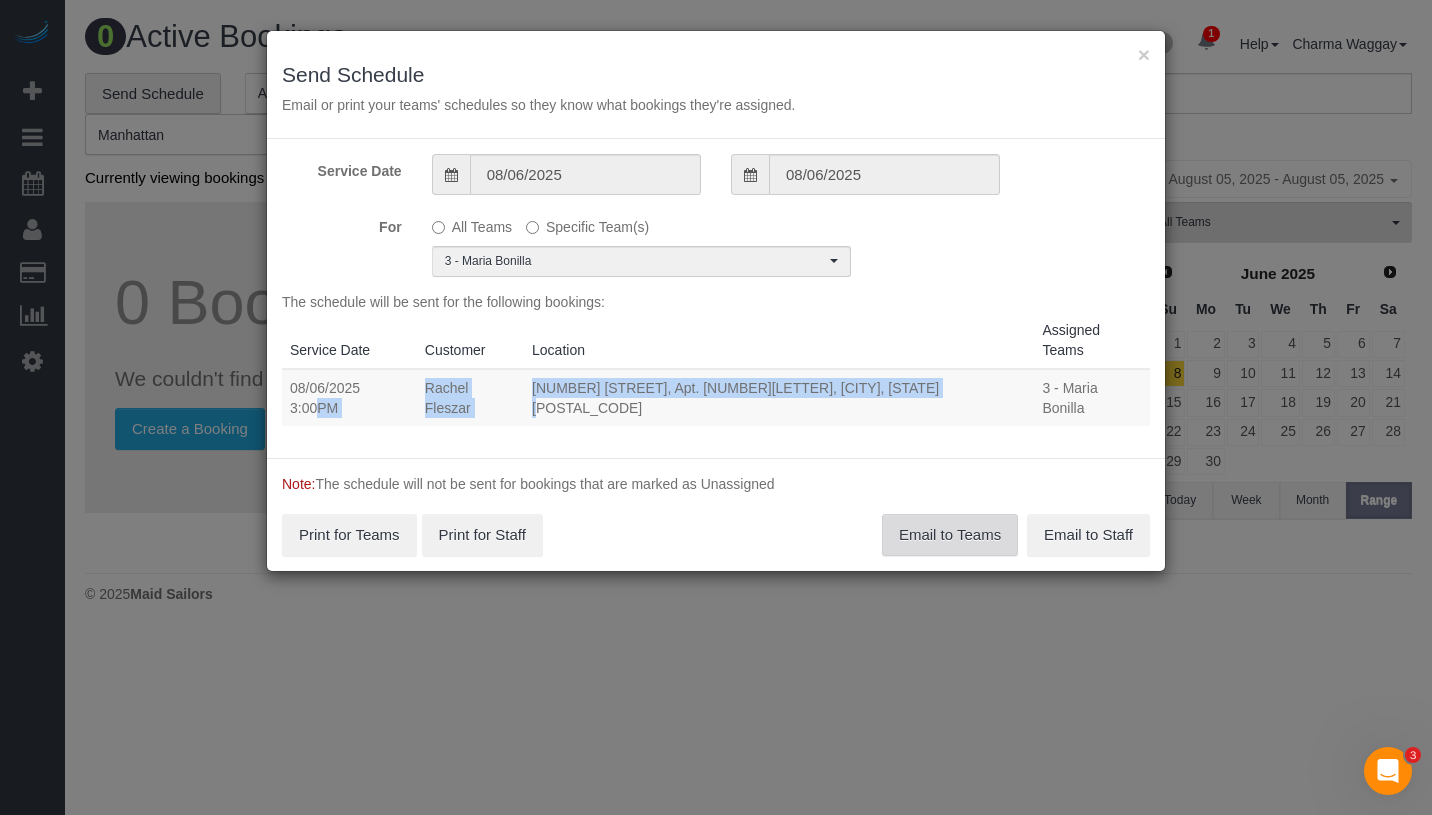 click on "Email to Teams" at bounding box center (950, 535) 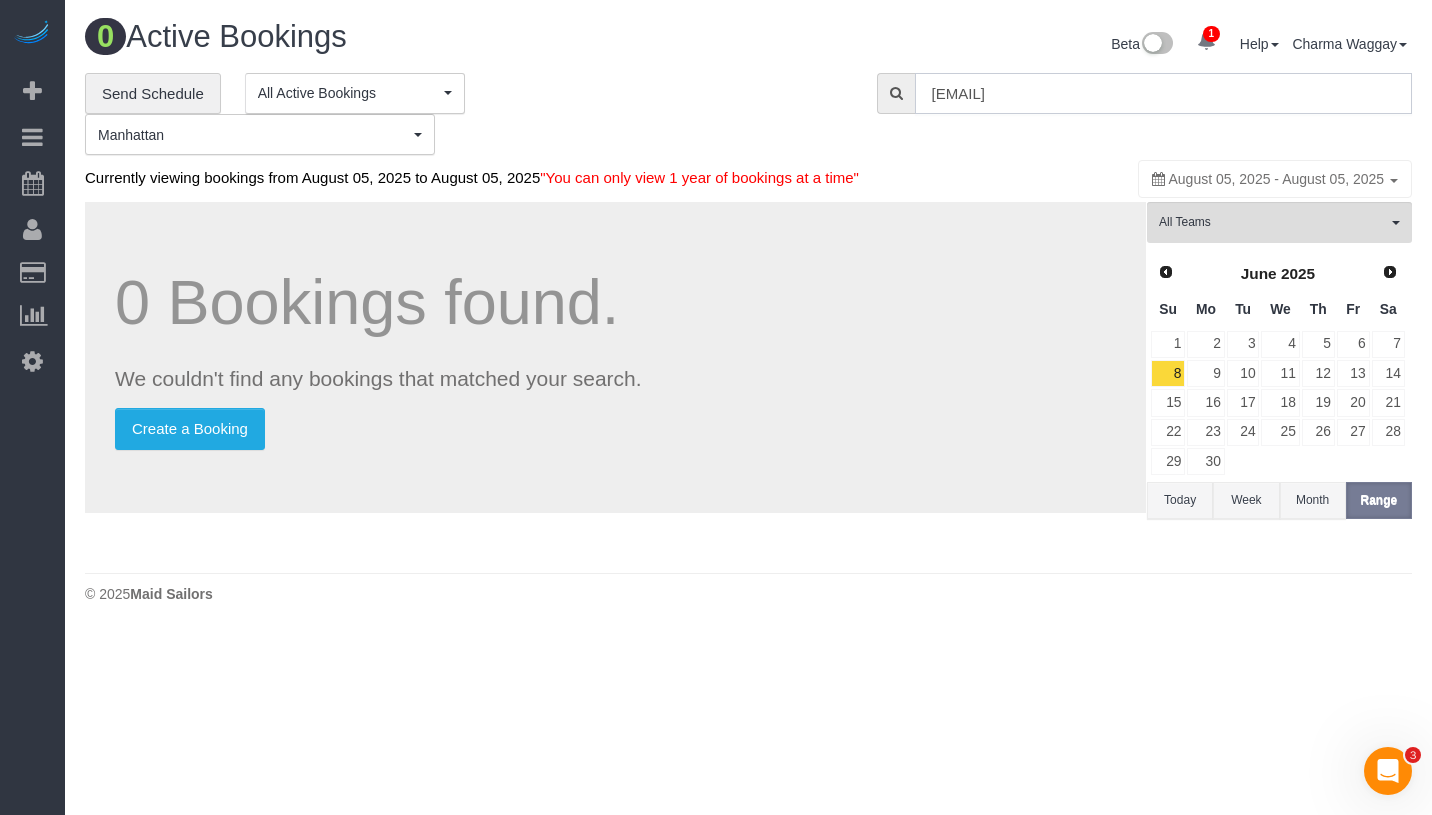 click on "jmbmisc@live.com" at bounding box center (1163, 93) 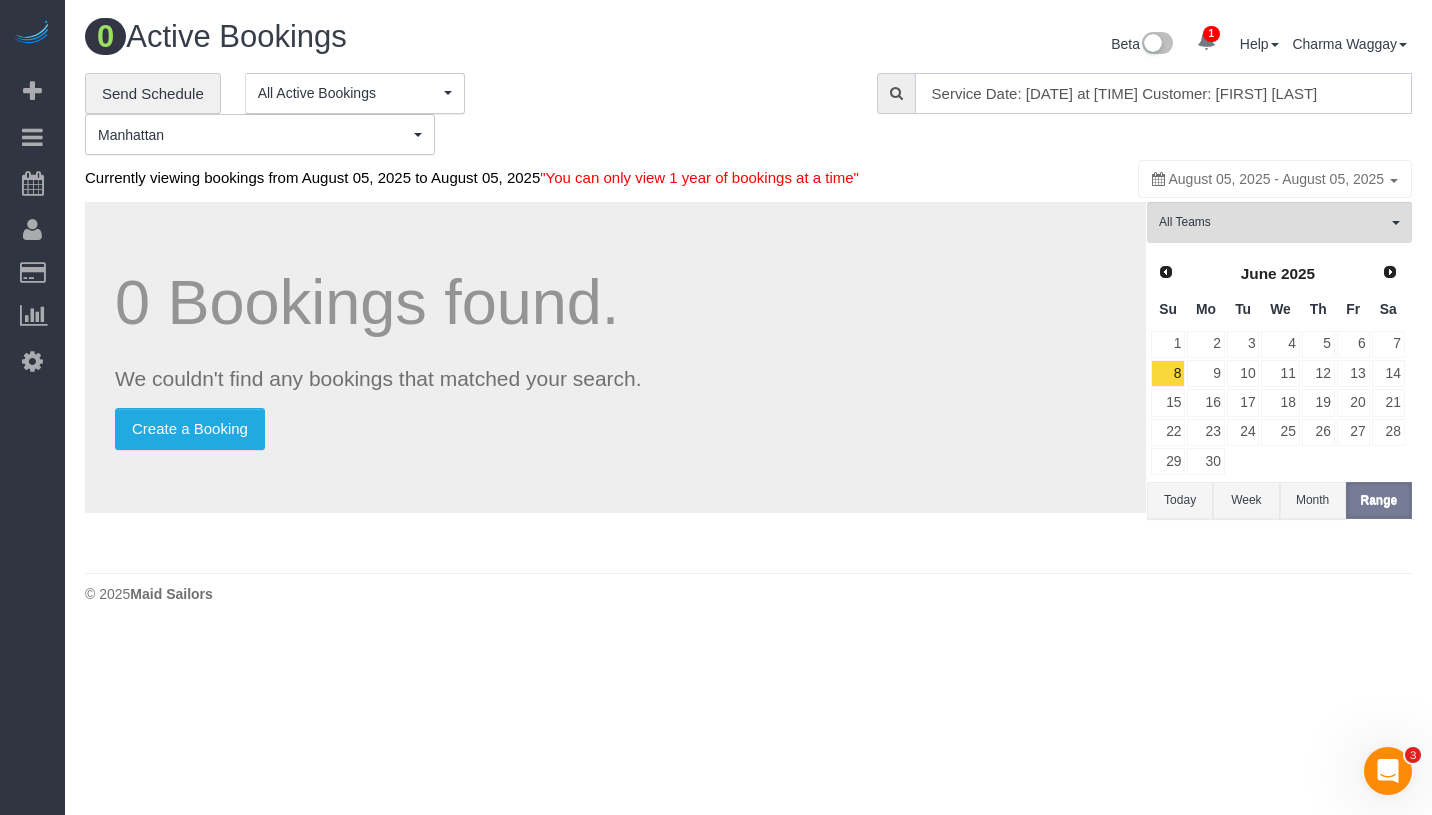 drag, startPoint x: 1253, startPoint y: 89, endPoint x: 912, endPoint y: 91, distance: 341.00586 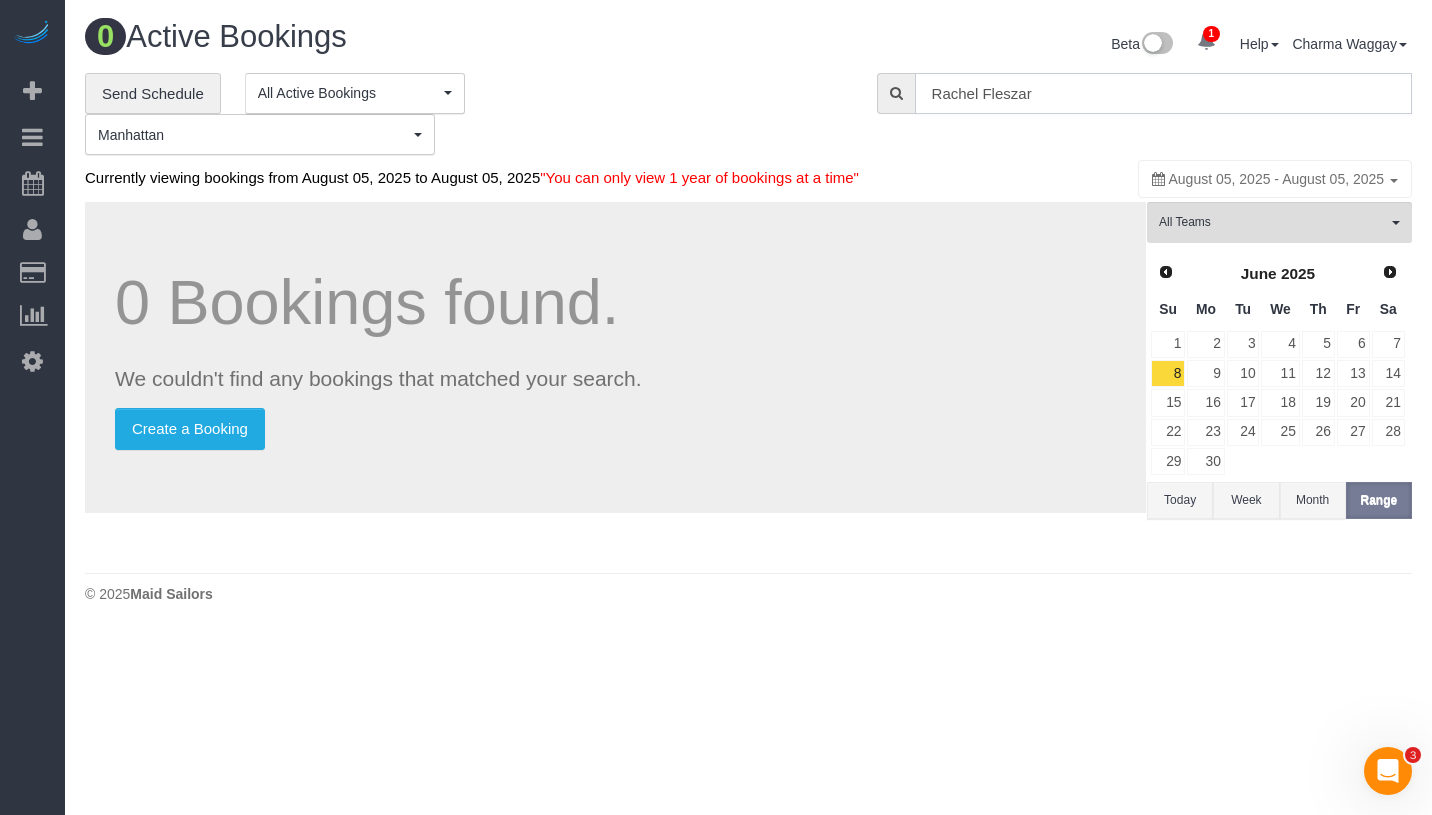 click on "Rachel Fleszar" at bounding box center (1163, 93) 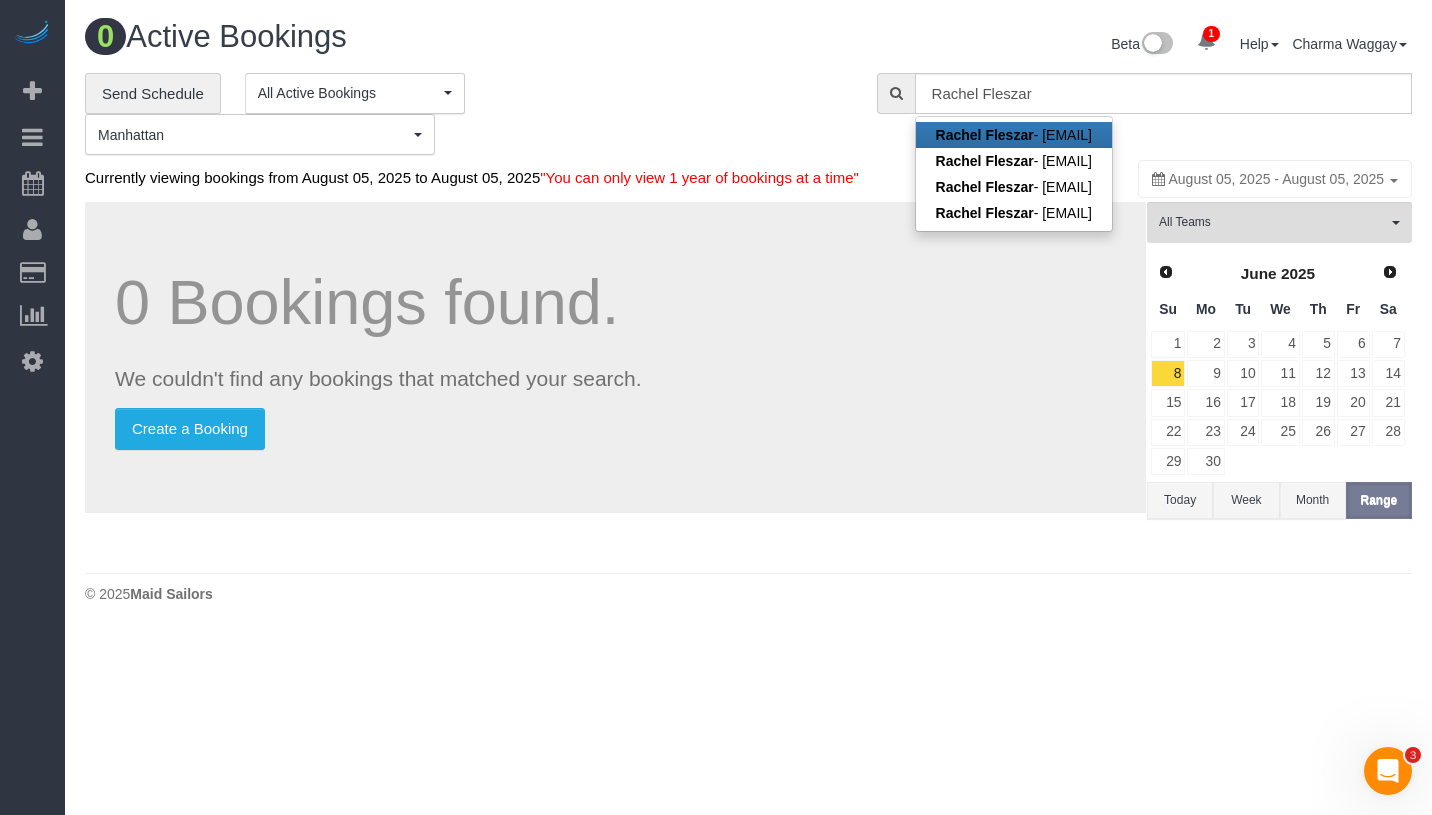 click on "Rachel Fleszar  - rachel.fleszar@gmail.com" at bounding box center [1014, 135] 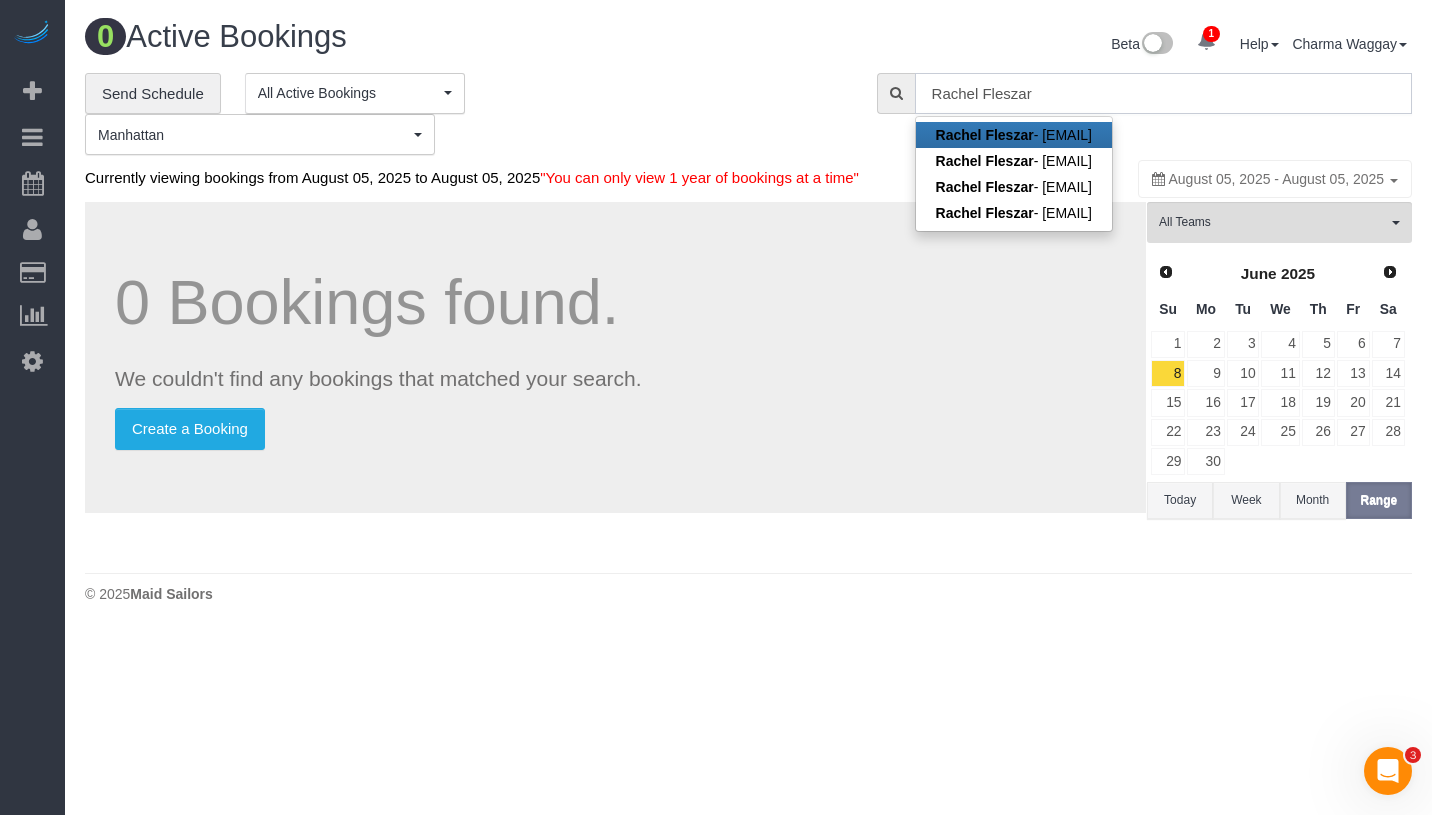 type on "rachel.fleszar@gmail.com" 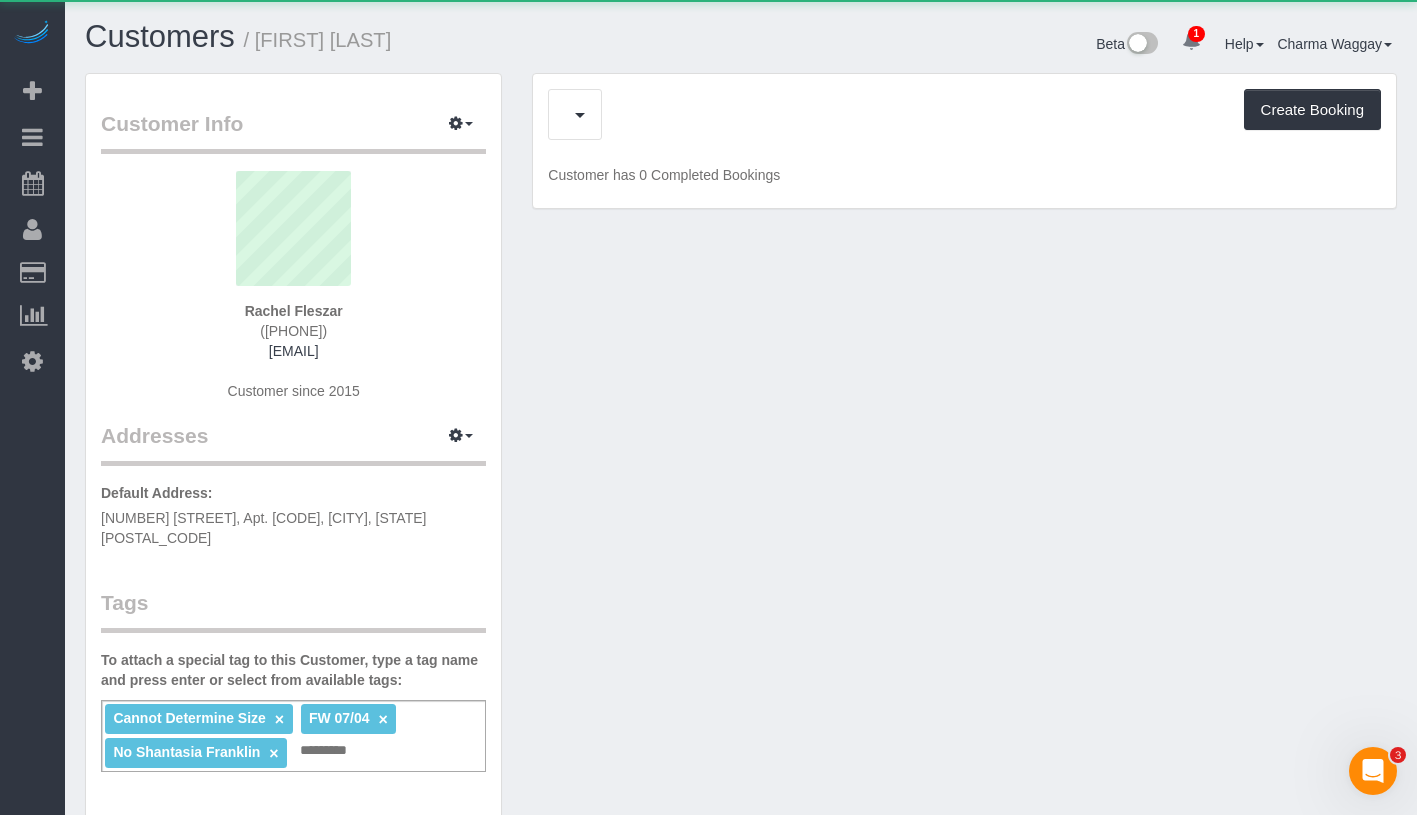 click on "Upcoming Bookings (1)
Charges (54)
Create Booking" at bounding box center [964, 114] 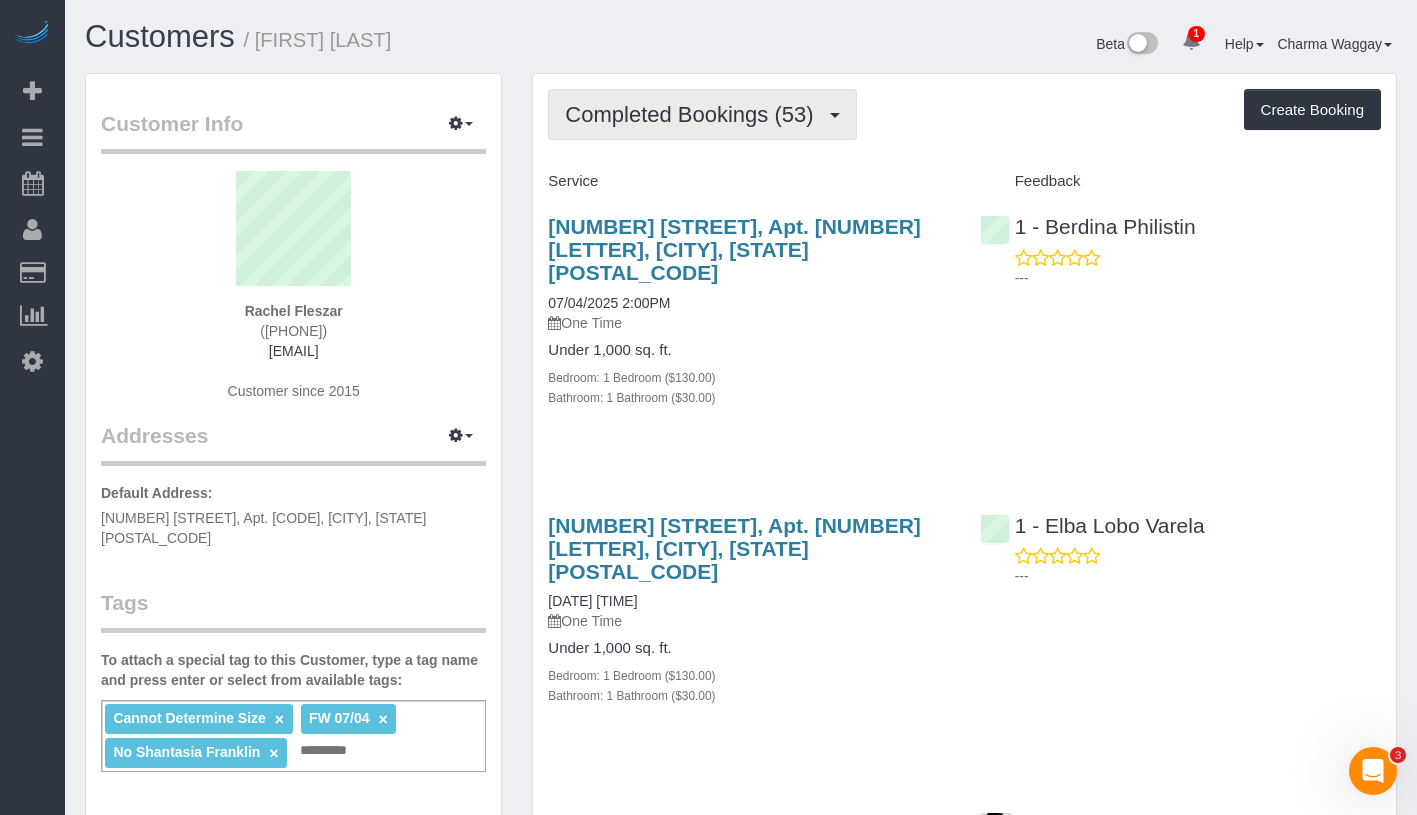click on "Completed Bookings (53)" at bounding box center [694, 114] 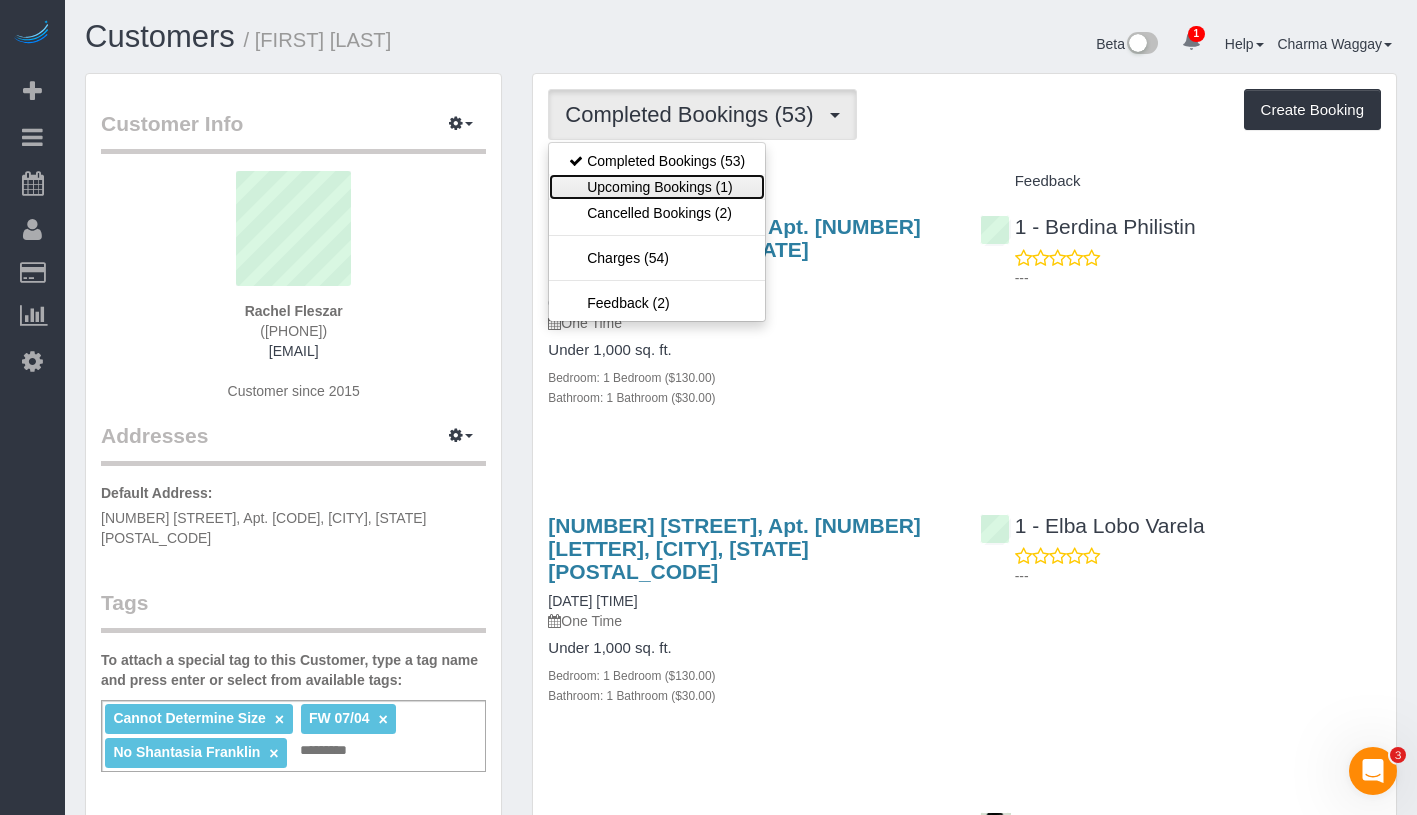 click on "Upcoming Bookings (1)" at bounding box center (657, 187) 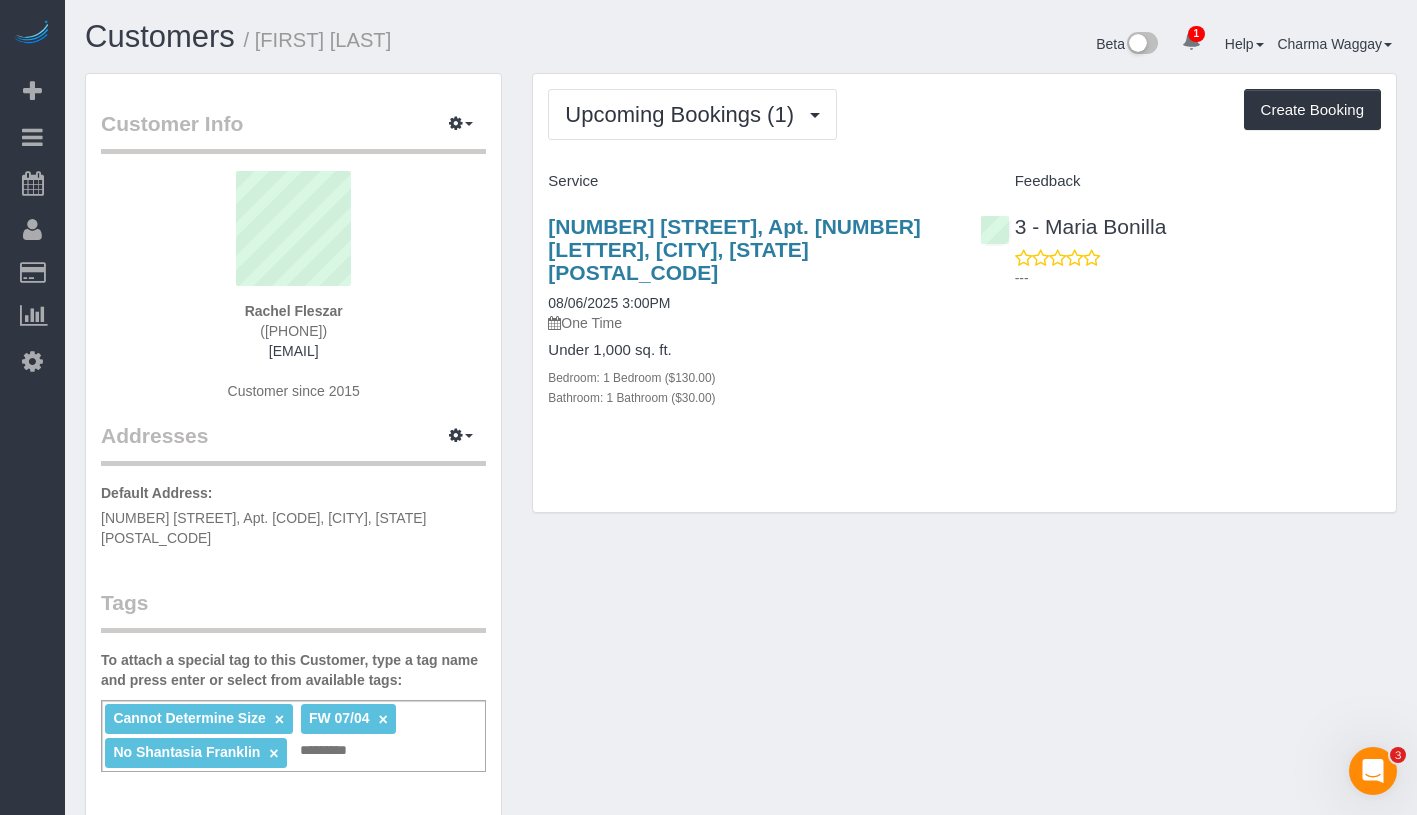 click on "Upcoming Bookings (1)
Completed Bookings (53)
Upcoming Bookings (1)
Cancelled Bookings (2)
Charges (54)
Feedback (2)
Create Booking" at bounding box center [964, 114] 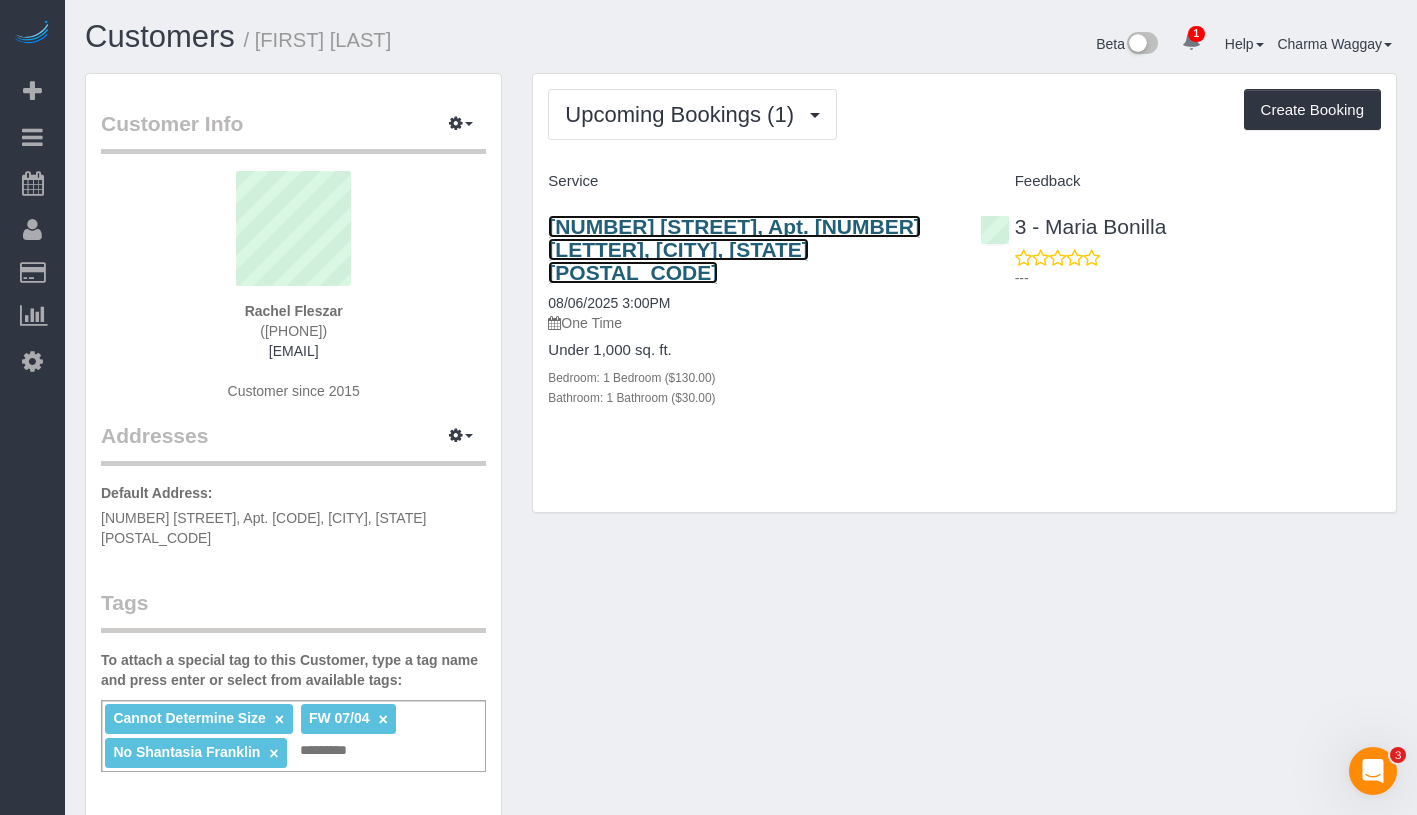 click on "800 6th Avenue, Apt. 28b, New York, NY 10001" at bounding box center (734, 249) 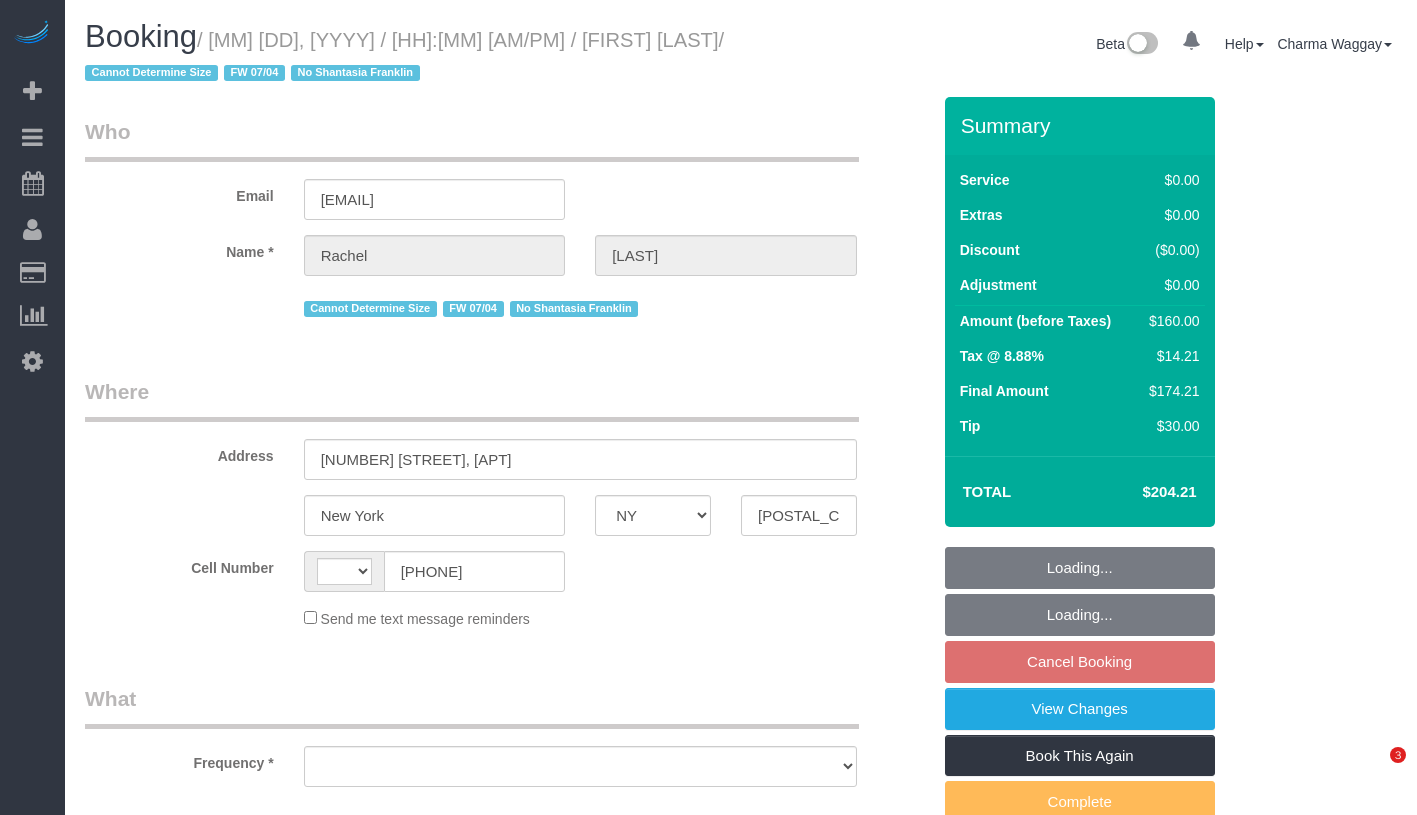 select on "NY" 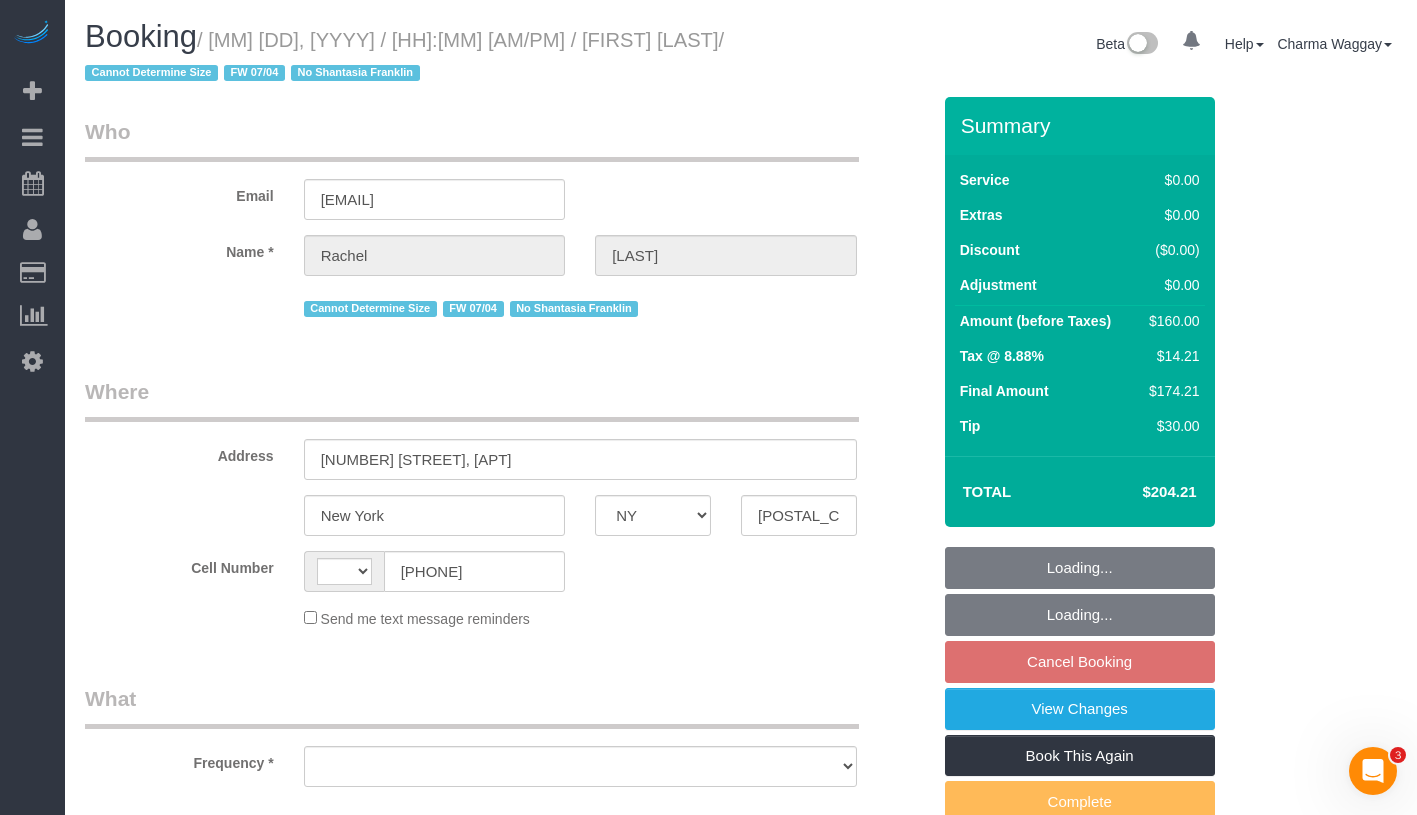 scroll, scrollTop: 0, scrollLeft: 0, axis: both 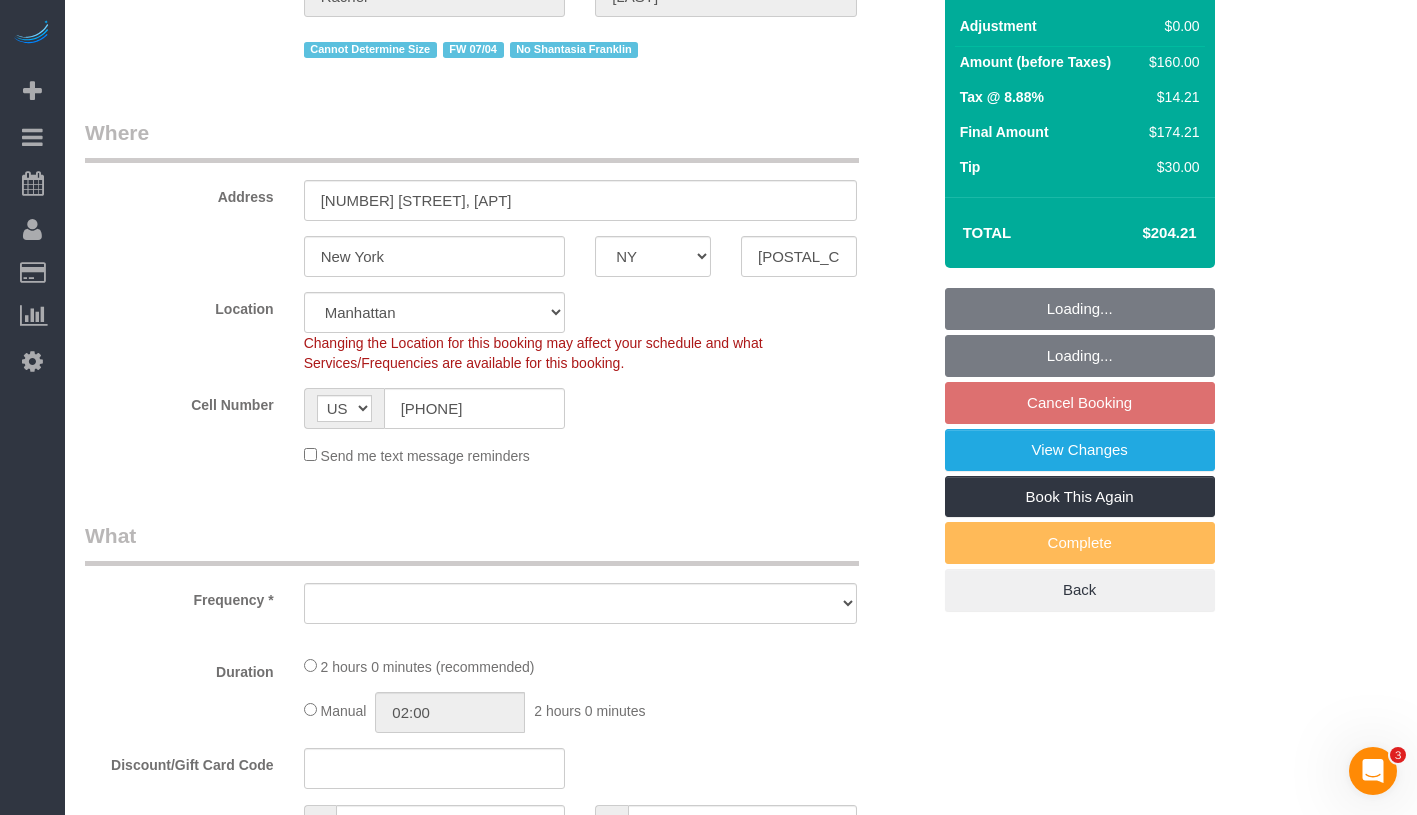 select on "object:789" 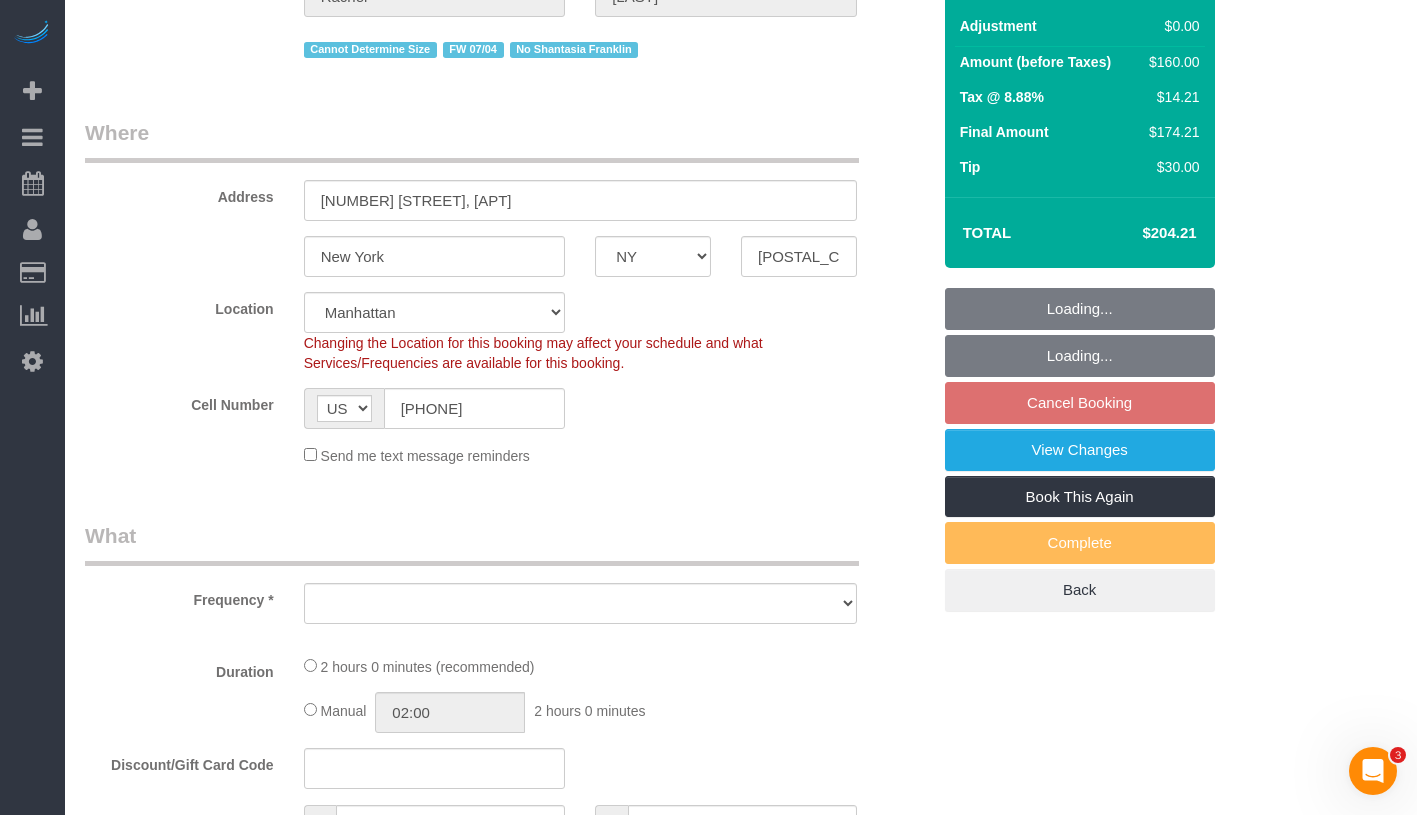 select on "spot1" 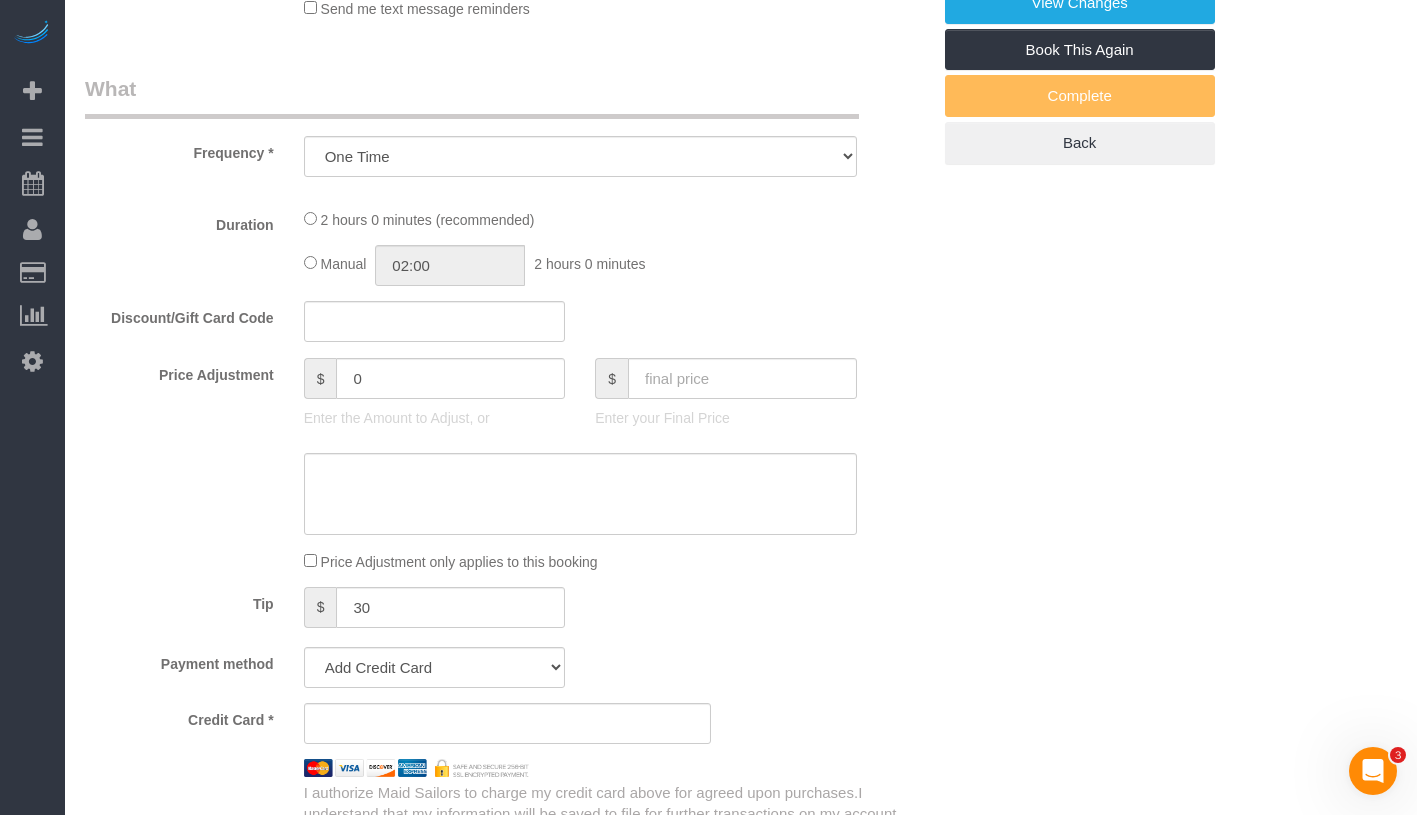 select on "1" 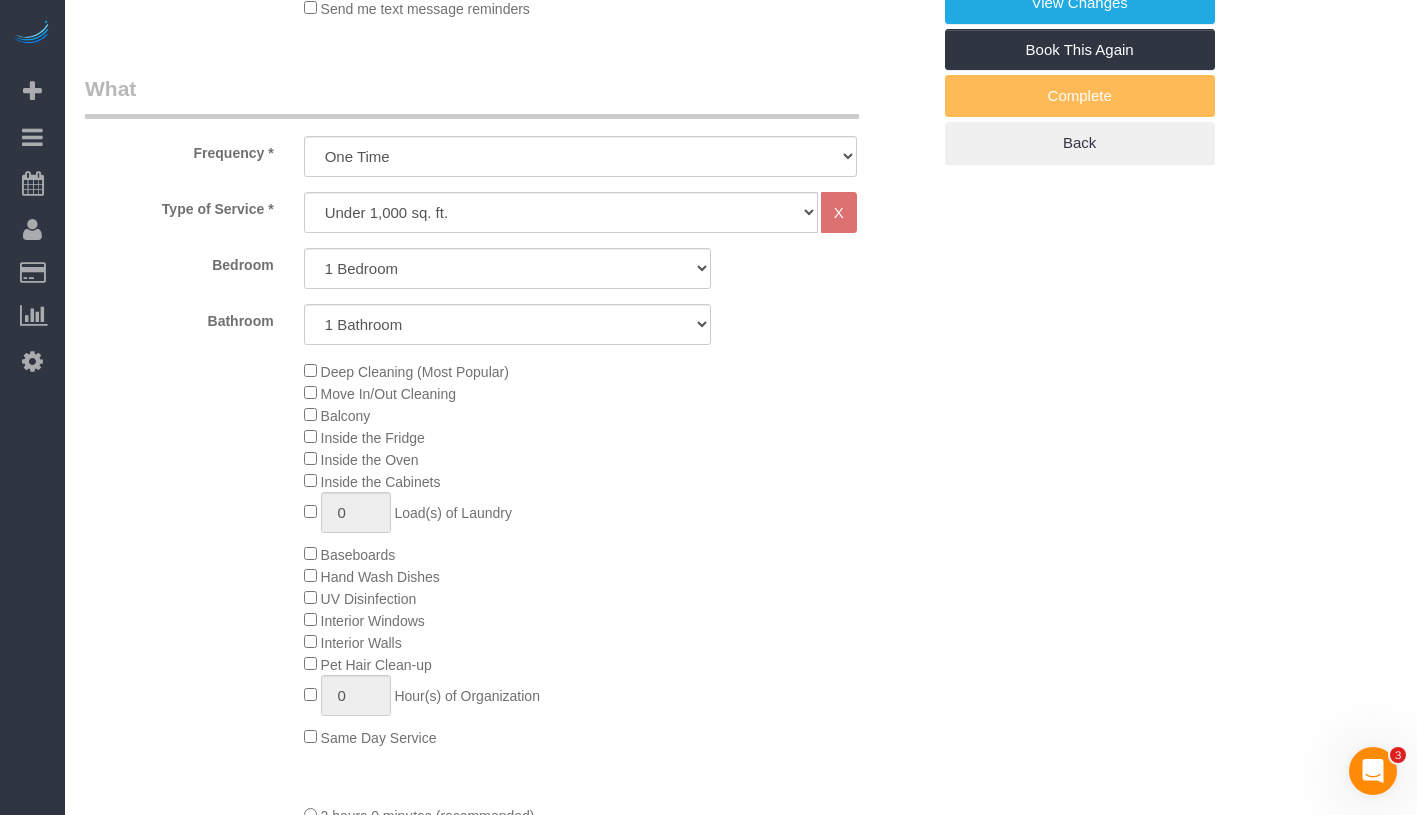 select on "object:1319" 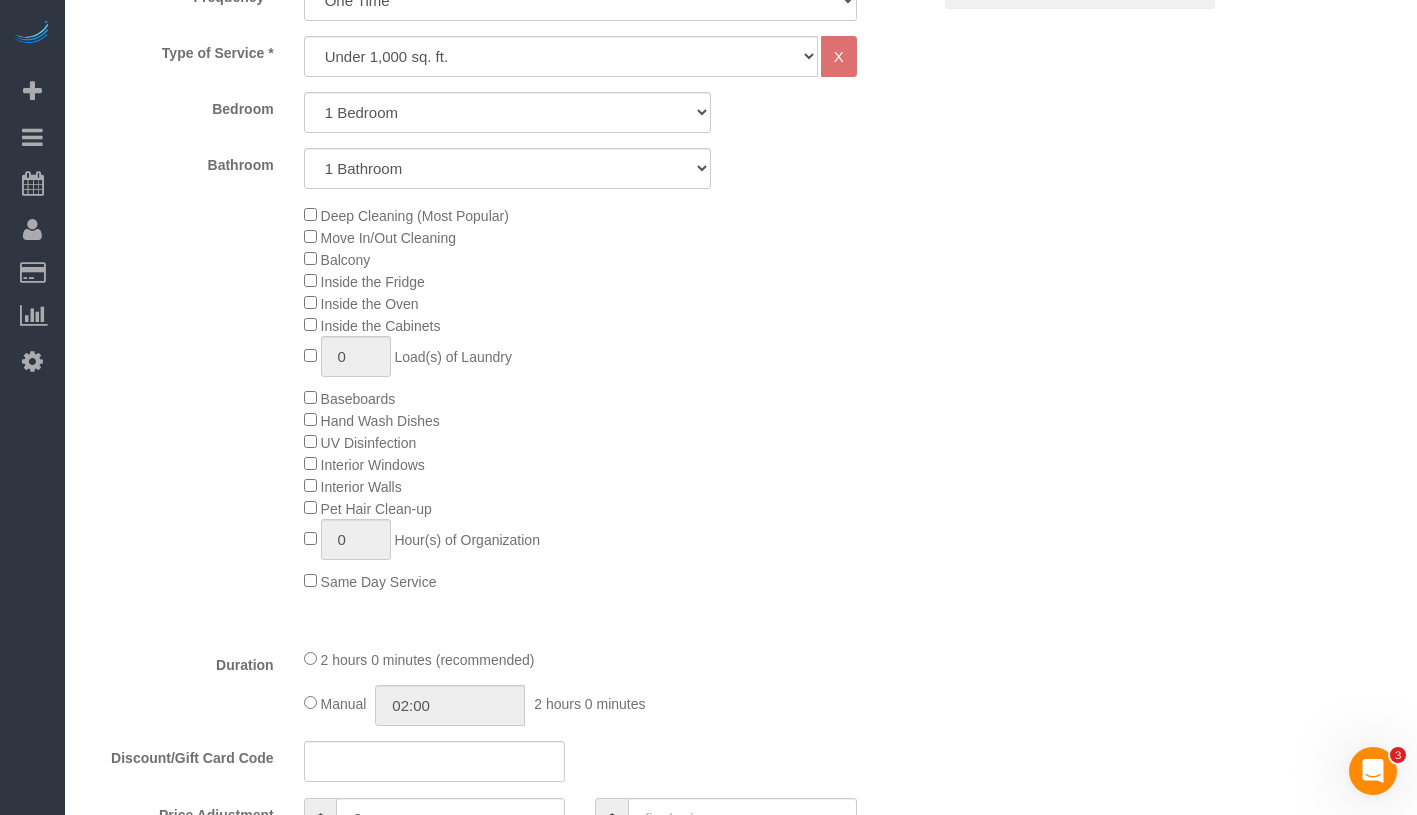 select on "1" 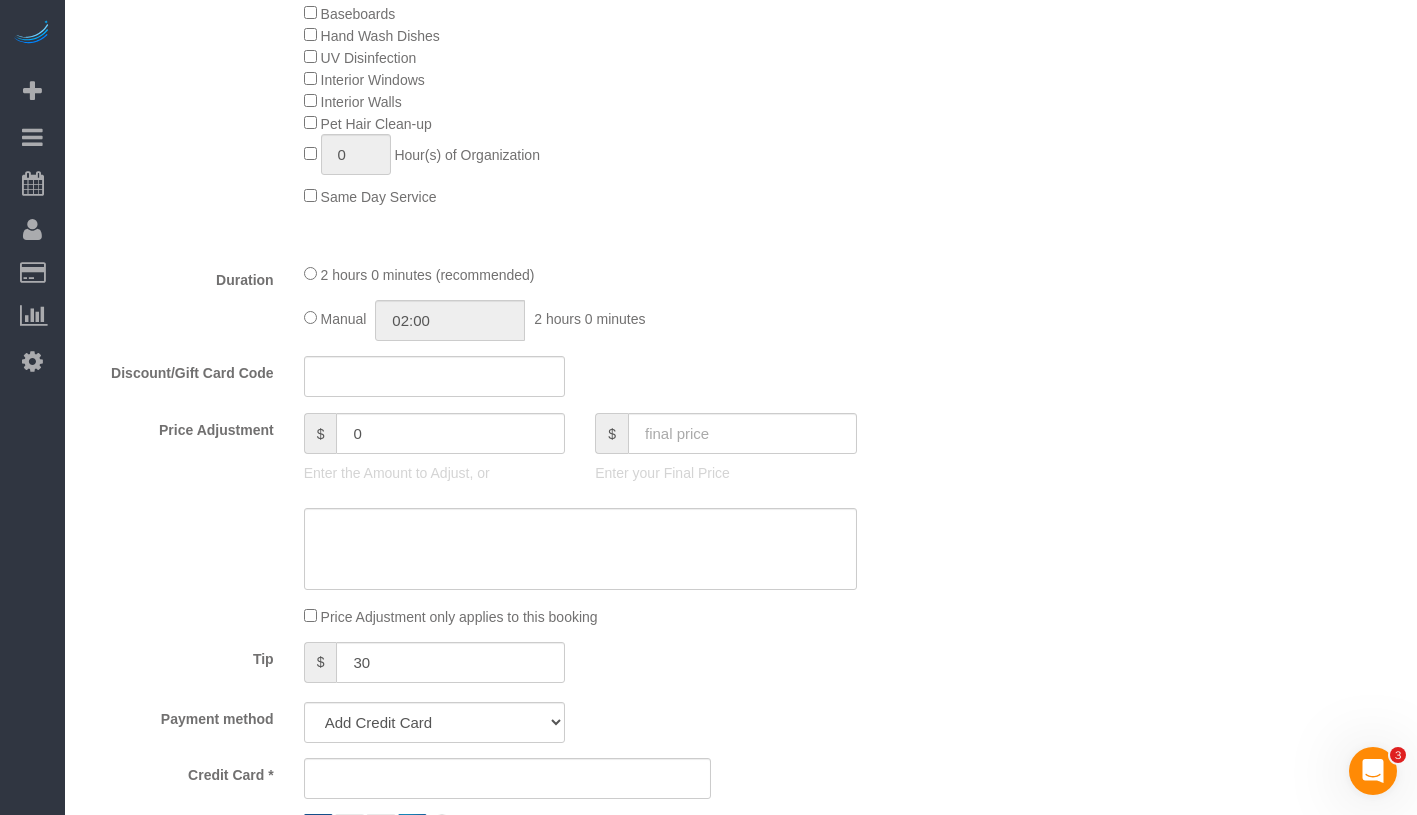 select on "string:stripe-pm_1Q9vBu4VGloSiKo7xltynOz2" 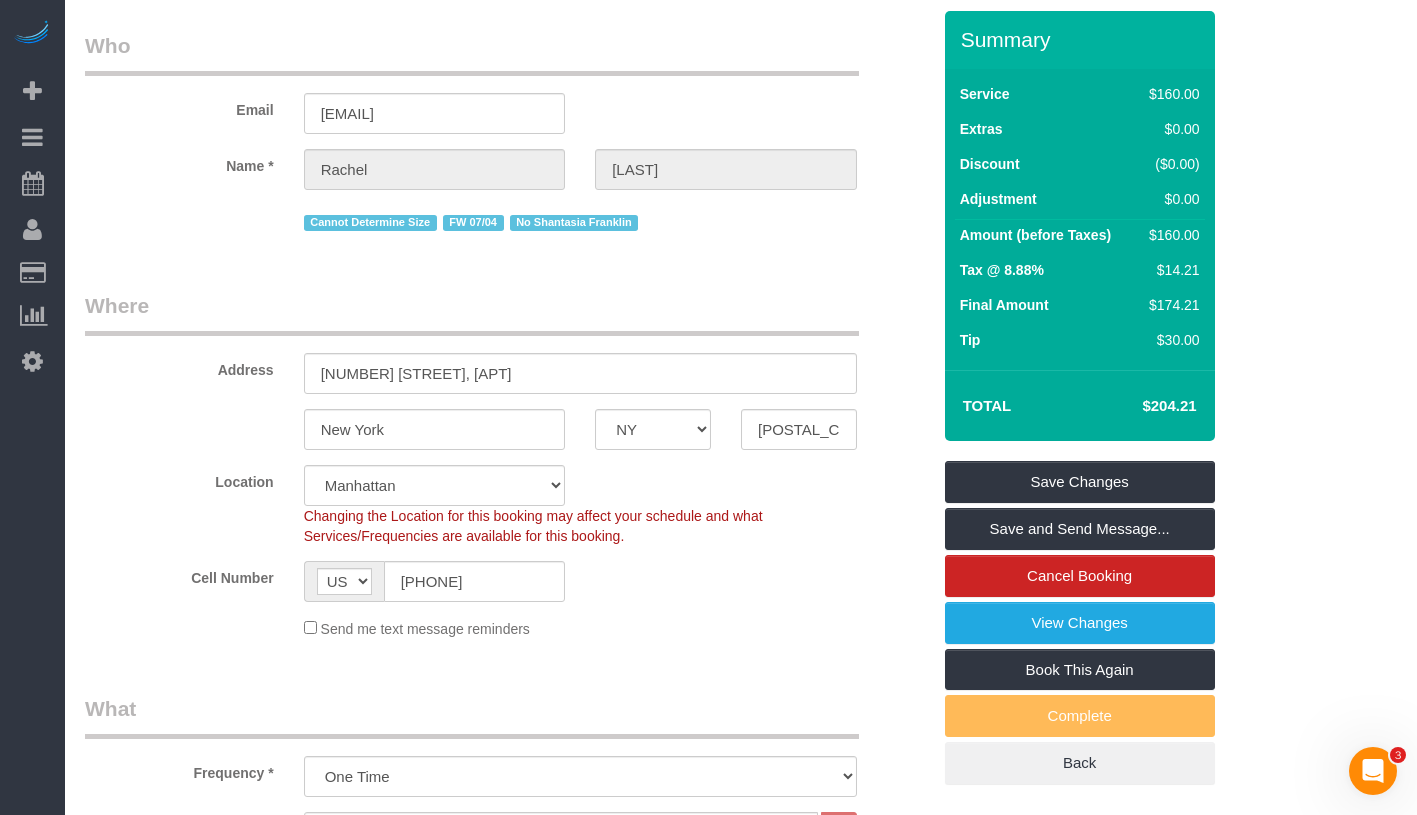 scroll, scrollTop: 0, scrollLeft: 0, axis: both 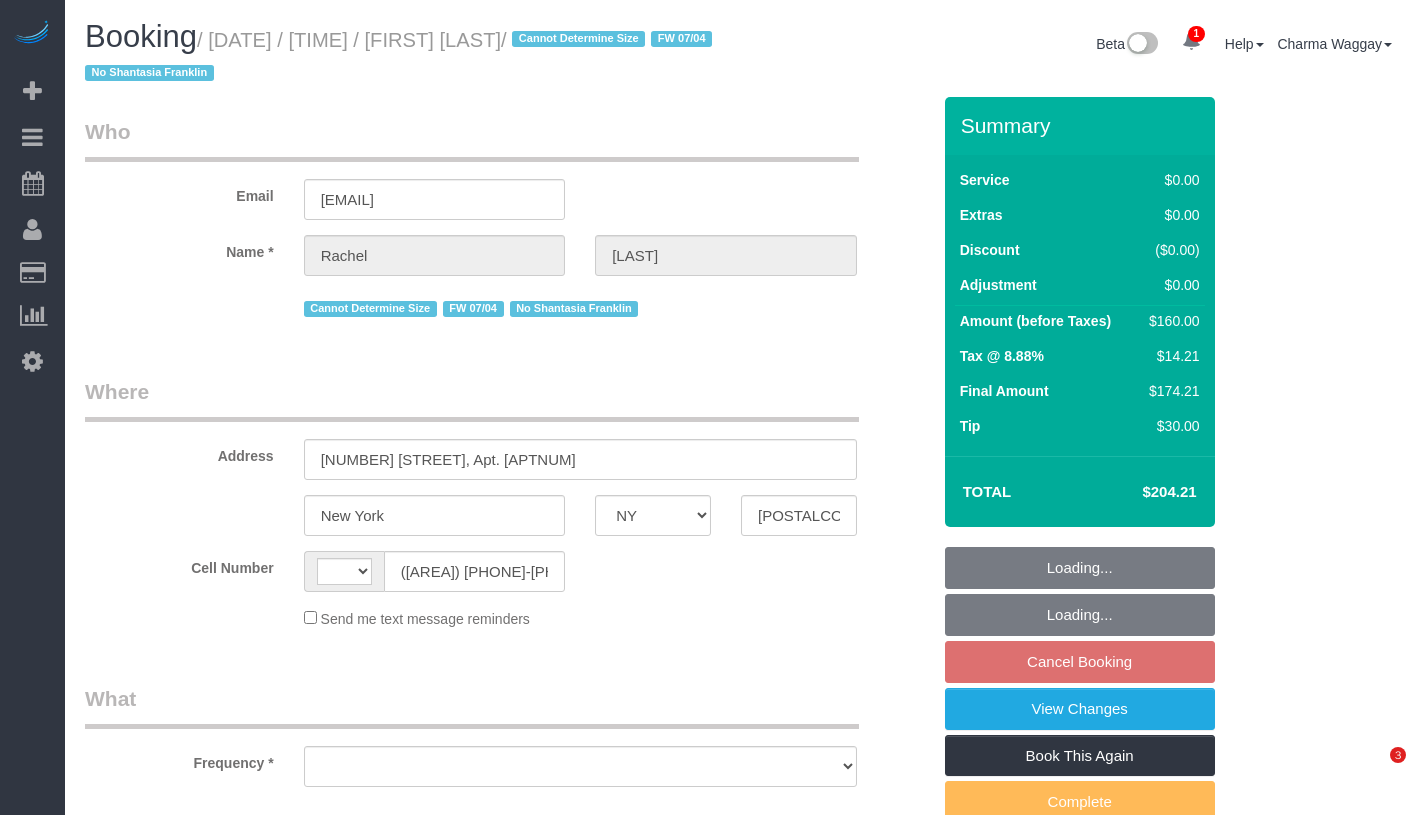 select on "NY" 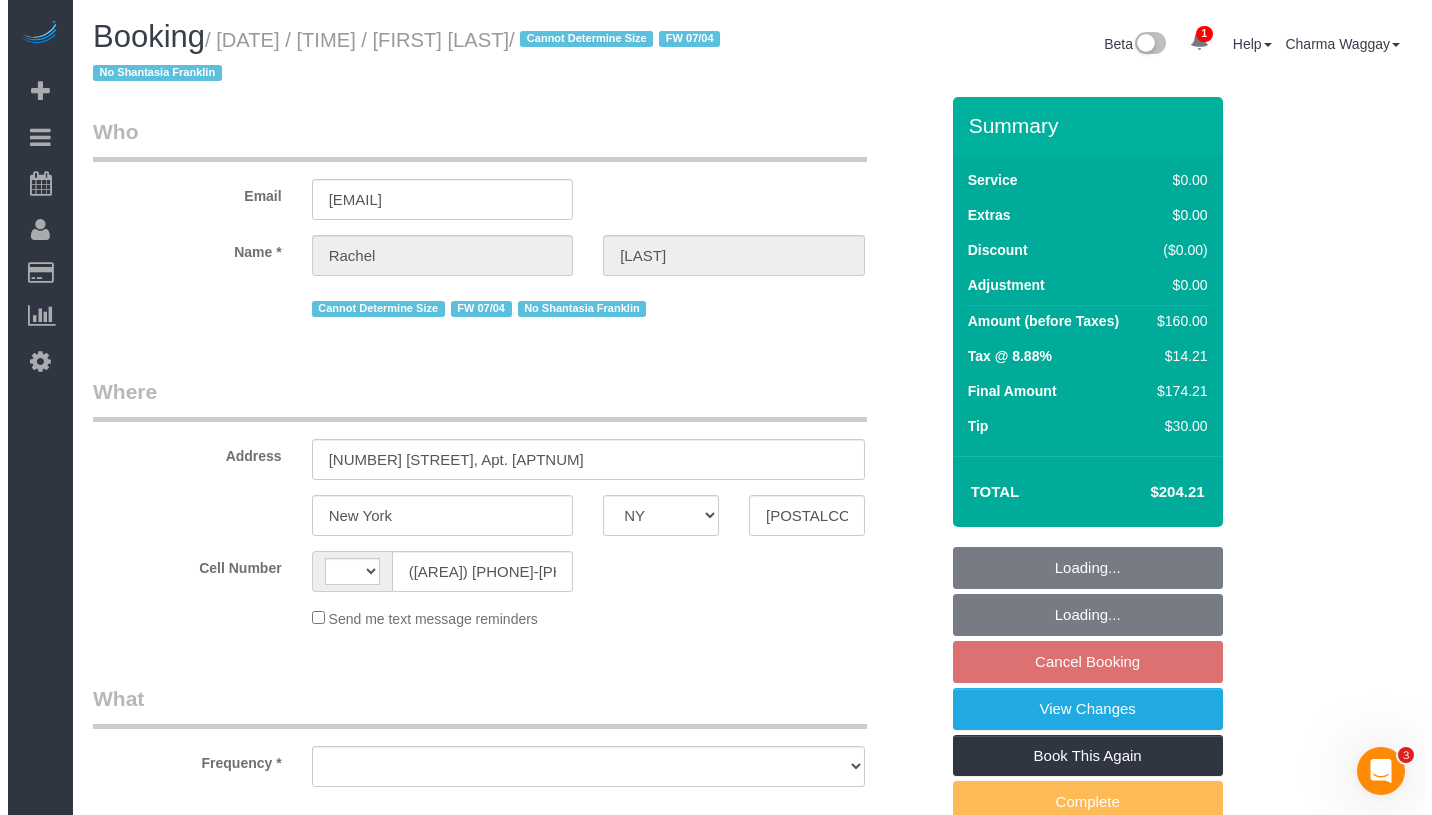 scroll, scrollTop: 0, scrollLeft: 0, axis: both 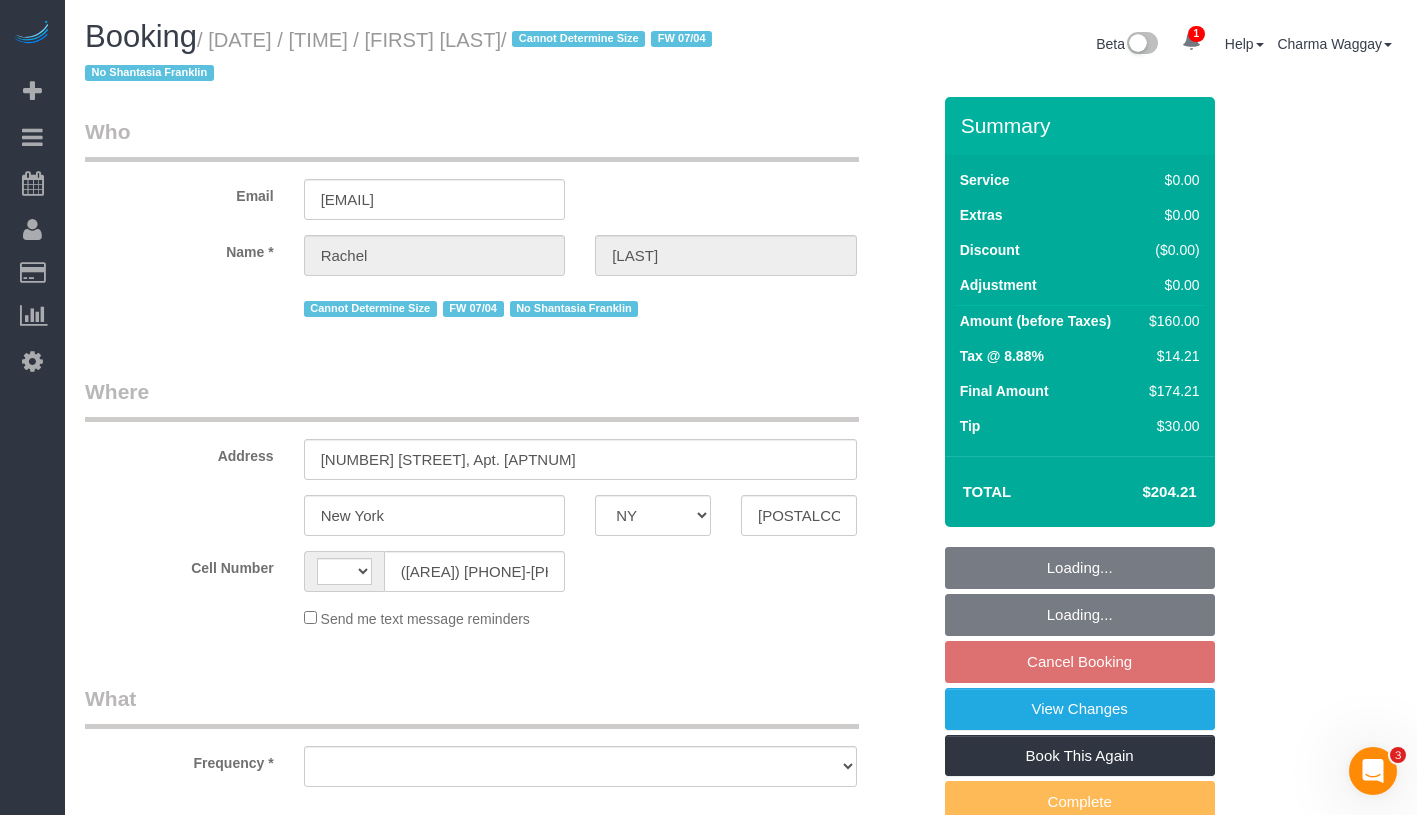 select on "string:US" 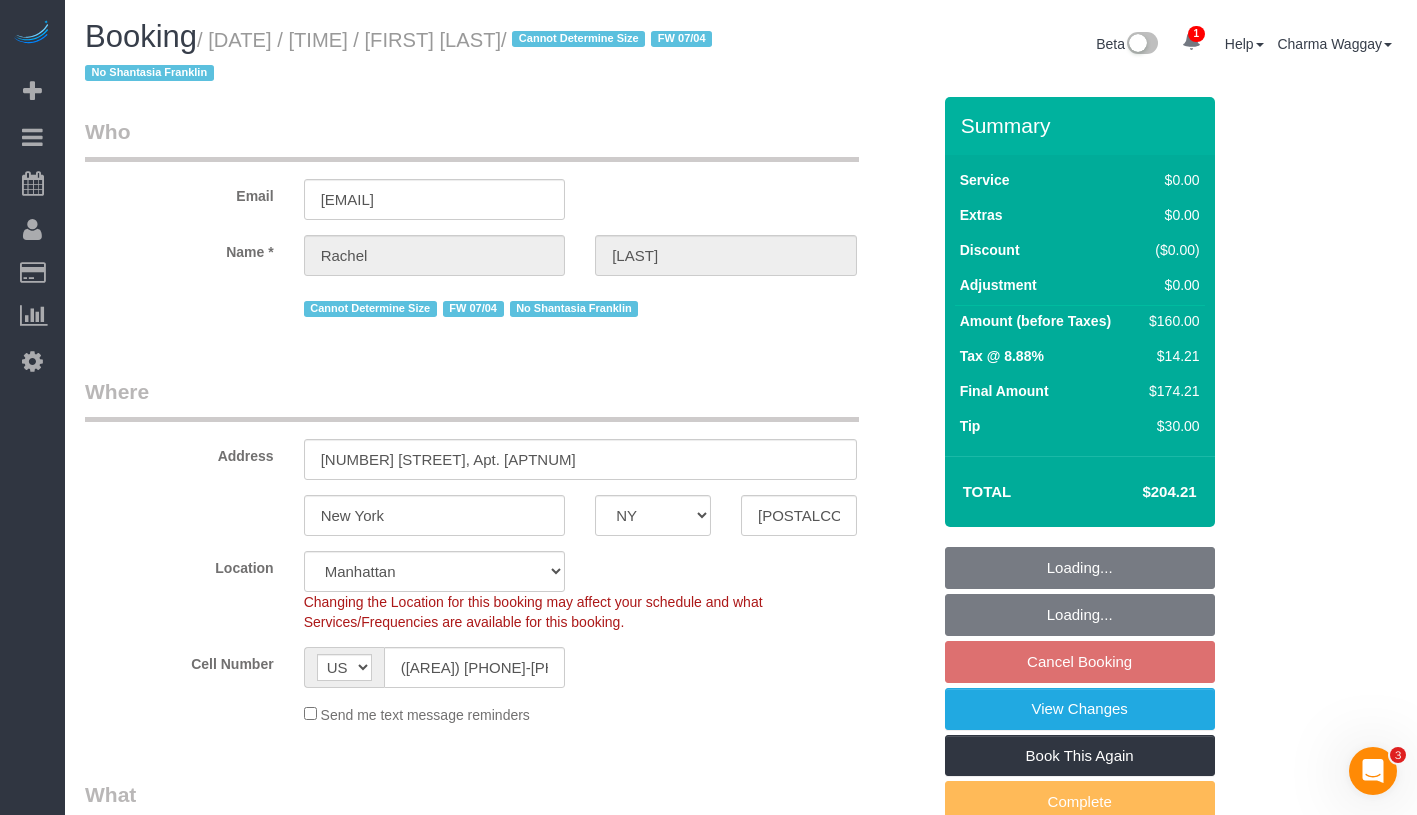 select on "1" 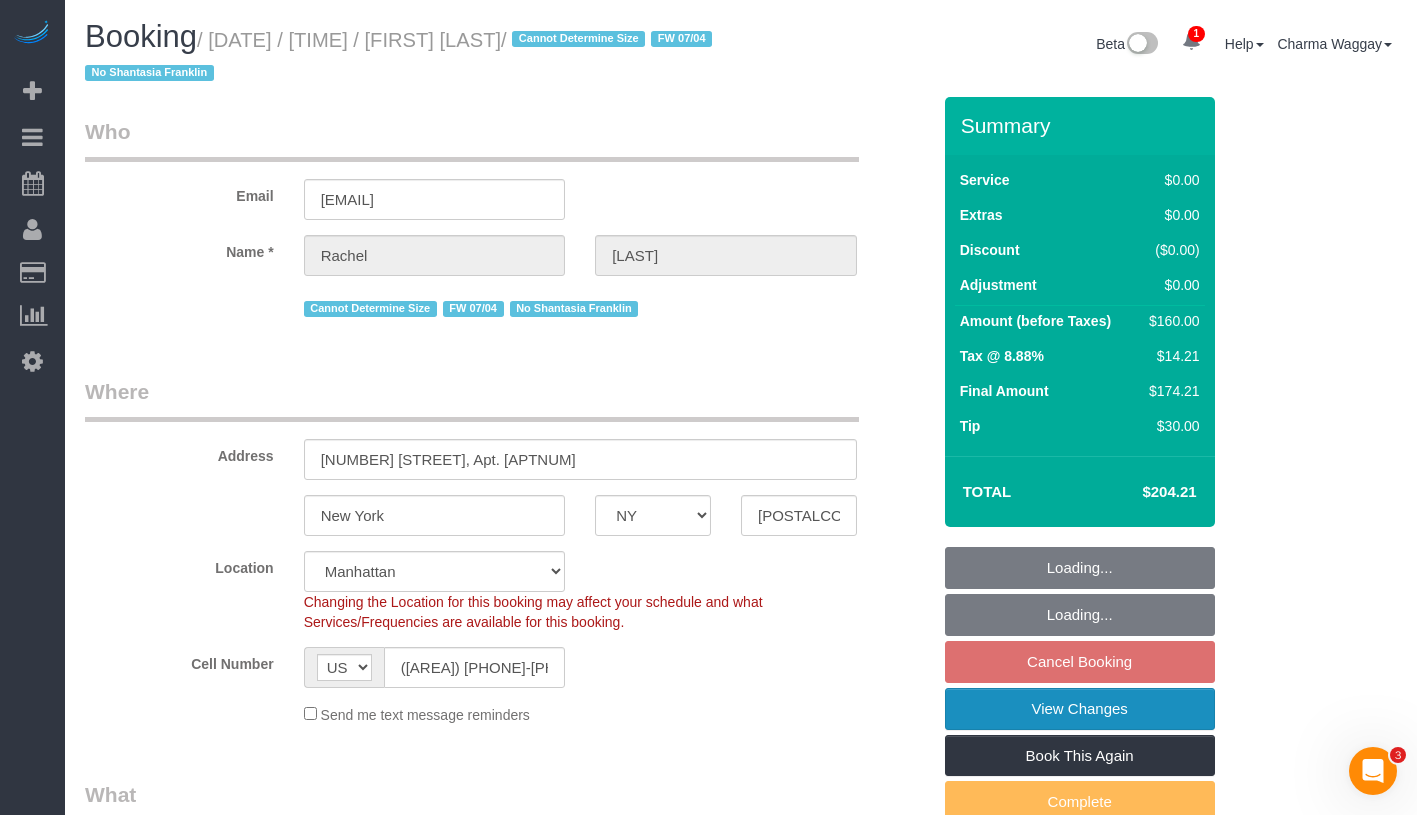 select on "object:887" 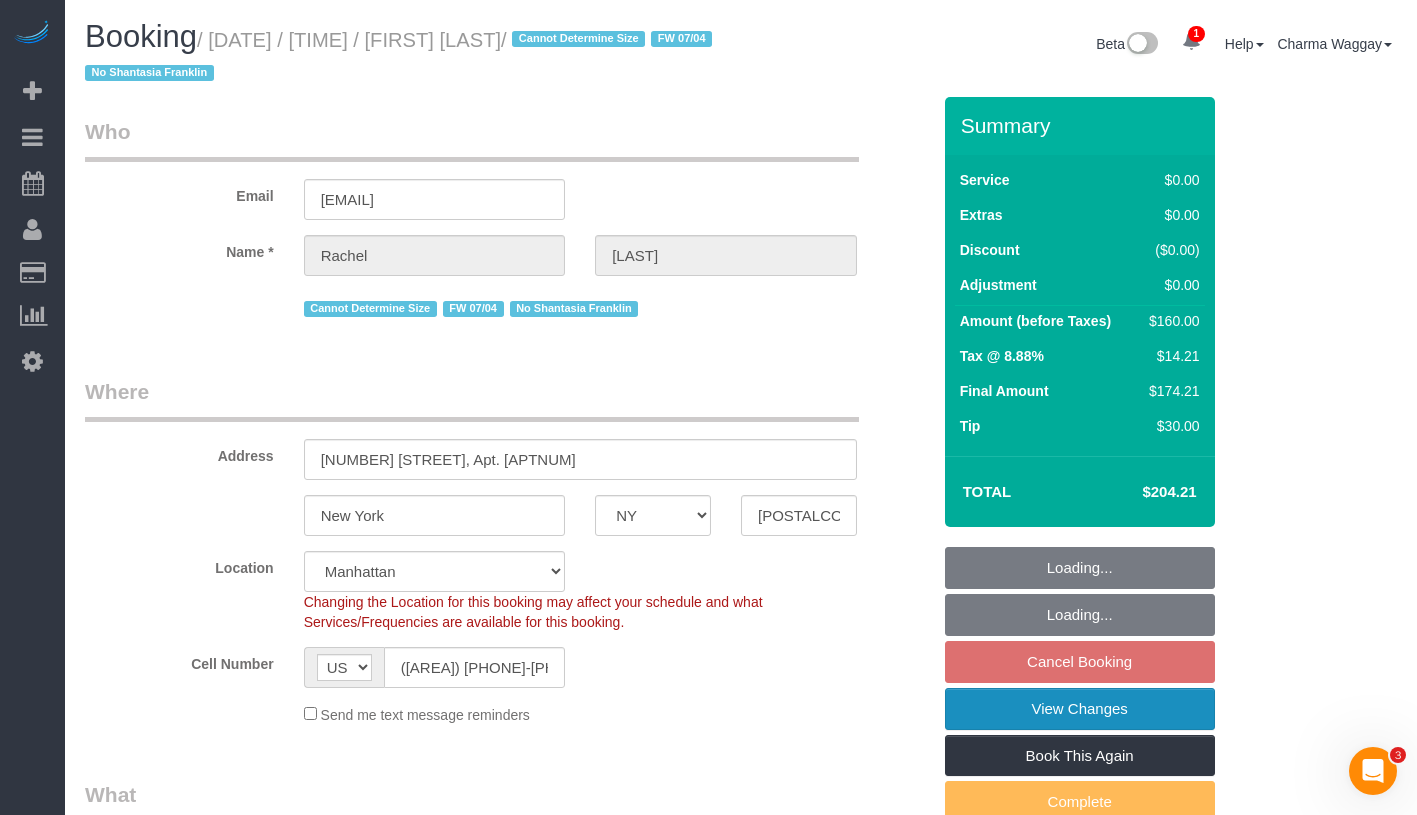 select on "spot1" 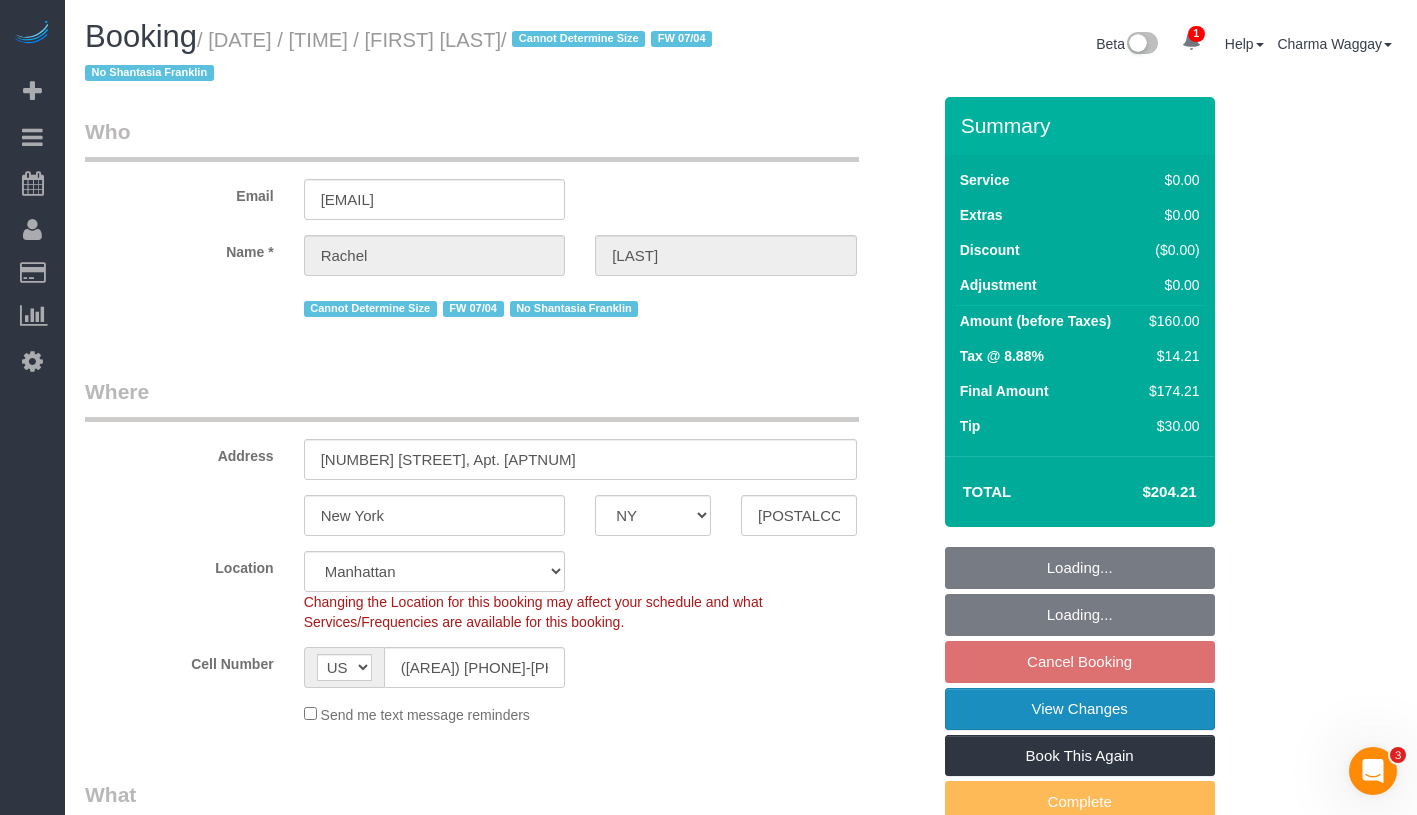 select on "object:1355" 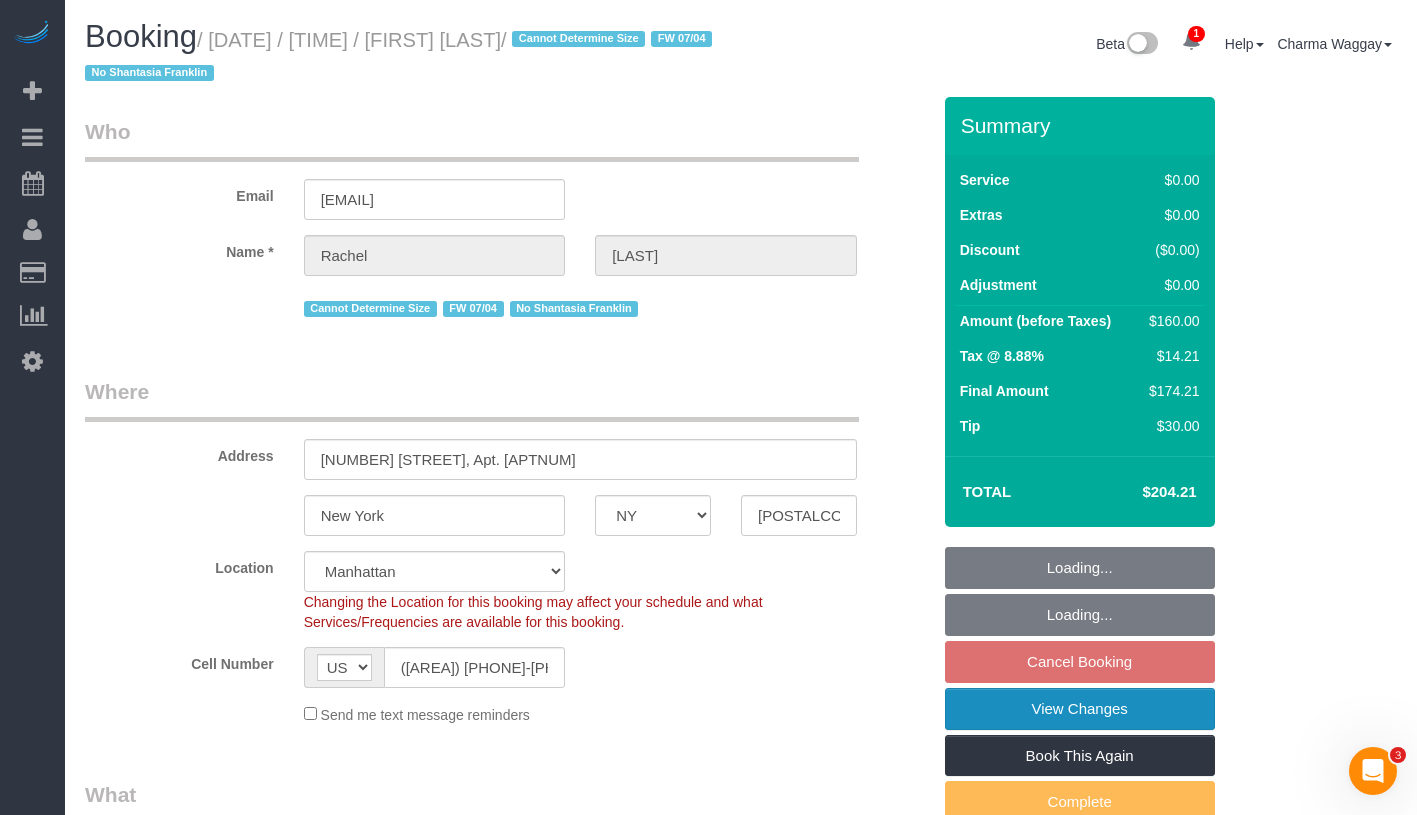 click on "View Changes" at bounding box center (1080, 709) 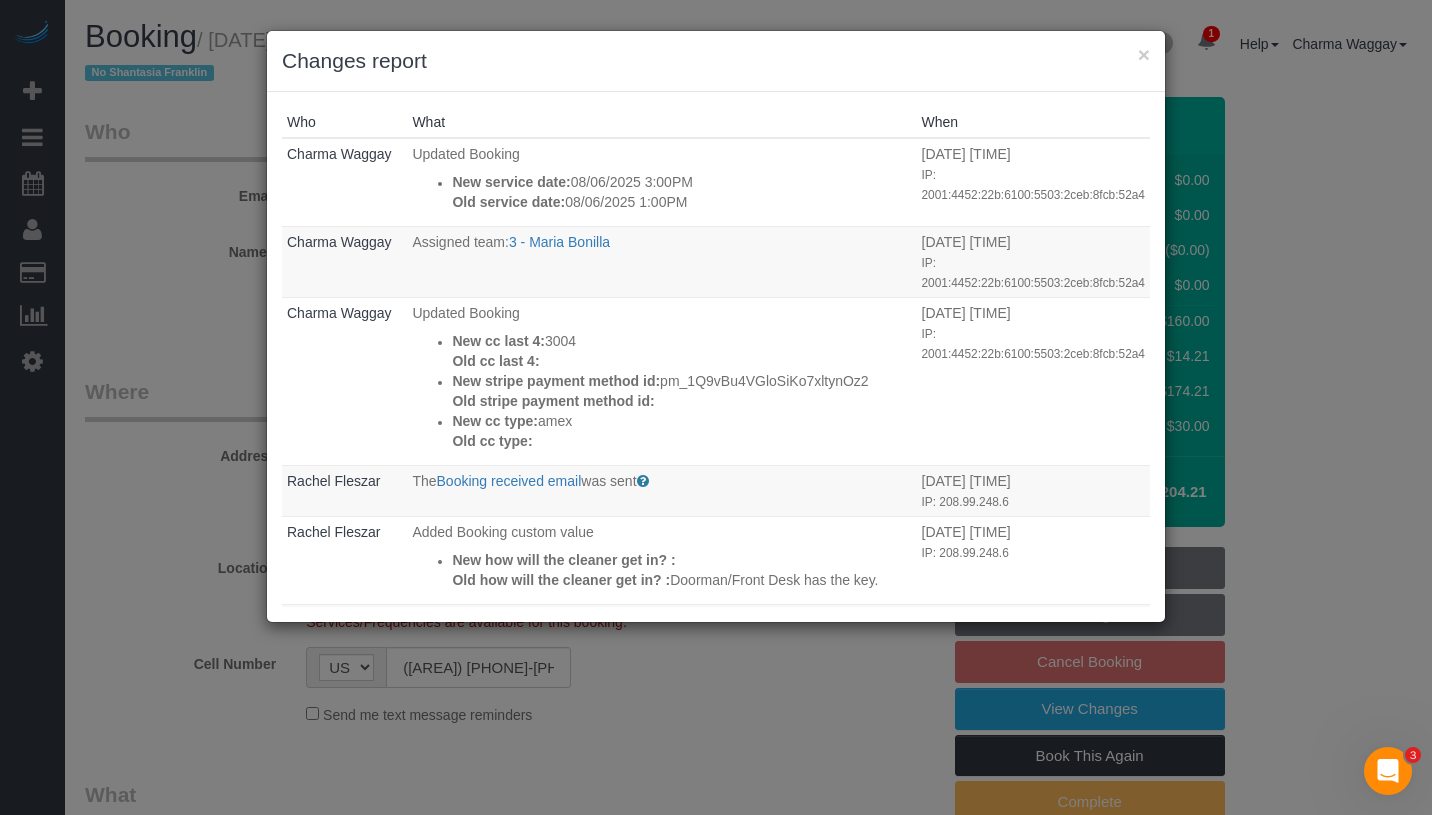 select on "string:stripe-pm_1Q9vBu4VGloSiKo7xltynOz2" 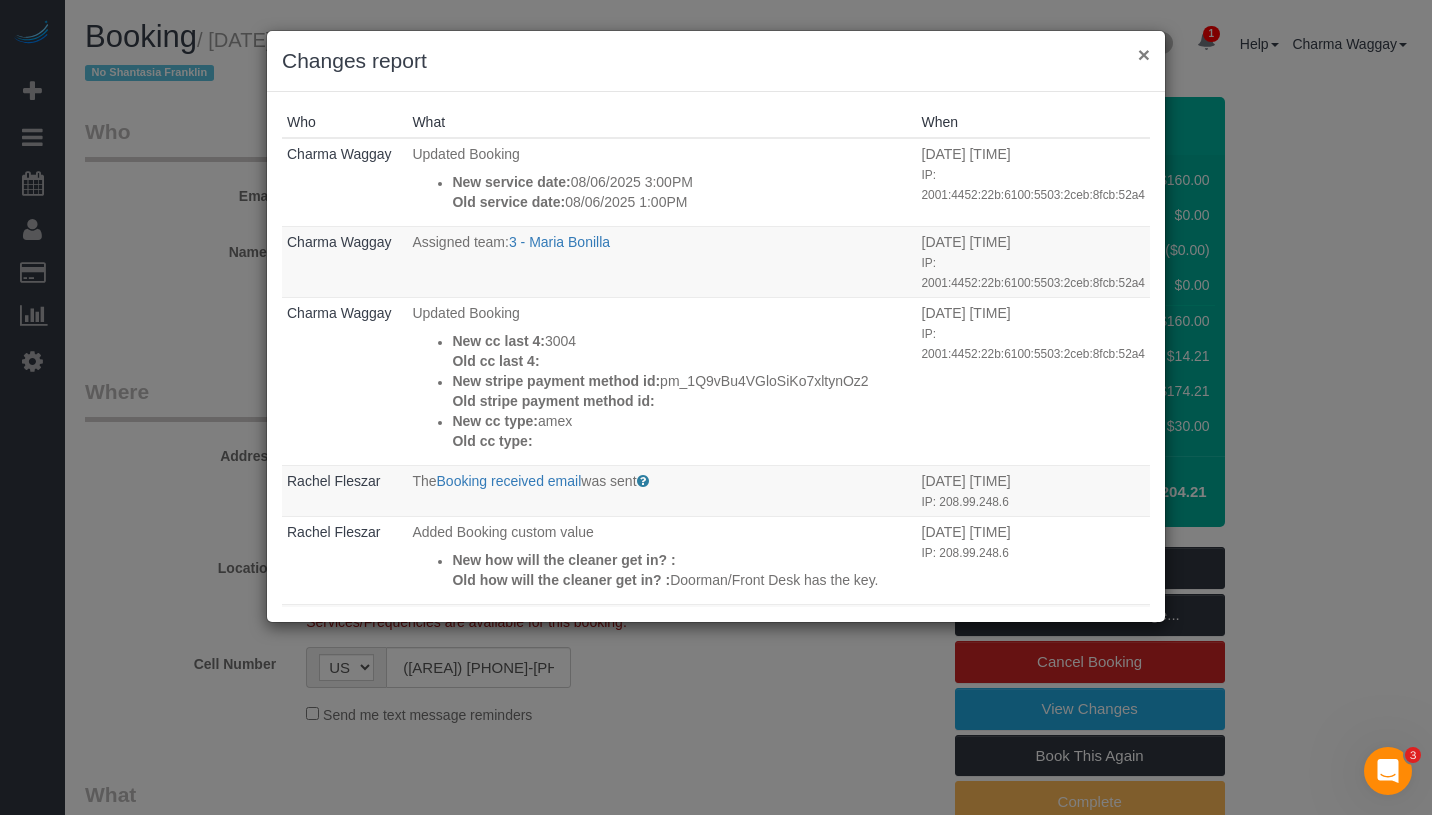 drag, startPoint x: 1139, startPoint y: 55, endPoint x: 1179, endPoint y: 58, distance: 40.112343 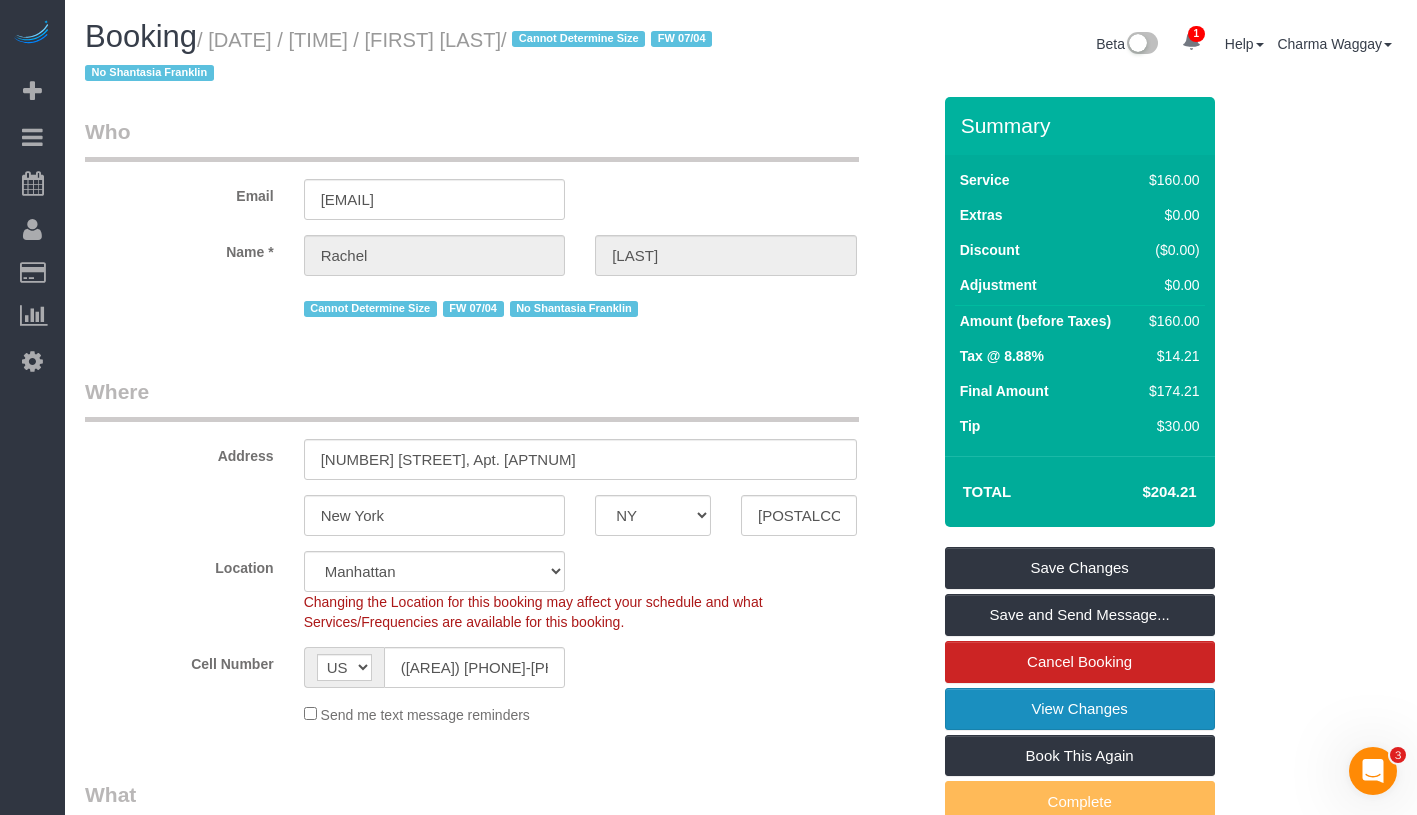 click on "View Changes" at bounding box center (1080, 709) 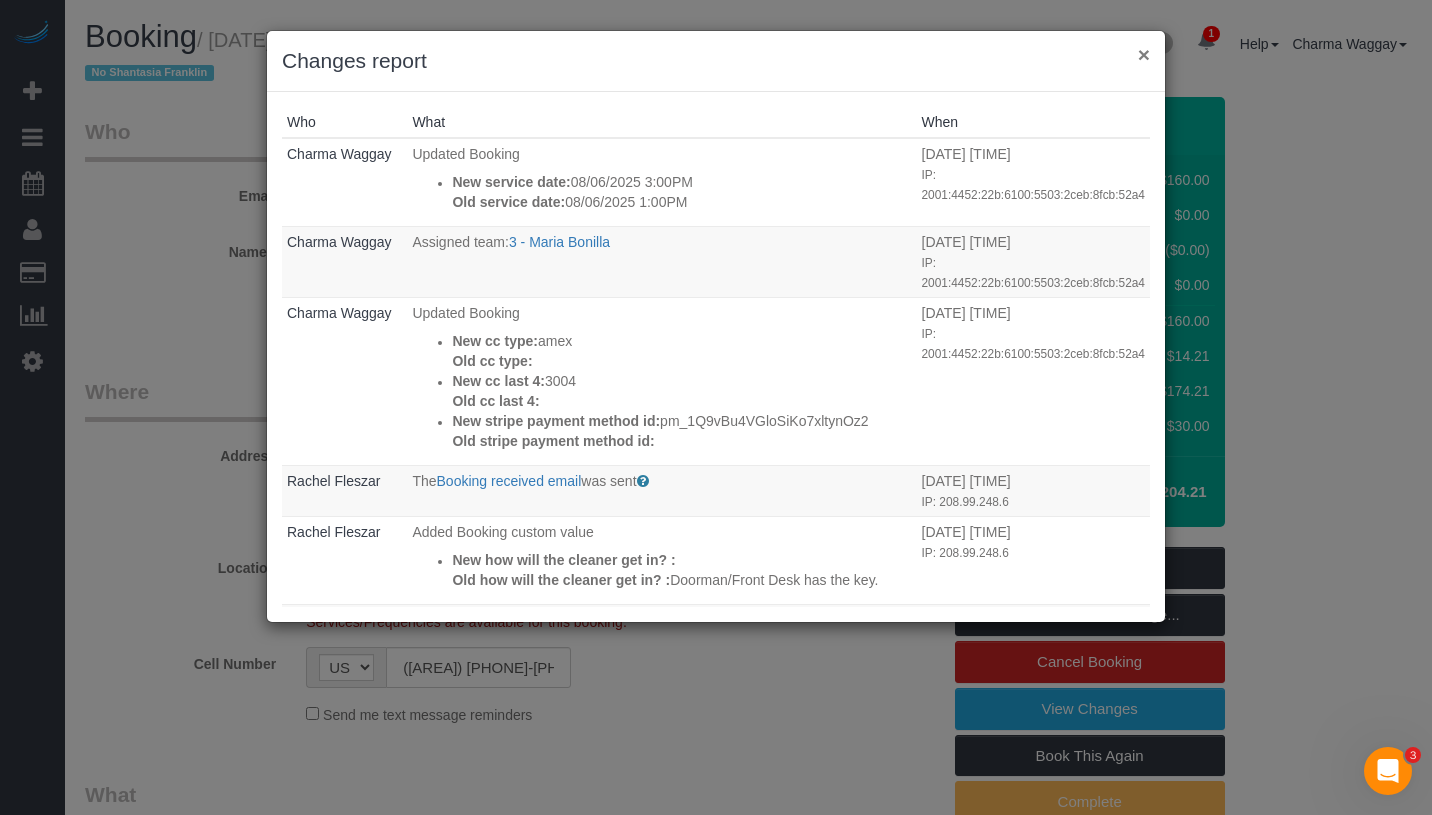 click on "×" at bounding box center (1144, 54) 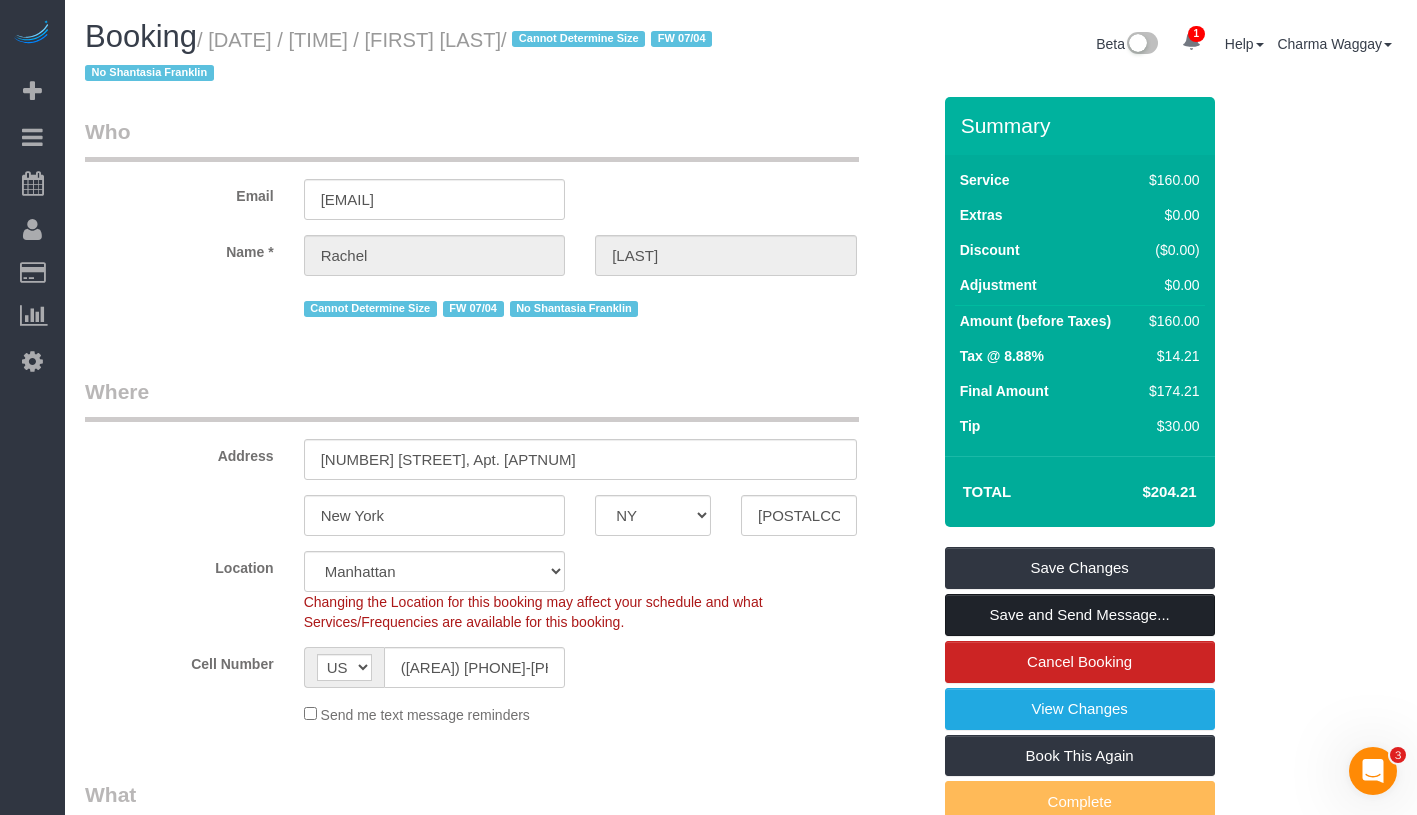 click on "Save and Send Message..." at bounding box center [1080, 615] 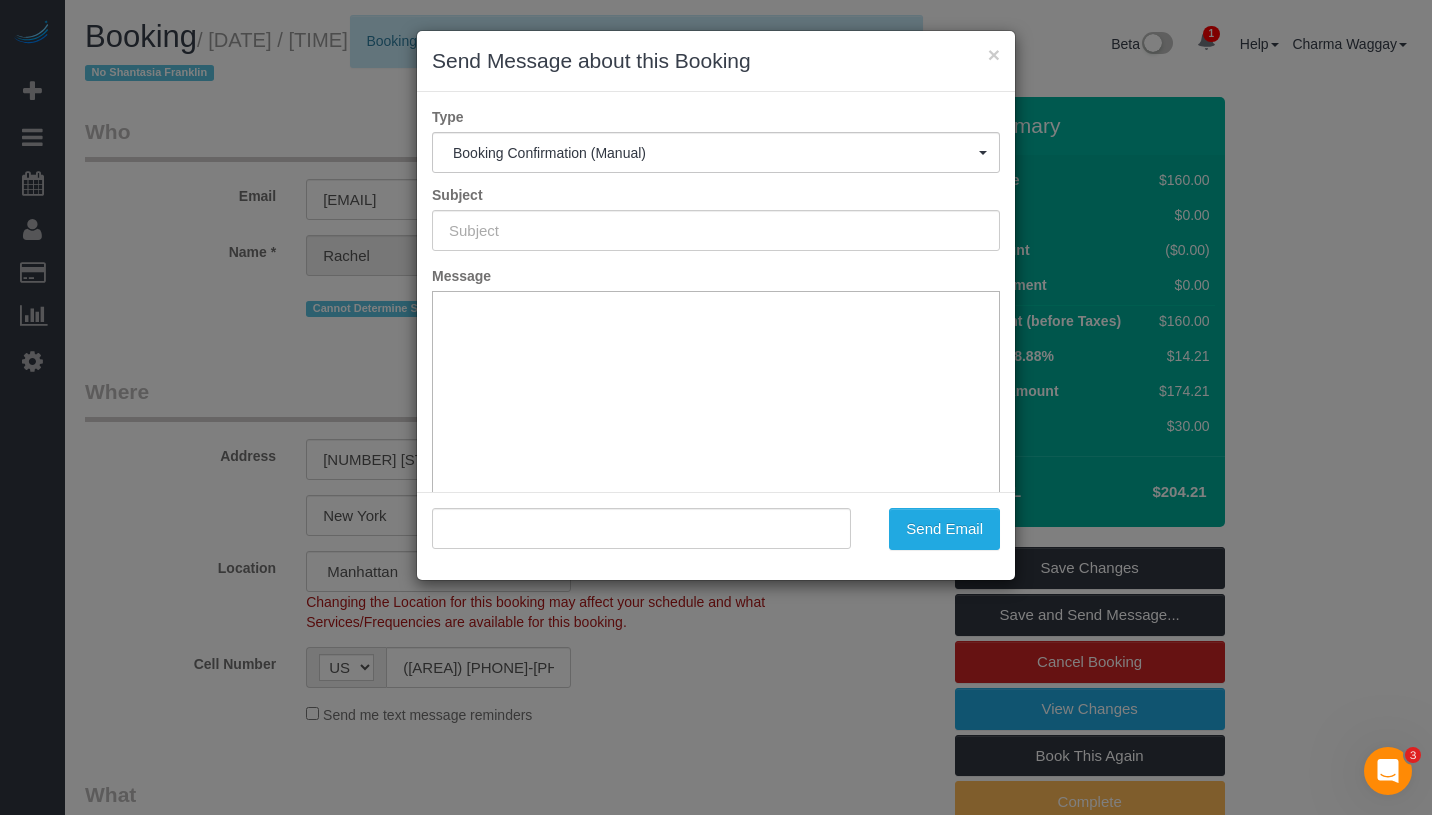 type on "Cleaning Confirmed for [DATE] at [TIME]" 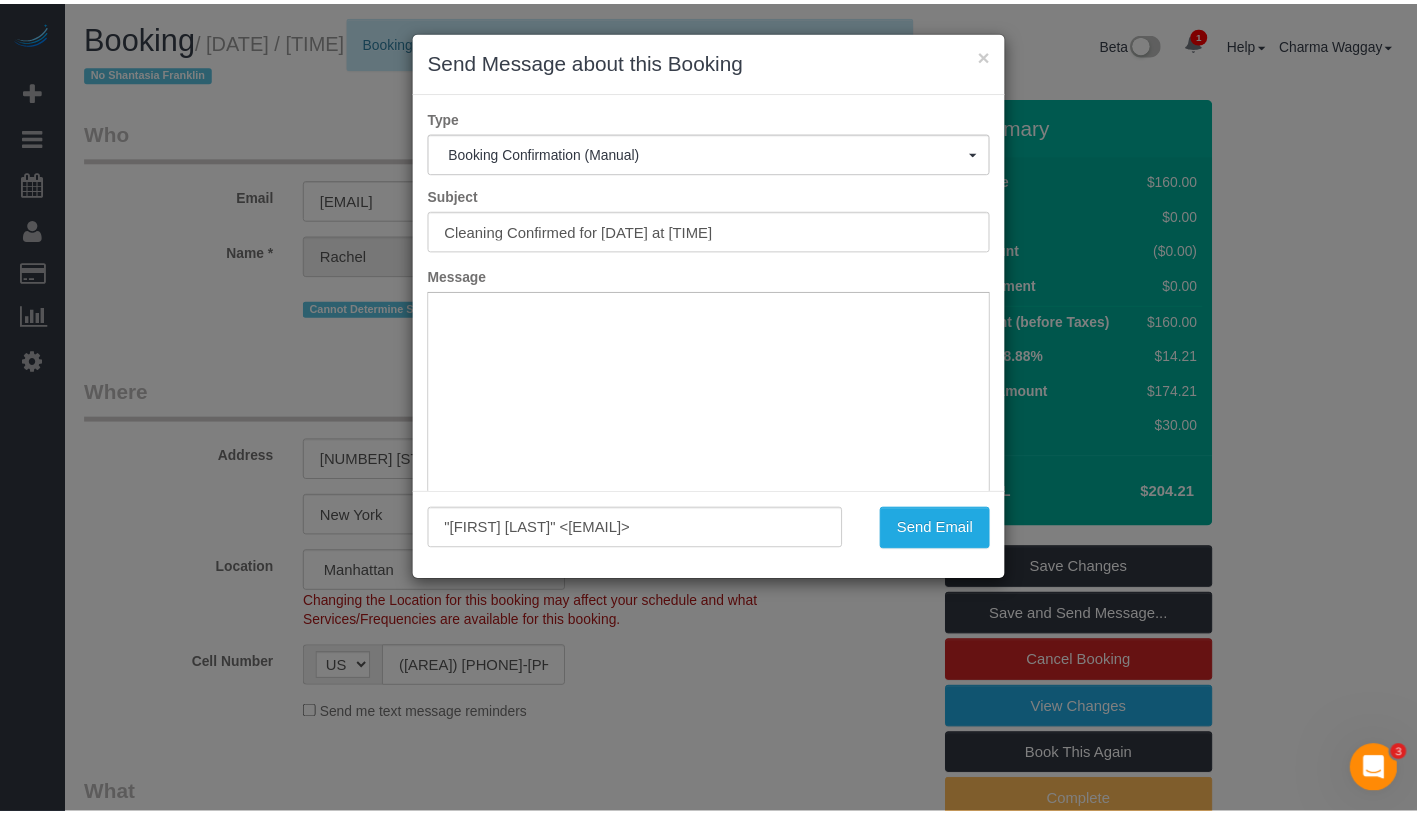 scroll, scrollTop: 0, scrollLeft: 0, axis: both 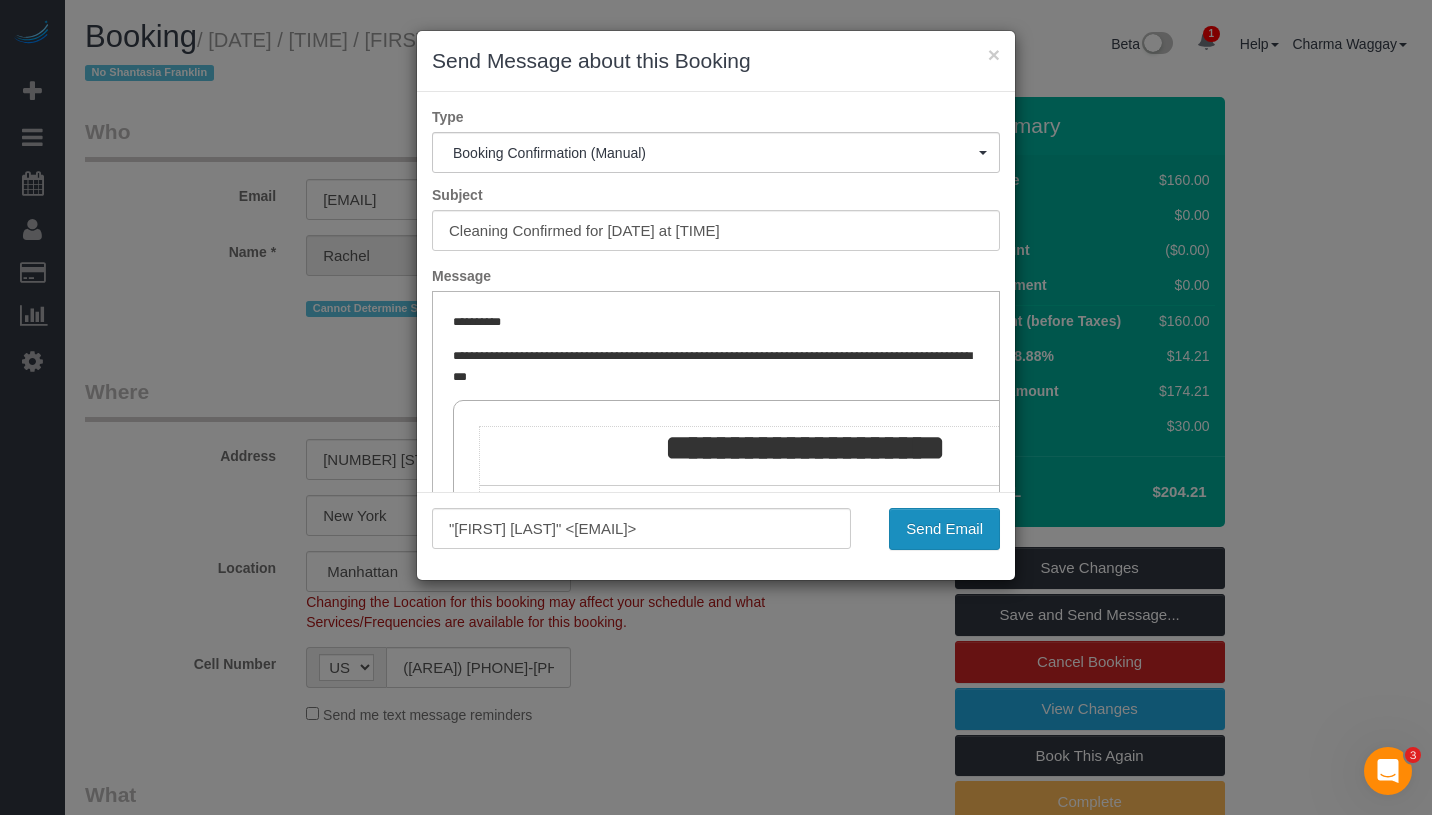 click on "Send Email" at bounding box center [944, 529] 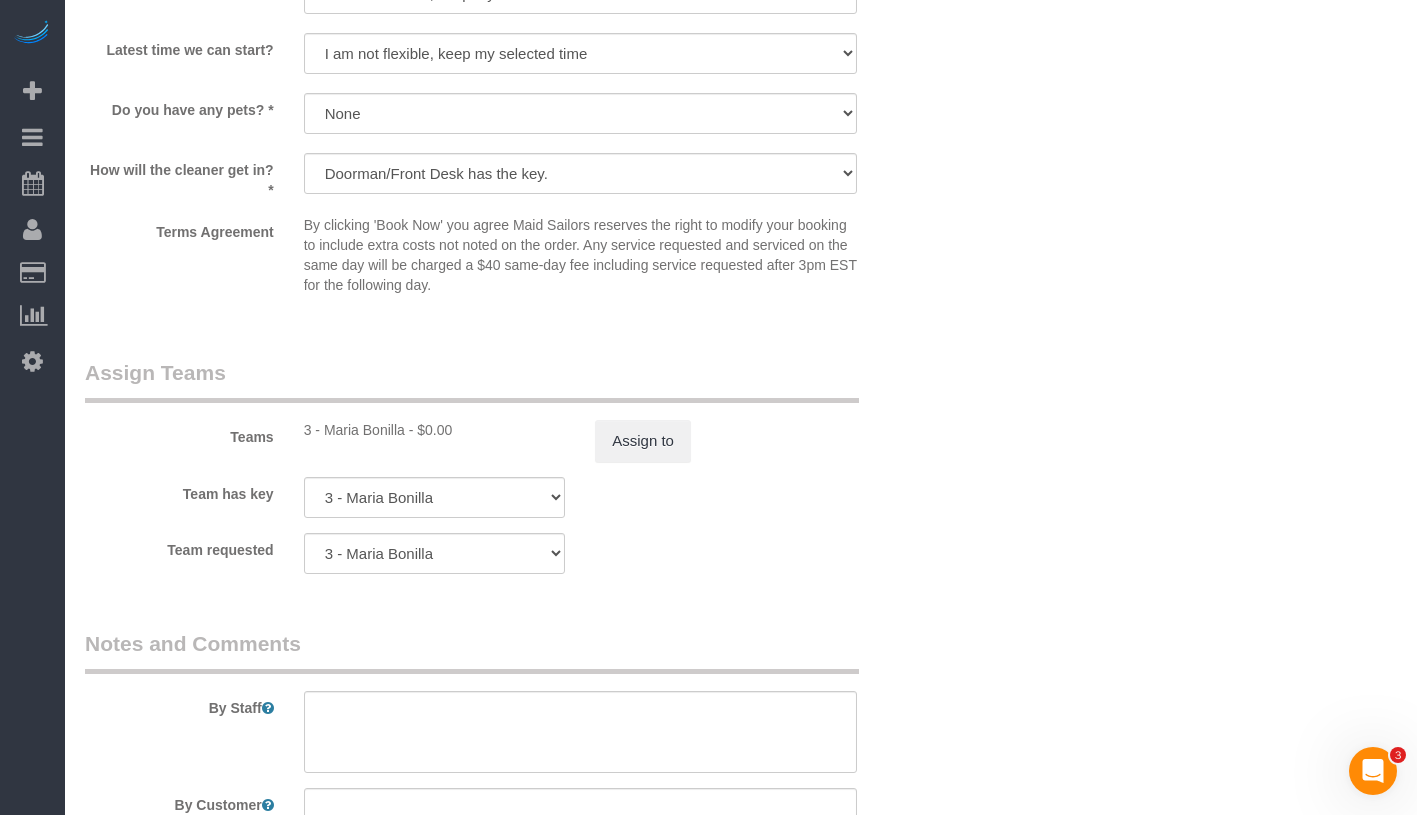 scroll, scrollTop: 2734, scrollLeft: 0, axis: vertical 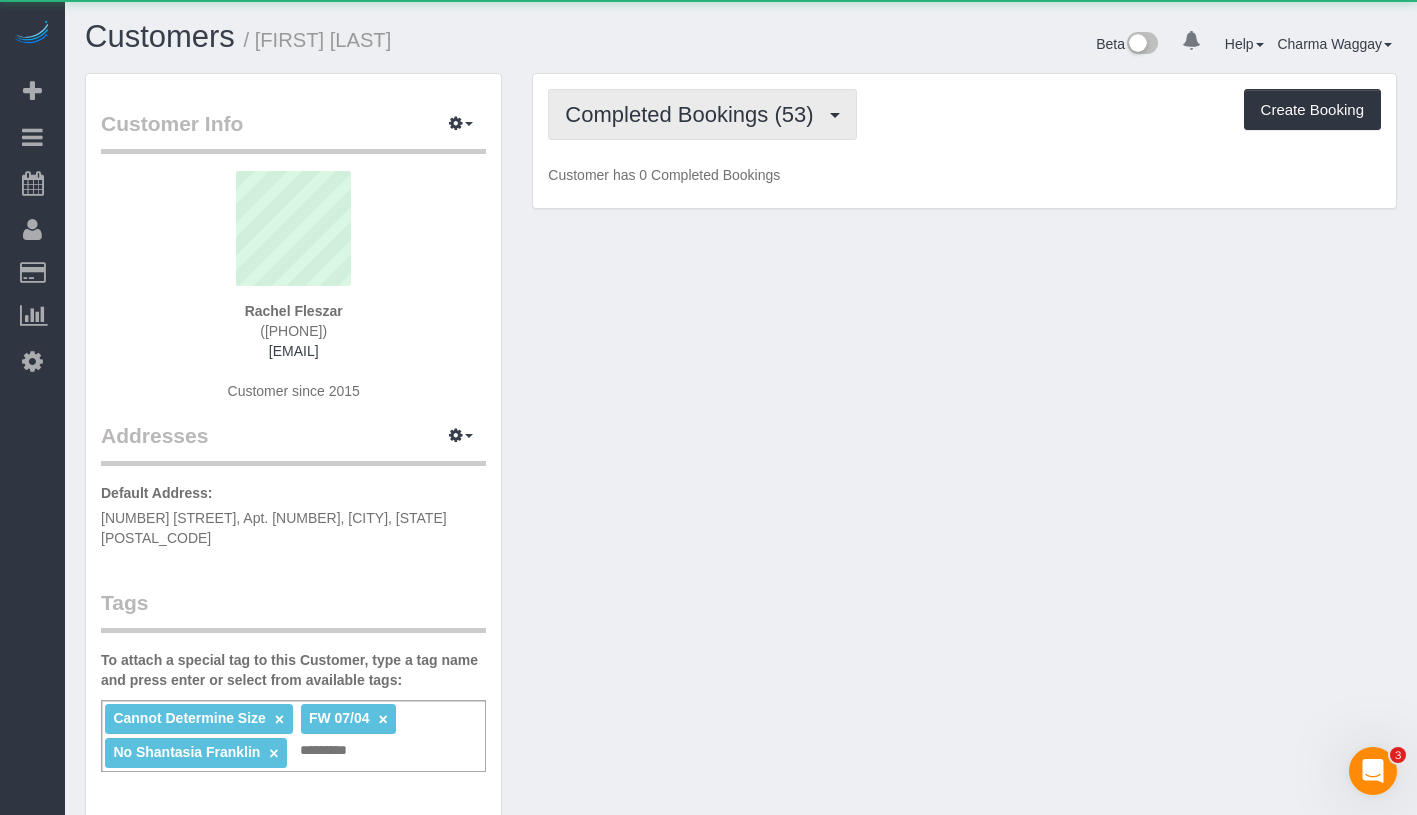 click on "Completed Bookings (53)" at bounding box center (694, 114) 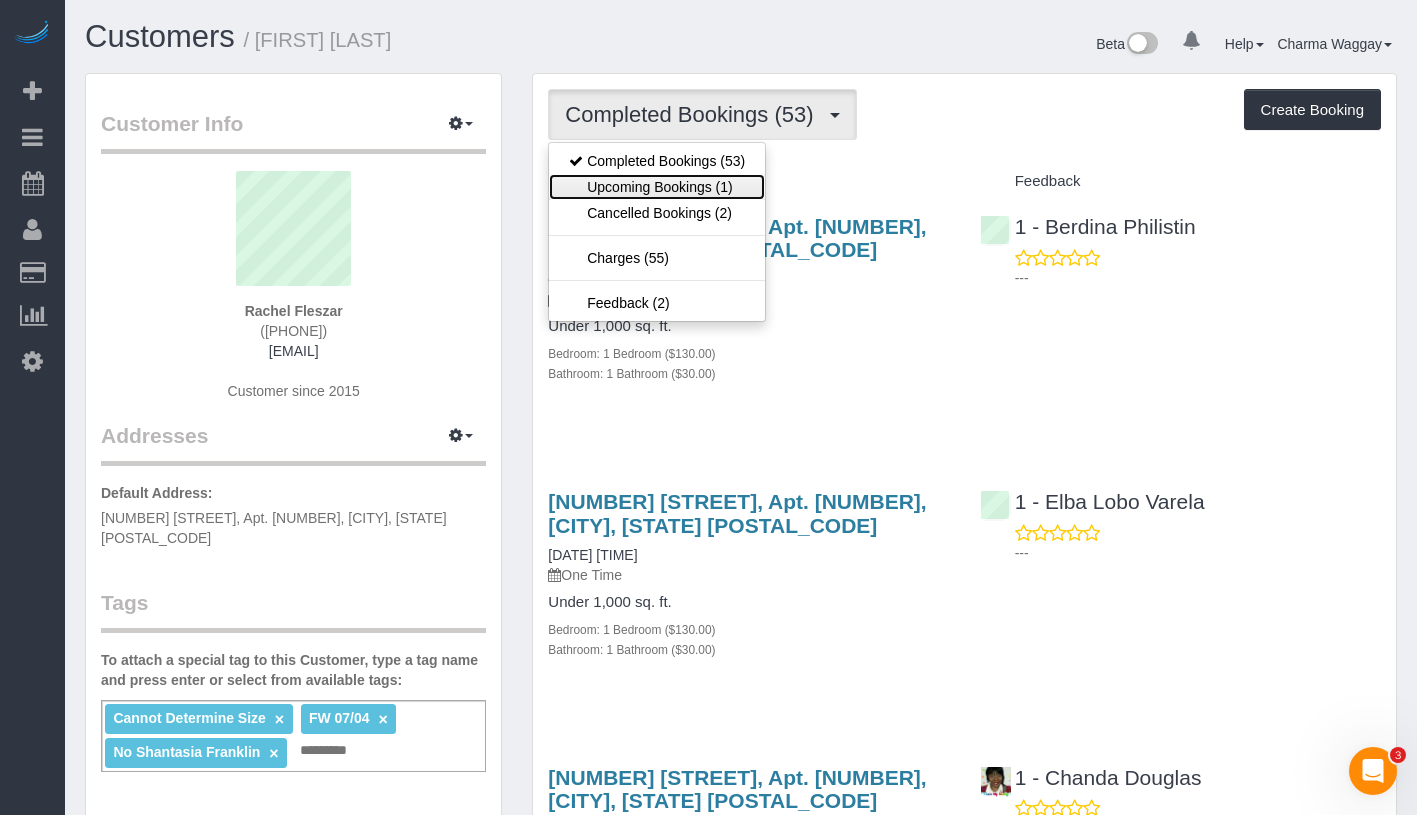 click on "Upcoming Bookings (1)" at bounding box center [657, 187] 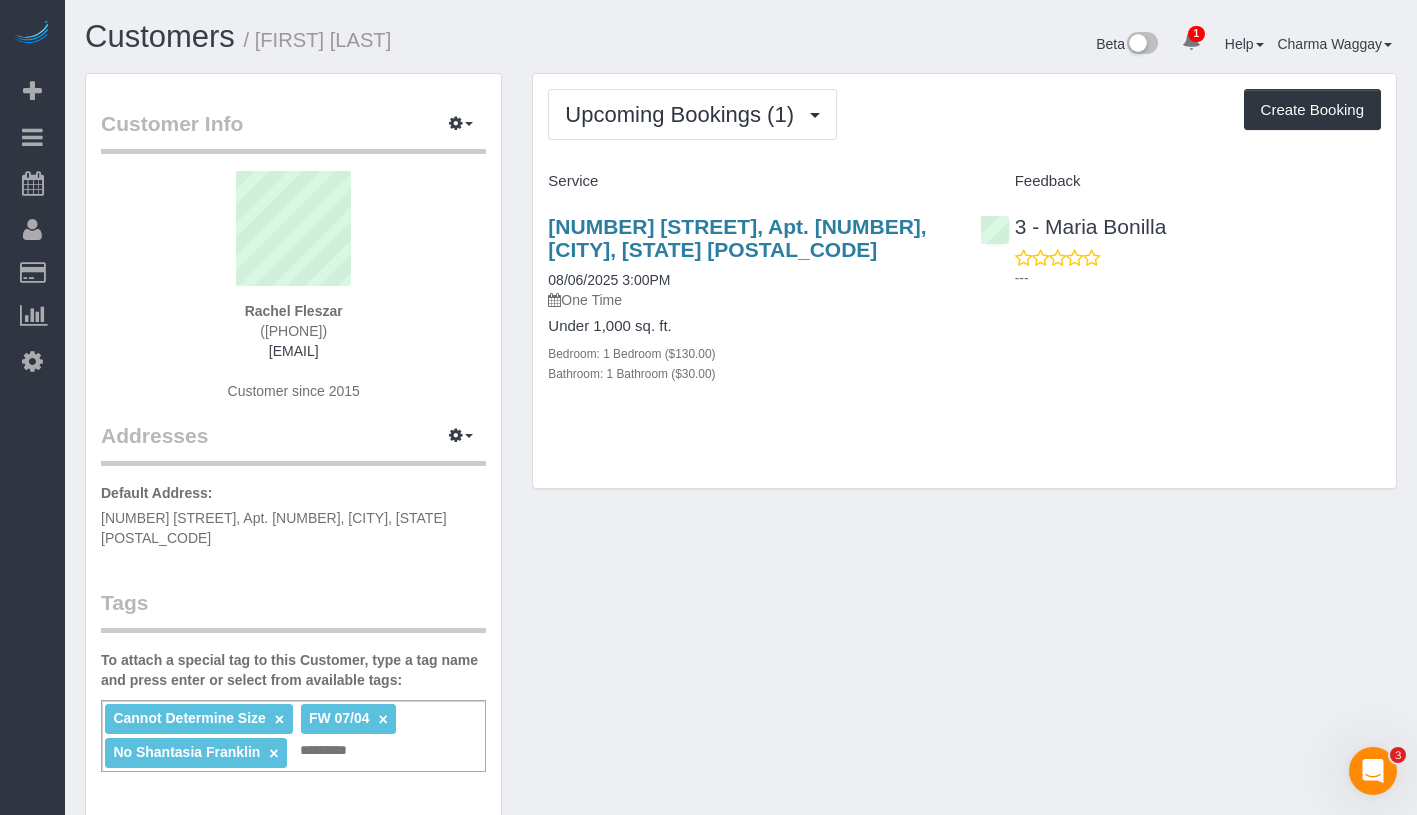 drag, startPoint x: 237, startPoint y: 298, endPoint x: 374, endPoint y: 303, distance: 137.09122 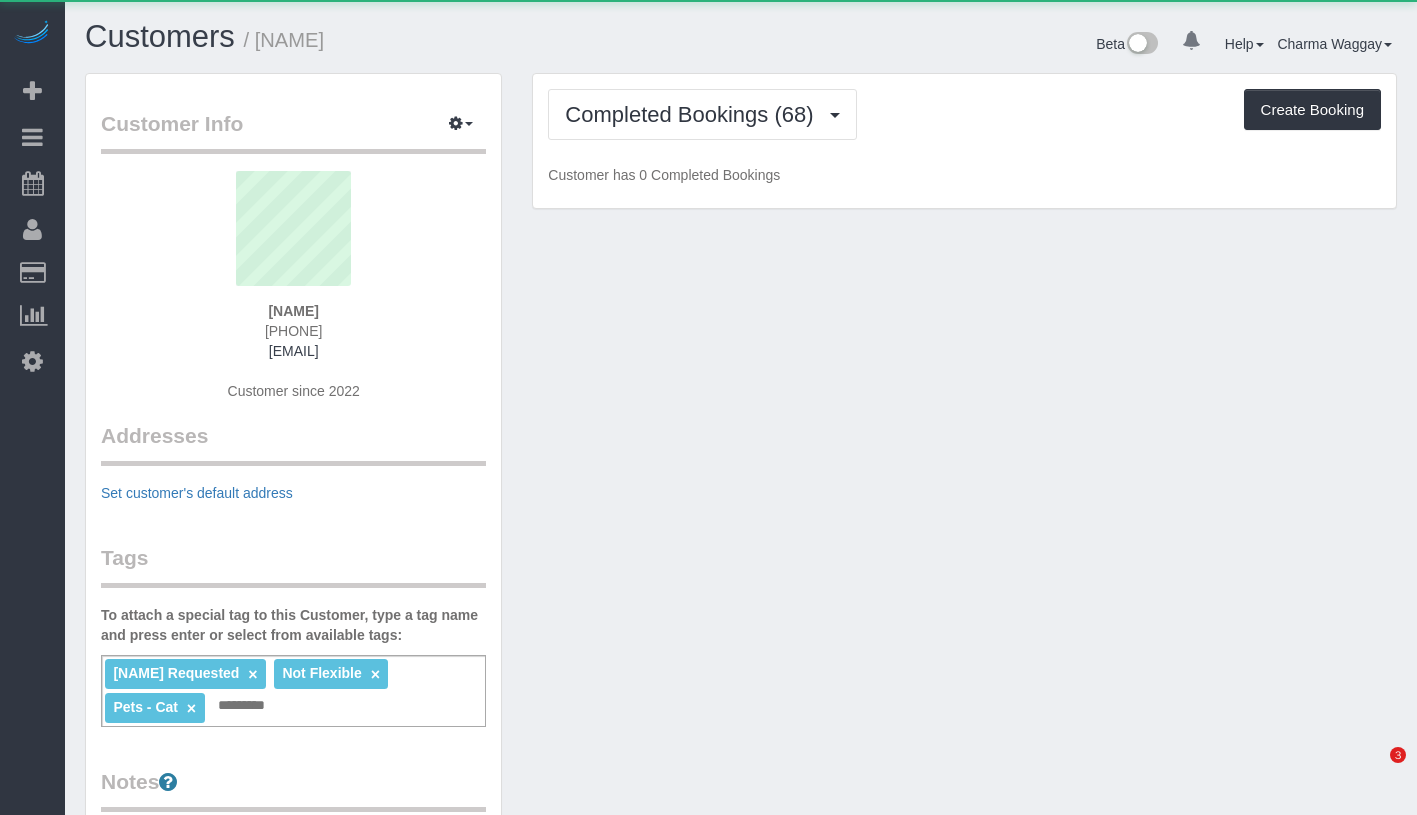 scroll, scrollTop: 0, scrollLeft: 0, axis: both 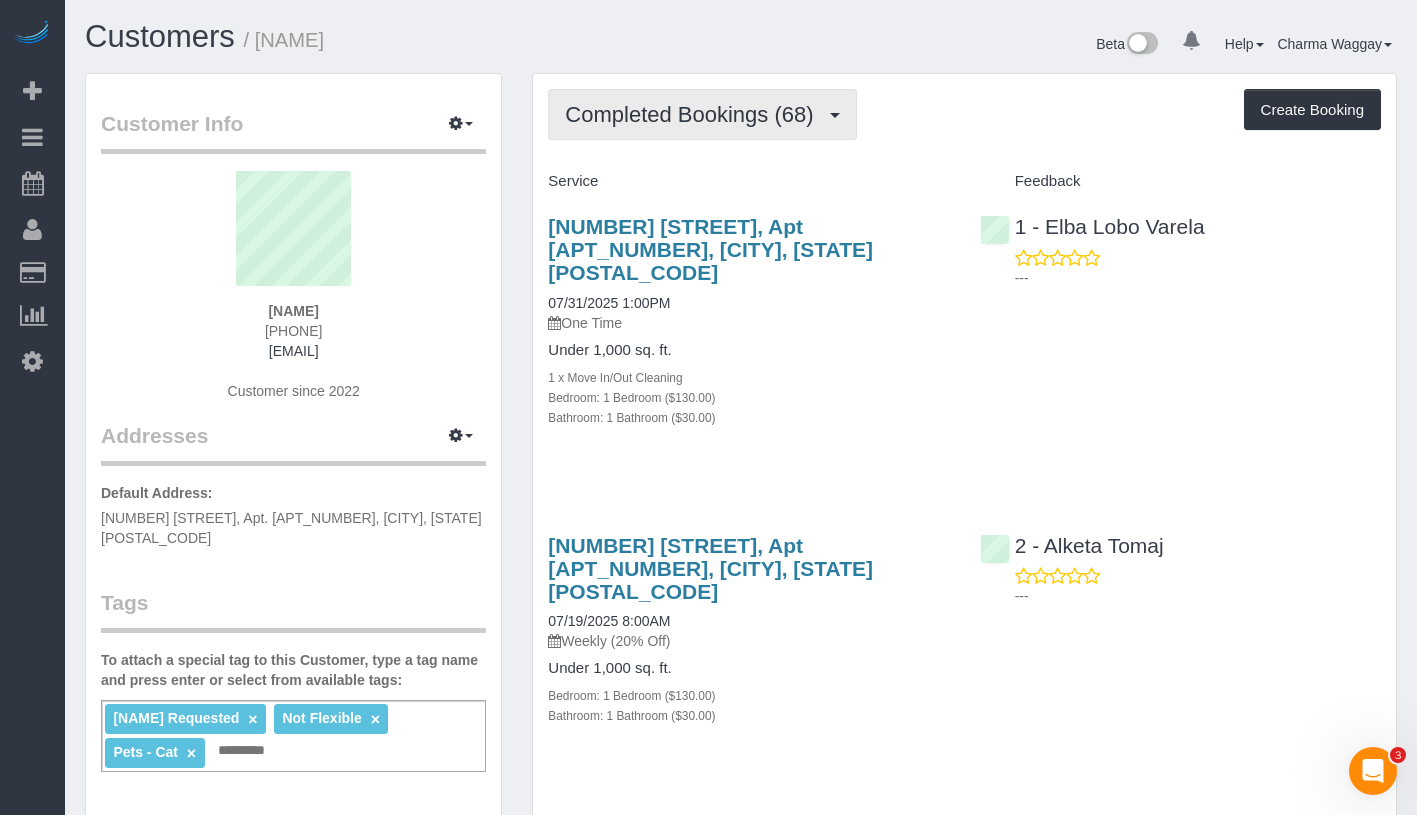 click on "Completed Bookings (68)" at bounding box center (694, 114) 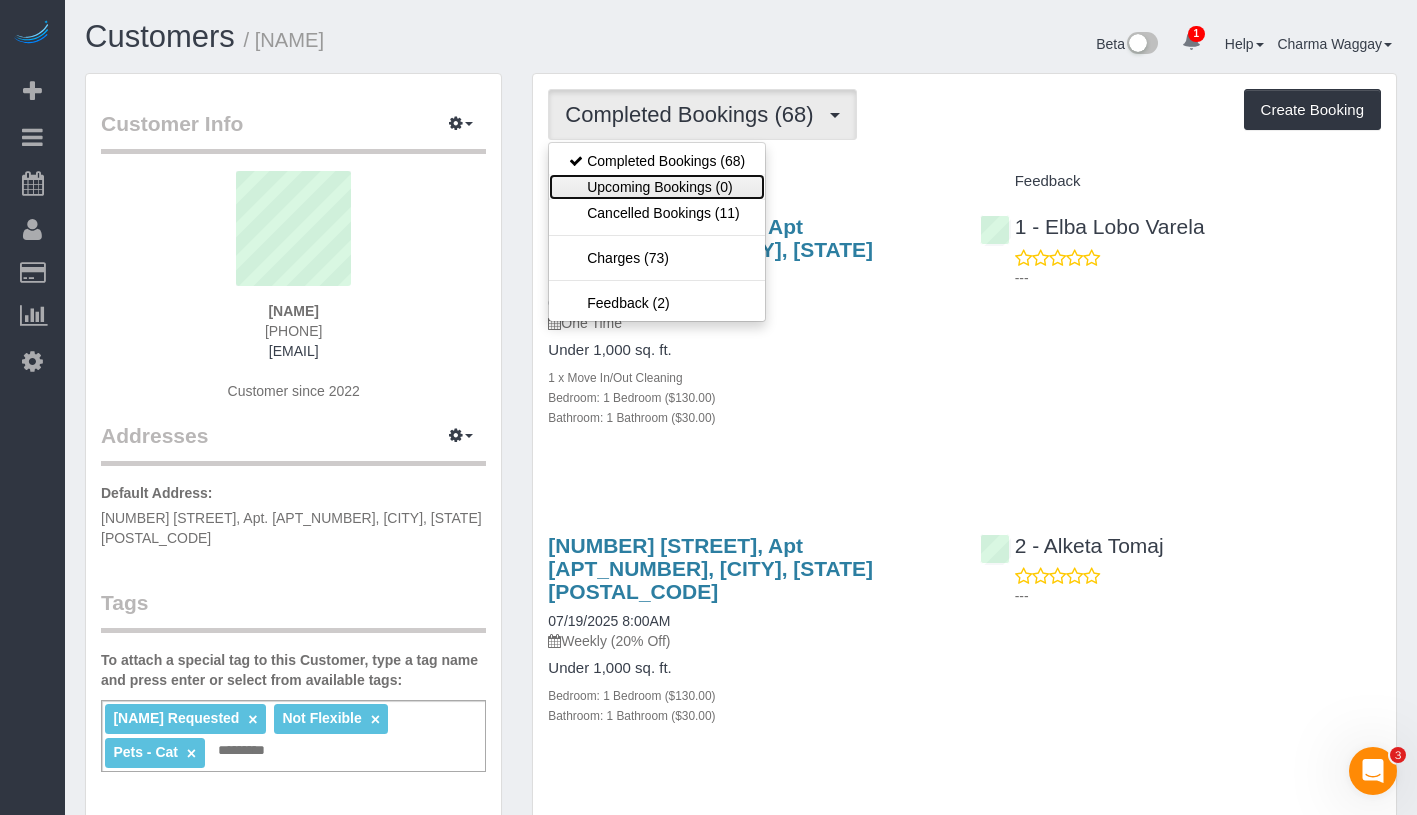 click on "Upcoming Bookings (0)" at bounding box center (657, 187) 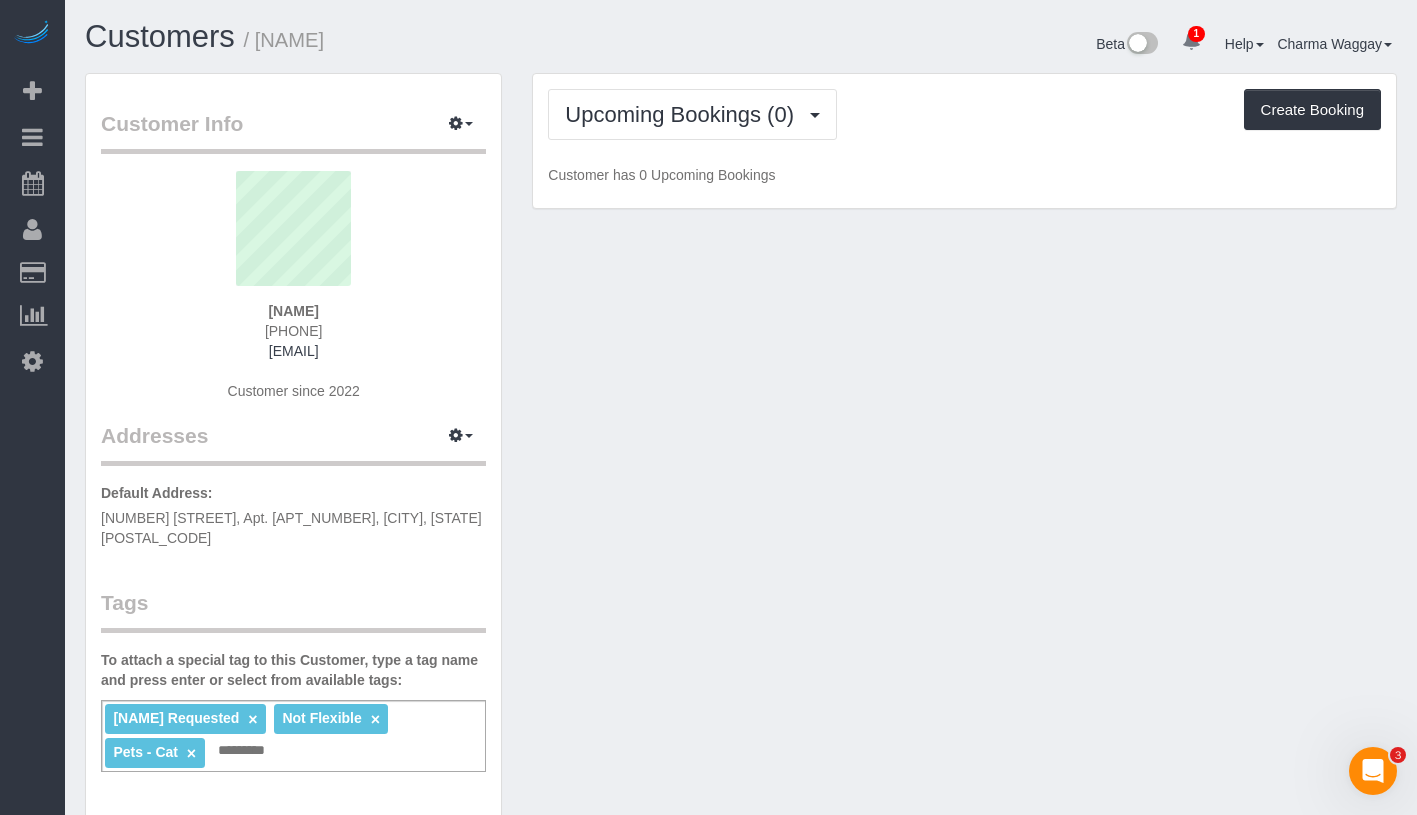 click on "Upcoming Bookings (0)
Completed Bookings (68)
Upcoming Bookings (0)
Cancelled Bookings (11)
Charges (73)
Feedback (2)
Create Booking" at bounding box center [964, 114] 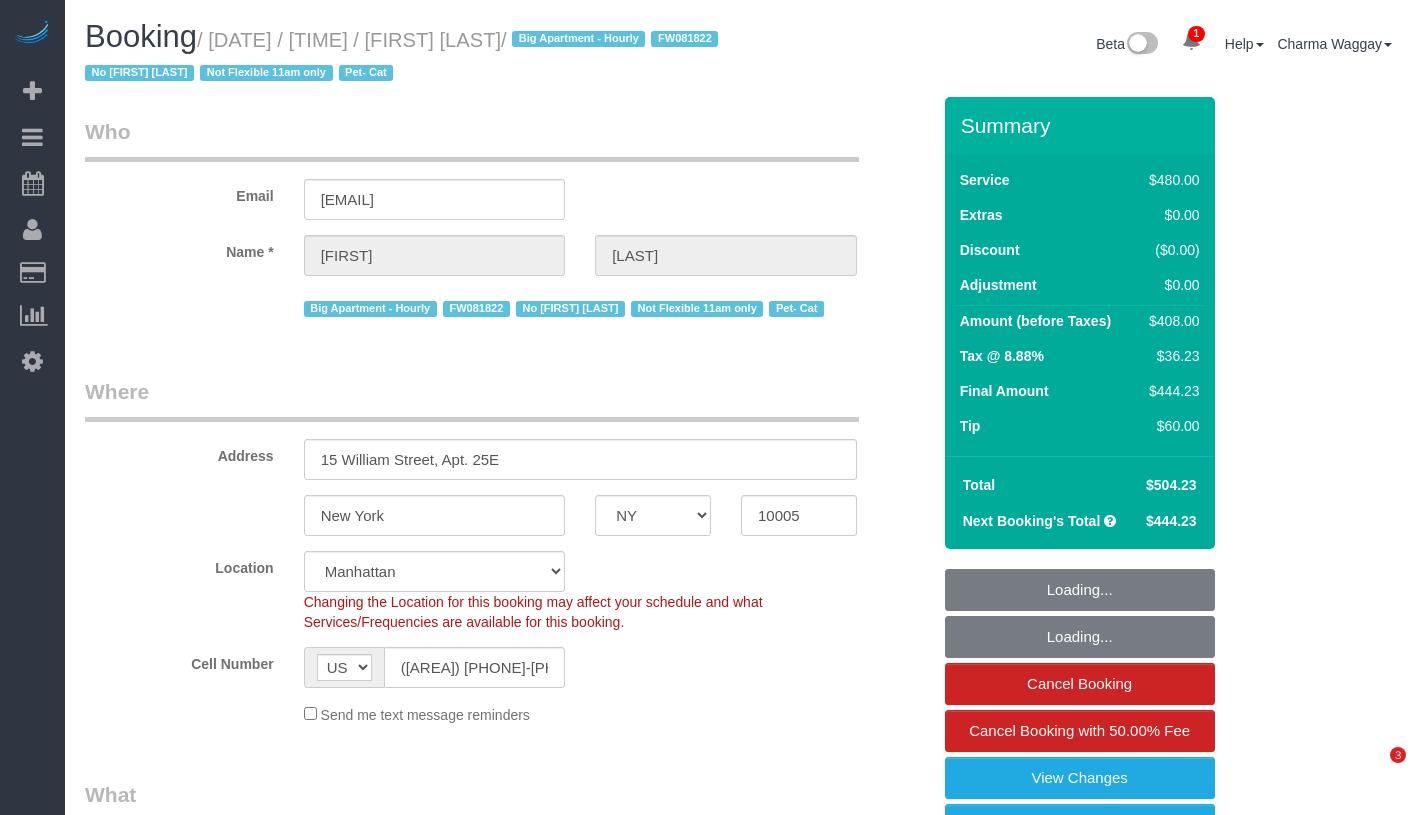 select on "NY" 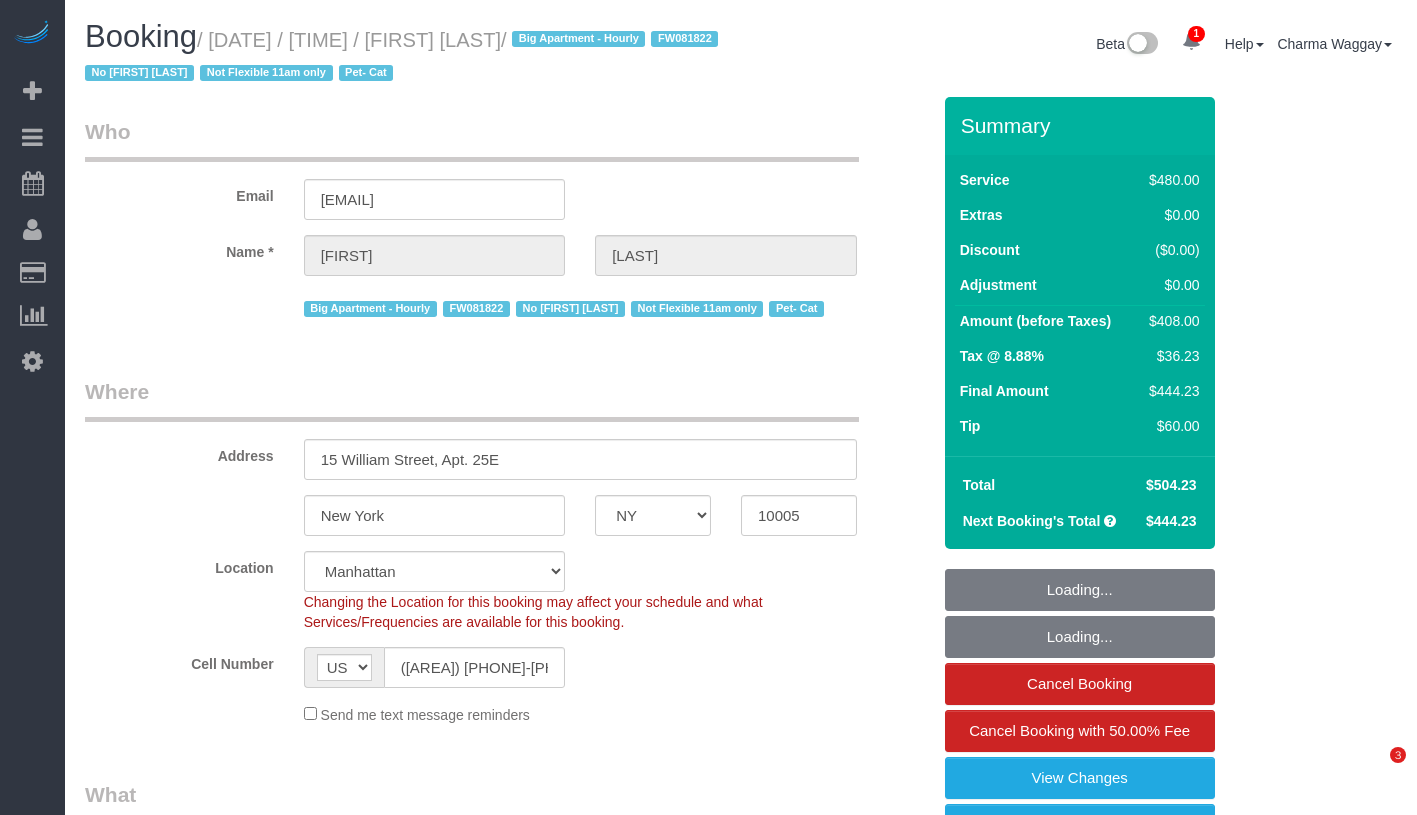 select on "number:90" 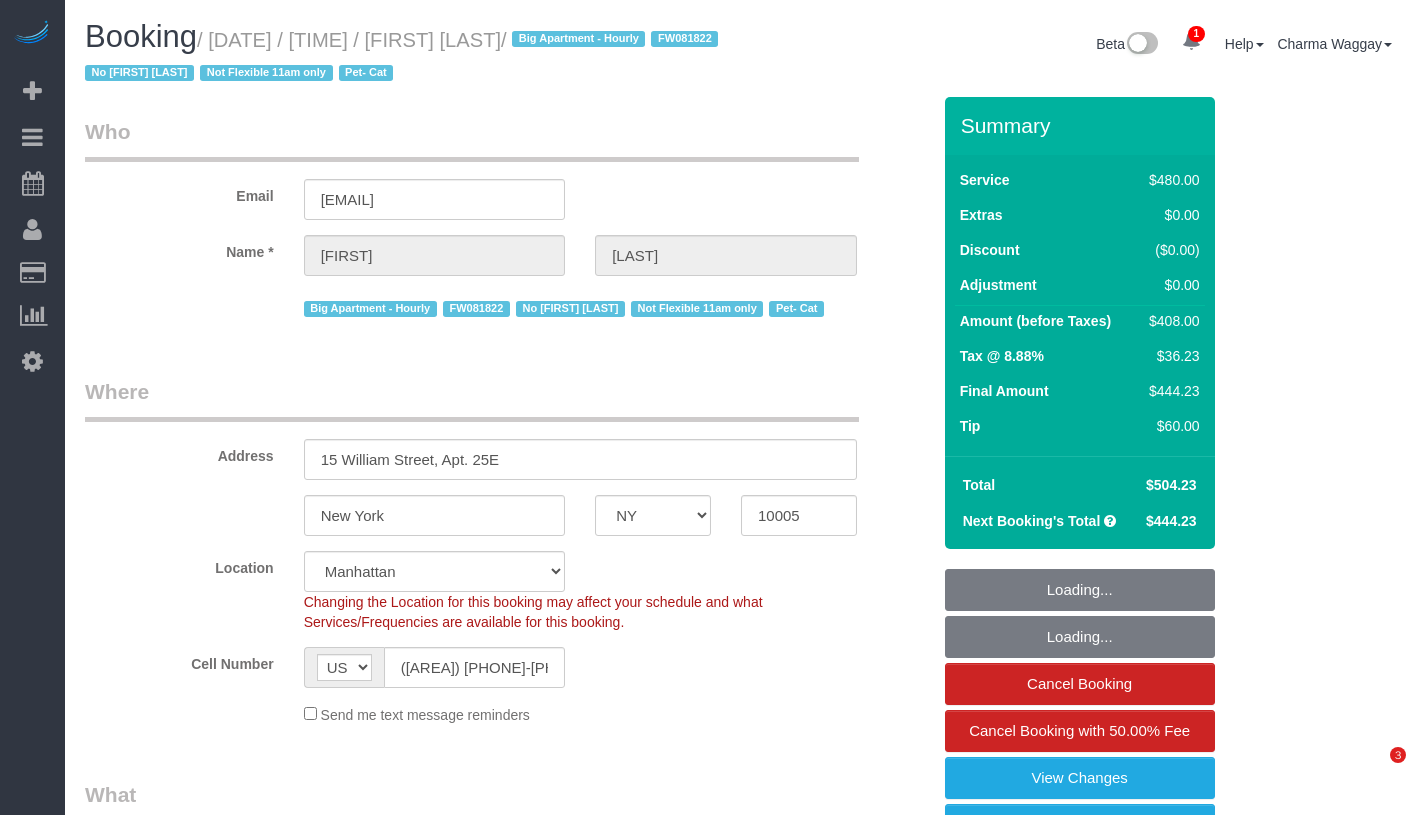 select on "number:5" 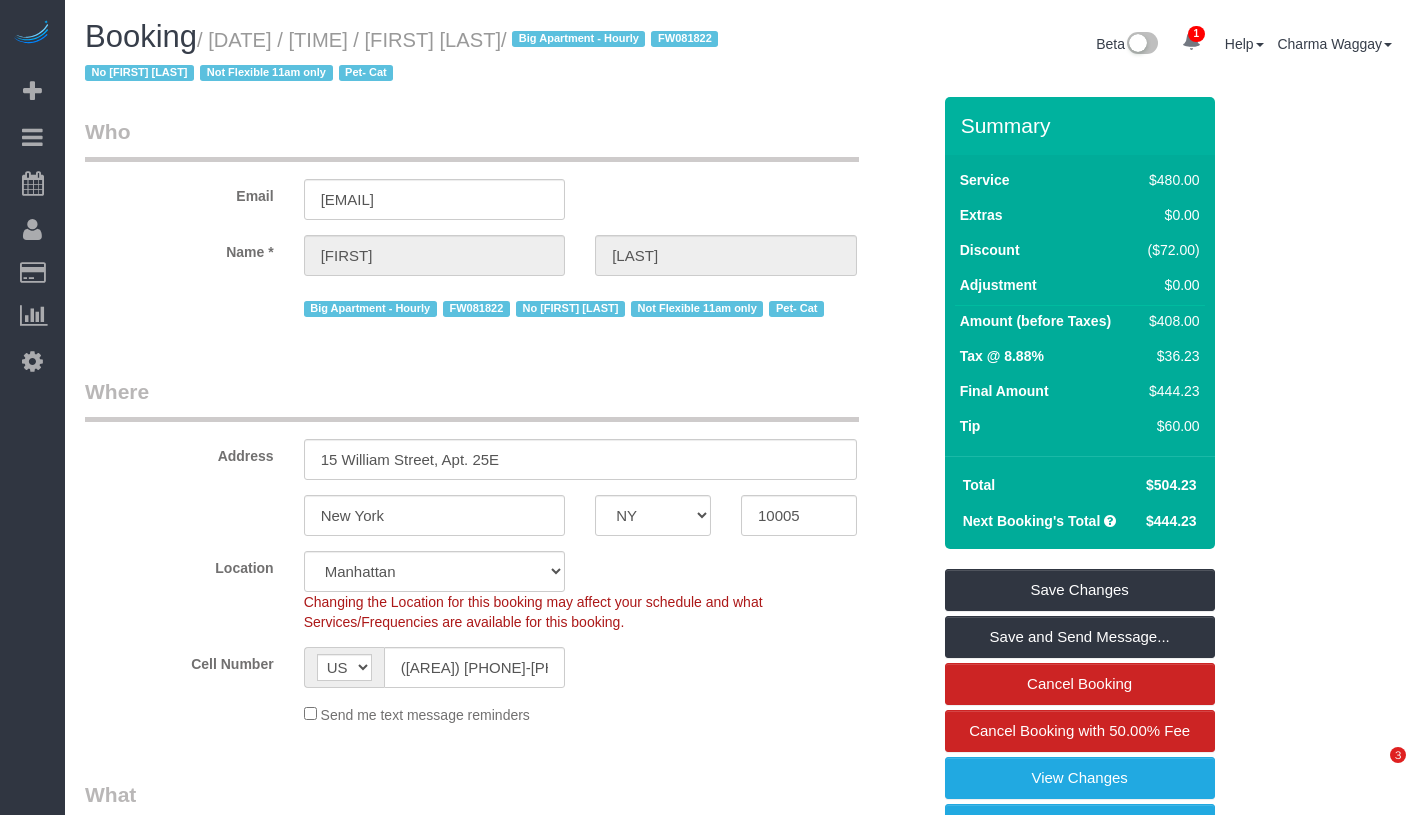 scroll, scrollTop: 0, scrollLeft: 0, axis: both 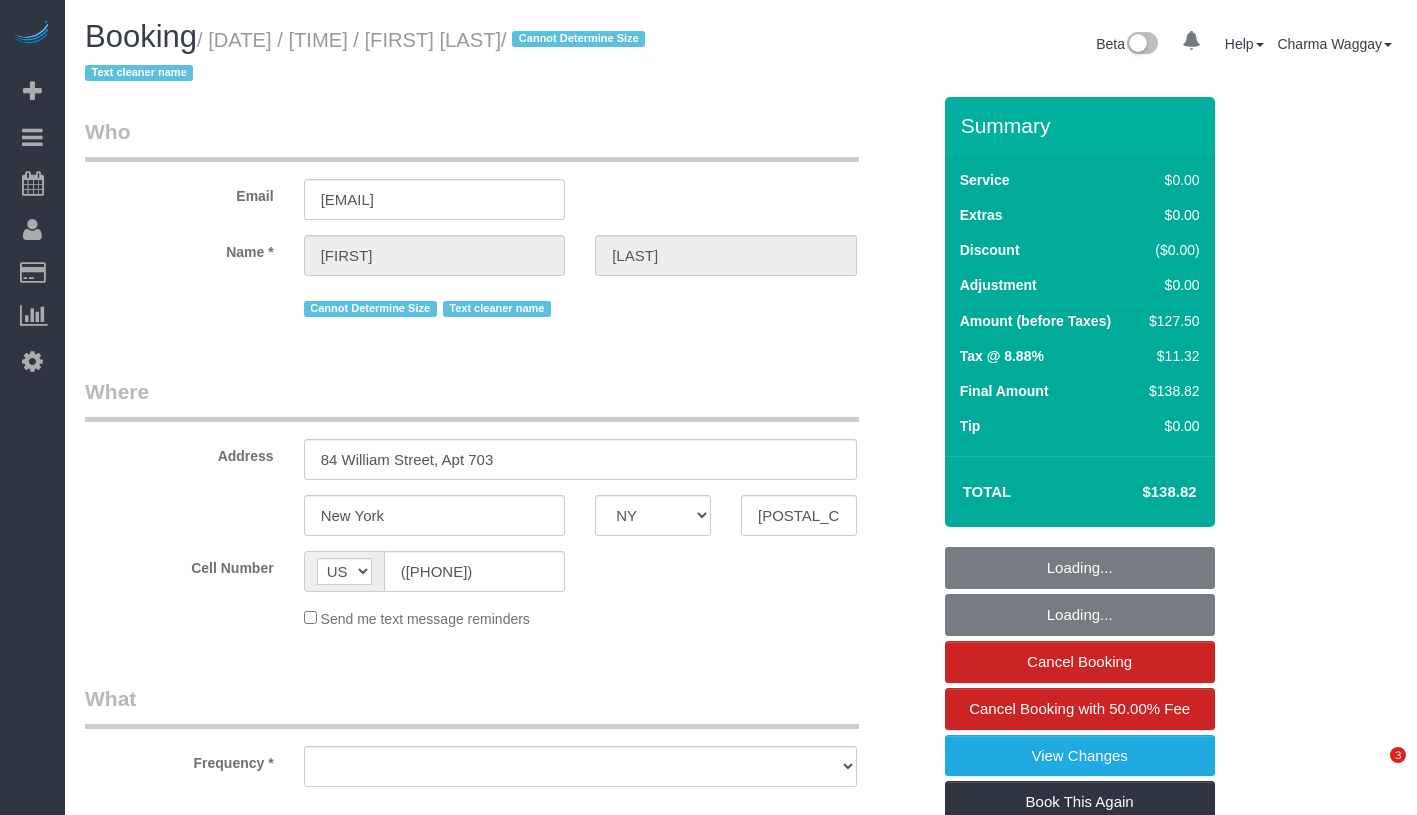 select on "NY" 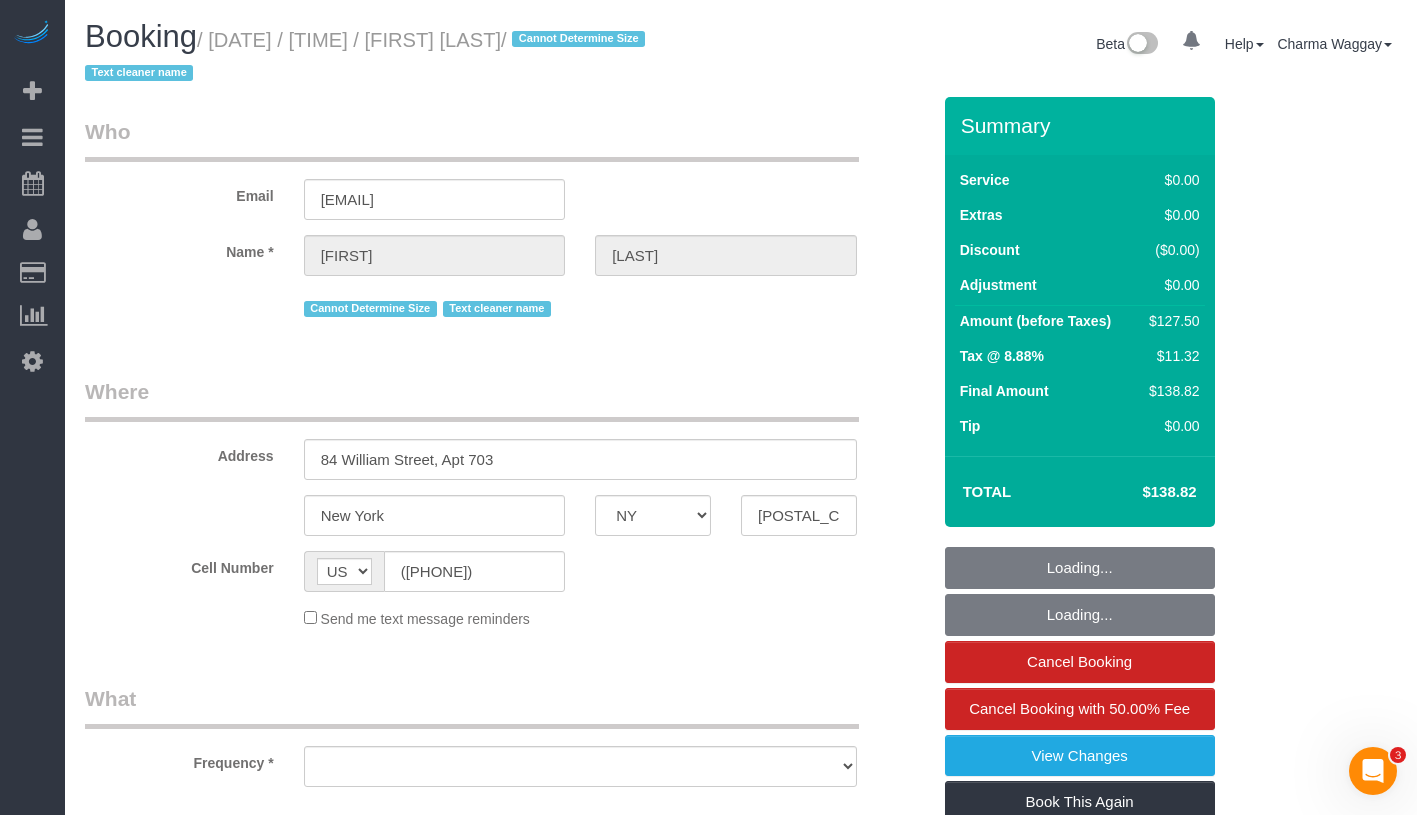 scroll, scrollTop: 0, scrollLeft: 0, axis: both 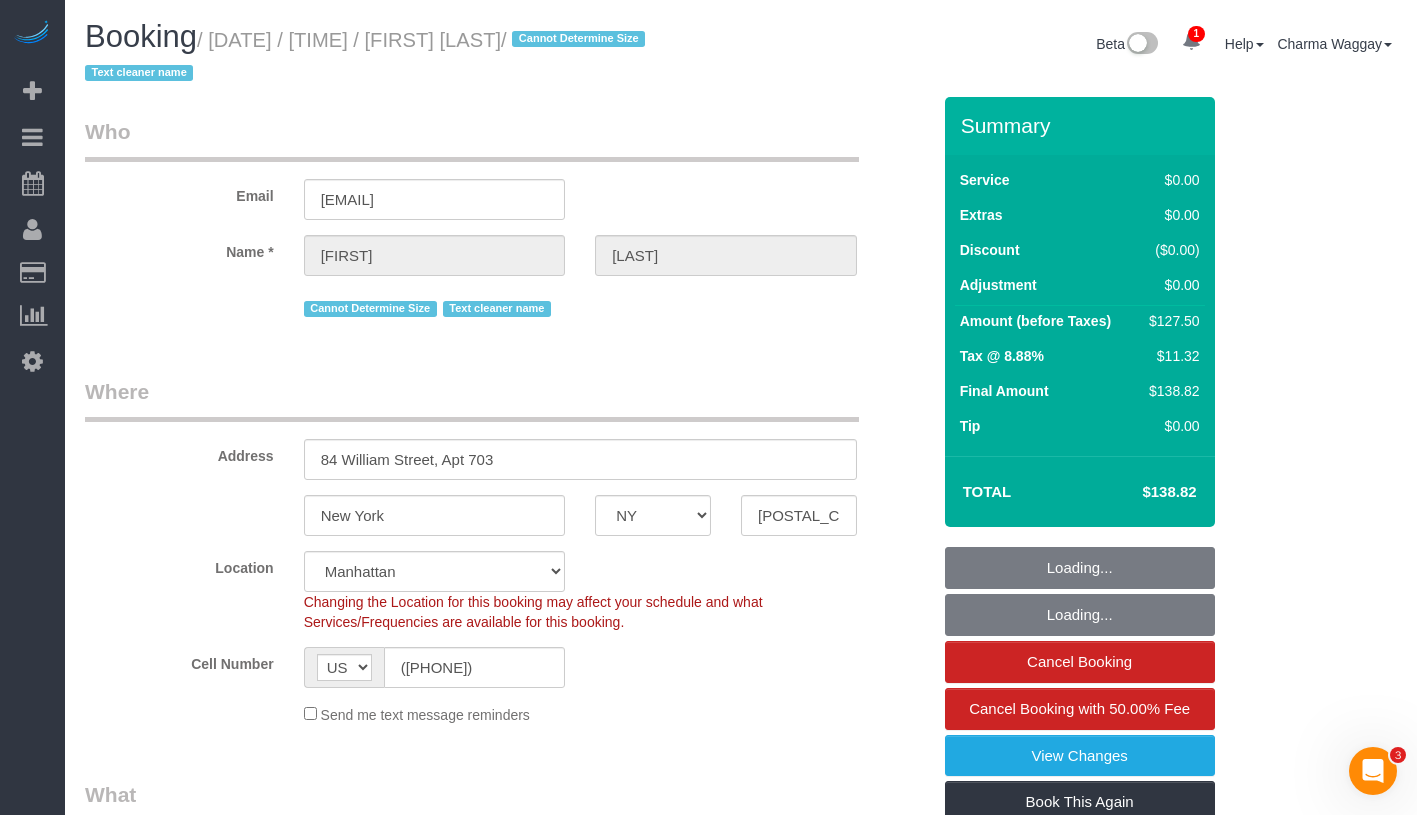 select on "string:stripe-pm_1REMk24VGloSiKo7t1T9C341" 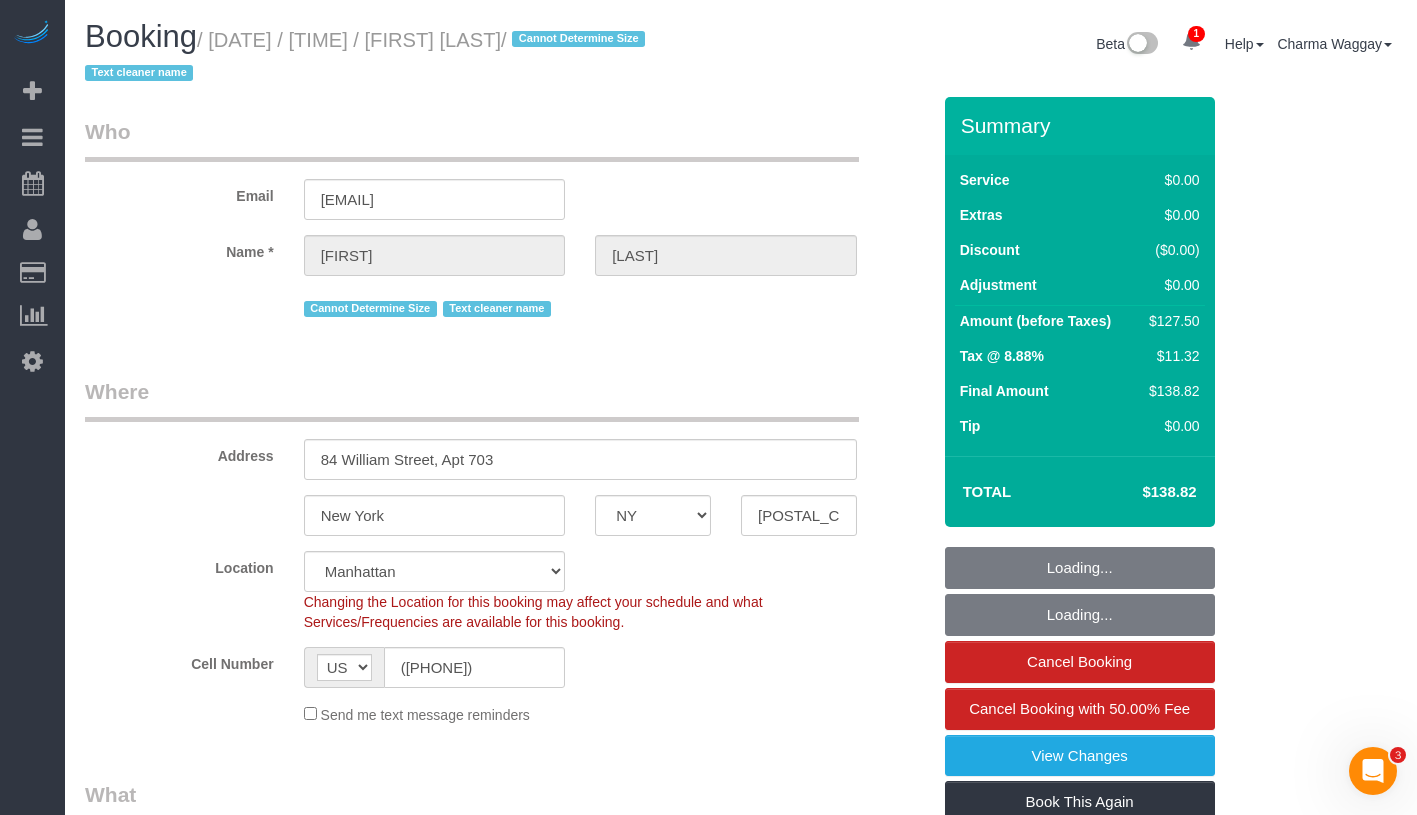select on "number:89" 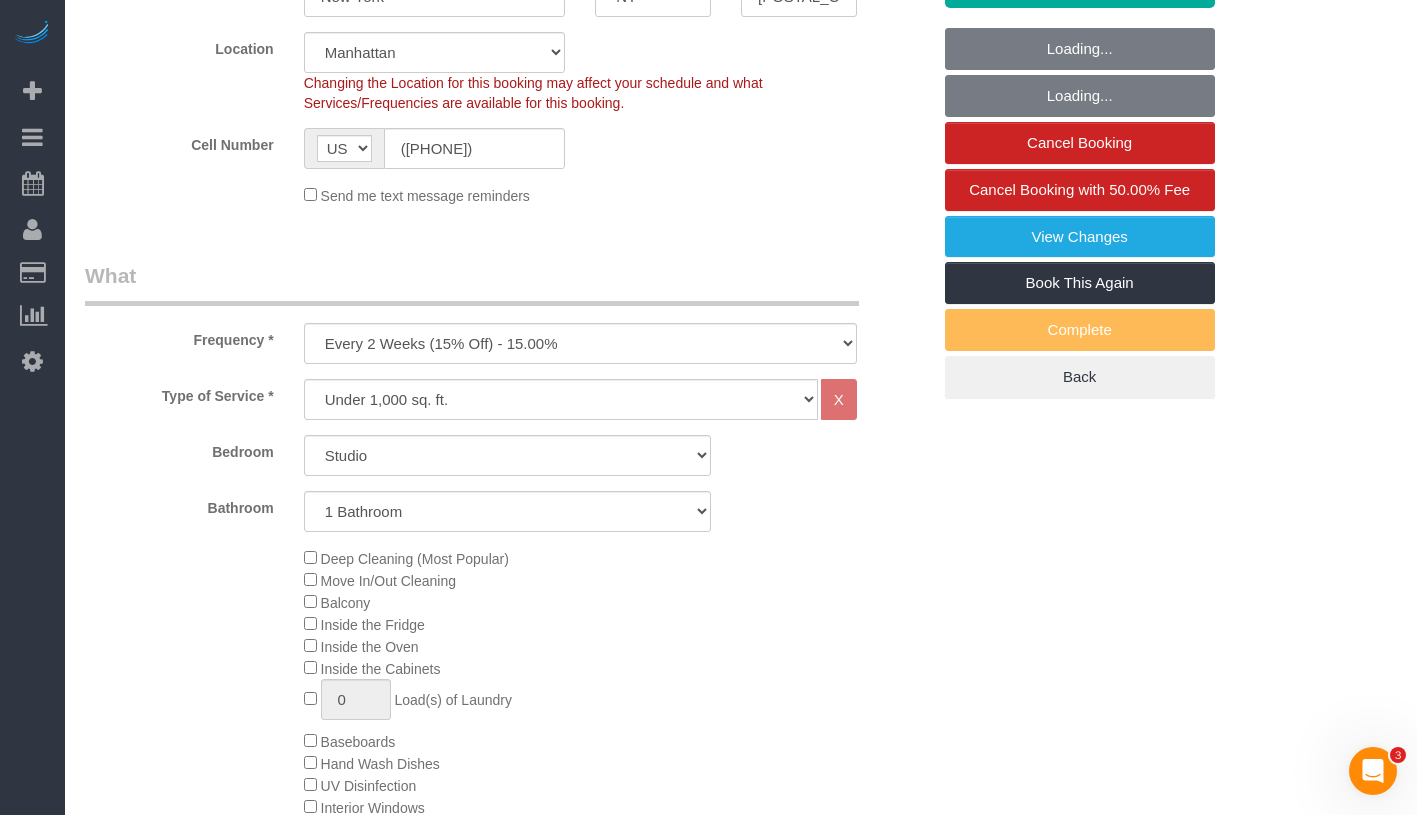 select on "object:1367" 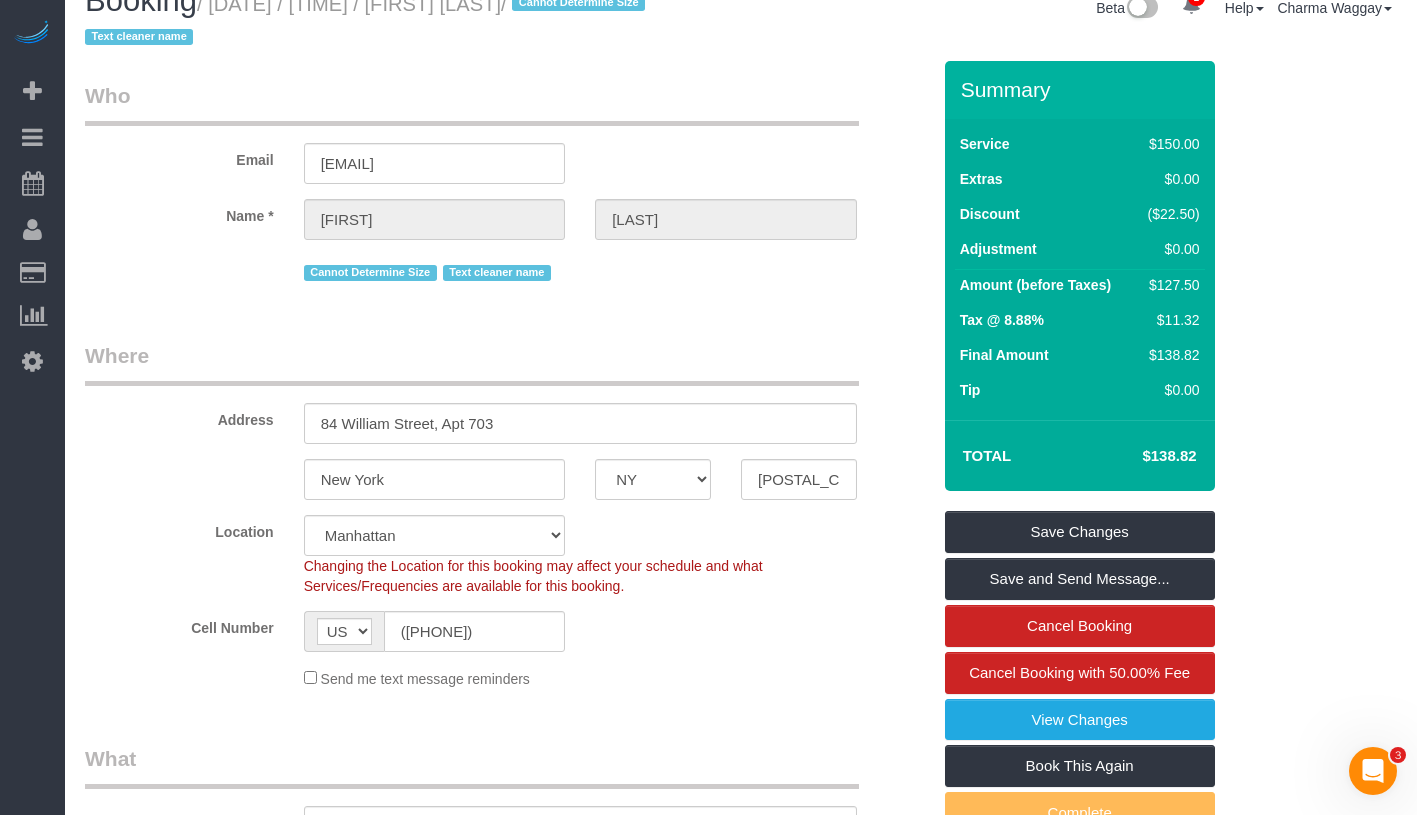 scroll, scrollTop: 0, scrollLeft: 0, axis: both 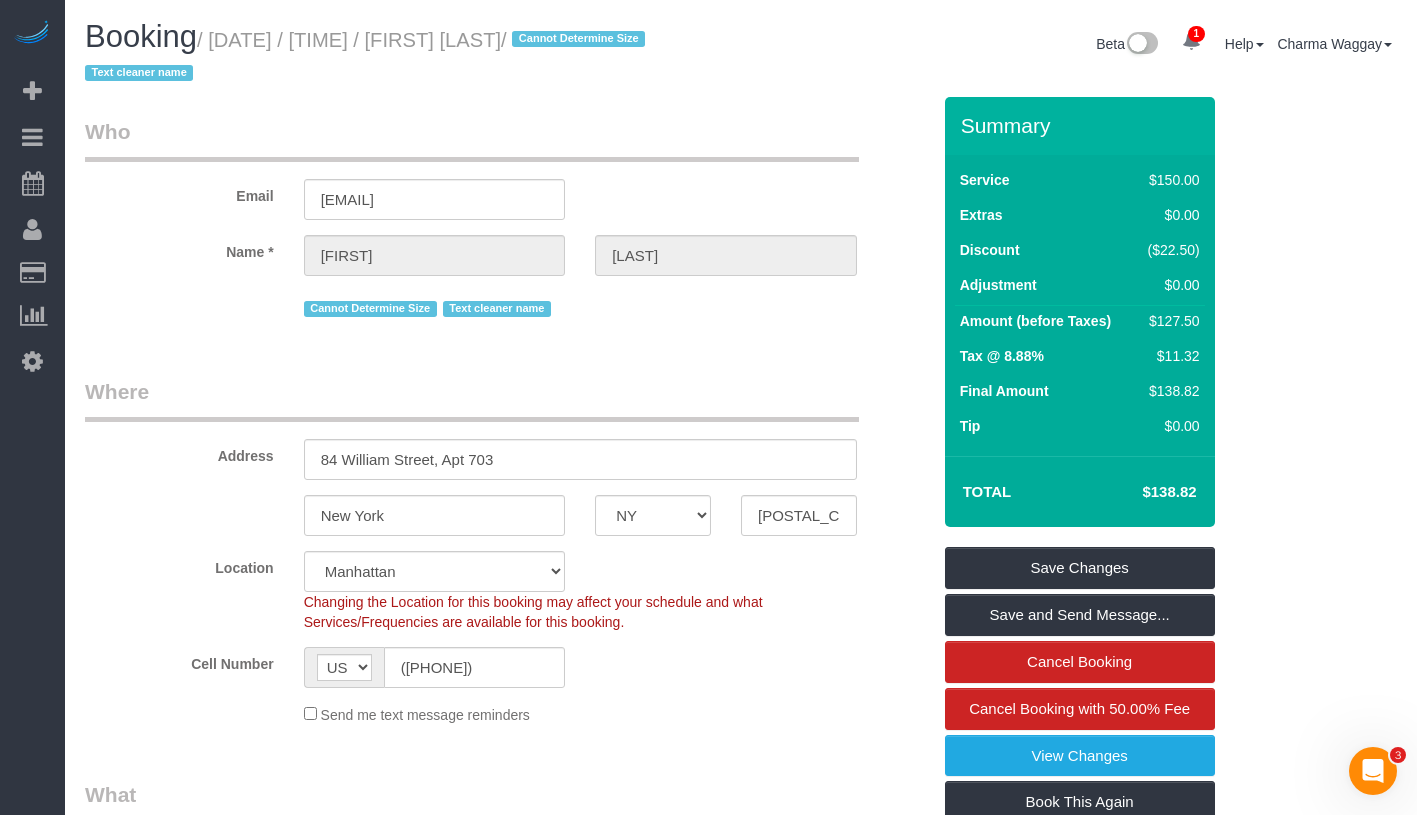 drag, startPoint x: 481, startPoint y: 43, endPoint x: 612, endPoint y: 43, distance: 131 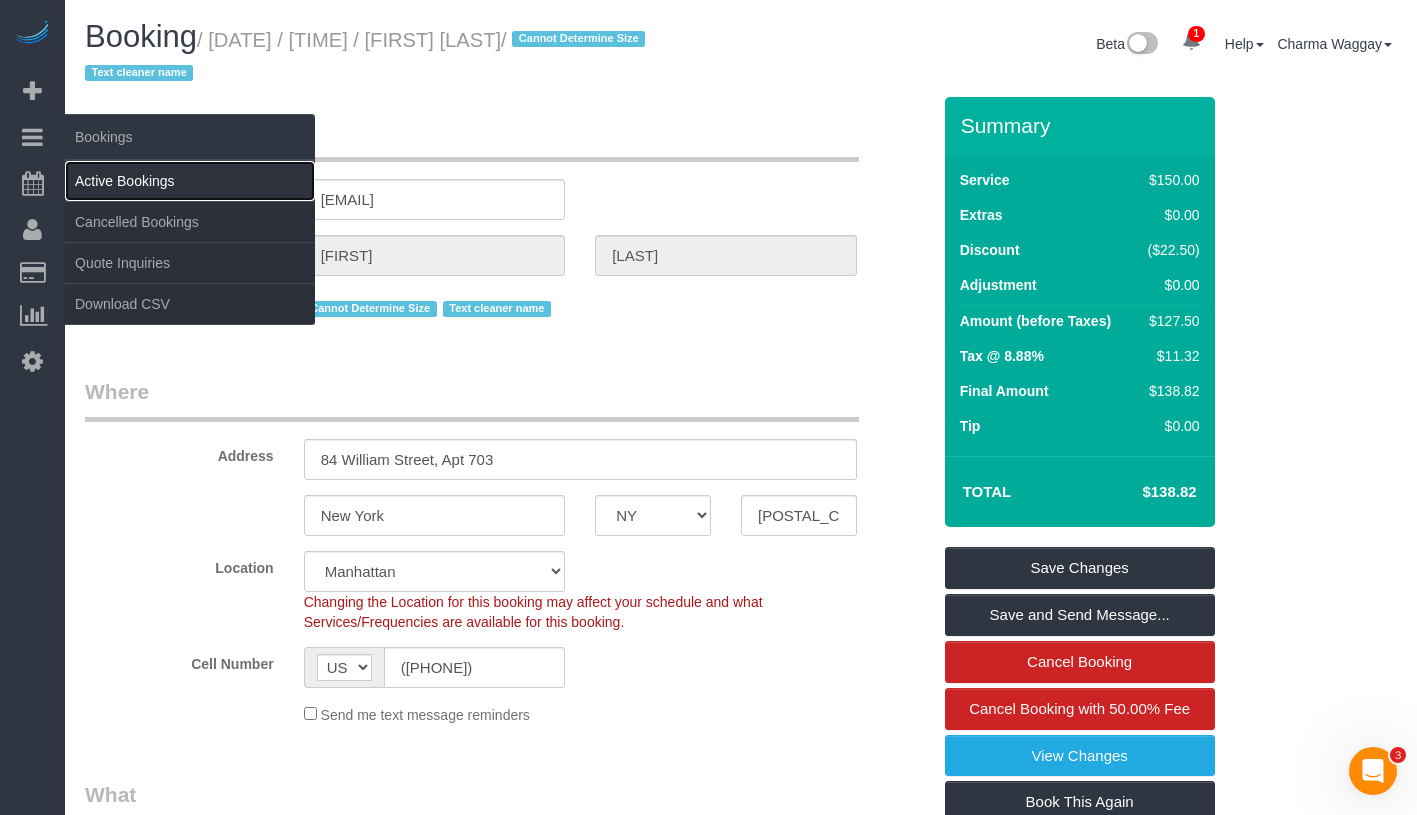 drag, startPoint x: 133, startPoint y: 184, endPoint x: 147, endPoint y: 185, distance: 14.035668 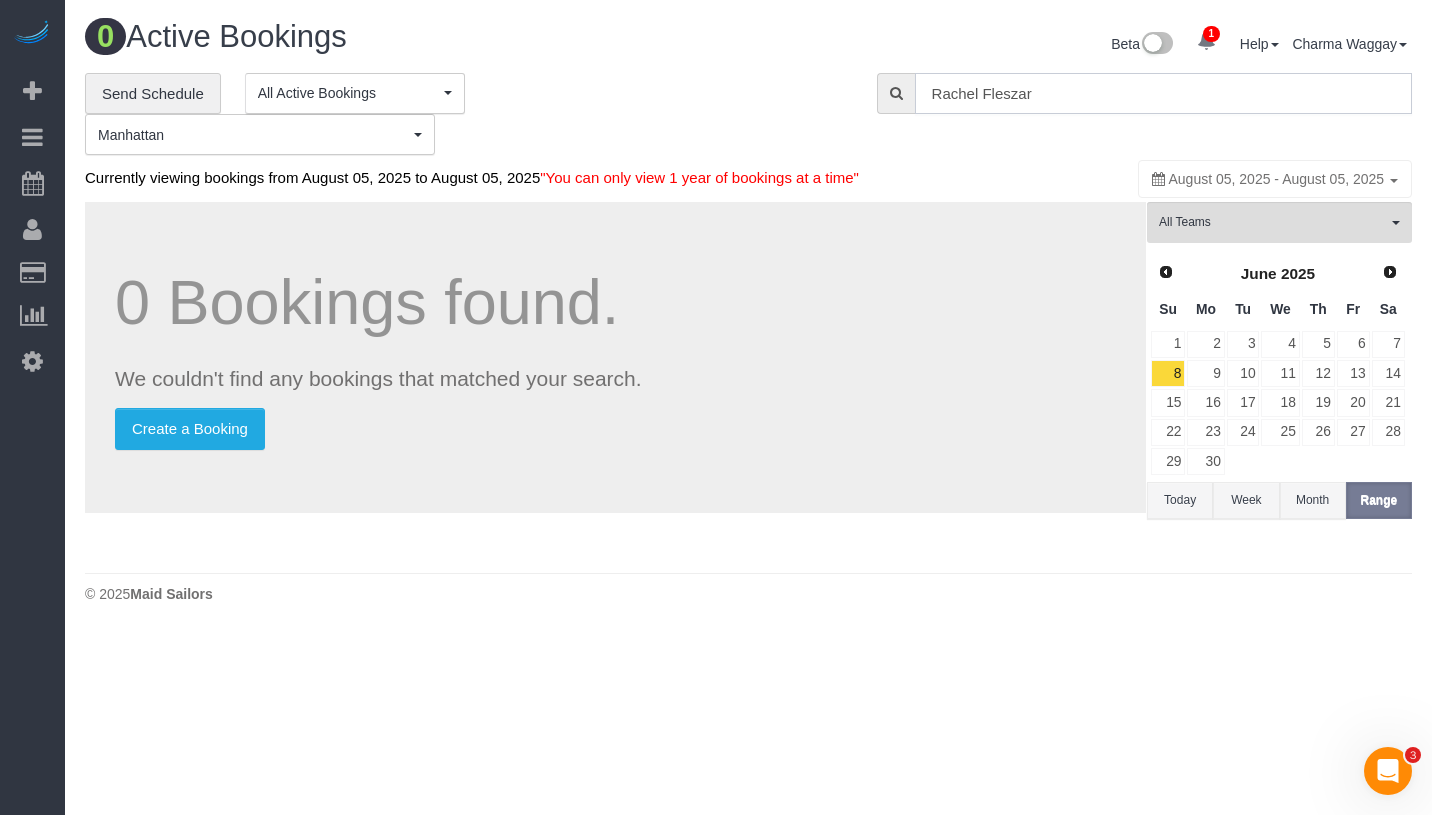 click on "Rachel Fleszar" at bounding box center [1163, 93] 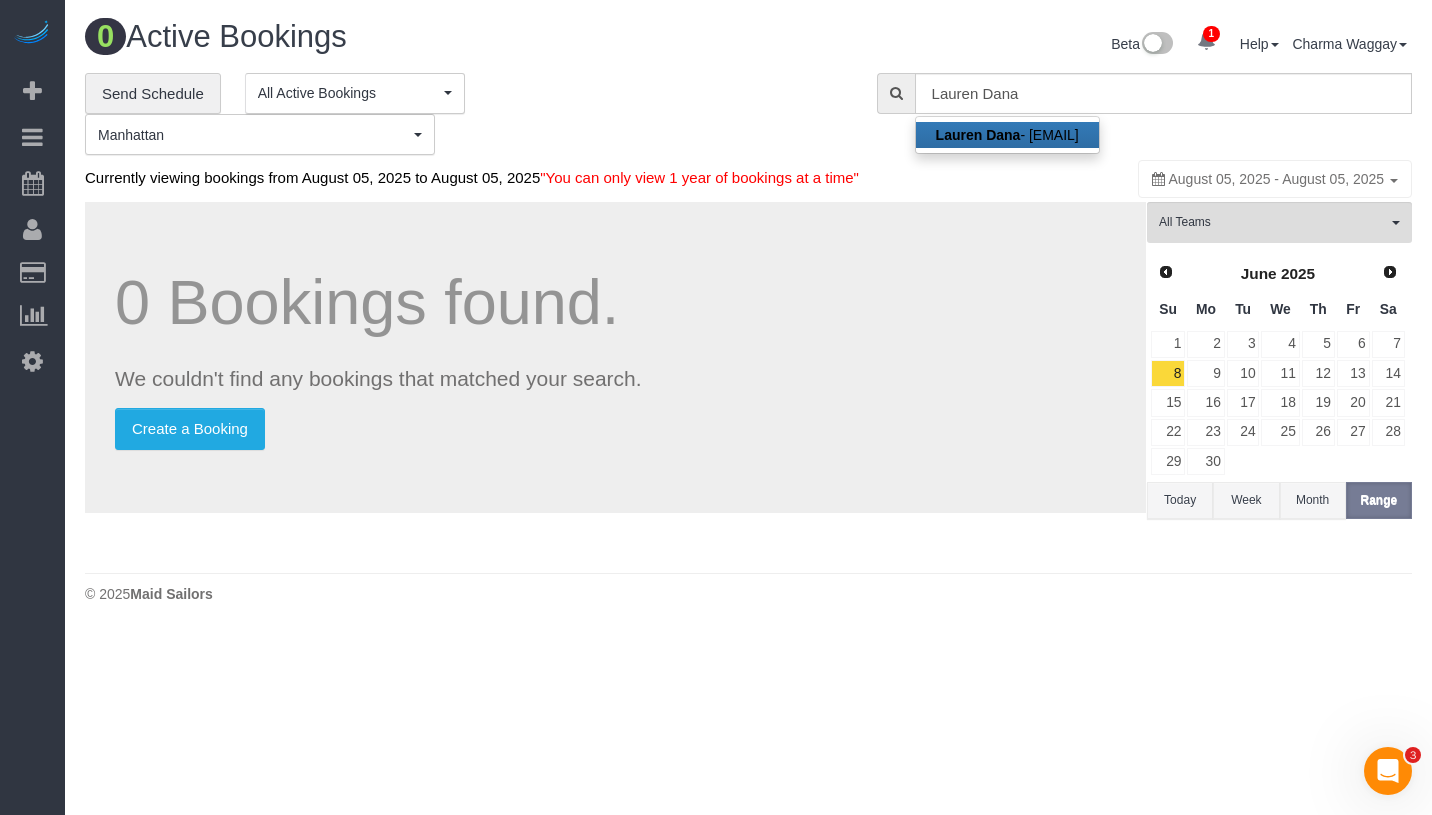 click on "Lauren Dana  - laurendana1@gmail.com" at bounding box center (1007, 135) 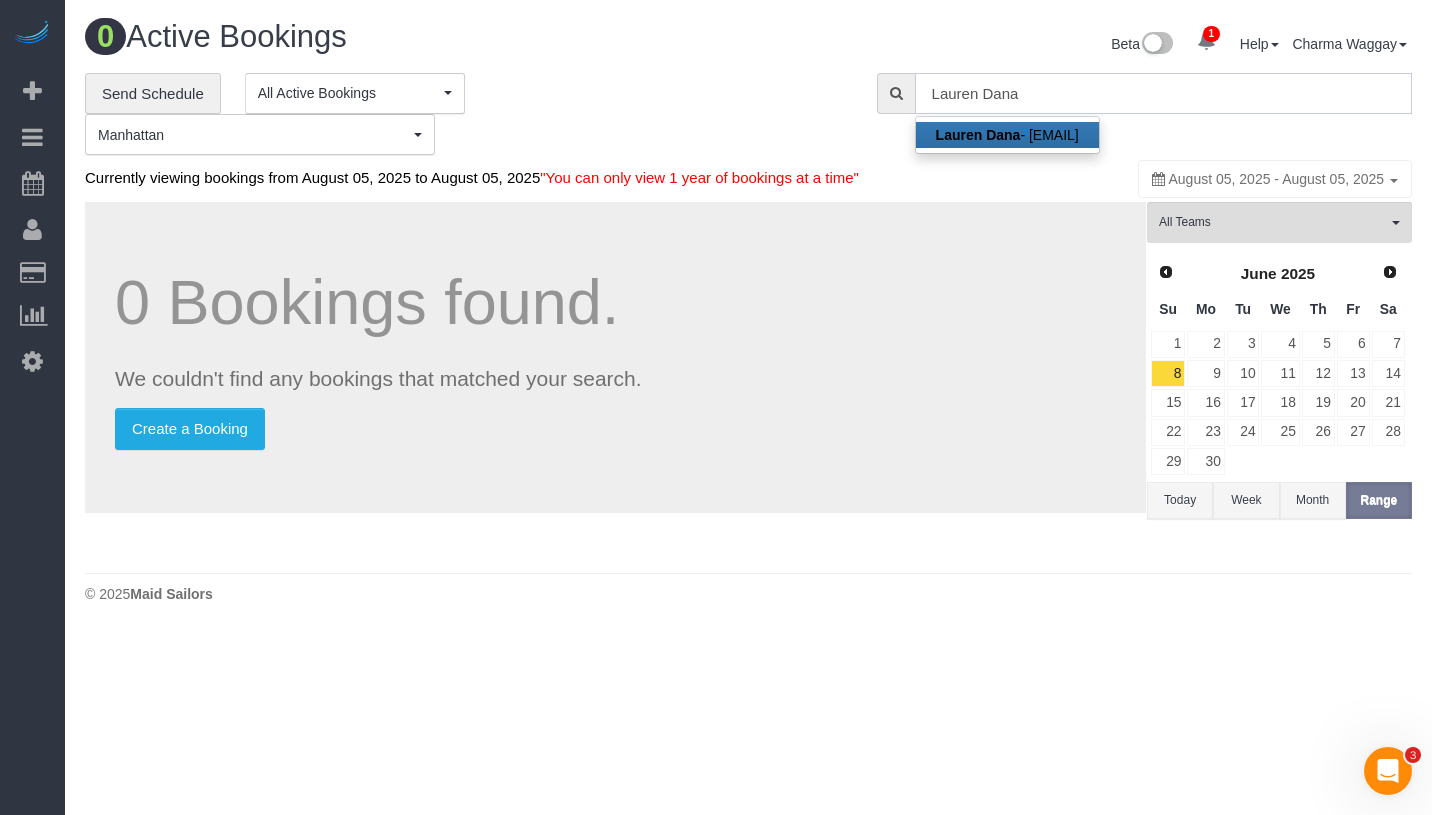 type on "[EMAIL]" 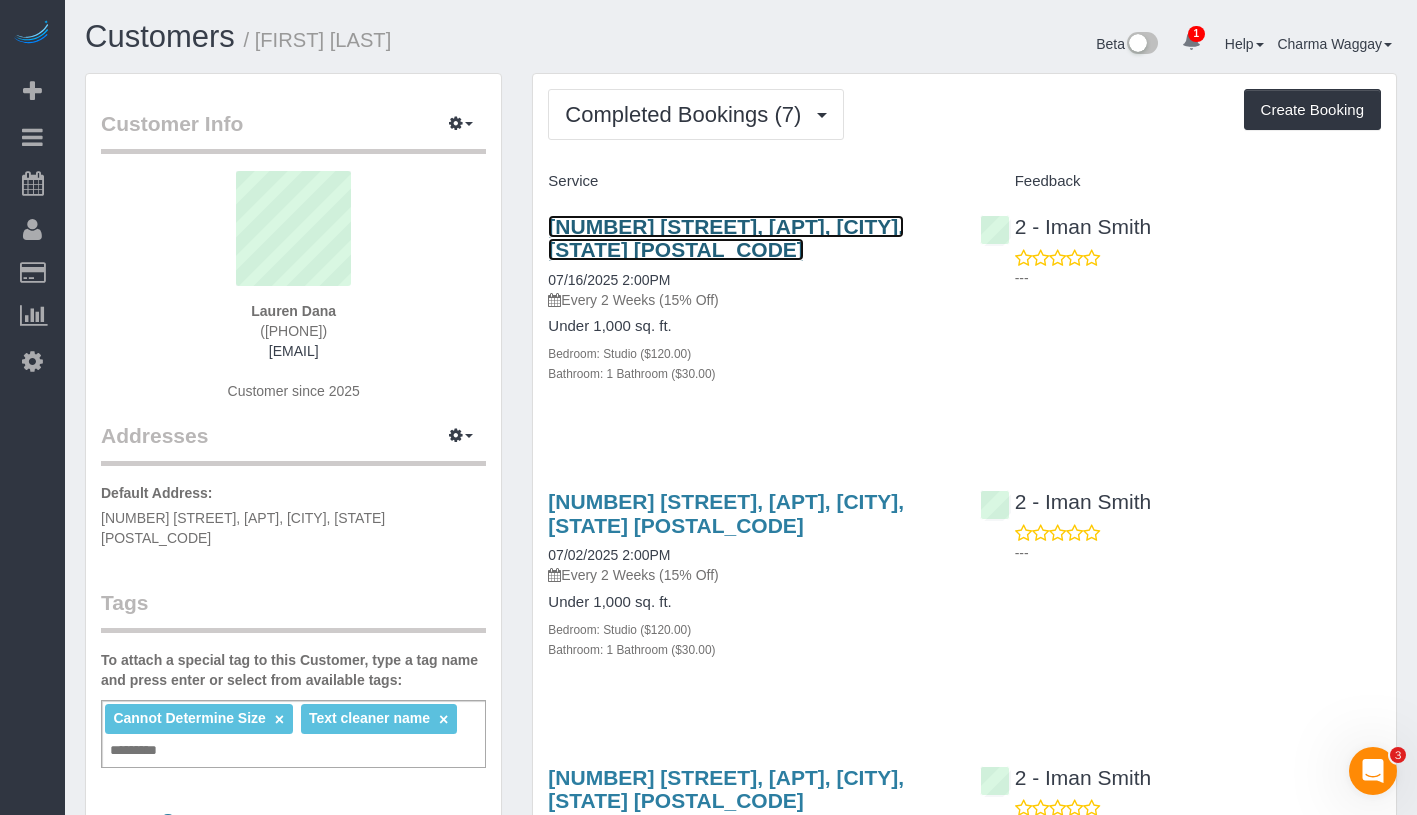 click on "84 William Street, Apt 703, New York, NY 10038-0347" at bounding box center (726, 238) 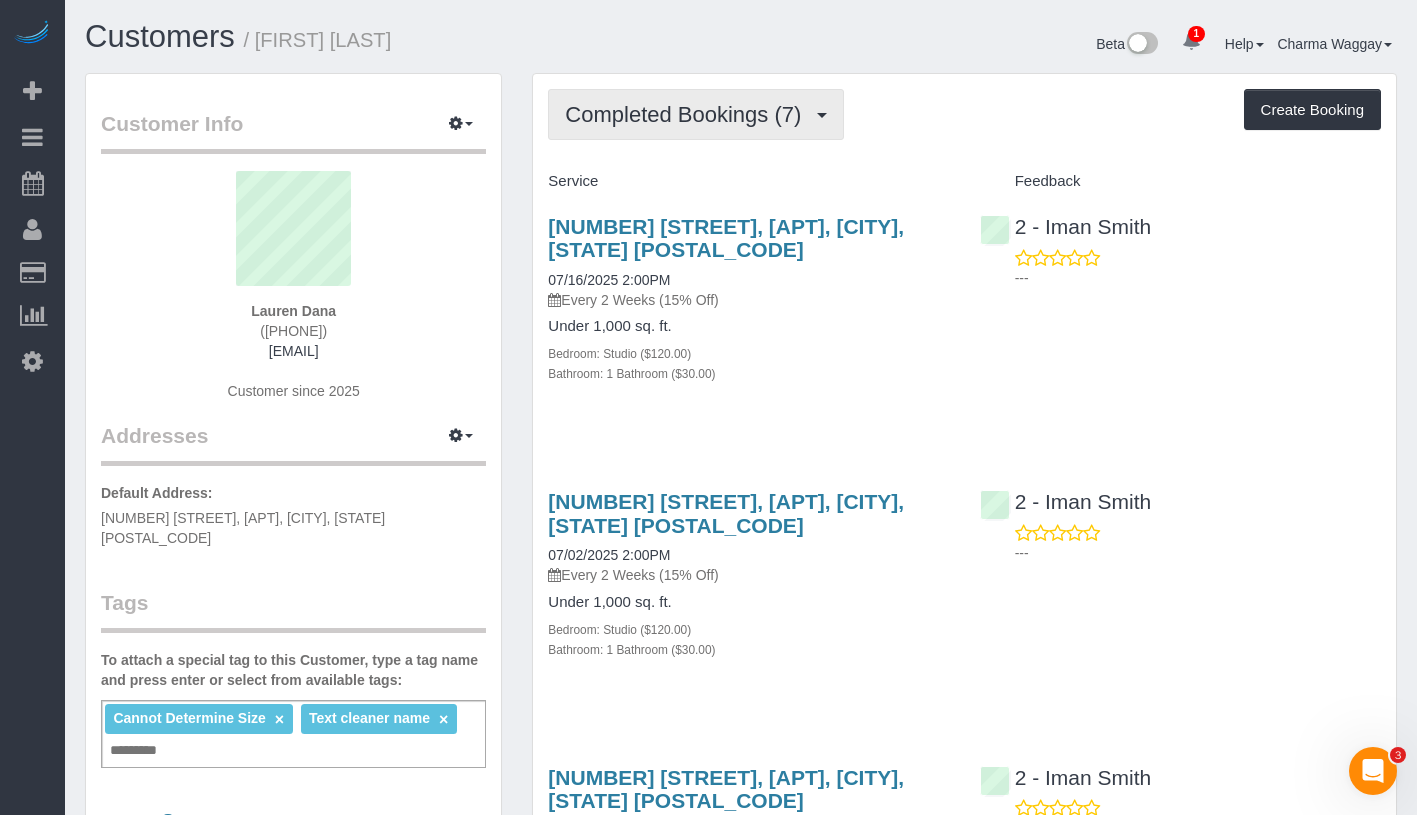 click on "Completed Bookings (7)" at bounding box center [696, 114] 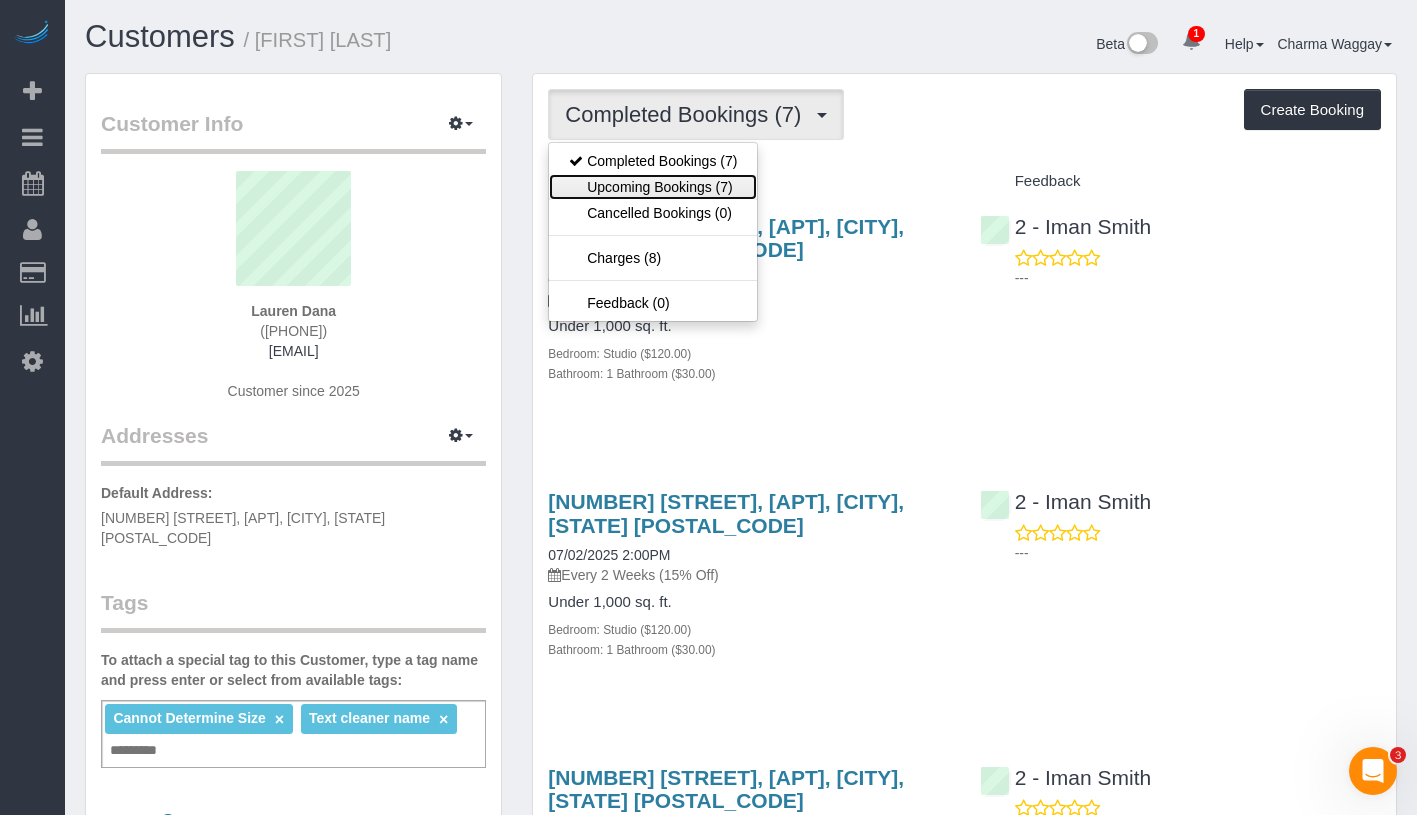 click on "Upcoming Bookings (7)" at bounding box center (653, 187) 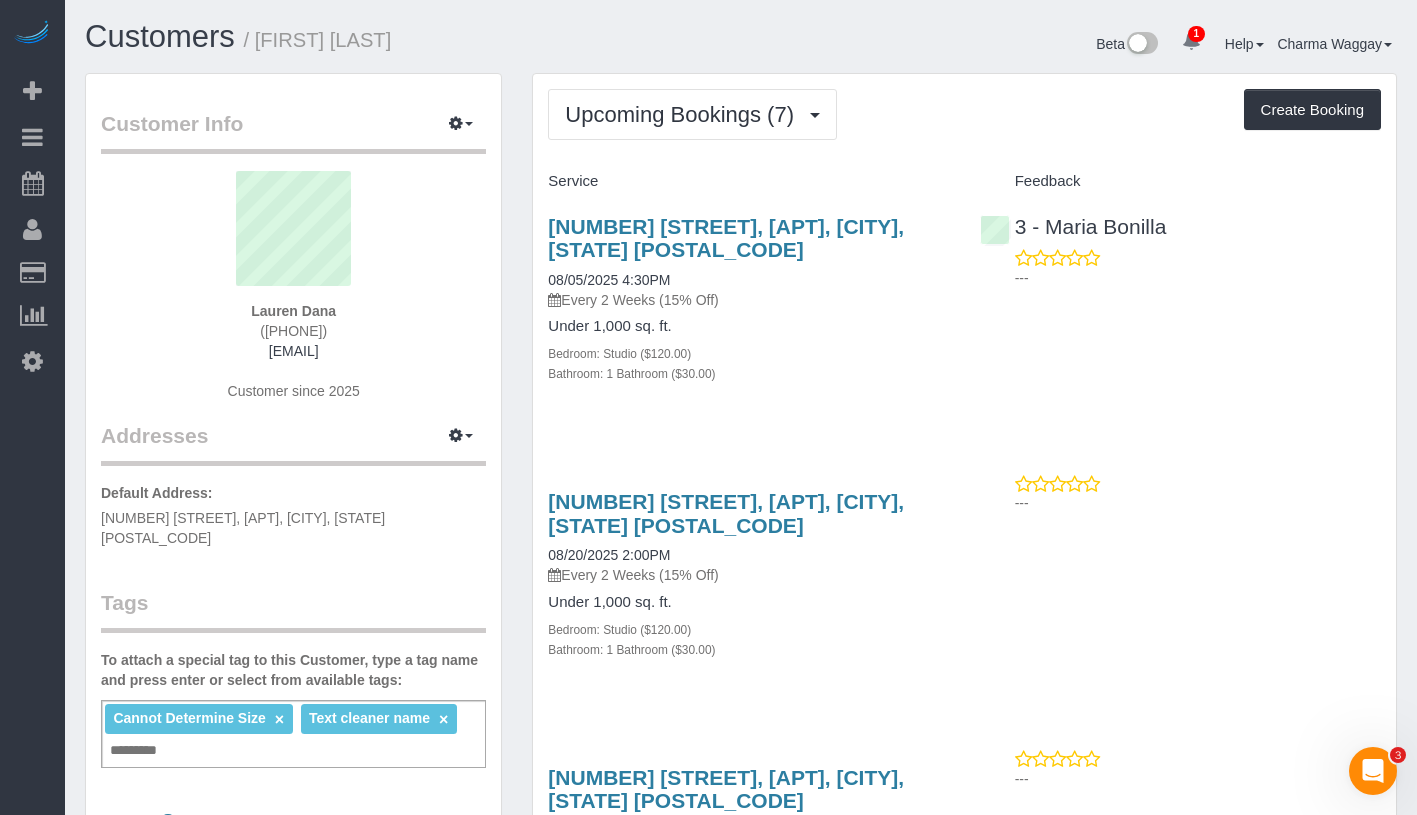 click on "84 William Street, Apt 703, New York, NY 10038-0347
08/05/2025 4:30PM
Every 2 Weeks (15% Off)
Under 1,000 sq. ft.
Bedroom: Studio ($120.00)
Bathroom: 1 Bathroom ($30.00)" at bounding box center (748, 310) 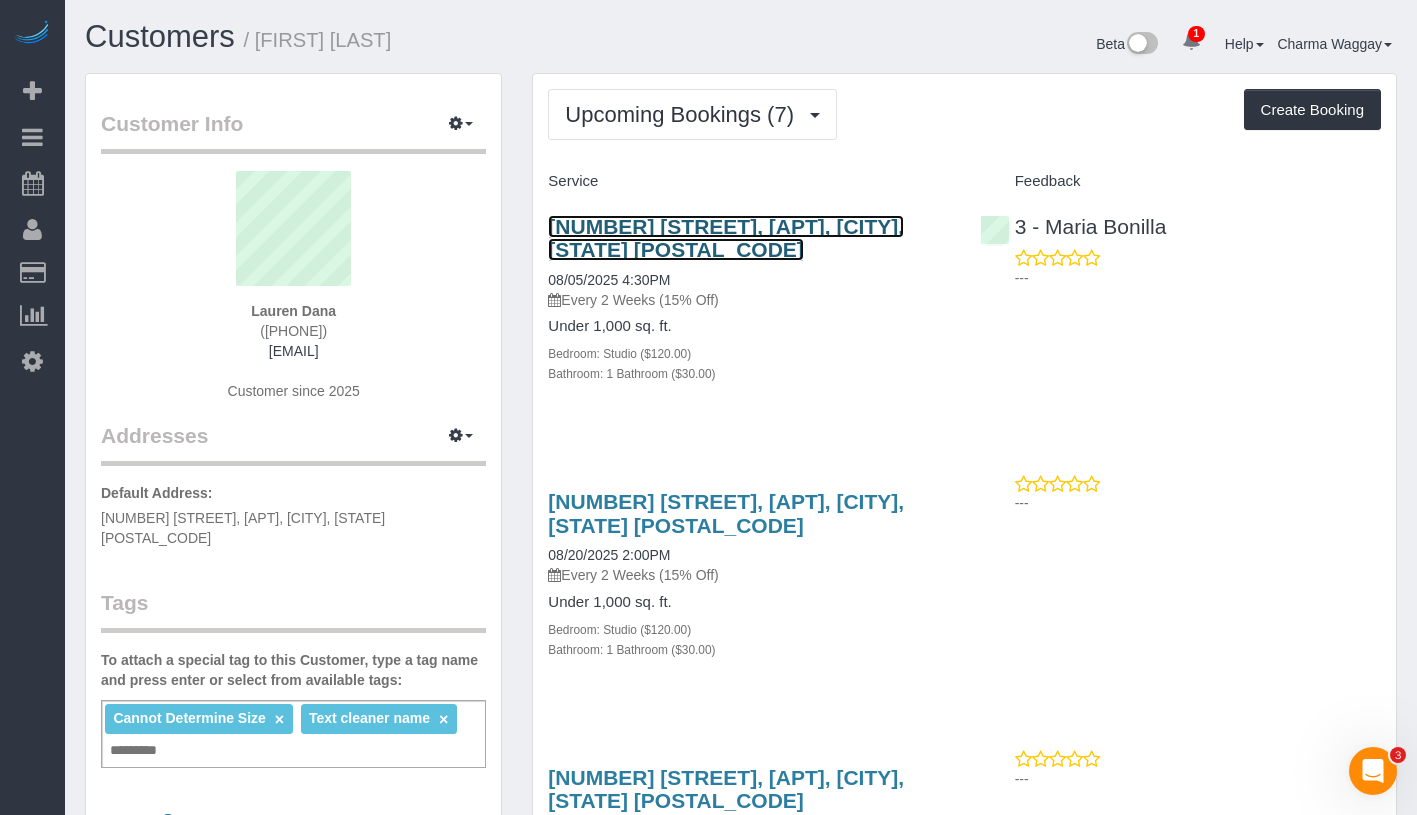click on "84 William Street, Apt 703, New York, NY 10038-0347" at bounding box center (726, 238) 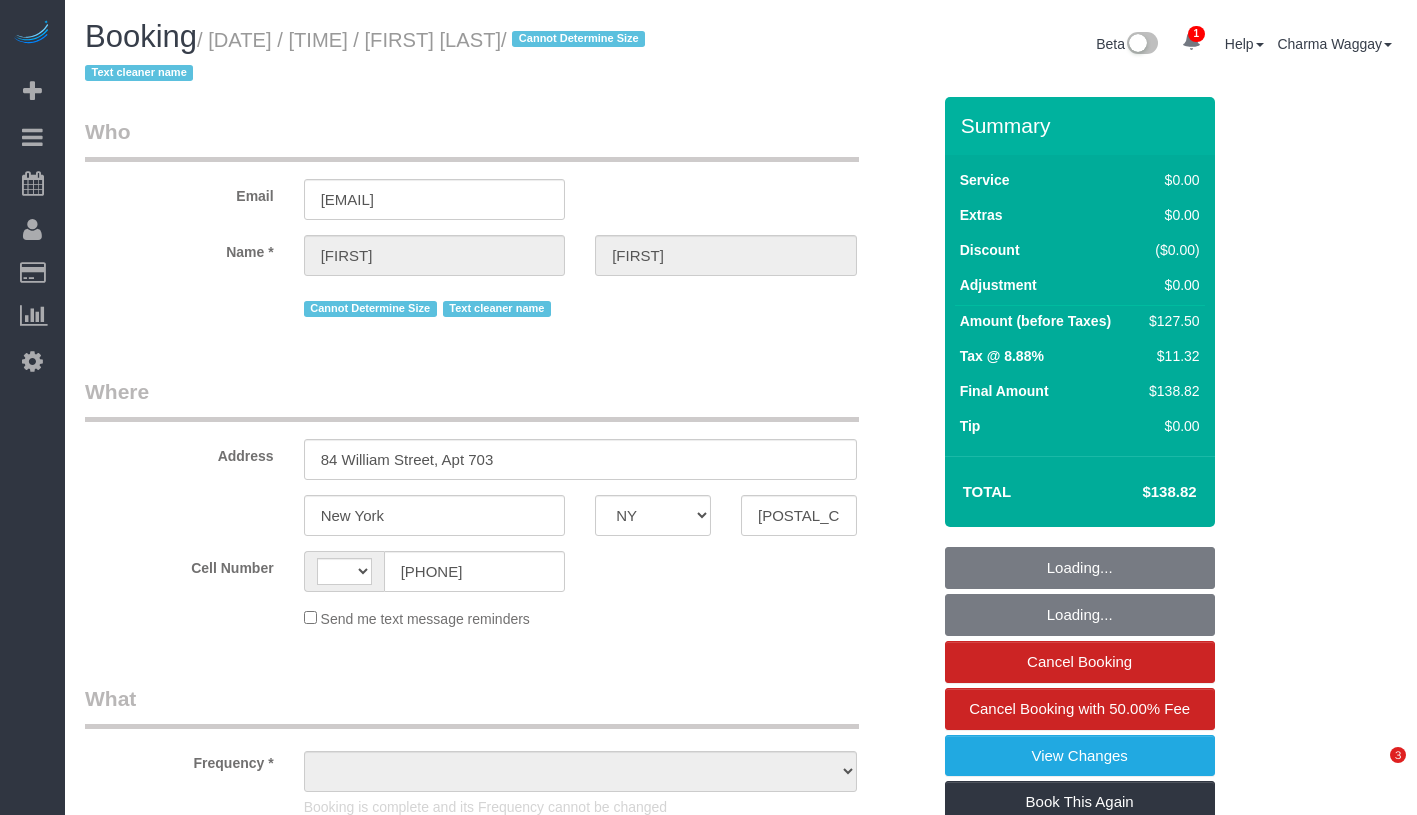 select on "NY" 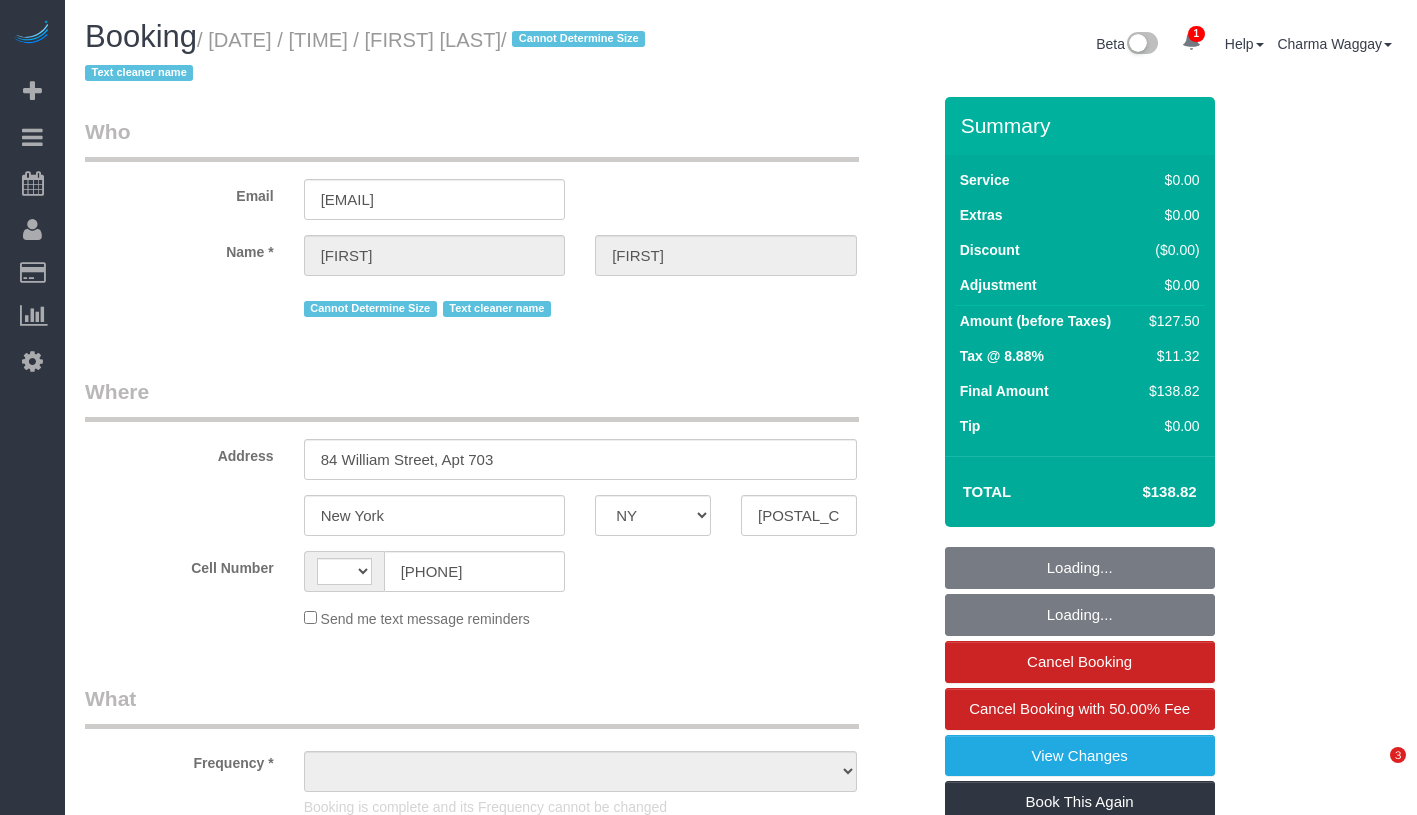 scroll, scrollTop: 0, scrollLeft: 0, axis: both 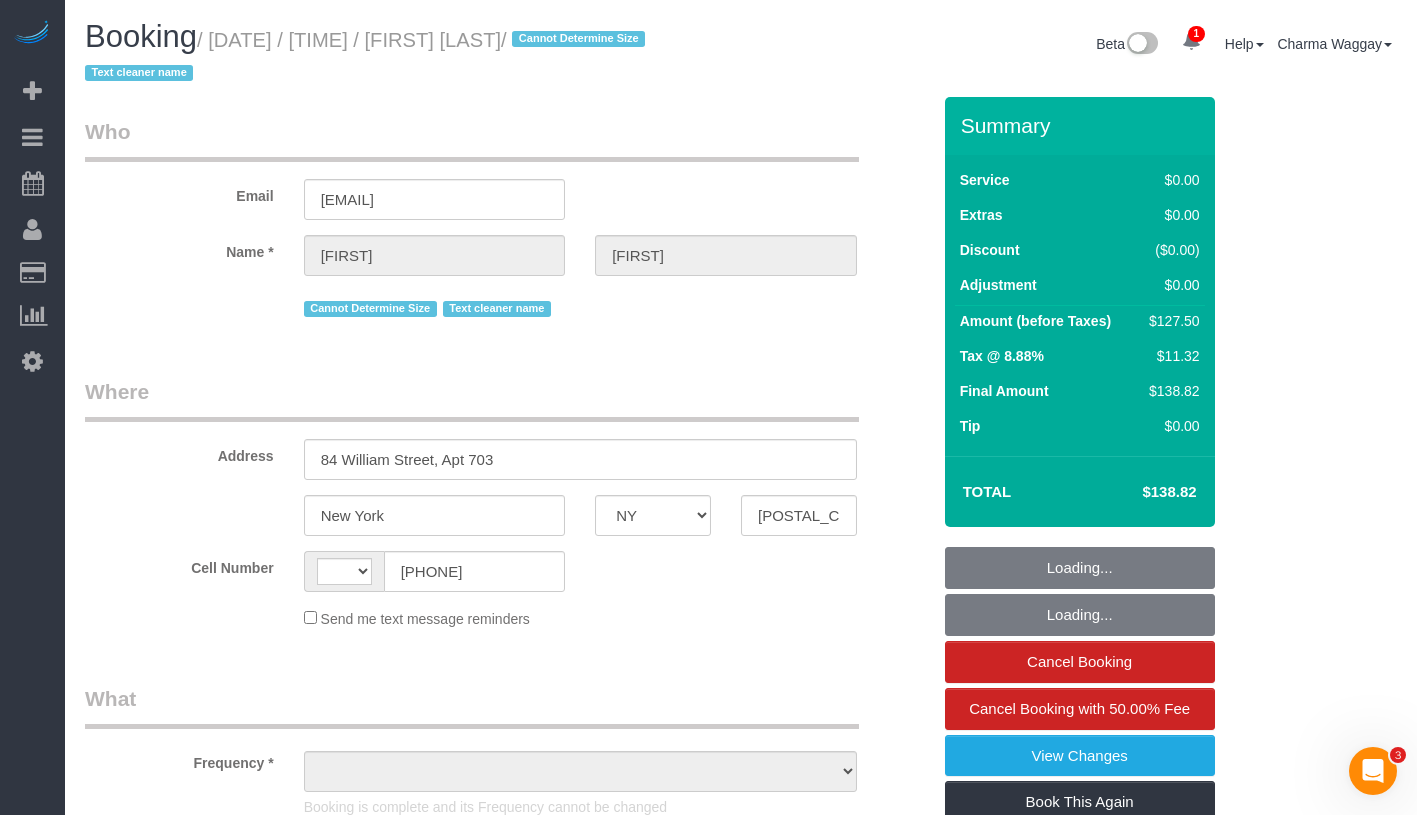 select on "object:395" 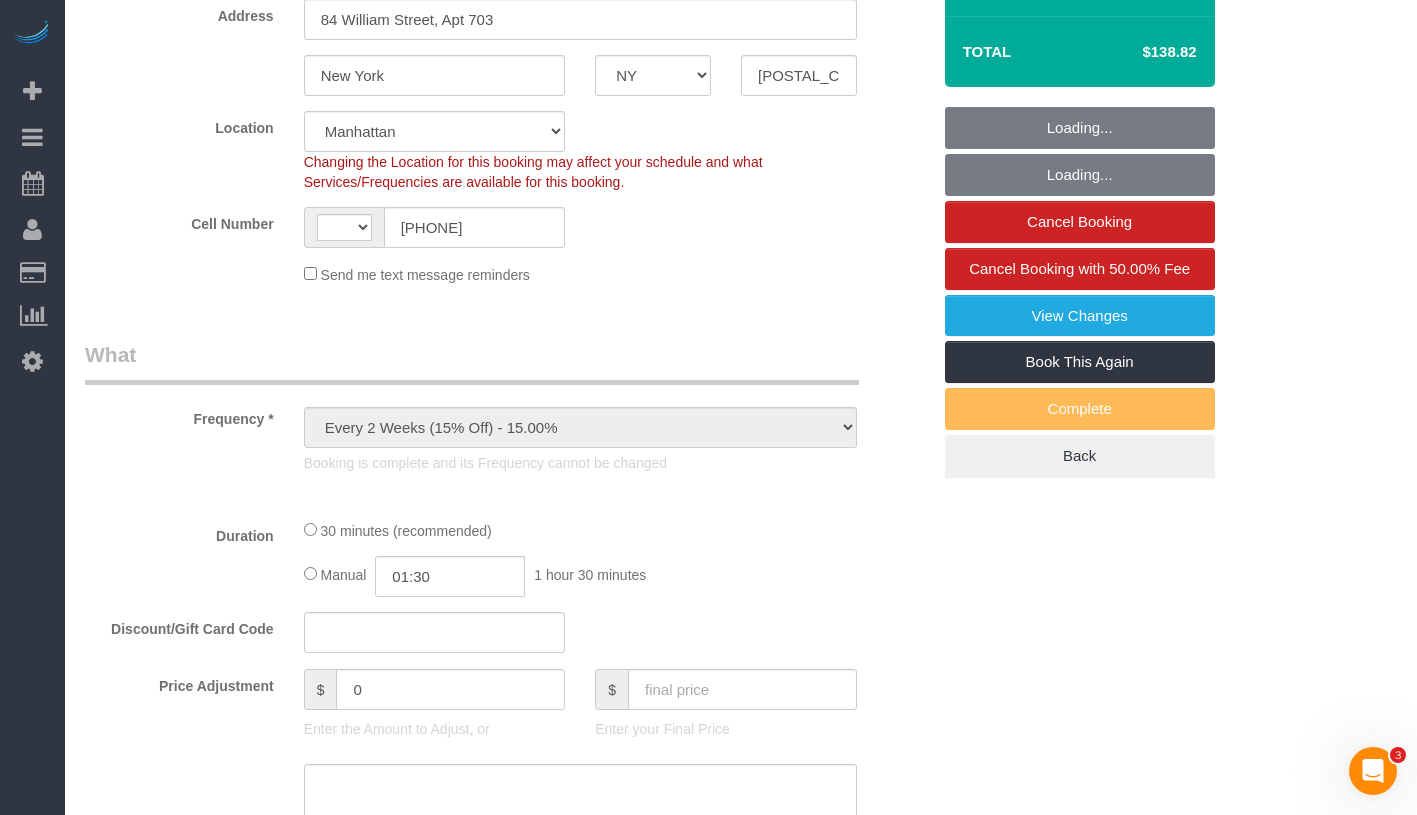 select on "string:US" 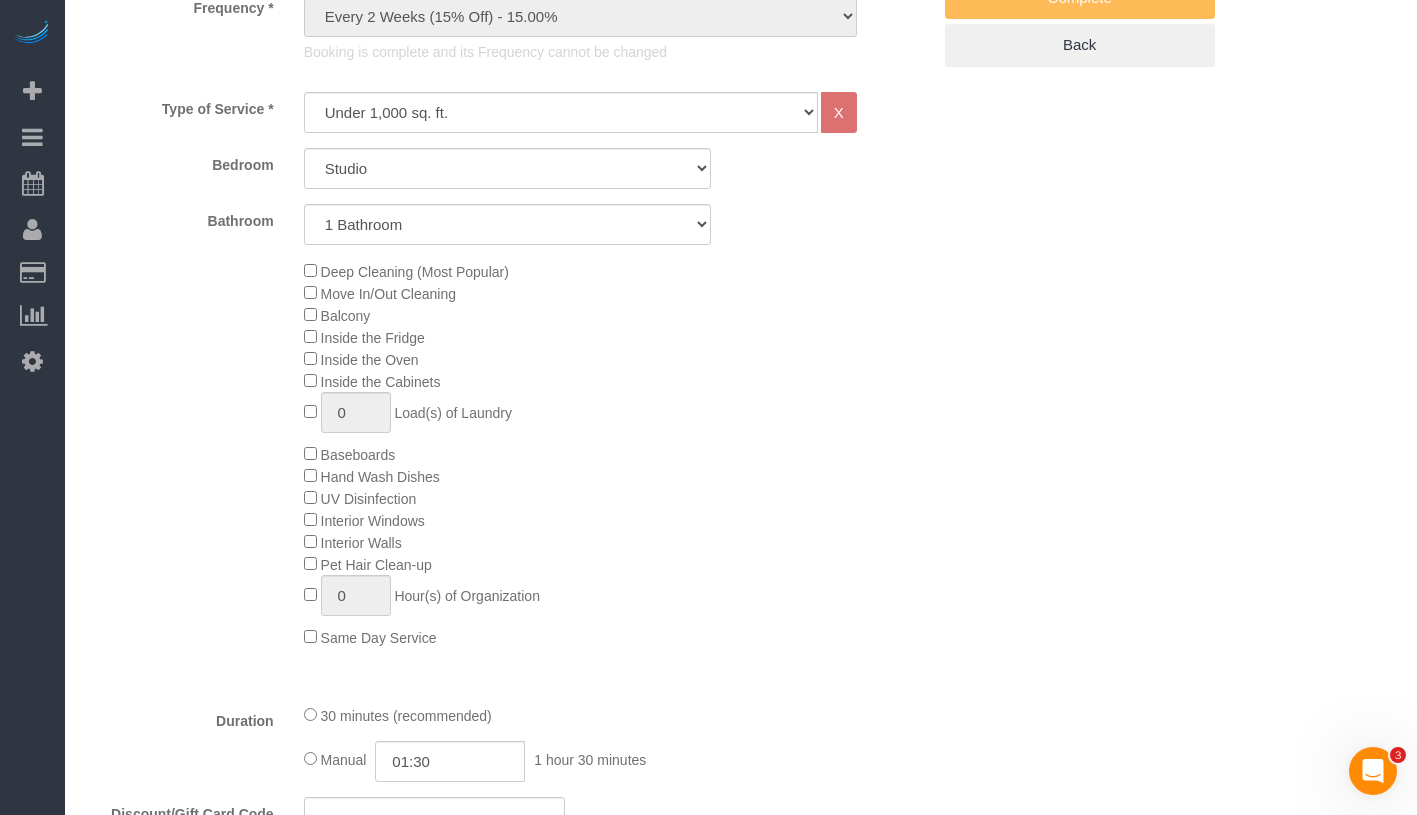 select on "number:89" 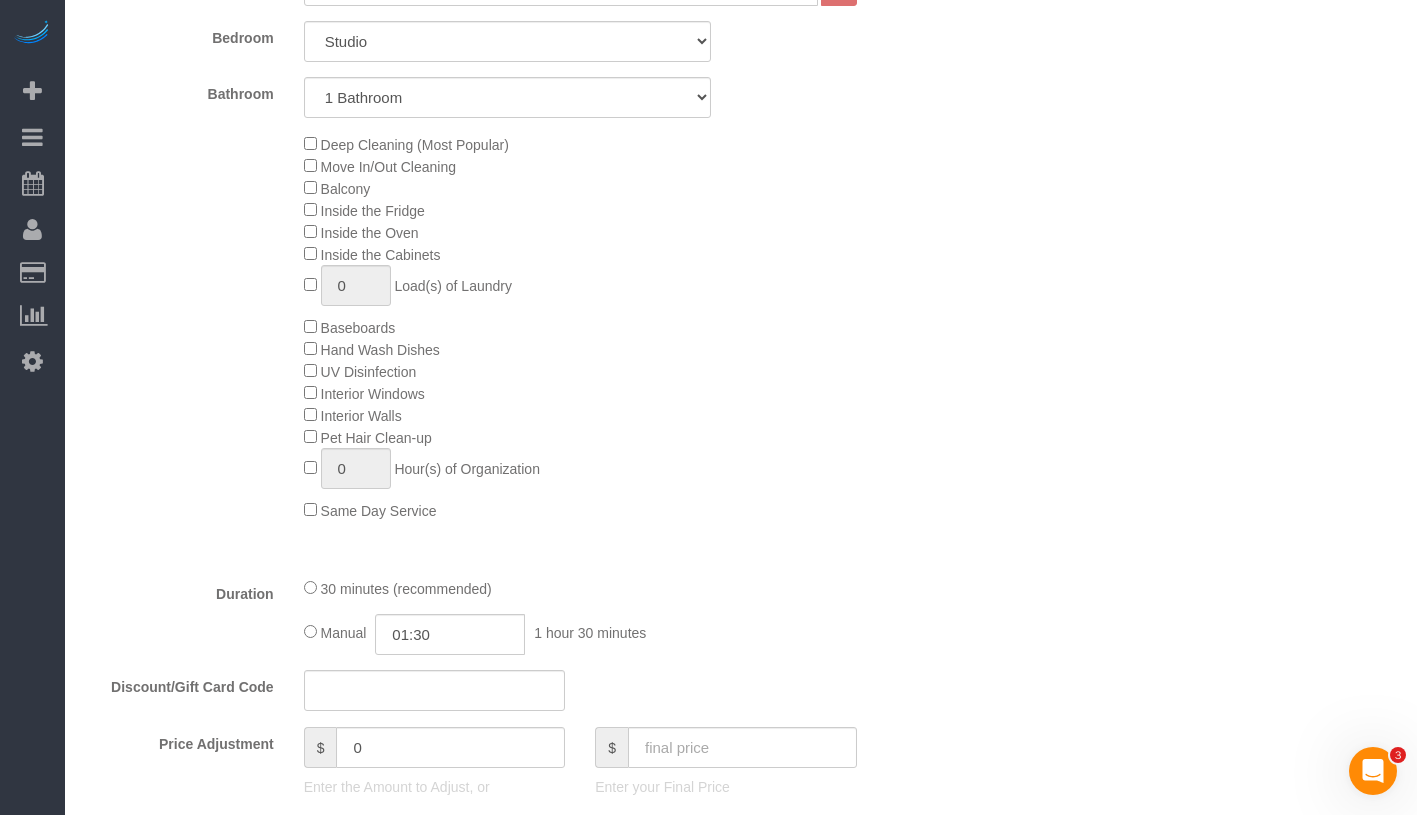 select on "object:1332" 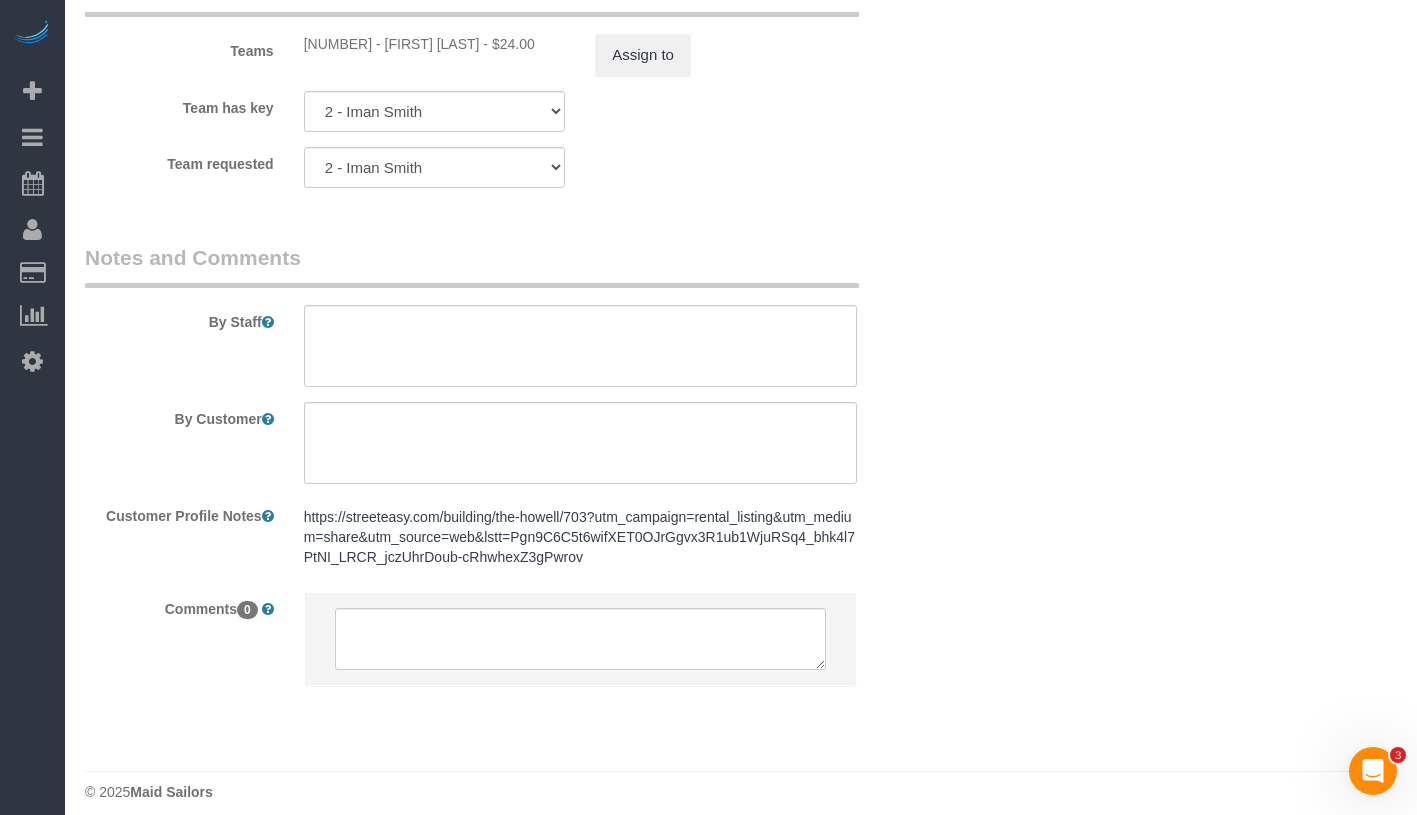 scroll, scrollTop: 2855, scrollLeft: 0, axis: vertical 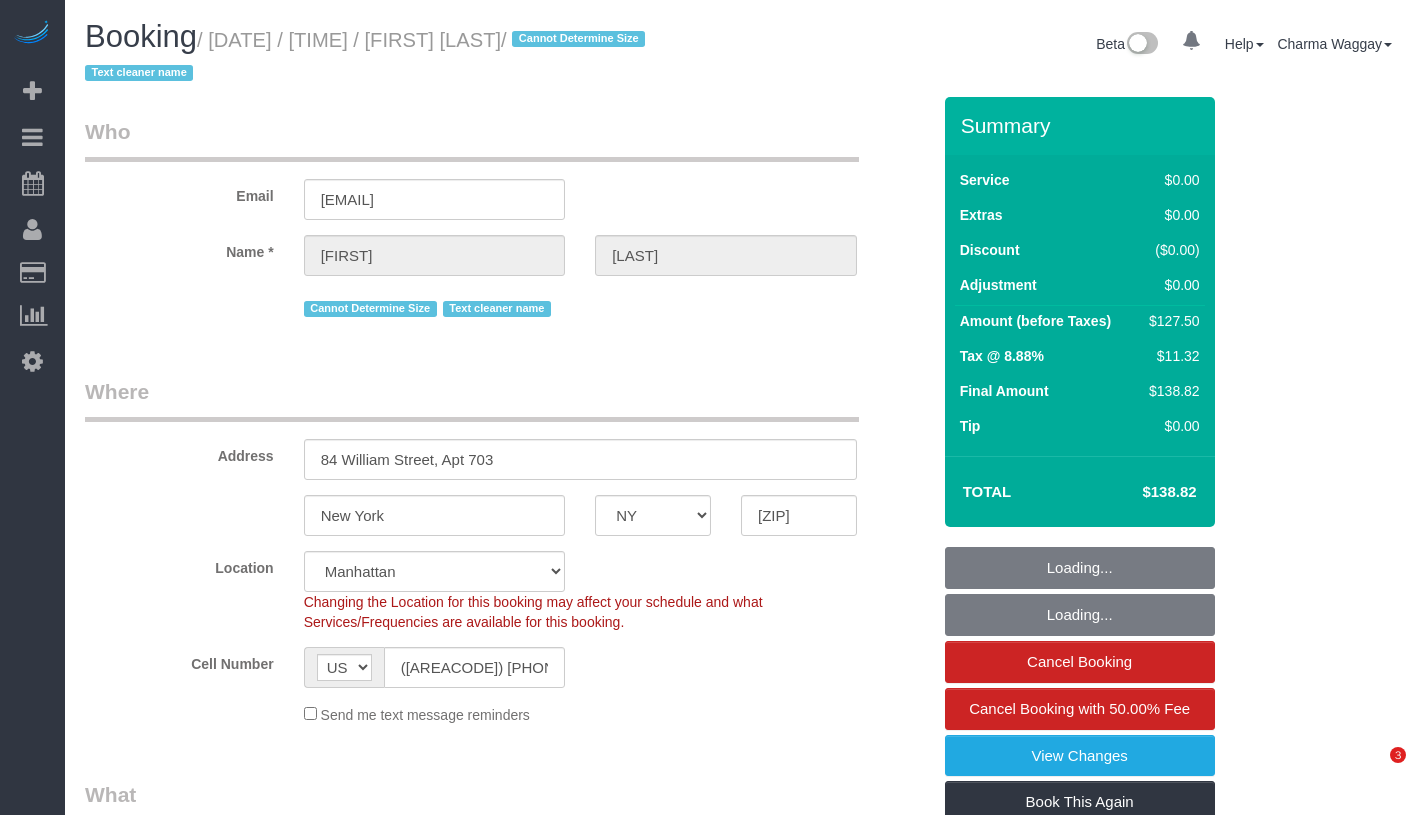 select on "NY" 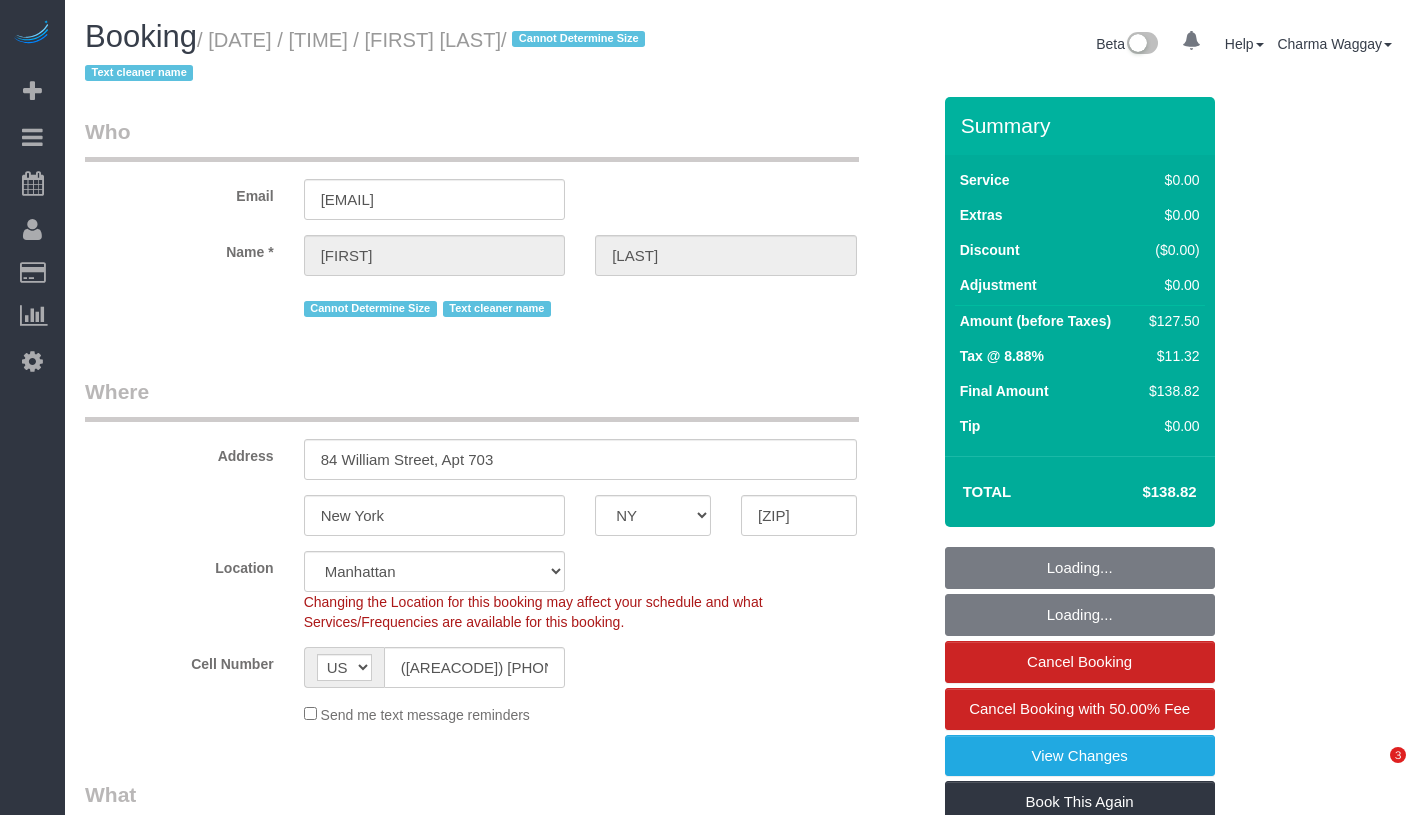 select on "number:89" 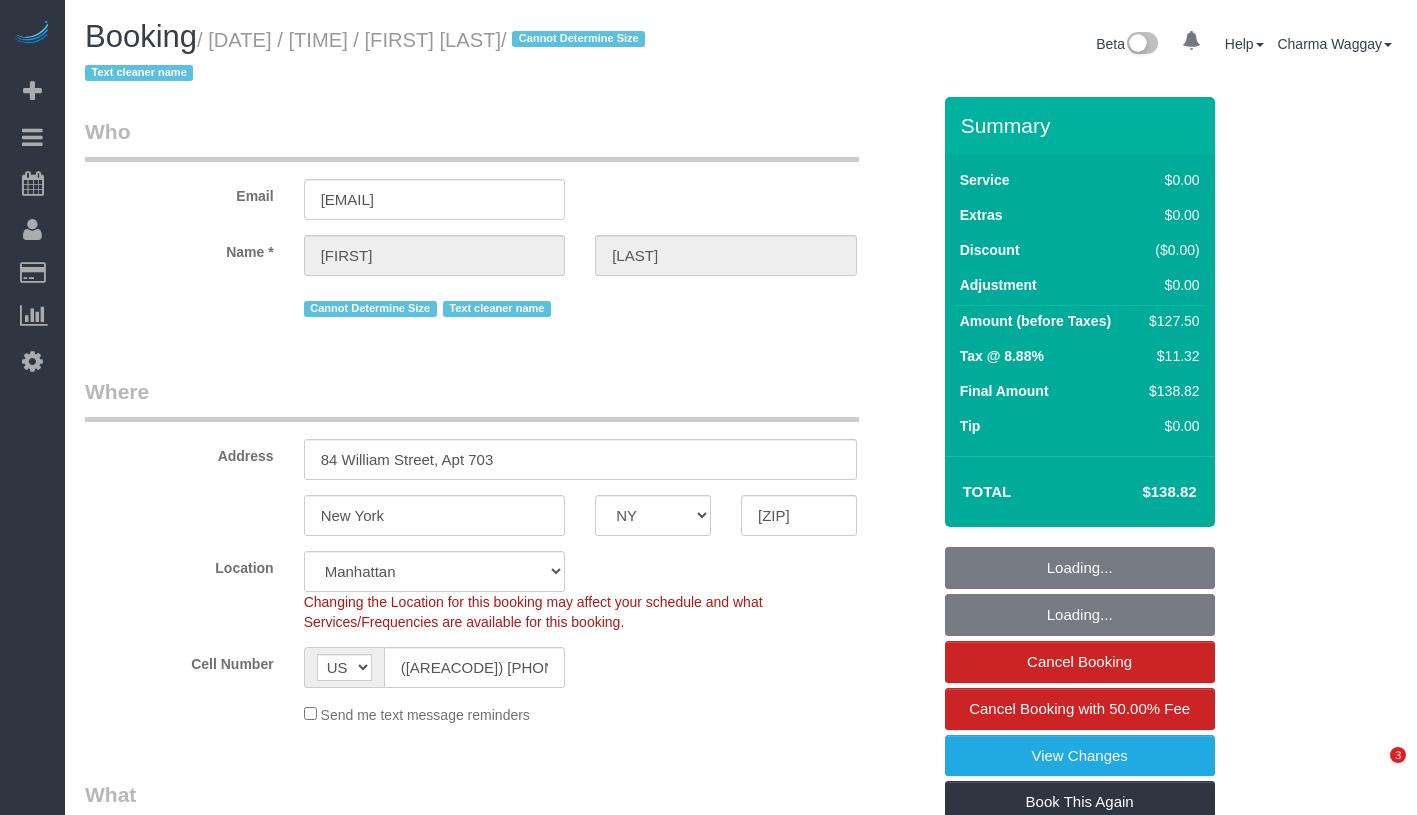 select on "number:90" 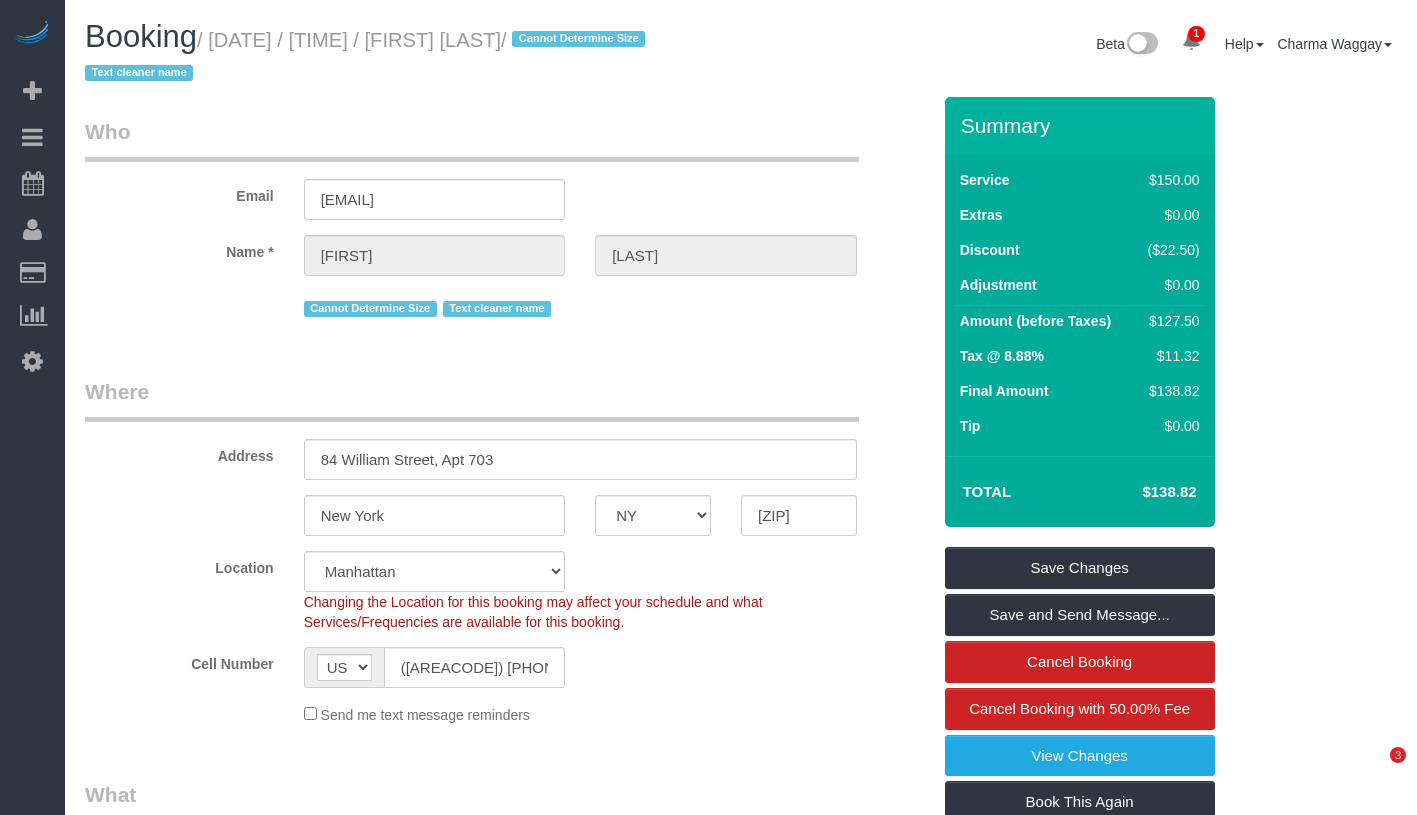 scroll, scrollTop: 0, scrollLeft: 0, axis: both 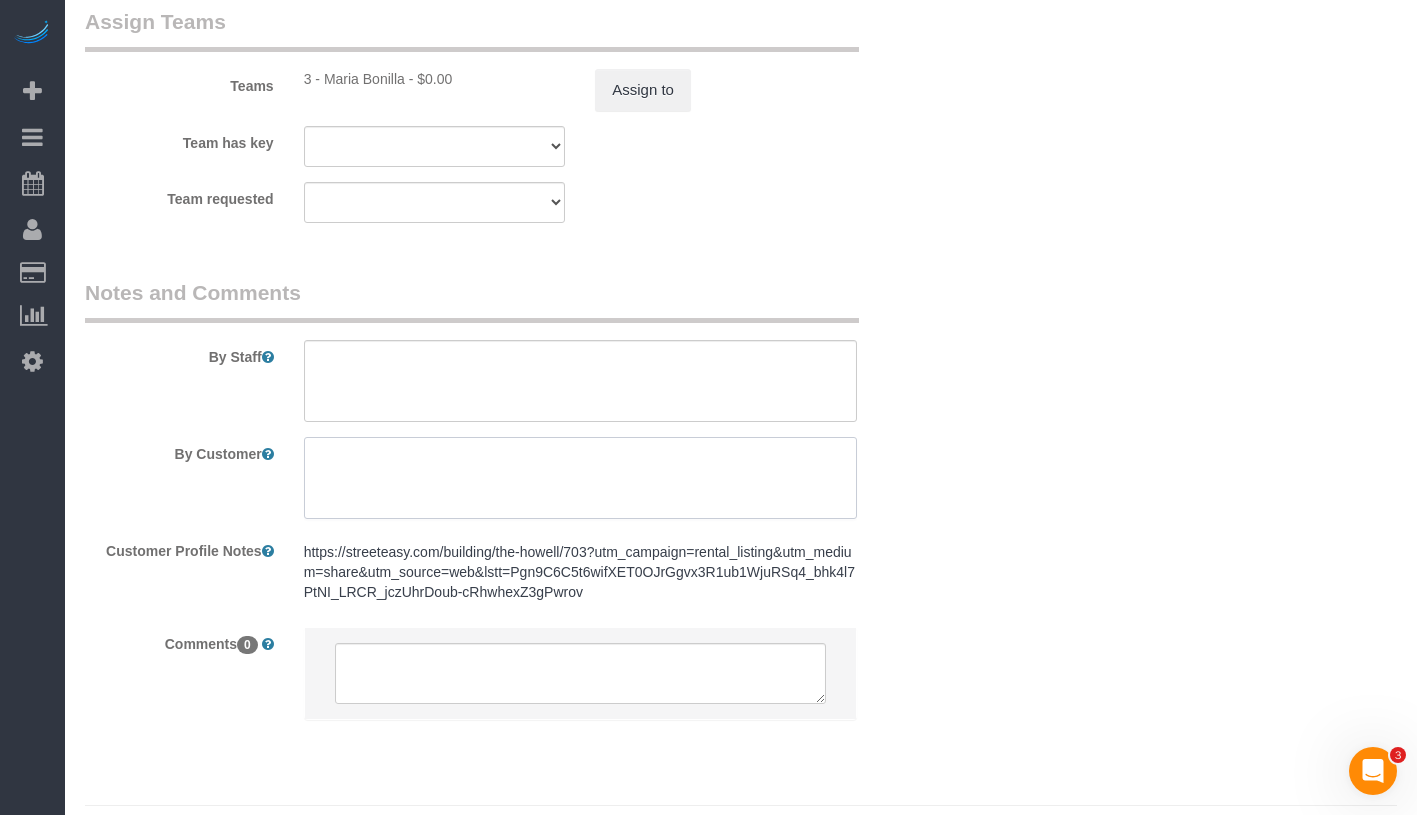 click at bounding box center (580, 478) 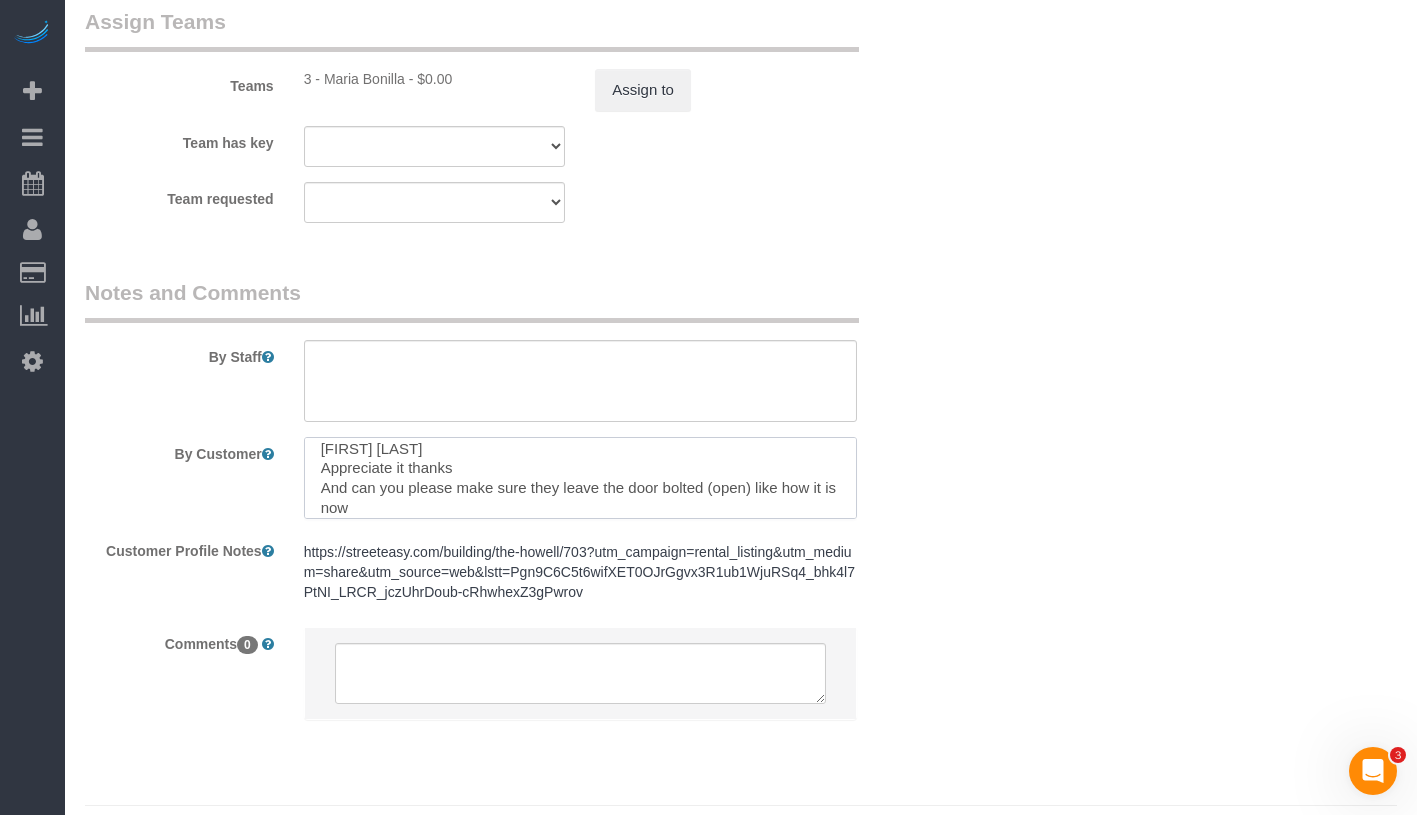 scroll, scrollTop: 153, scrollLeft: 0, axis: vertical 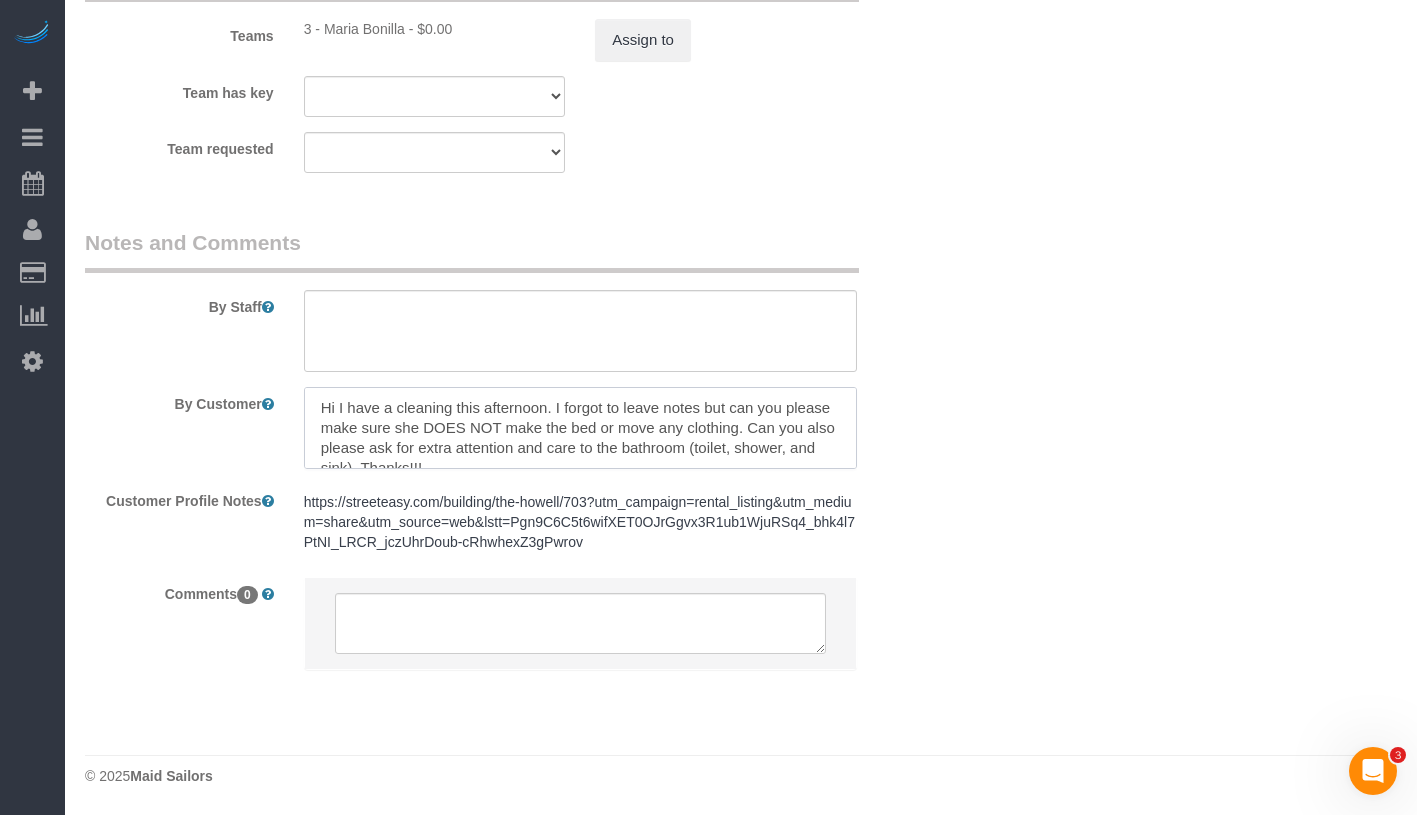 drag, startPoint x: 321, startPoint y: 403, endPoint x: 365, endPoint y: 422, distance: 47.92703 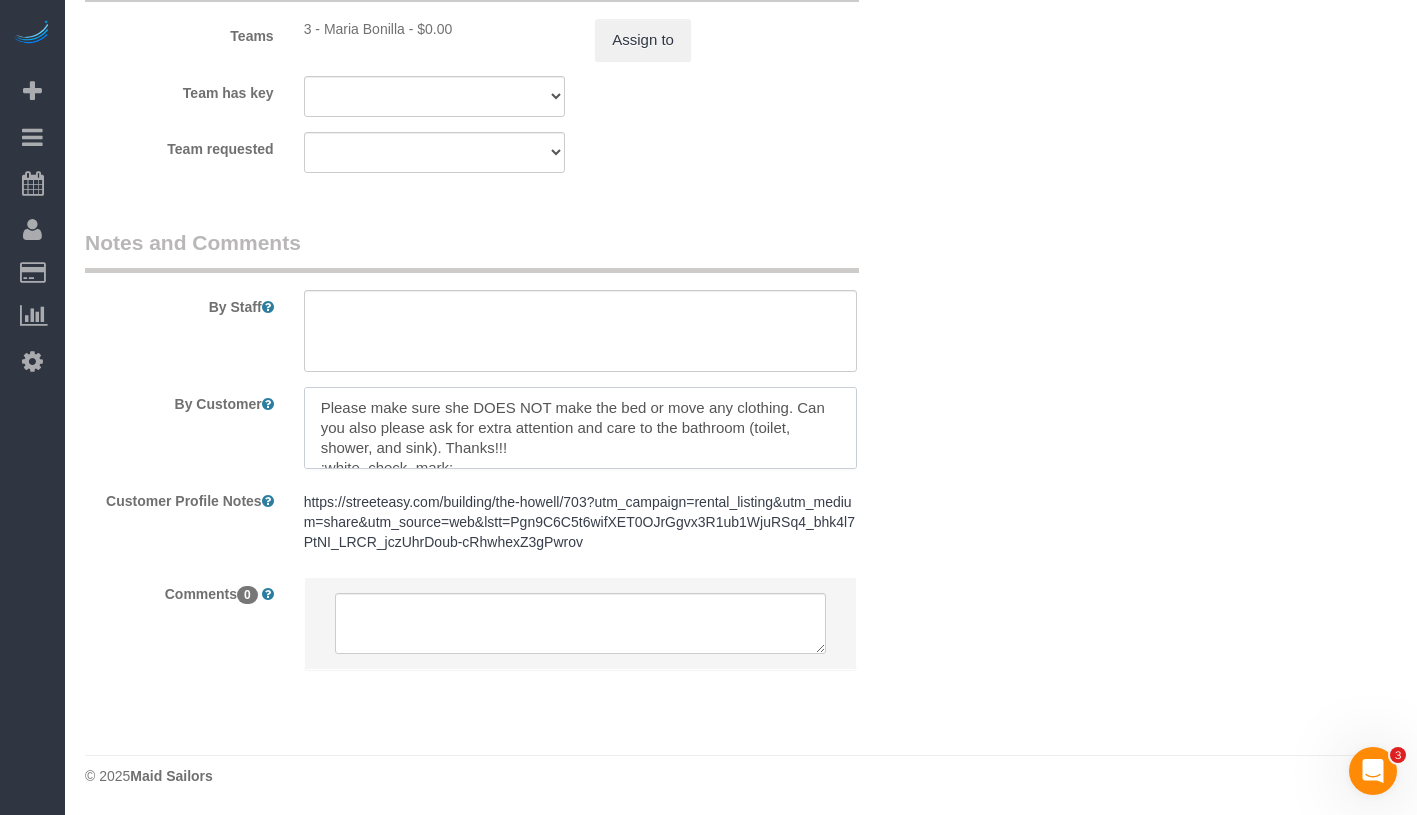 drag, startPoint x: 376, startPoint y: 405, endPoint x: 547, endPoint y: 408, distance: 171.0263 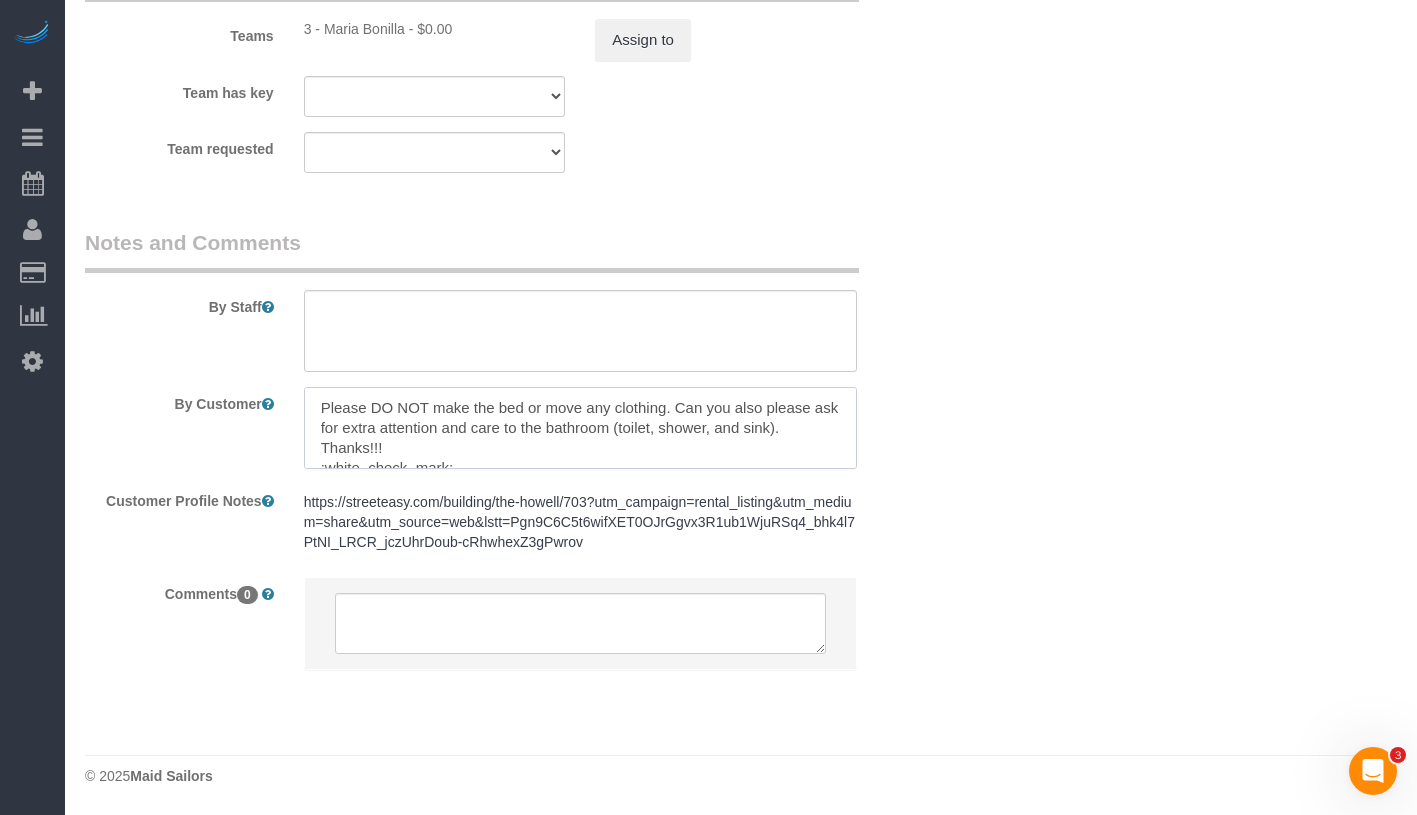 drag, startPoint x: 676, startPoint y: 408, endPoint x: 380, endPoint y: 422, distance: 296.3309 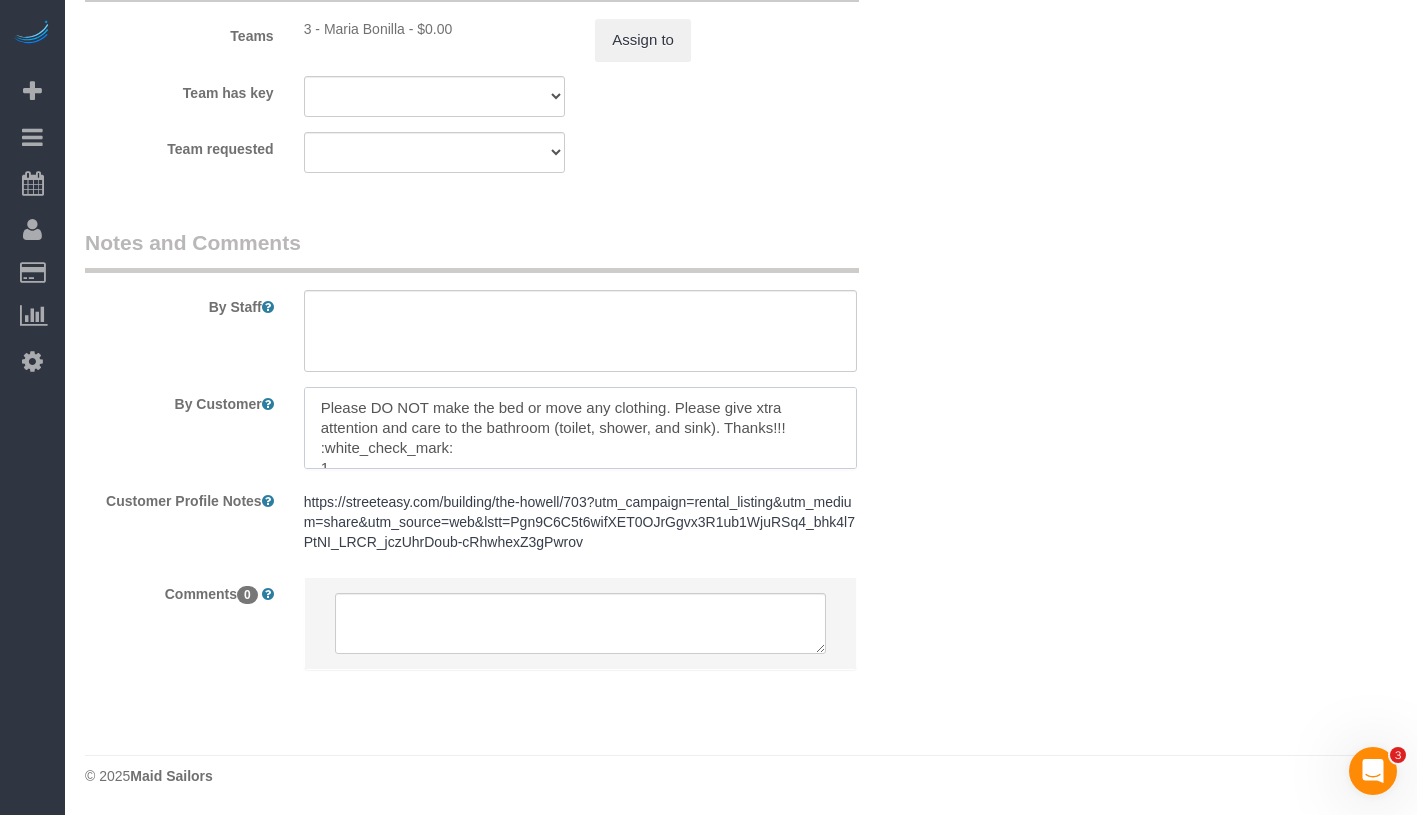 drag, startPoint x: 310, startPoint y: 447, endPoint x: 470, endPoint y: 453, distance: 160.11246 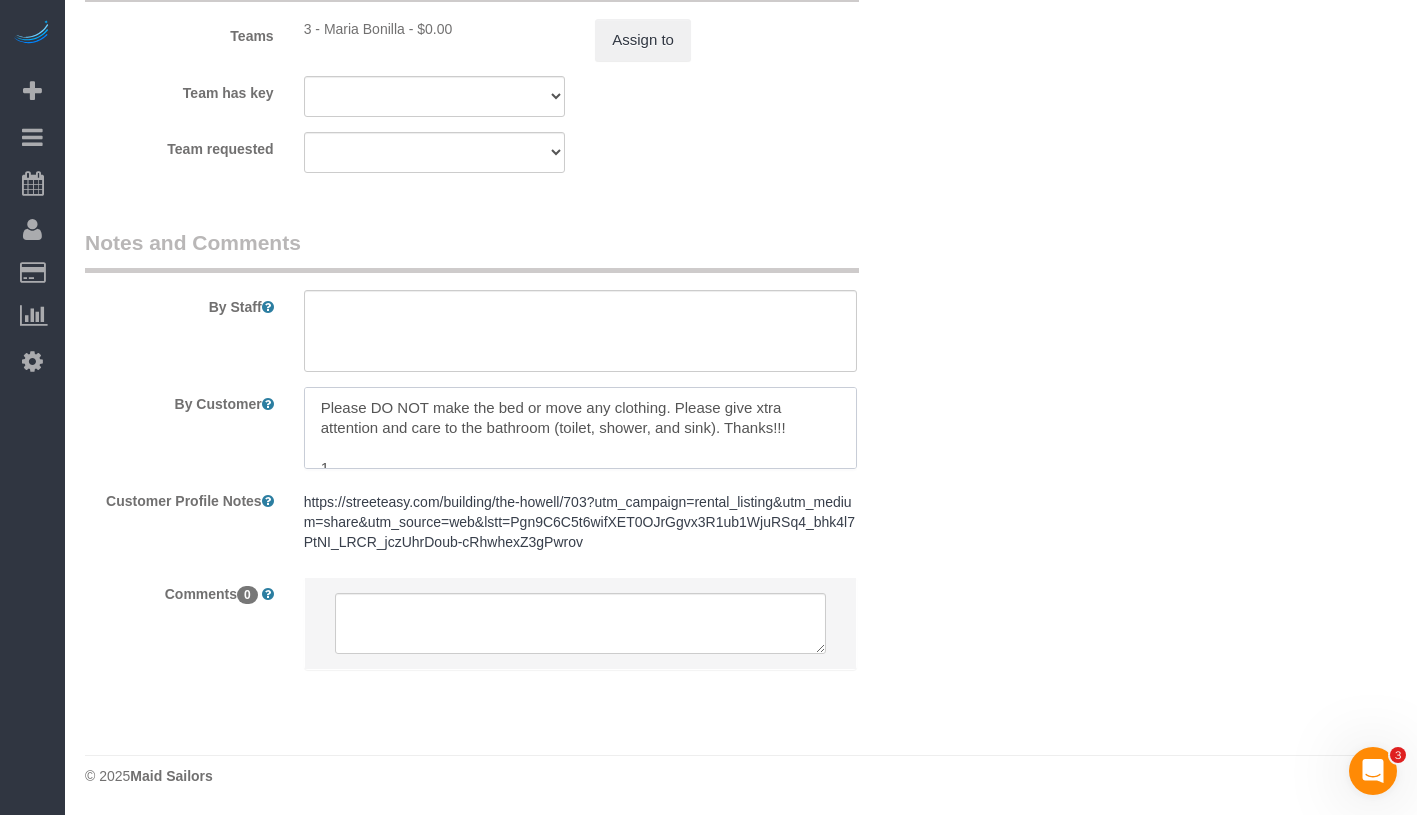 drag, startPoint x: 725, startPoint y: 429, endPoint x: 752, endPoint y: 448, distance: 33.01515 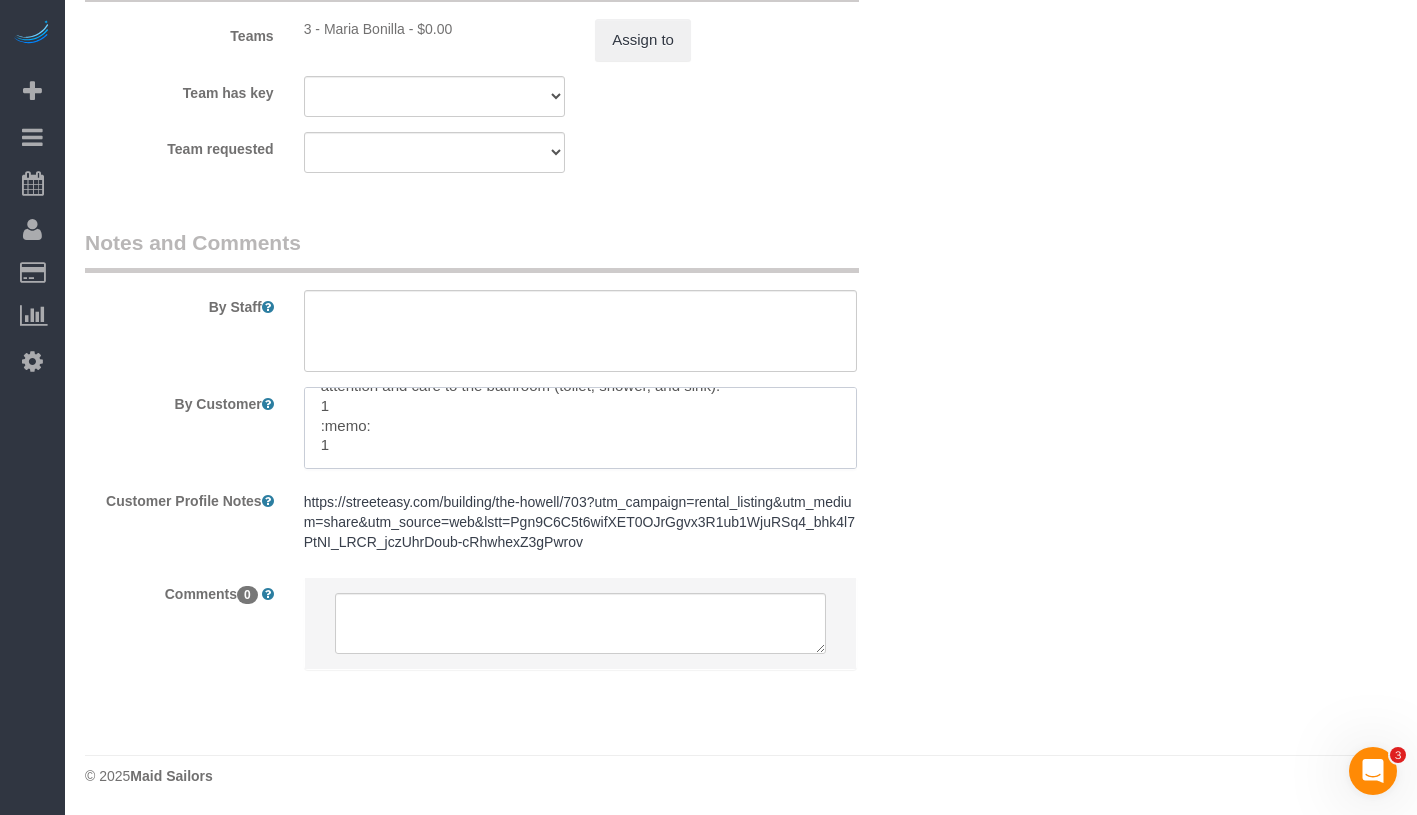 scroll, scrollTop: 57, scrollLeft: 0, axis: vertical 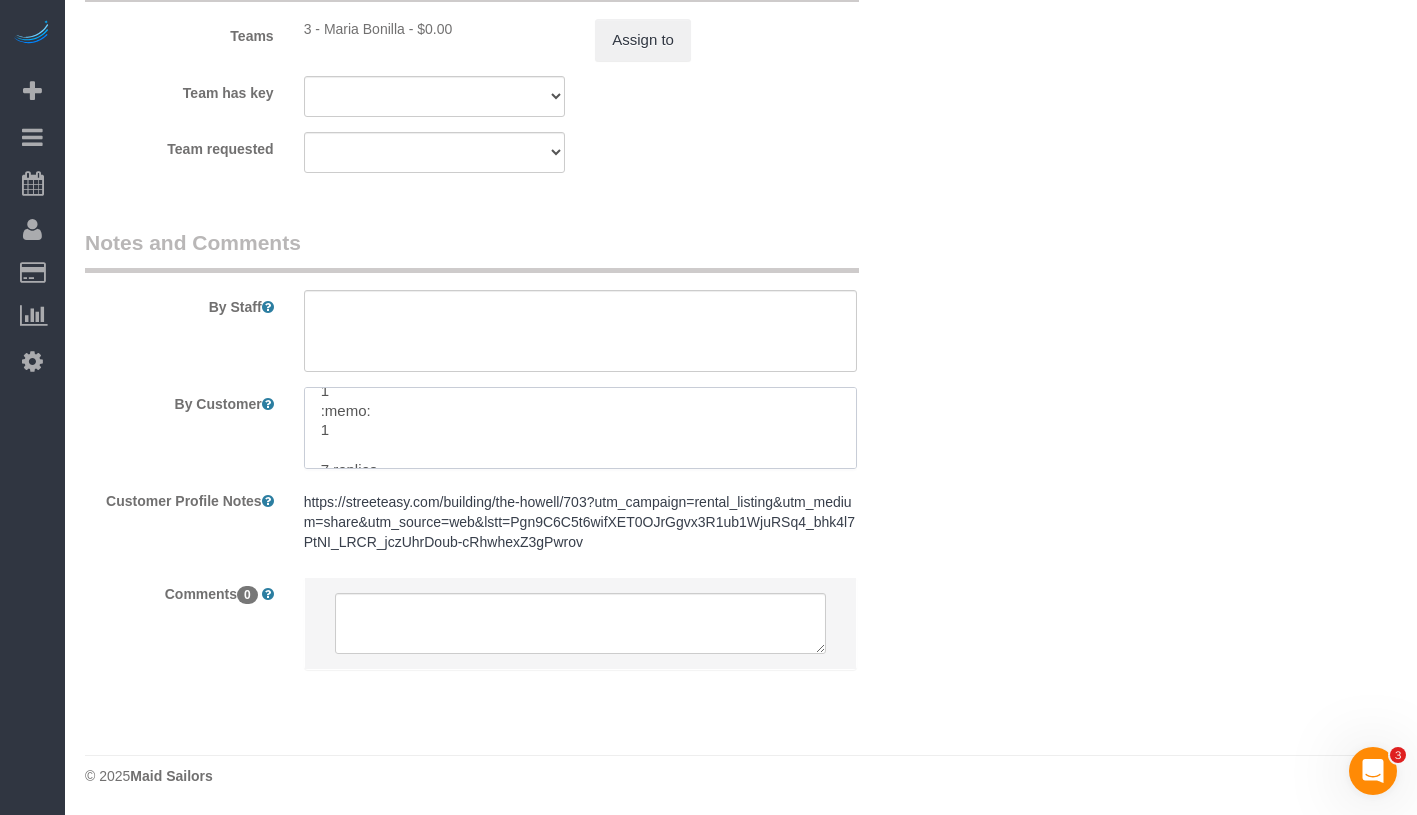 drag, startPoint x: 319, startPoint y: 408, endPoint x: 342, endPoint y: 431, distance: 32.526913 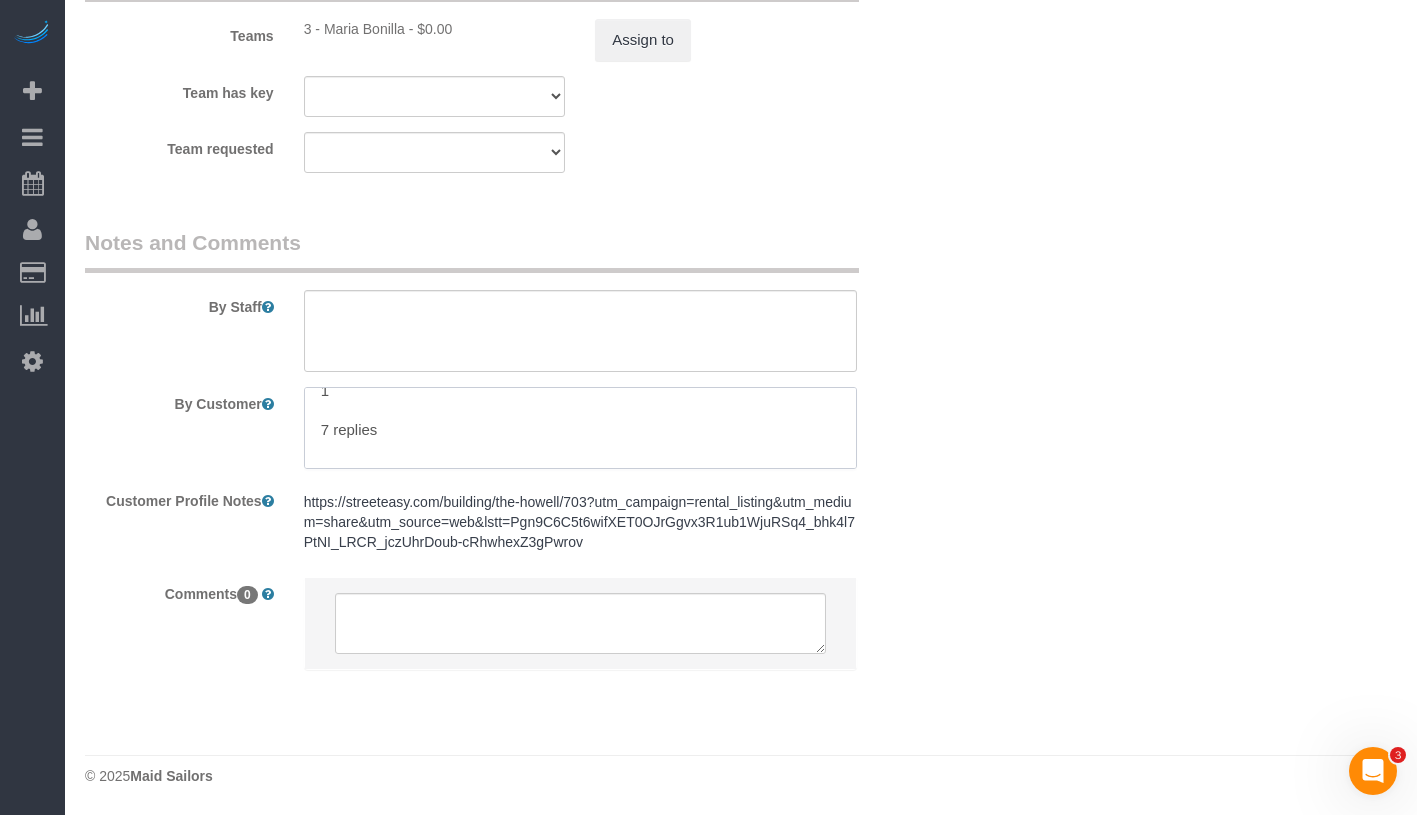 scroll, scrollTop: 38, scrollLeft: 0, axis: vertical 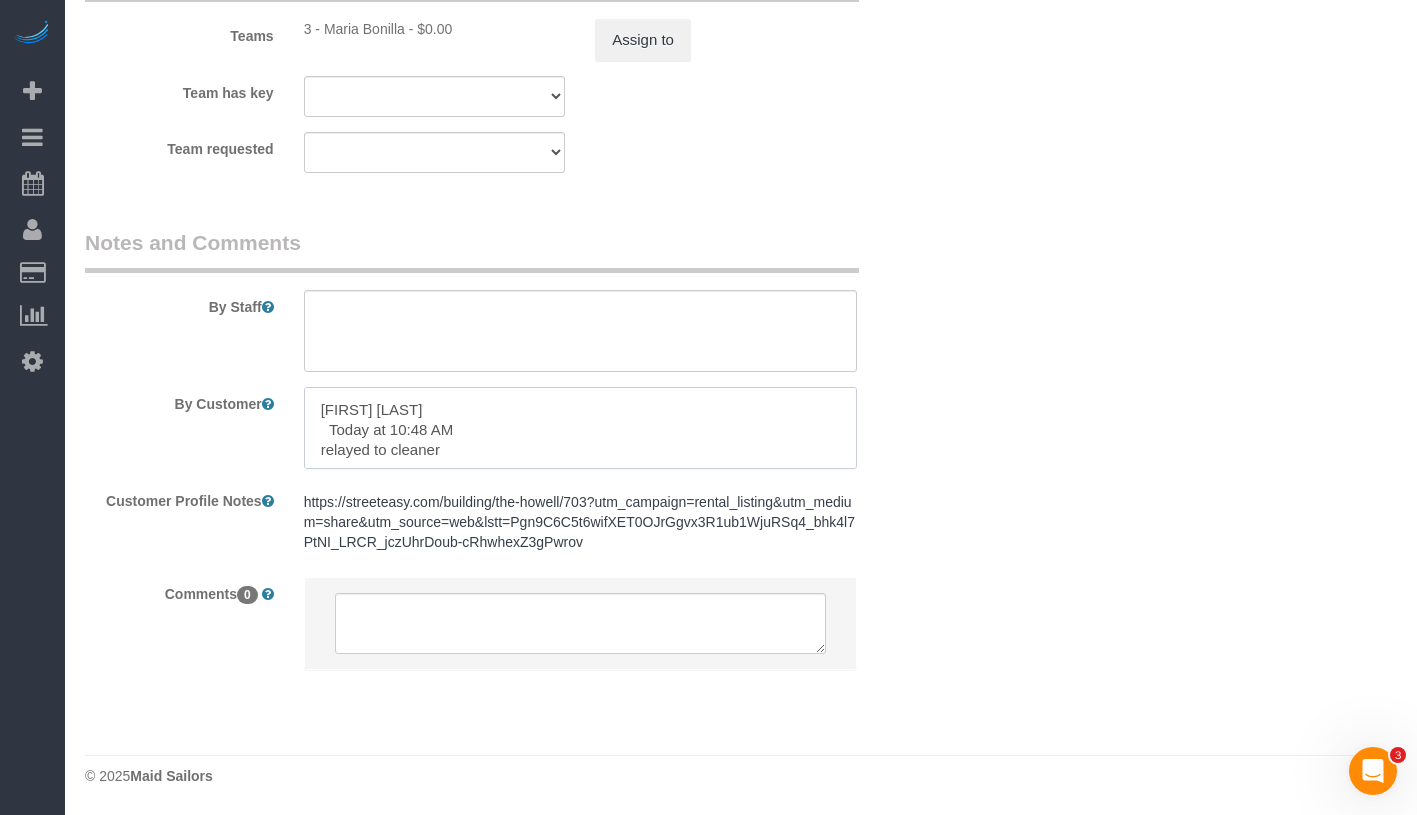 drag, startPoint x: 324, startPoint y: 432, endPoint x: 418, endPoint y: 466, distance: 99.95999 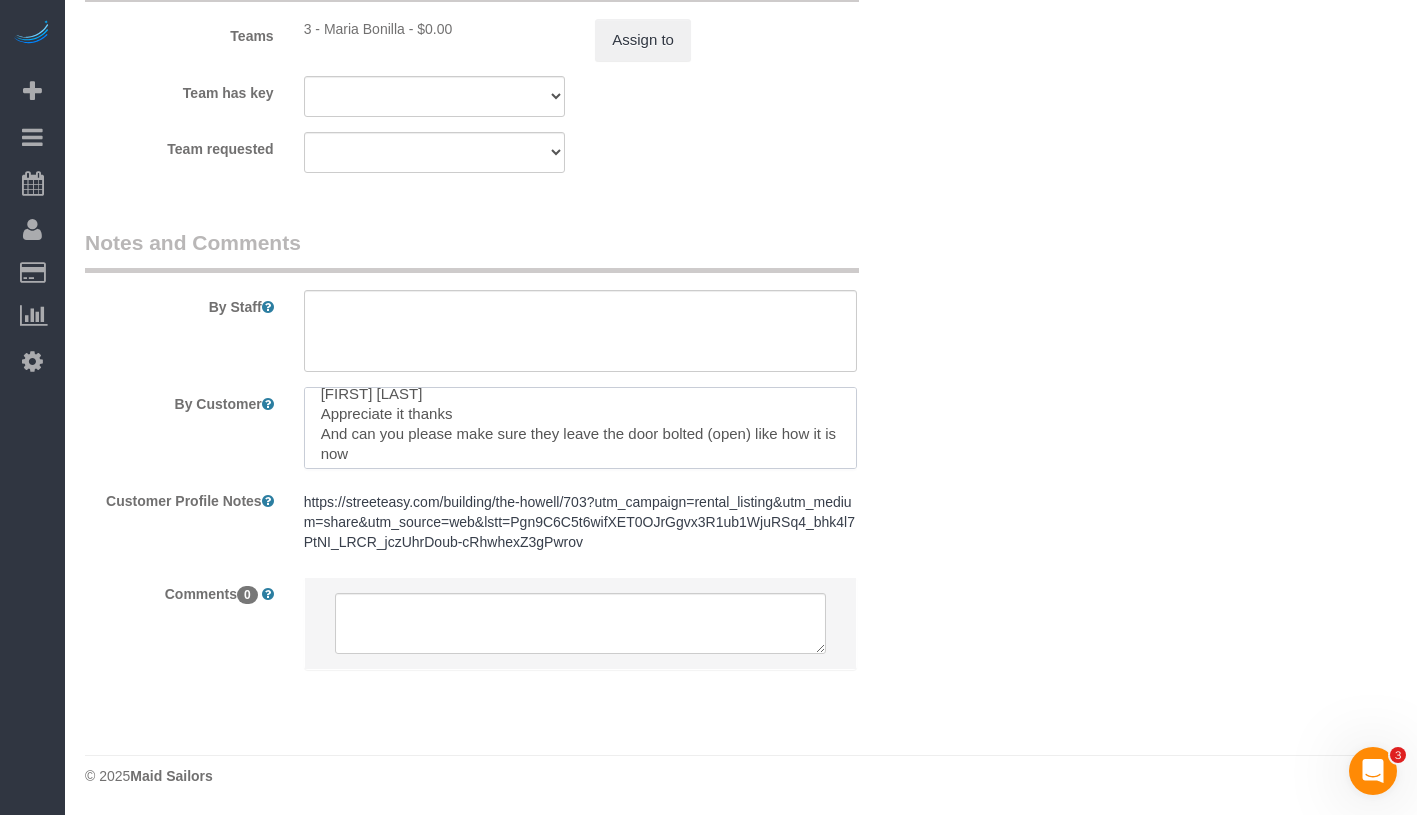 scroll, scrollTop: 219, scrollLeft: 0, axis: vertical 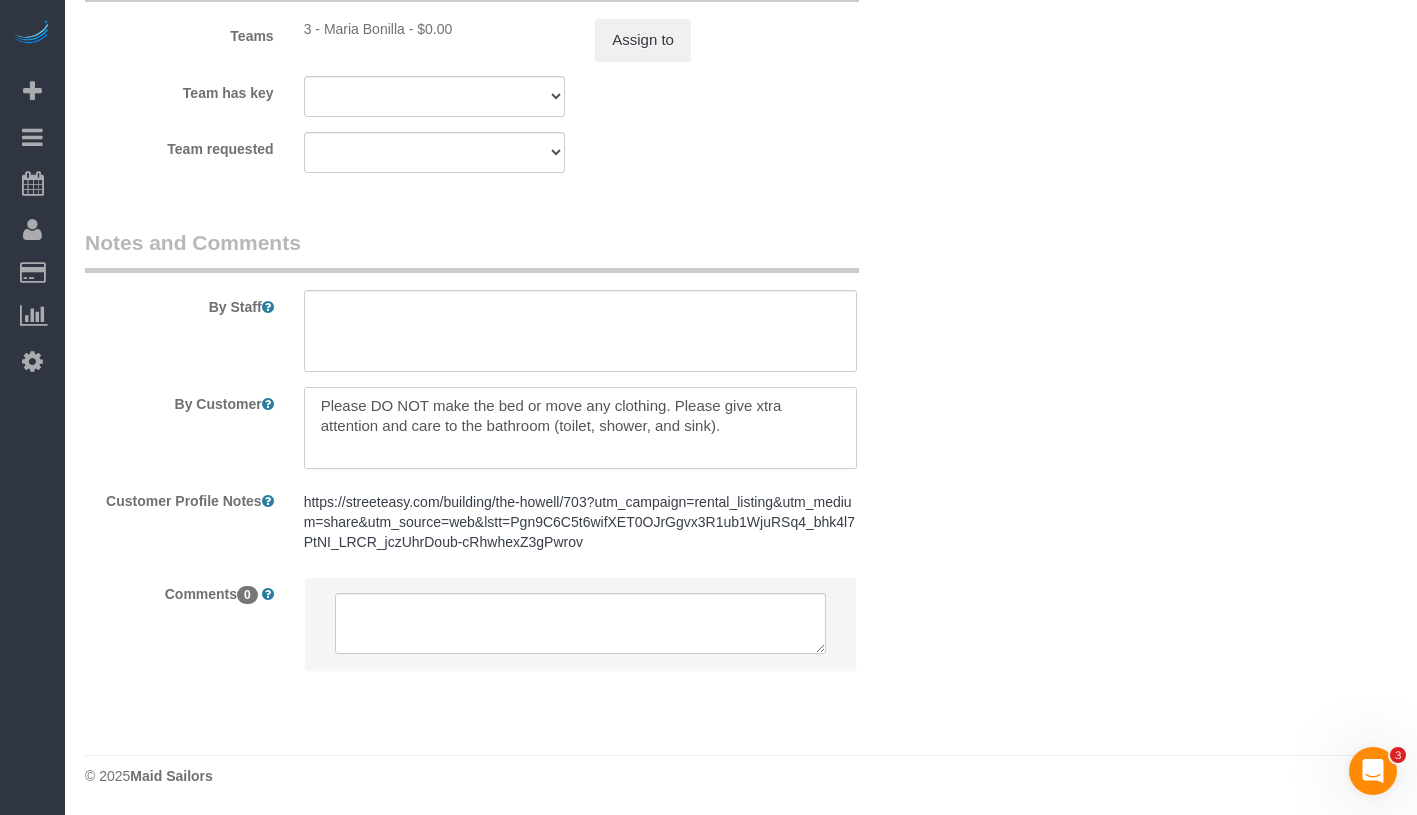 drag, startPoint x: 488, startPoint y: 398, endPoint x: 306, endPoint y: 455, distance: 190.71707 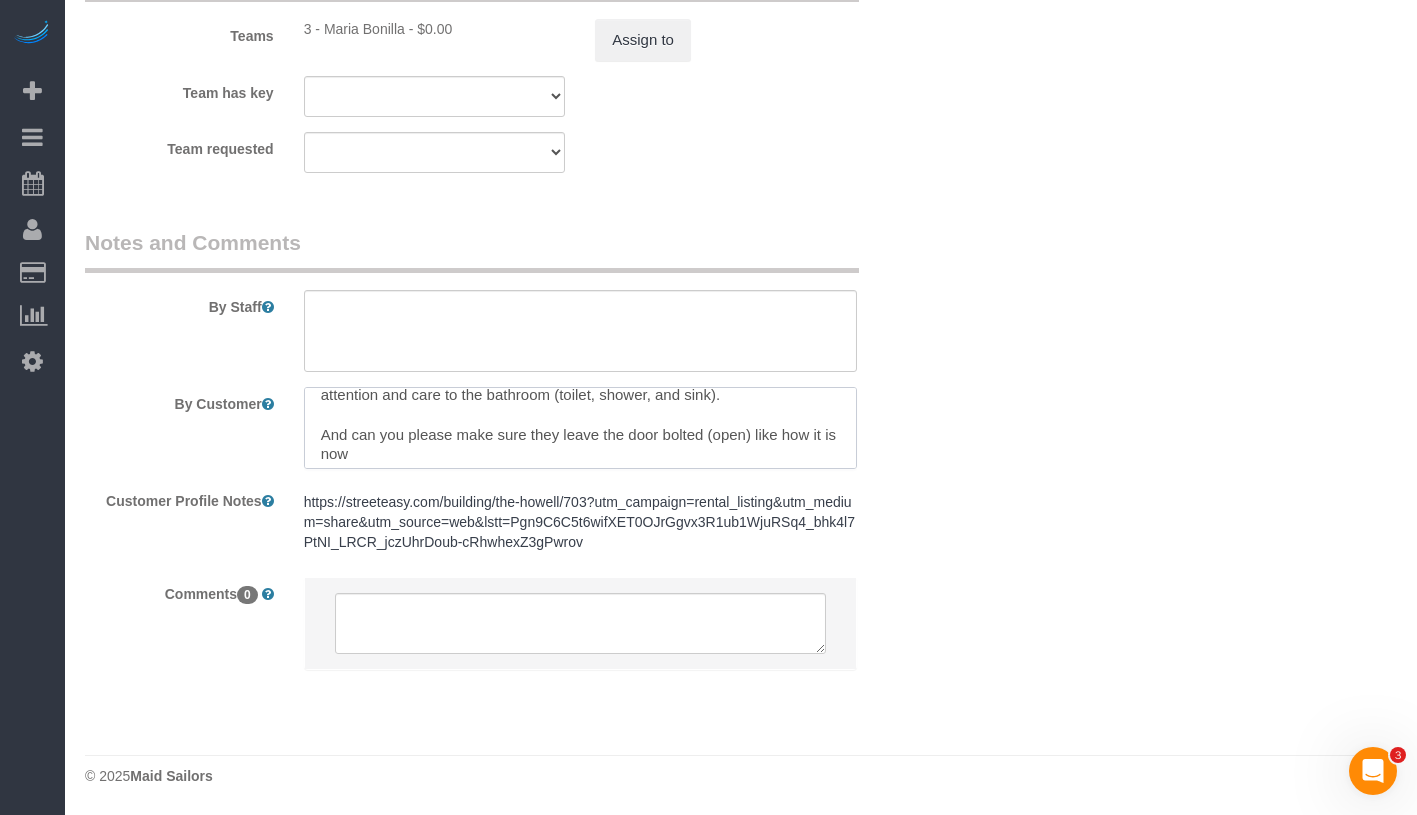 scroll, scrollTop: 39, scrollLeft: 0, axis: vertical 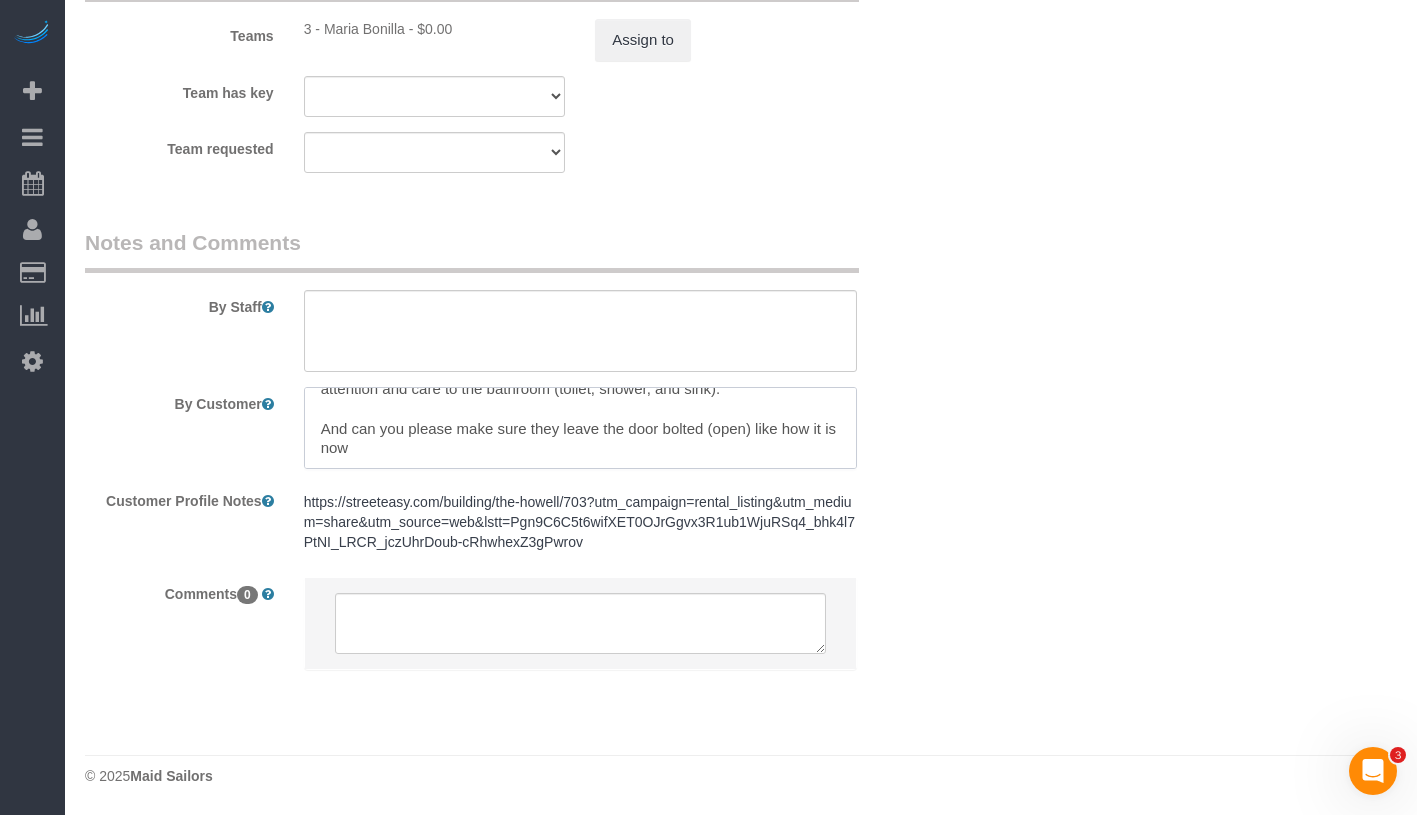 drag, startPoint x: 416, startPoint y: 459, endPoint x: 301, endPoint y: 432, distance: 118.12705 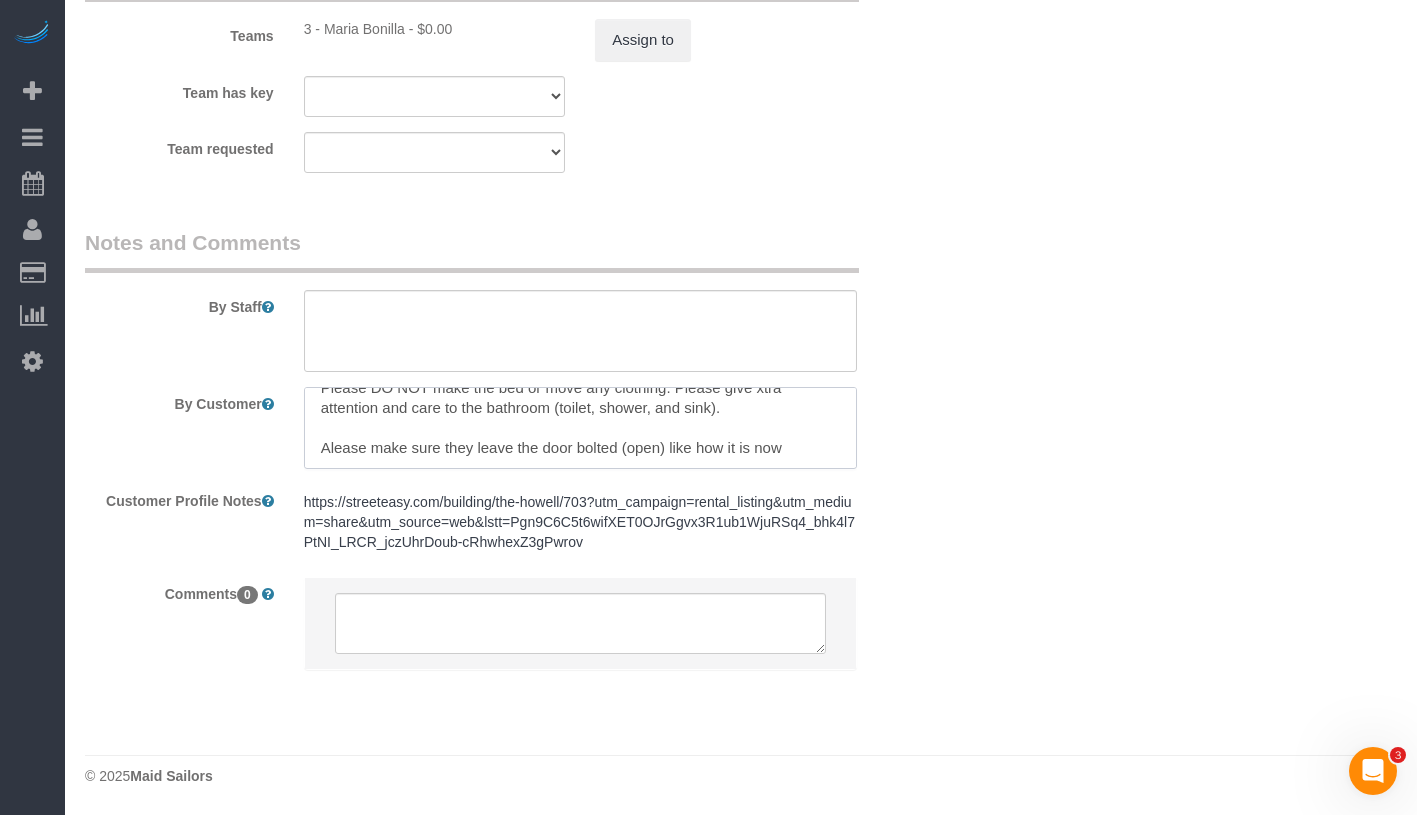 scroll, scrollTop: 20, scrollLeft: 0, axis: vertical 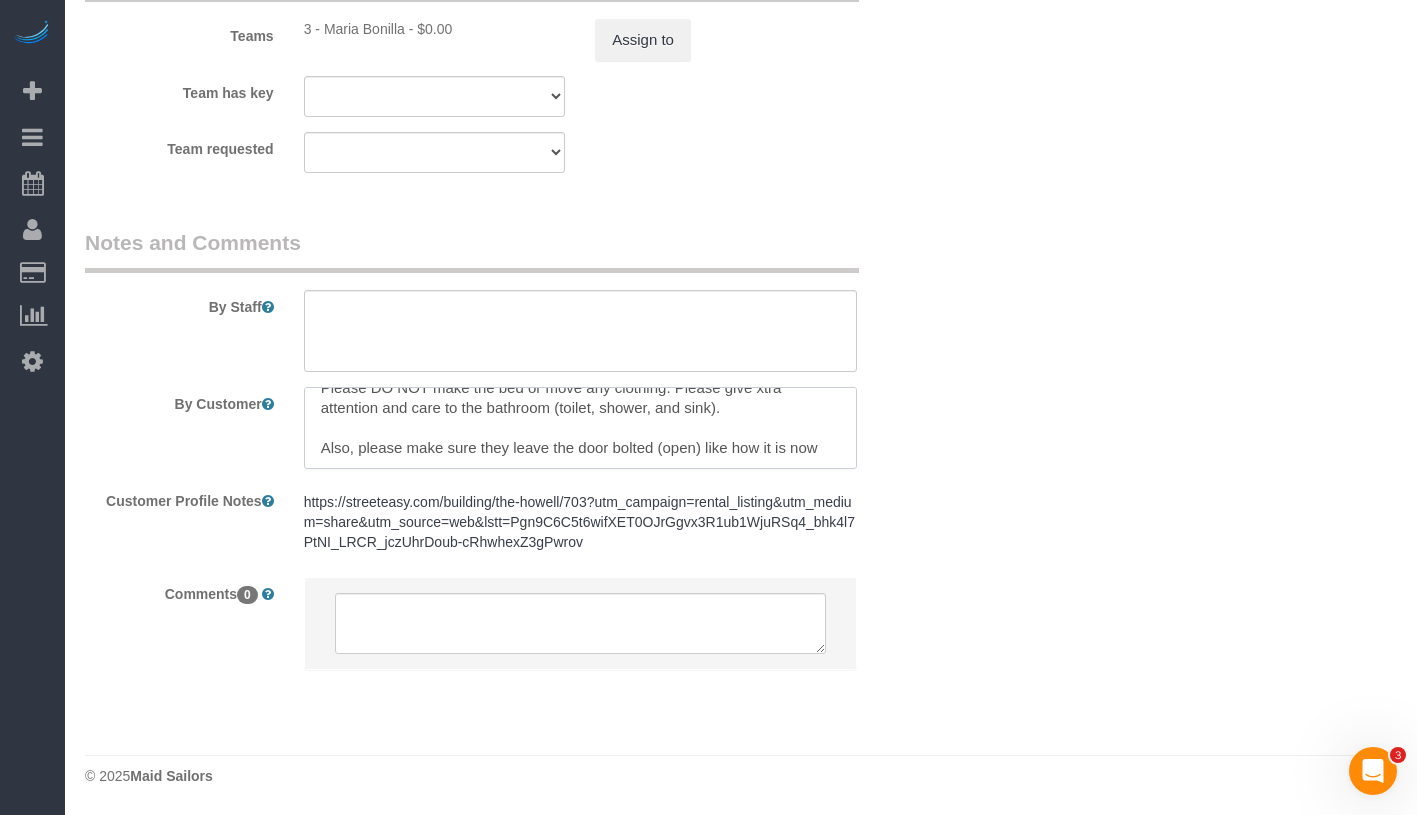 drag, startPoint x: 506, startPoint y: 447, endPoint x: 540, endPoint y: 441, distance: 34.525352 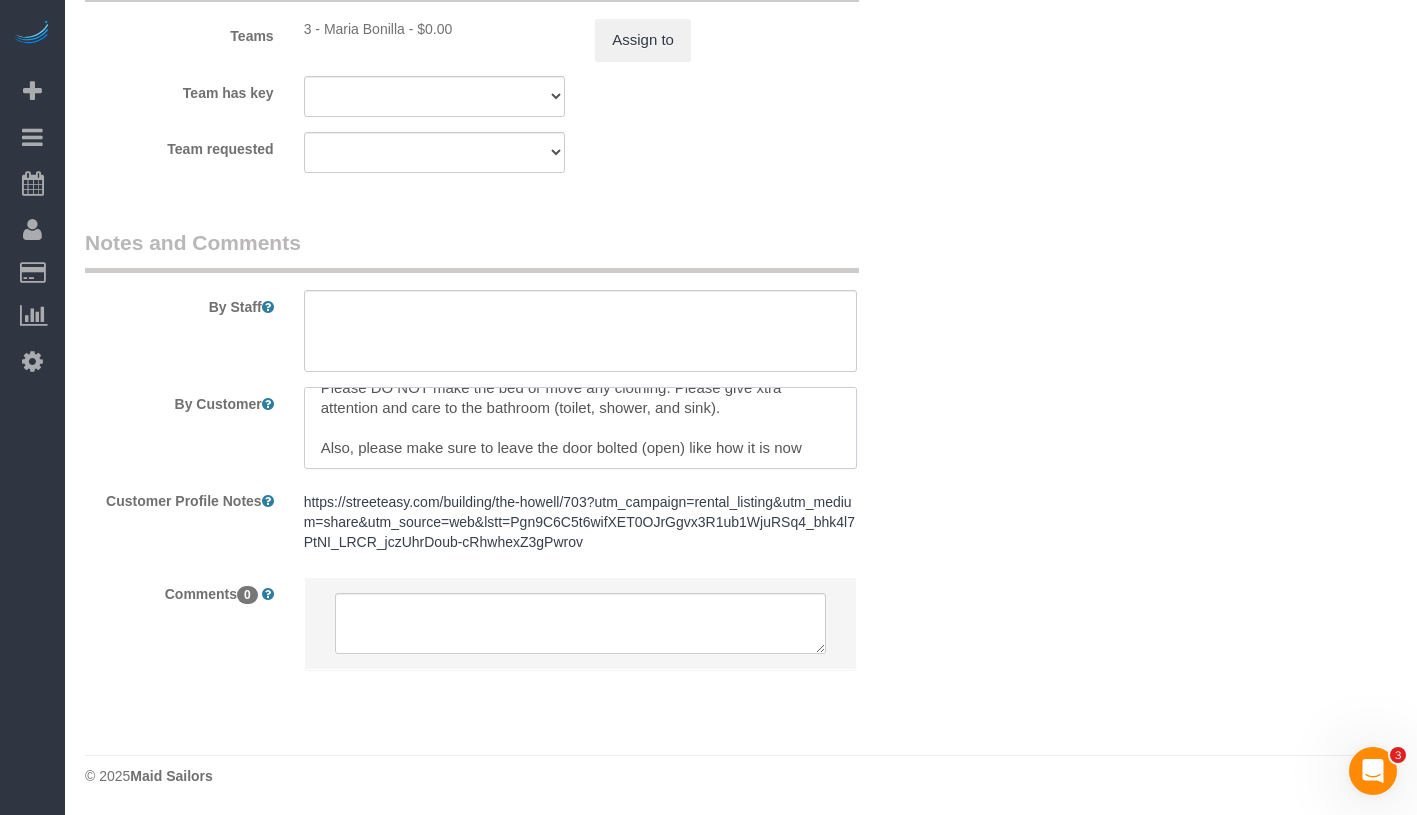 click at bounding box center [580, 428] 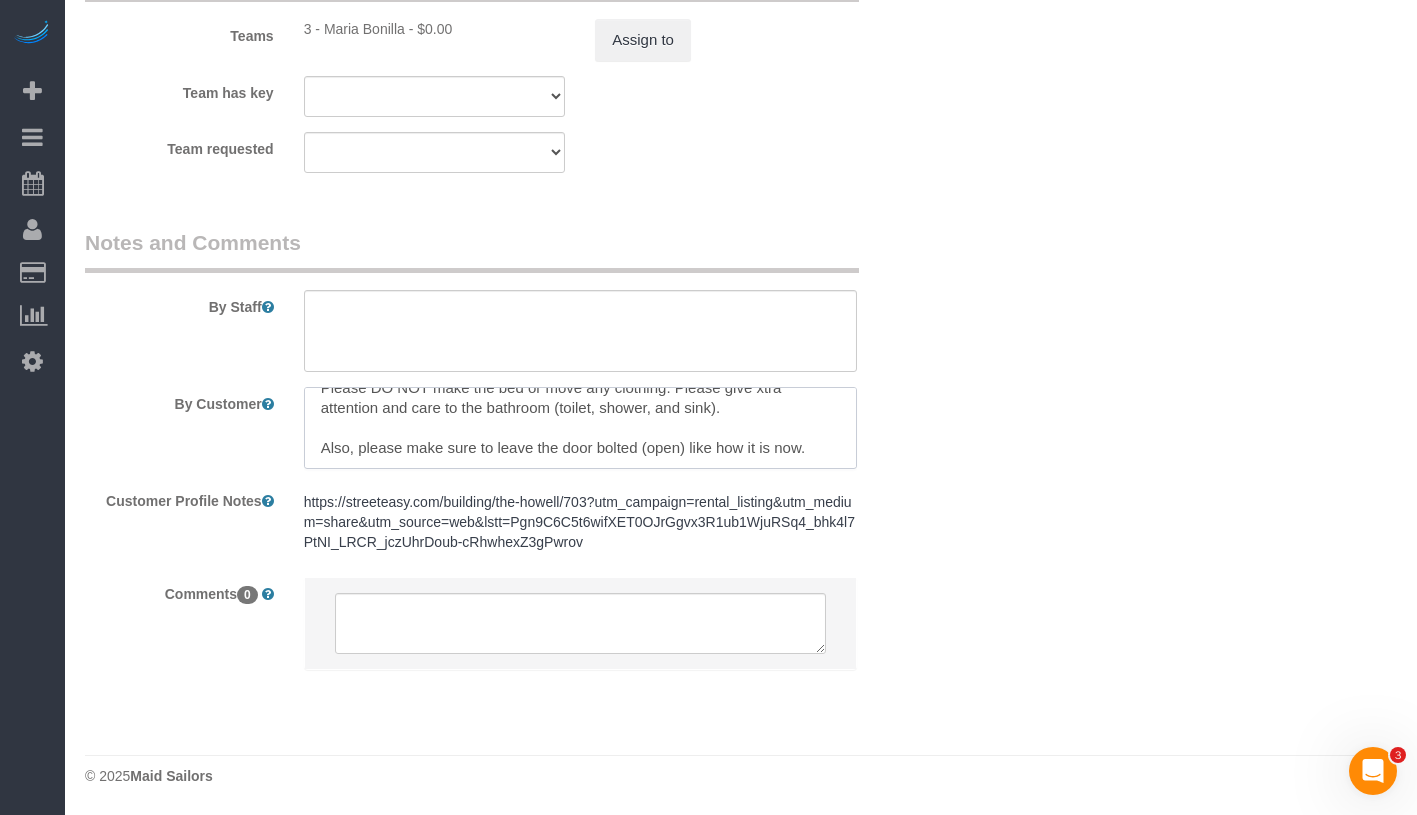 scroll, scrollTop: 0, scrollLeft: 0, axis: both 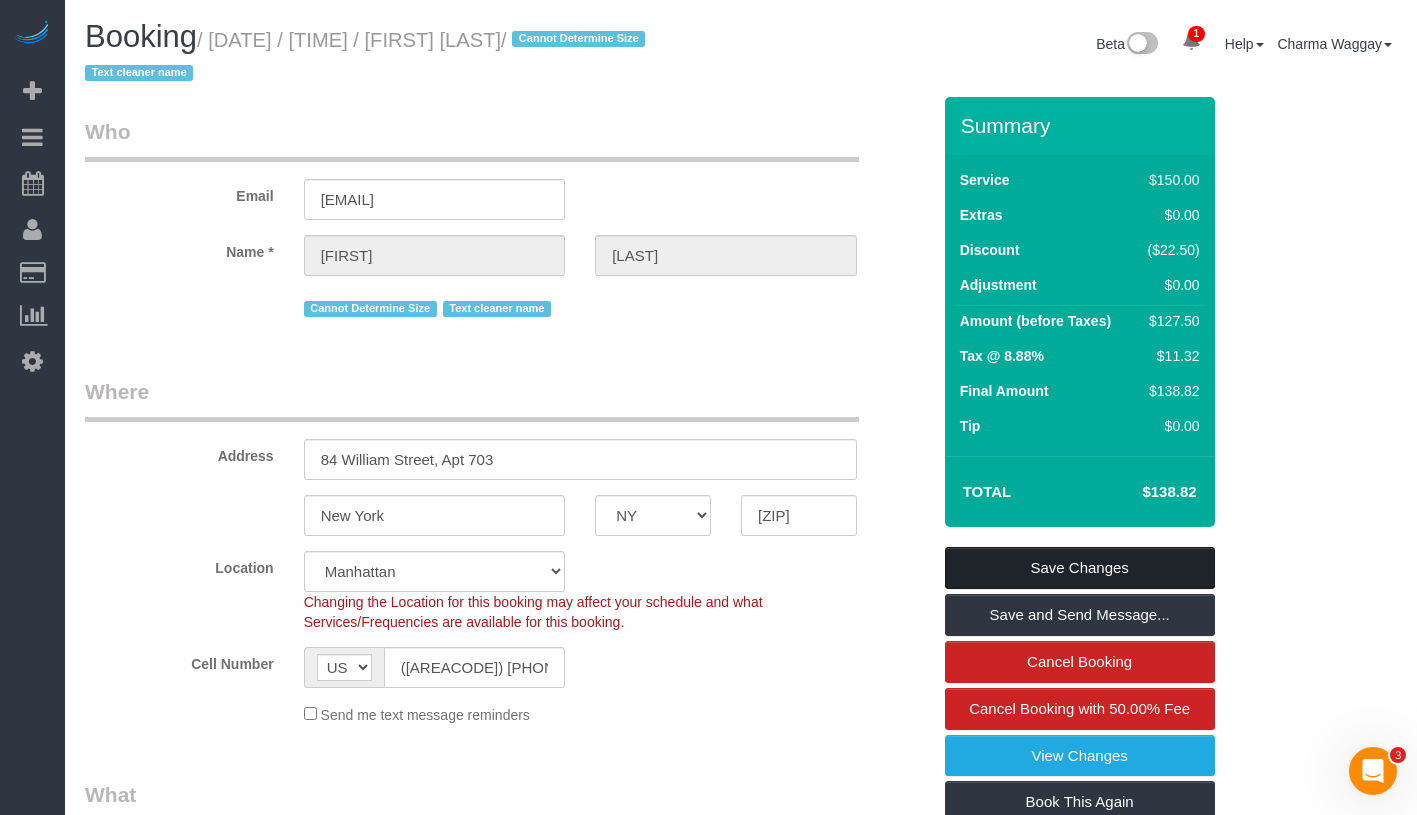 type on "Please DO NOT make the bed or move any clothing. Please give xtra attention and care to the bathroom (toilet, shower, and sink).
Also, please make sure to leave the door bolted (open) like how it is now." 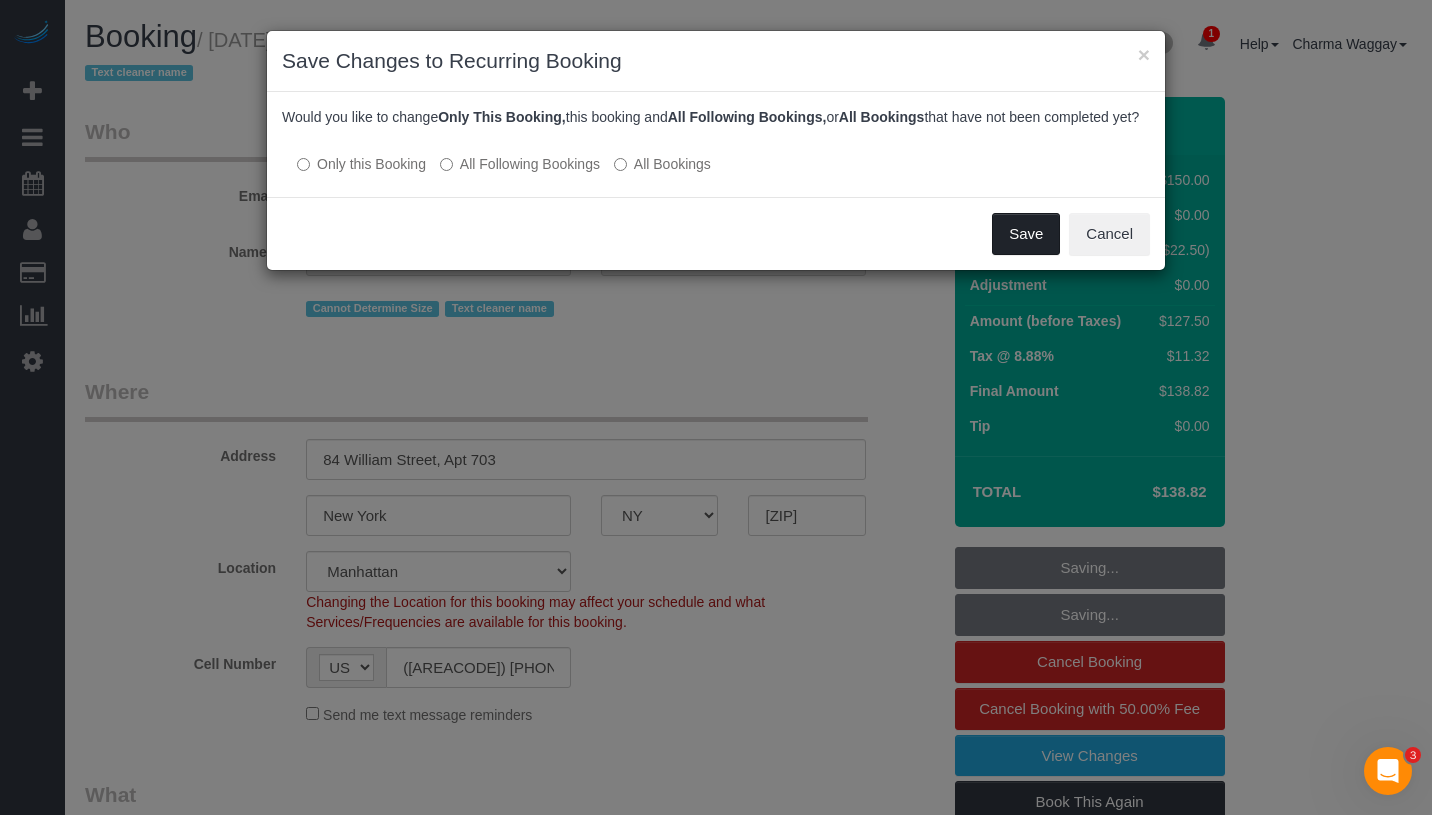 click on "Save" at bounding box center [1026, 234] 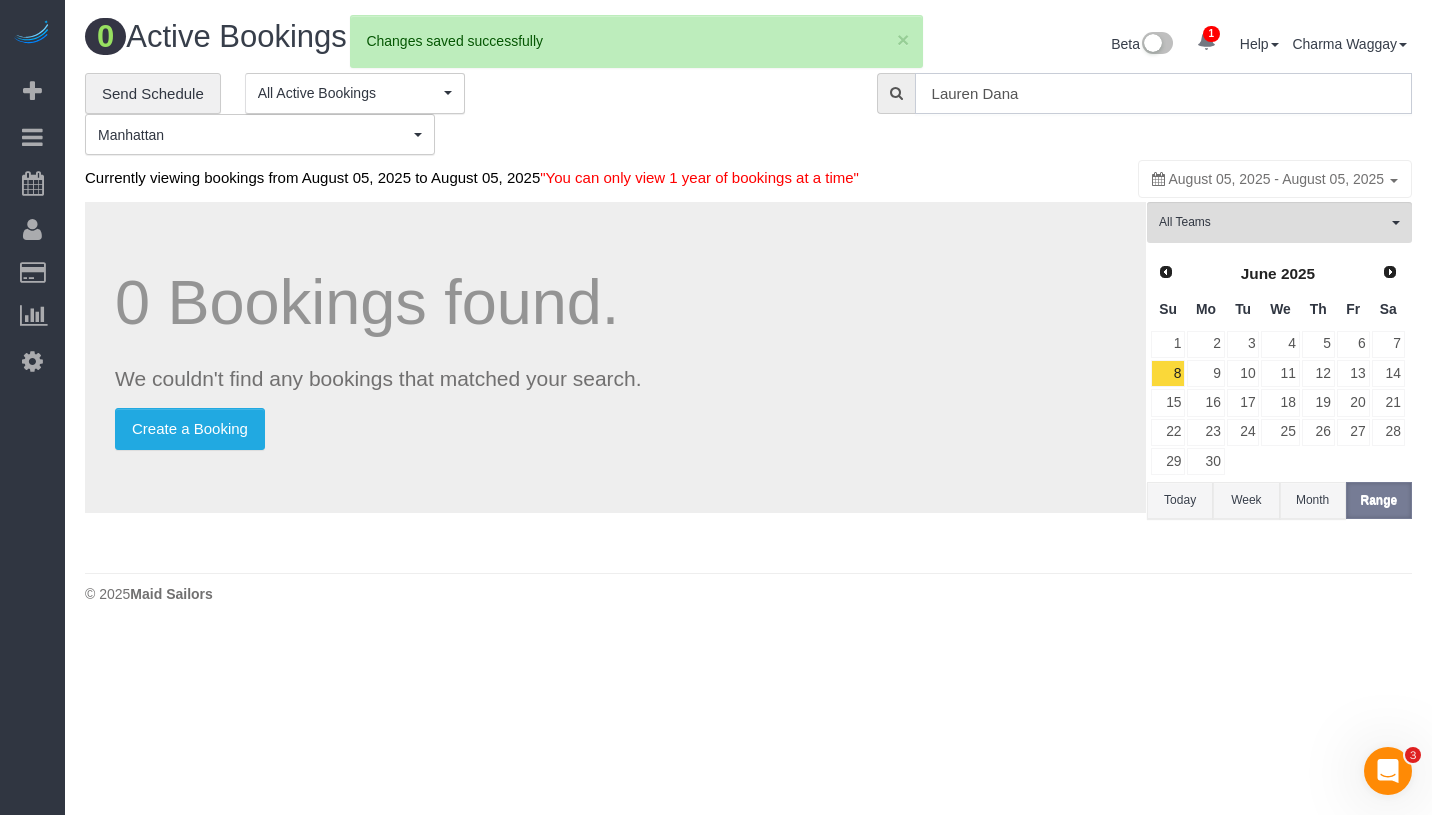 click on "Lauren Dana" at bounding box center (1163, 93) 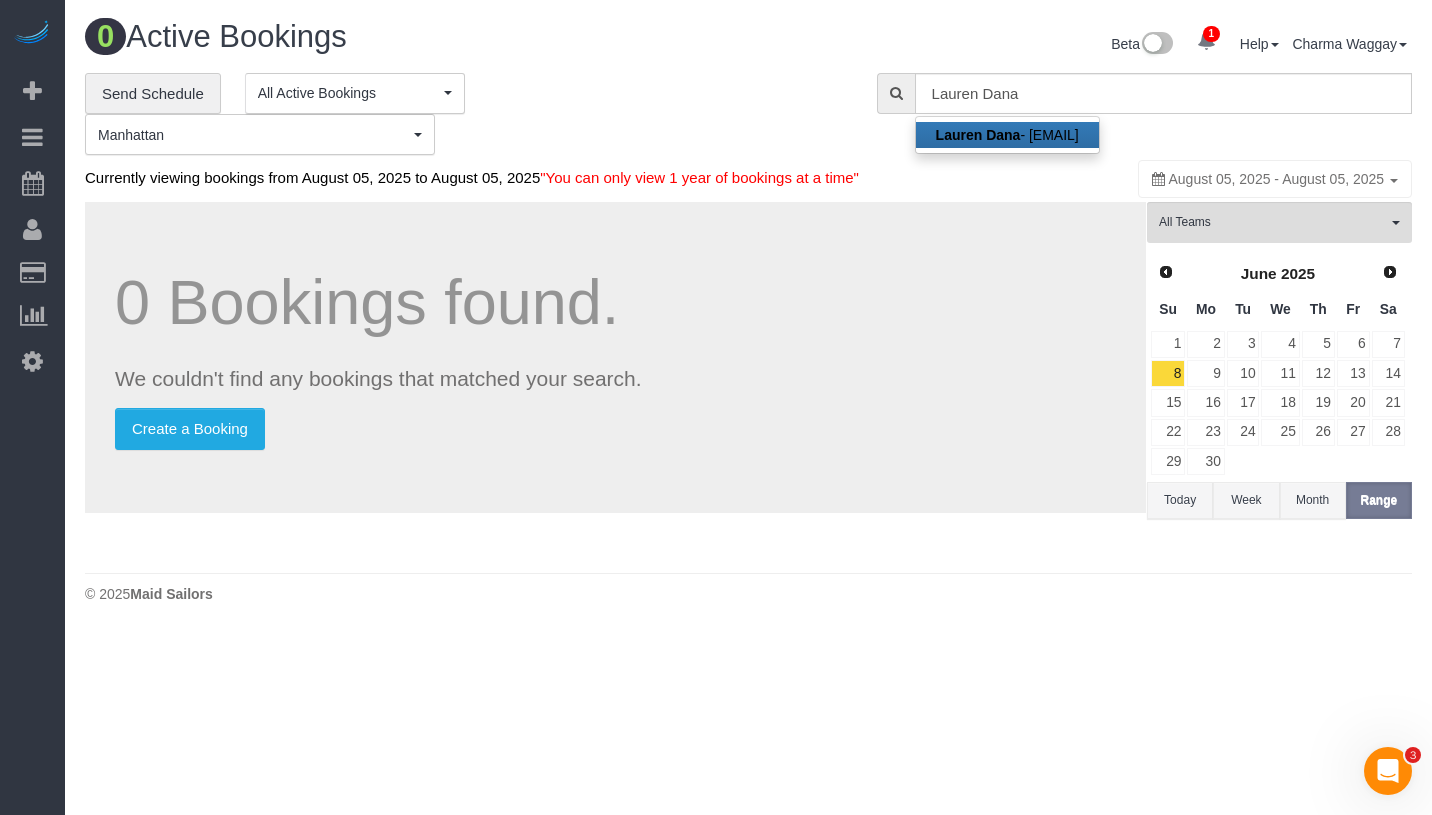 click on "Lauren Dana  - laurendana1@gmail.com" at bounding box center [1007, 135] 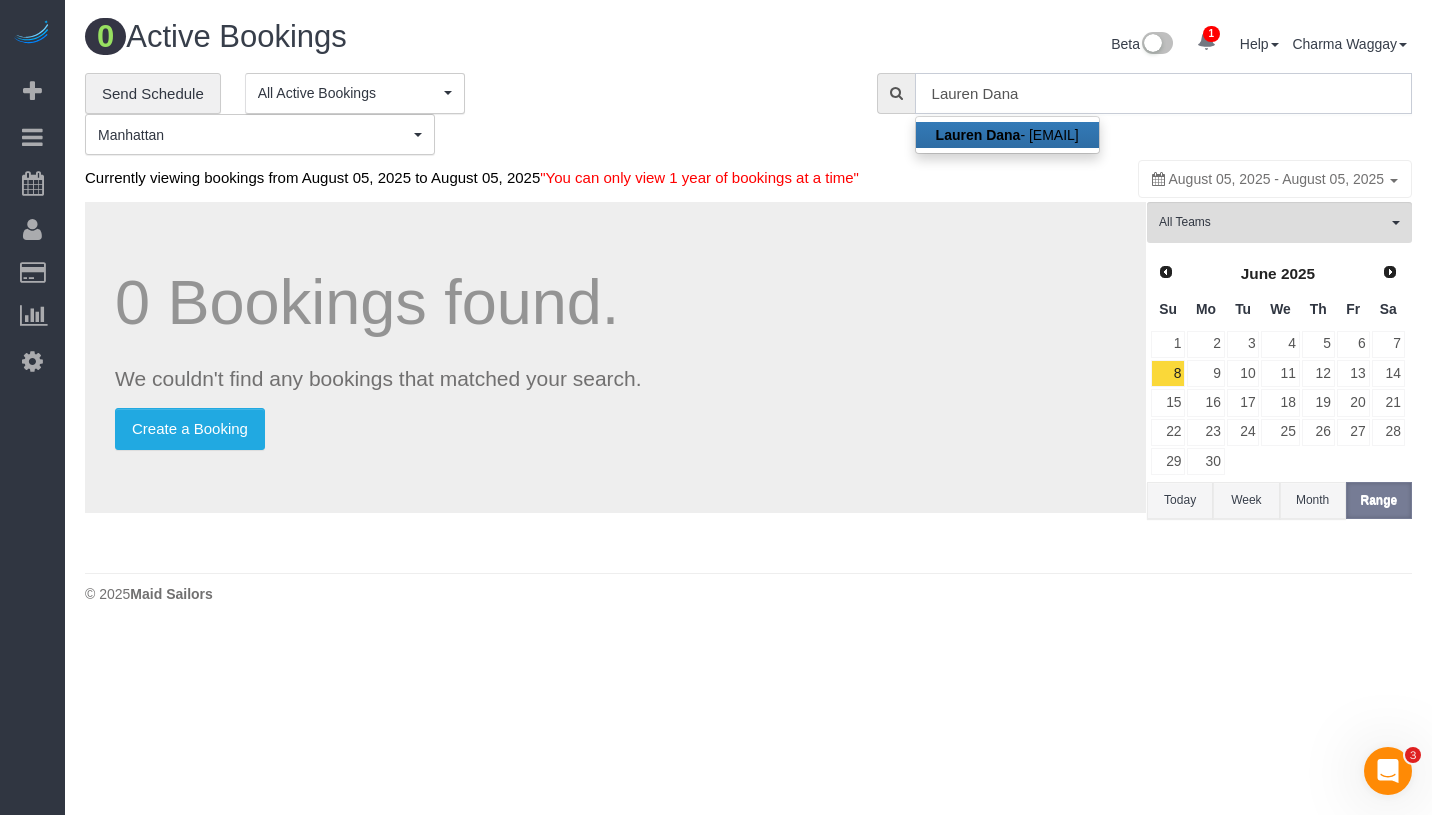 type on "laurendana1@gmail.com" 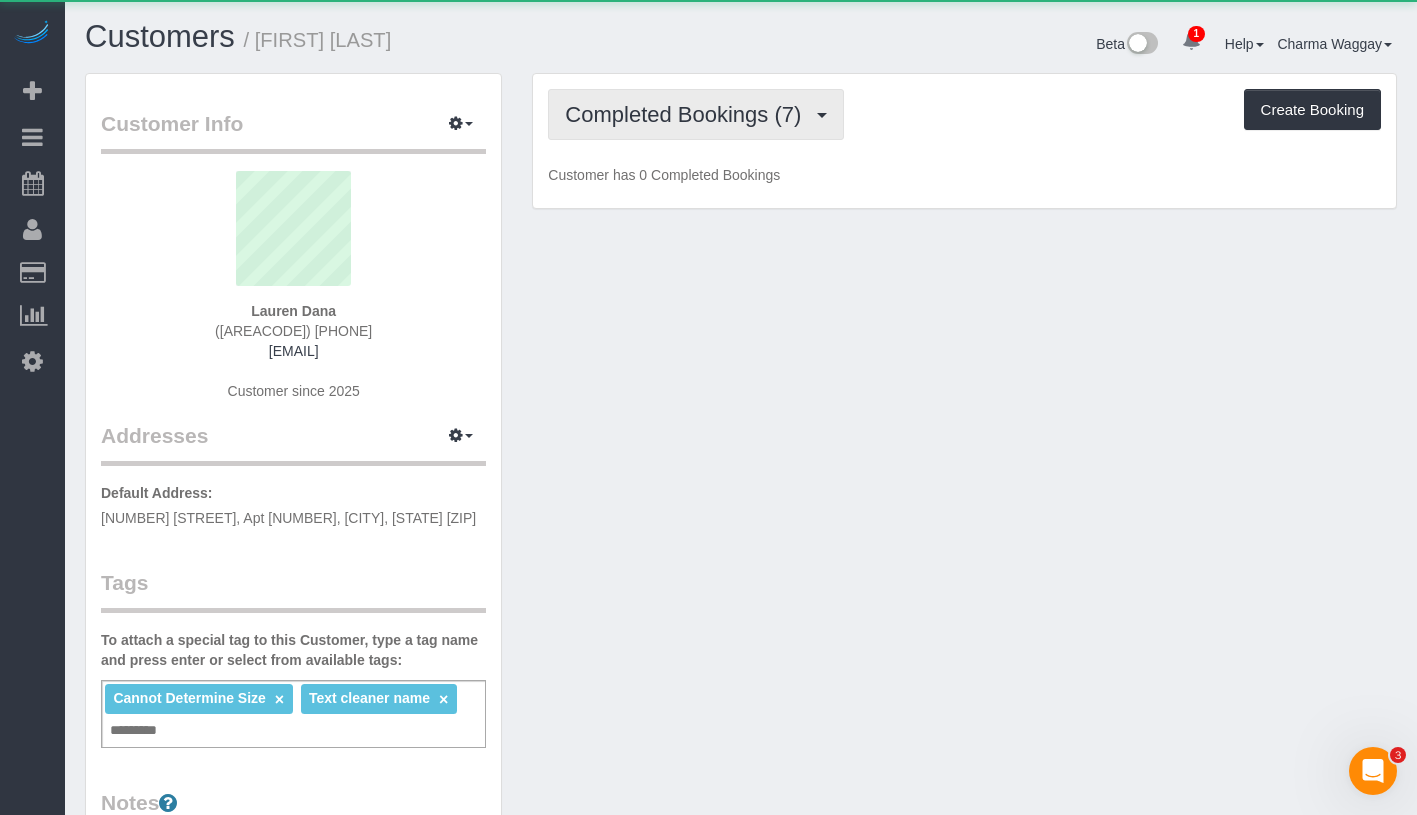 click on "Completed Bookings (7)" at bounding box center (688, 114) 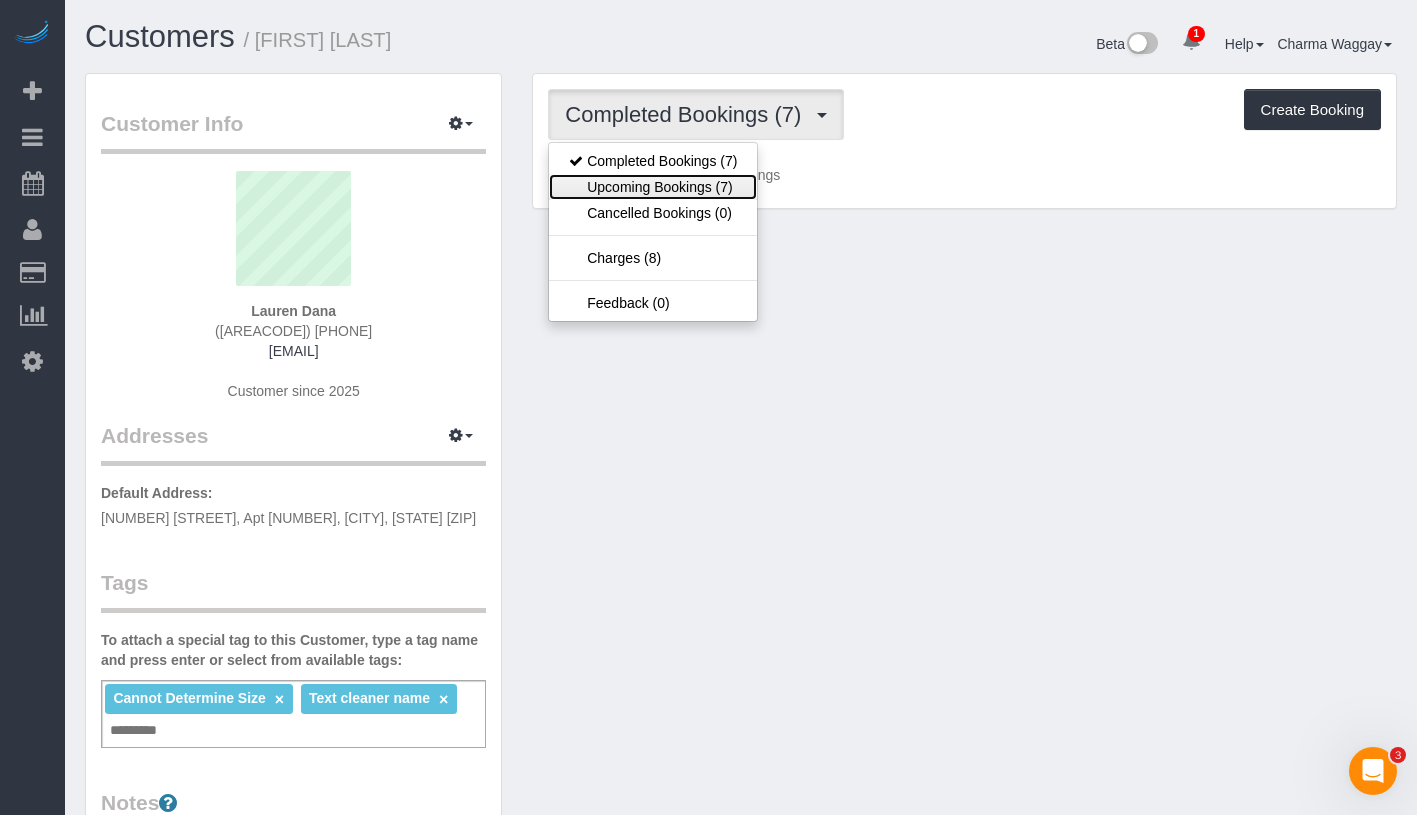 click on "Upcoming Bookings (7)" at bounding box center [653, 187] 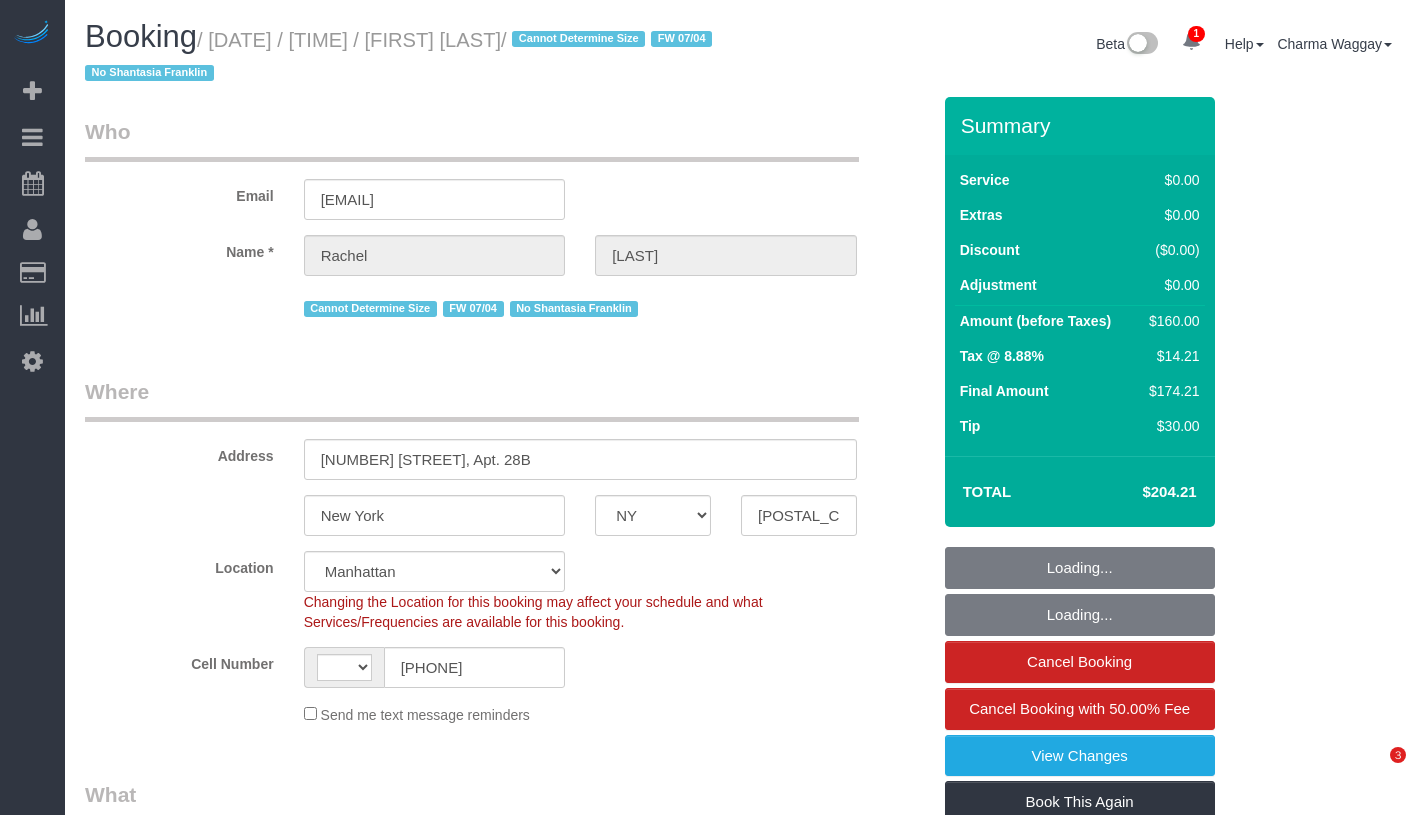select on "NY" 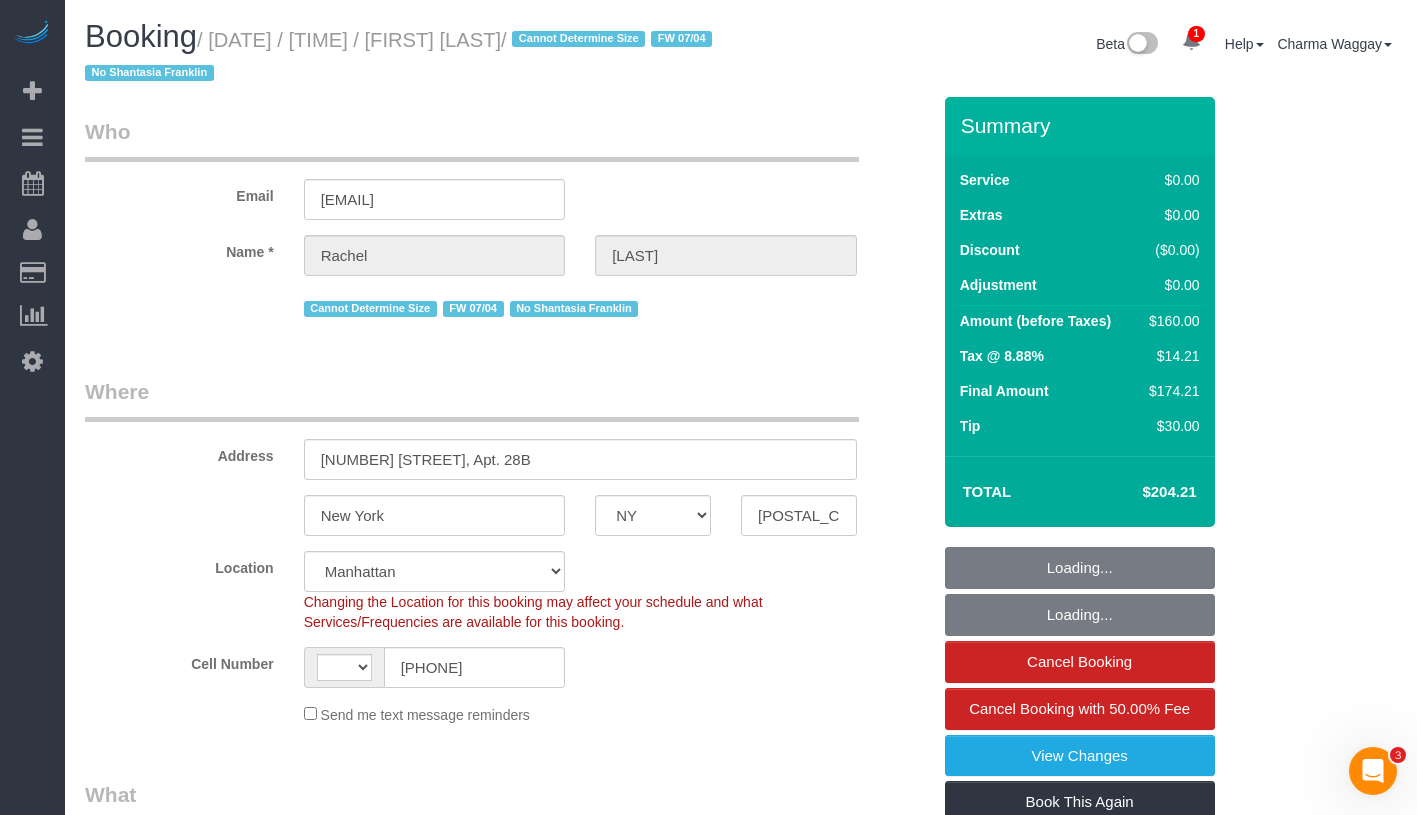 scroll, scrollTop: 0, scrollLeft: 0, axis: both 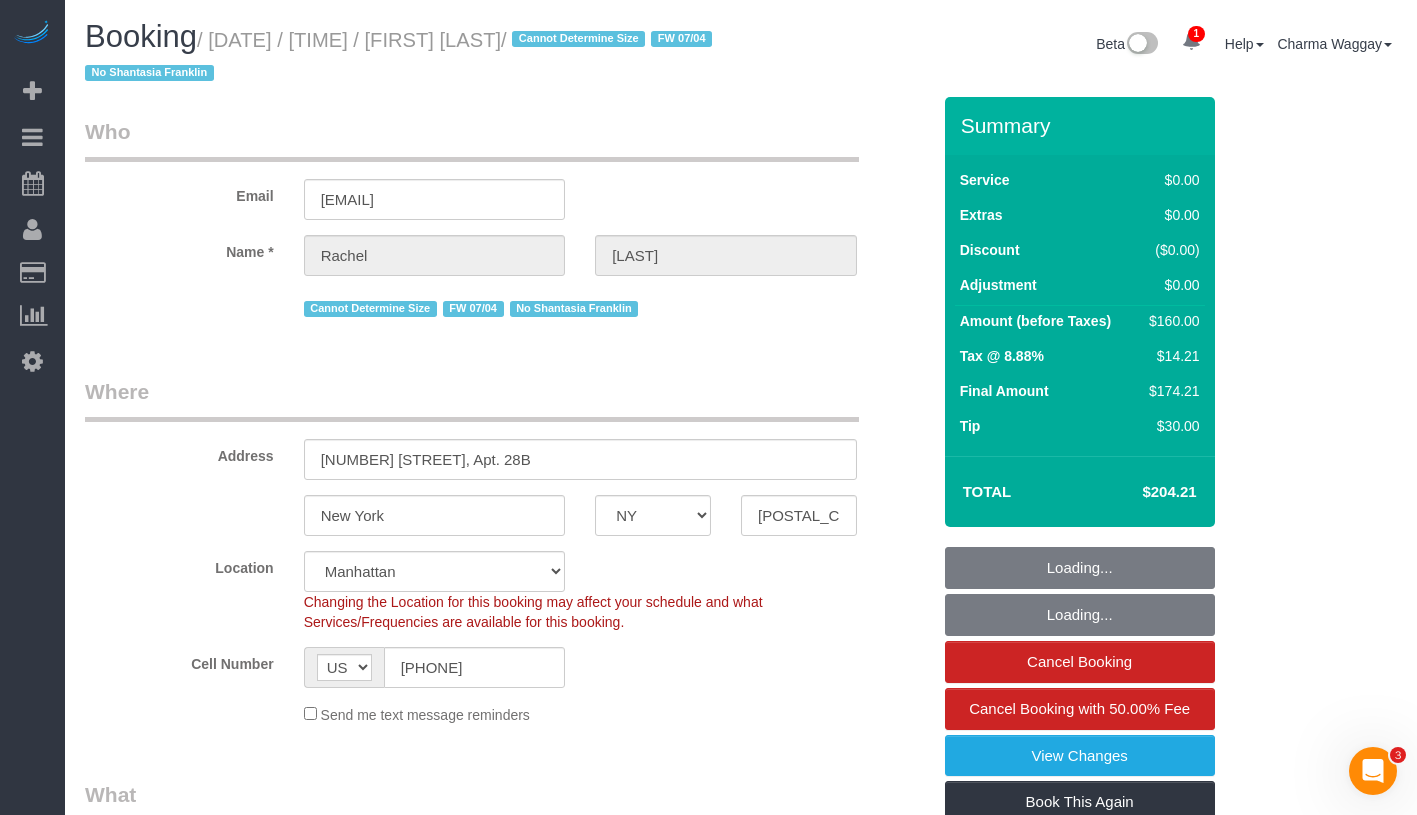 select on "number:89" 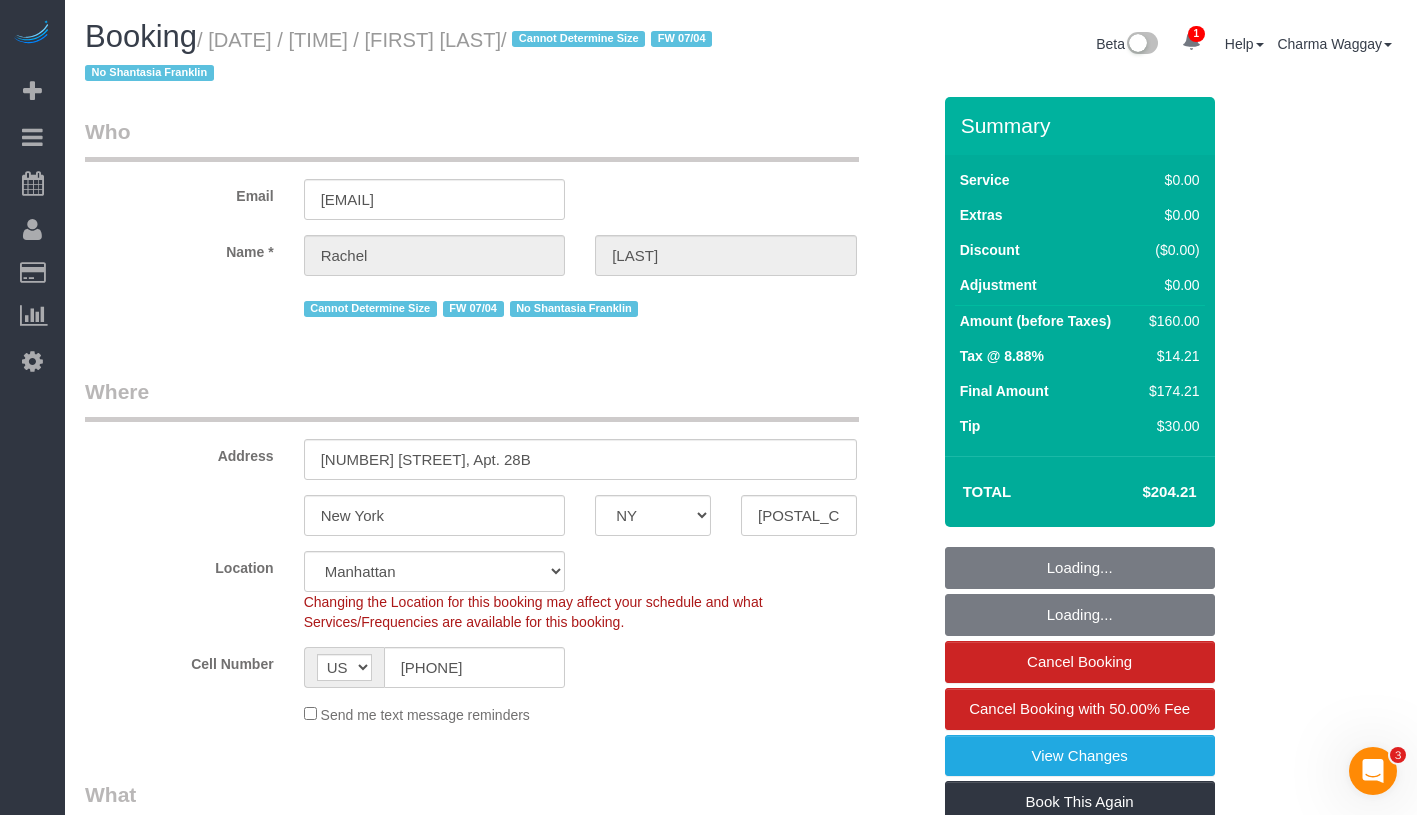 select on "1" 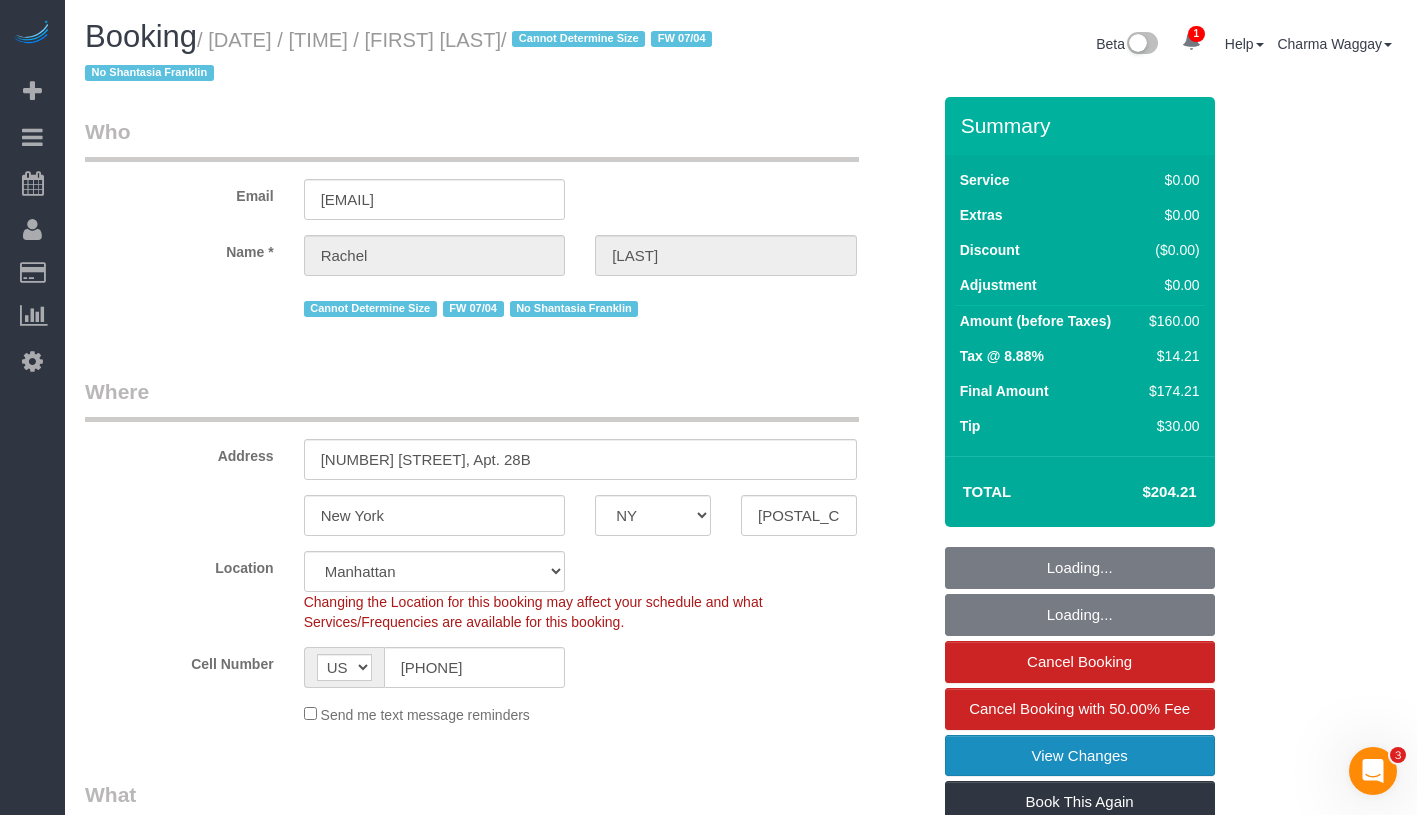 click on "View Changes" at bounding box center (1080, 756) 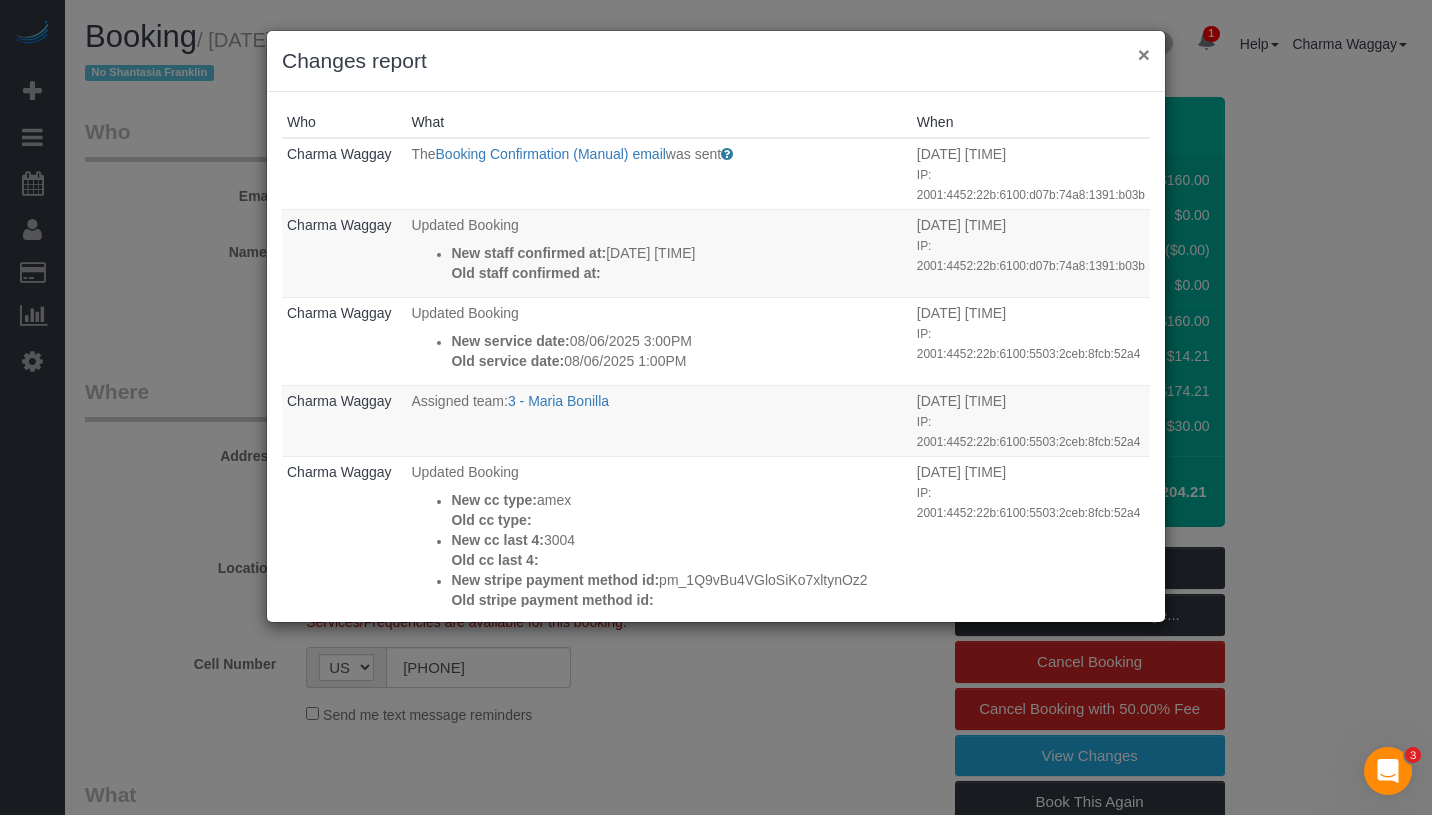 click on "×" at bounding box center [1144, 54] 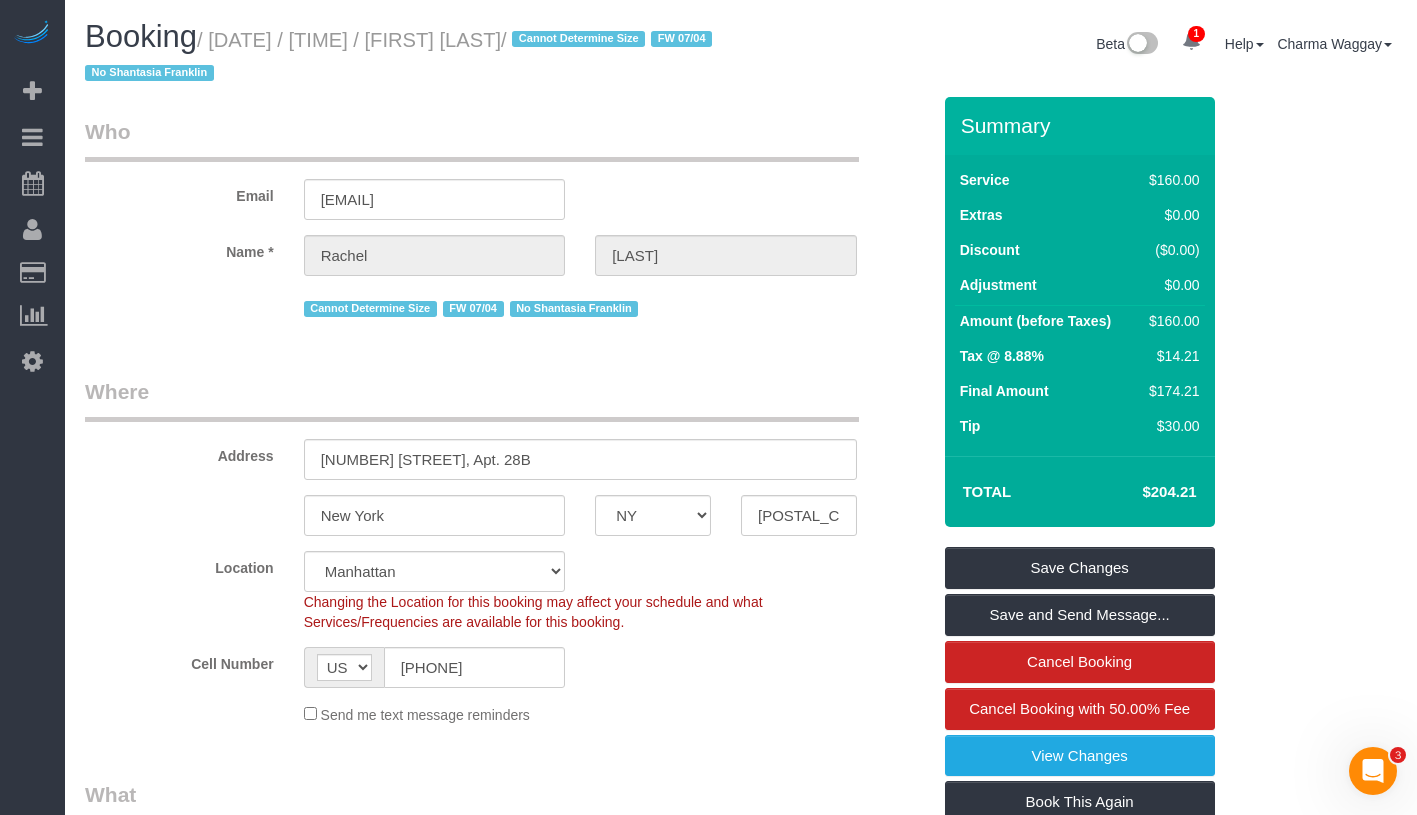 drag, startPoint x: 512, startPoint y: 46, endPoint x: 628, endPoint y: 44, distance: 116.01724 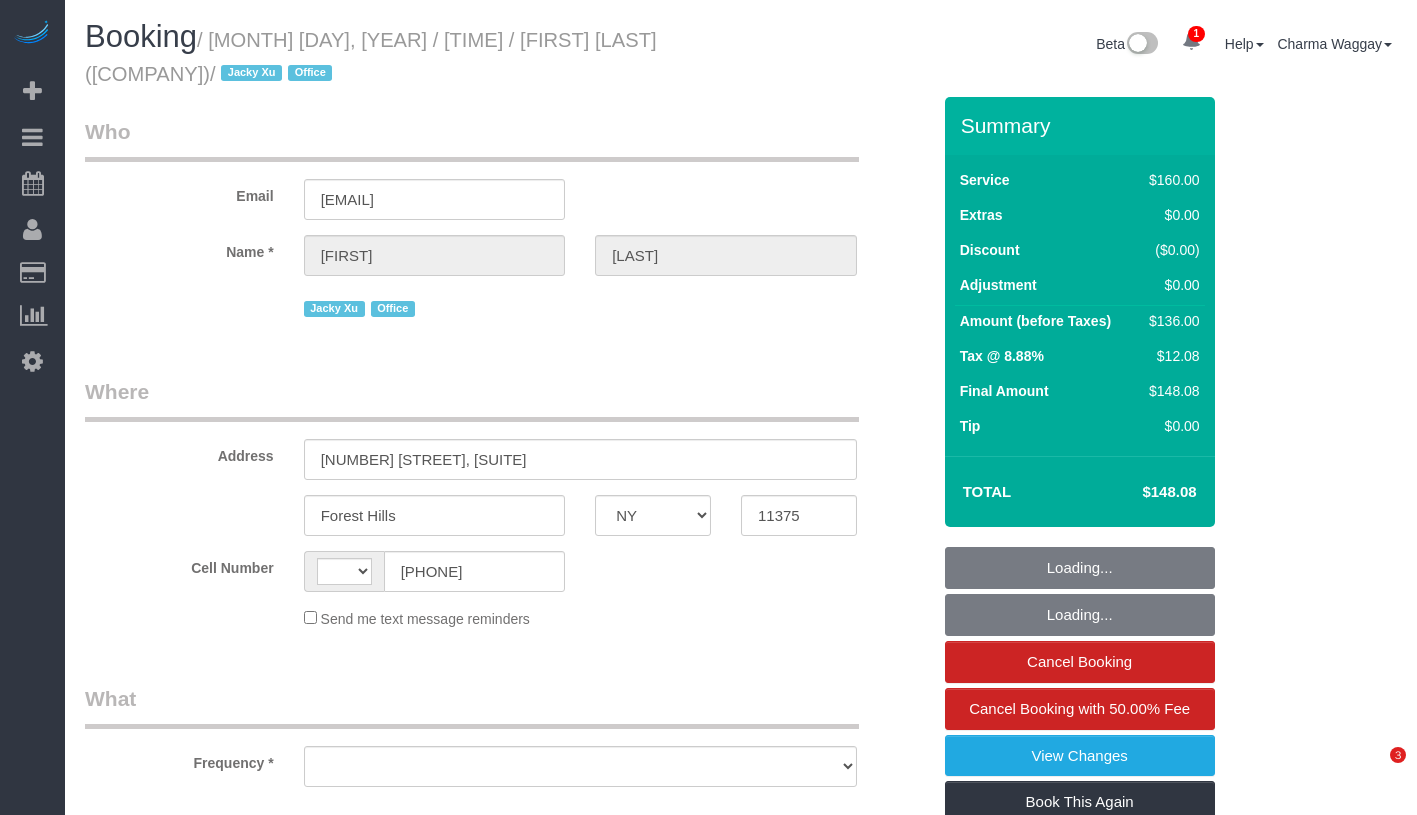 select on "NY" 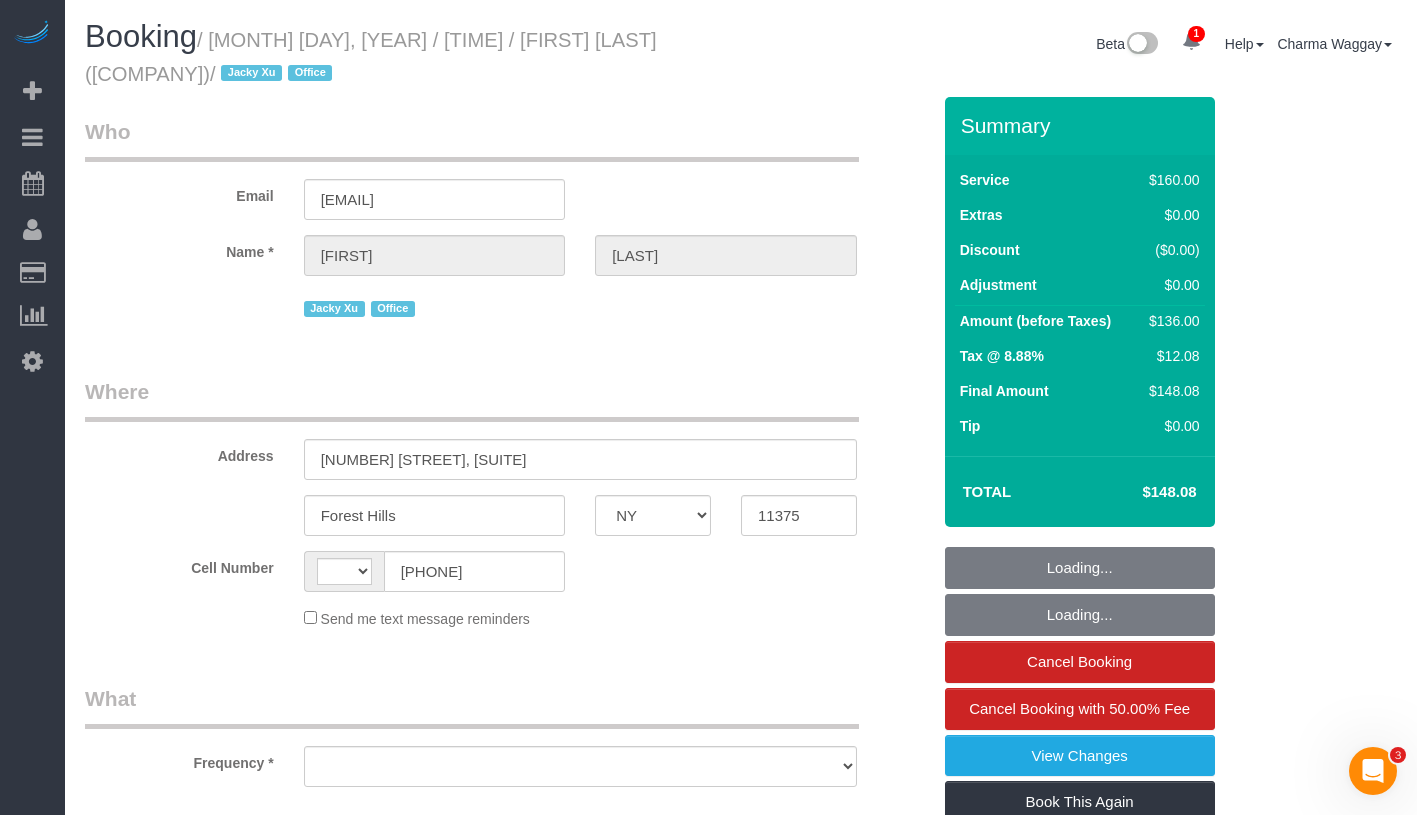 scroll, scrollTop: 0, scrollLeft: 0, axis: both 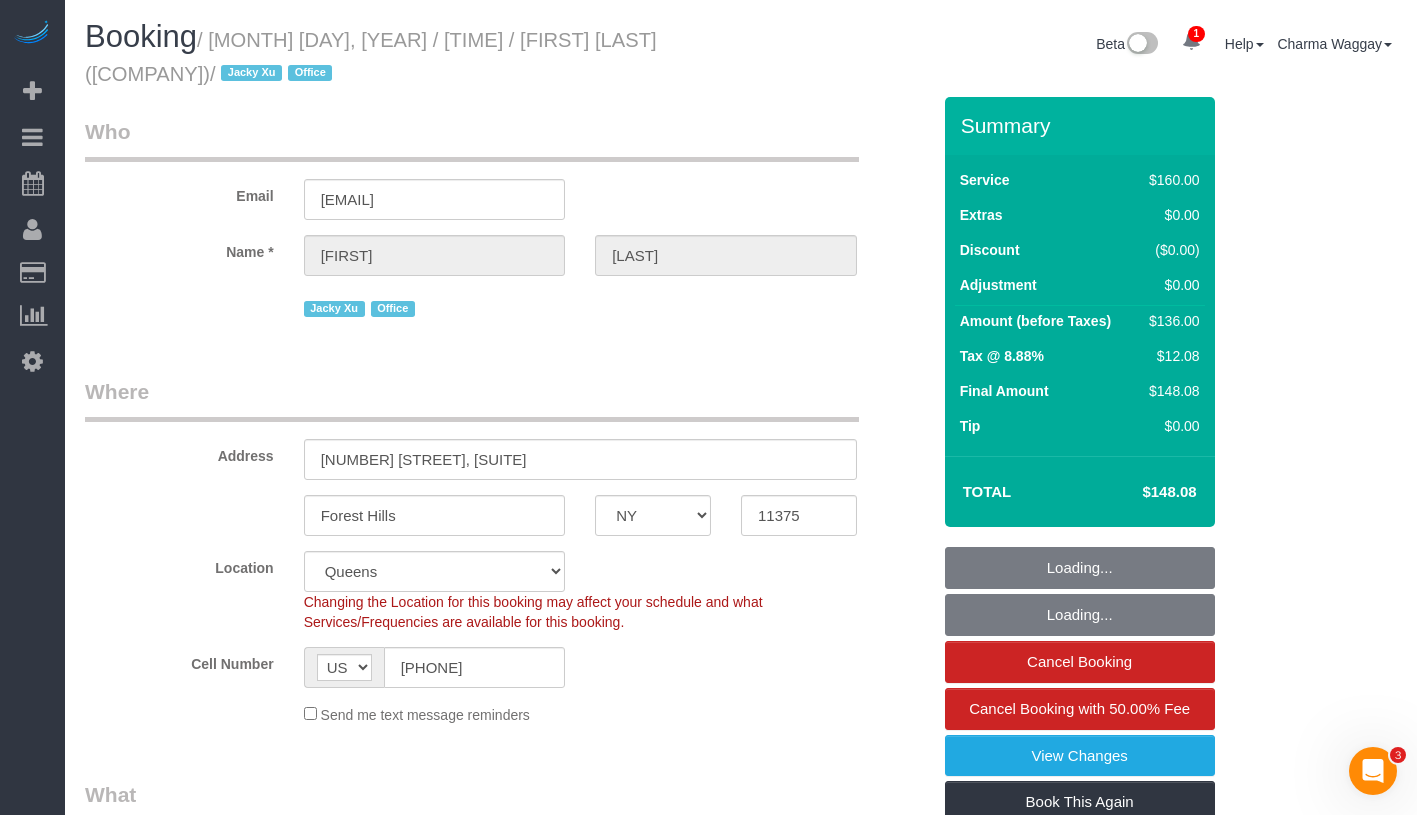 select on "string:stripe-pm_1MsCYp4VGloSiKo7HvRLklkV" 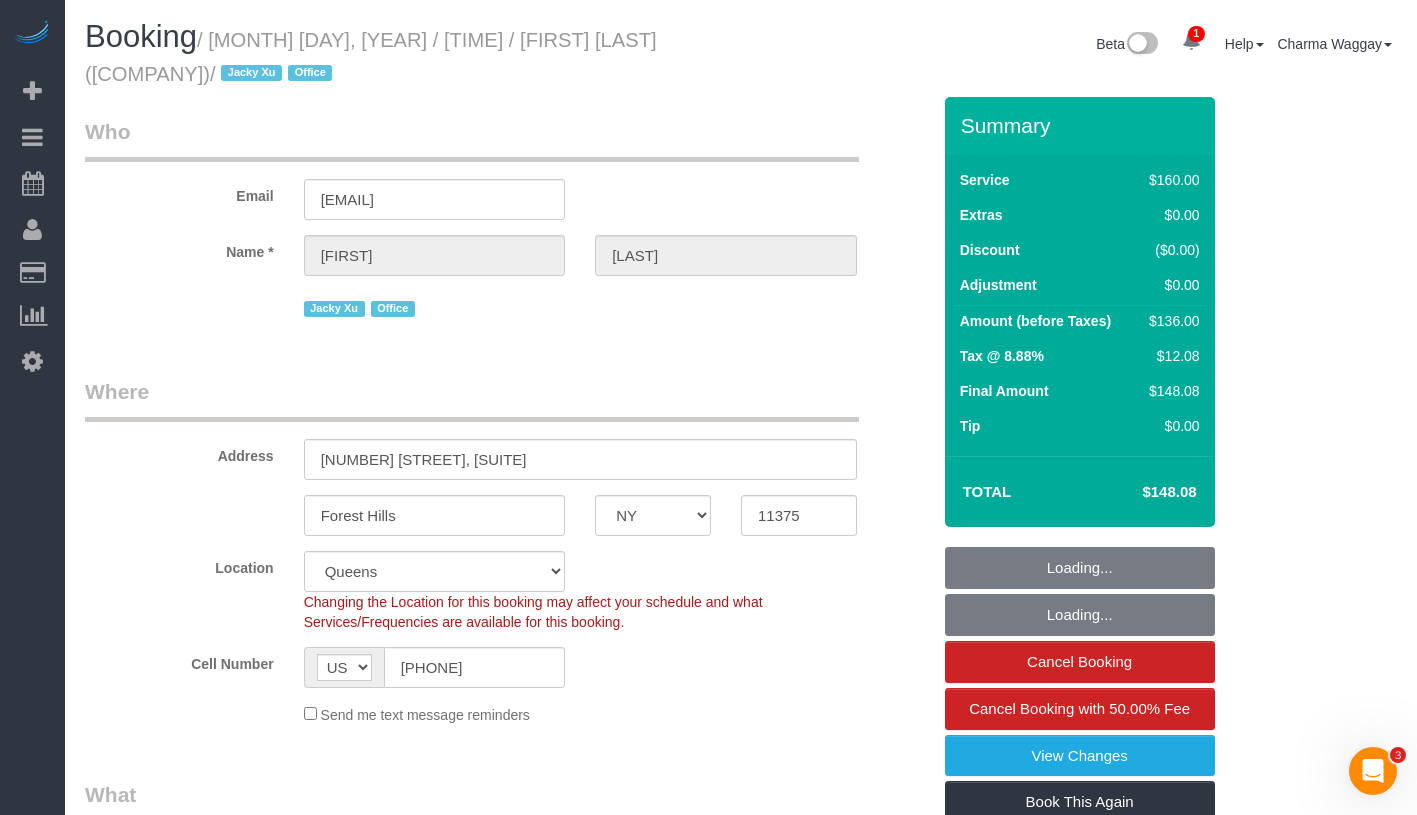 select on "spot1" 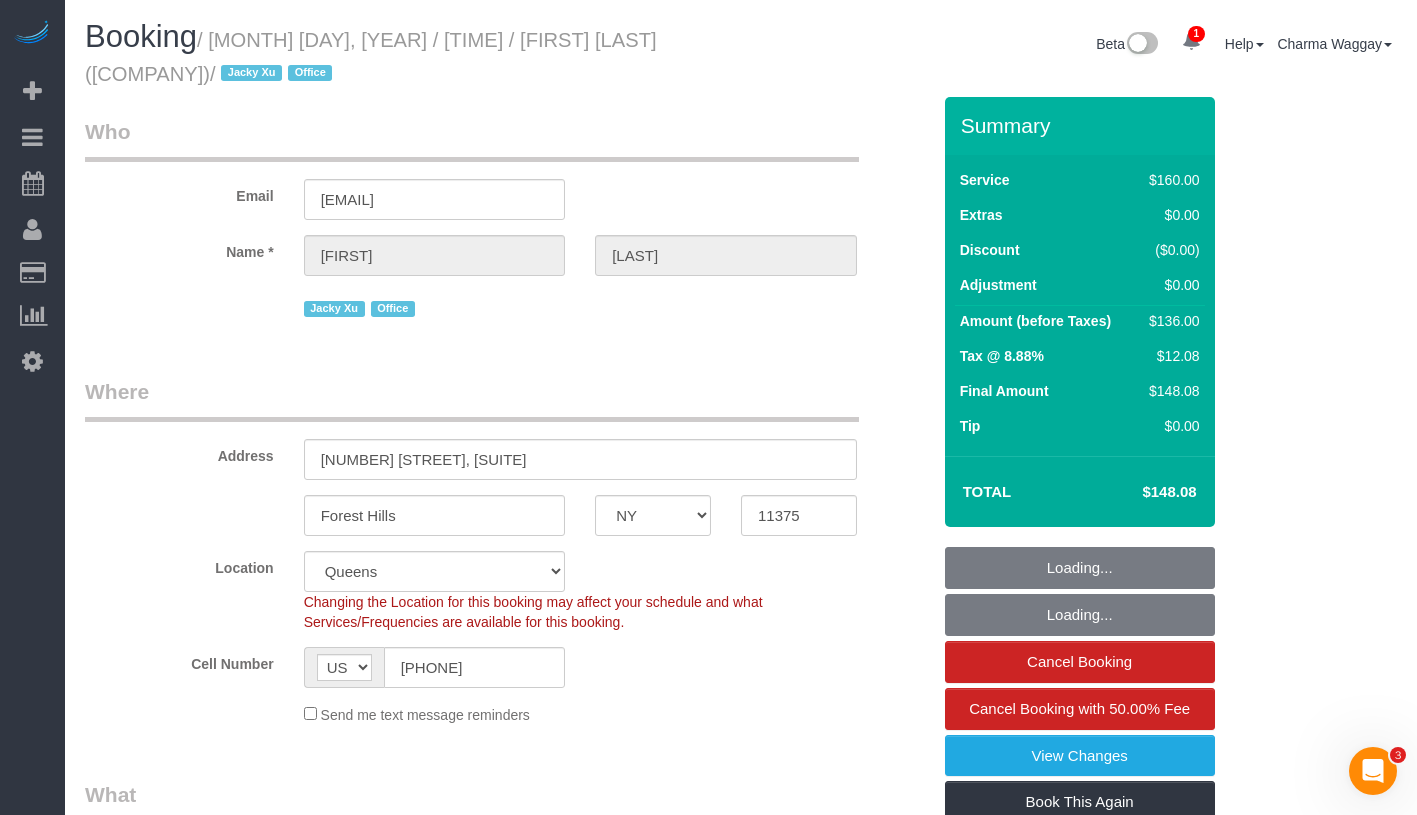 select on "object:1283" 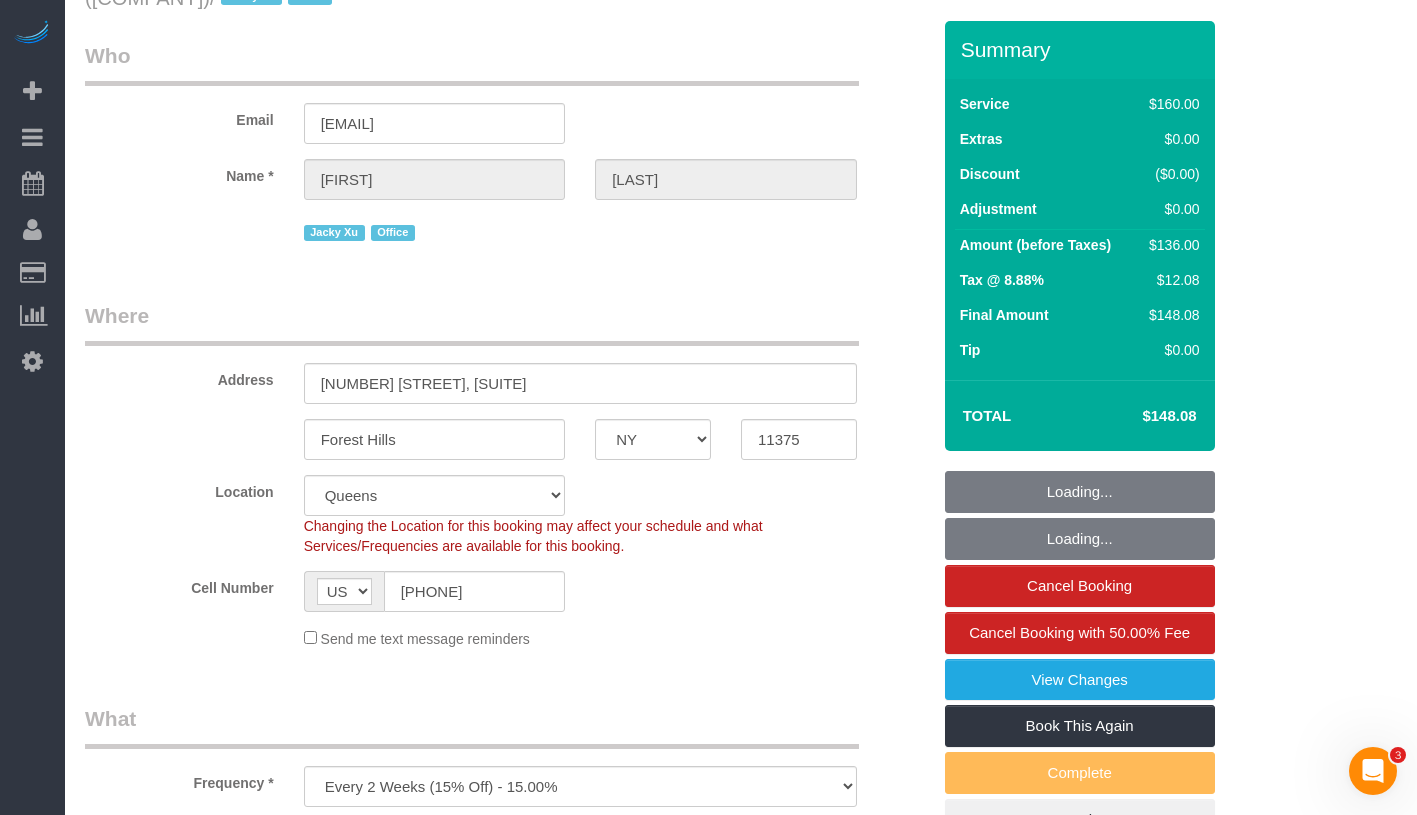 scroll, scrollTop: 164, scrollLeft: 0, axis: vertical 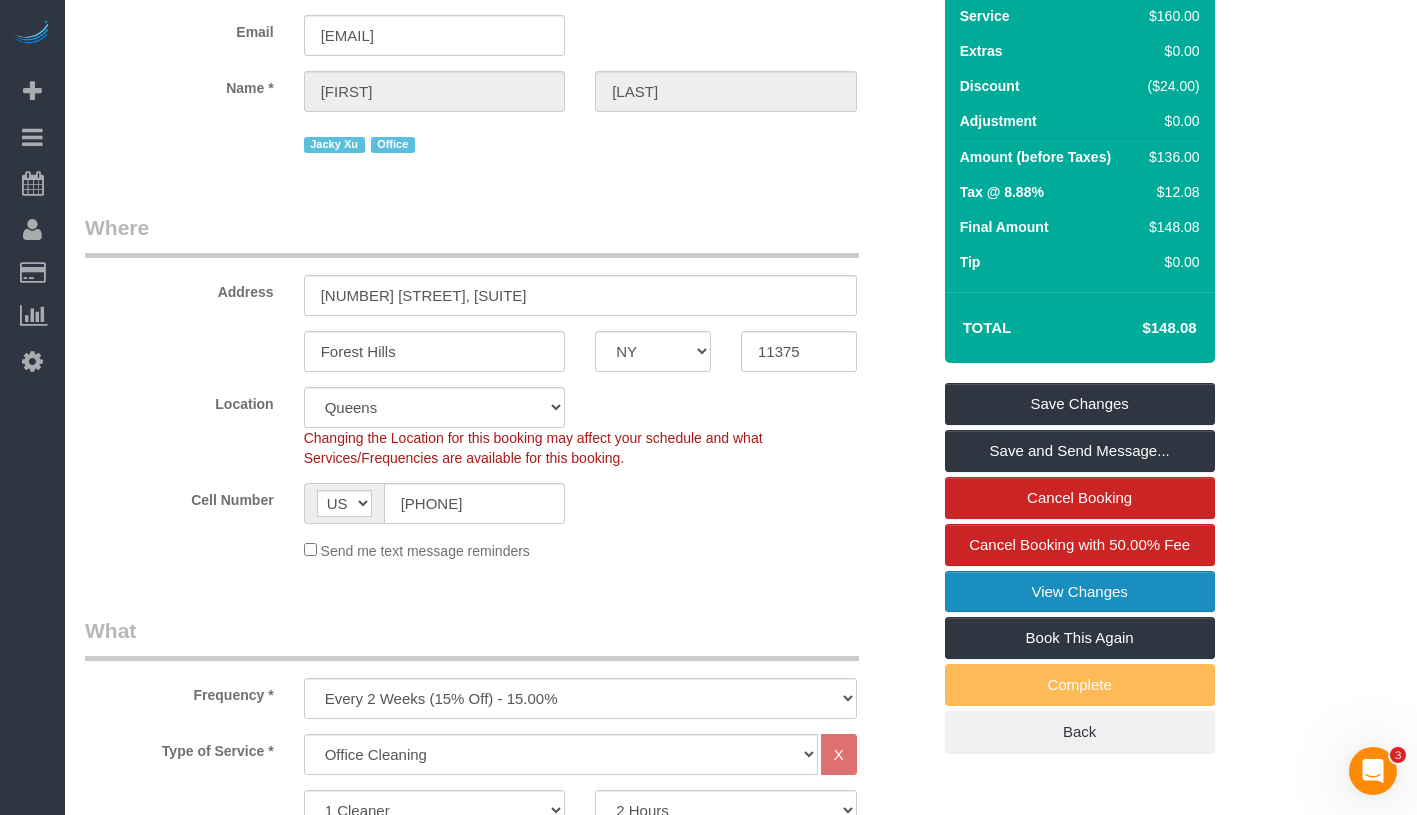 click on "View Changes" at bounding box center (1080, 592) 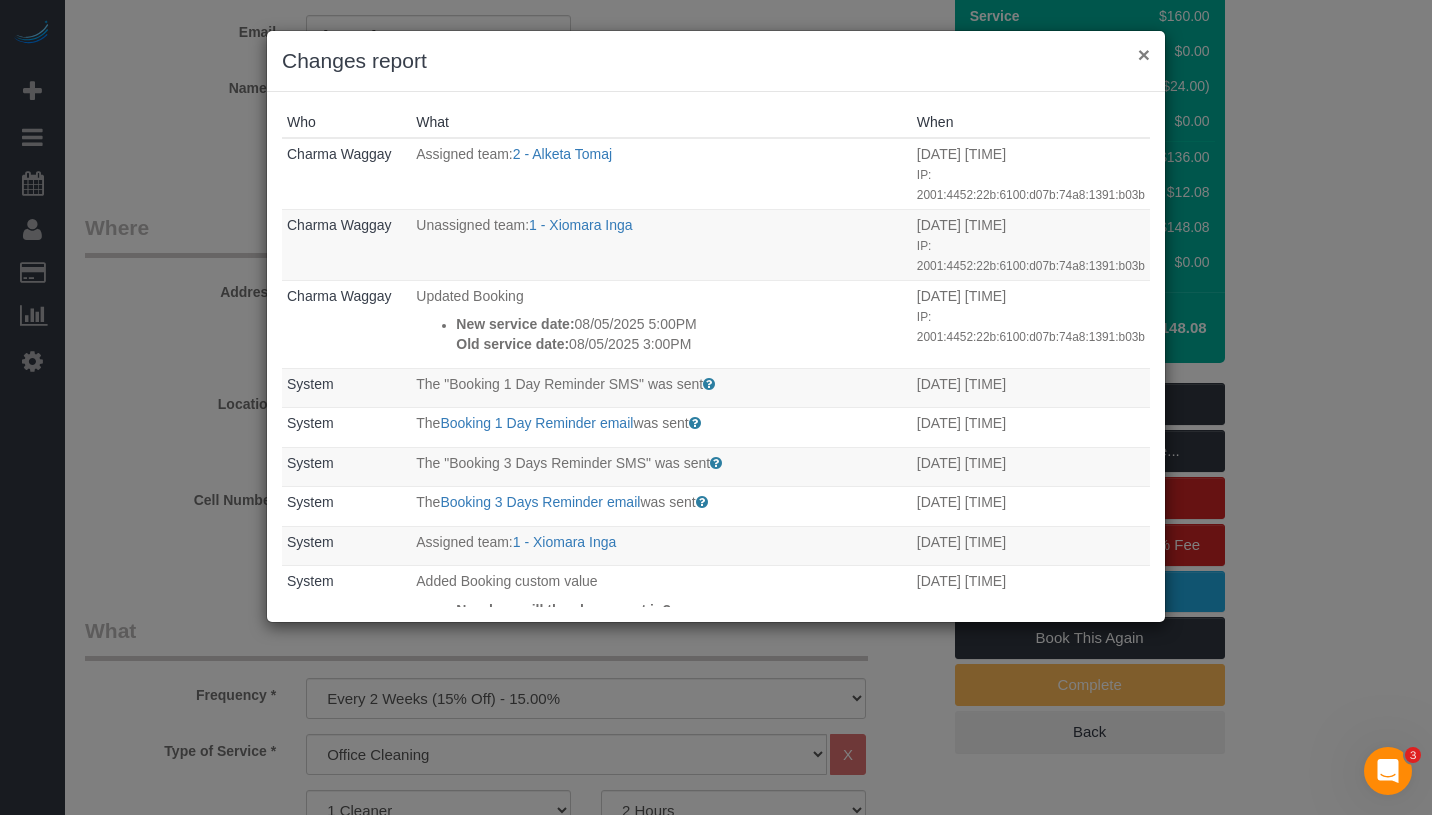 click on "×" at bounding box center [1144, 54] 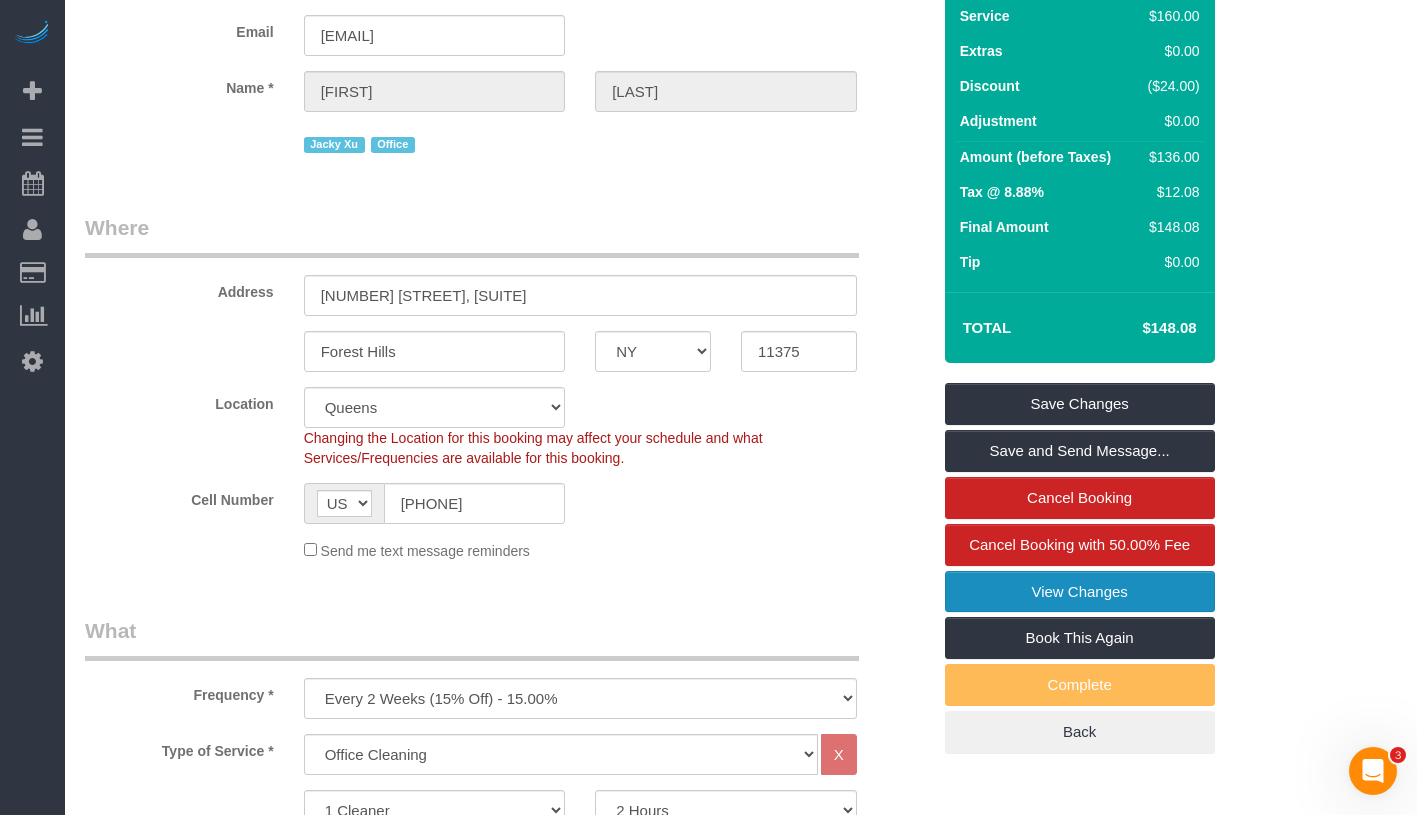 scroll, scrollTop: 0, scrollLeft: 0, axis: both 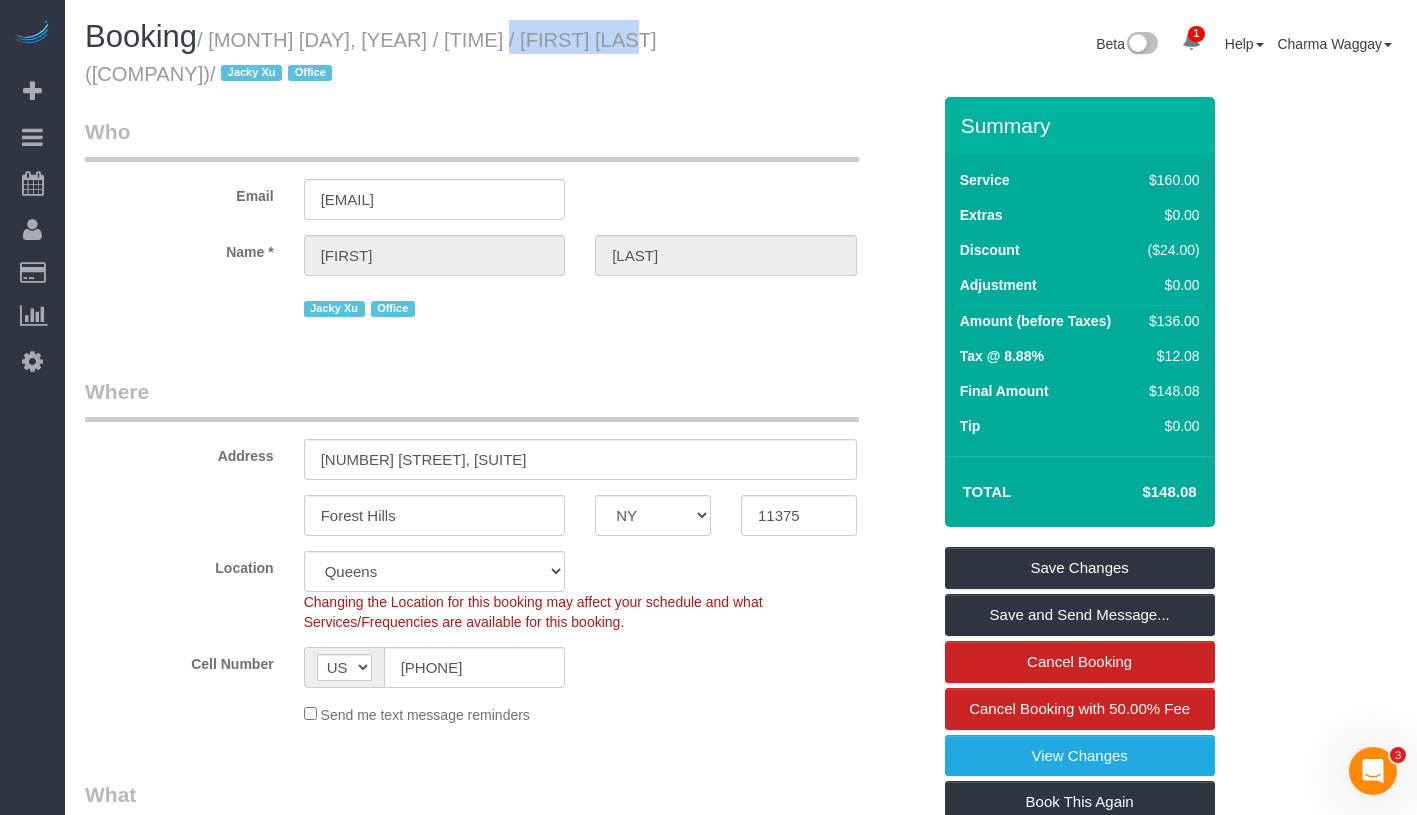 drag, startPoint x: 477, startPoint y: 39, endPoint x: 614, endPoint y: 41, distance: 137.0146 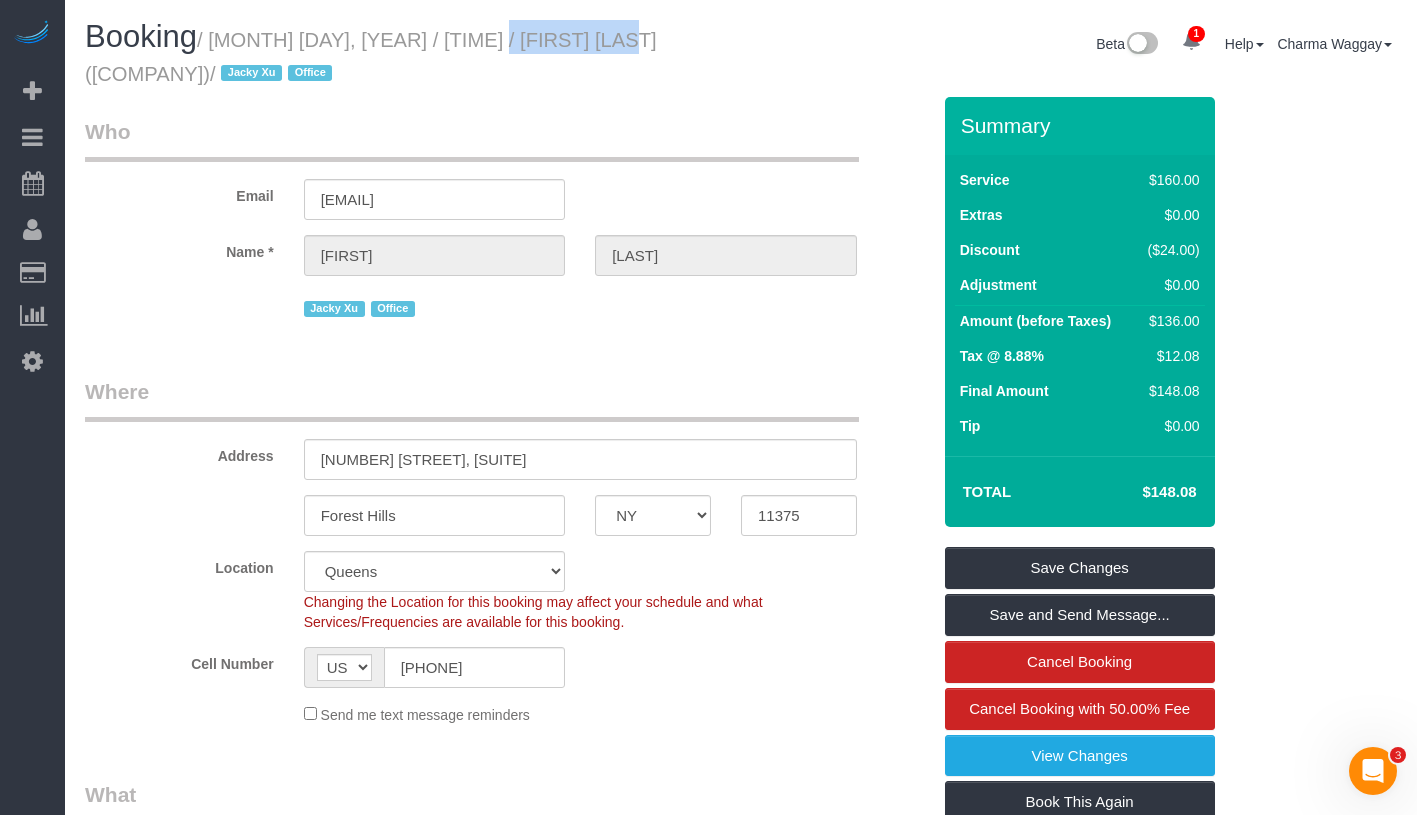 click on "/ [MONTH] [DAY], [YEAR] / [TIME] / [FIRST] [LAST] ([COMPANY])
/
[FIRST] [LAST]
Office" at bounding box center [371, 57] 